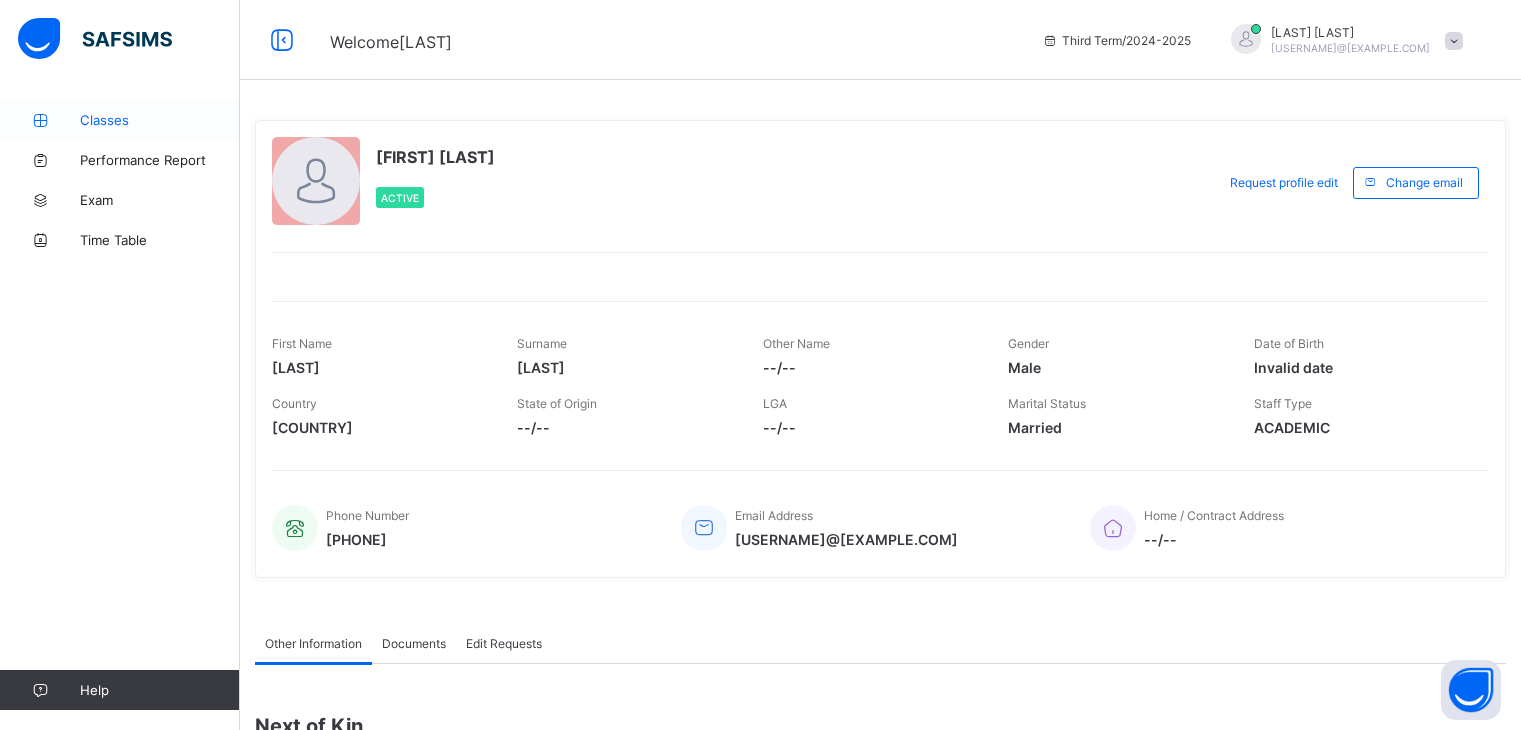 scroll, scrollTop: 0, scrollLeft: 0, axis: both 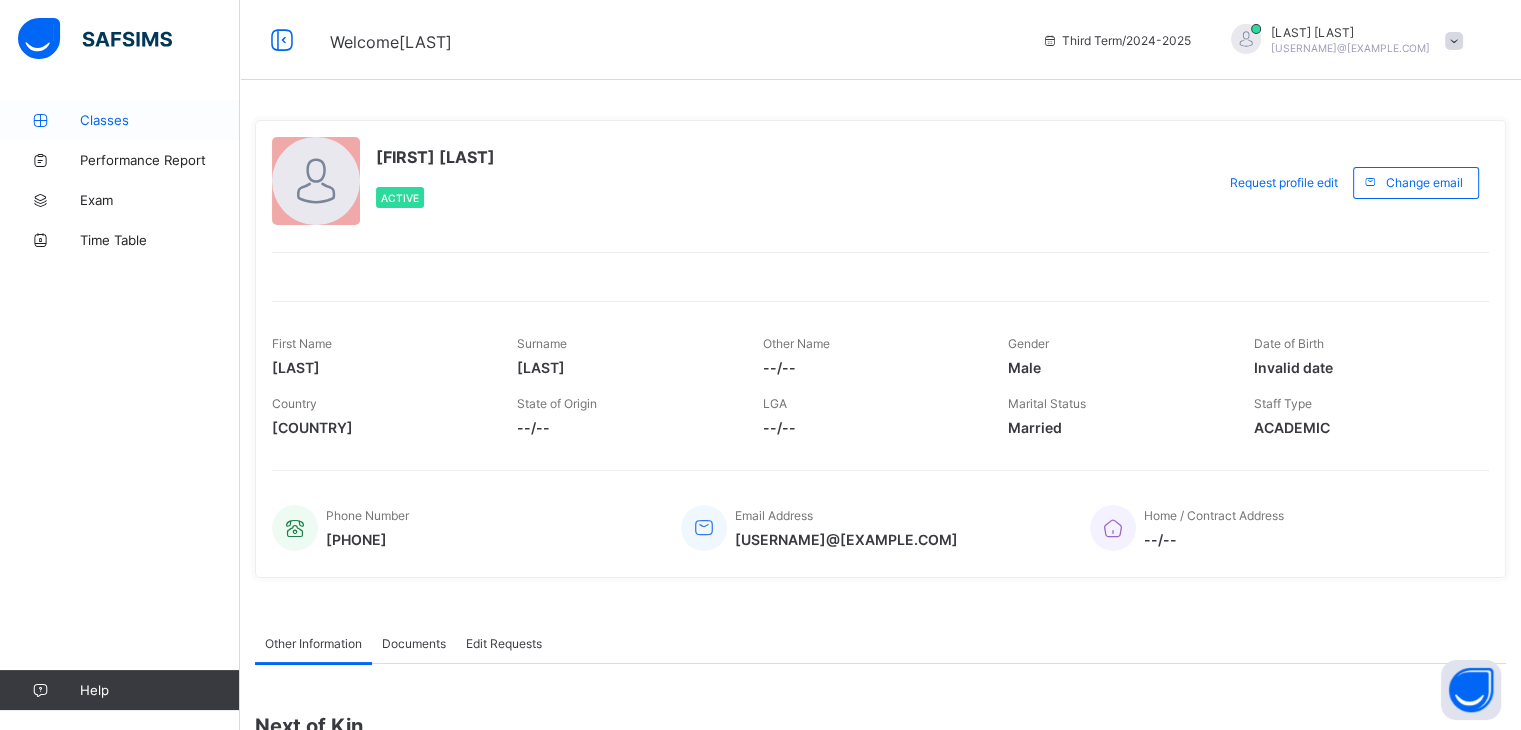 click at bounding box center (40, 120) 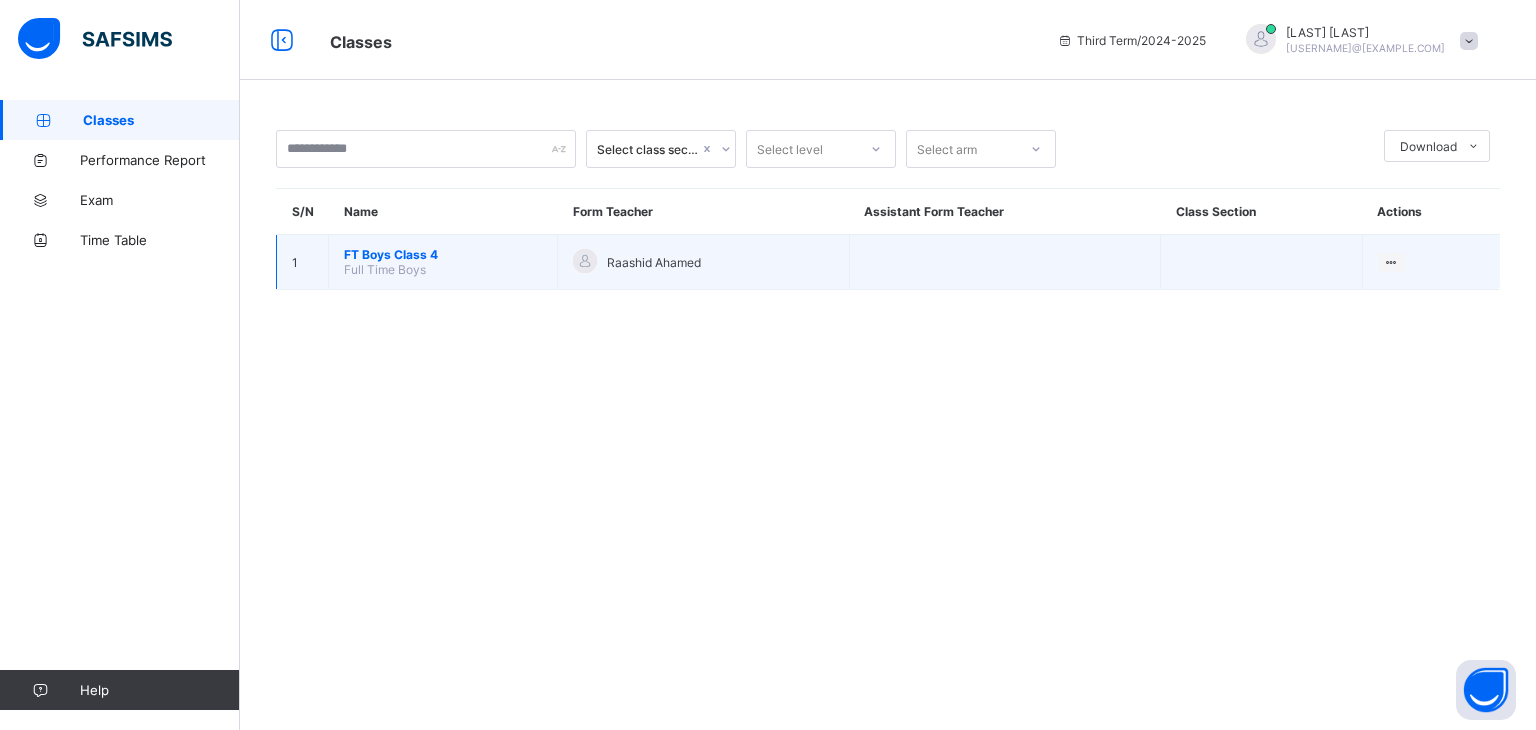 click on "FT Boys   Class 4" at bounding box center (443, 254) 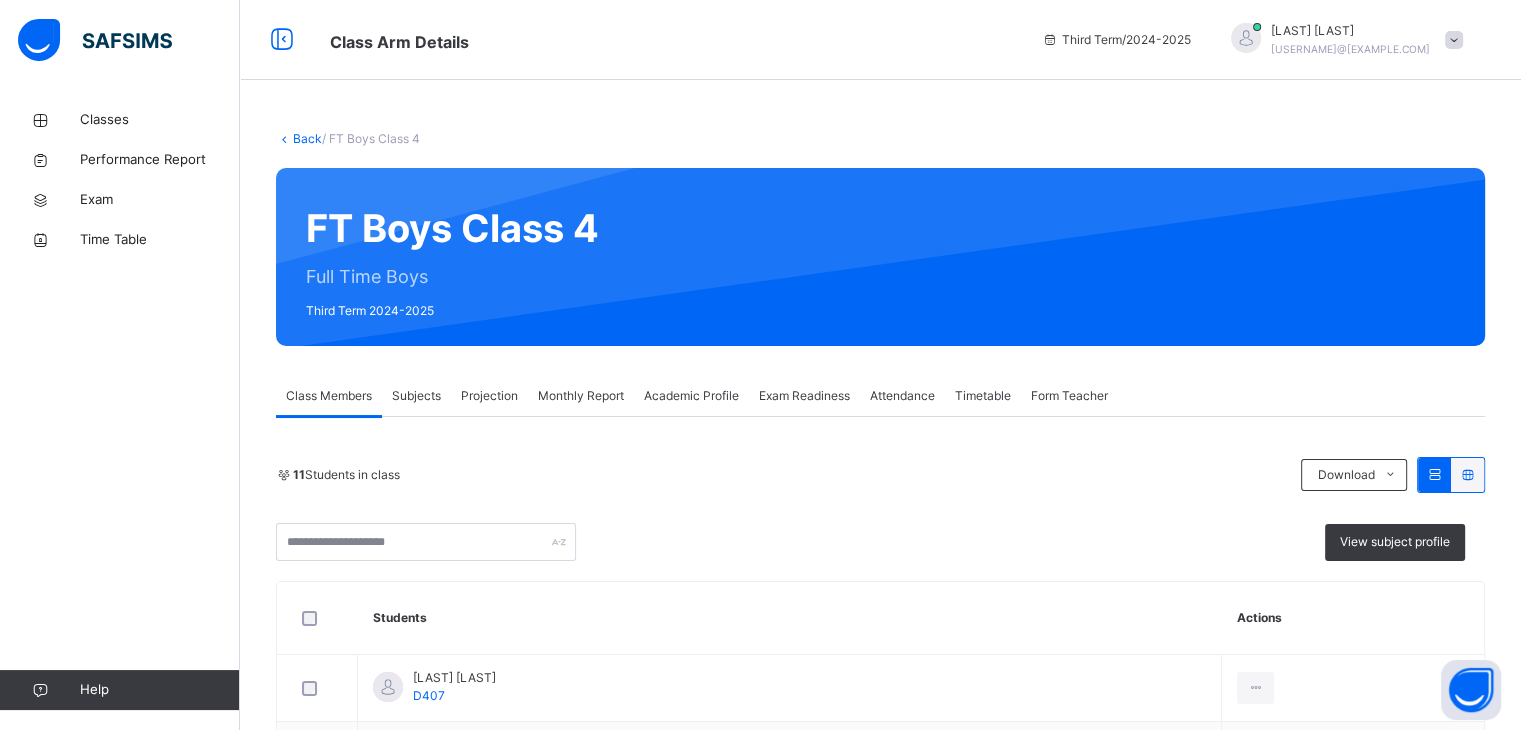 drag, startPoint x: 506, startPoint y: 389, endPoint x: 504, endPoint y: 402, distance: 13.152946 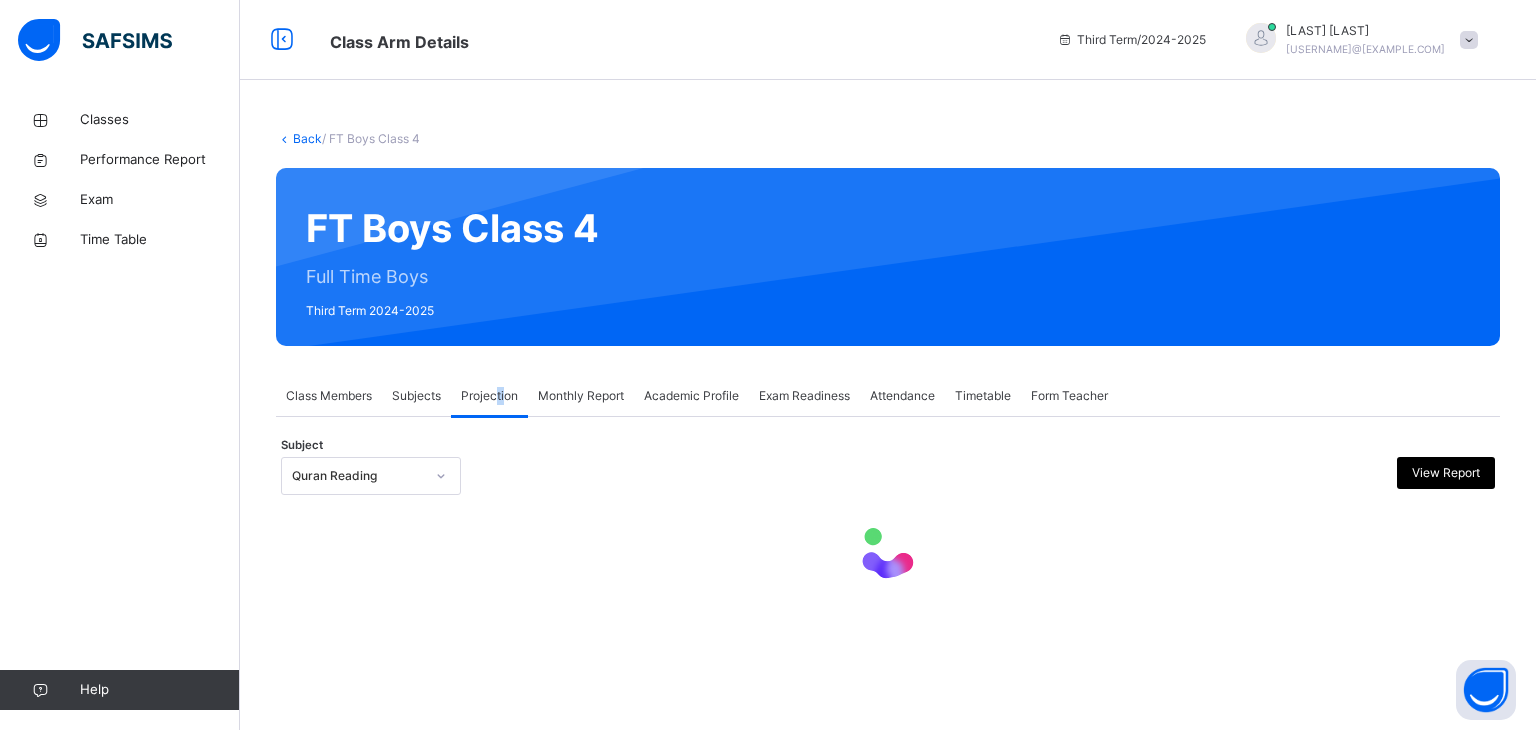 click on "Projection" at bounding box center (489, 396) 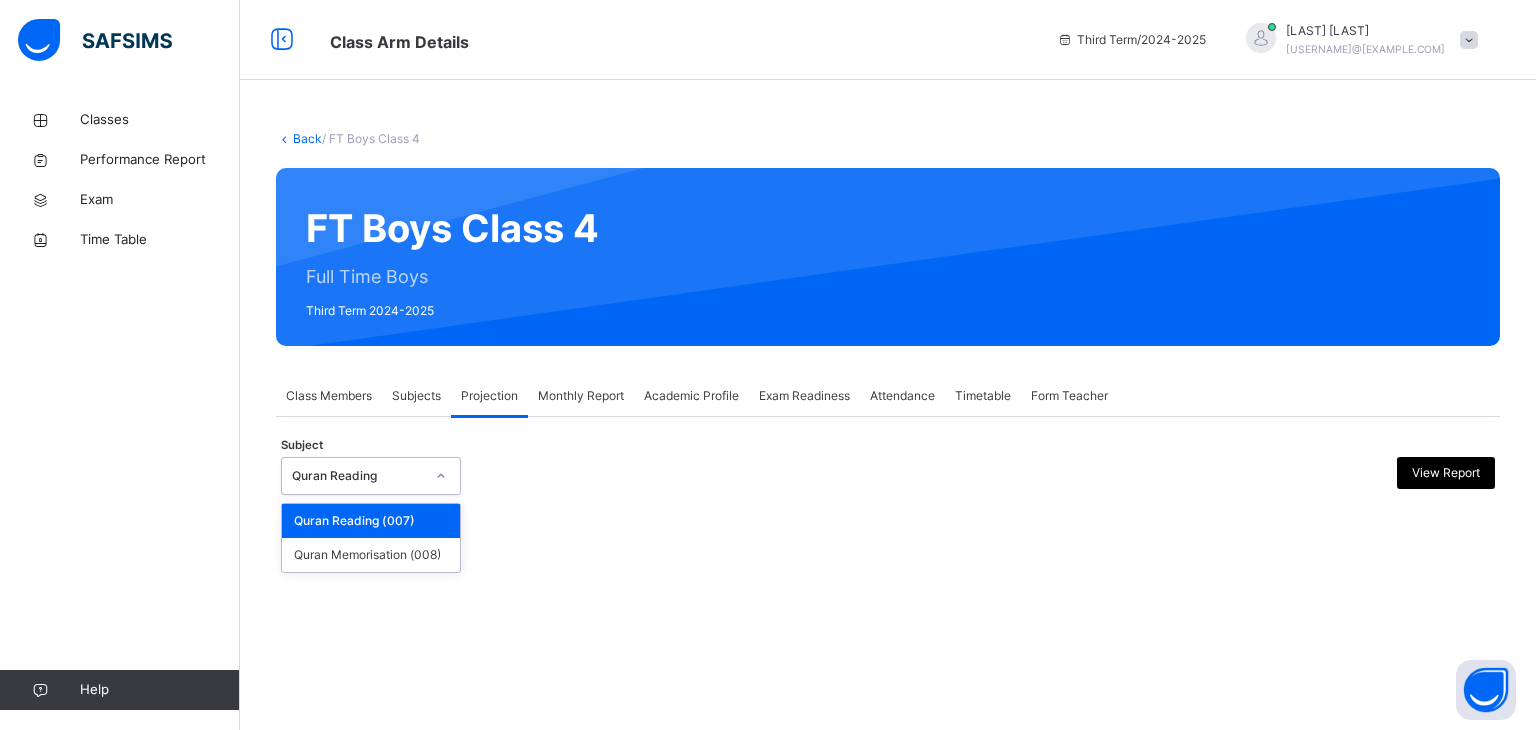 click on "Quran Reading" at bounding box center [358, 476] 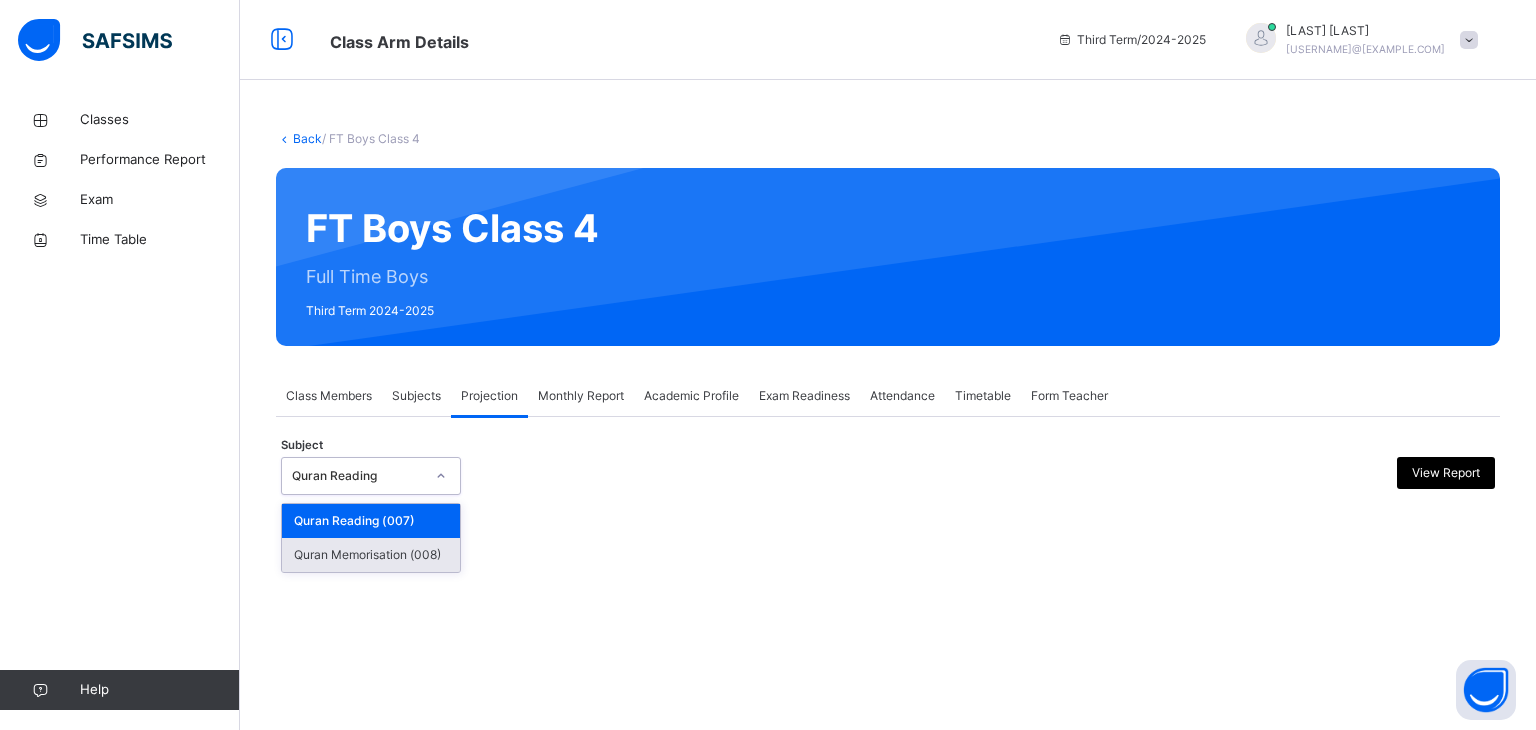 click on "Quran Memorisation (008)" at bounding box center [371, 555] 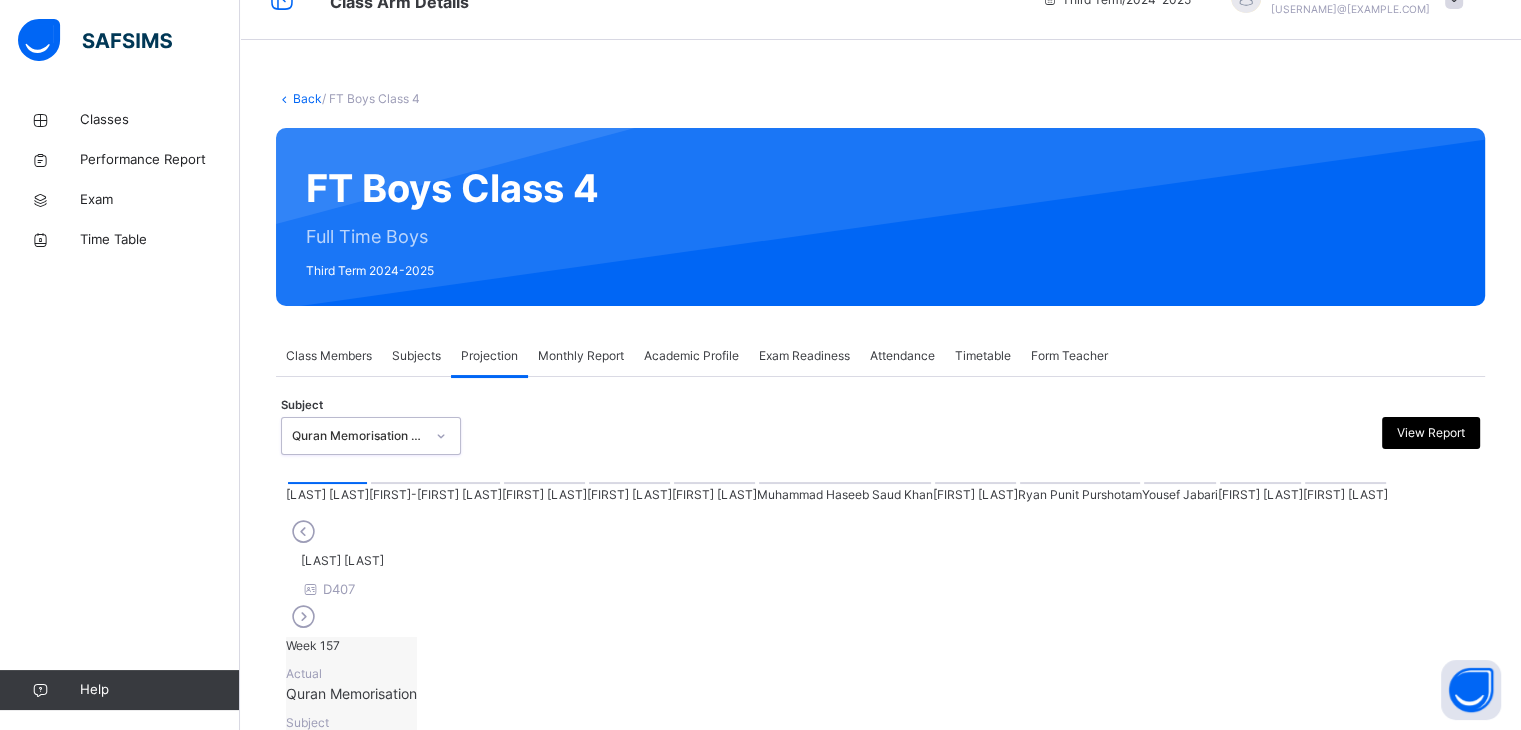 scroll, scrollTop: 88, scrollLeft: 0, axis: vertical 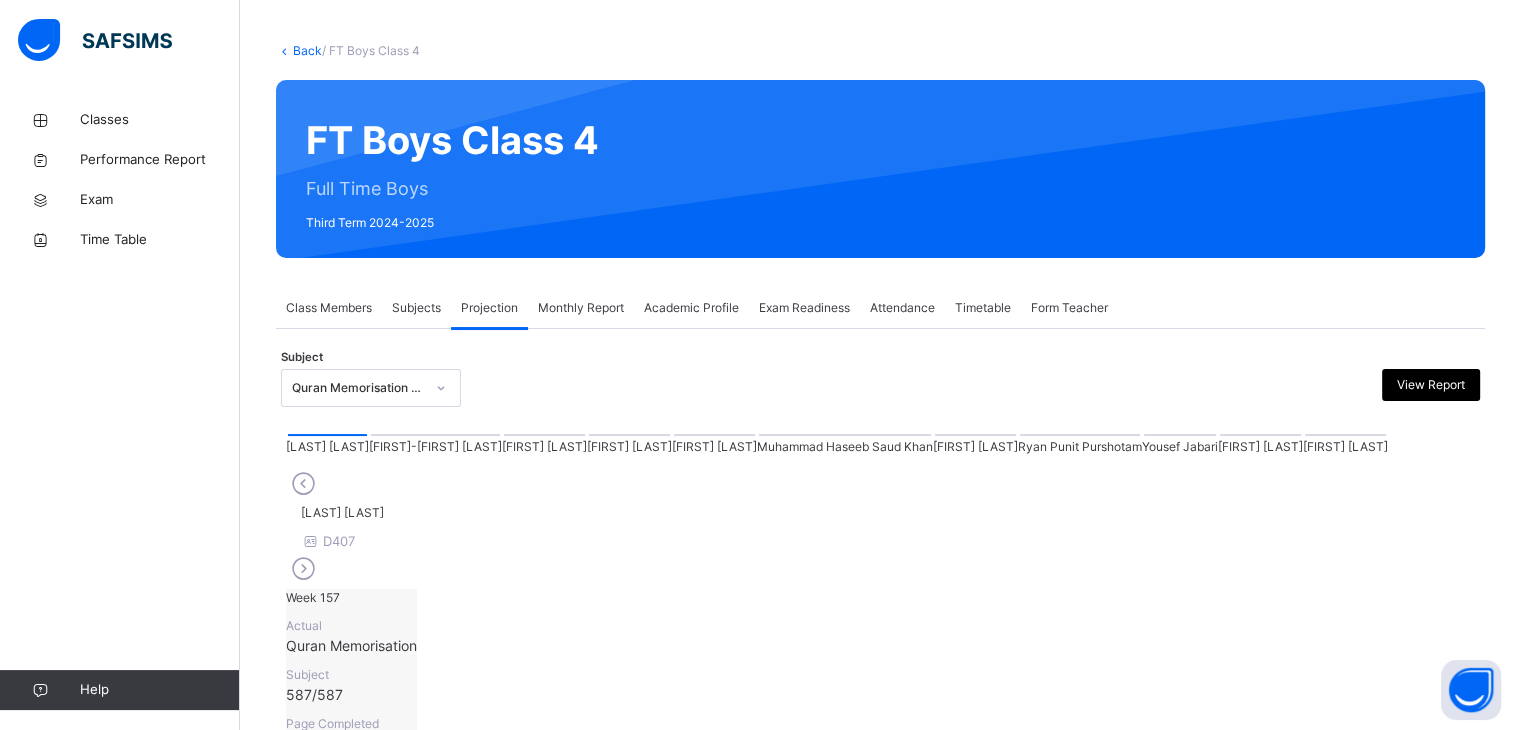 click on "Ryan Punit  Purshotam" at bounding box center (1080, 444) 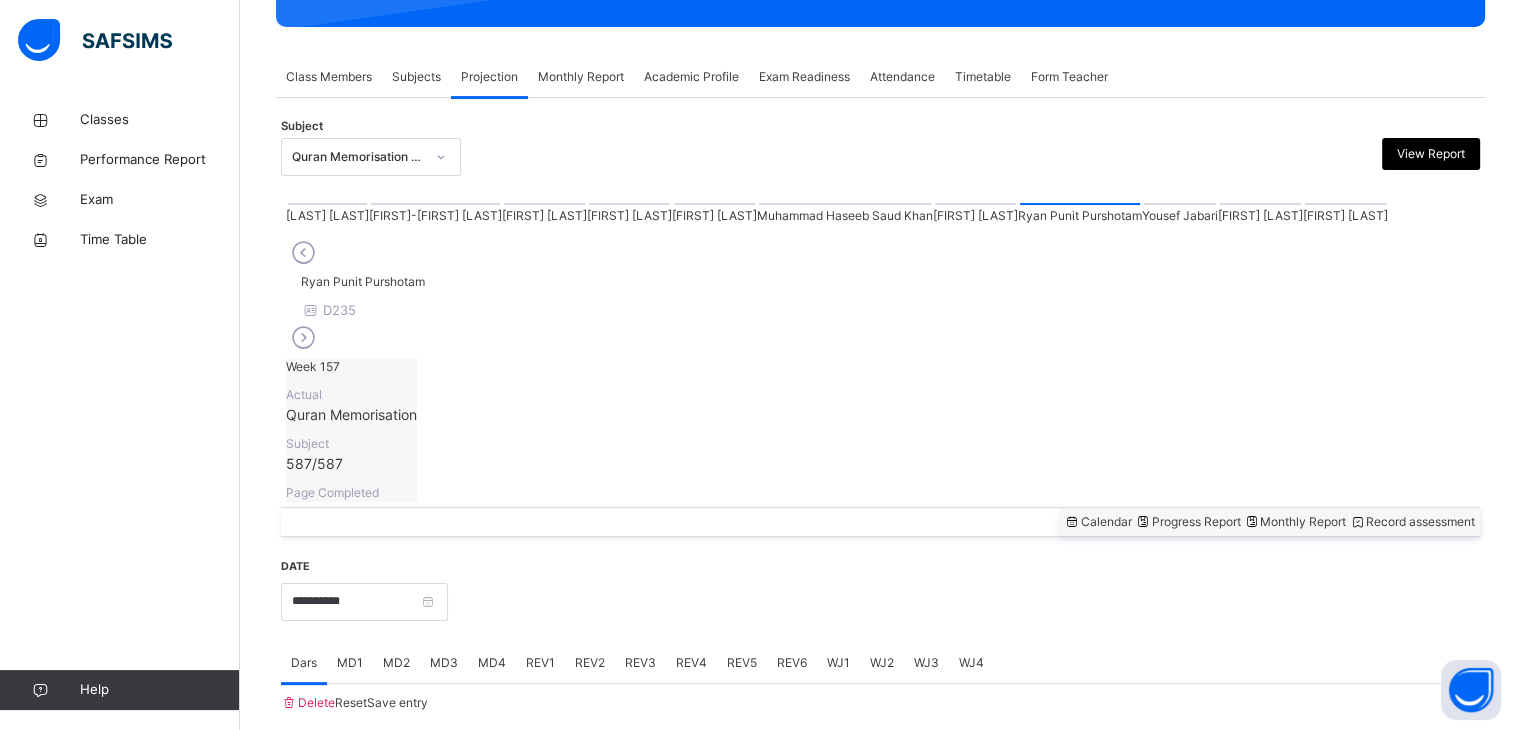 scroll, scrollTop: 772, scrollLeft: 0, axis: vertical 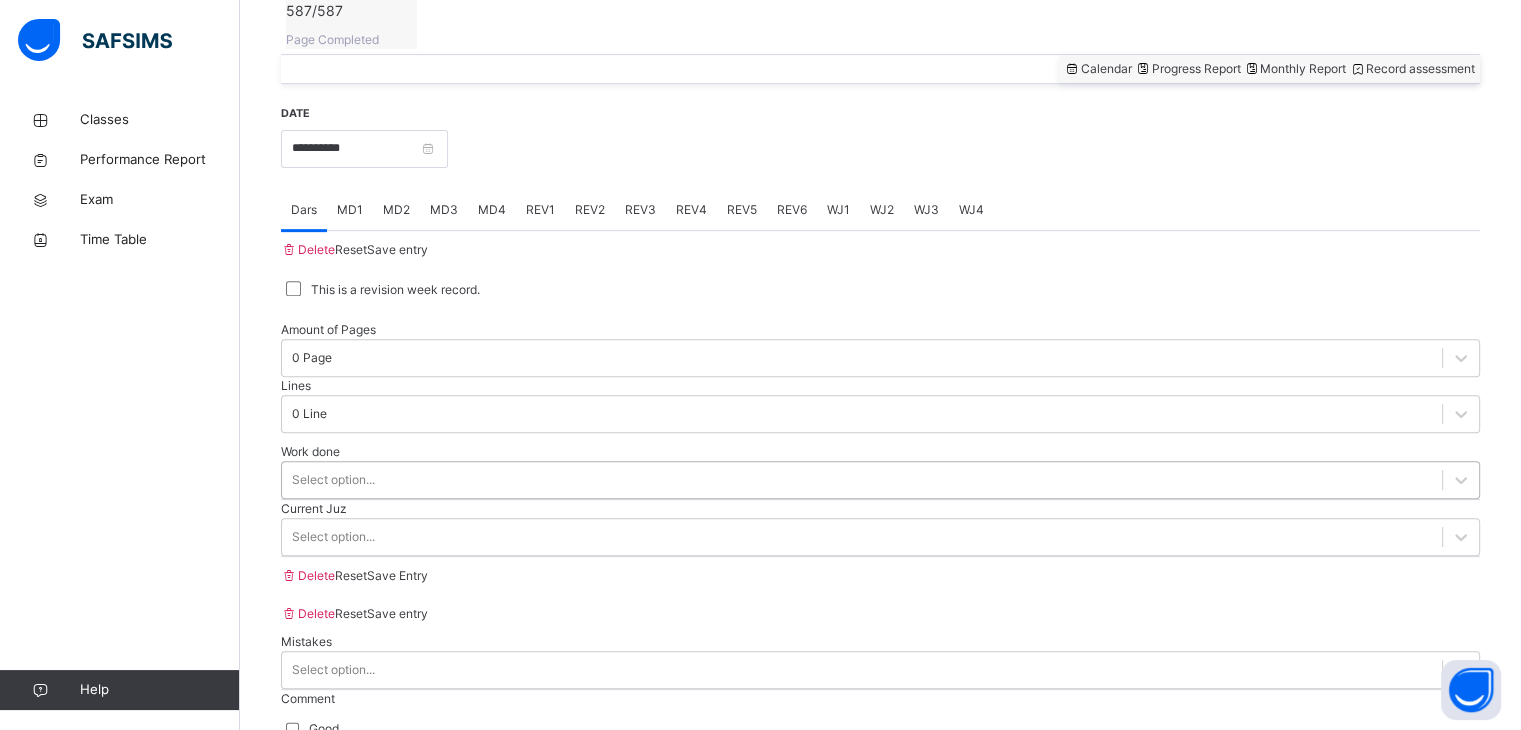 click on "Select option..." at bounding box center [333, 480] 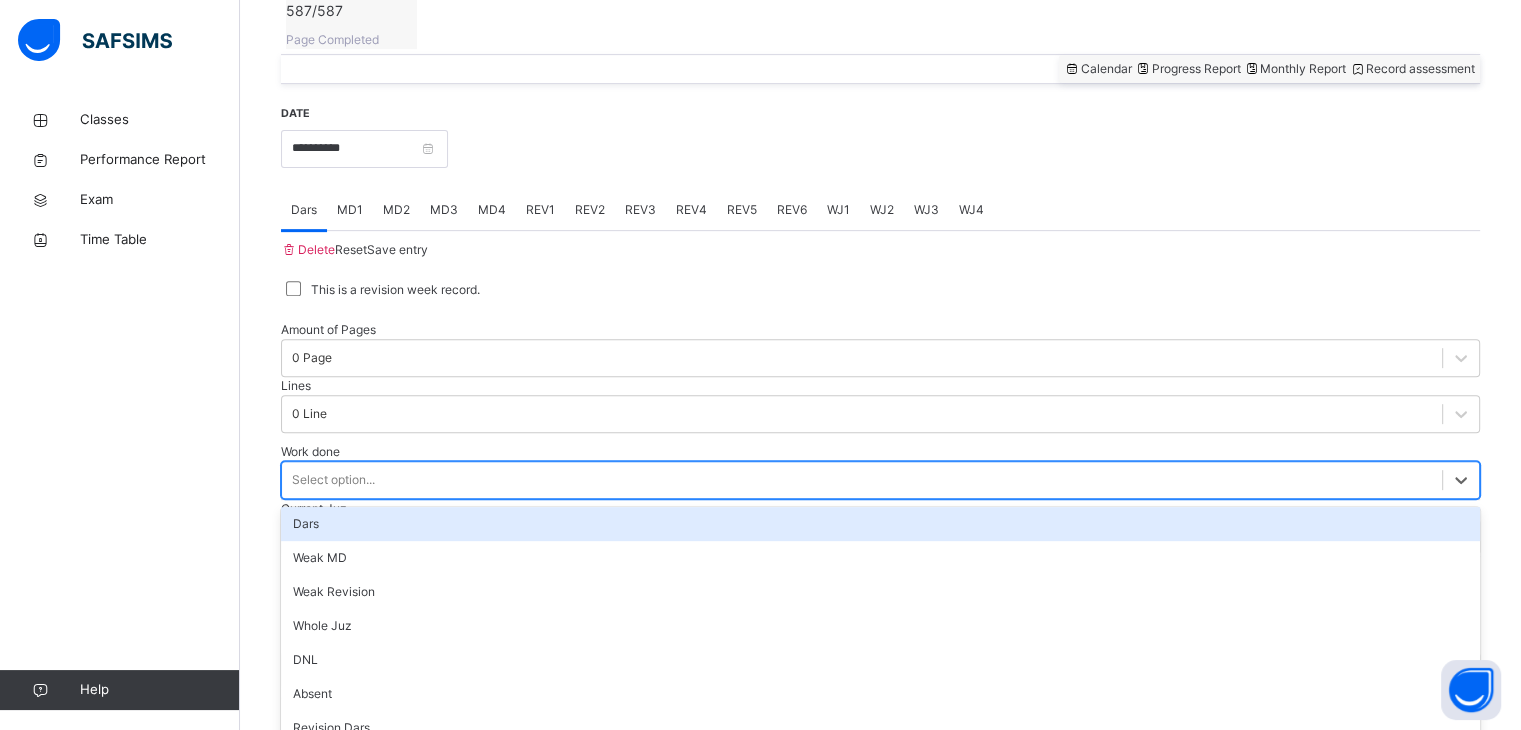 type on "*" 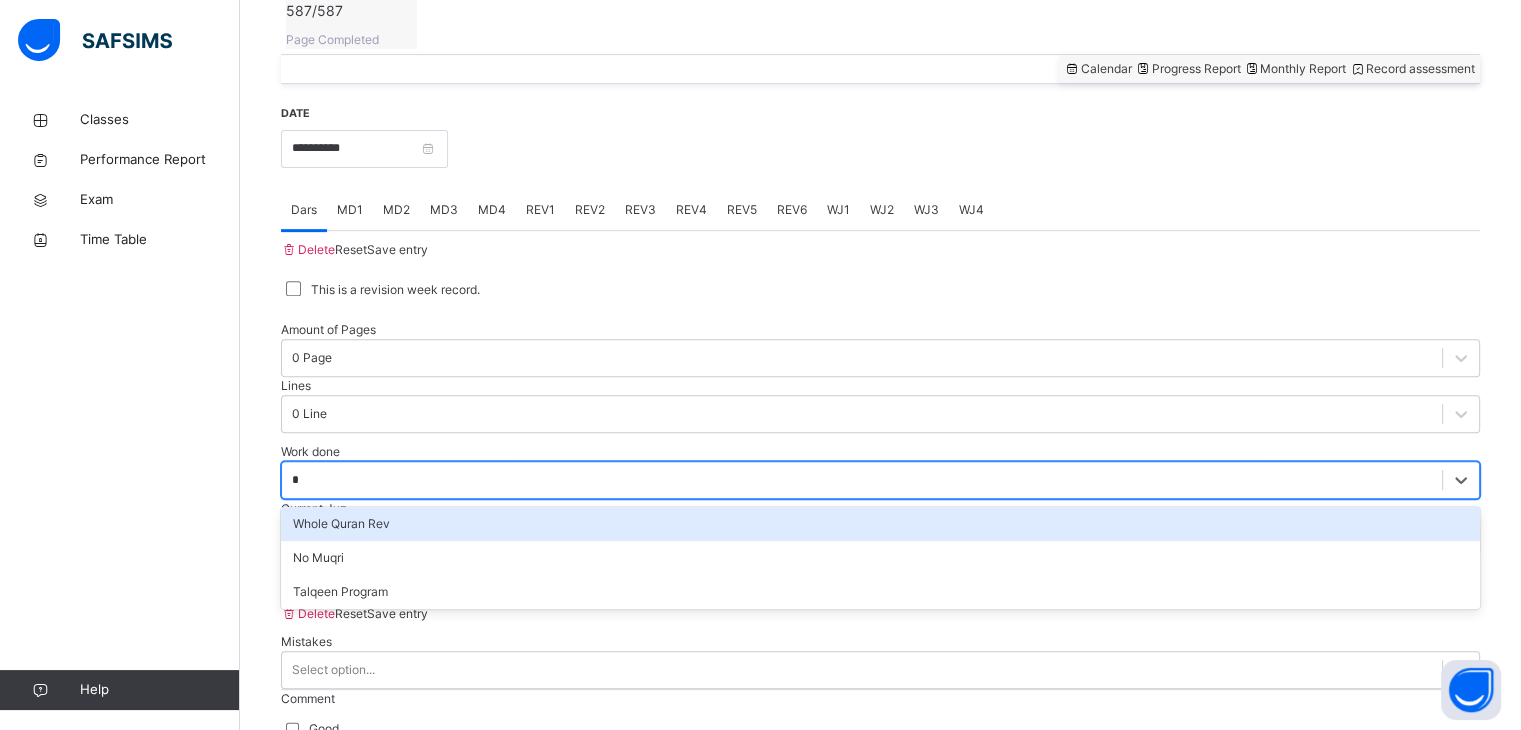 type 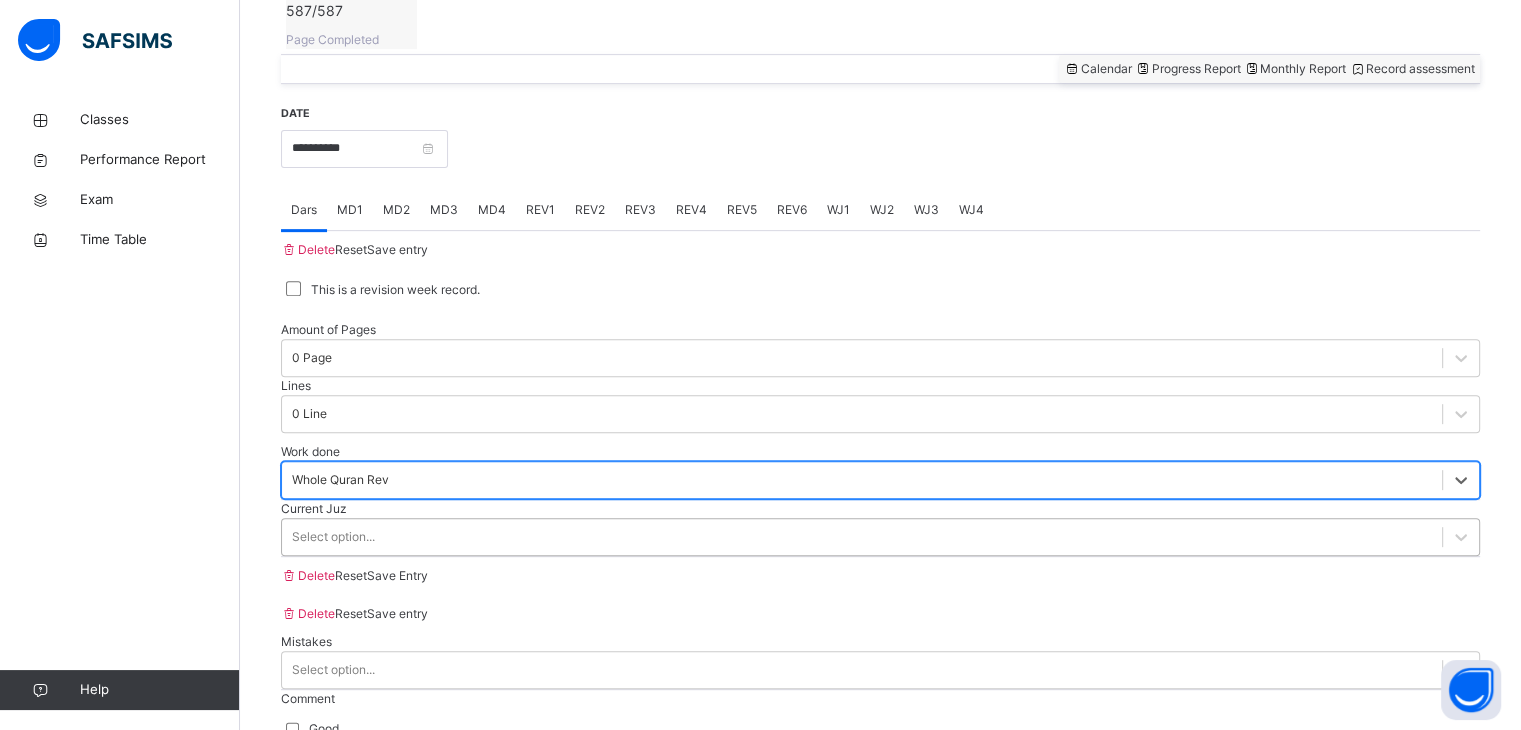 click on "Select option..." at bounding box center [333, 537] 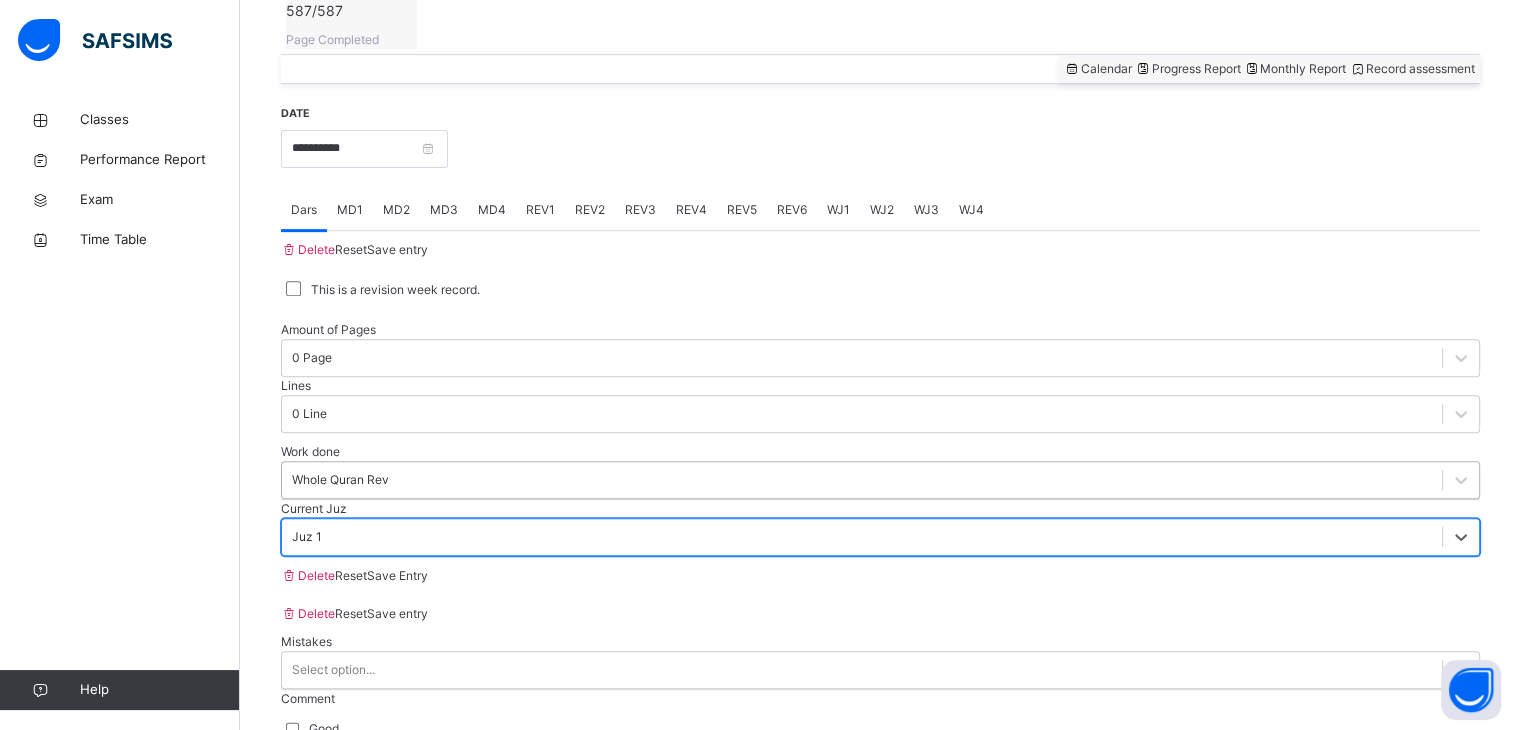 click on "Save Entry" at bounding box center (397, 575) 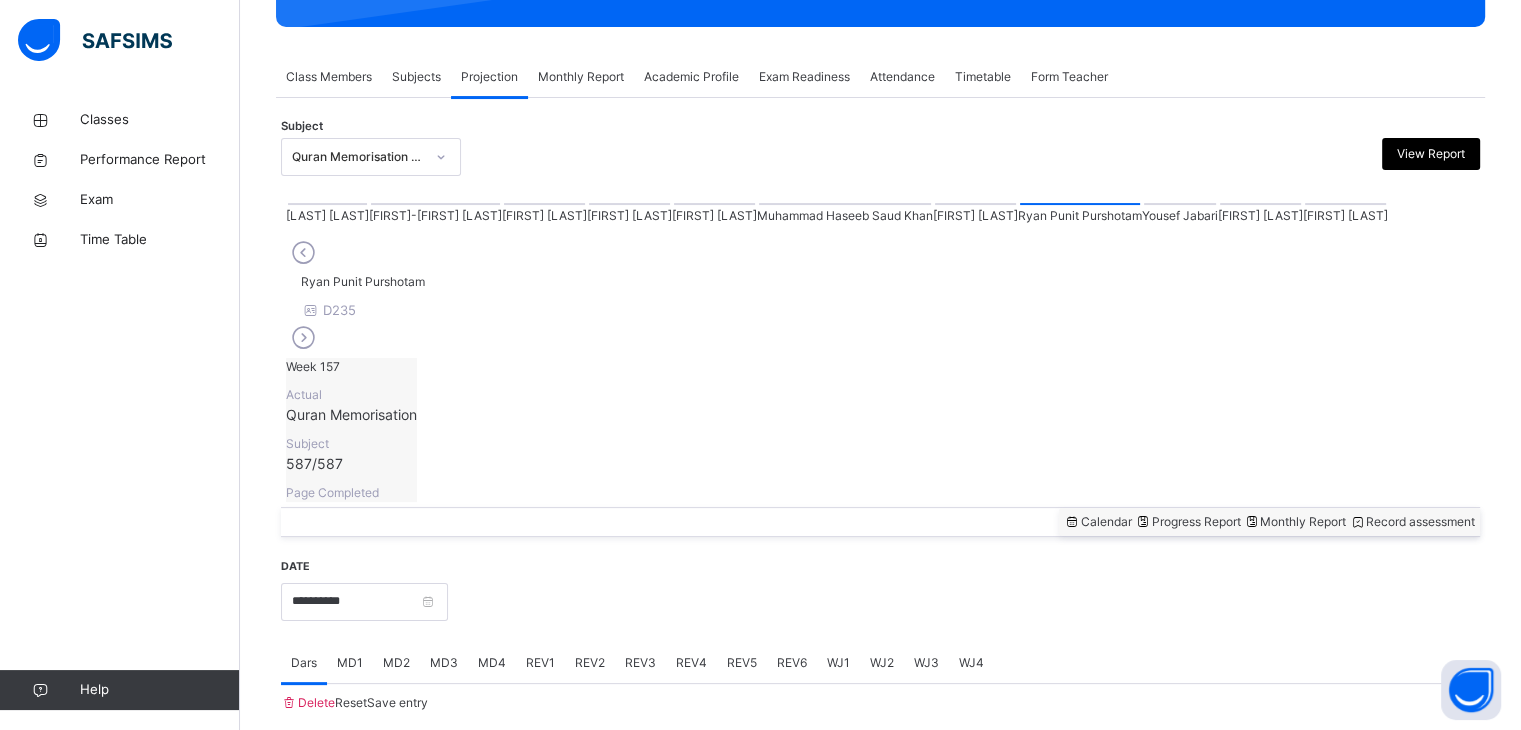 scroll, scrollTop: 772, scrollLeft: 0, axis: vertical 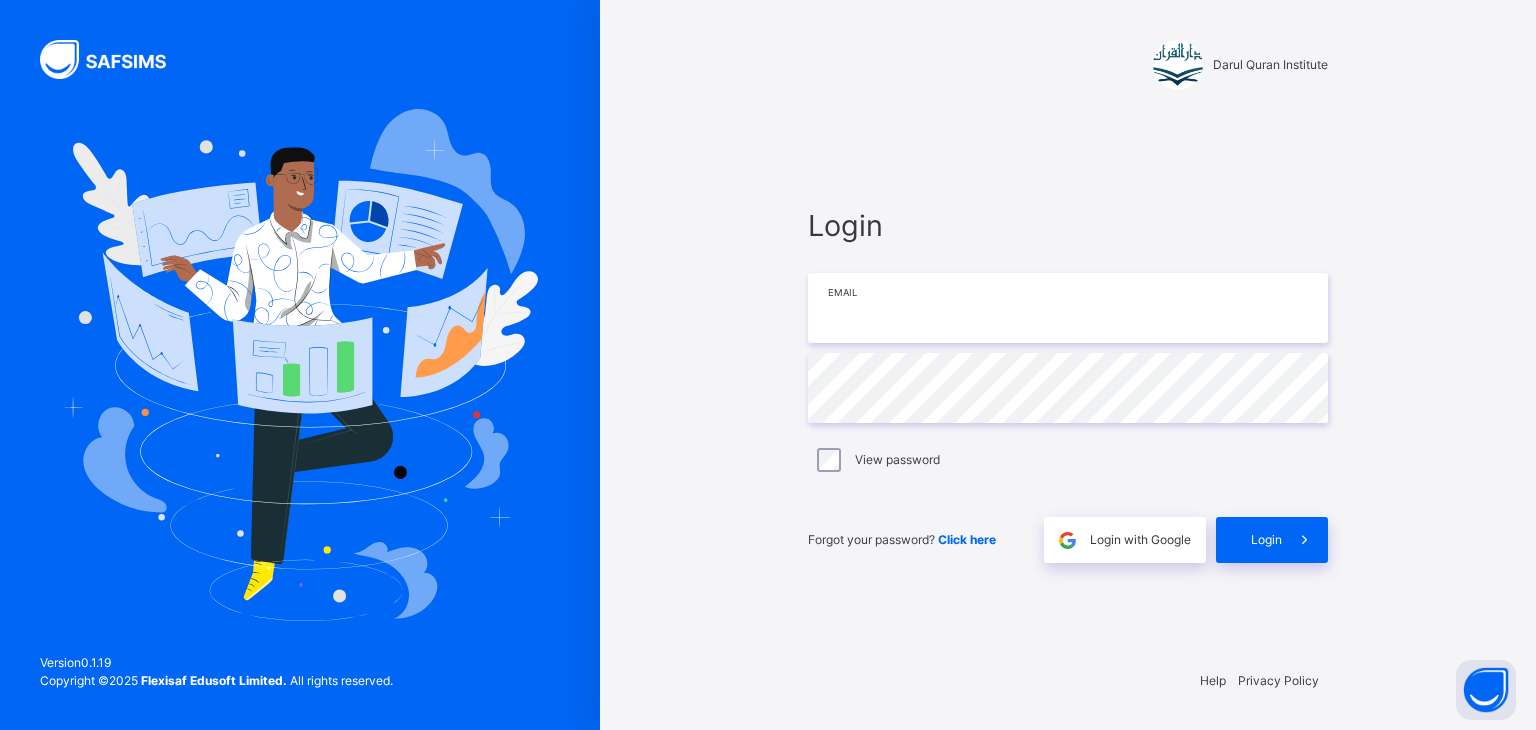 type on "**********" 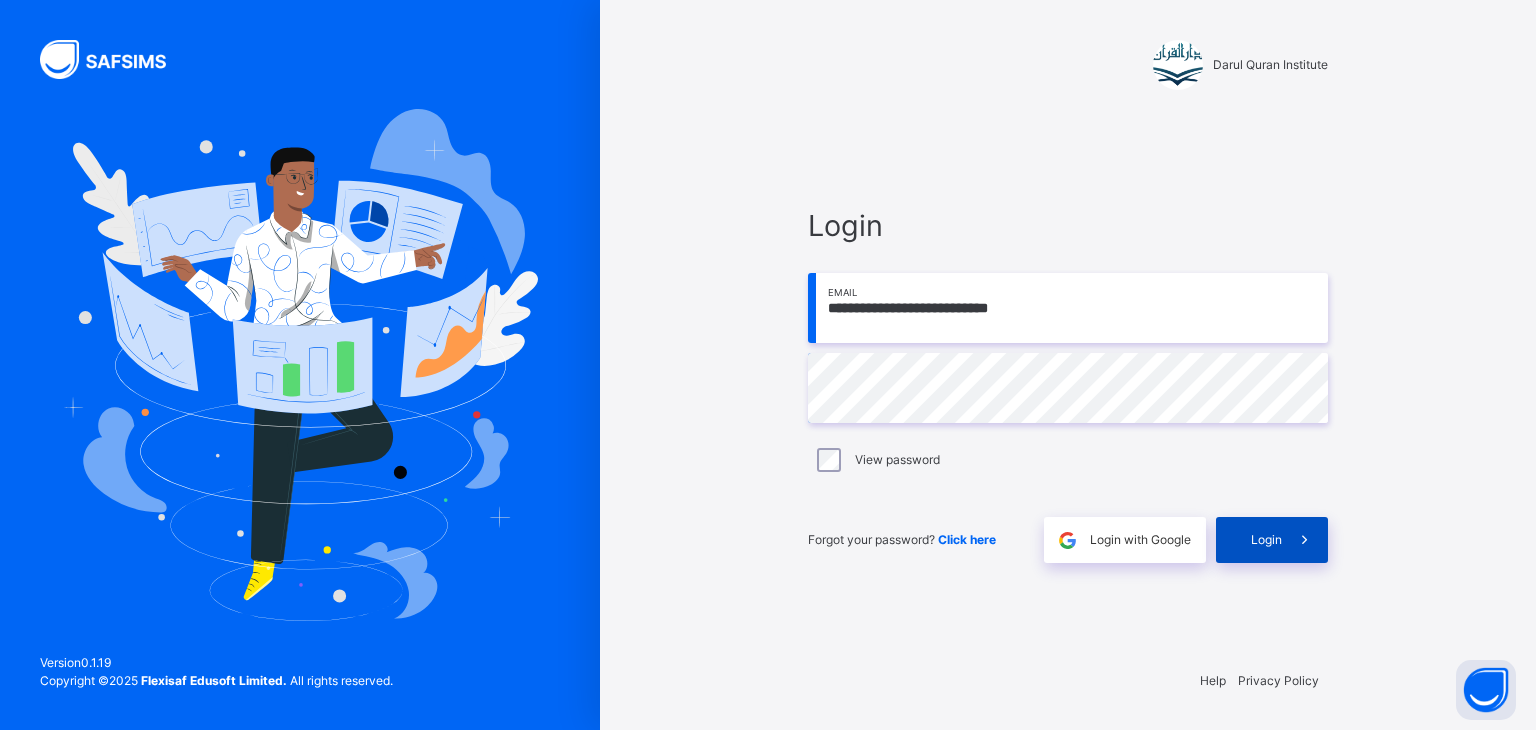 click at bounding box center (1304, 540) 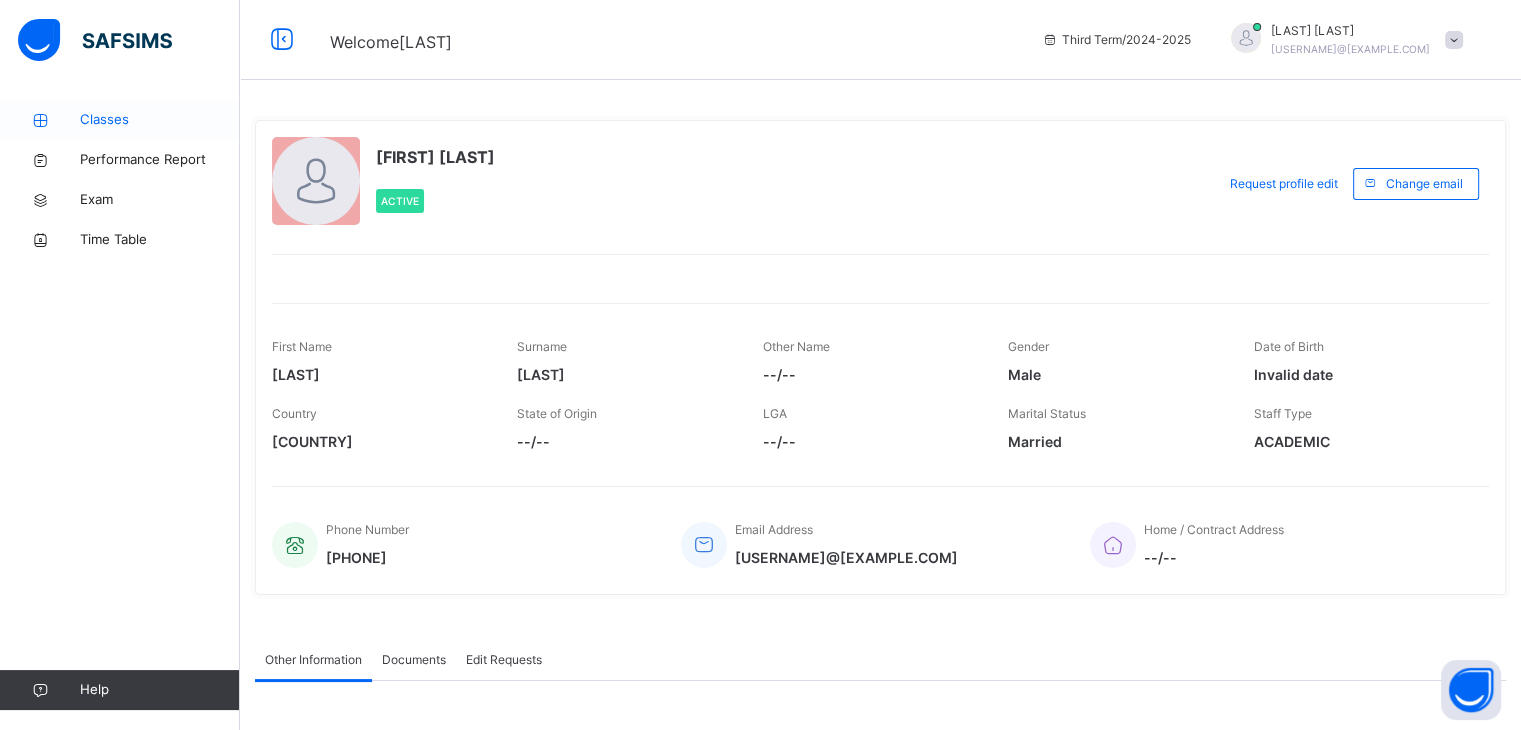 click on "Classes" at bounding box center [160, 120] 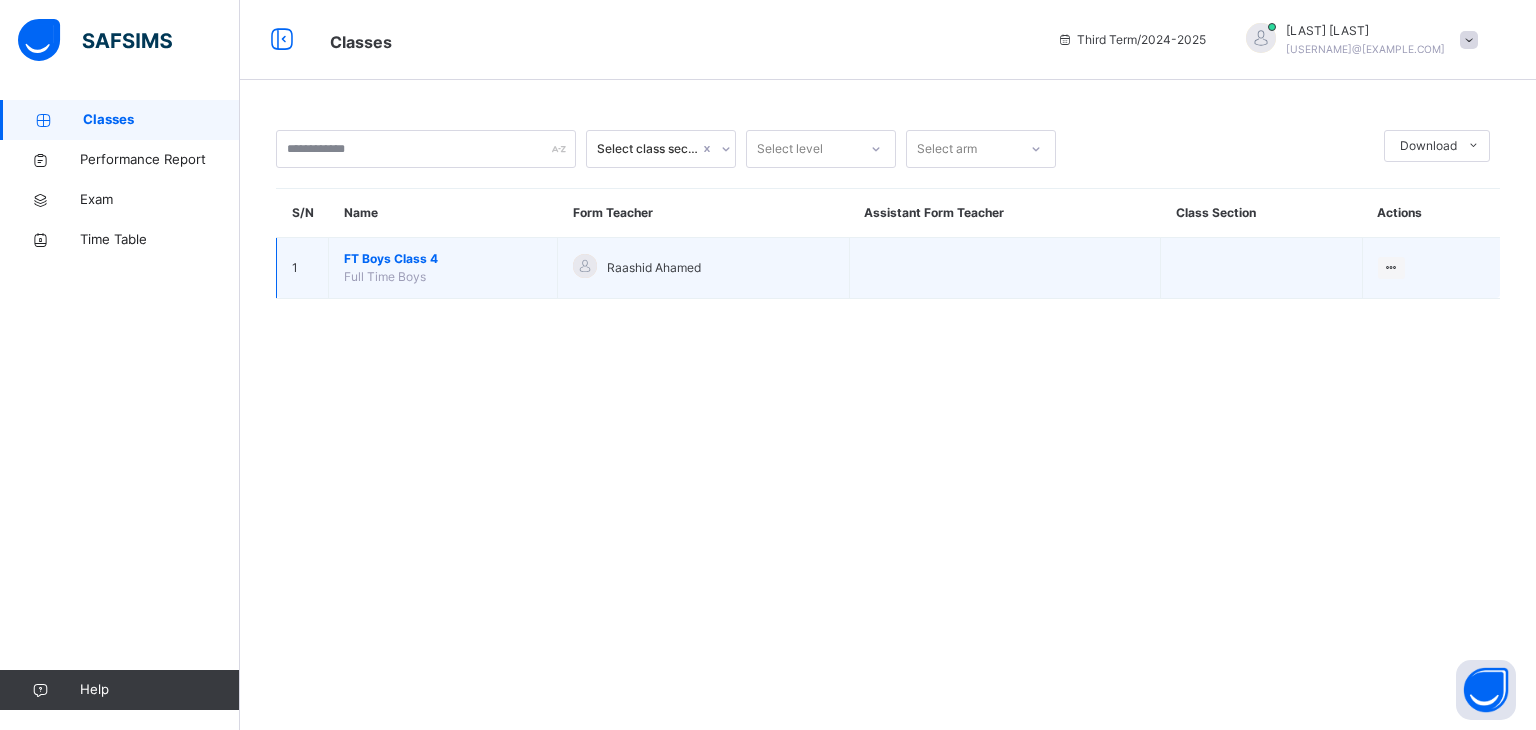 click on "FT Boys   Class 4   Full Time Boys" at bounding box center [443, 268] 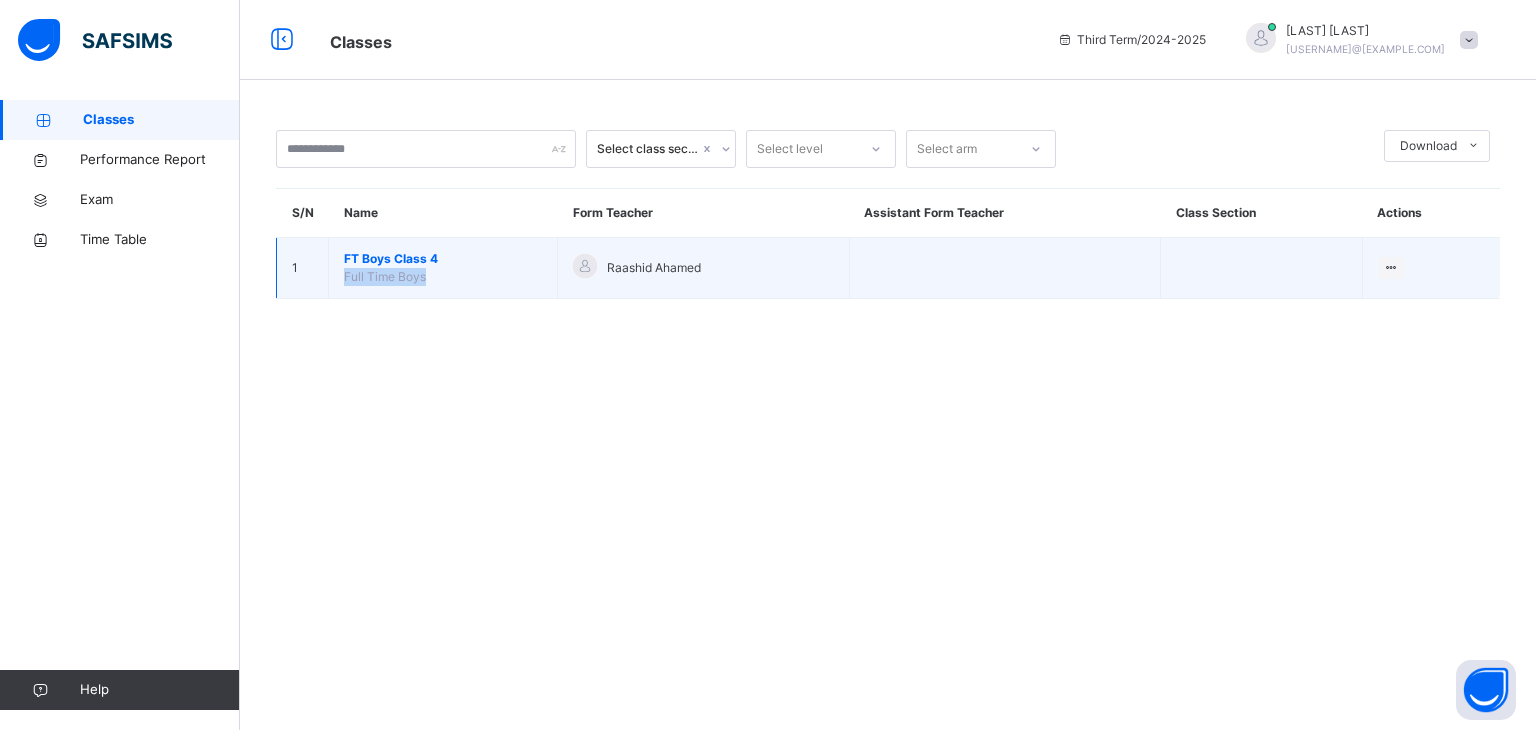 click on "FT Boys   Class 4   Full Time Boys" at bounding box center (443, 268) 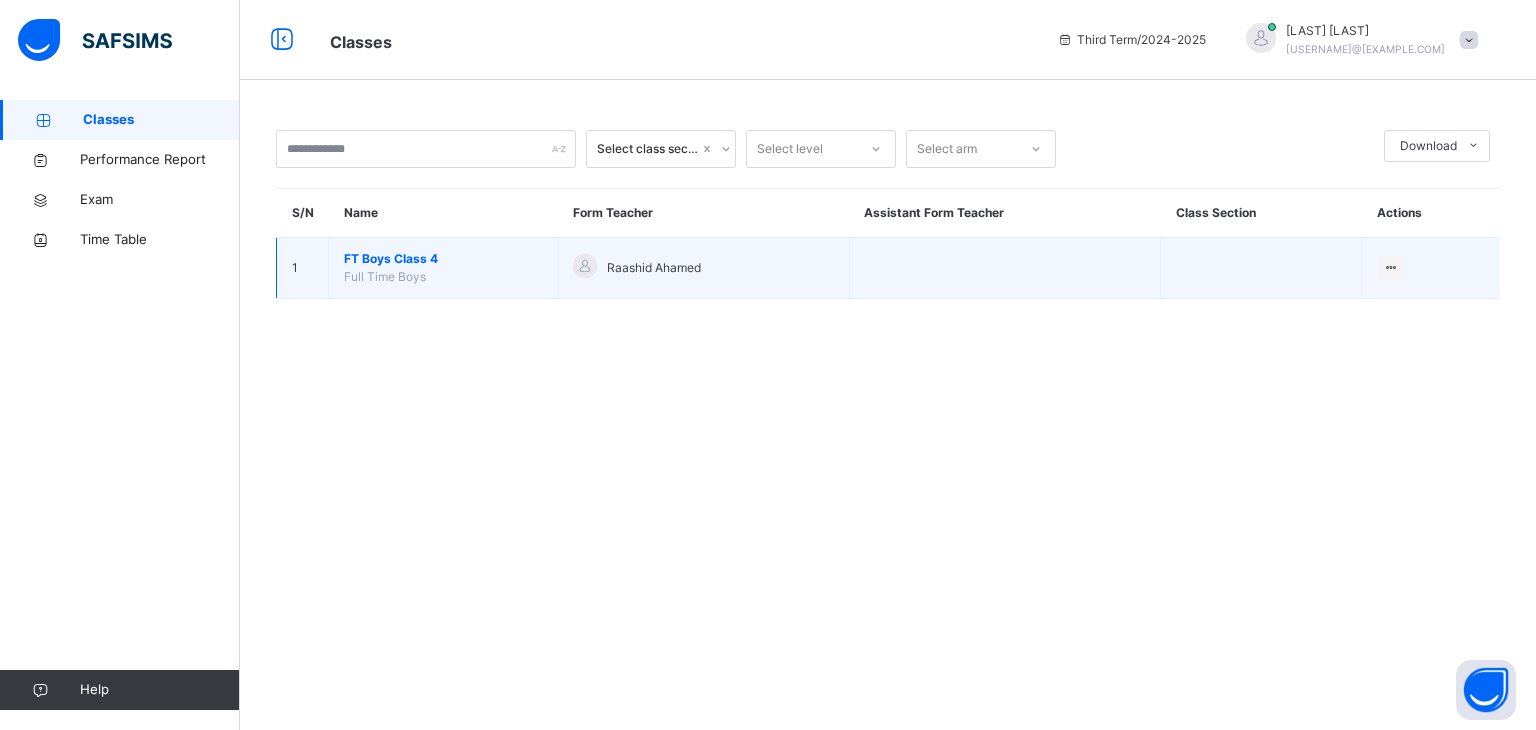 click on "FT Boys   Class 4" at bounding box center (443, 259) 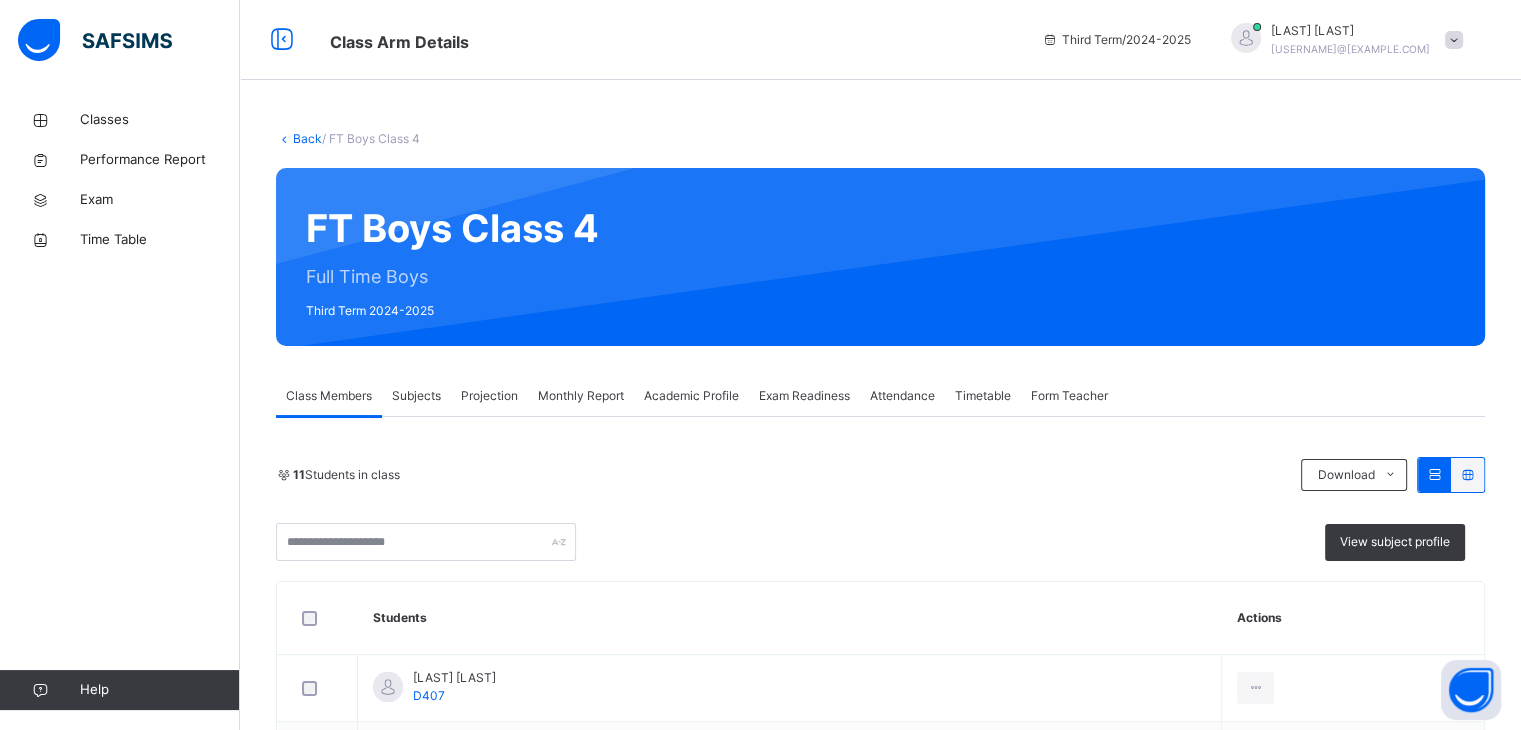 click on "Projection" at bounding box center [489, 396] 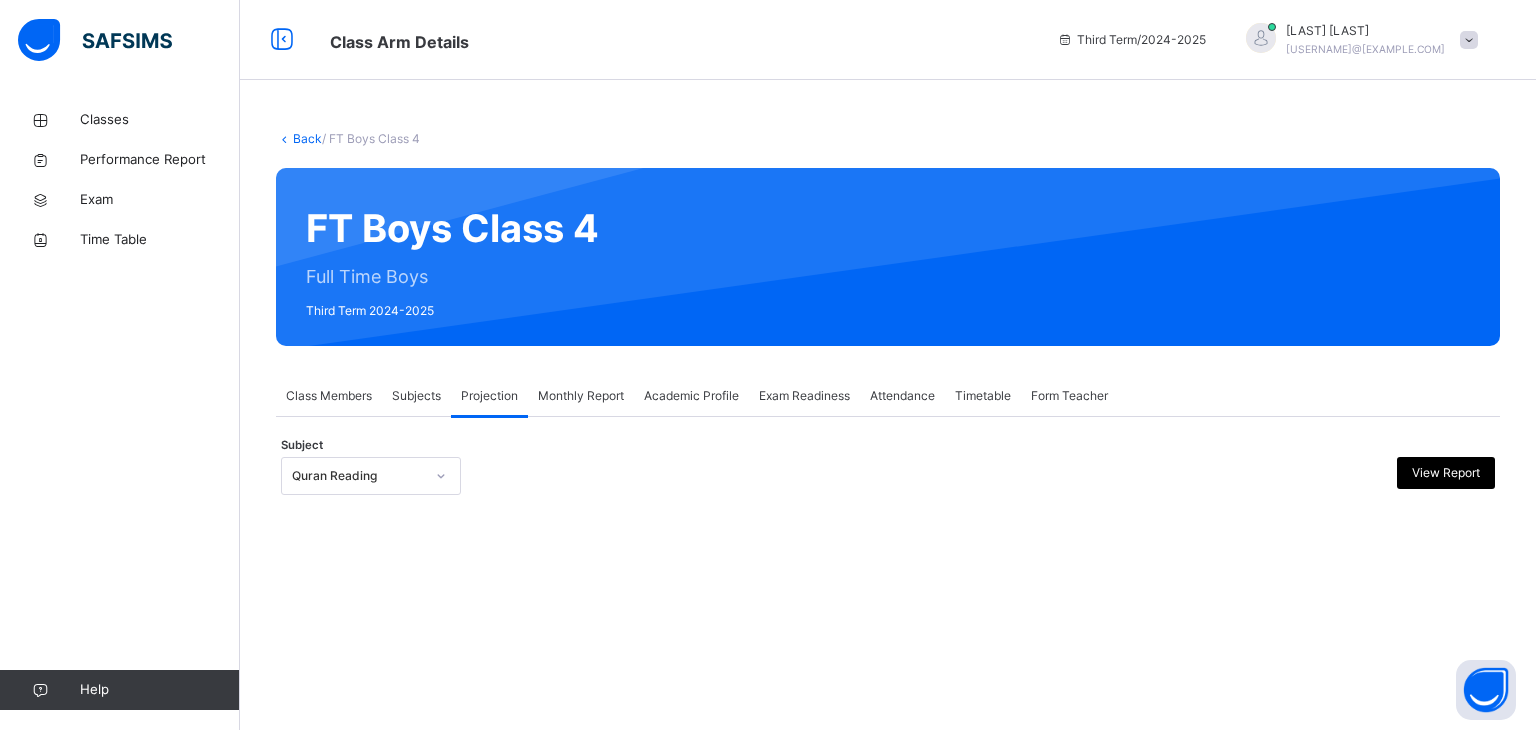 click on "Monthly Report" at bounding box center (581, 396) 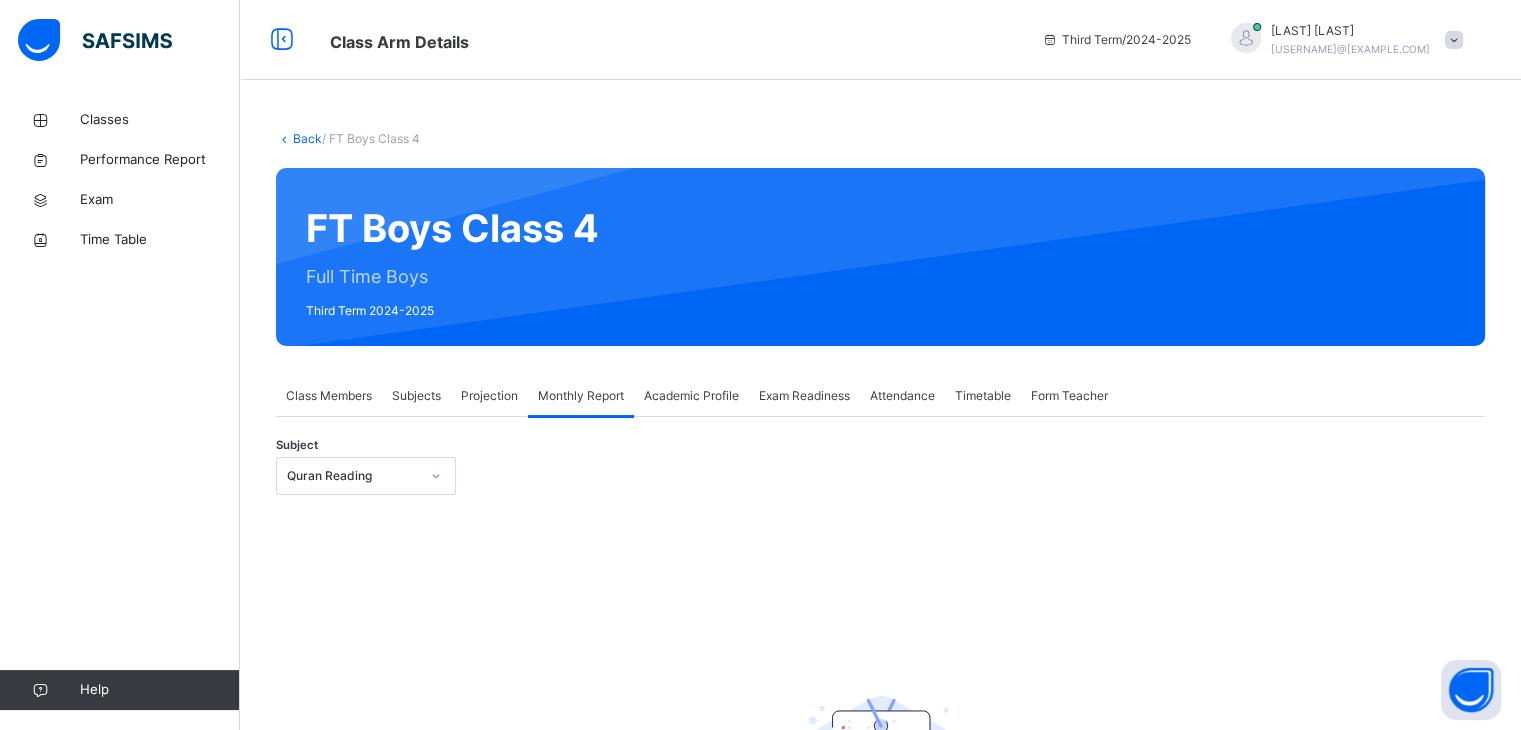 click at bounding box center (1042, 257) 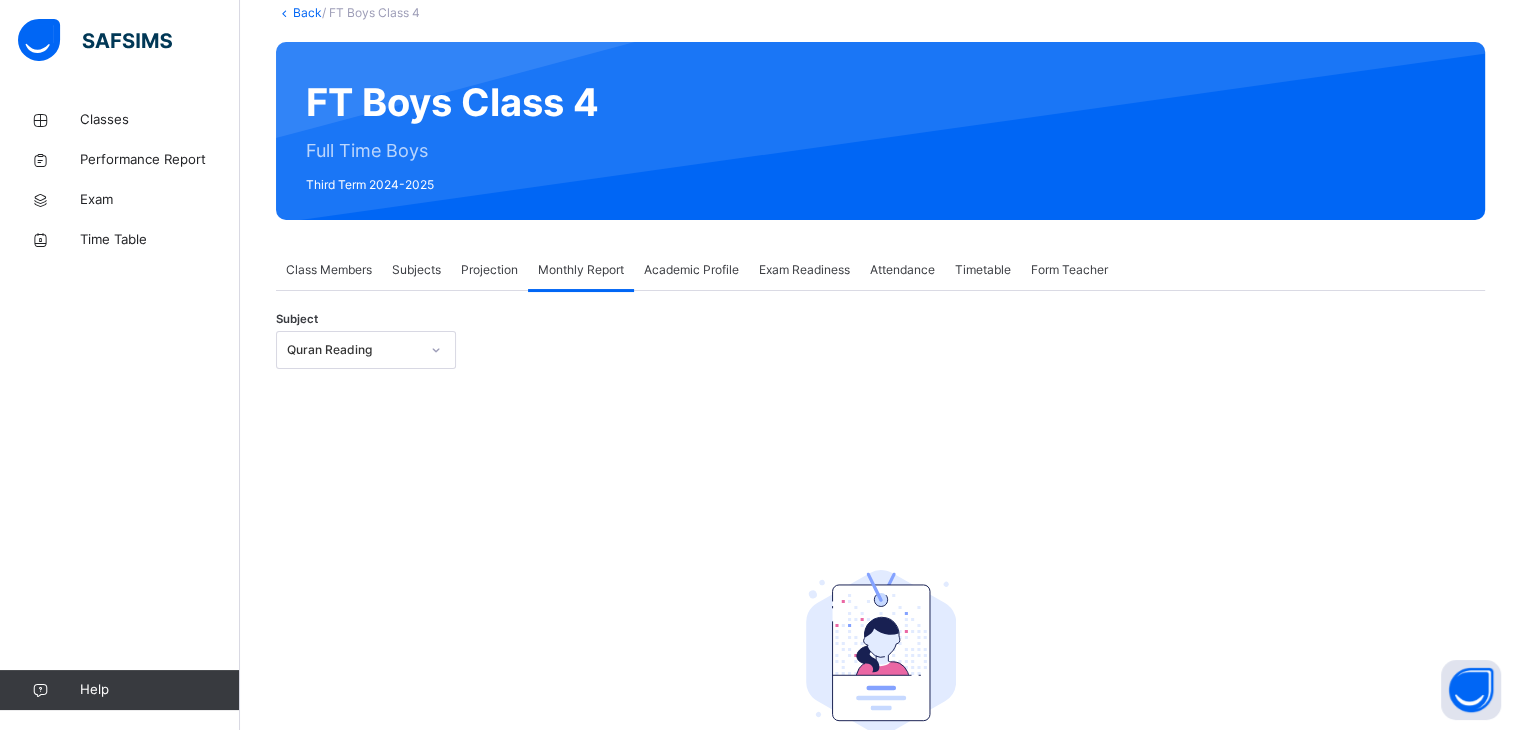 scroll, scrollTop: 323, scrollLeft: 0, axis: vertical 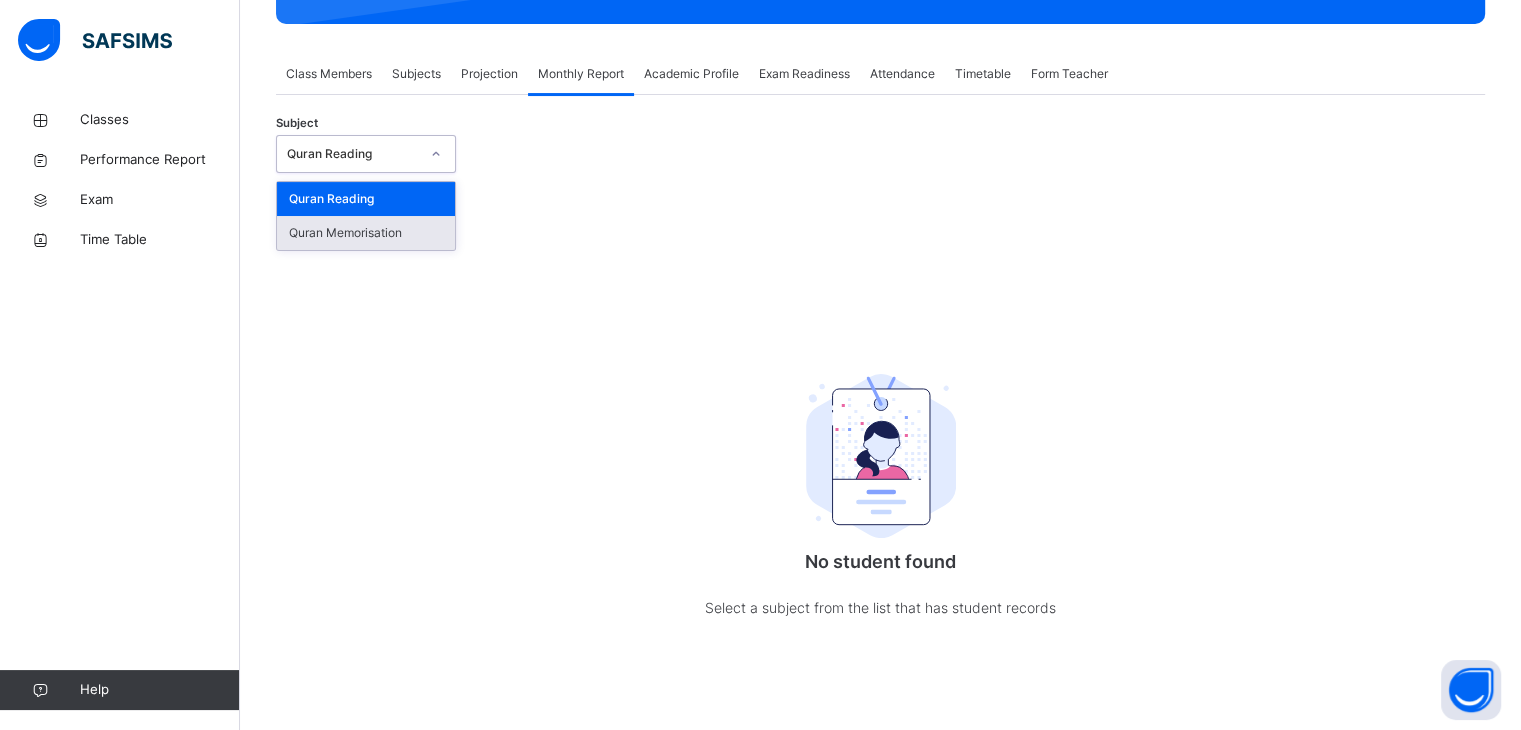 click on "Quran Memorisation" at bounding box center (366, 233) 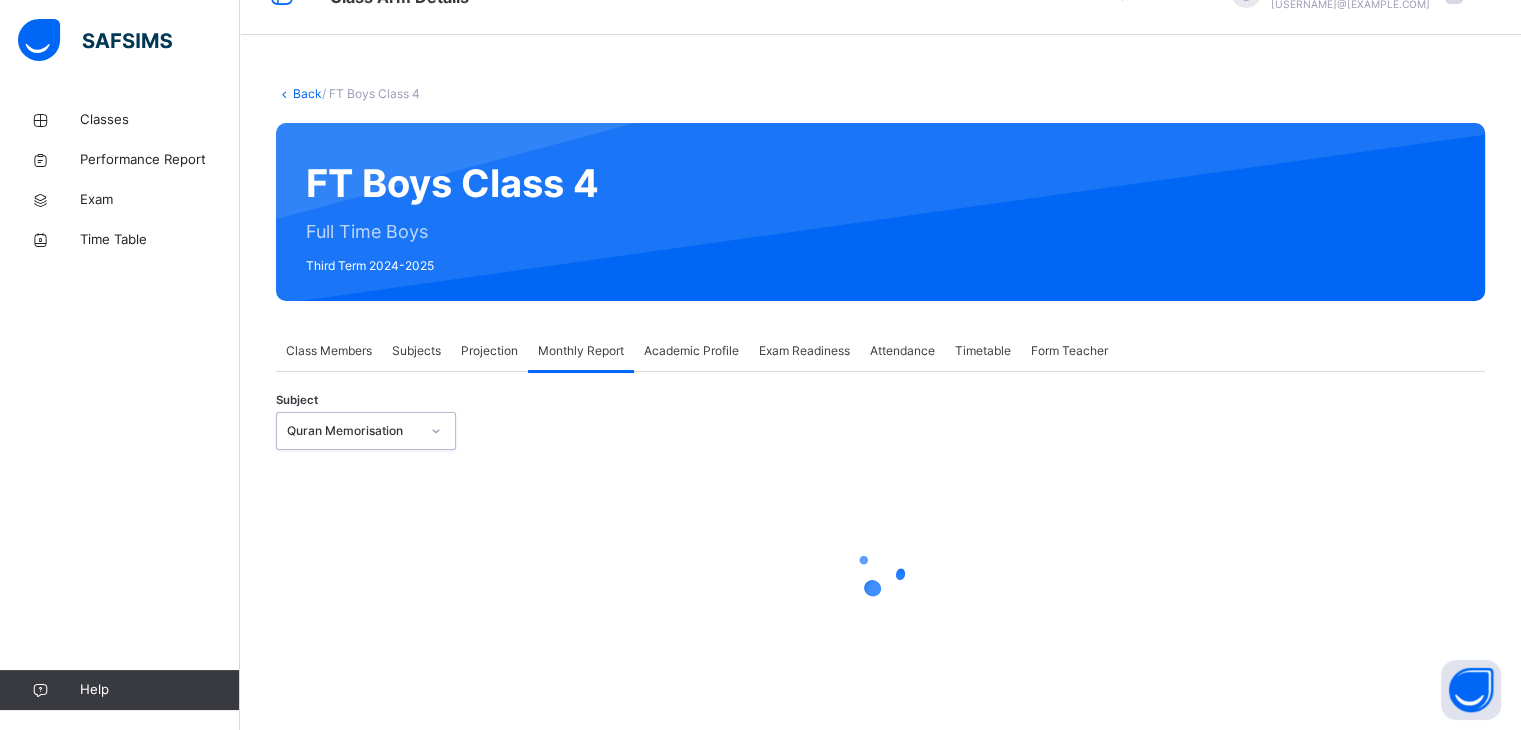 select on "****" 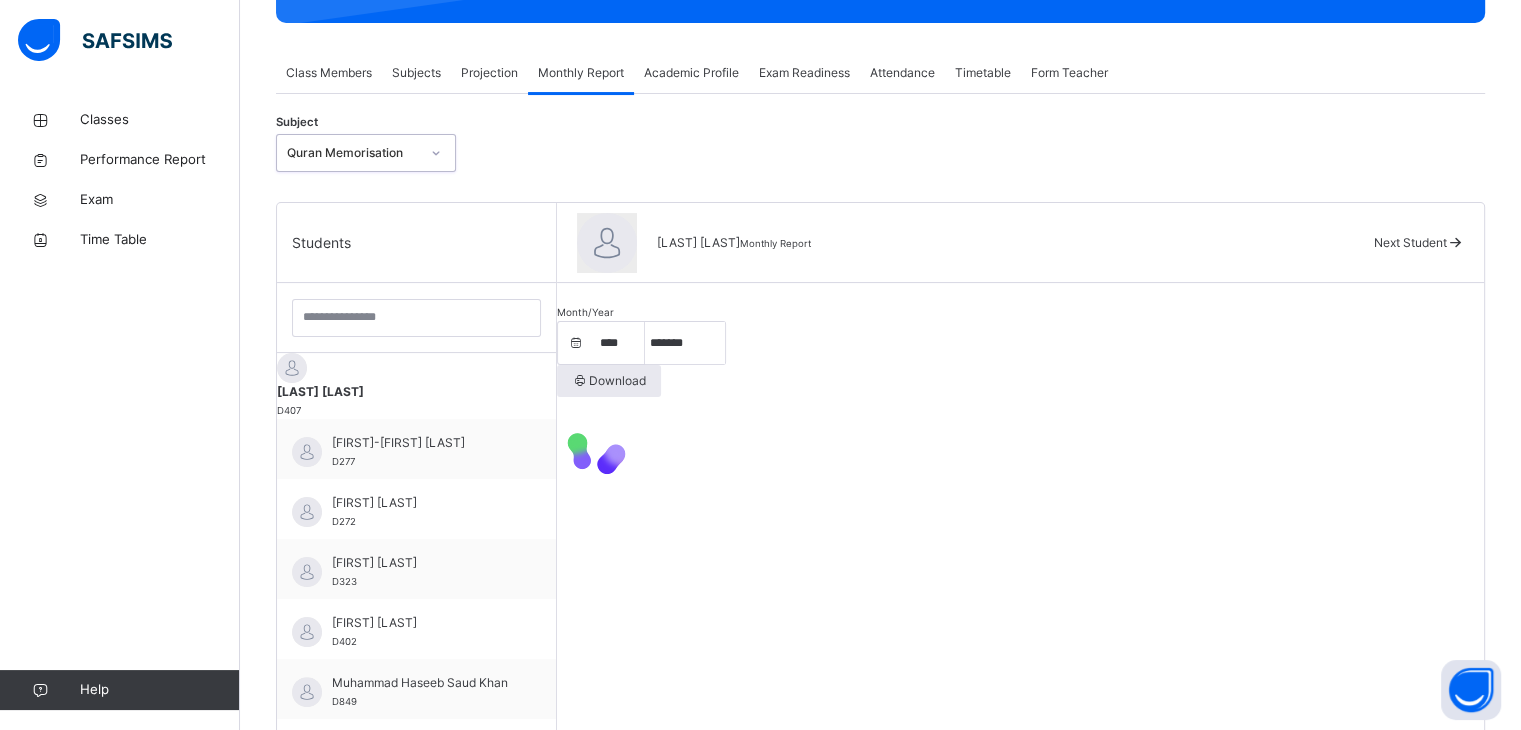 click at bounding box center (1020, 449) 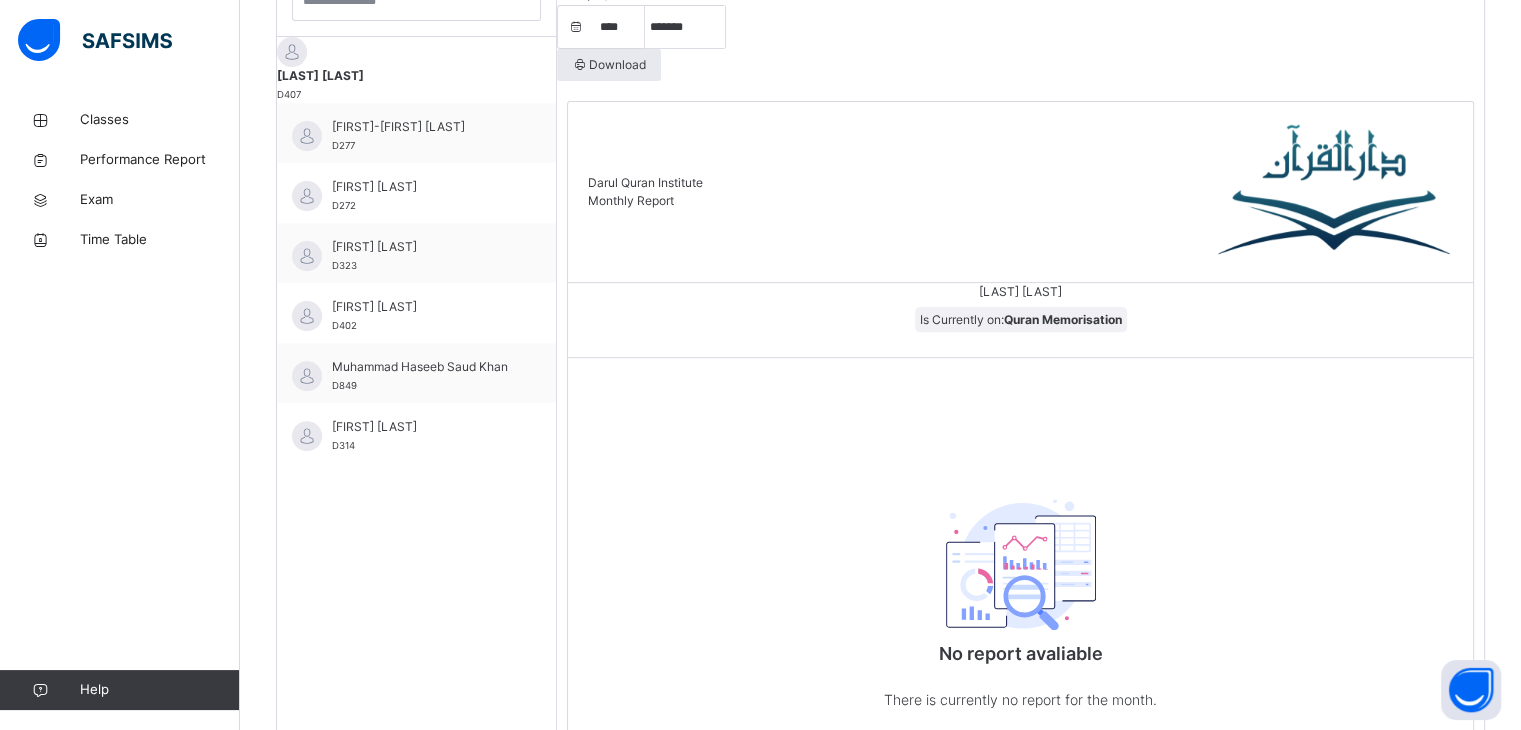 scroll, scrollTop: 777, scrollLeft: 0, axis: vertical 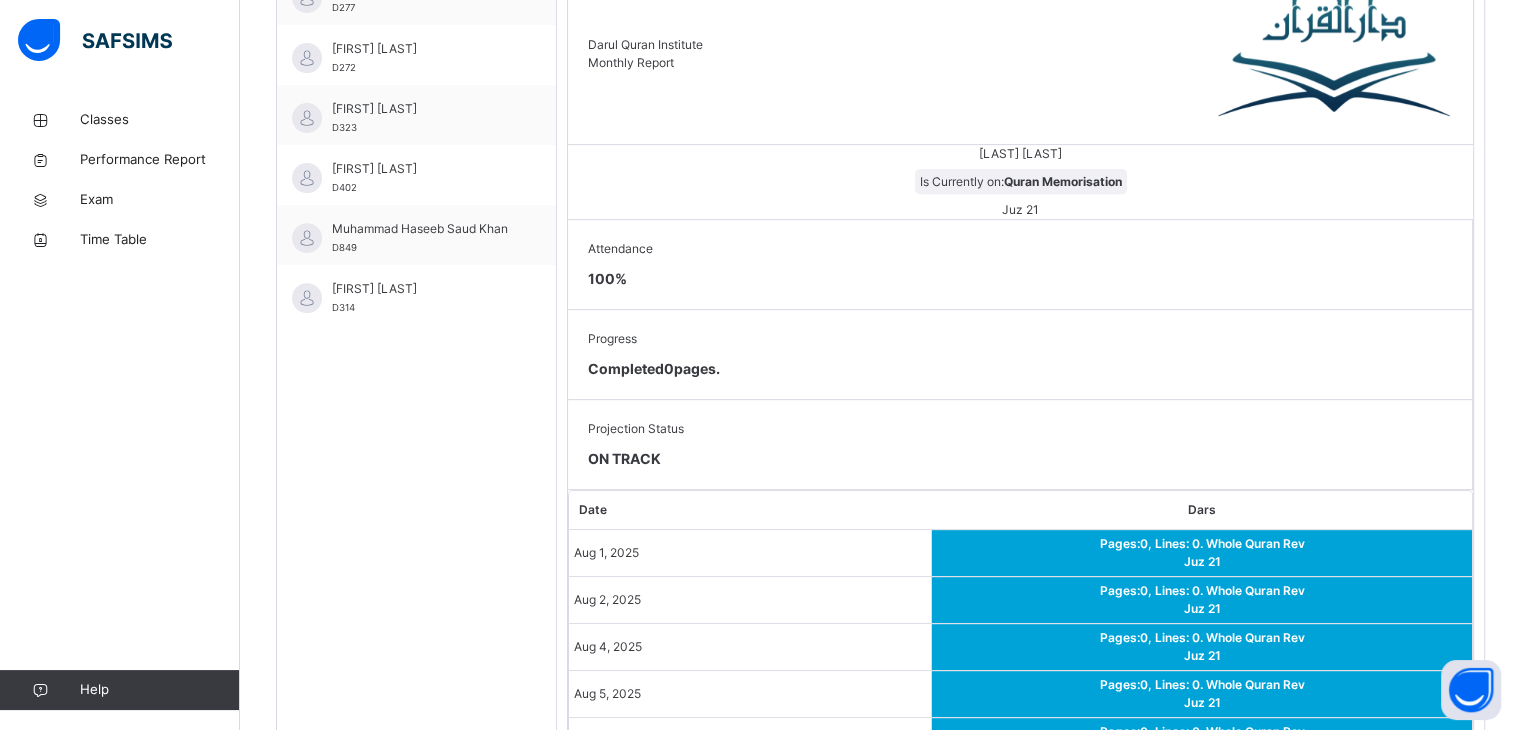 click on "Aug 2, 2025" at bounding box center [750, 600] 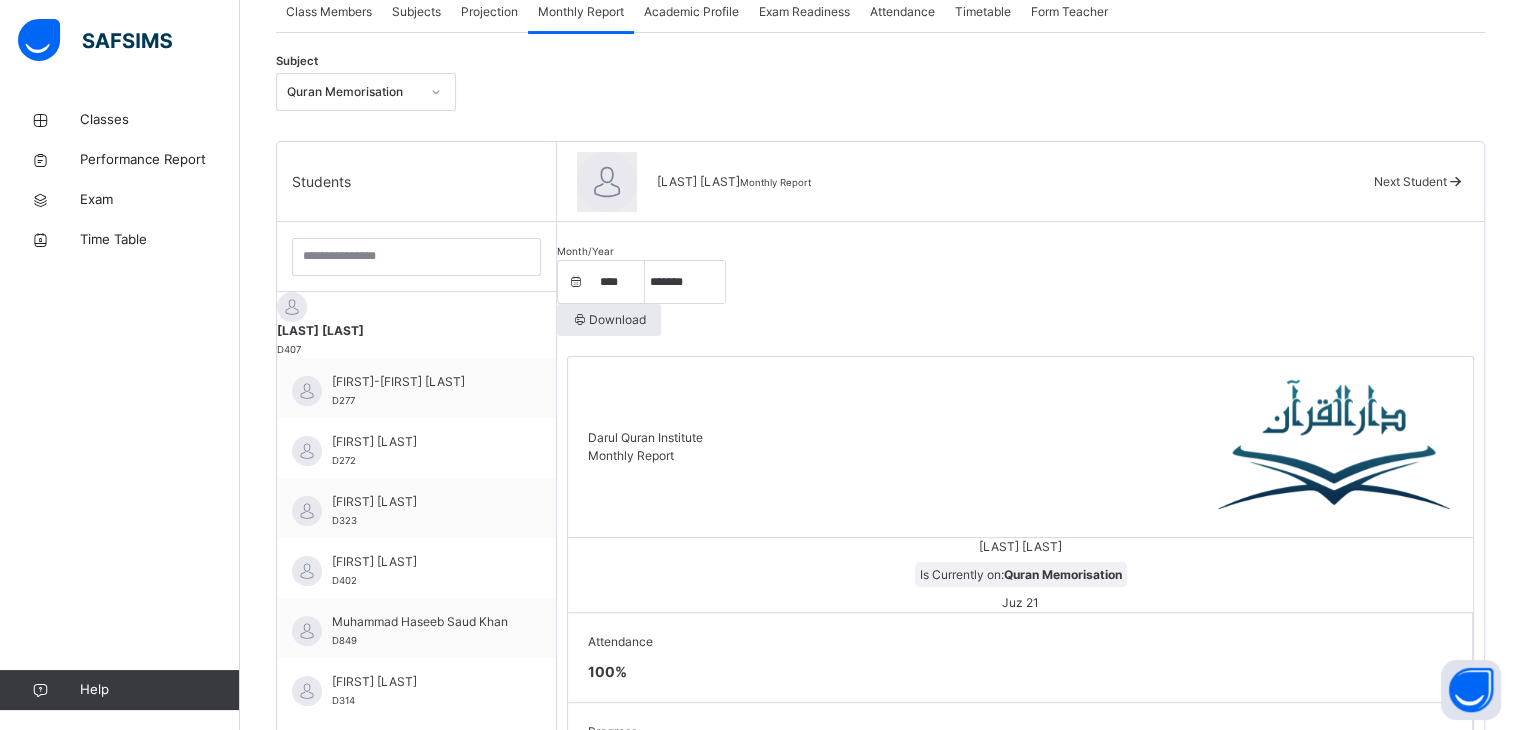 scroll, scrollTop: 377, scrollLeft: 0, axis: vertical 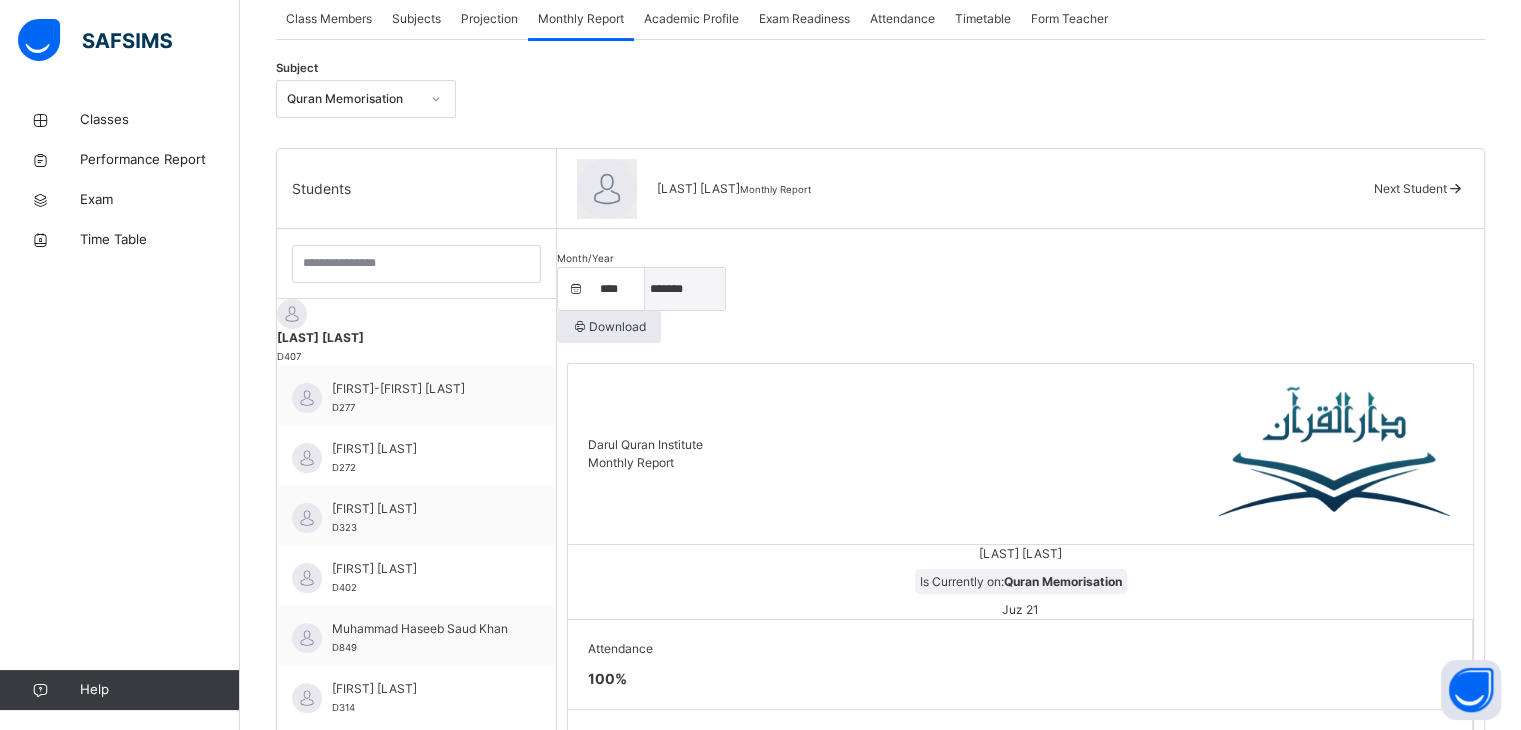 click on "***** ******* ******** ***** ***** *** **** **** ****** ********* ******* ******** ********" at bounding box center (685, 289) 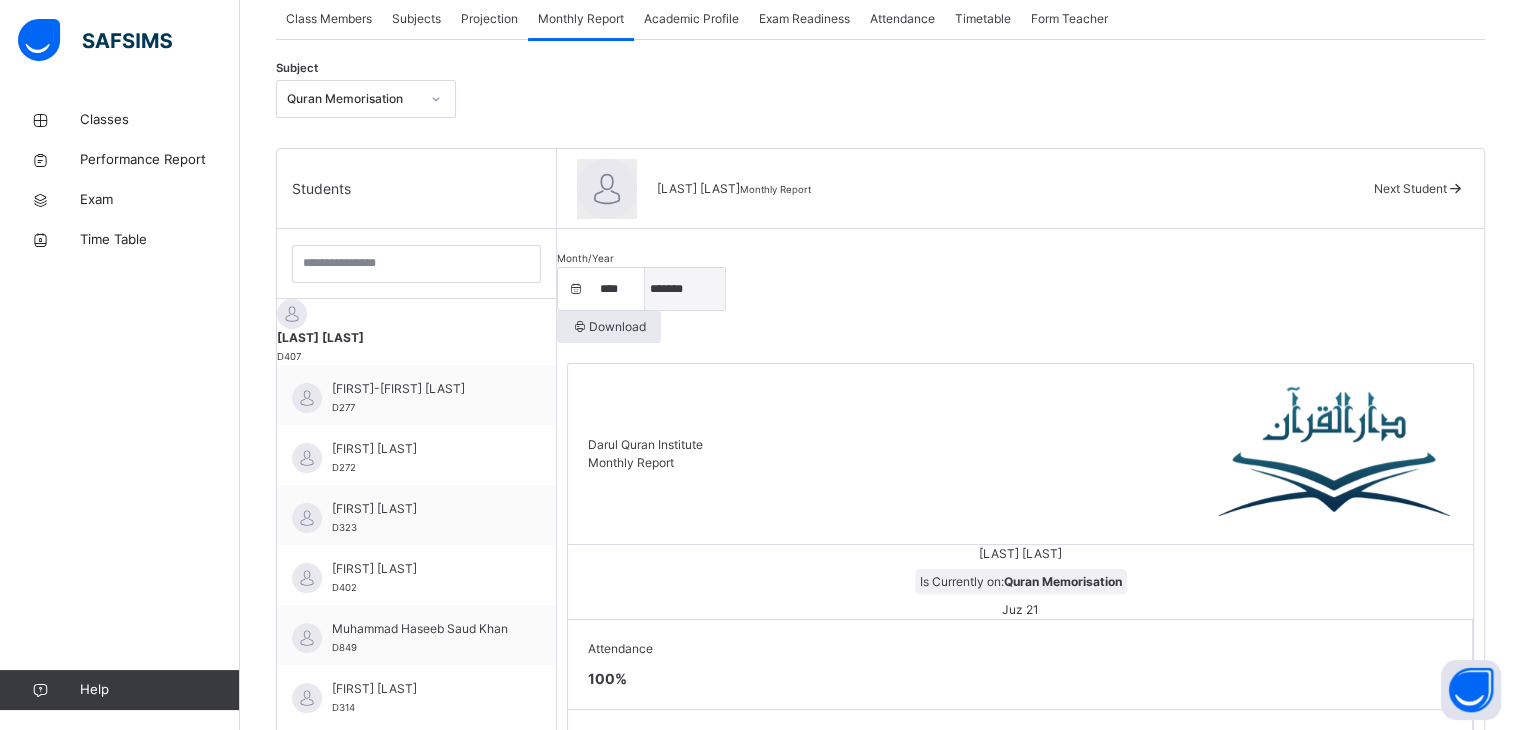 select on "*" 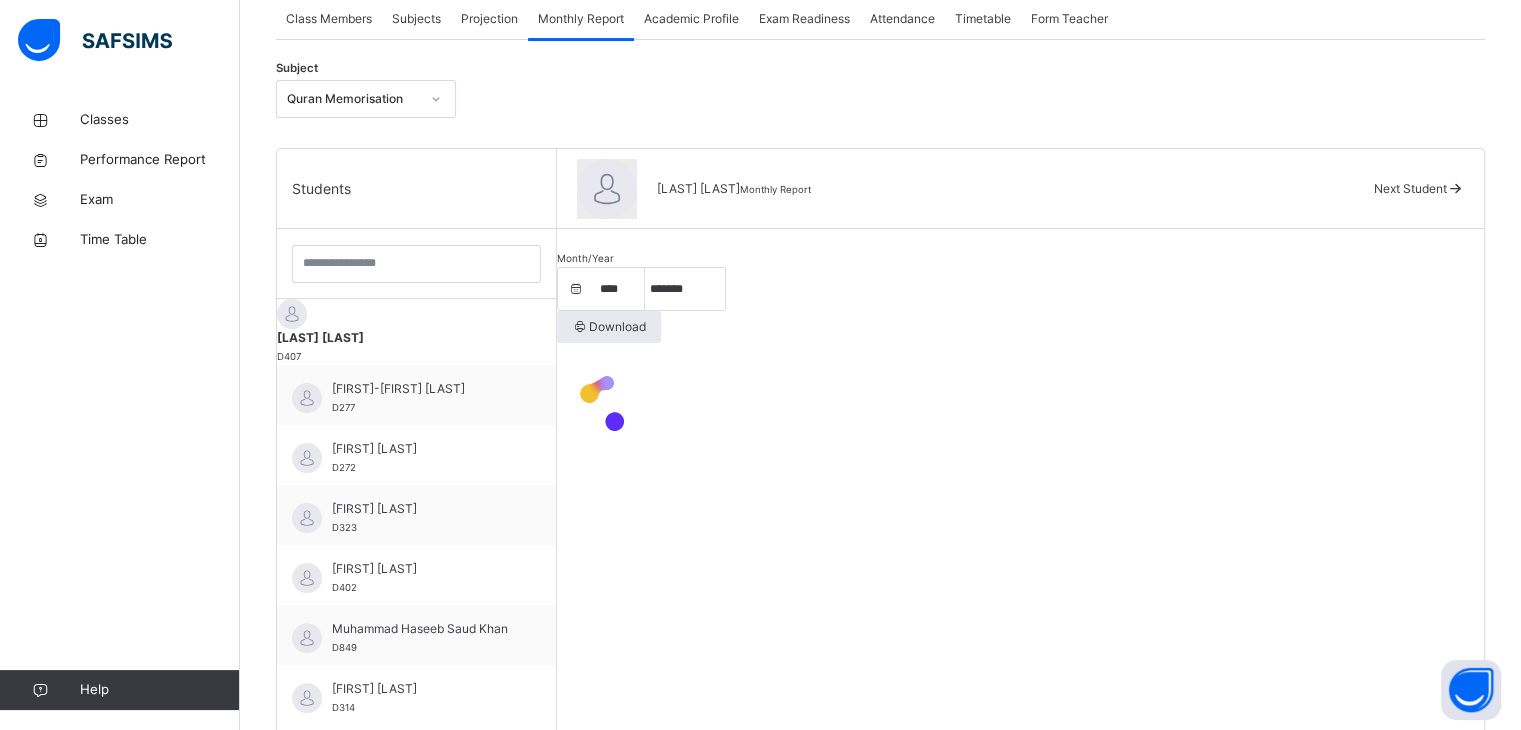 click on "Month/Year   **** **** **** **** **** **** **** **** **** **** **** **** **** **** **** **** **** **** **** **** **** **** **** **** **** **** **** **** **** **** **** **** **** **** **** **** **** **** **** **** **** **** **** **** **** **** **** **** **** **** **** **** **** **** **** **** **** **** **** **** **** **** **** **** **** **** **** **** **** **** **** **** **** **** **** **** **** **** **** **** **** **** **** **** **** **** **** **** **** **** **** **** **** **** **** **** **** **** **** **** **** **** **** **** **** **** **** **** **** **** **** **** **** **** **** **** **** **** **** **** **** **** **** **** **** **** **** **** **** **** **** ***** ******* ******** ***** ***** *** **** **** ****** ********* ******* ******** ********  Download" at bounding box center (1020, 348) 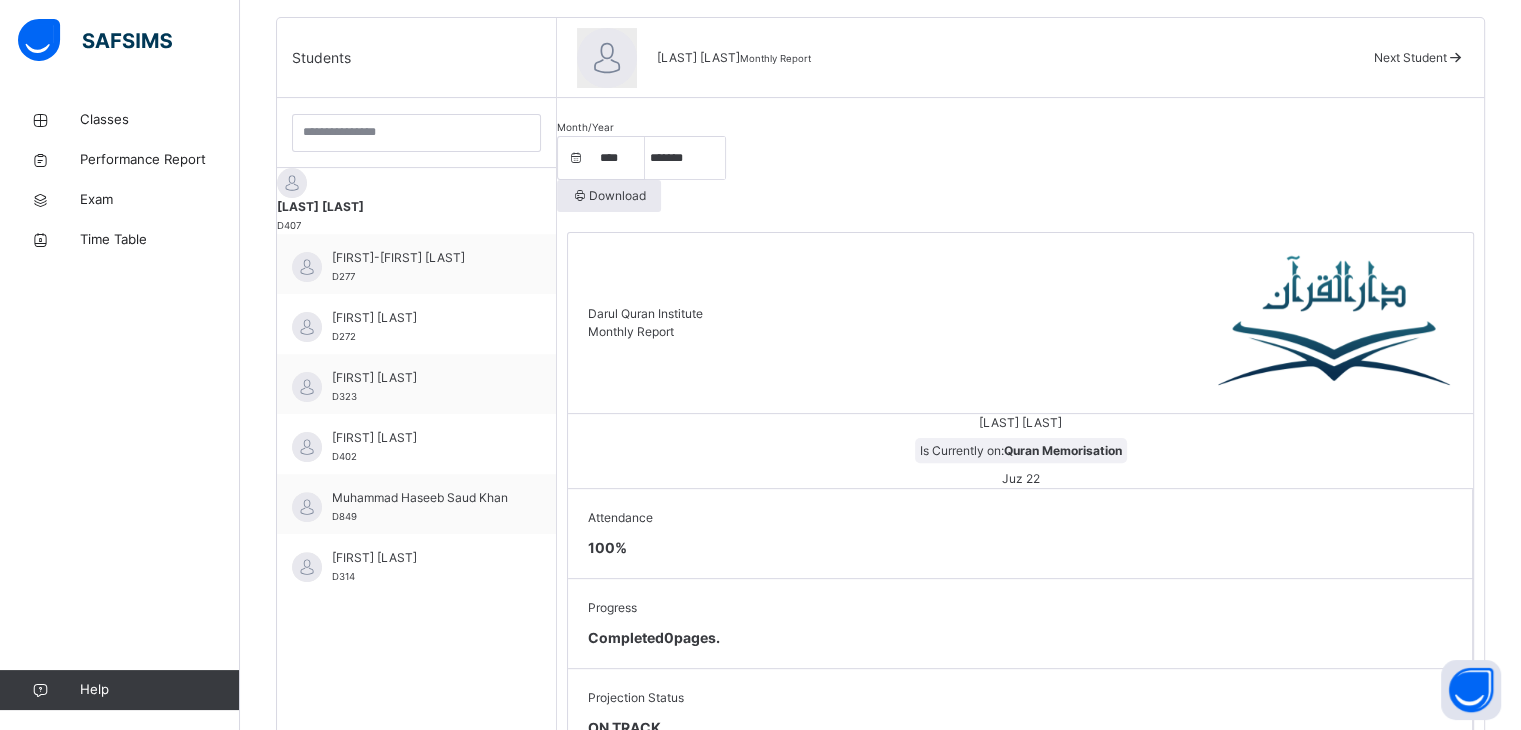 scroll, scrollTop: 497, scrollLeft: 0, axis: vertical 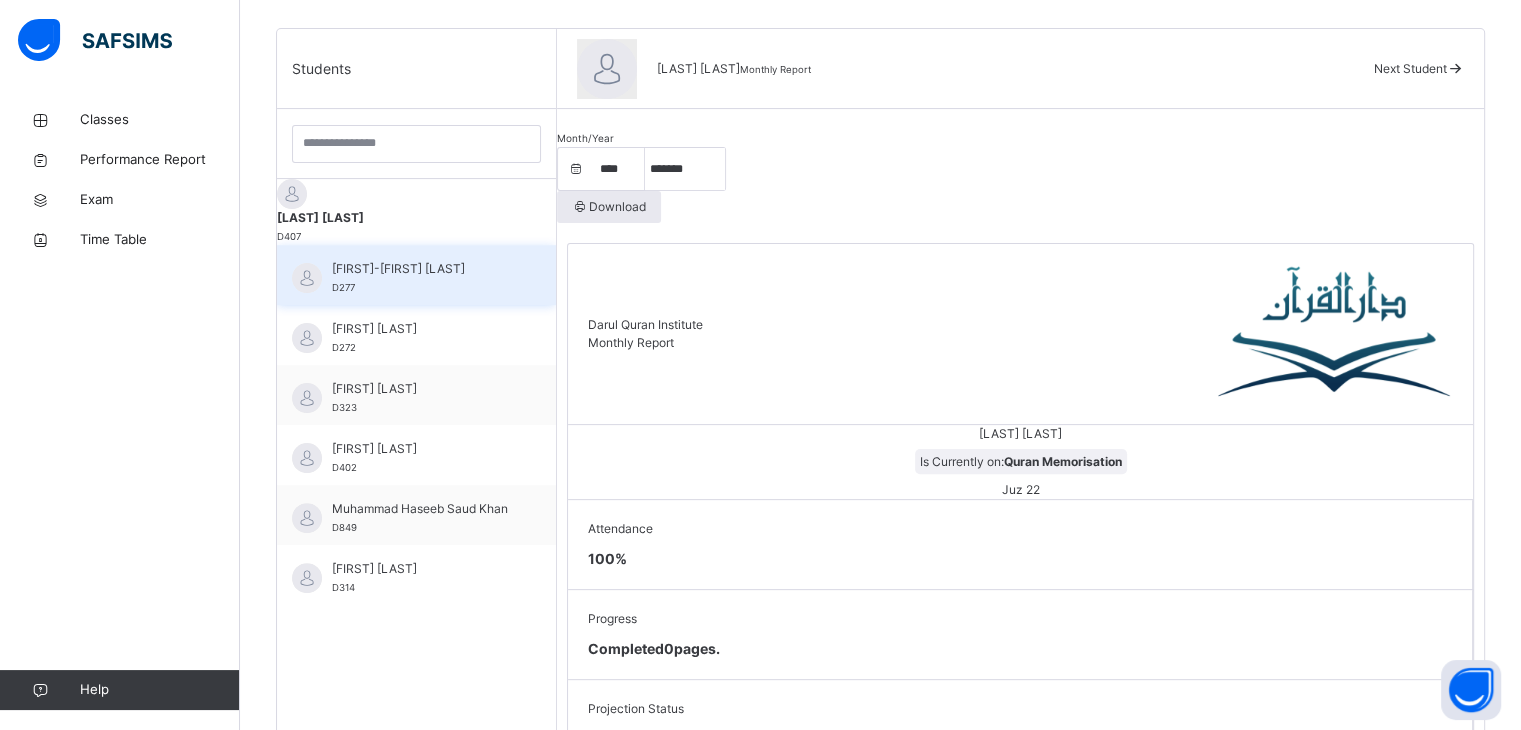 click on "[FIRST]-[FIRST]  [LAST] D277" at bounding box center [416, 275] 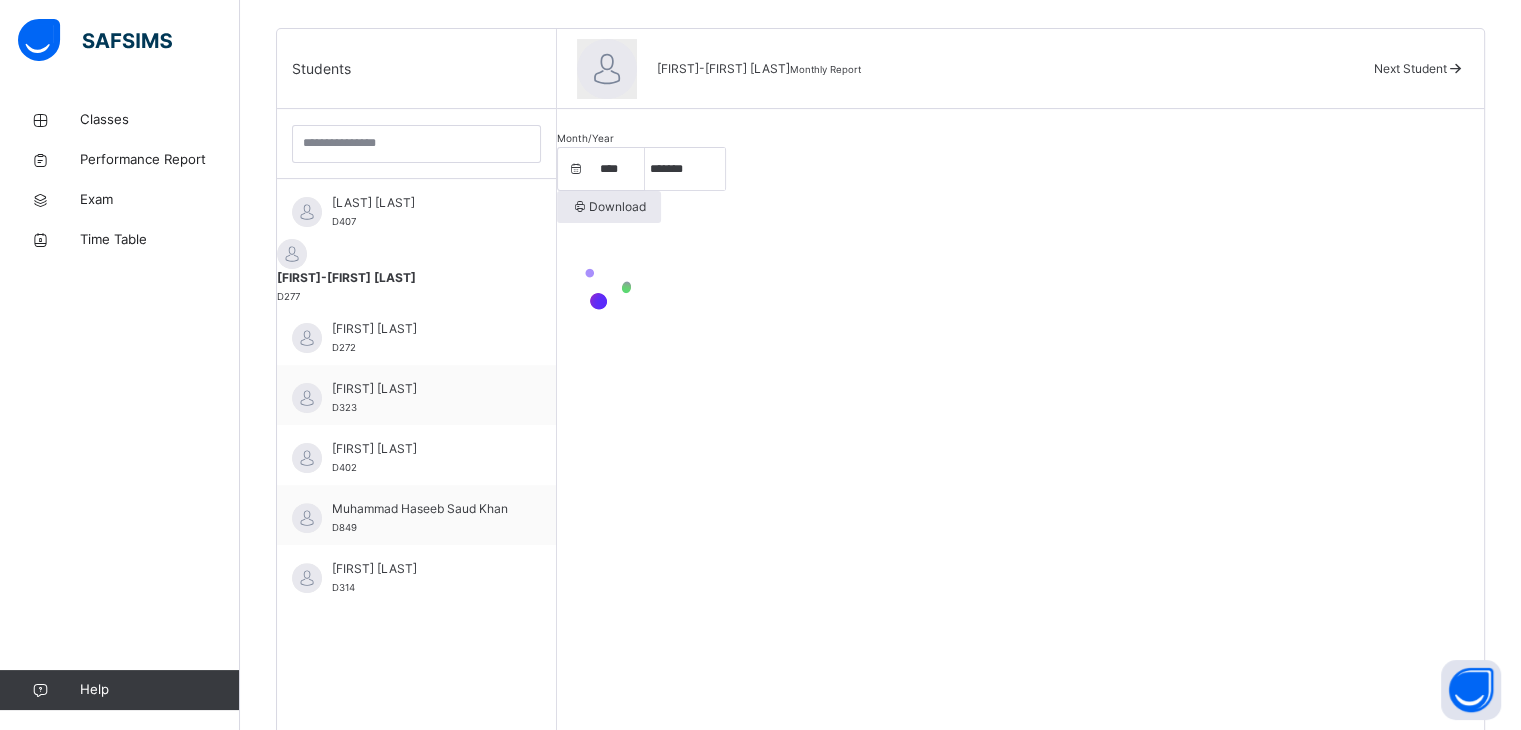 click on "Month/Year   **** **** **** **** **** **** **** **** **** **** **** **** **** **** **** **** **** **** **** **** **** **** **** **** **** **** **** **** **** **** **** **** **** **** **** **** **** **** **** **** **** **** **** **** **** **** **** **** **** **** **** **** **** **** **** **** **** **** **** **** **** **** **** **** **** **** **** **** **** **** **** **** **** **** **** **** **** **** **** **** **** **** **** **** **** **** **** **** **** **** **** **** **** **** **** **** **** **** **** **** **** **** **** **** **** **** **** **** **** **** **** **** **** **** **** **** **** **** **** **** **** **** **** **** **** **** **** **** **** **** **** ***** ******* ******** ***** ***** *** **** **** ****** ********* ******* ******** ********  Download" at bounding box center [1020, 434] 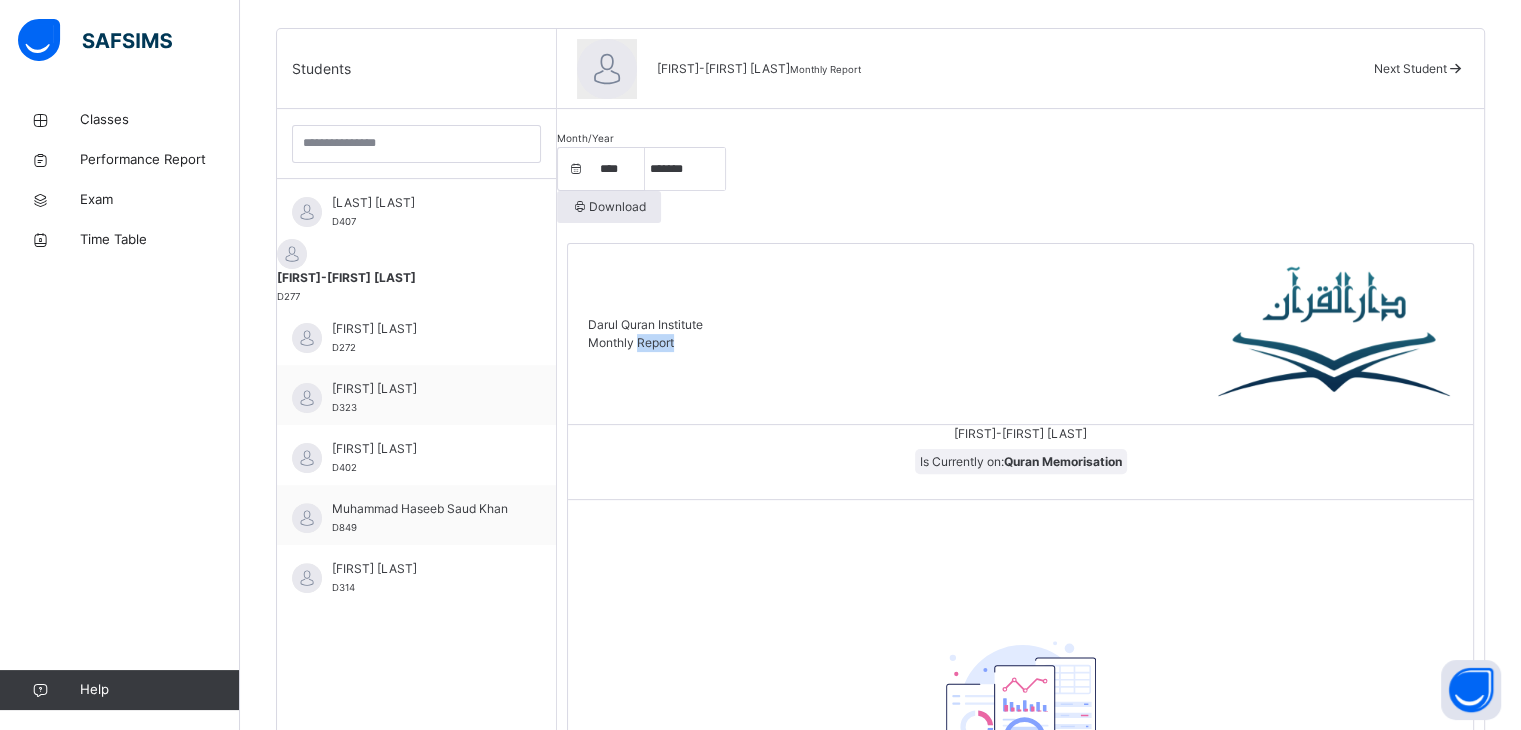 click on "Darul Quran Institute Monthly Report" at bounding box center (1020, 334) 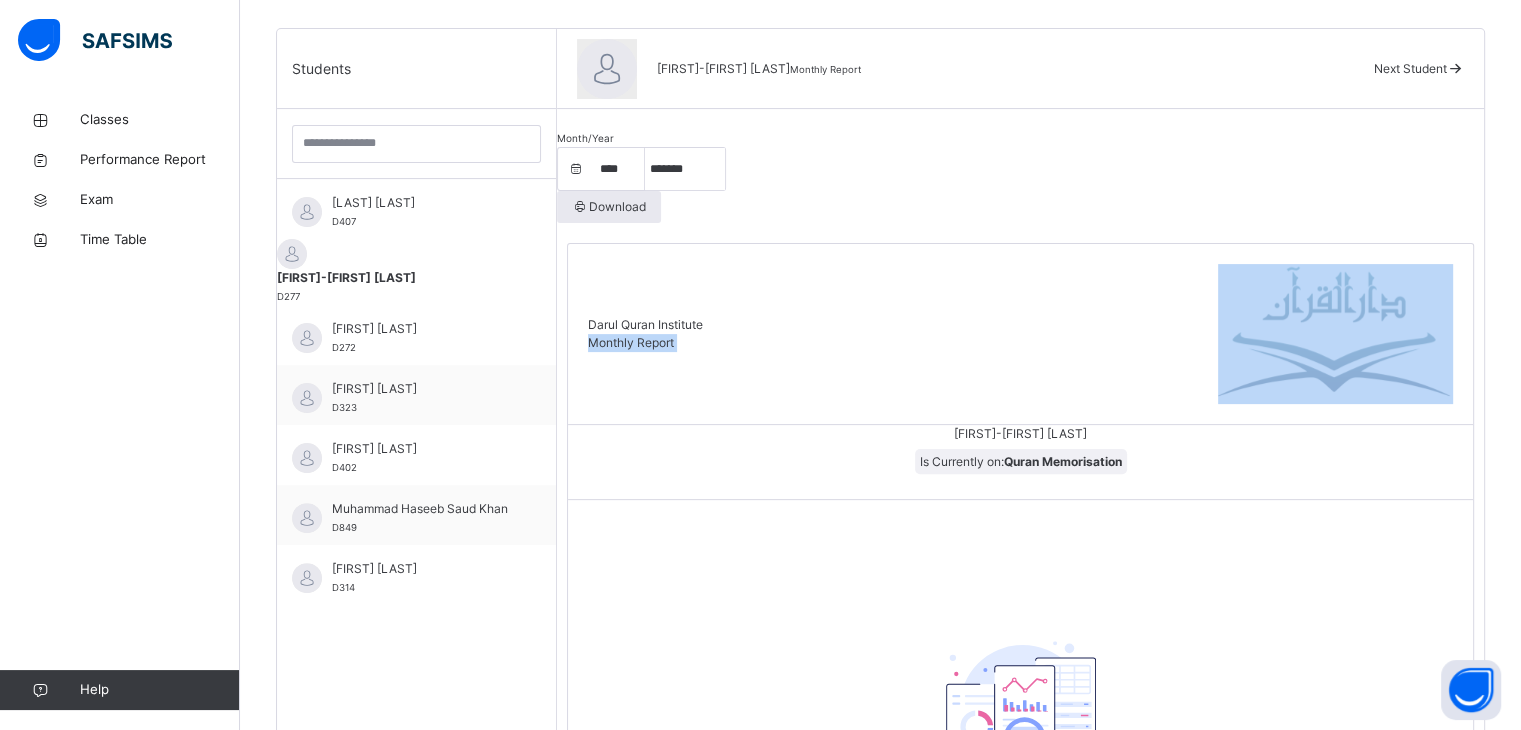 click on "Darul Quran Institute Monthly Report" at bounding box center (1020, 334) 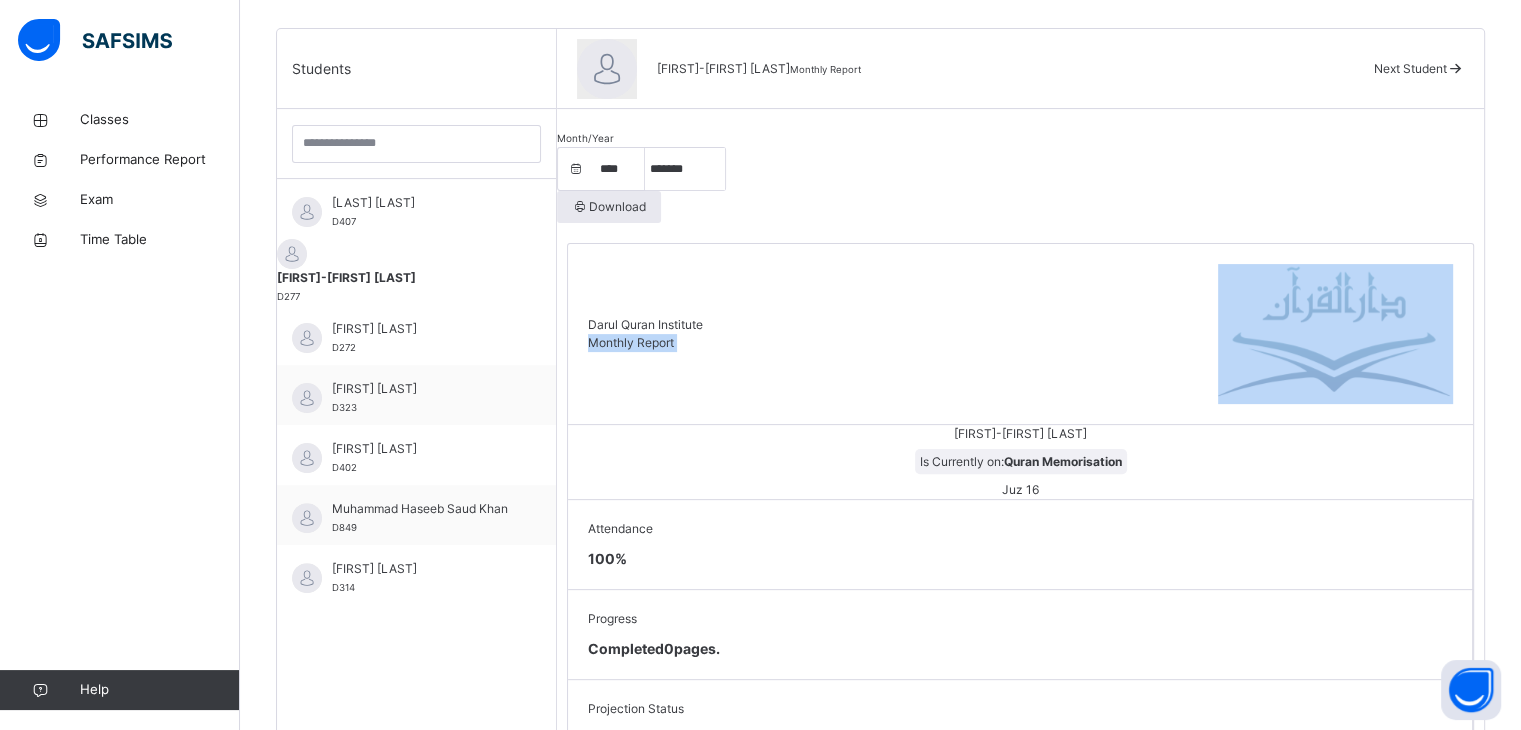 click on "Darul Quran Institute Monthly Report" at bounding box center (1020, 334) 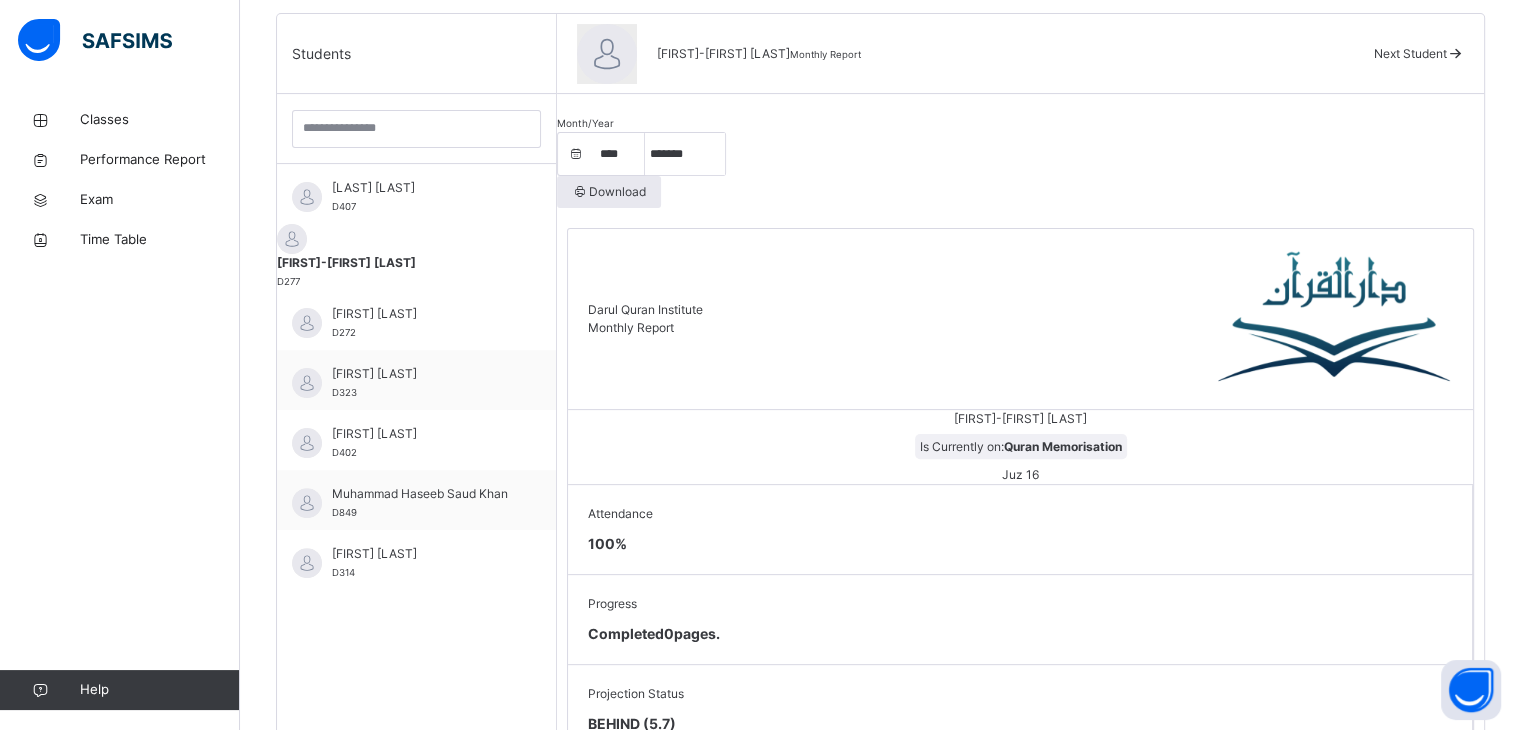 scroll, scrollTop: 457, scrollLeft: 0, axis: vertical 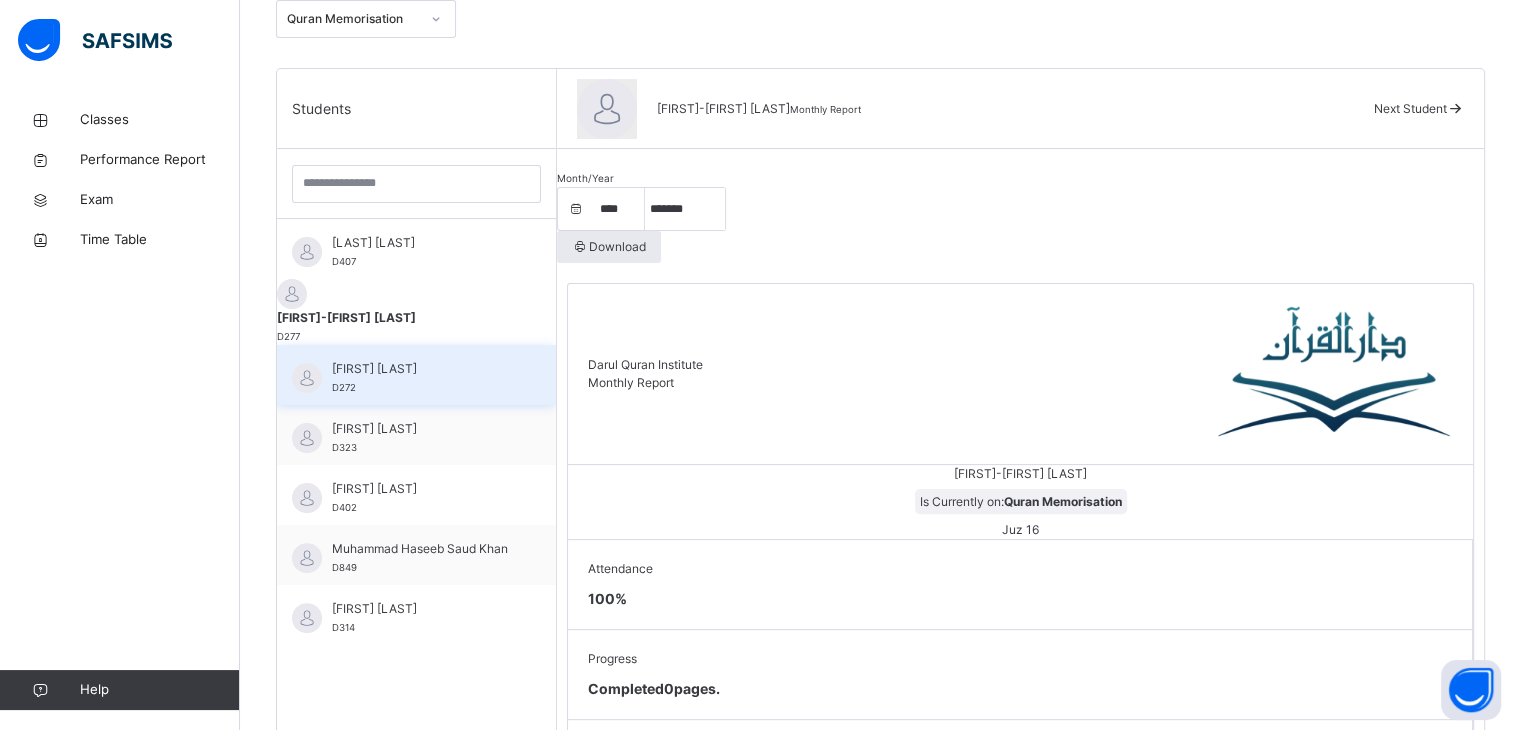 click on "[FIRST]  [LAST]" at bounding box center (421, 369) 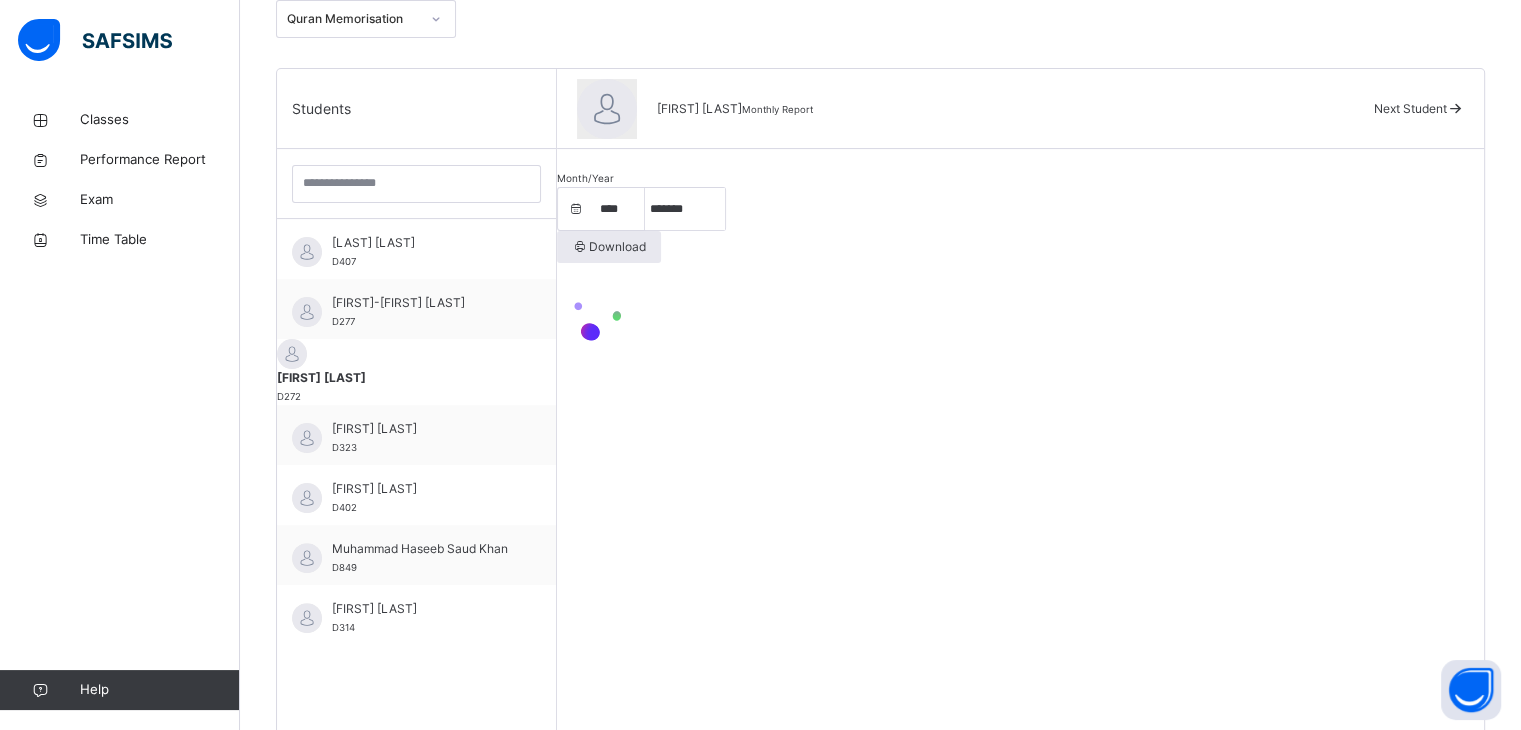 click on "Month/Year   **** **** **** **** **** **** **** **** **** **** **** **** **** **** **** **** **** **** **** **** **** **** **** **** **** **** **** **** **** **** **** **** **** **** **** **** **** **** **** **** **** **** **** **** **** **** **** **** **** **** **** **** **** **** **** **** **** **** **** **** **** **** **** **** **** **** **** **** **** **** **** **** **** **** **** **** **** **** **** **** **** **** **** **** **** **** **** **** **** **** **** **** **** **** **** **** **** **** **** **** **** **** **** **** **** **** **** **** **** **** **** **** **** **** **** **** **** **** **** **** **** **** **** **** **** **** **** **** **** **** **** ***** ******* ******** ***** ***** *** **** **** ****** ********* ******* ******** ********  Download" at bounding box center (1020, 474) 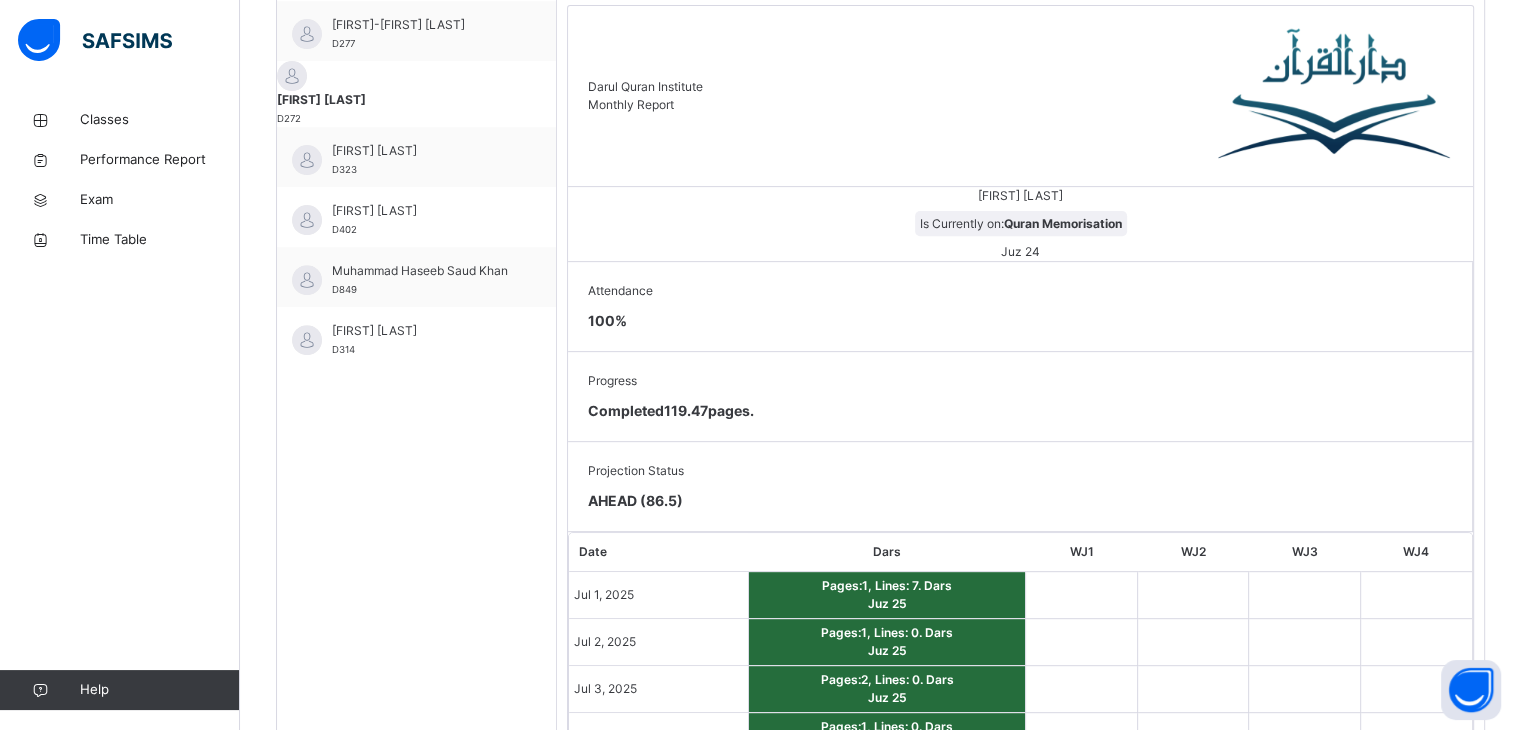 scroll, scrollTop: 737, scrollLeft: 0, axis: vertical 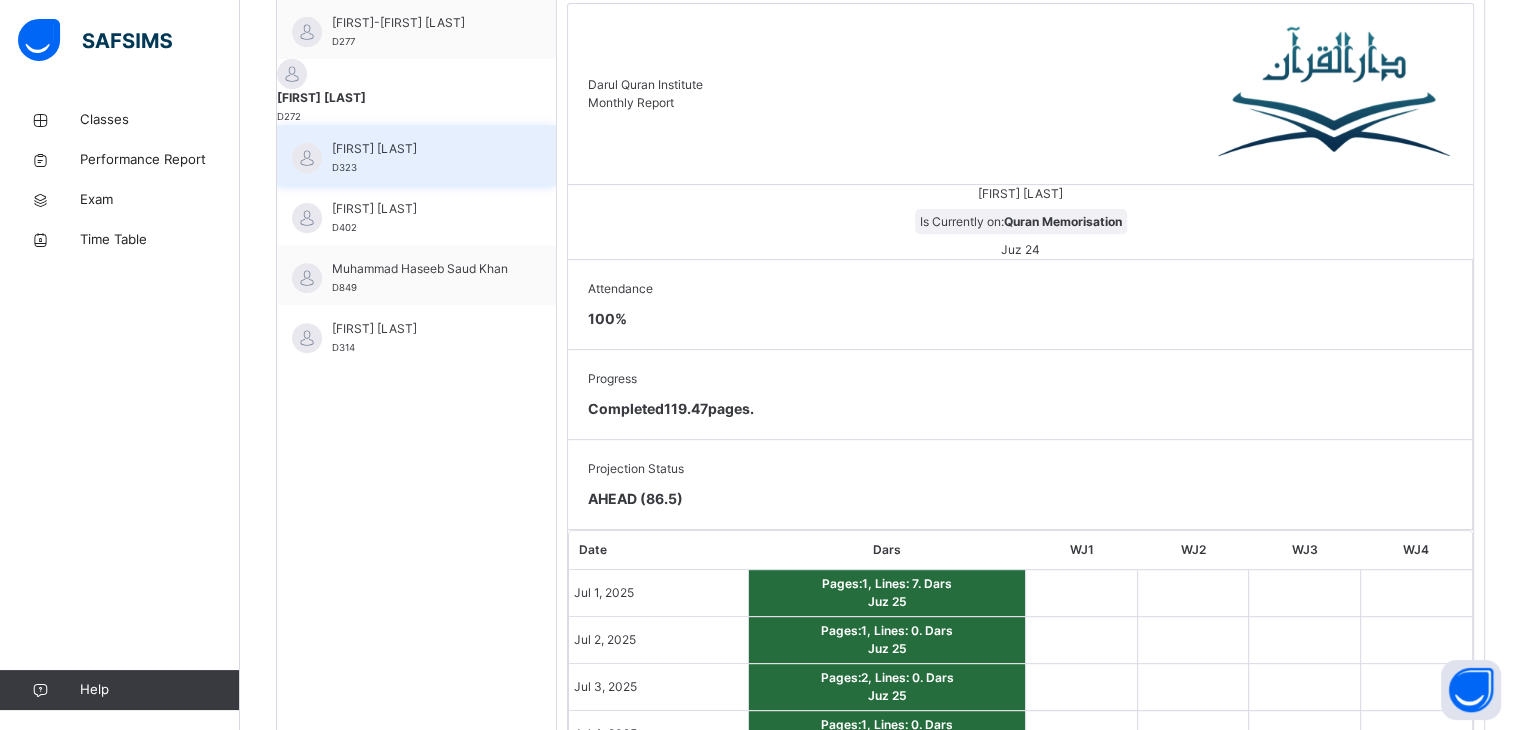 click on "[FIRST] [LAST] D323" at bounding box center (416, 155) 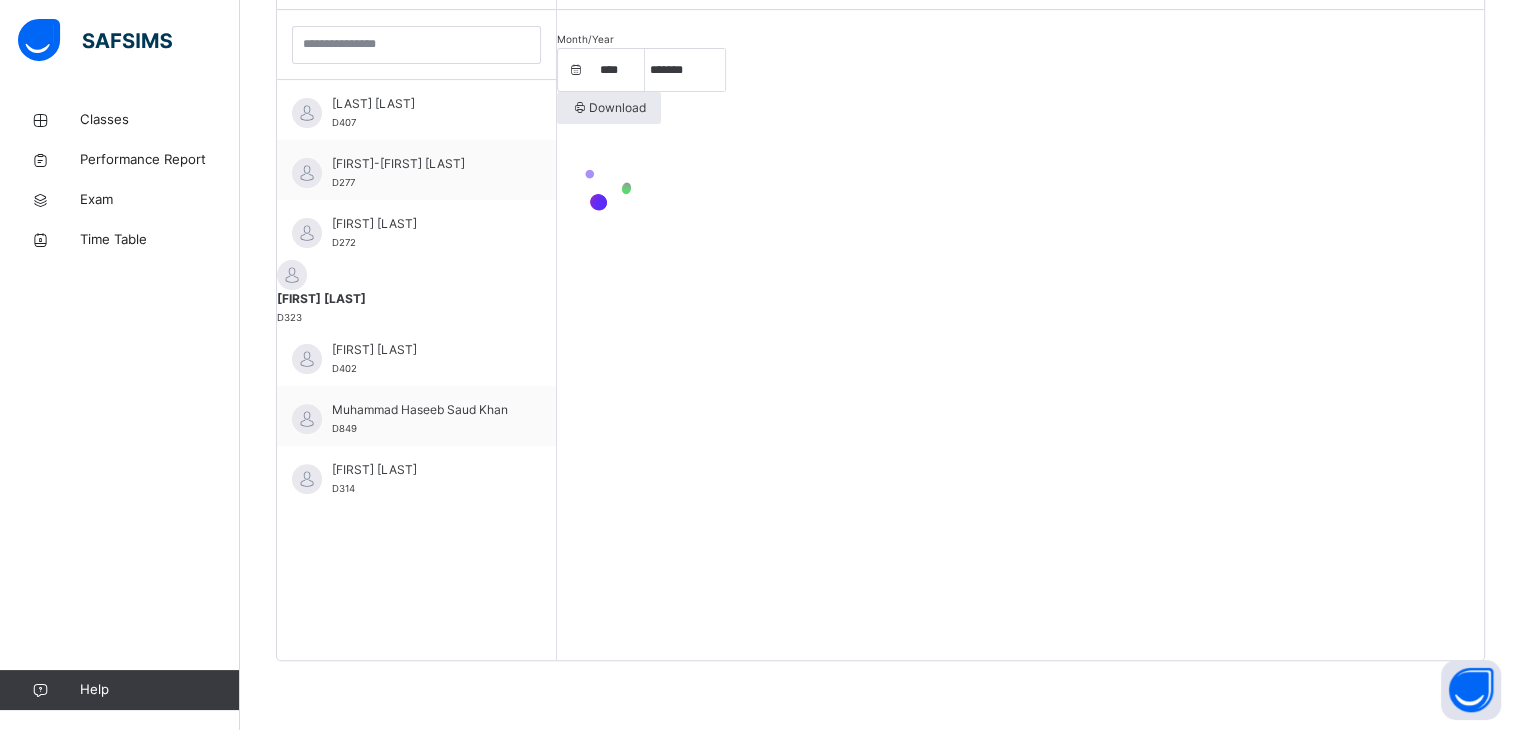click on "Month/Year   **** **** **** **** **** **** **** **** **** **** **** **** **** **** **** **** **** **** **** **** **** **** **** **** **** **** **** **** **** **** **** **** **** **** **** **** **** **** **** **** **** **** **** **** **** **** **** **** **** **** **** **** **** **** **** **** **** **** **** **** **** **** **** **** **** **** **** **** **** **** **** **** **** **** **** **** **** **** **** **** **** **** **** **** **** **** **** **** **** **** **** **** **** **** **** **** **** **** **** **** **** **** **** **** **** **** **** **** **** **** **** **** **** **** **** **** **** **** **** **** **** **** **** **** **** **** **** **** **** **** **** ***** ******* ******** ***** ***** *** **** **** ****** ********* ******* ******** ********  Download" at bounding box center [1020, 335] 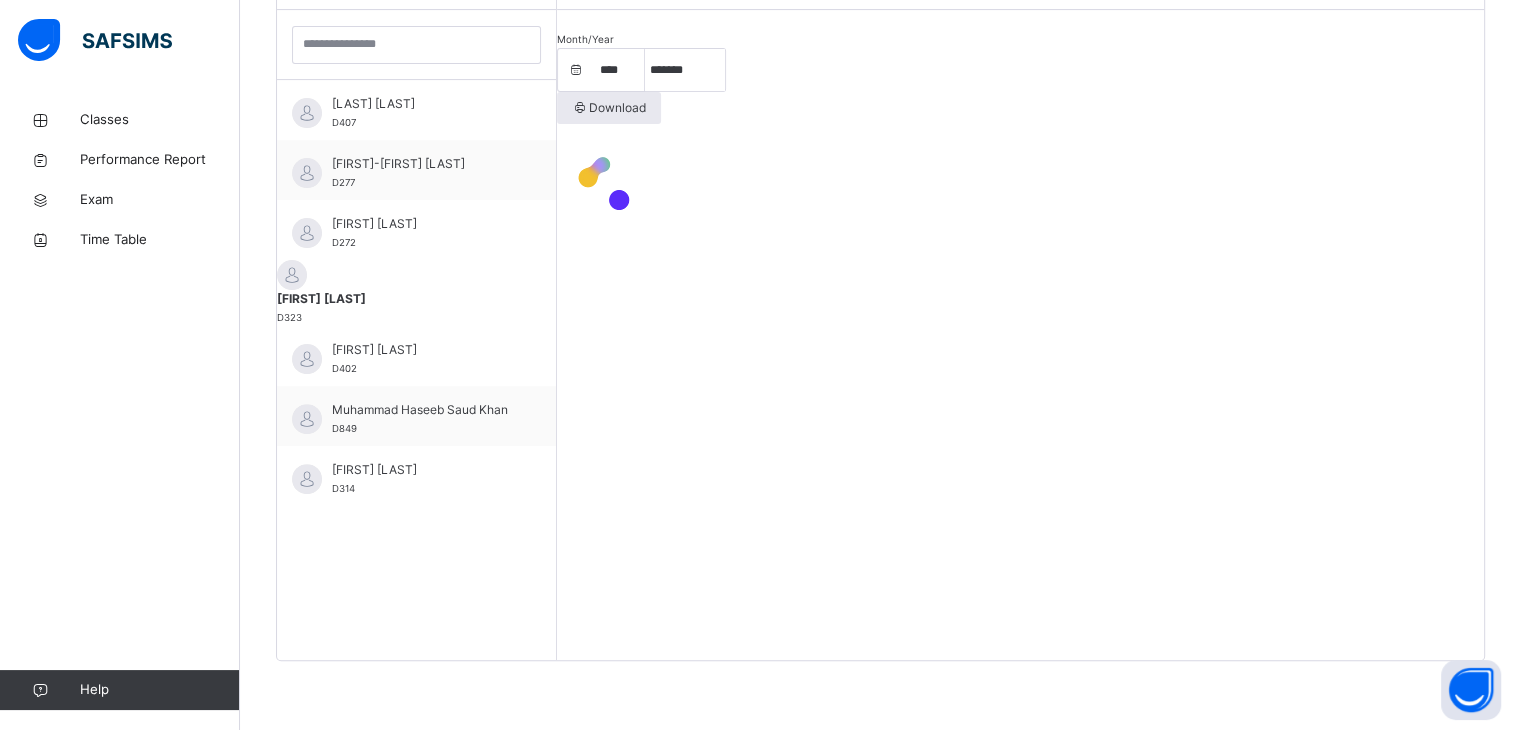 click on "Month/Year   **** **** **** **** **** **** **** **** **** **** **** **** **** **** **** **** **** **** **** **** **** **** **** **** **** **** **** **** **** **** **** **** **** **** **** **** **** **** **** **** **** **** **** **** **** **** **** **** **** **** **** **** **** **** **** **** **** **** **** **** **** **** **** **** **** **** **** **** **** **** **** **** **** **** **** **** **** **** **** **** **** **** **** **** **** **** **** **** **** **** **** **** **** **** **** **** **** **** **** **** **** **** **** **** **** **** **** **** **** **** **** **** **** **** **** **** **** **** **** **** **** **** **** **** **** **** **** **** **** **** **** ***** ******* ******** ***** ***** *** **** **** ****** ********* ******* ******** ********  Download" at bounding box center (1020, 335) 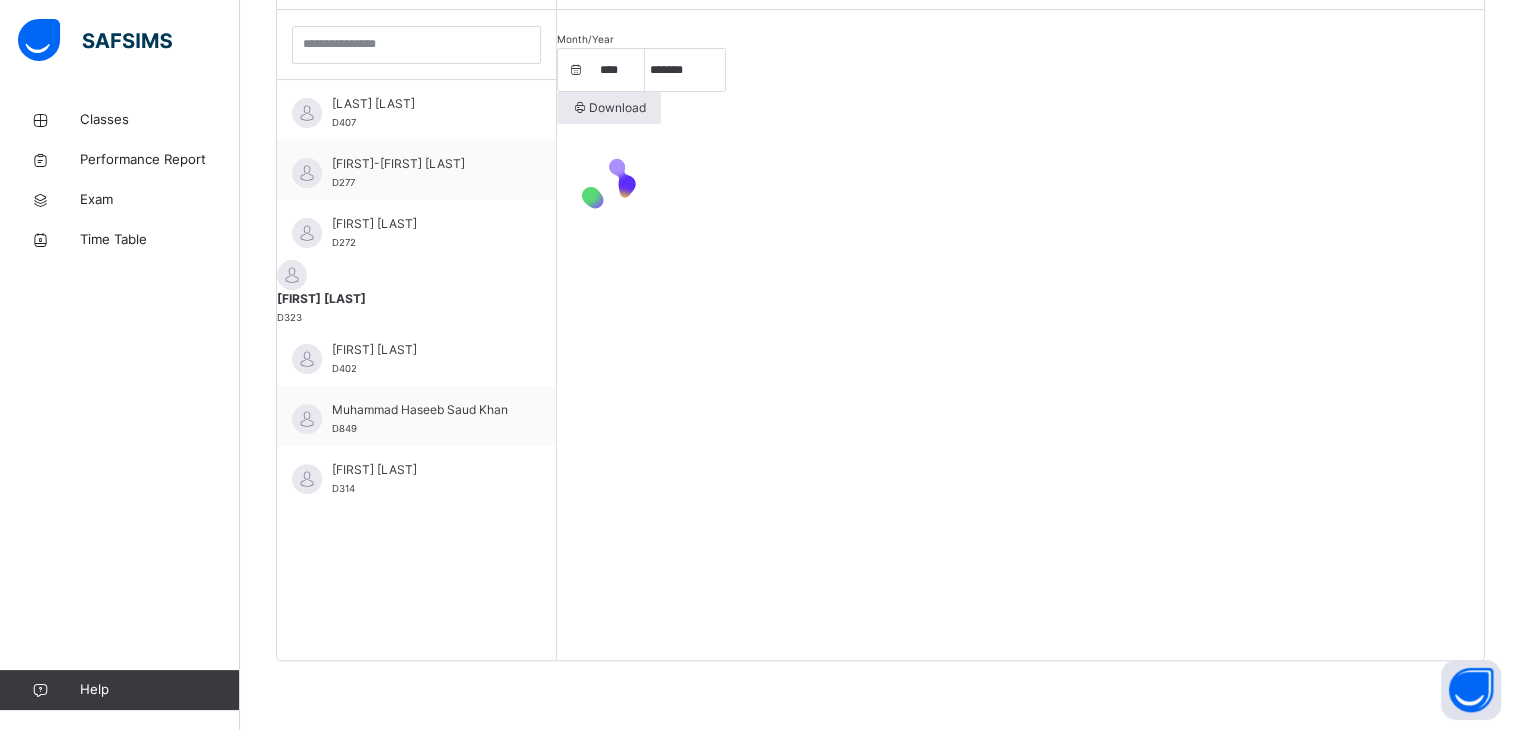 scroll, scrollTop: 737, scrollLeft: 0, axis: vertical 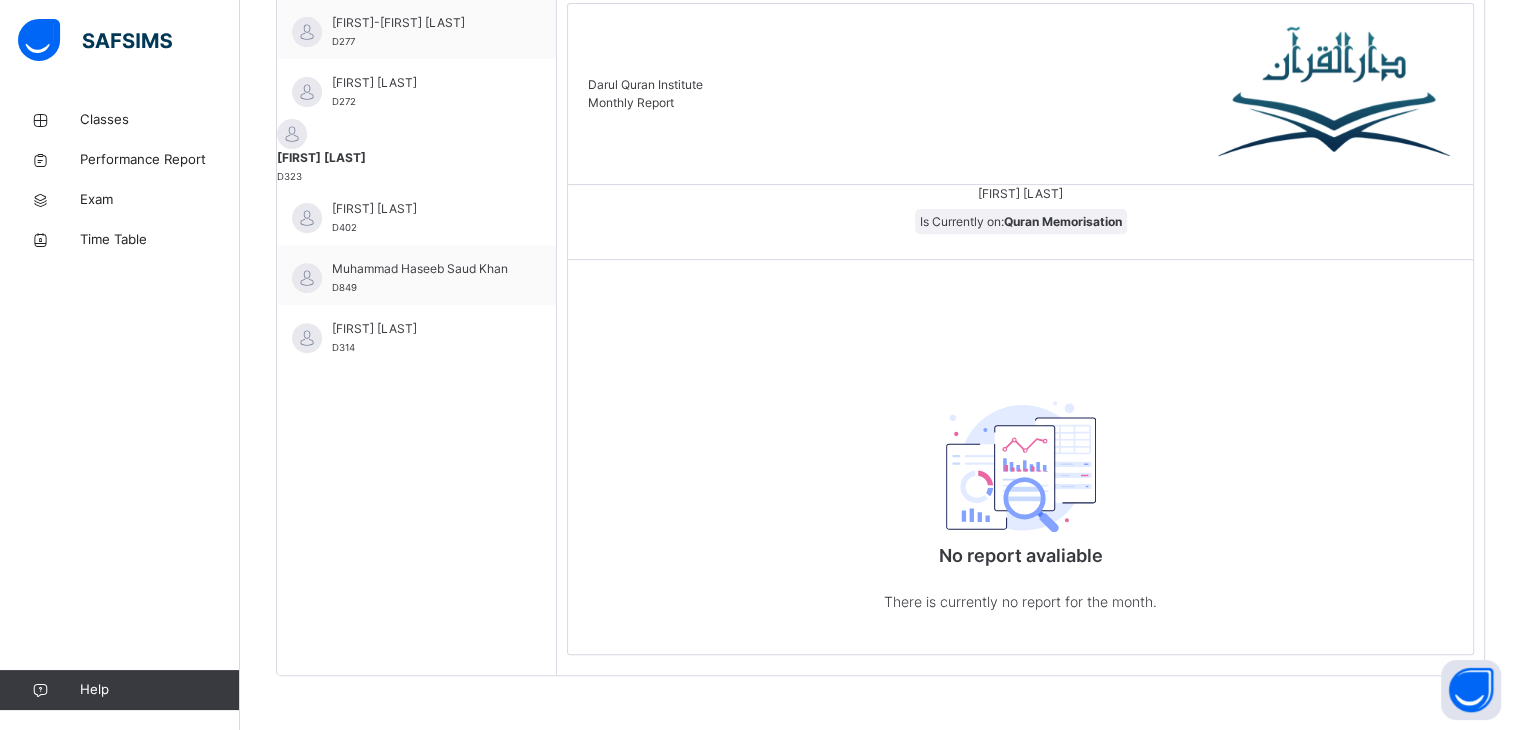 click on "[BRAND] [LAST] [FIRST] Is Currently on: [PRODUCT] No report avaliable There is currently no report for the month." at bounding box center (1020, 329) 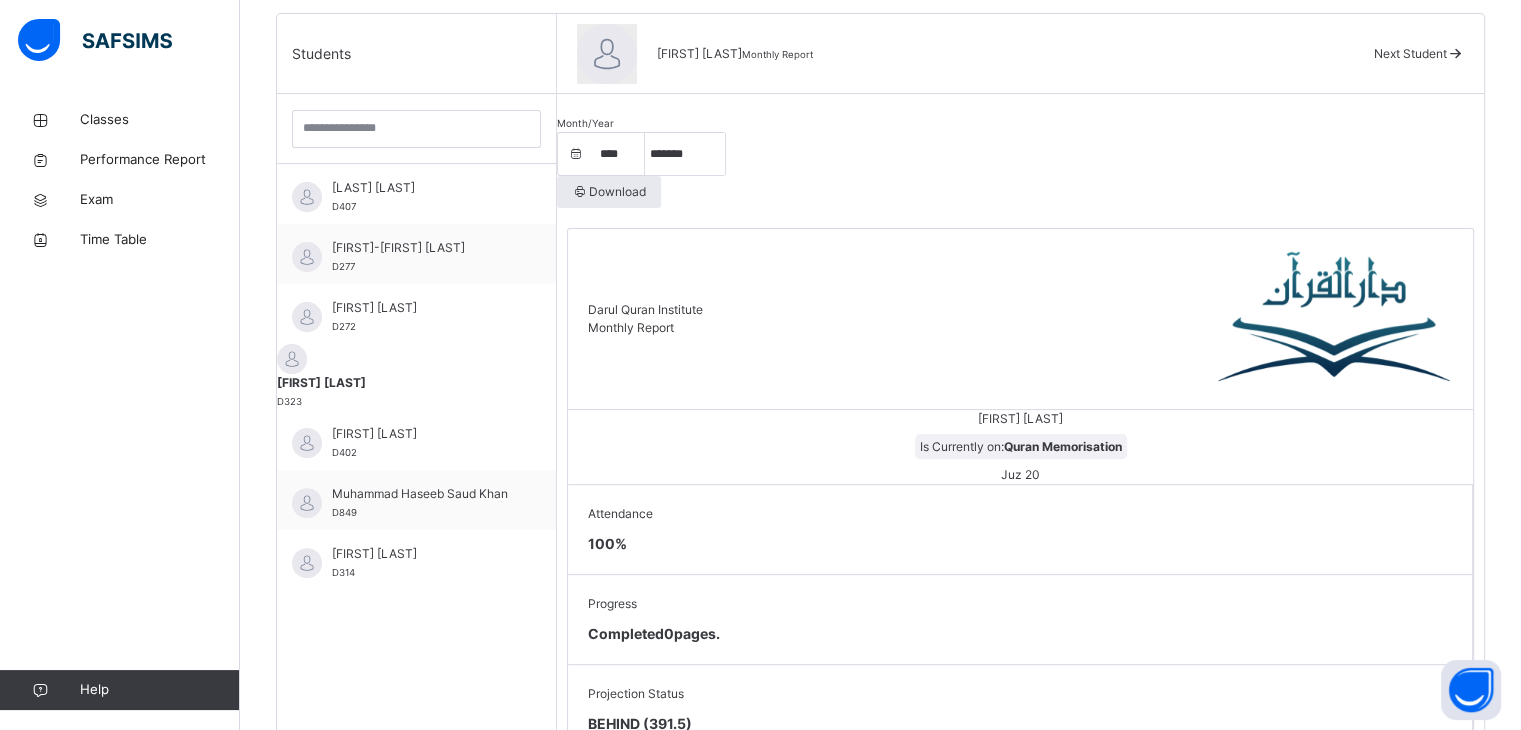 scroll, scrollTop: 497, scrollLeft: 0, axis: vertical 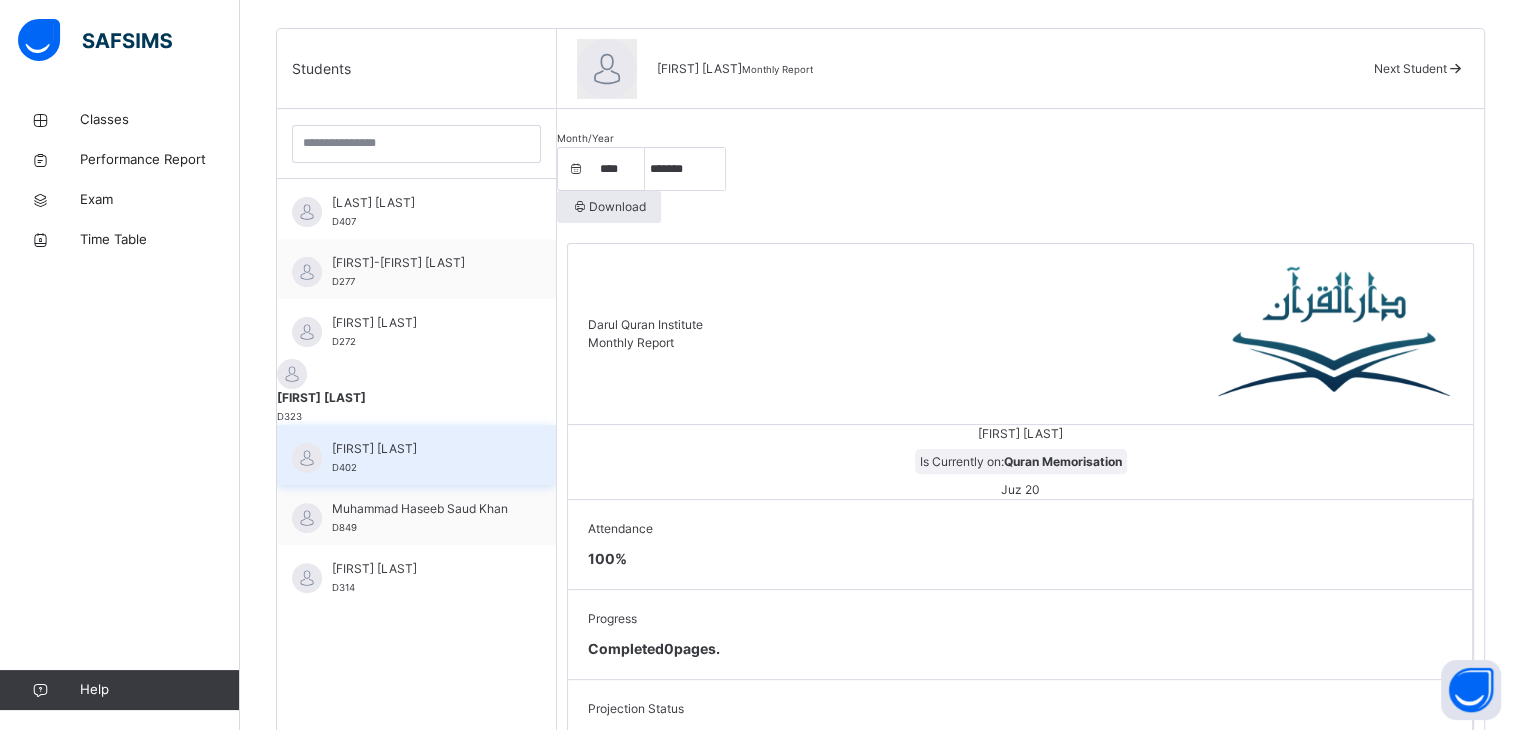 click on "[FIRST]  [LAST] D402" at bounding box center [421, 458] 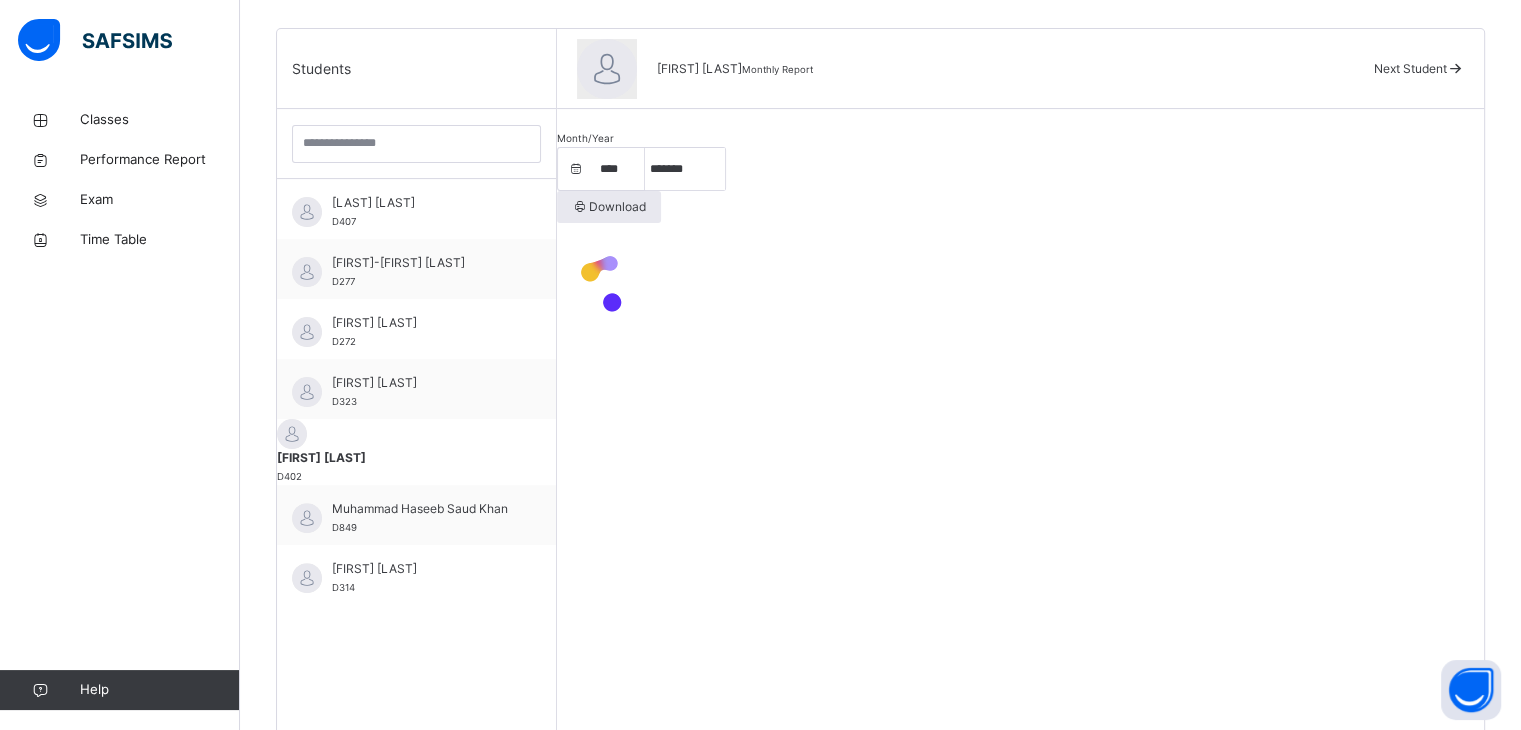 click on "Month/Year   **** **** **** **** **** **** **** **** **** **** **** **** **** **** **** **** **** **** **** **** **** **** **** **** **** **** **** **** **** **** **** **** **** **** **** **** **** **** **** **** **** **** **** **** **** **** **** **** **** **** **** **** **** **** **** **** **** **** **** **** **** **** **** **** **** **** **** **** **** **** **** **** **** **** **** **** **** **** **** **** **** **** **** **** **** **** **** **** **** **** **** **** **** **** **** **** **** **** **** **** **** **** **** **** **** **** **** **** **** **** **** **** **** **** **** **** **** **** **** **** **** **** **** **** **** **** **** **** **** **** **** ***** ******* ******** ***** ***** *** **** **** ****** ********* ******* ******** ********  Download" at bounding box center (1020, 434) 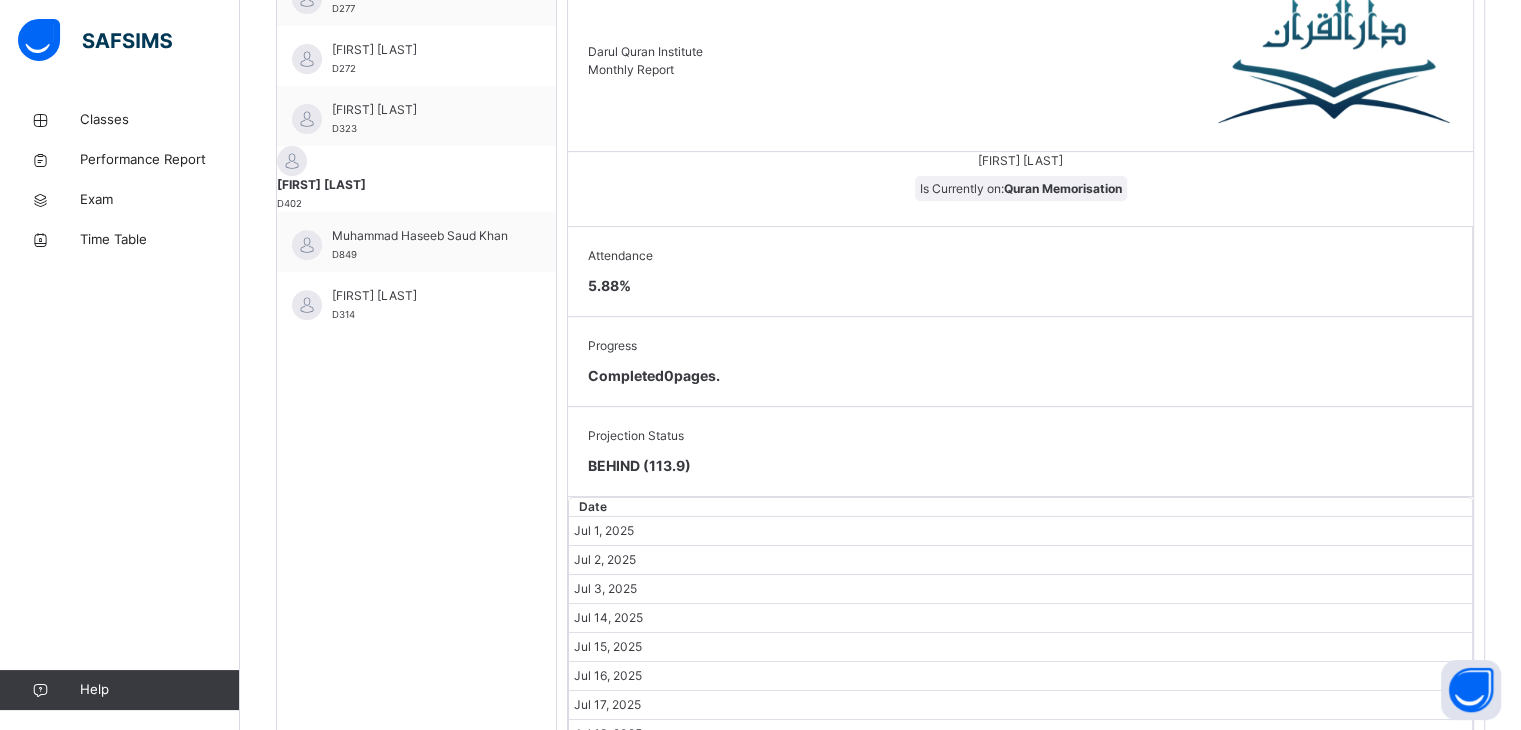 scroll, scrollTop: 769, scrollLeft: 0, axis: vertical 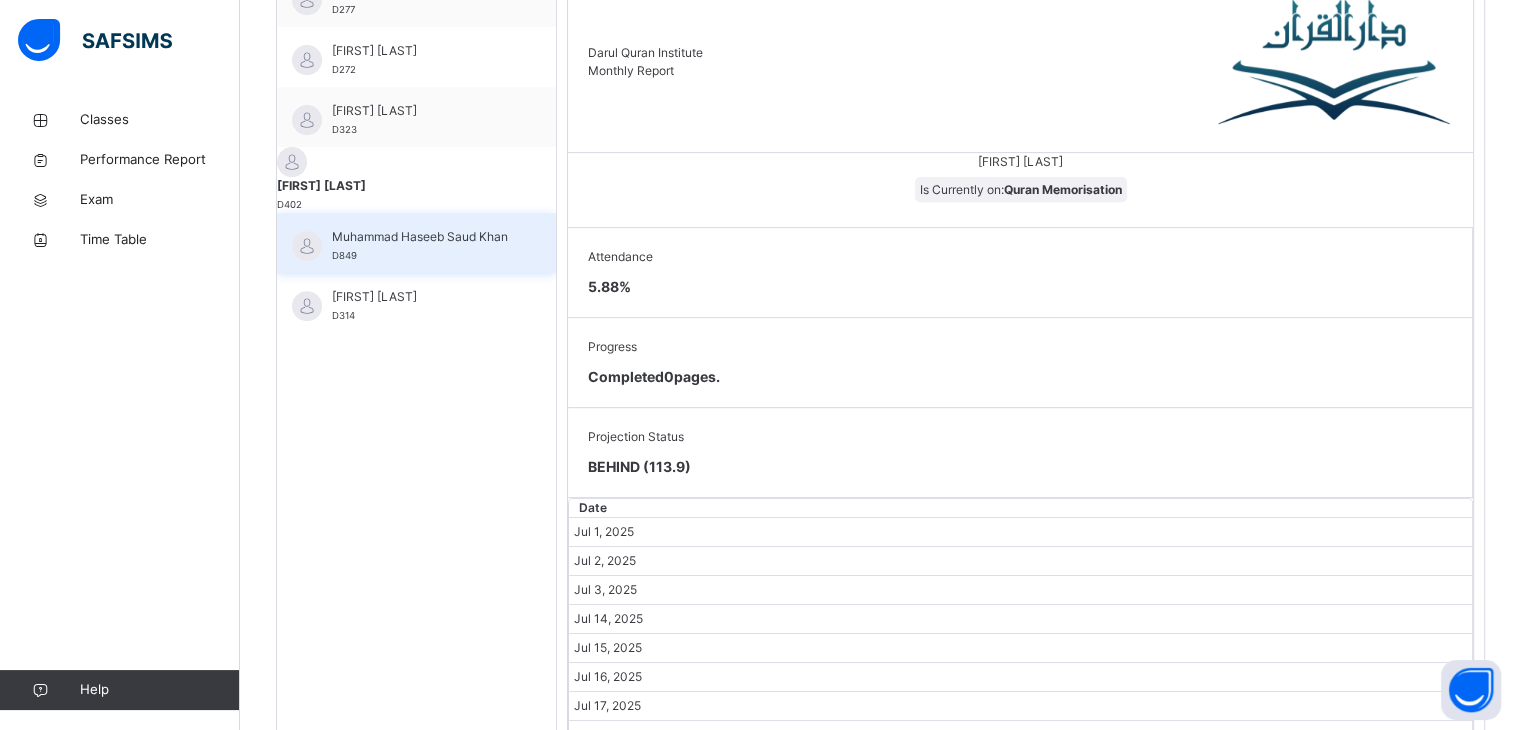 click on "Muhammad Haseeb Saud   Khan" at bounding box center (421, 237) 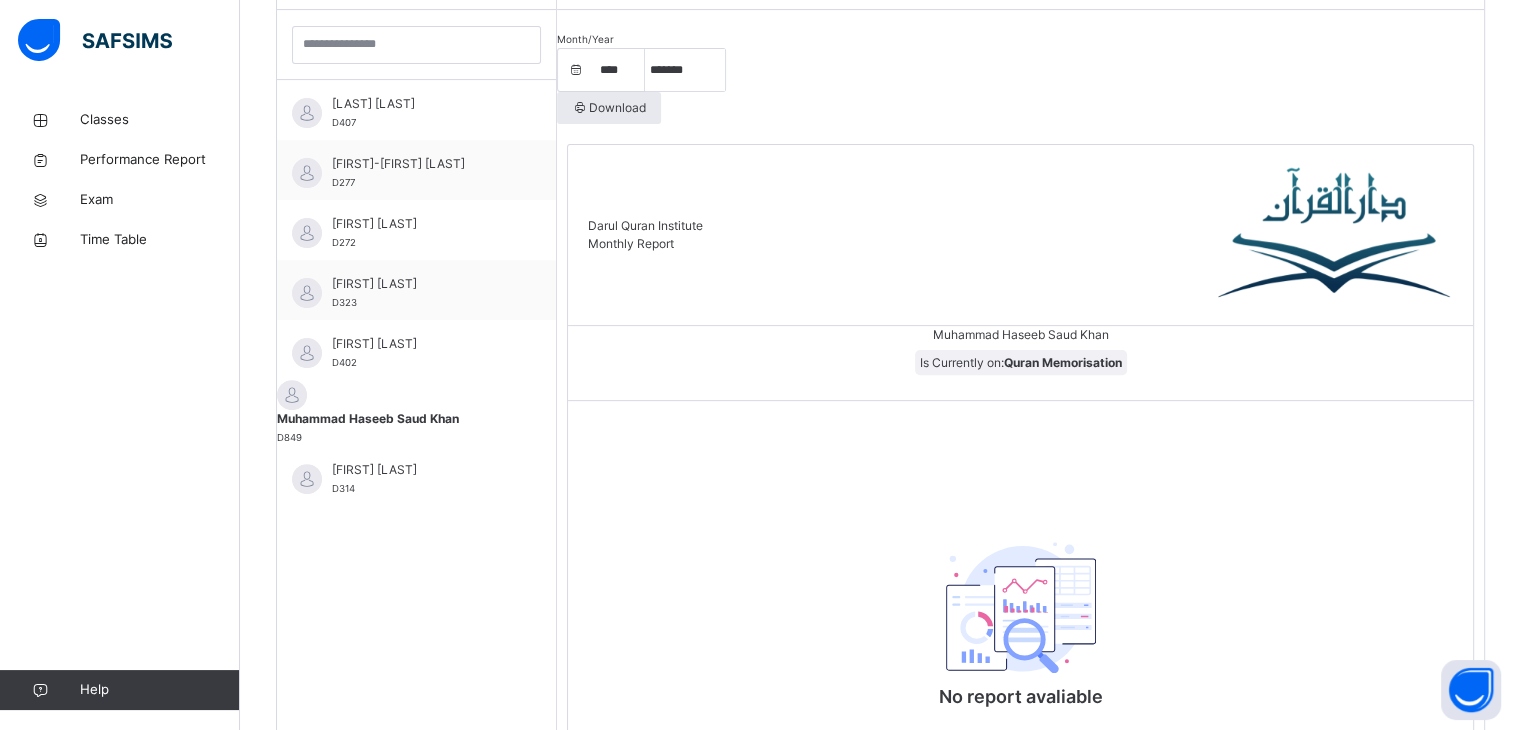 scroll, scrollTop: 769, scrollLeft: 0, axis: vertical 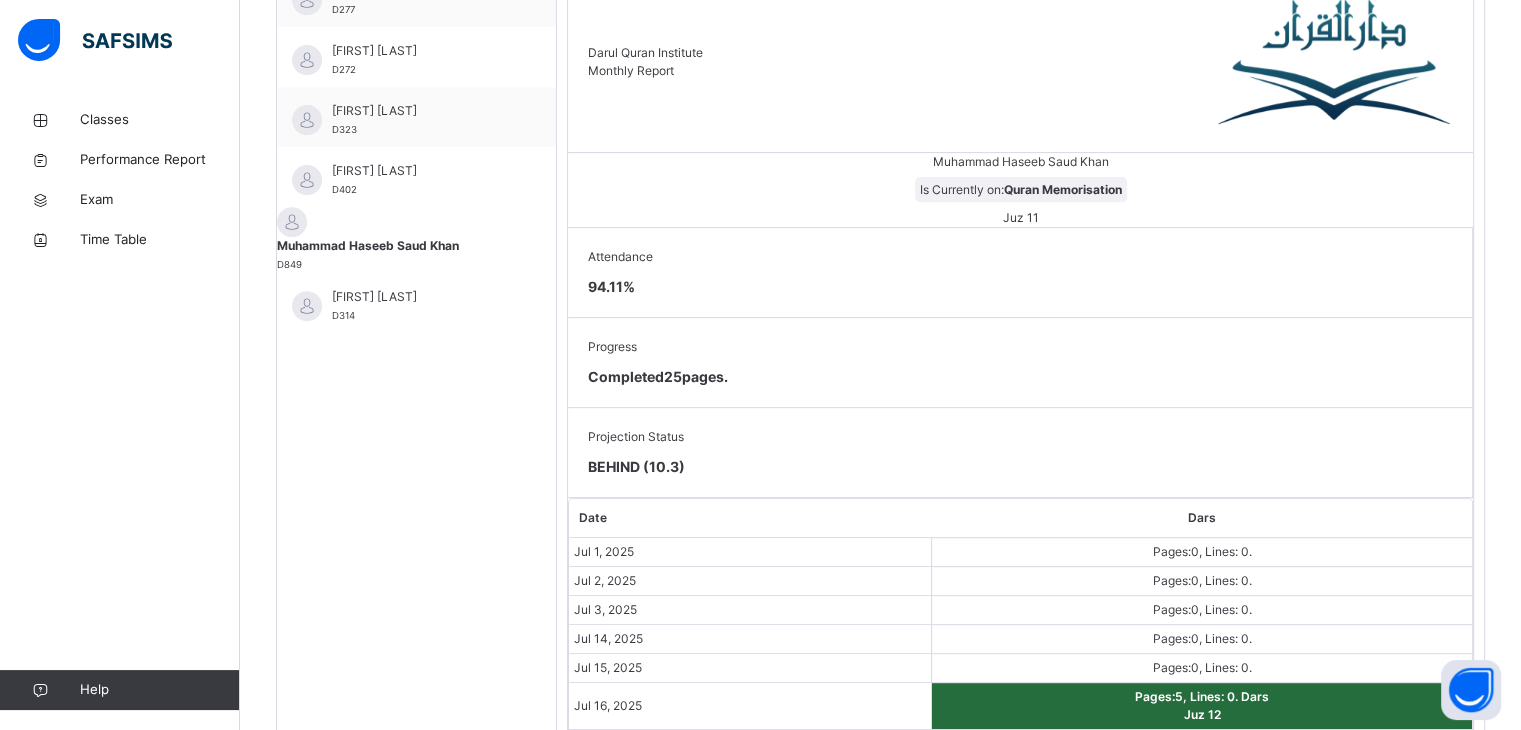 click on "Progress Completed  25  pages." at bounding box center (1020, 363) 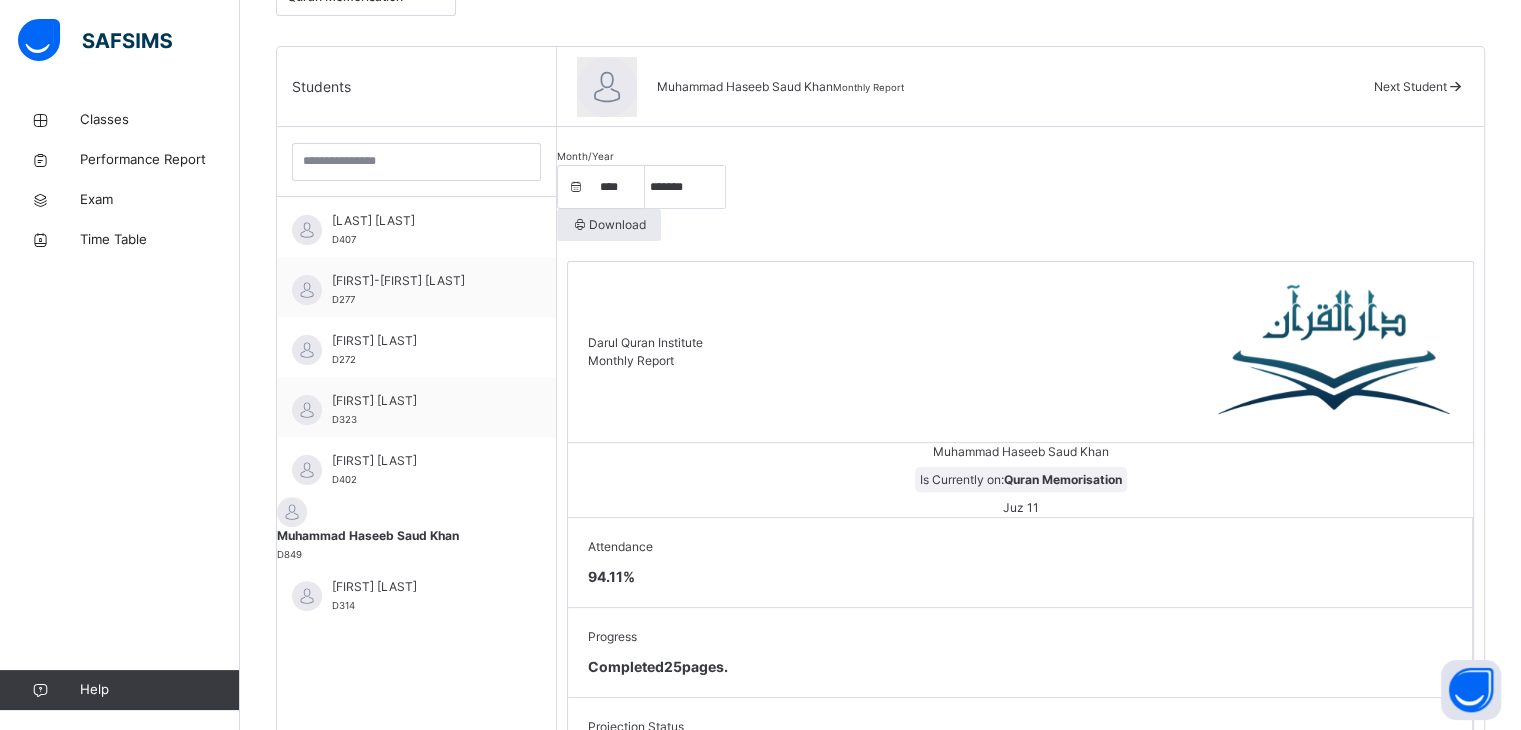 scroll, scrollTop: 463, scrollLeft: 0, axis: vertical 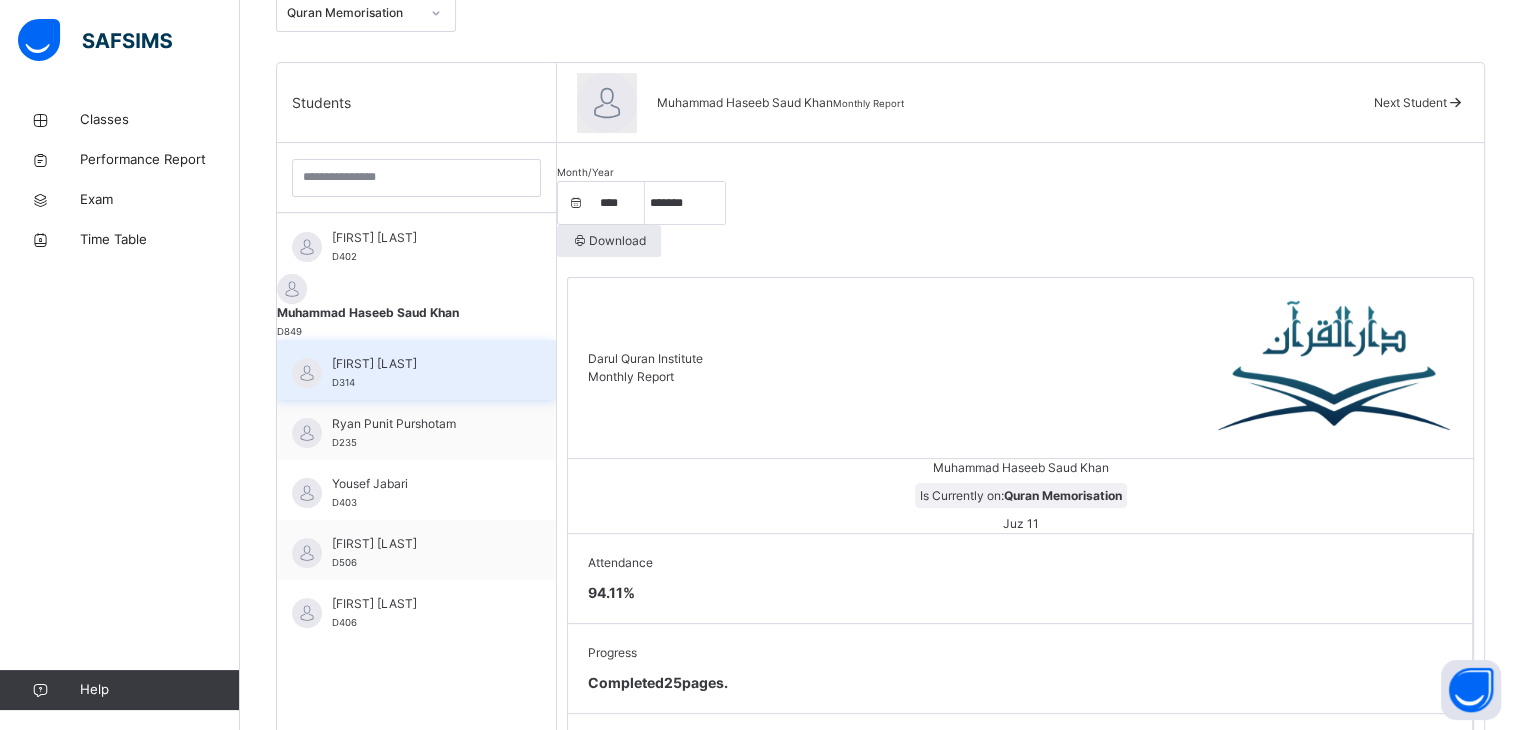 click on "[FIRST]  [LAST] D314" at bounding box center [421, 373] 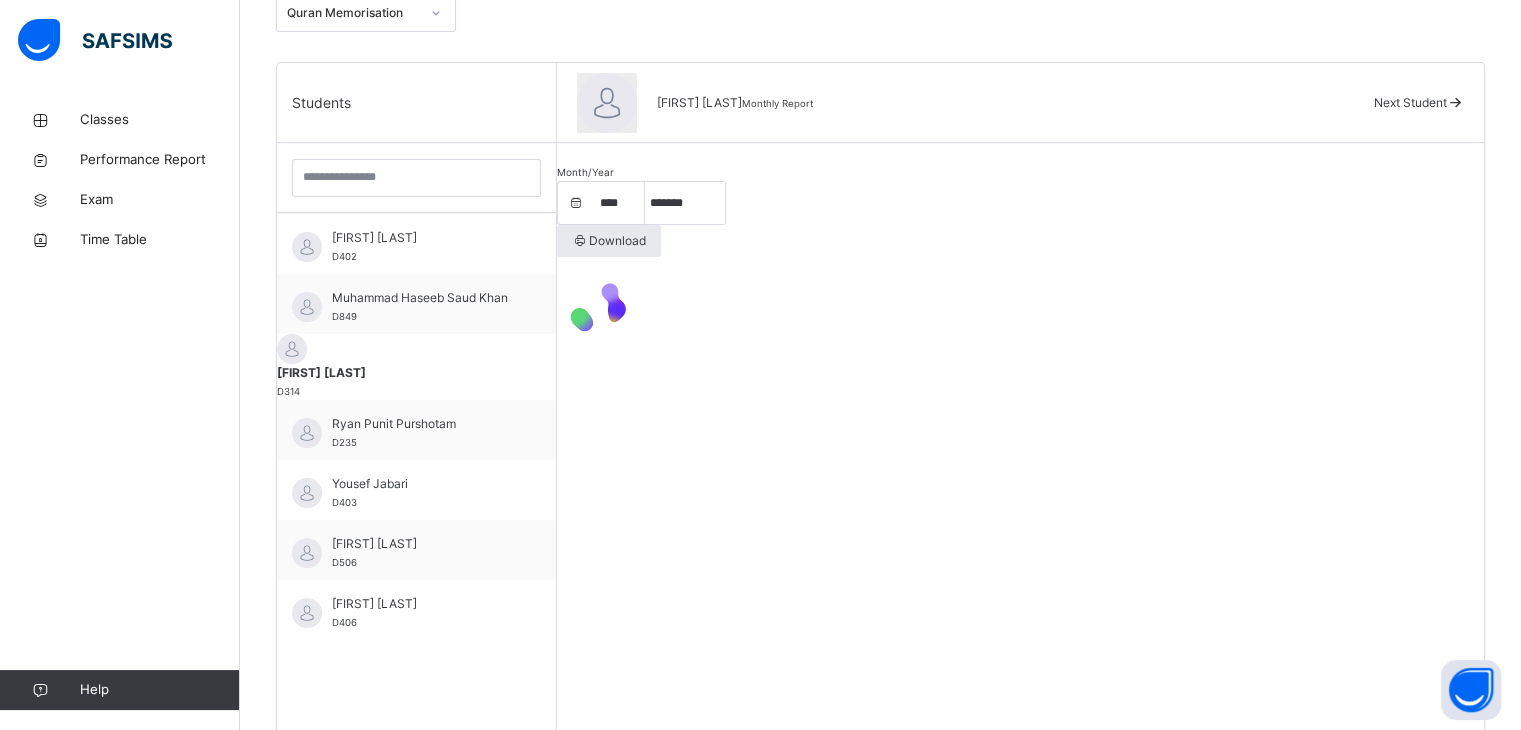 click on "Month/Year   **** **** **** **** **** **** **** **** **** **** **** **** **** **** **** **** **** **** **** **** **** **** **** **** **** **** **** **** **** **** **** **** **** **** **** **** **** **** **** **** **** **** **** **** **** **** **** **** **** **** **** **** **** **** **** **** **** **** **** **** **** **** **** **** **** **** **** **** **** **** **** **** **** **** **** **** **** **** **** **** **** **** **** **** **** **** **** **** **** **** **** **** **** **** **** **** **** **** **** **** **** **** **** **** **** **** **** **** **** **** **** **** **** **** **** **** **** **** **** **** **** **** **** **** **** **** **** **** **** **** **** ***** ******* ******** ***** ***** *** **** **** ****** ********* ******* ******** ********  Download" at bounding box center [1020, 468] 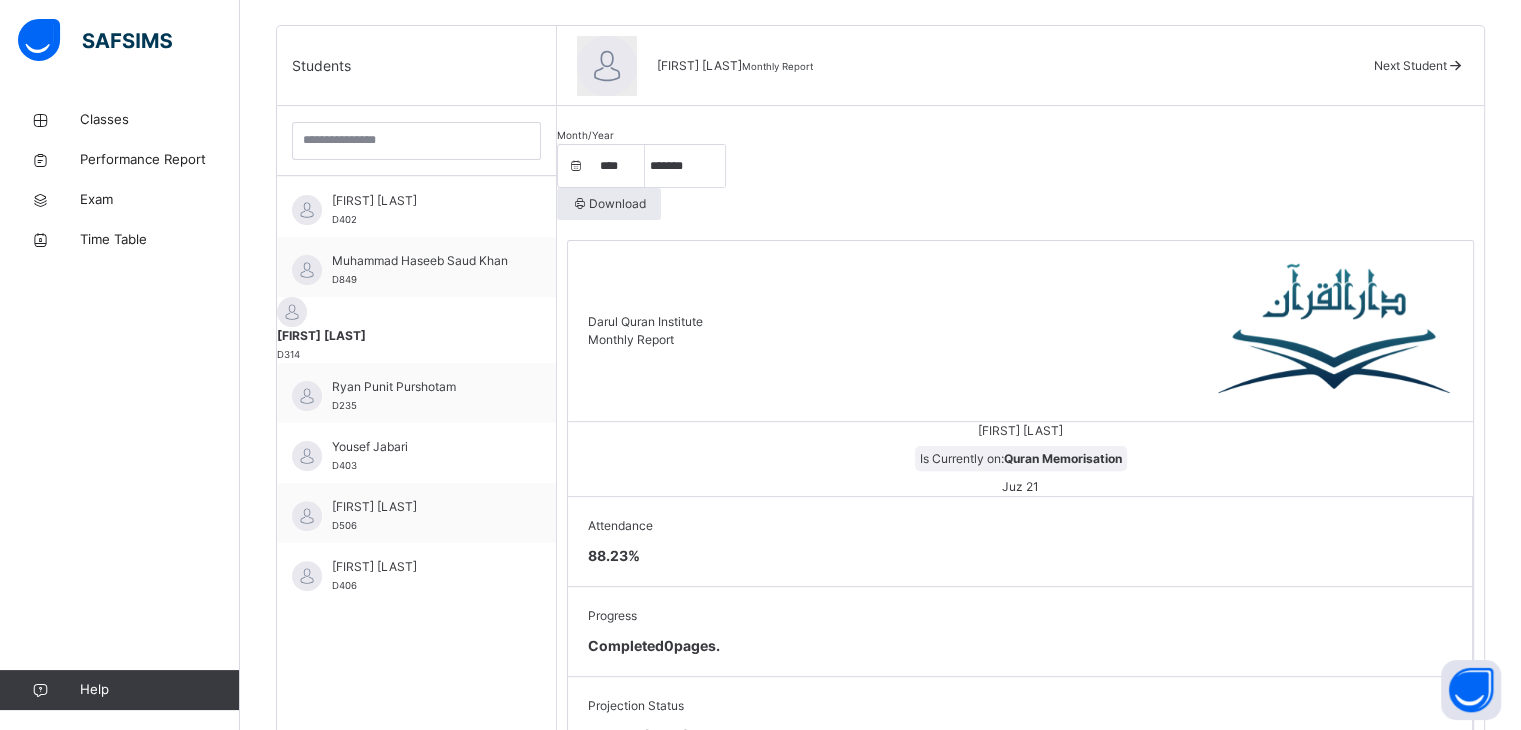 scroll, scrollTop: 463, scrollLeft: 0, axis: vertical 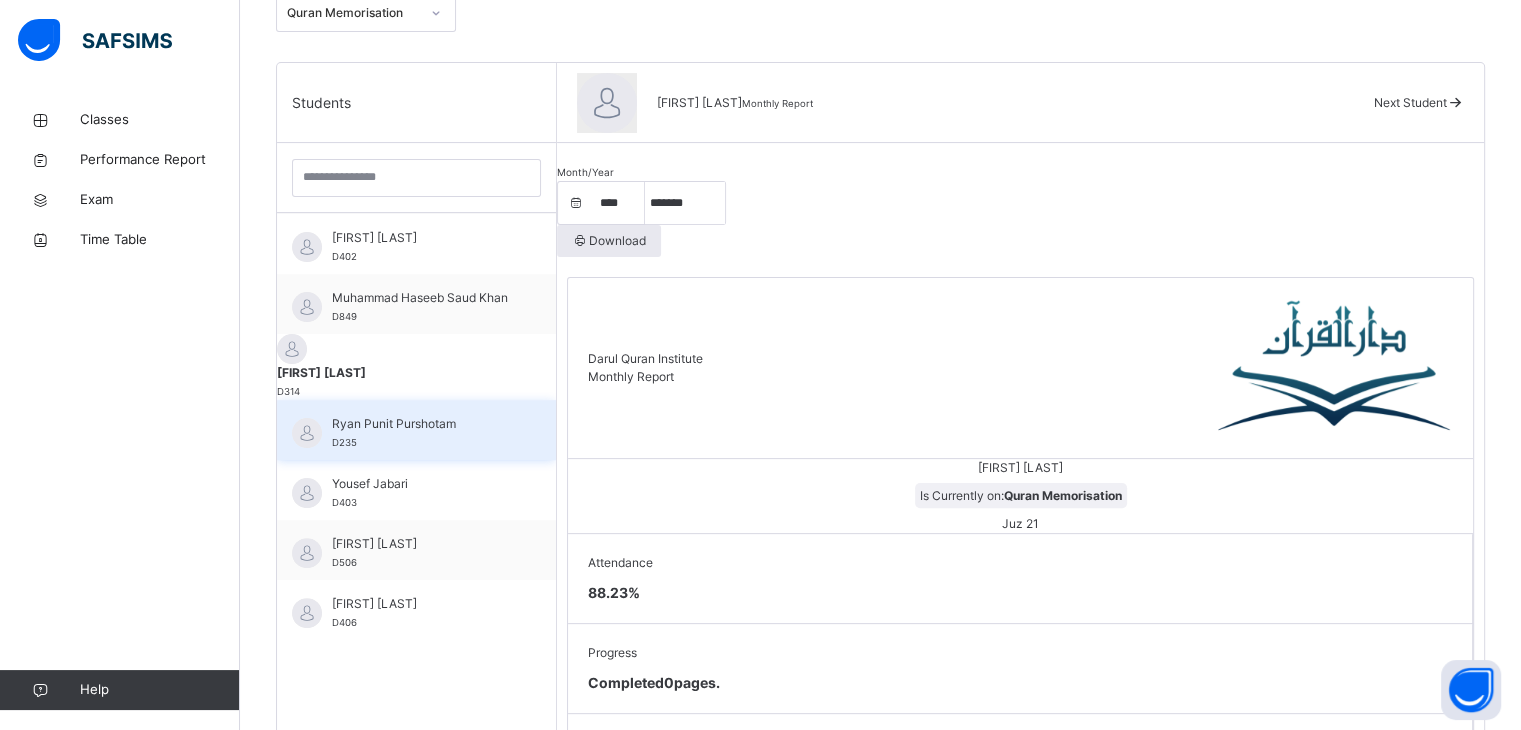 click on "D235" at bounding box center [344, 442] 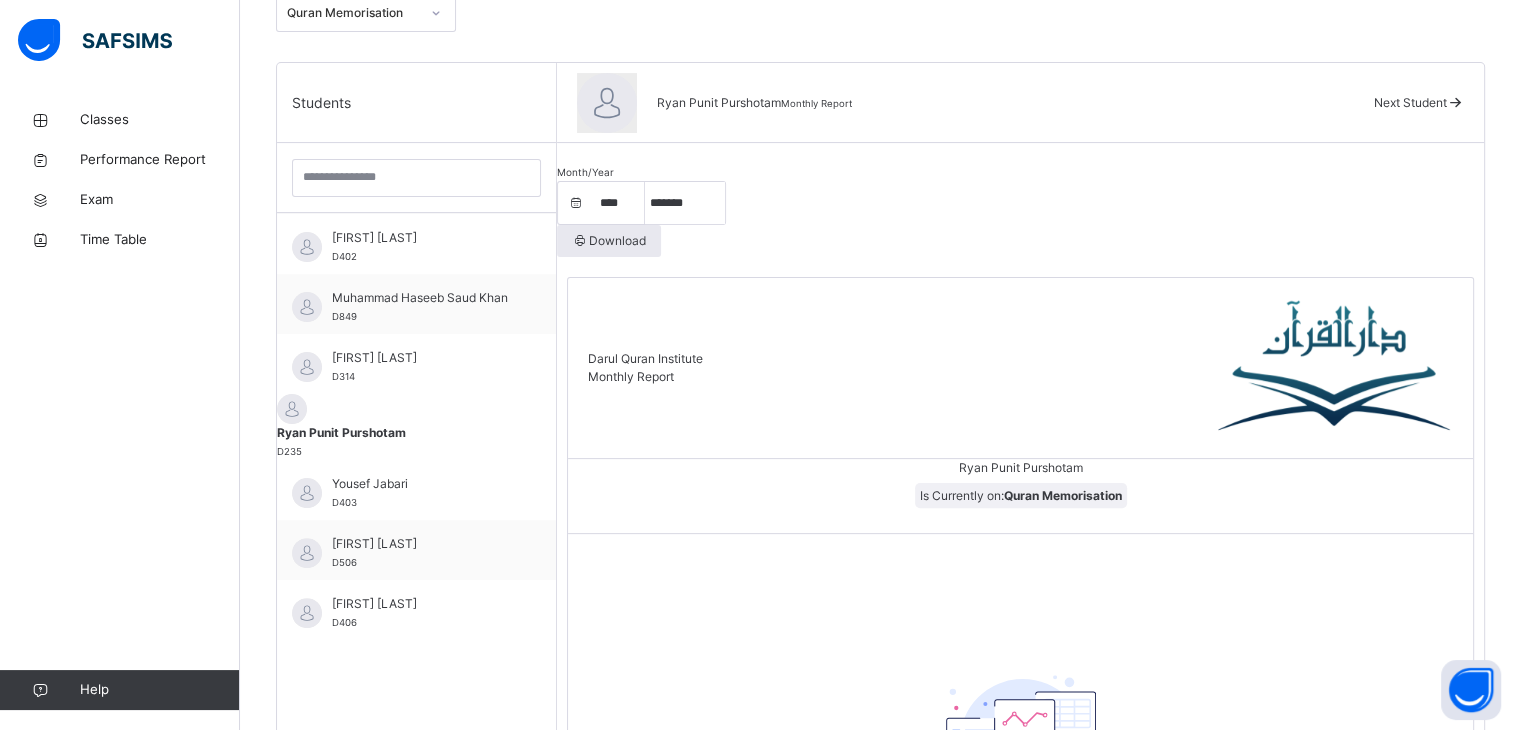 click on "Darul Quran Institute Monthly Report" at bounding box center [645, 368] 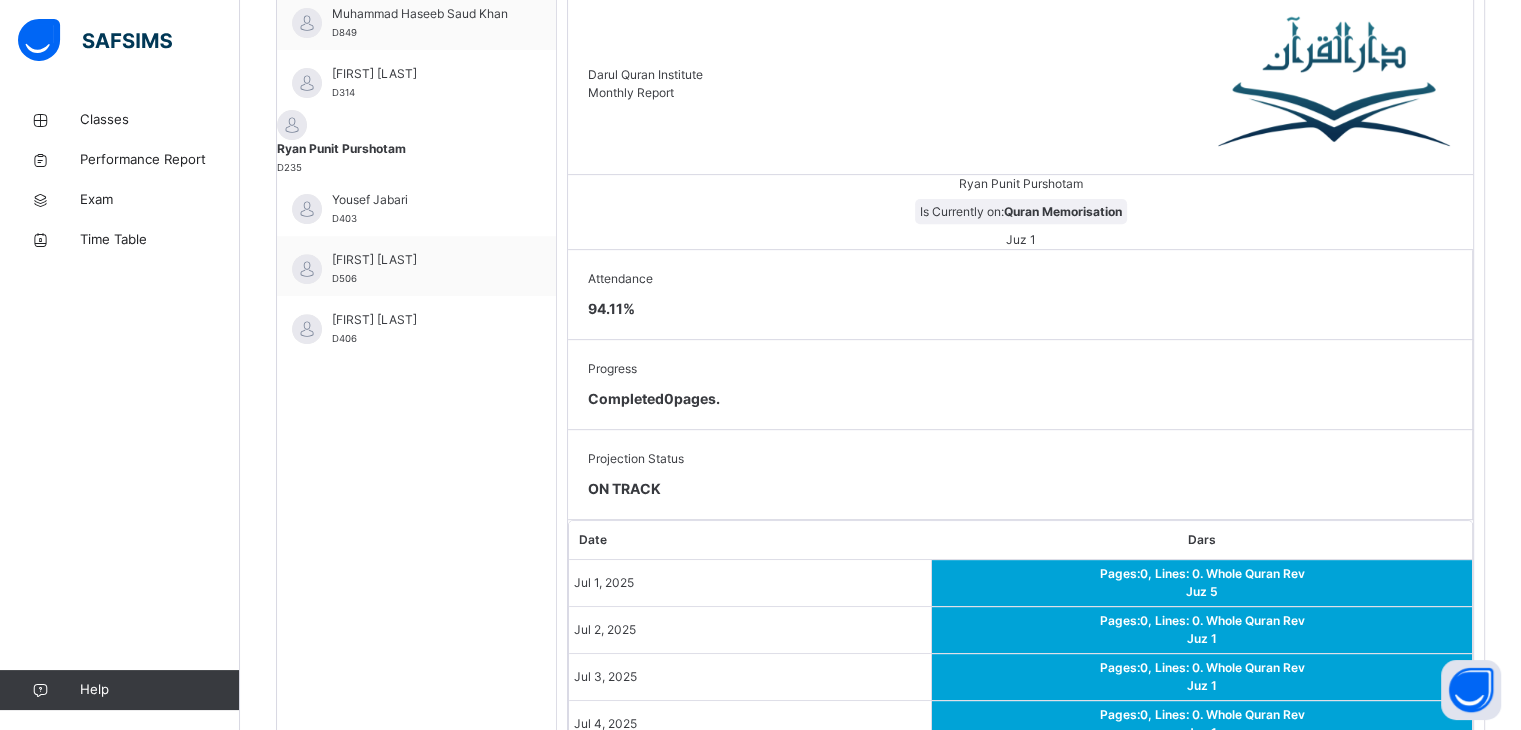 scroll, scrollTop: 743, scrollLeft: 0, axis: vertical 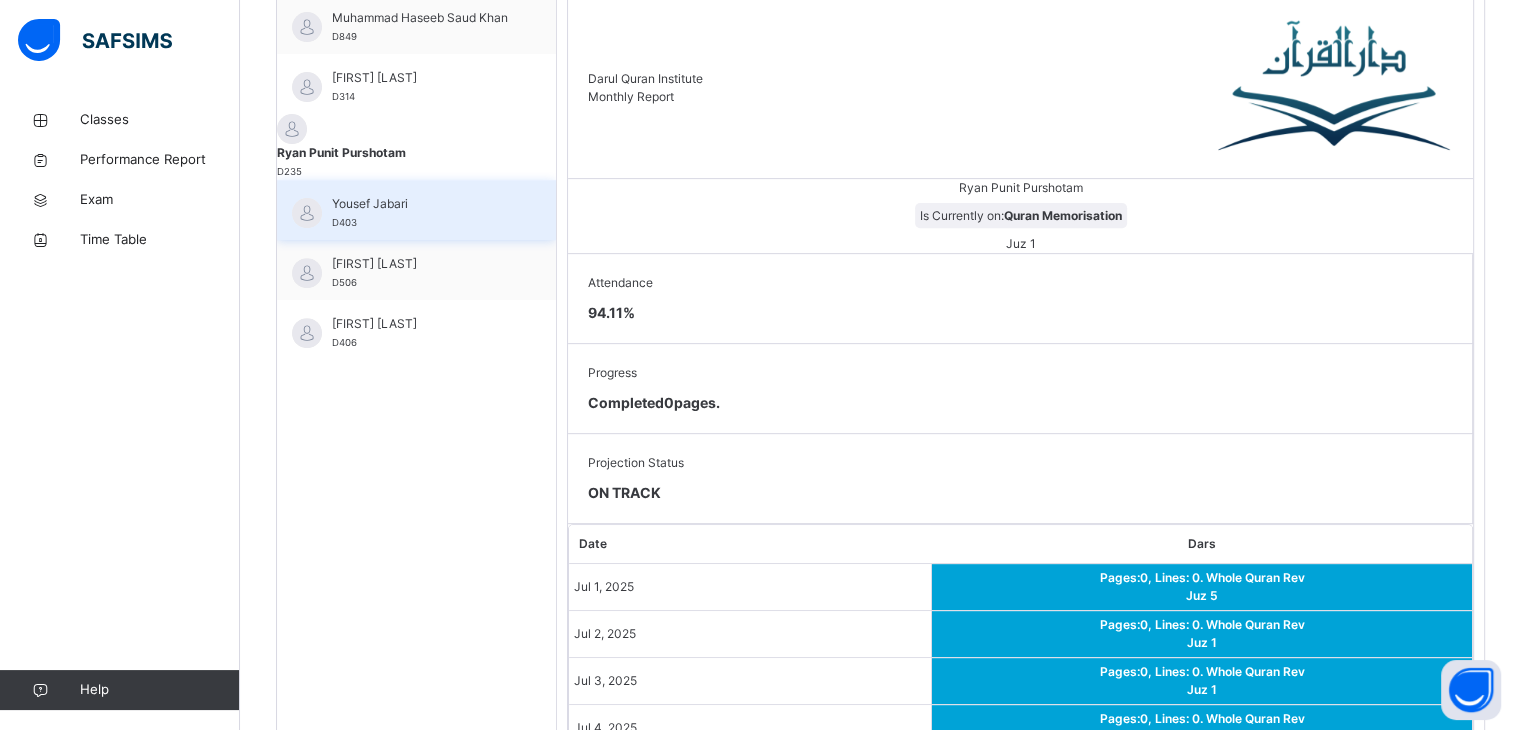 click on "[FIRST]  [LAST] D403" at bounding box center (421, 213) 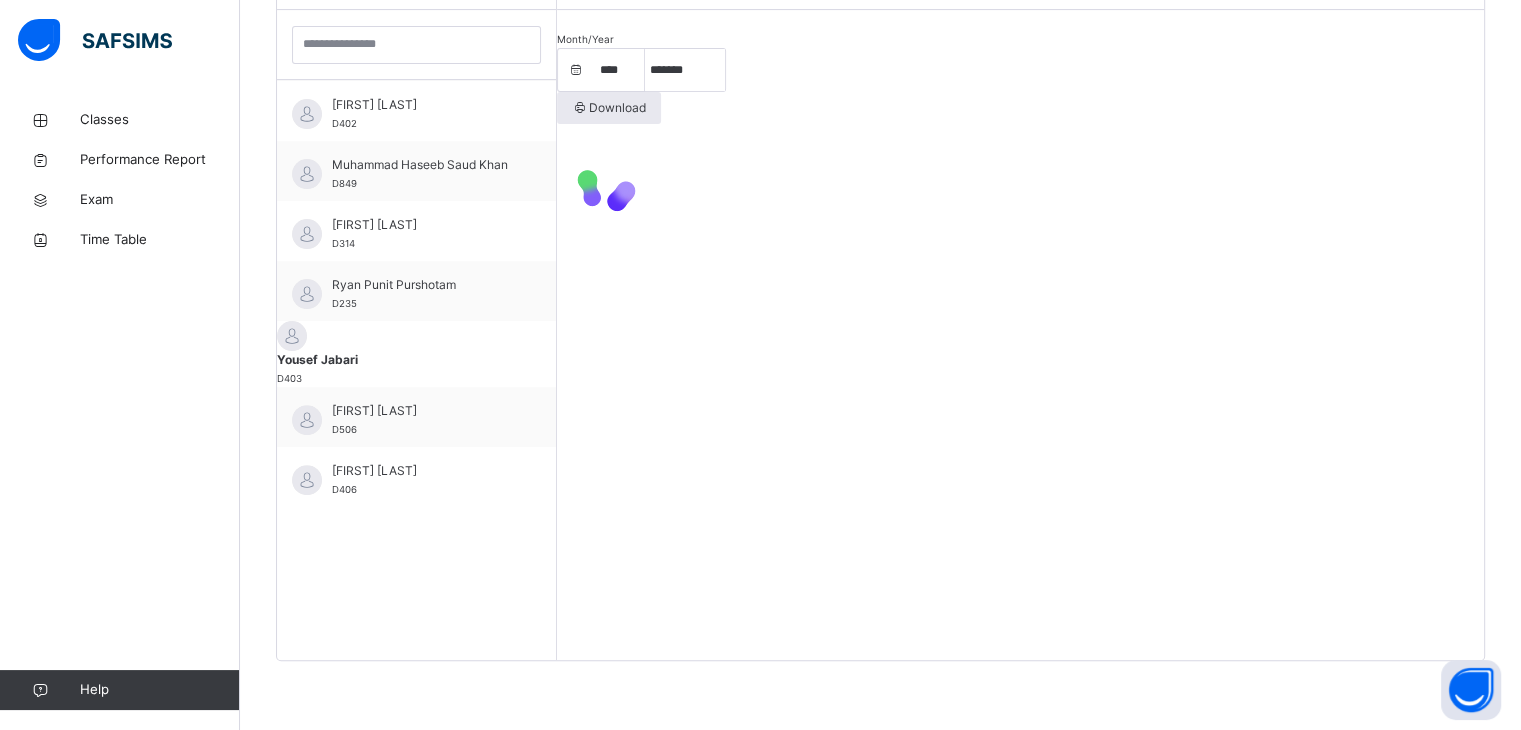 click at bounding box center (1020, 186) 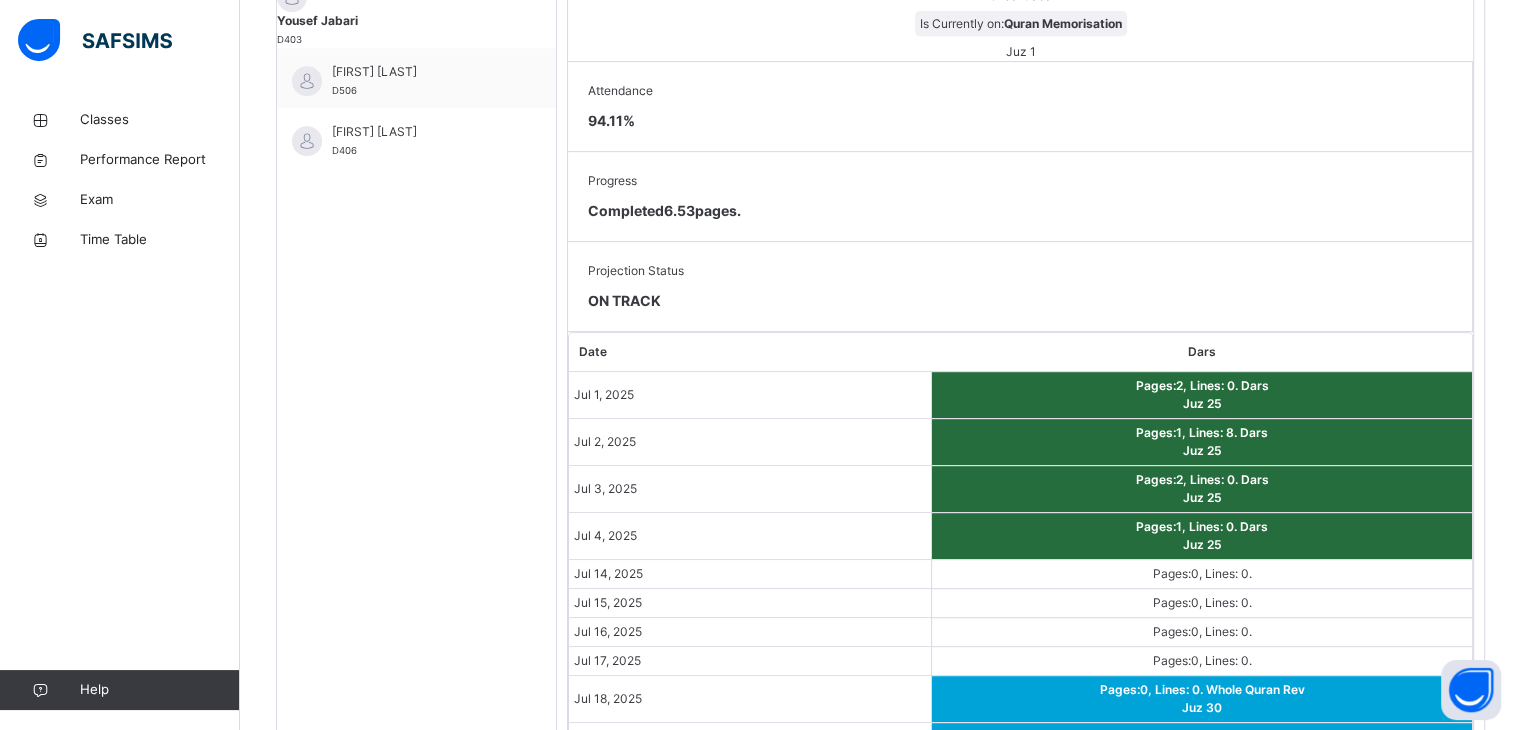 scroll, scrollTop: 903, scrollLeft: 0, axis: vertical 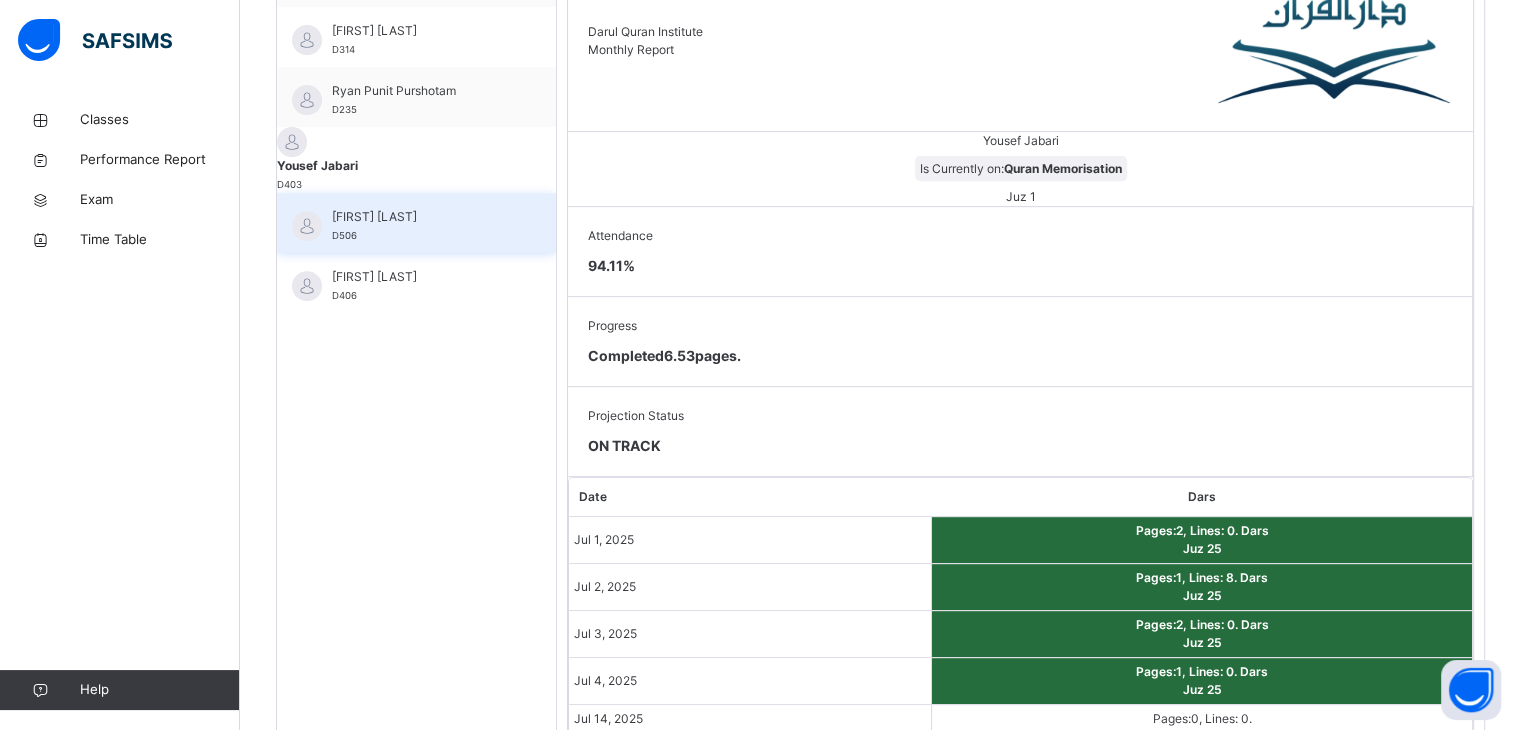 click on "[LAST] [FIRST] D506" at bounding box center [416, 223] 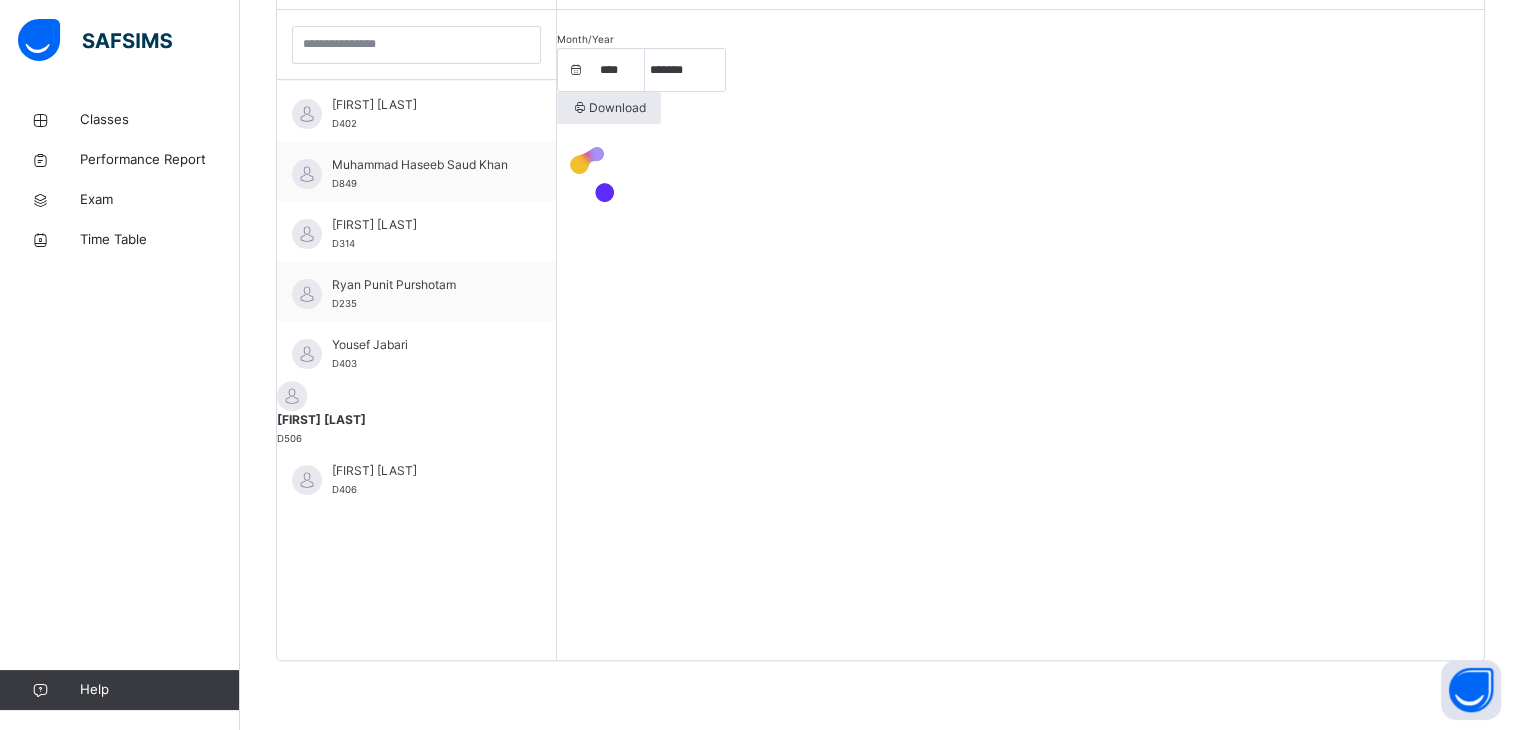 click at bounding box center (1020, 176) 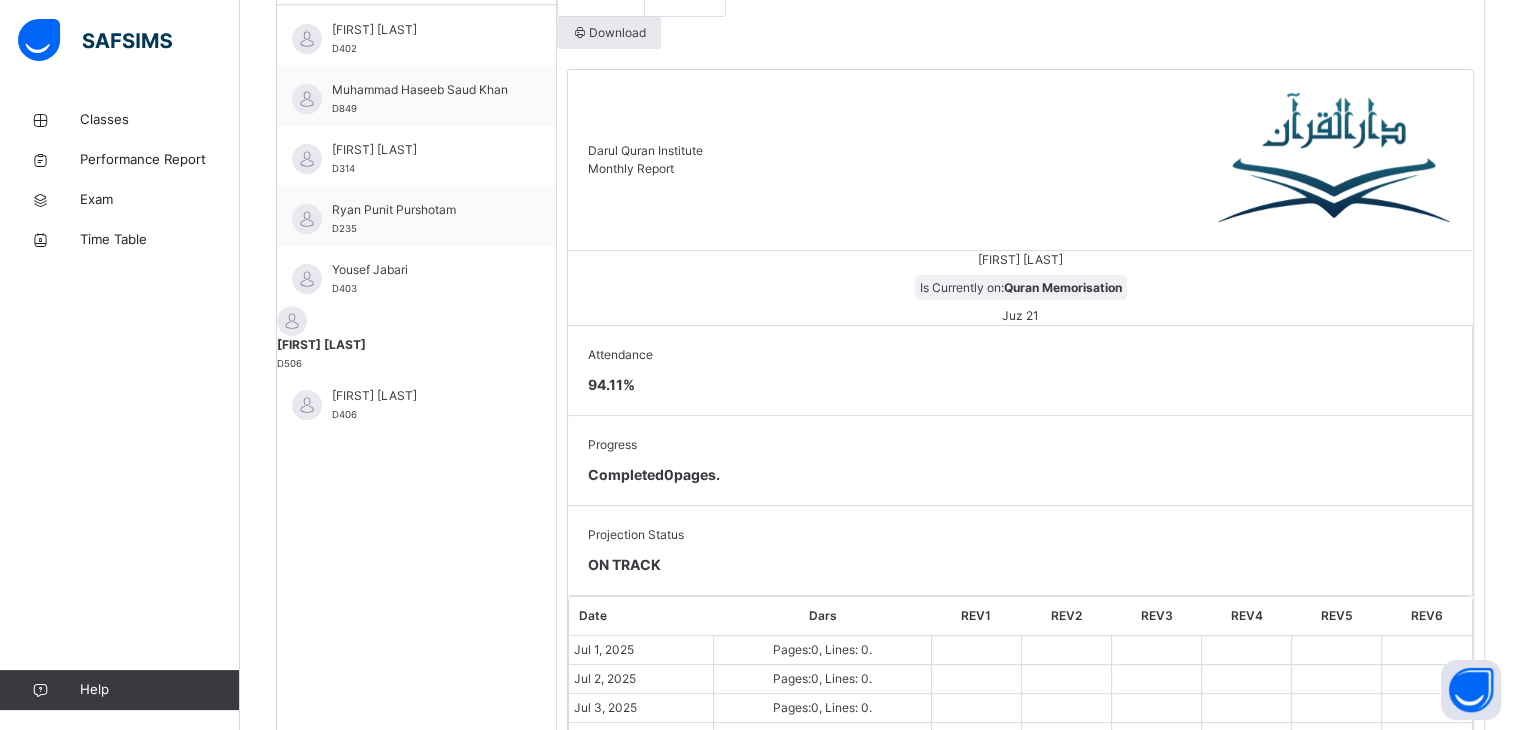 scroll, scrollTop: 590, scrollLeft: 0, axis: vertical 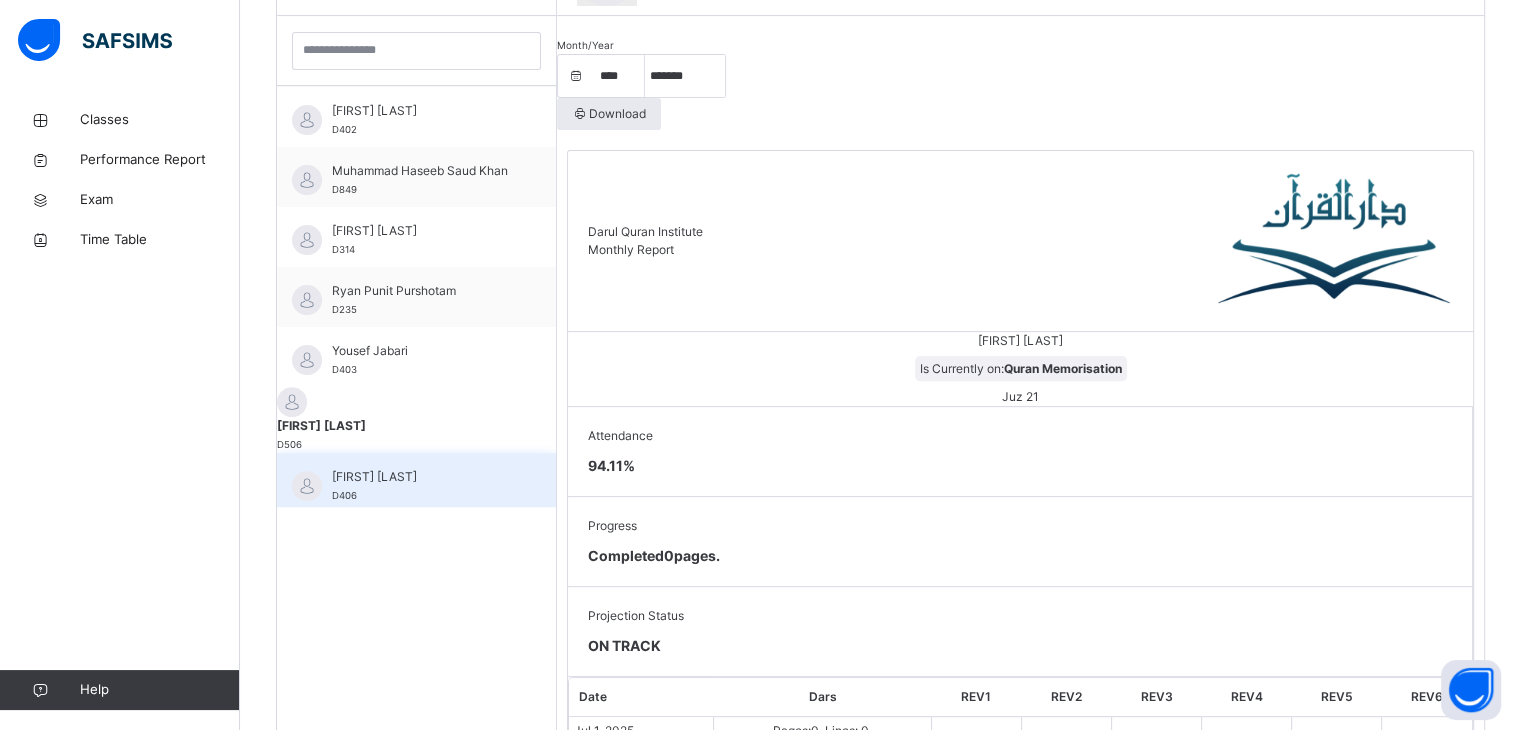 click on "[FIRST]  [LAST]" at bounding box center (421, 477) 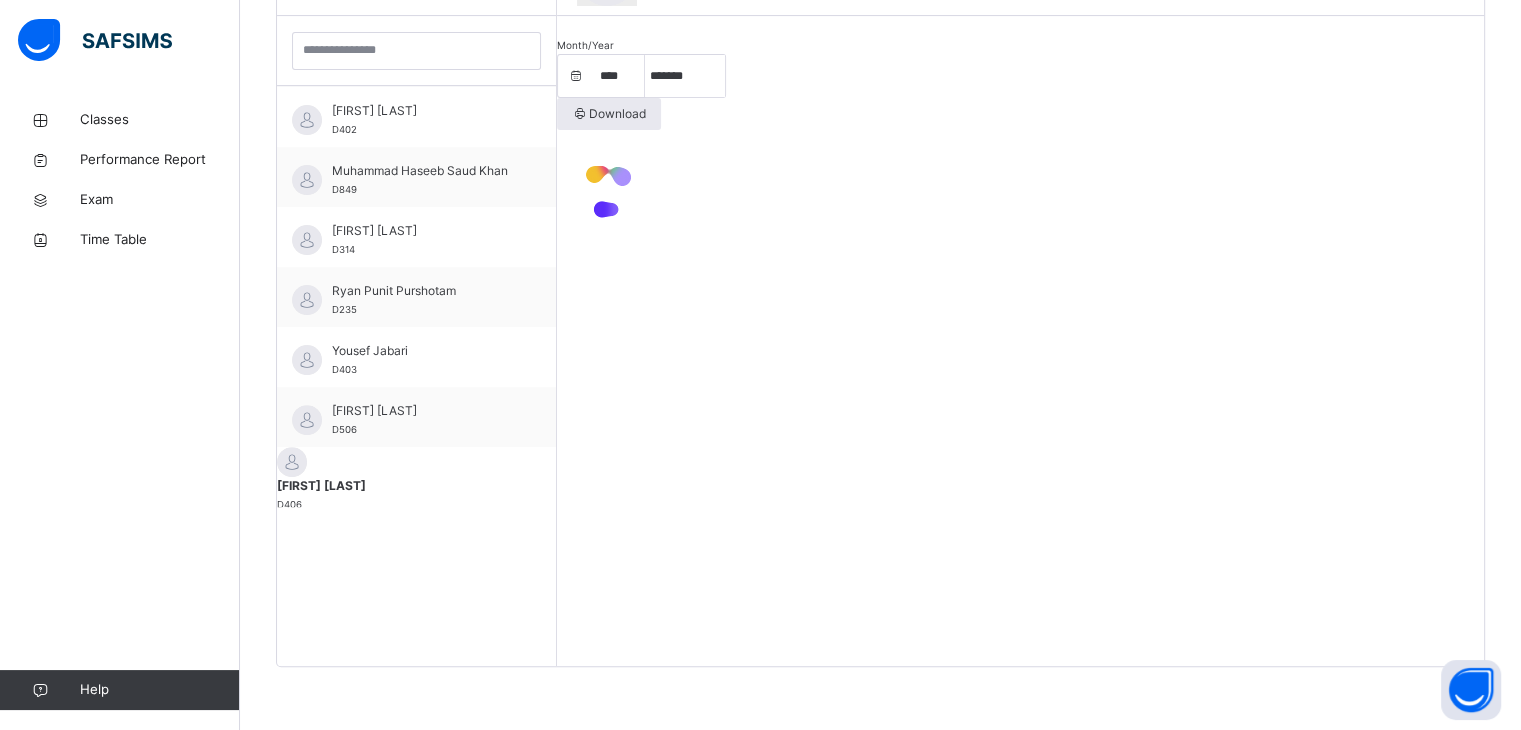 click on "Month/Year   **** **** **** **** **** **** **** **** **** **** **** **** **** **** **** **** **** **** **** **** **** **** **** **** **** **** **** **** **** **** **** **** **** **** **** **** **** **** **** **** **** **** **** **** **** **** **** **** **** **** **** **** **** **** **** **** **** **** **** **** **** **** **** **** **** **** **** **** **** **** **** **** **** **** **** **** **** **** **** **** **** **** **** **** **** **** **** **** **** **** **** **** **** **** **** **** **** **** **** **** **** **** **** **** **** **** **** **** **** **** **** **** **** **** **** **** **** **** **** **** **** **** **** **** **** **** **** **** **** **** **** ***** ******* ******** ***** ***** *** **** **** ****** ********* ******* ******** ********  Download" at bounding box center (1020, 341) 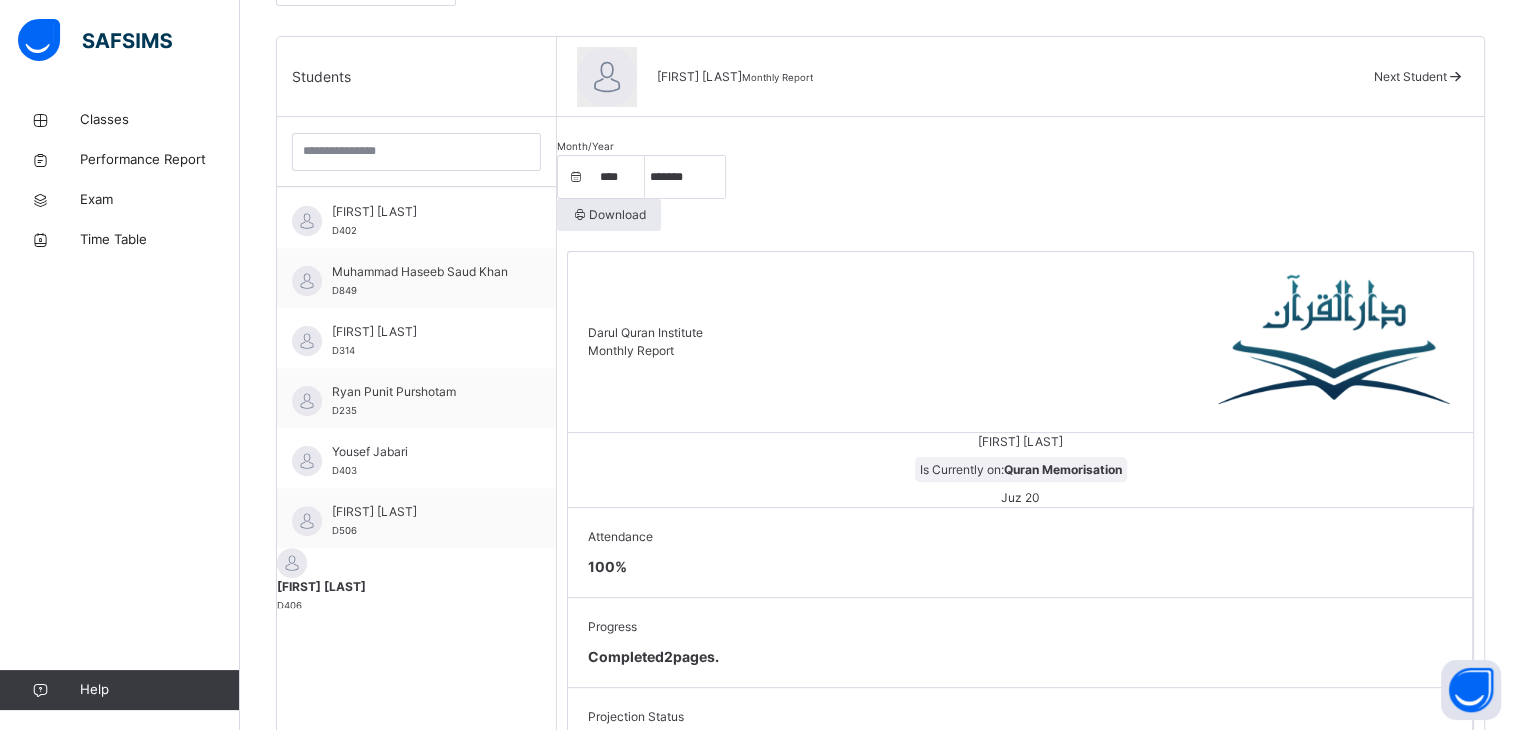 scroll, scrollTop: 390, scrollLeft: 0, axis: vertical 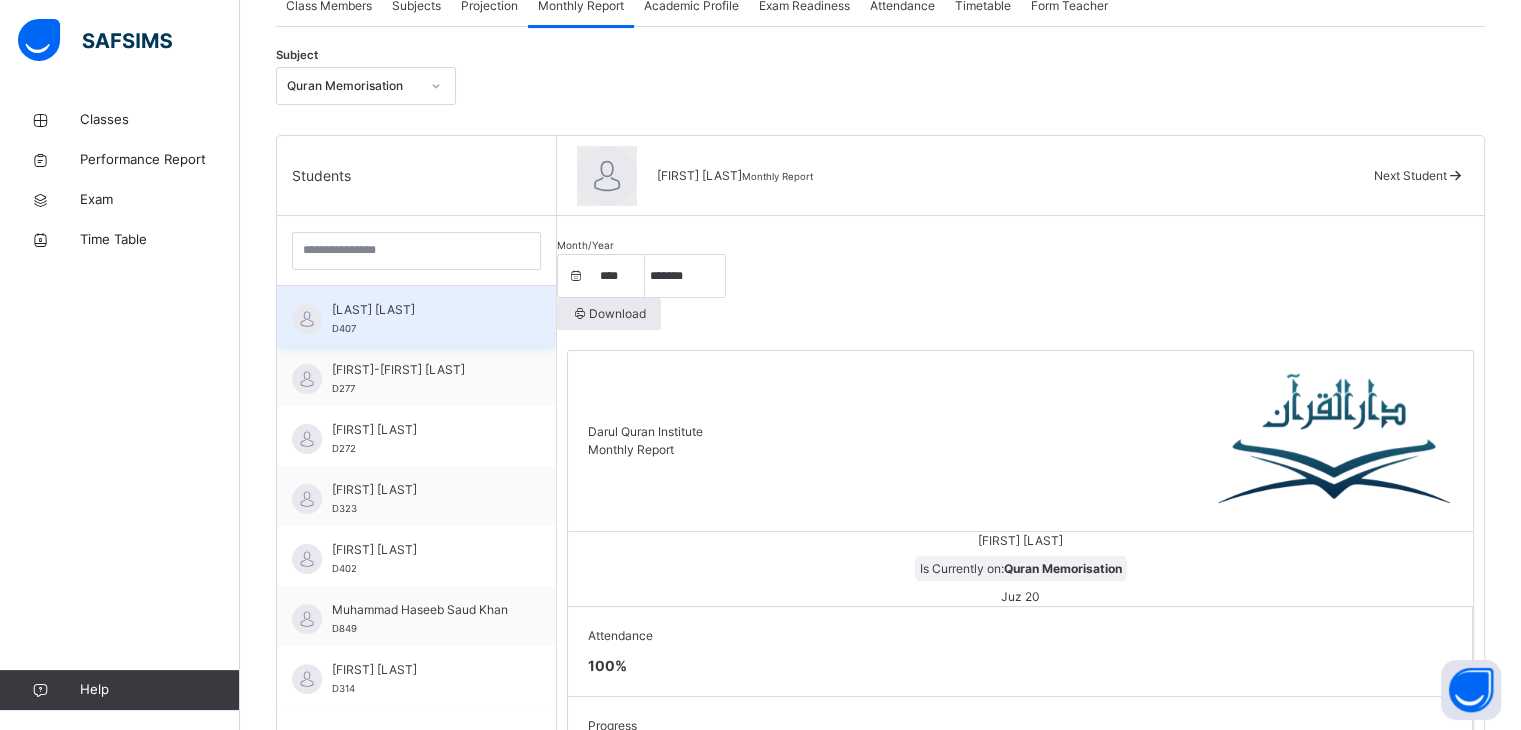 click on "[LAST] [LAST]" at bounding box center (421, 310) 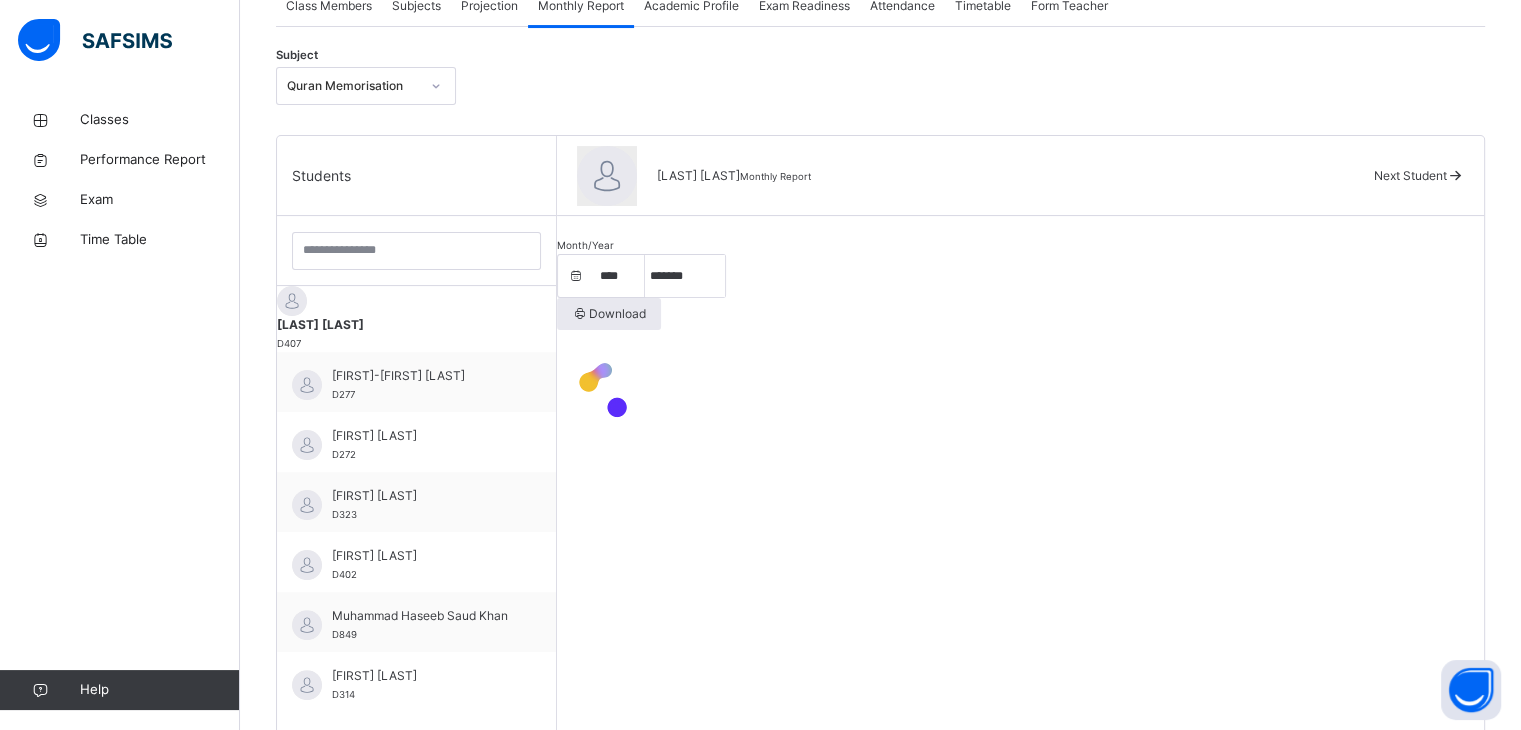 click on "Month/Year   **** **** **** **** **** **** **** **** **** **** **** **** **** **** **** **** **** **** **** **** **** **** **** **** **** **** **** **** **** **** **** **** **** **** **** **** **** **** **** **** **** **** **** **** **** **** **** **** **** **** **** **** **** **** **** **** **** **** **** **** **** **** **** **** **** **** **** **** **** **** **** **** **** **** **** **** **** **** **** **** **** **** **** **** **** **** **** **** **** **** **** **** **** **** **** **** **** **** **** **** **** **** **** **** **** **** **** **** **** **** **** **** **** **** **** **** **** **** **** **** **** **** **** **** **** **** **** **** **** **** **** ***** ******* ******** ***** ***** *** **** **** ****** ********* ******* ******** ********  Download" at bounding box center [1020, 283] 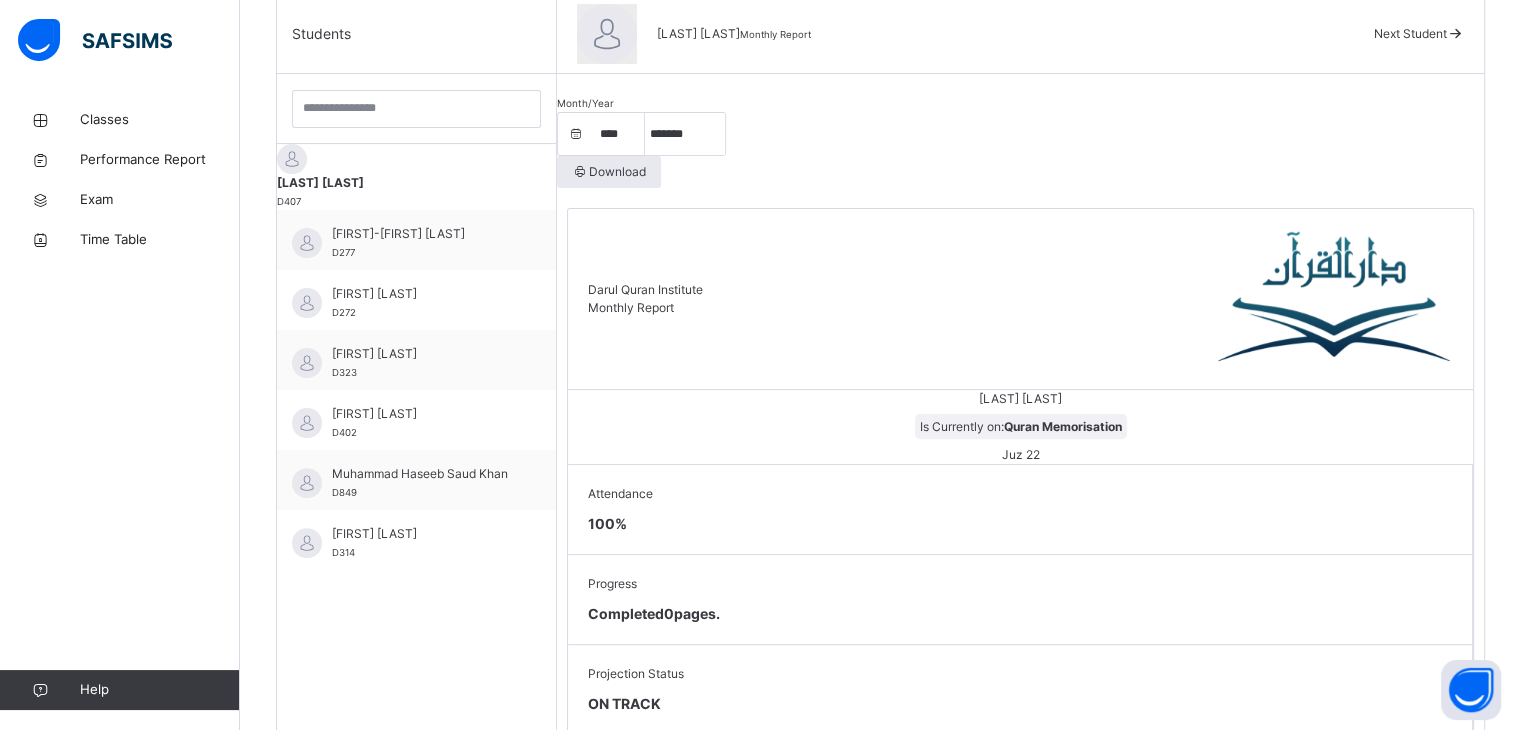 scroll, scrollTop: 510, scrollLeft: 0, axis: vertical 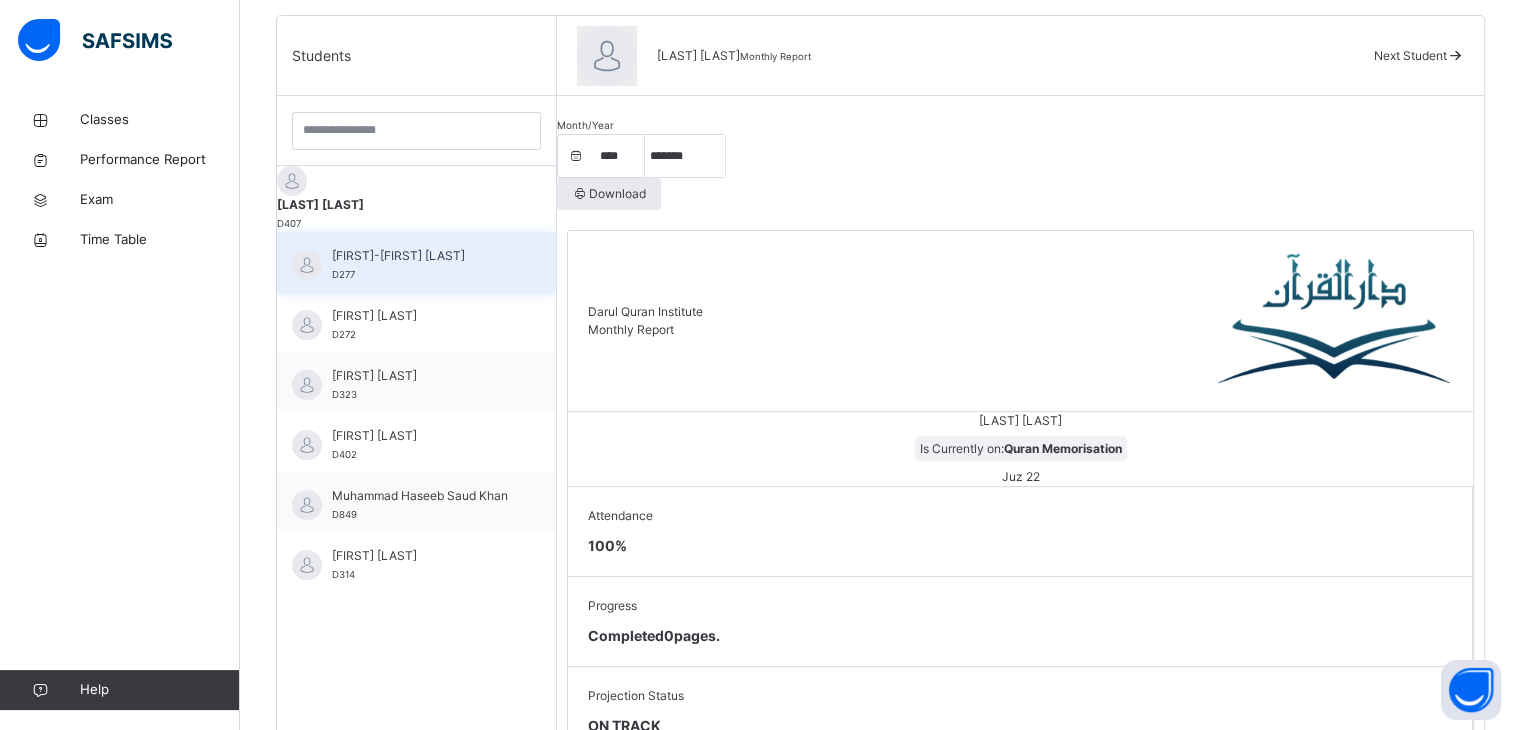 click on "[FIRST]-[FIRST]  [LAST] D277" at bounding box center [421, 265] 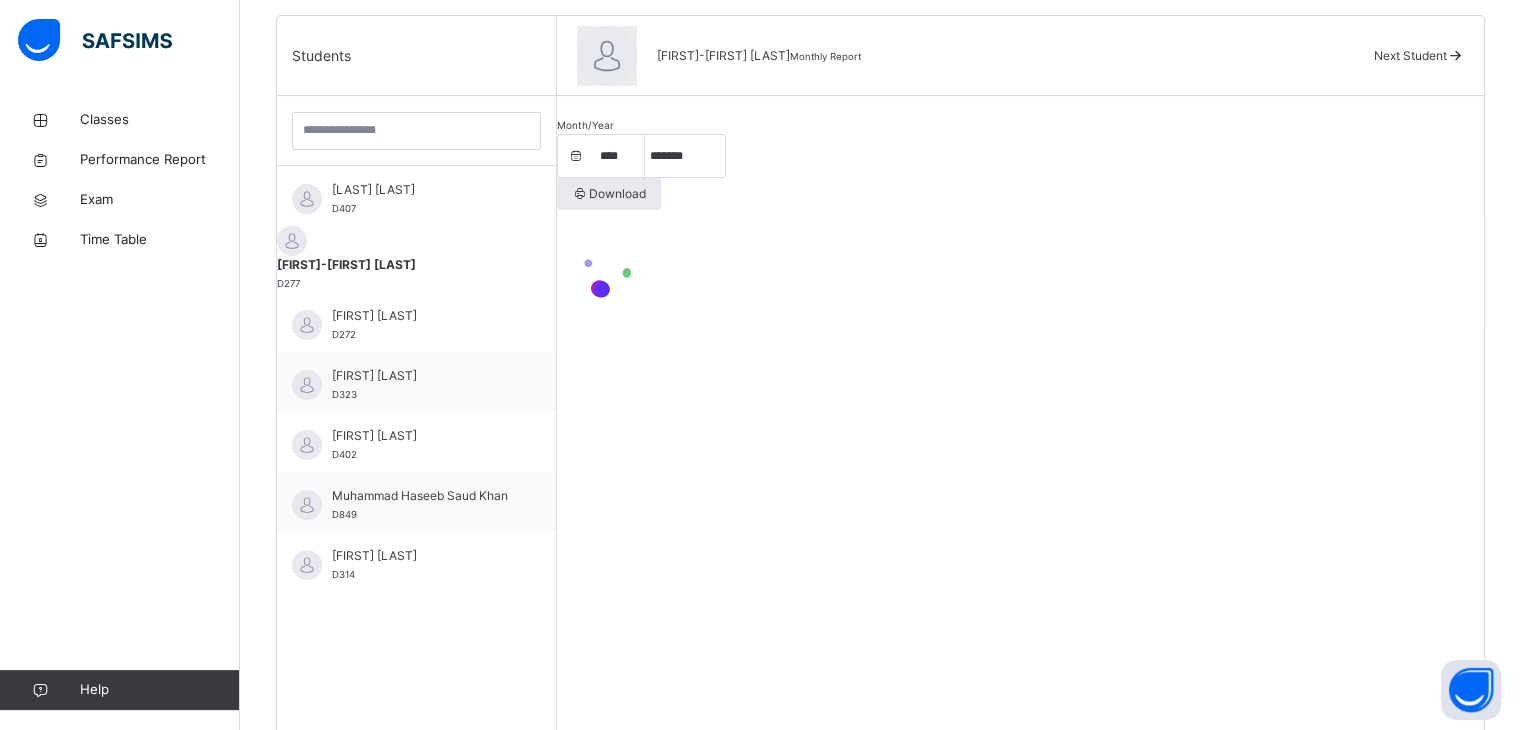 click on "Month/Year   **** **** **** **** **** **** **** **** **** **** **** **** **** **** **** **** **** **** **** **** **** **** **** **** **** **** **** **** **** **** **** **** **** **** **** **** **** **** **** **** **** **** **** **** **** **** **** **** **** **** **** **** **** **** **** **** **** **** **** **** **** **** **** **** **** **** **** **** **** **** **** **** **** **** **** **** **** **** **** **** **** **** **** **** **** **** **** **** **** **** **** **** **** **** **** **** **** **** **** **** **** **** **** **** **** **** **** **** **** **** **** **** **** **** **** **** **** **** **** **** **** **** **** **** **** **** **** **** **** **** **** ***** ******* ******** ***** ***** *** **** **** ****** ********* ******* ******** ********  Download" at bounding box center (1020, 215) 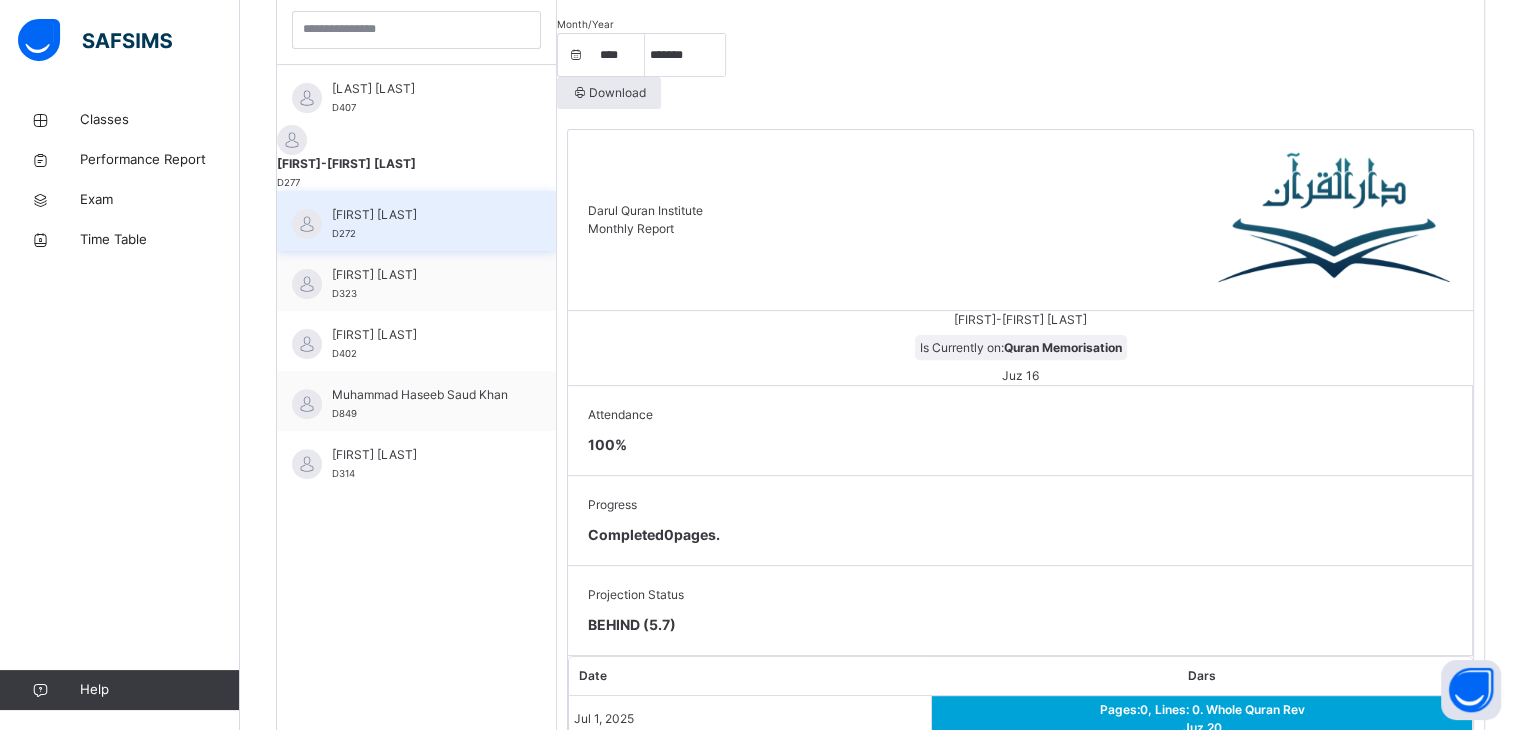 click on "[FIRST]  [LAST]" at bounding box center (421, 215) 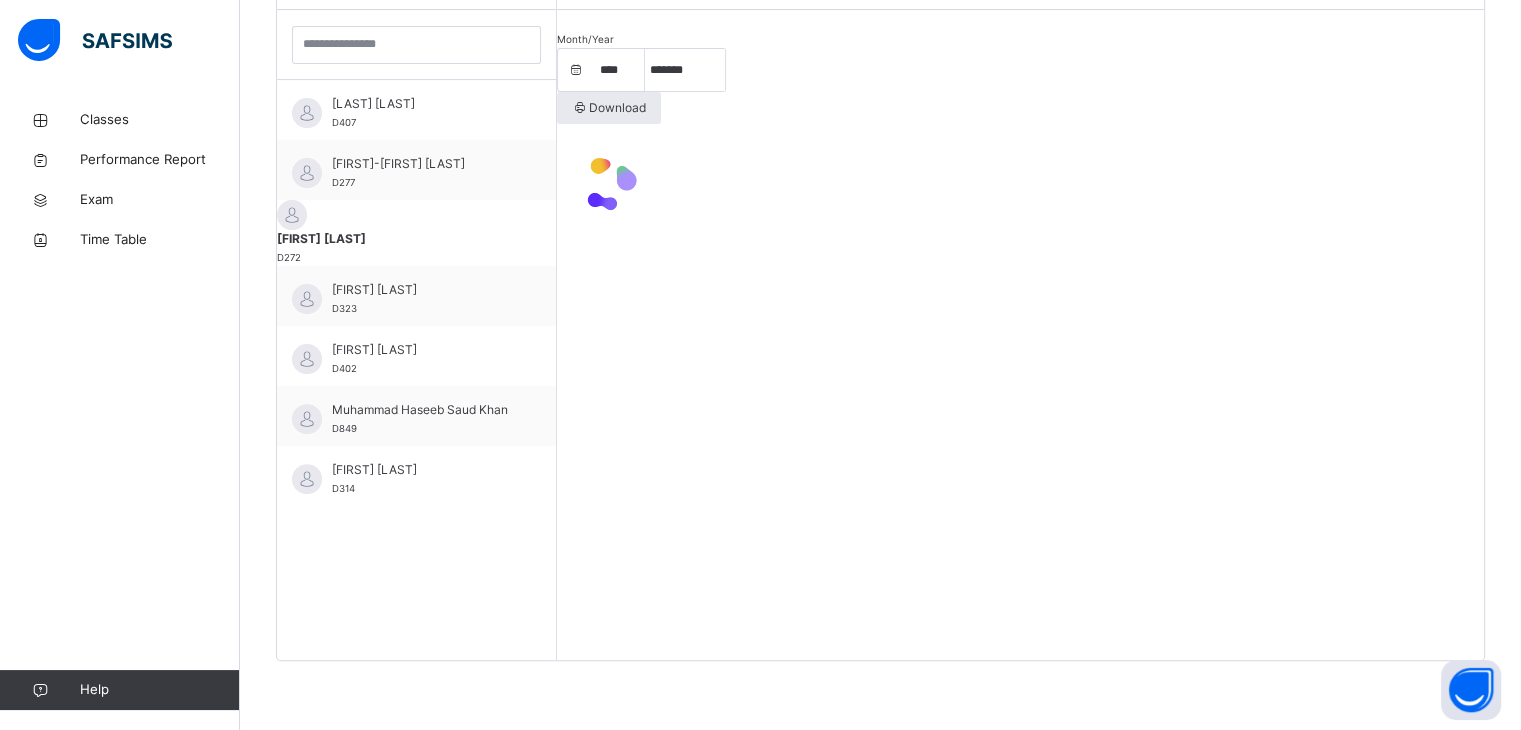 click on "Month/Year   **** **** **** **** **** **** **** **** **** **** **** **** **** **** **** **** **** **** **** **** **** **** **** **** **** **** **** **** **** **** **** **** **** **** **** **** **** **** **** **** **** **** **** **** **** **** **** **** **** **** **** **** **** **** **** **** **** **** **** **** **** **** **** **** **** **** **** **** **** **** **** **** **** **** **** **** **** **** **** **** **** **** **** **** **** **** **** **** **** **** **** **** **** **** **** **** **** **** **** **** **** **** **** **** **** **** **** **** **** **** **** **** **** **** **** **** **** **** **** **** **** **** **** **** **** **** **** **** **** **** **** ***** ******* ******** ***** ***** *** **** **** ****** ********* ******* ******** ********  Download" at bounding box center [1020, 335] 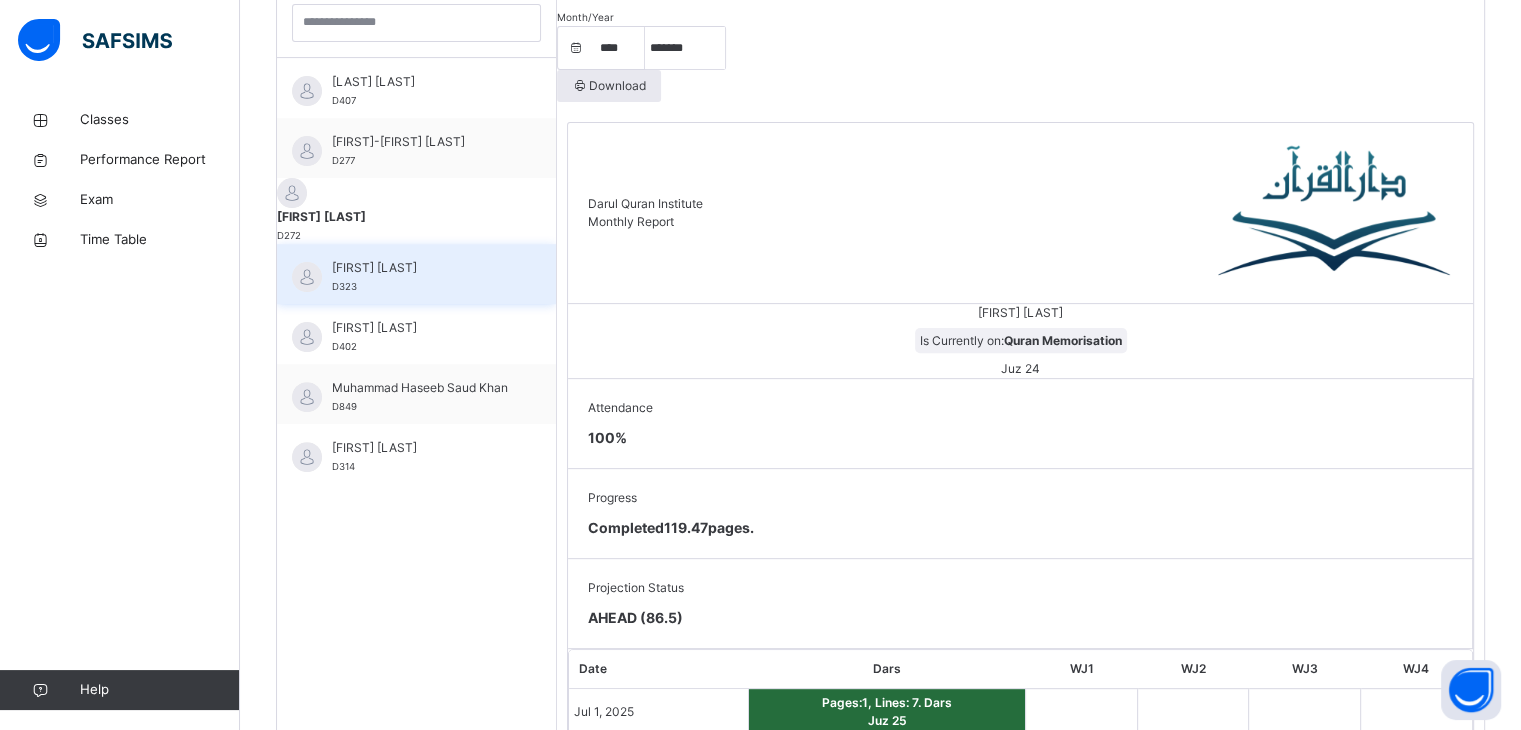 scroll, scrollTop: 577, scrollLeft: 0, axis: vertical 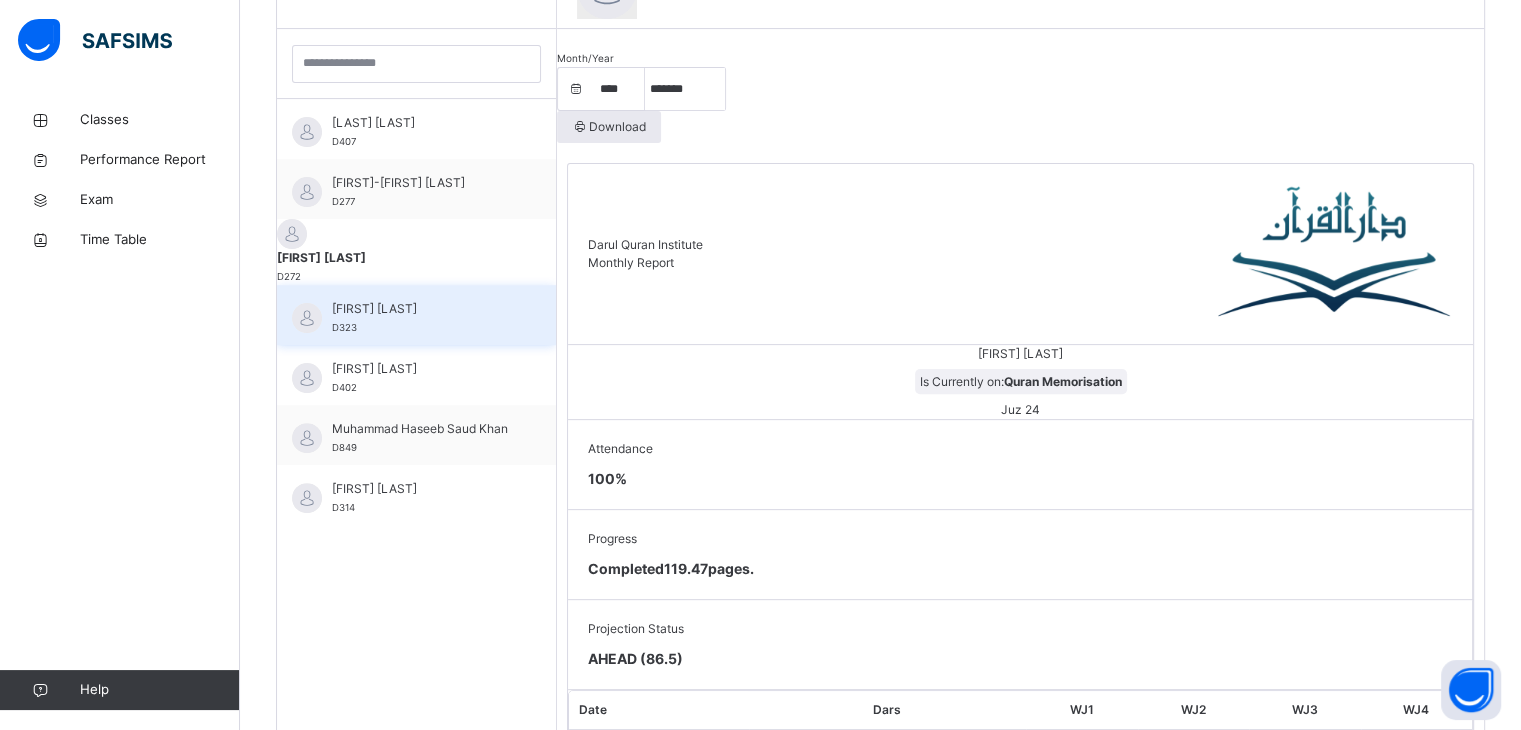 click on "[FIRST] [LAST] D323" at bounding box center (416, 315) 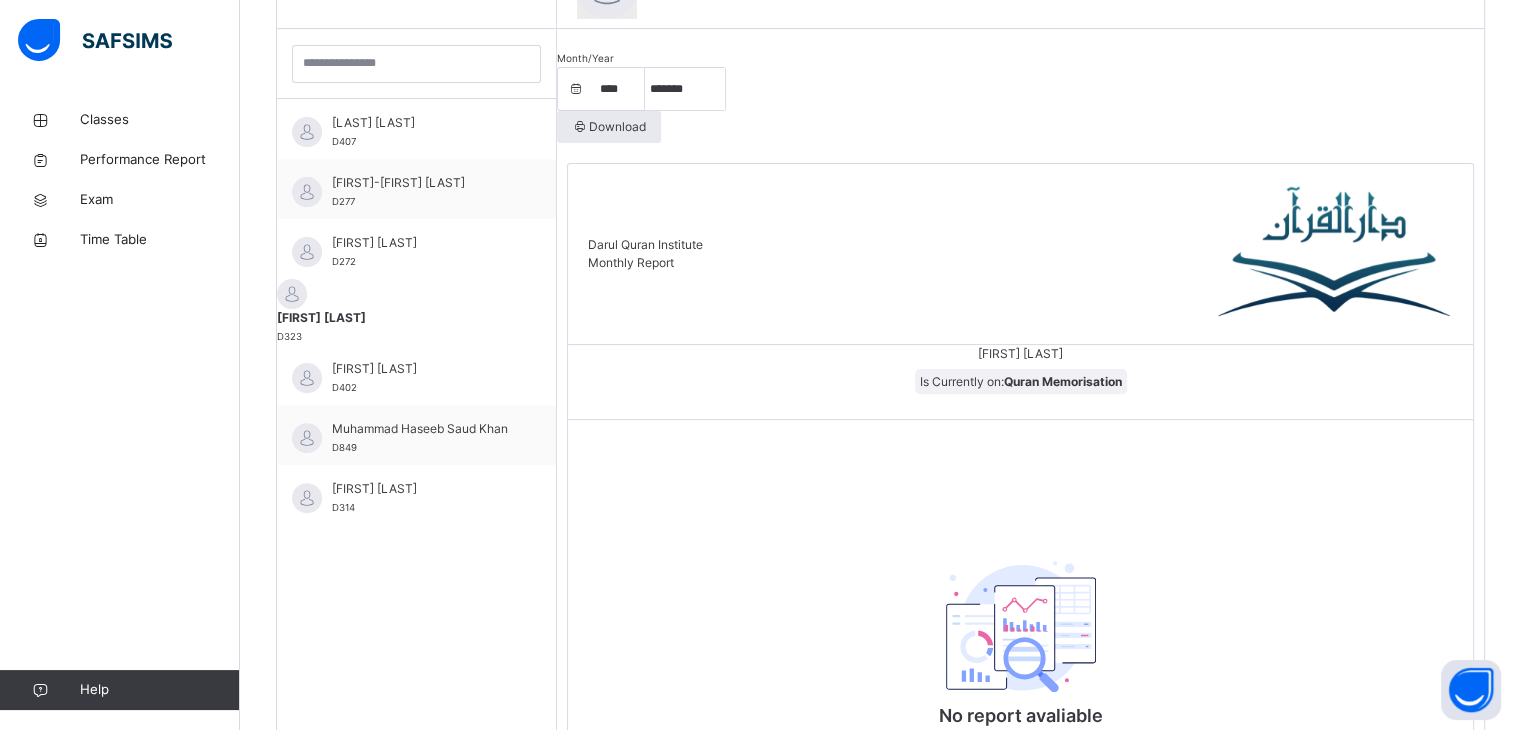 click on "[FIRST] [LAST] Is Currently on: [PRODUCT]" at bounding box center [1020, 382] 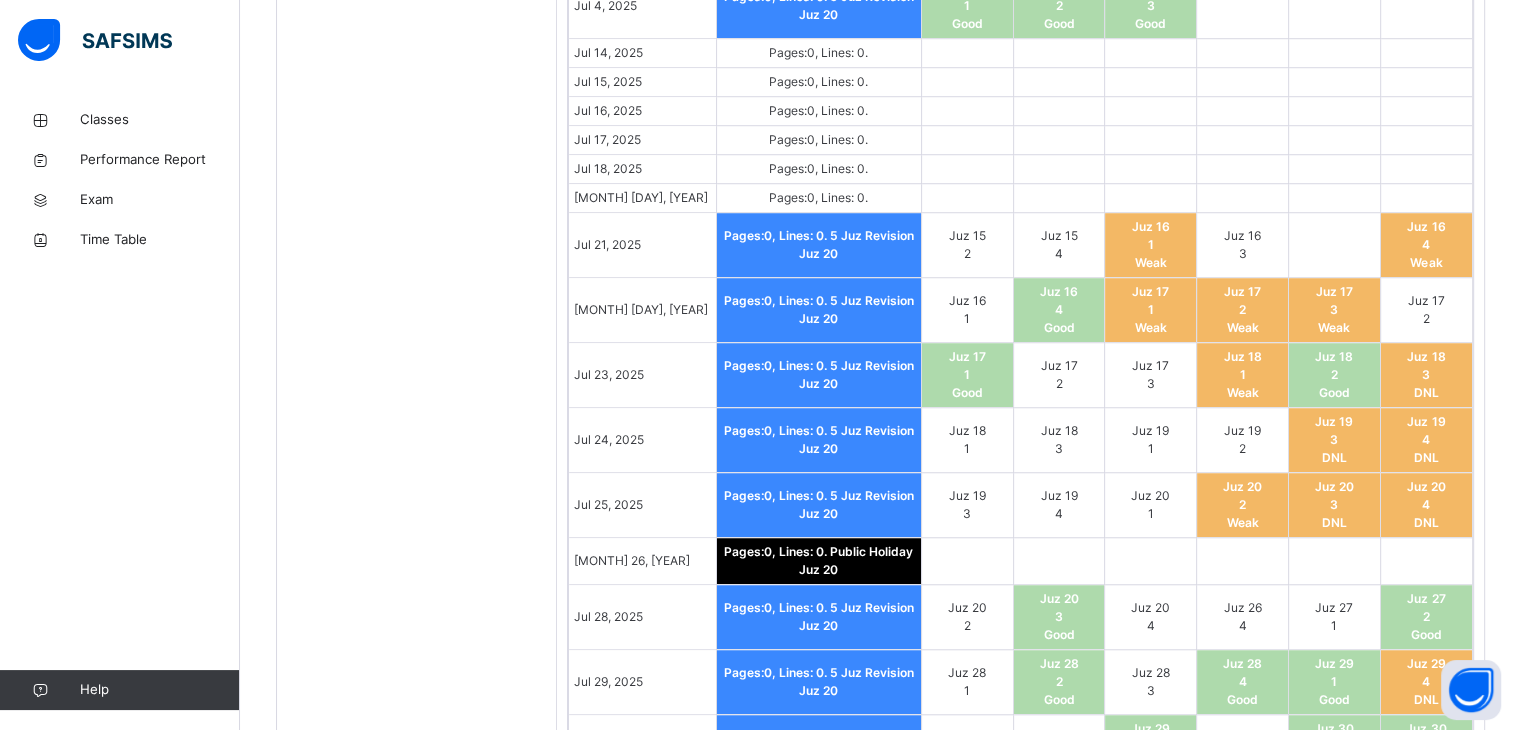 scroll, scrollTop: 1766, scrollLeft: 0, axis: vertical 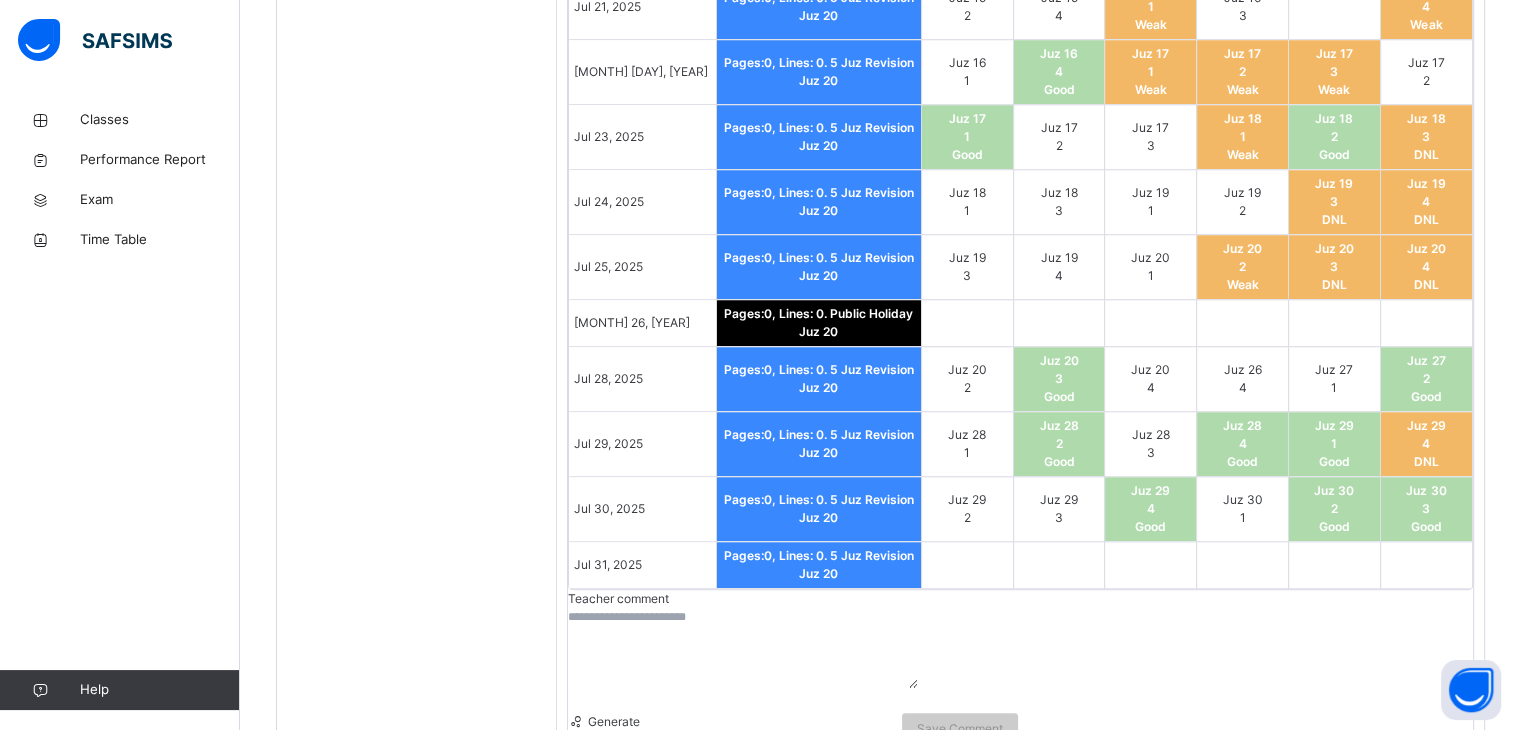 click at bounding box center (1059, 565) 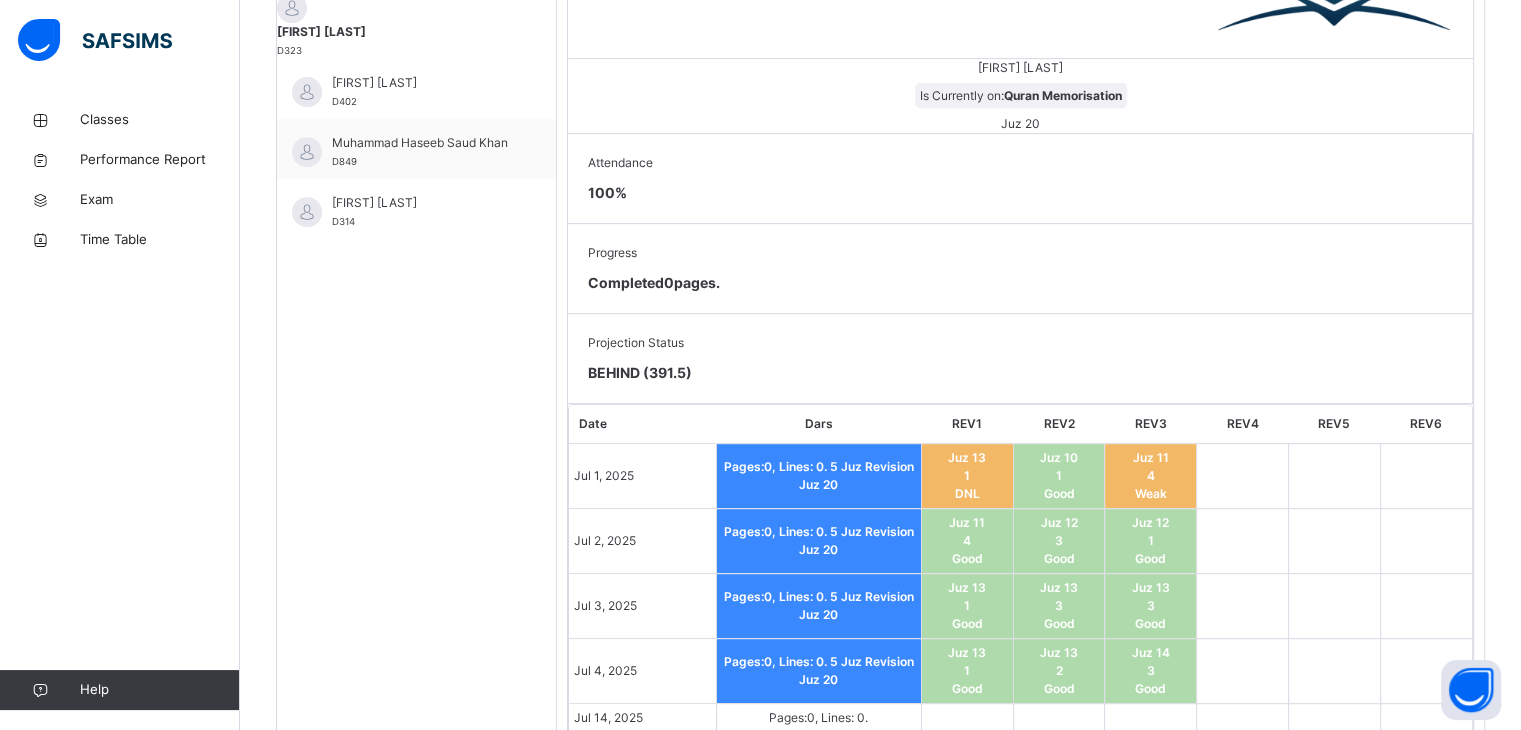 scroll, scrollTop: 806, scrollLeft: 0, axis: vertical 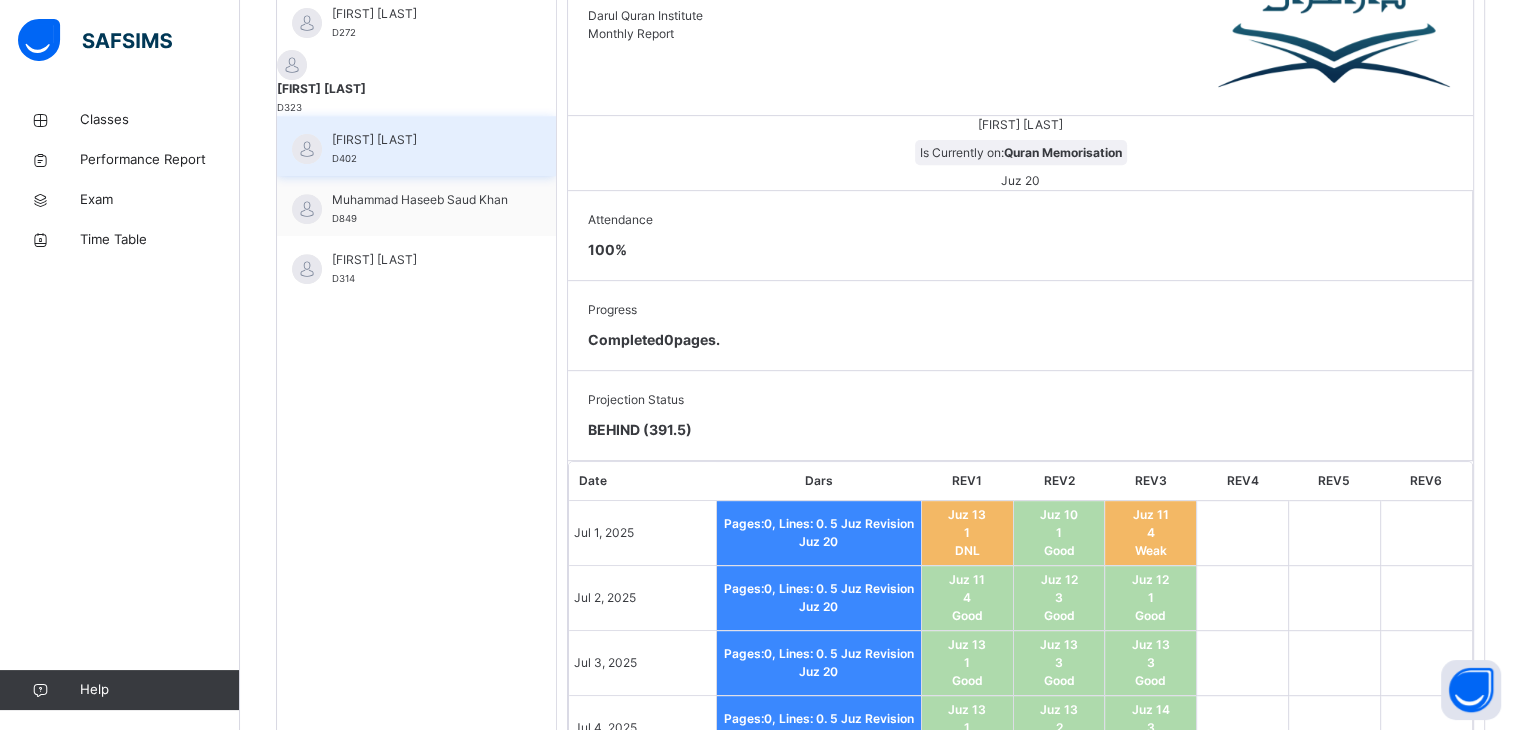 click on "[FIRST]  [LAST] D402" at bounding box center (421, 149) 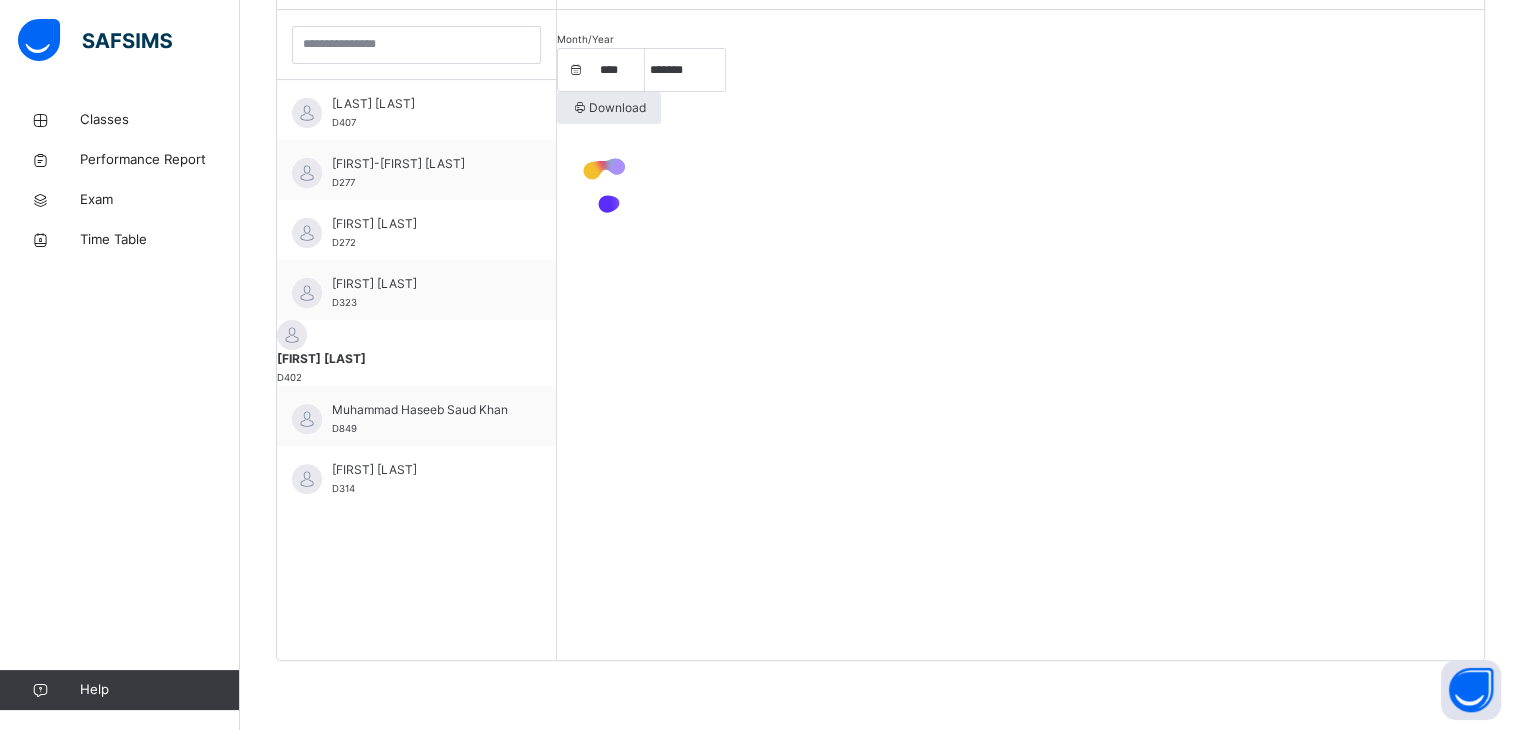 click on "Month/Year   **** **** **** **** **** **** **** **** **** **** **** **** **** **** **** **** **** **** **** **** **** **** **** **** **** **** **** **** **** **** **** **** **** **** **** **** **** **** **** **** **** **** **** **** **** **** **** **** **** **** **** **** **** **** **** **** **** **** **** **** **** **** **** **** **** **** **** **** **** **** **** **** **** **** **** **** **** **** **** **** **** **** **** **** **** **** **** **** **** **** **** **** **** **** **** **** **** **** **** **** **** **** **** **** **** **** **** **** **** **** **** **** **** **** **** **** **** **** **** **** **** **** **** **** **** **** **** **** **** **** **** ***** ******* ******** ***** ***** *** **** **** ****** ********* ******* ******** ********  Download" at bounding box center [1020, 335] 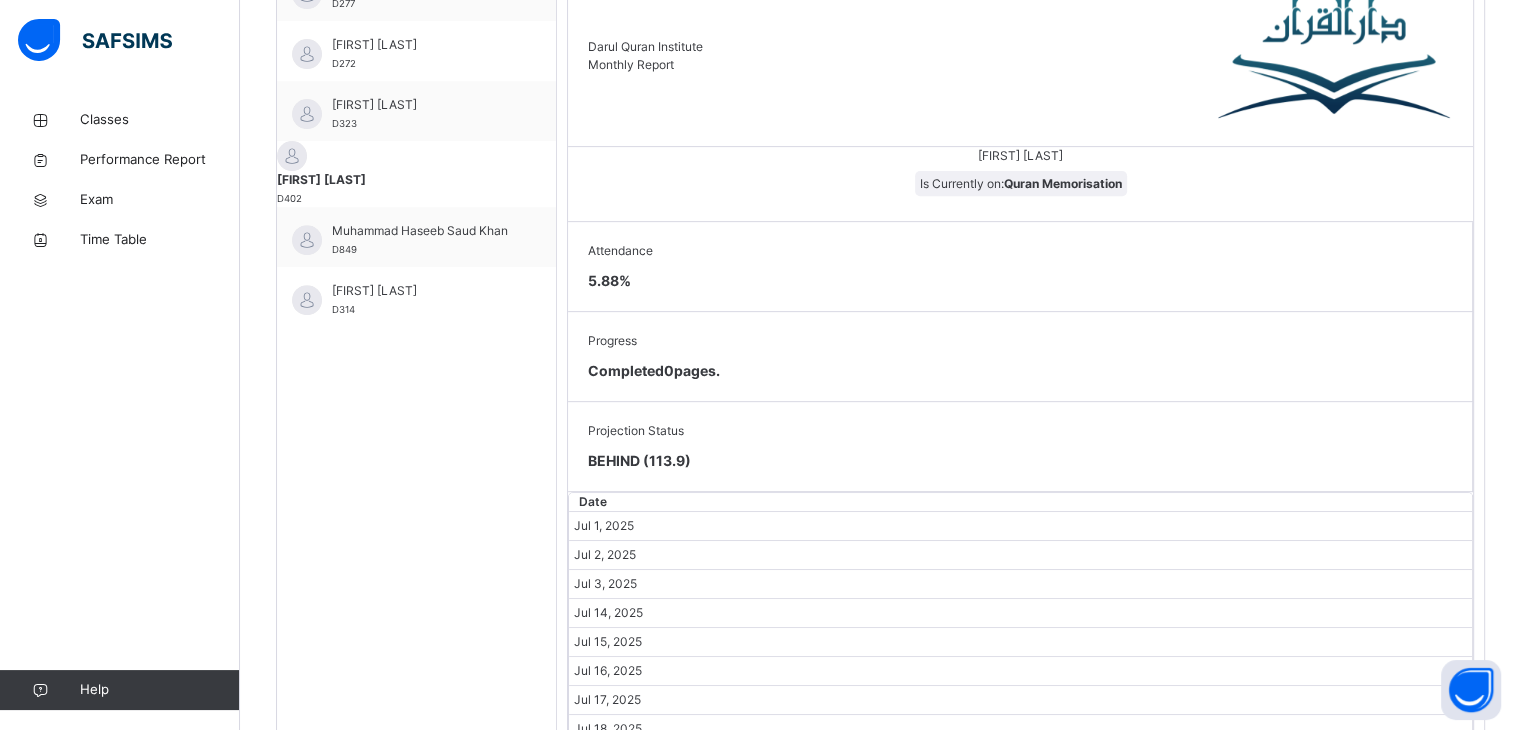 scroll, scrollTop: 686, scrollLeft: 0, axis: vertical 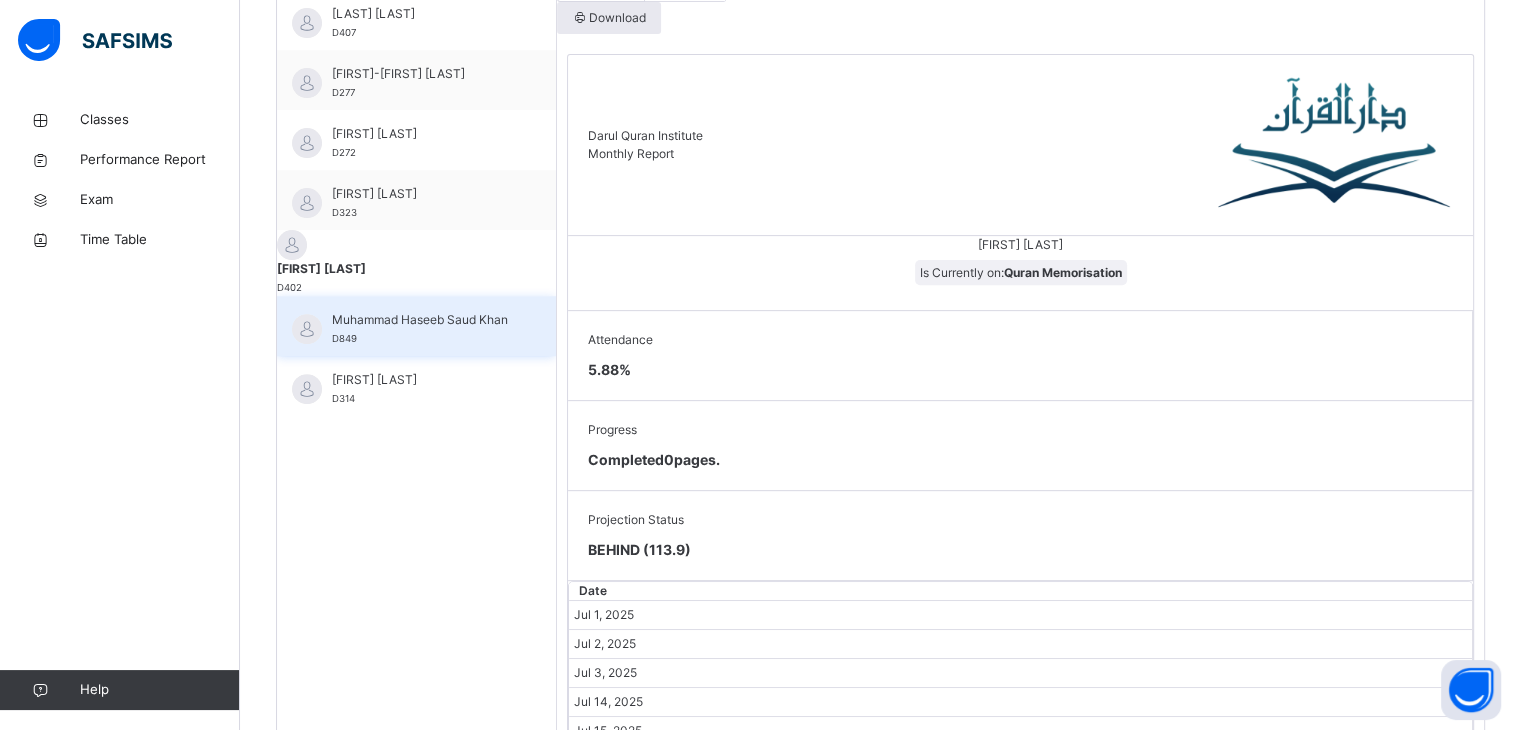 click on "Muhammad Haseeb Saud   Khan" at bounding box center (421, 320) 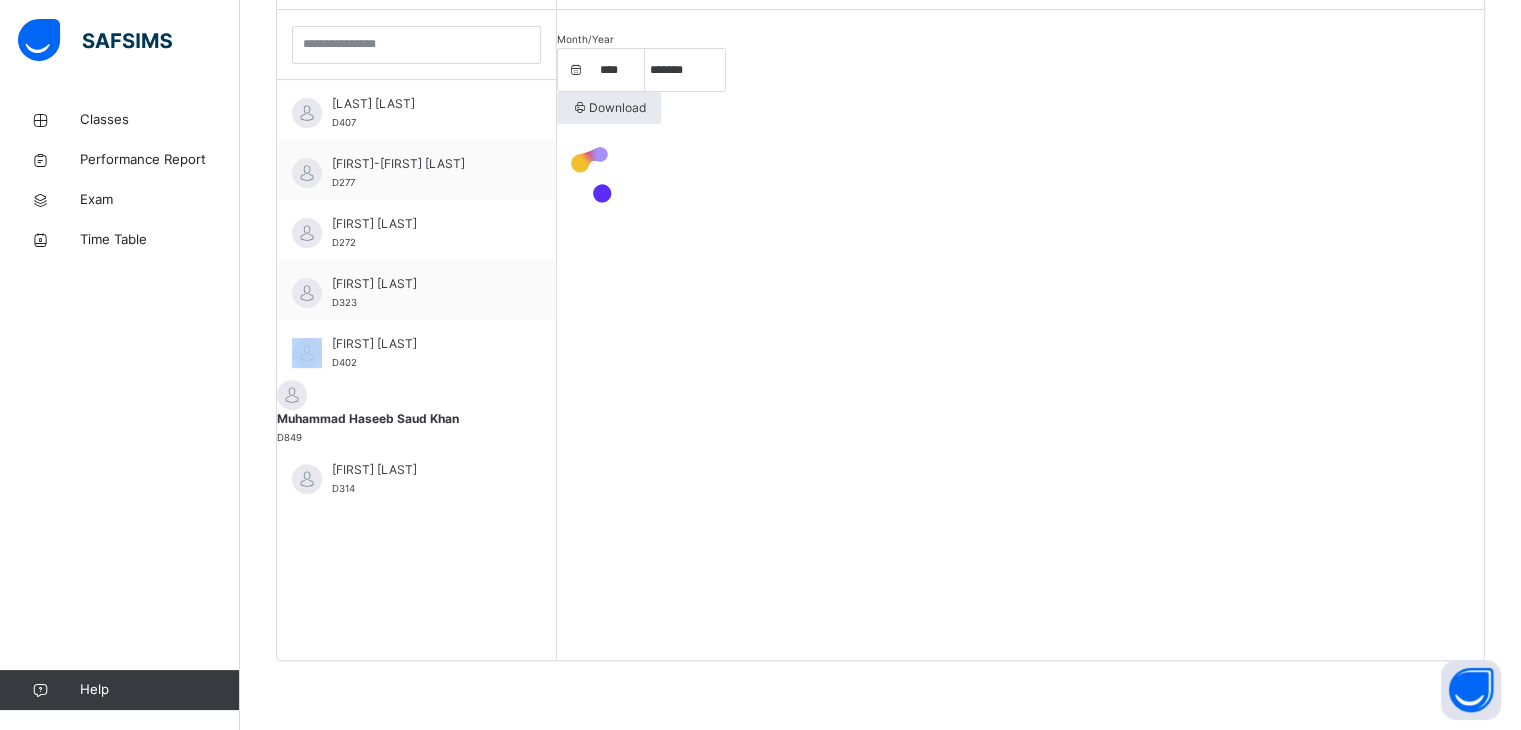 click on "[FIRST] [LAST] D323" at bounding box center (416, 290) 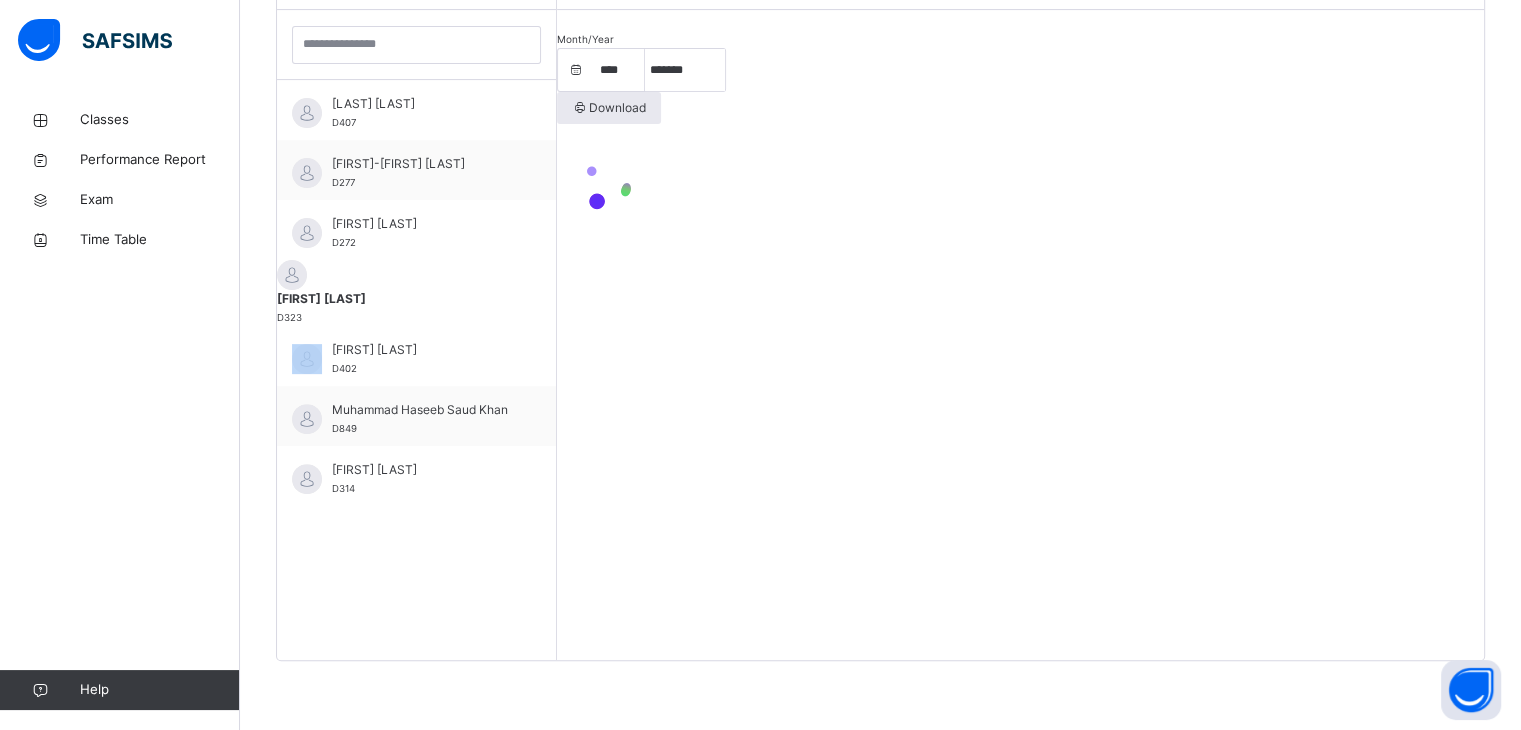 scroll, scrollTop: 686, scrollLeft: 0, axis: vertical 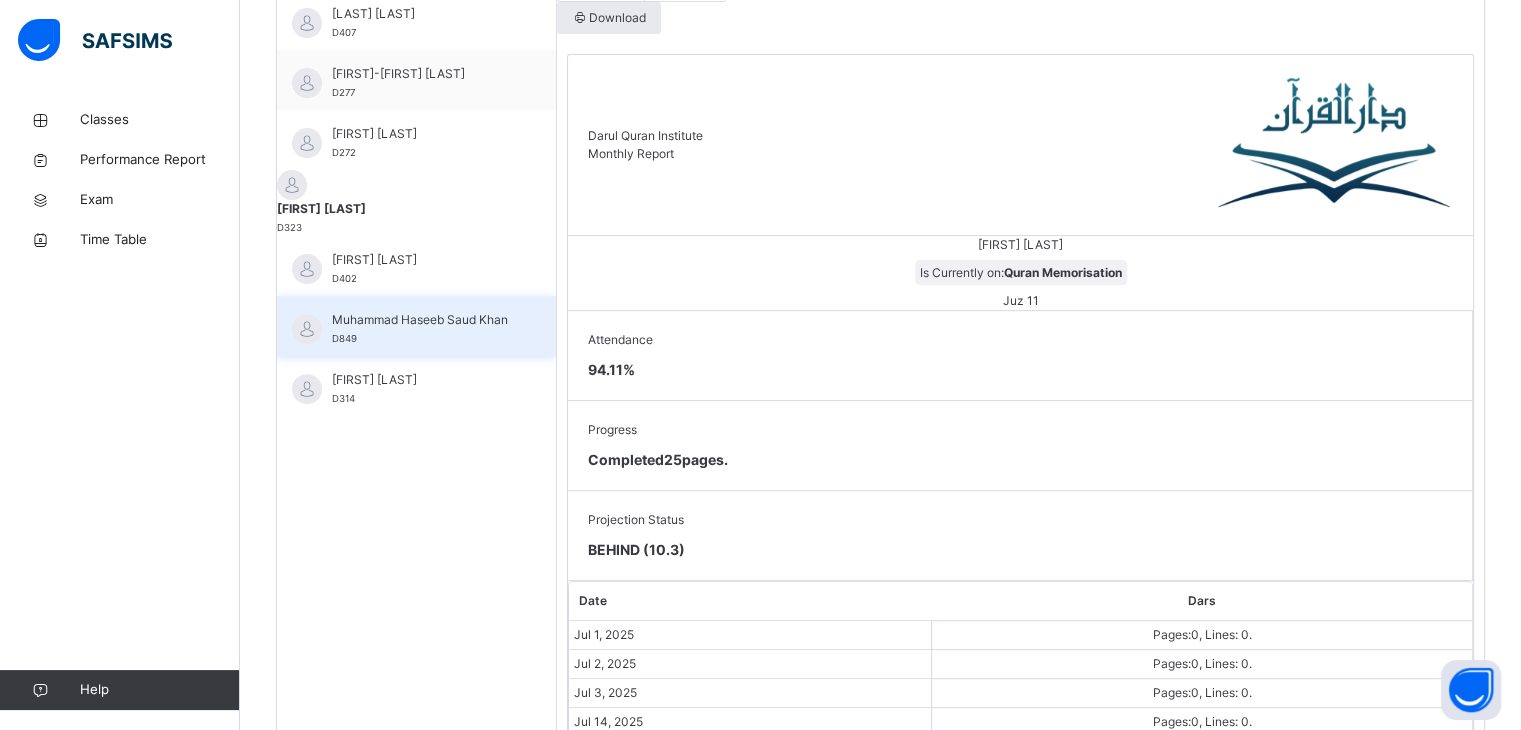 click on "[FIRST] [LAST]   [LAST] D849" at bounding box center (416, 326) 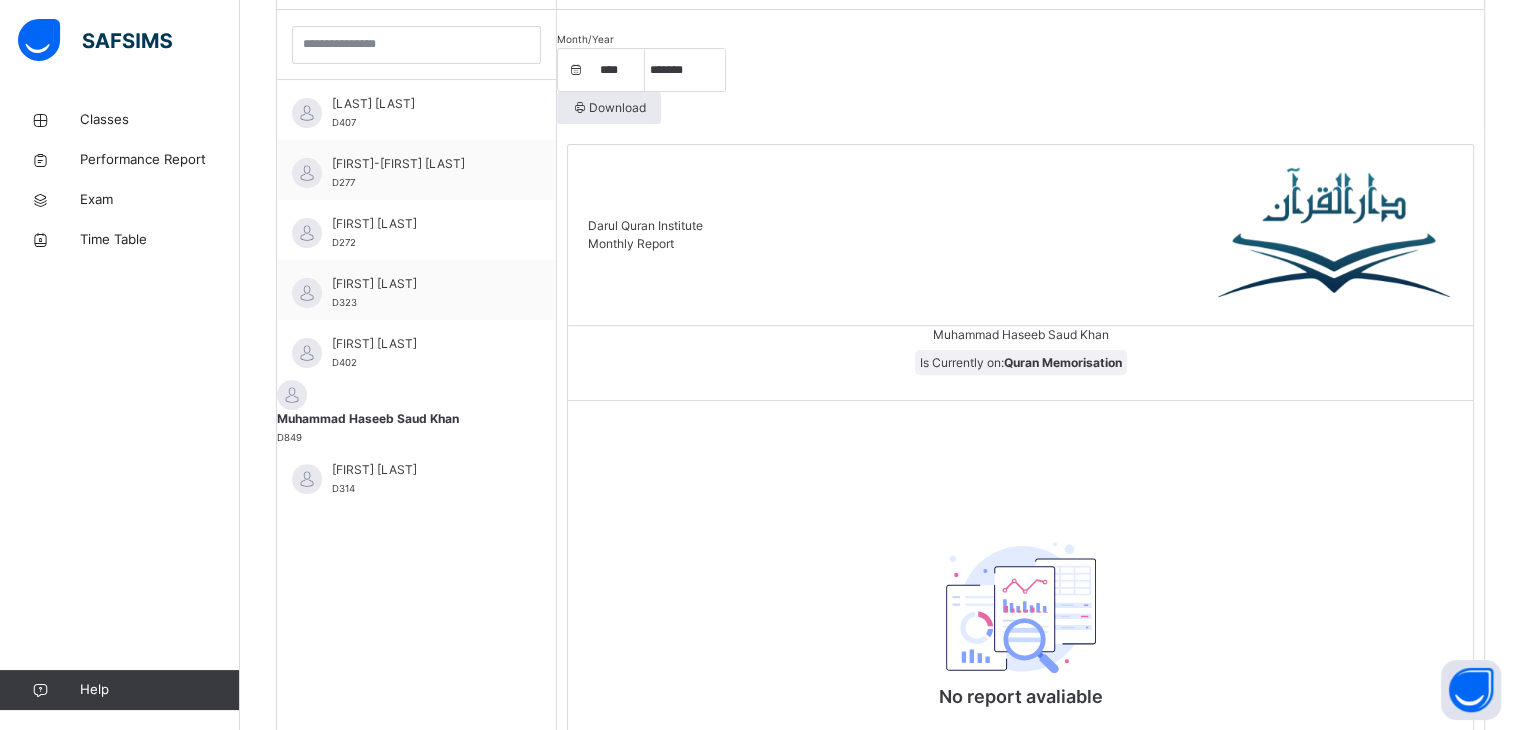 scroll, scrollTop: 686, scrollLeft: 0, axis: vertical 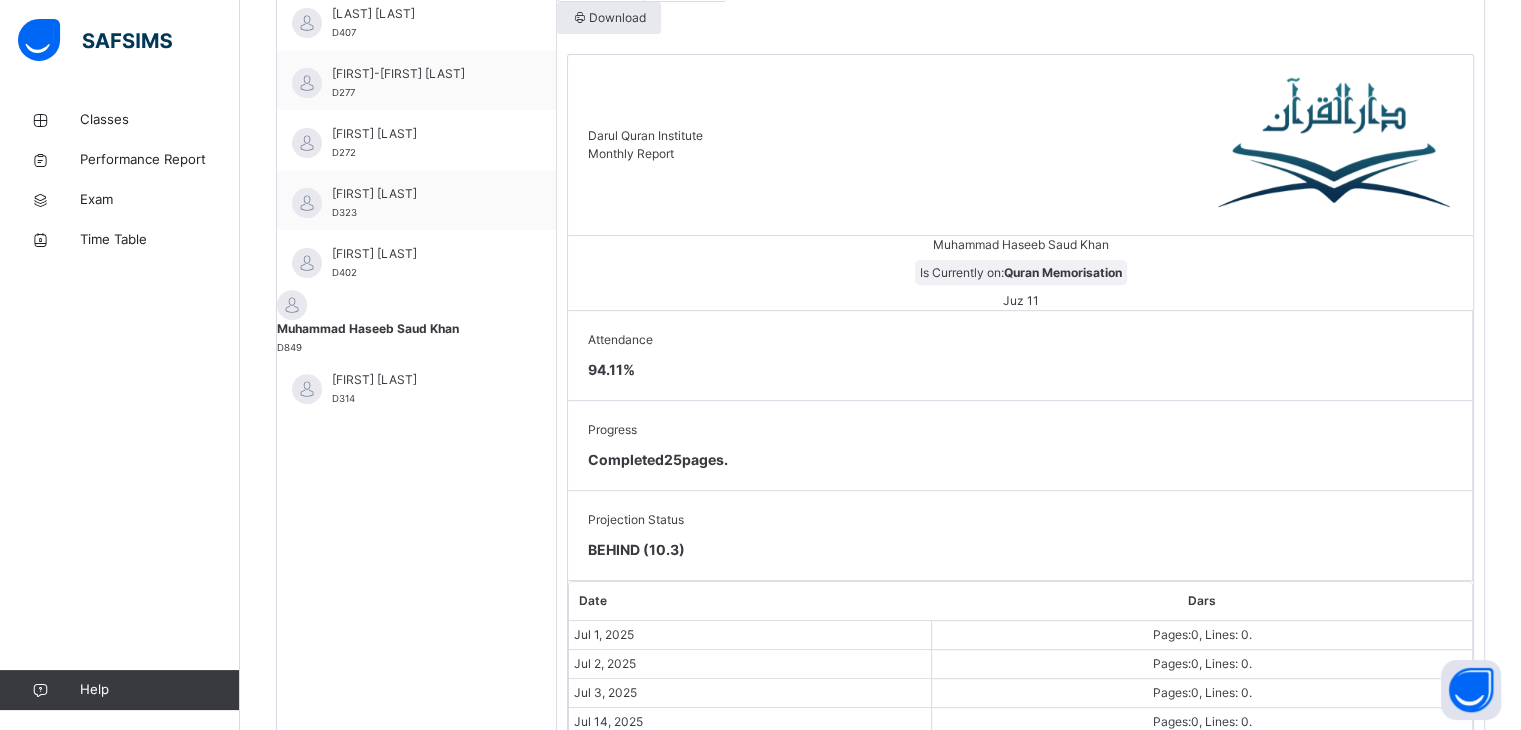 click on "[FIRST] [LAST]   [LAST] Is Currently on: [PRODUCT] [PRODUCT]" at bounding box center (1020, 273) 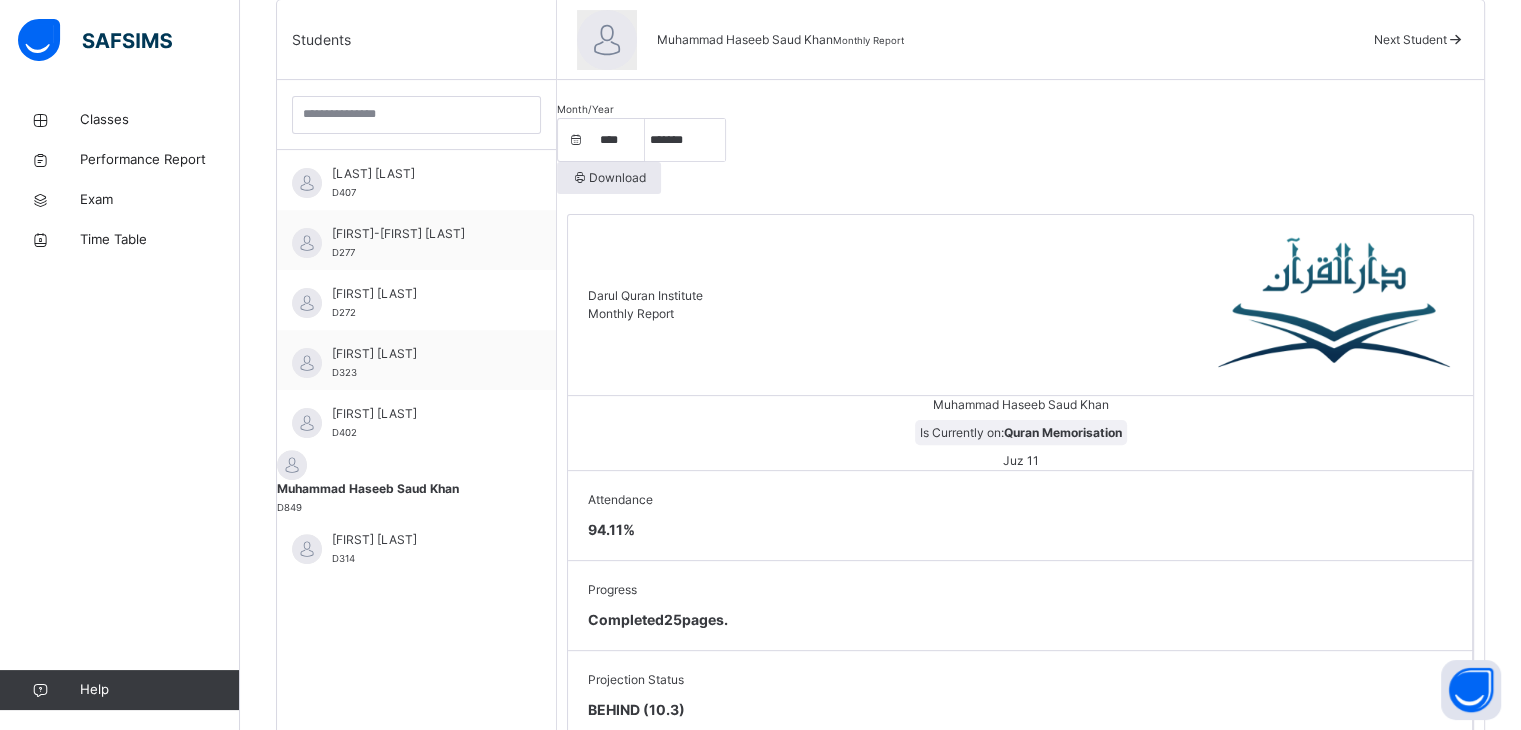 scroll, scrollTop: 606, scrollLeft: 0, axis: vertical 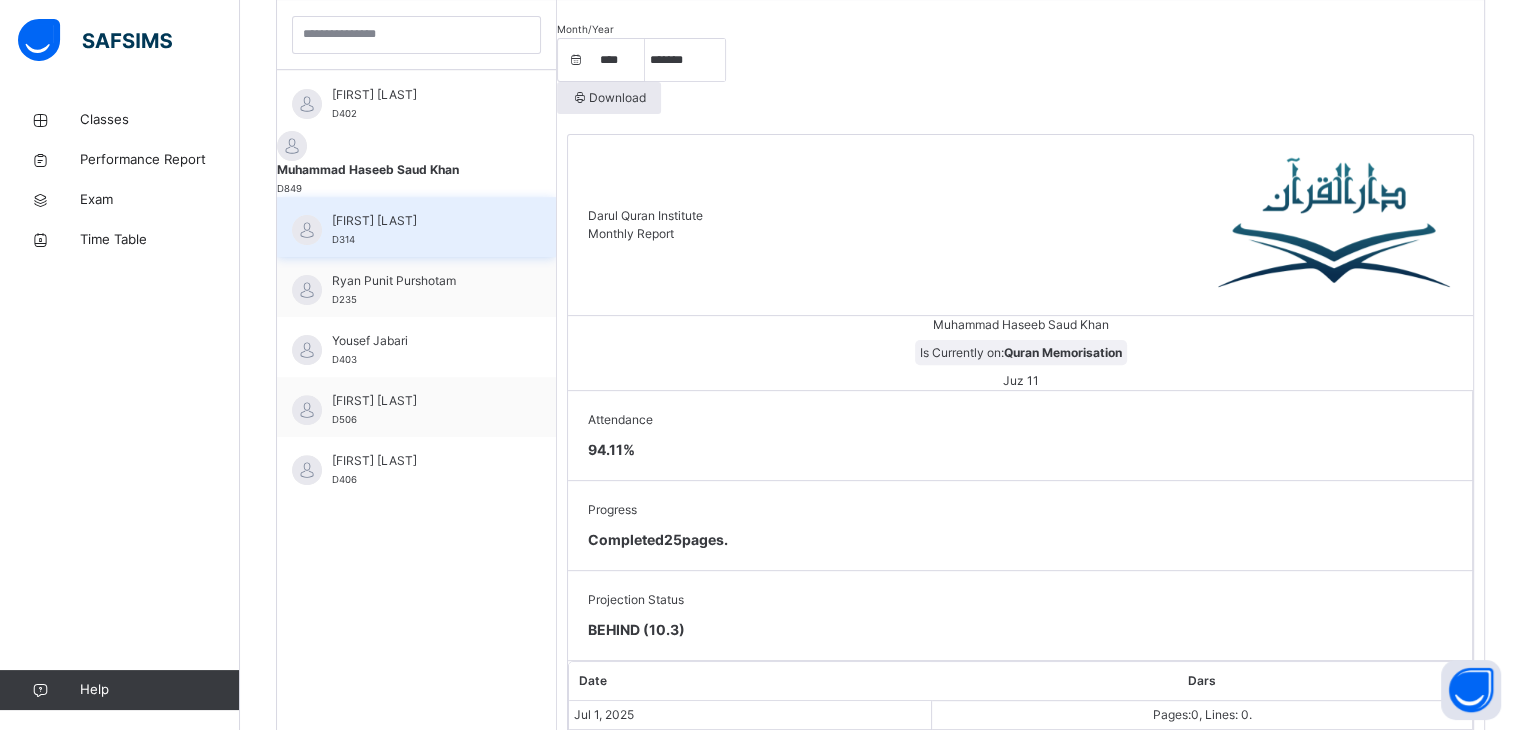 click on "[FIRST]  [LAST] D314" at bounding box center [421, 230] 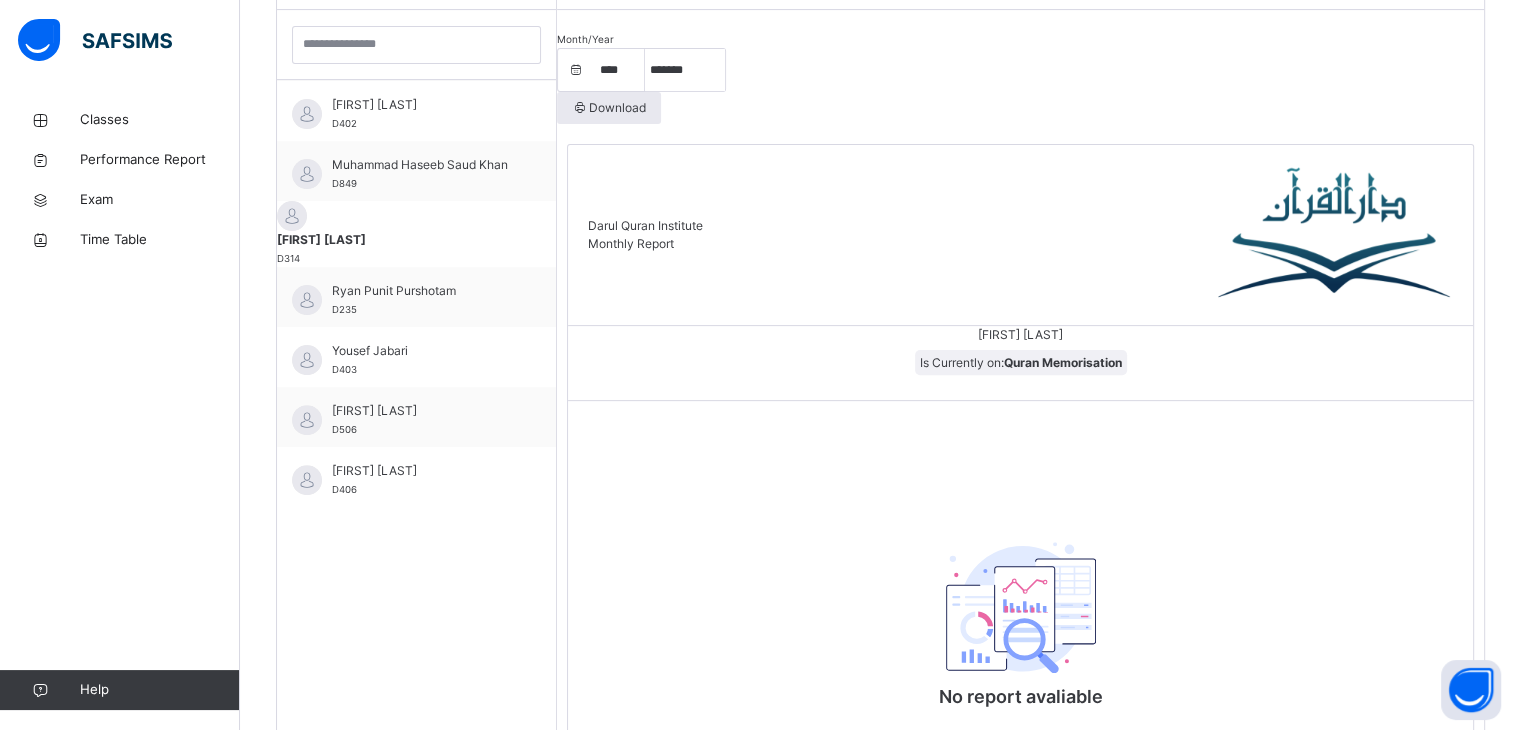 scroll, scrollTop: 606, scrollLeft: 0, axis: vertical 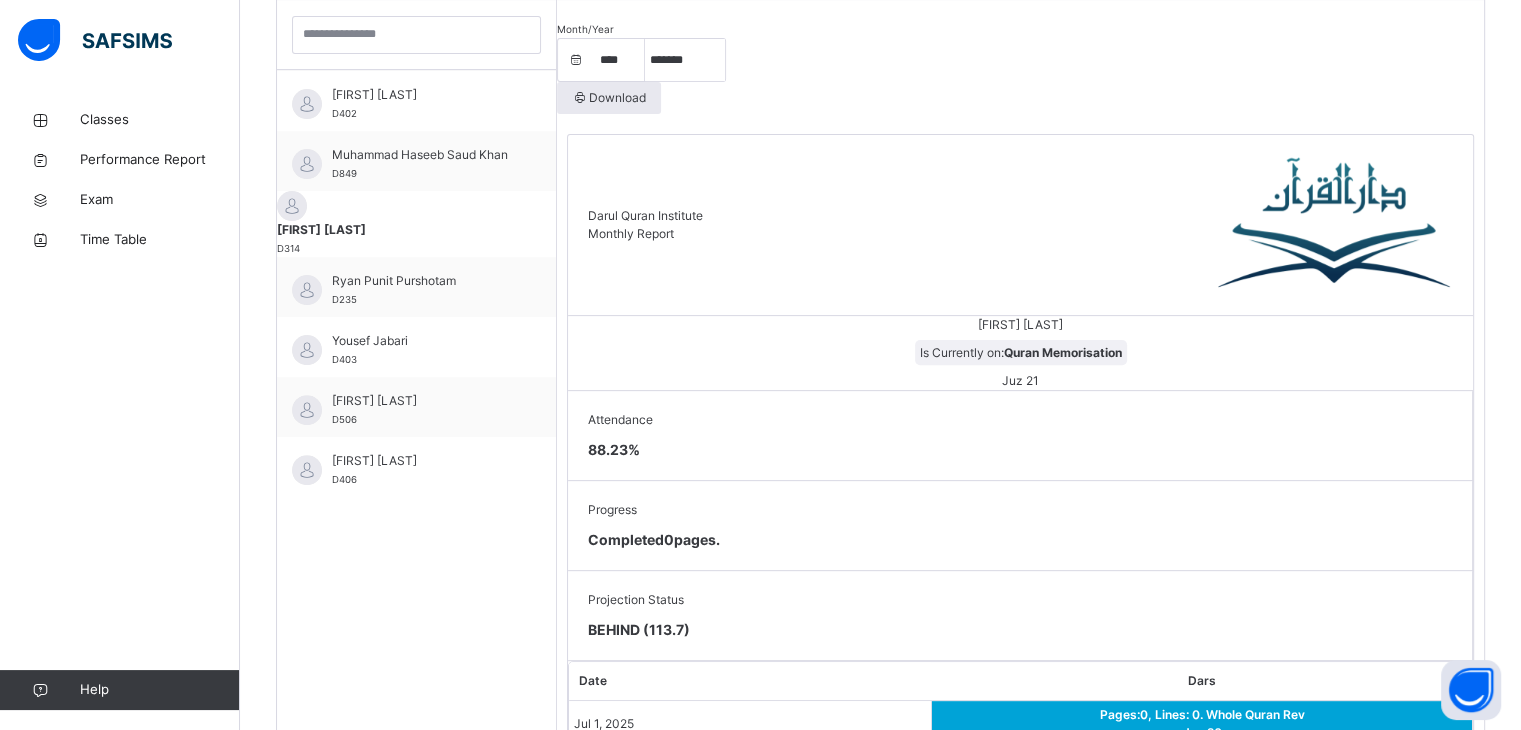 click on "Darul Quran Institute Monthly Report" at bounding box center [1020, 225] 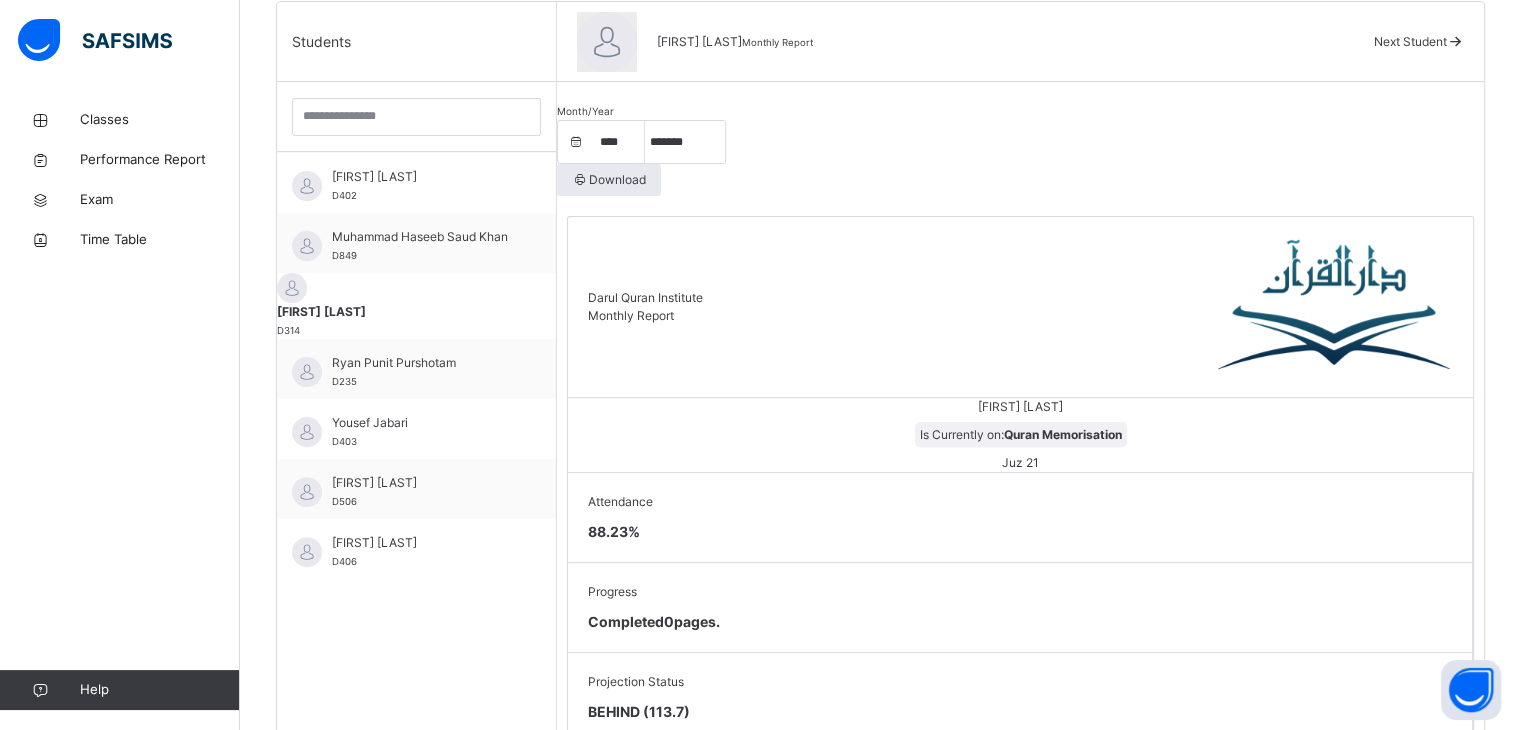 scroll, scrollTop: 404, scrollLeft: 0, axis: vertical 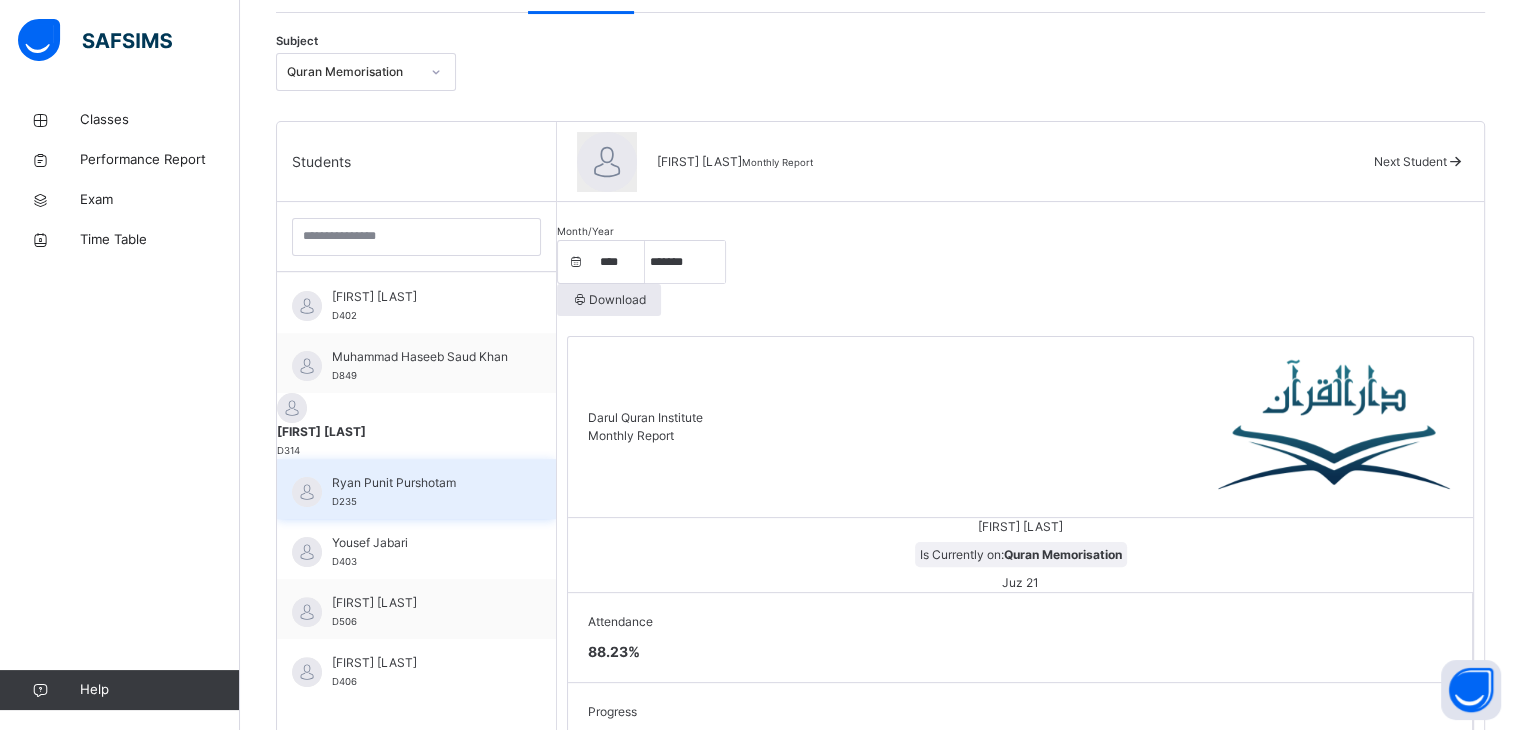 click on "[LAST] [FIRST] [LAST] D235" at bounding box center [421, 492] 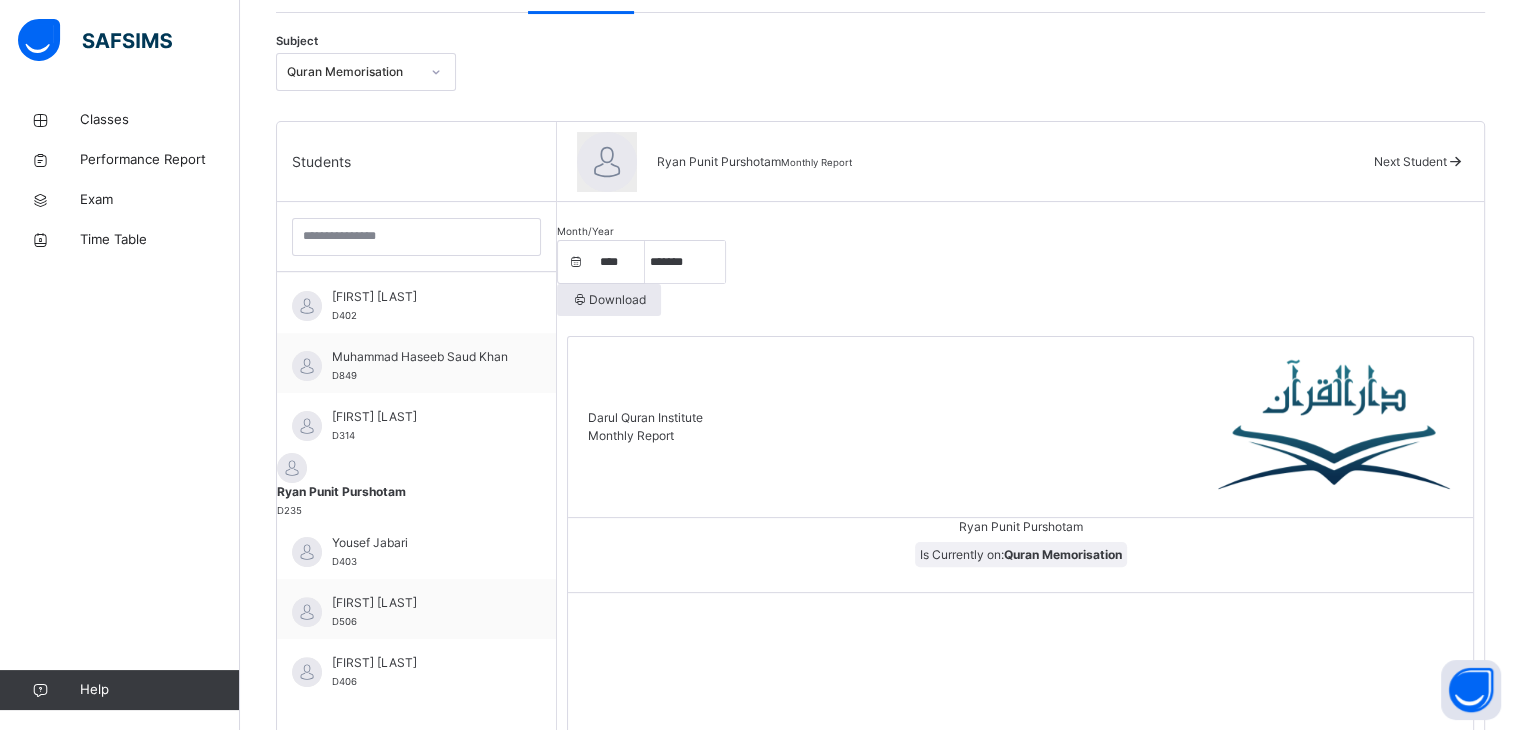 click on "[MONTH]/[YEAR] [REDACTED] Download [BRAND] [LAST] [FIRST] [LAST] Is Currently on: [PRODUCT] [PRODUCT] No report avaliable There is currently no report for the month." at bounding box center [1020, 605] 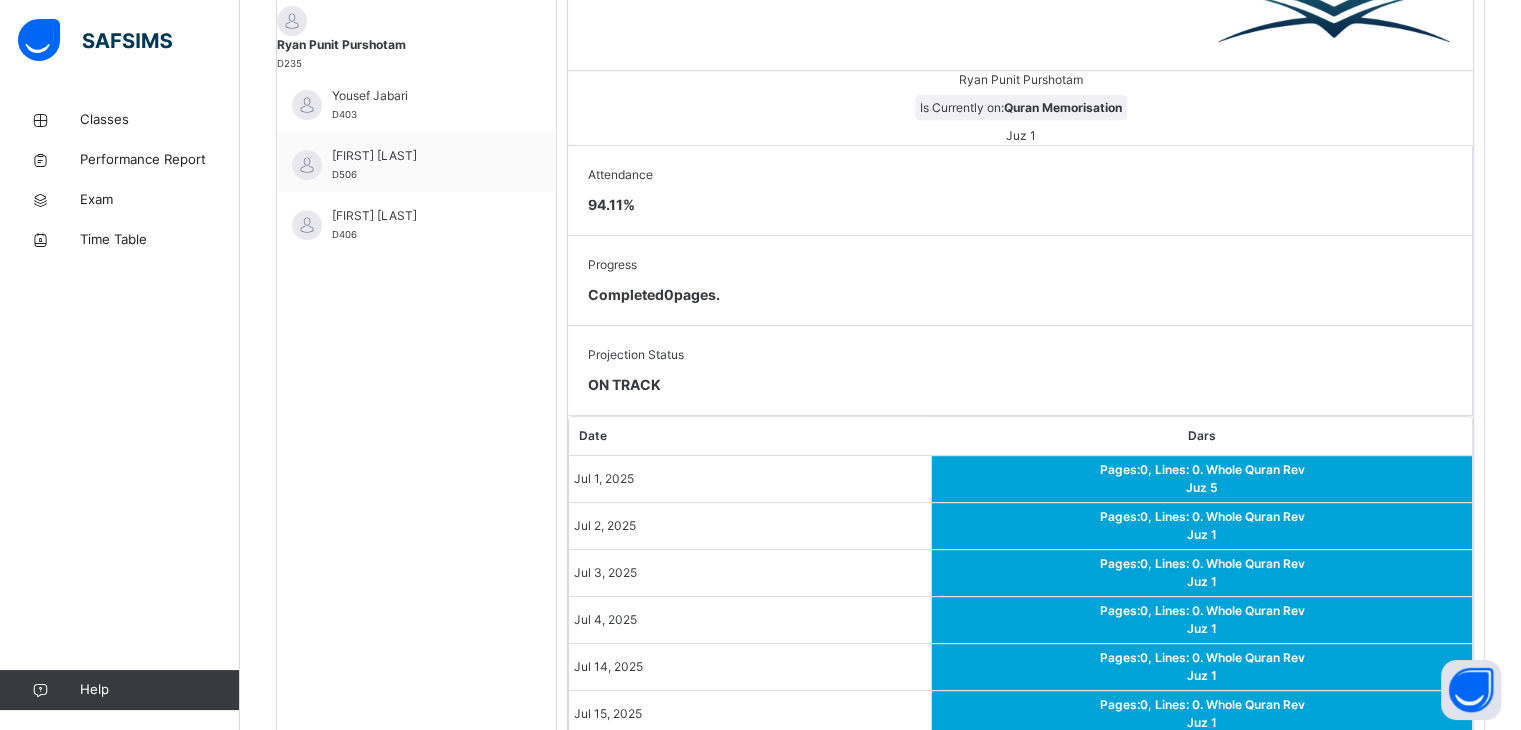 scroll, scrollTop: 764, scrollLeft: 0, axis: vertical 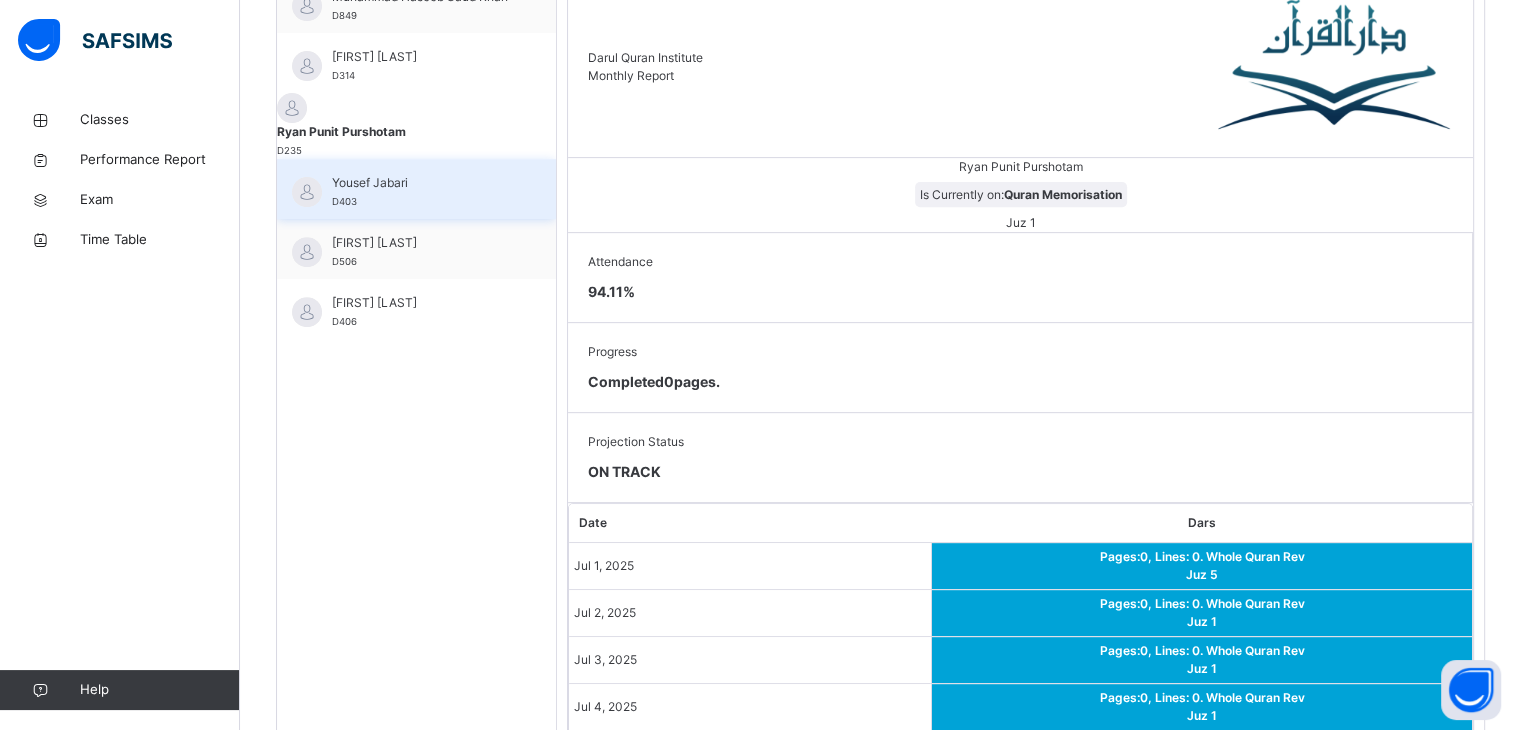 click on "Yousef  Jabari" at bounding box center [421, 183] 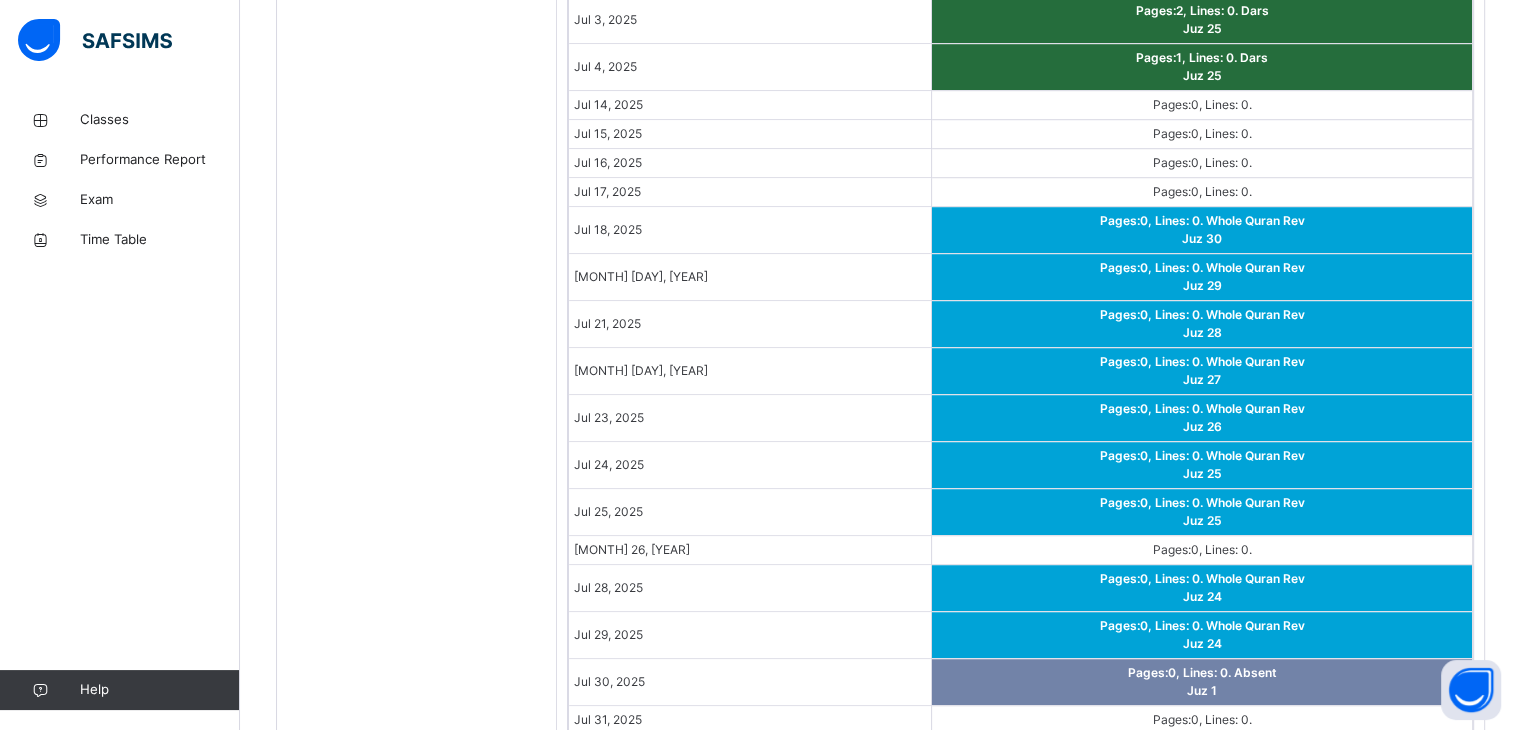 scroll, scrollTop: 1444, scrollLeft: 0, axis: vertical 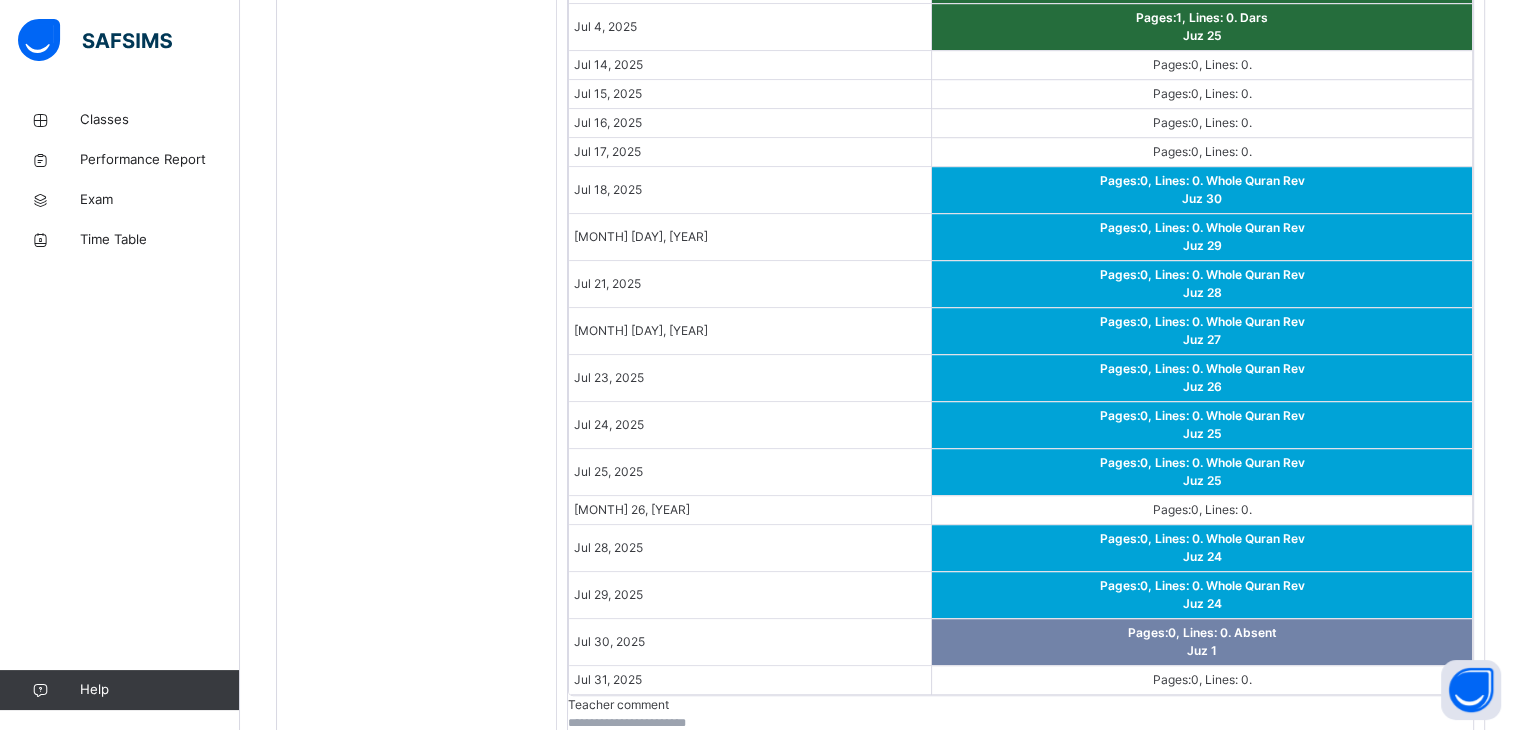click on "Jul 25, 2025" at bounding box center [750, 472] 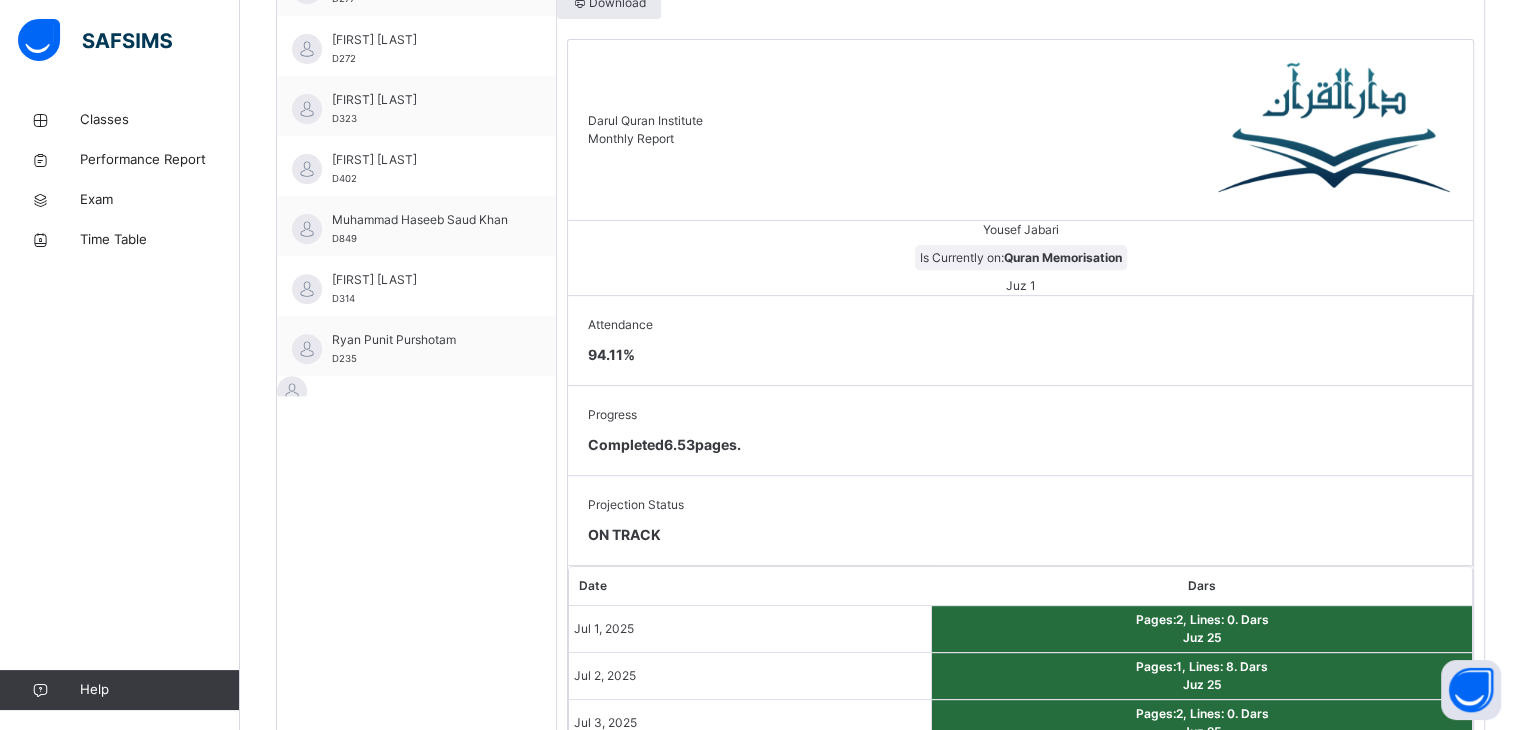 scroll, scrollTop: 644, scrollLeft: 0, axis: vertical 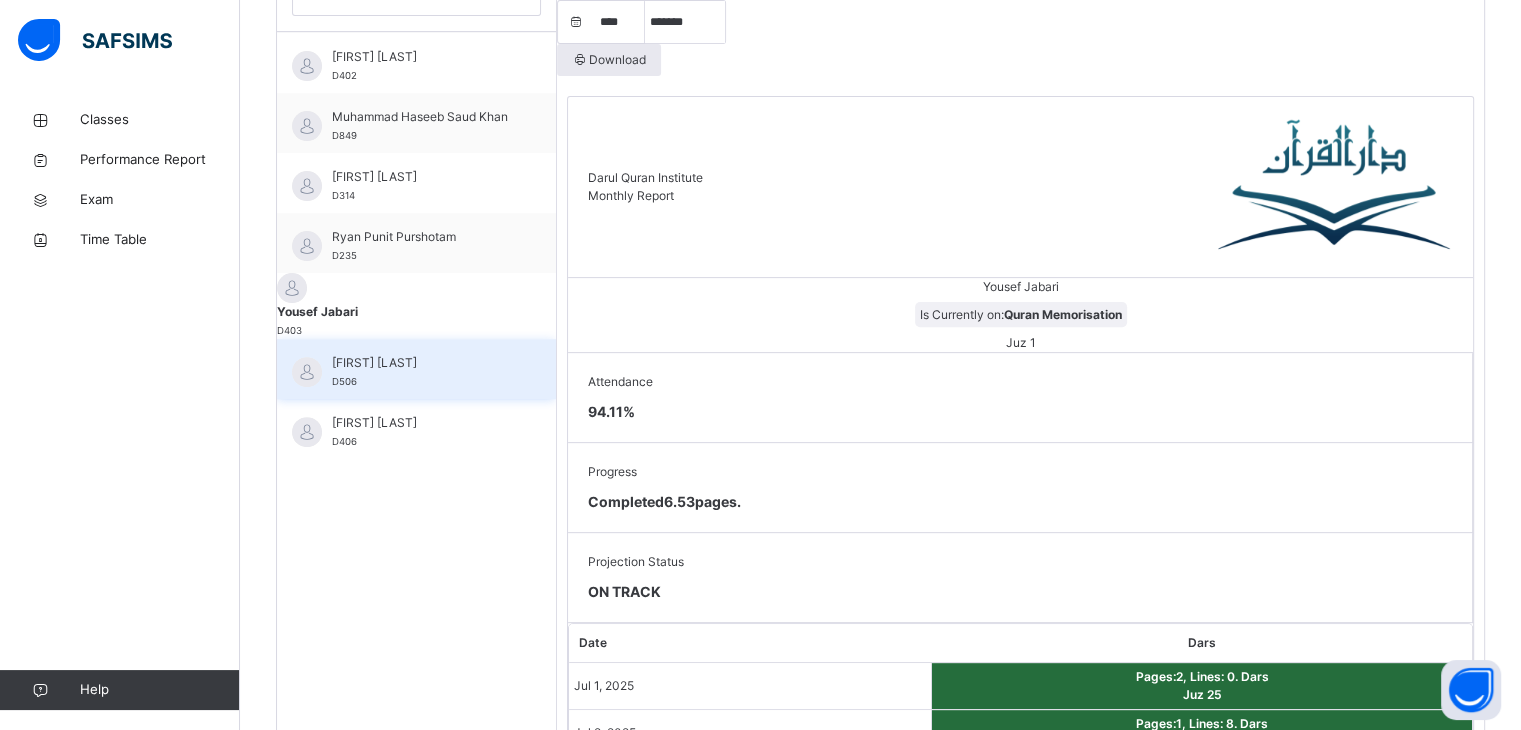 click on "[FIRST]  [LAST]" at bounding box center (421, 363) 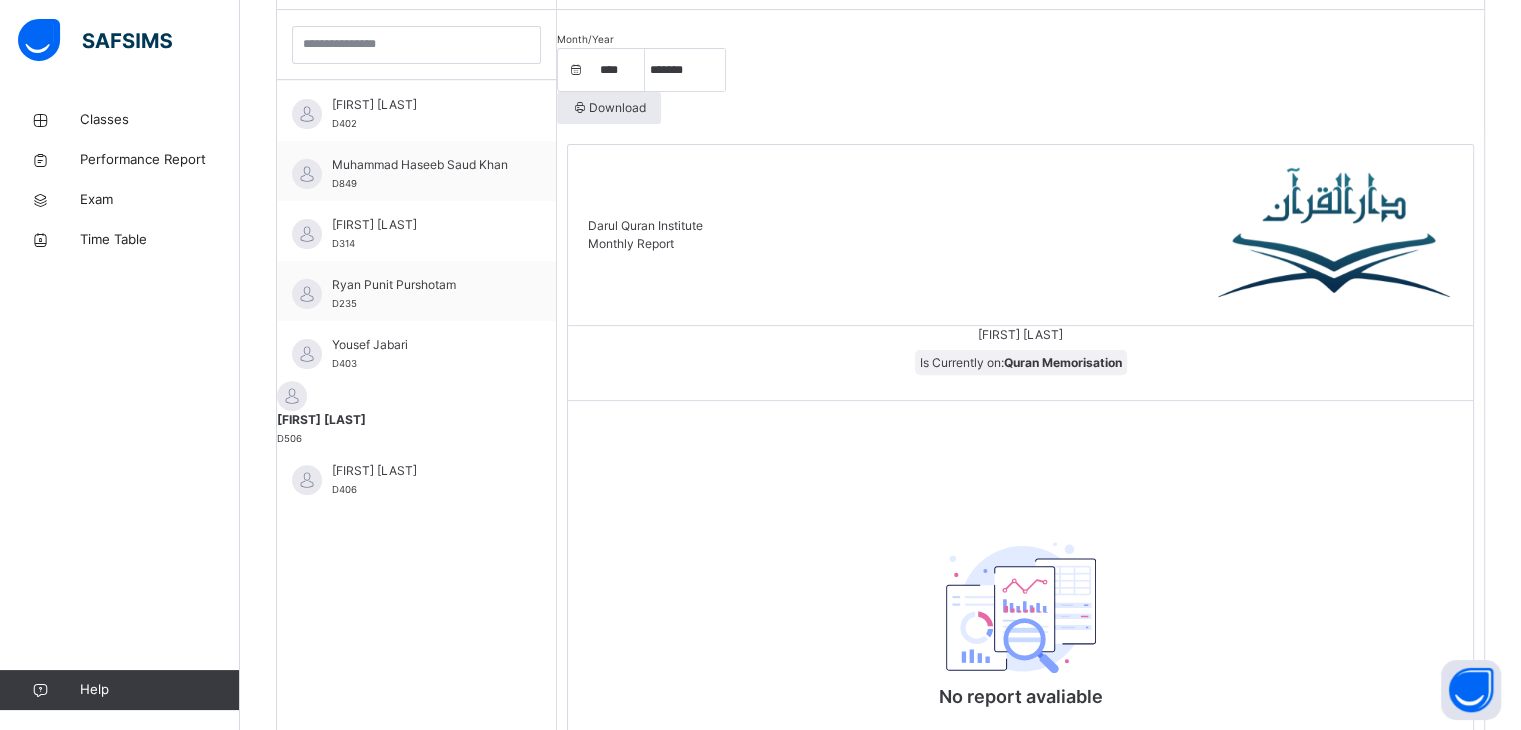 scroll, scrollTop: 644, scrollLeft: 0, axis: vertical 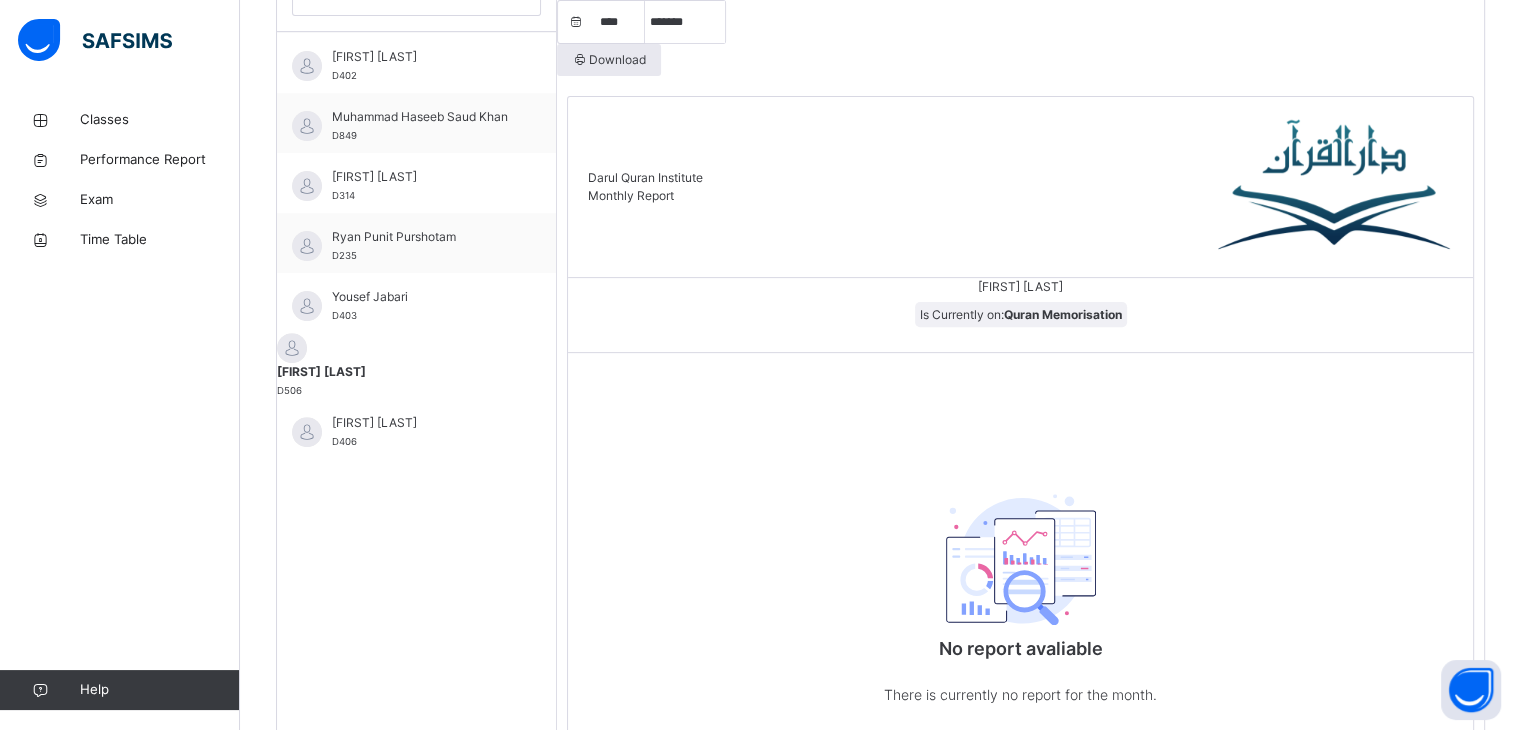 click on "[LAST] [FIRST] Is Currently on: [PRODUCT]" at bounding box center (1020, 315) 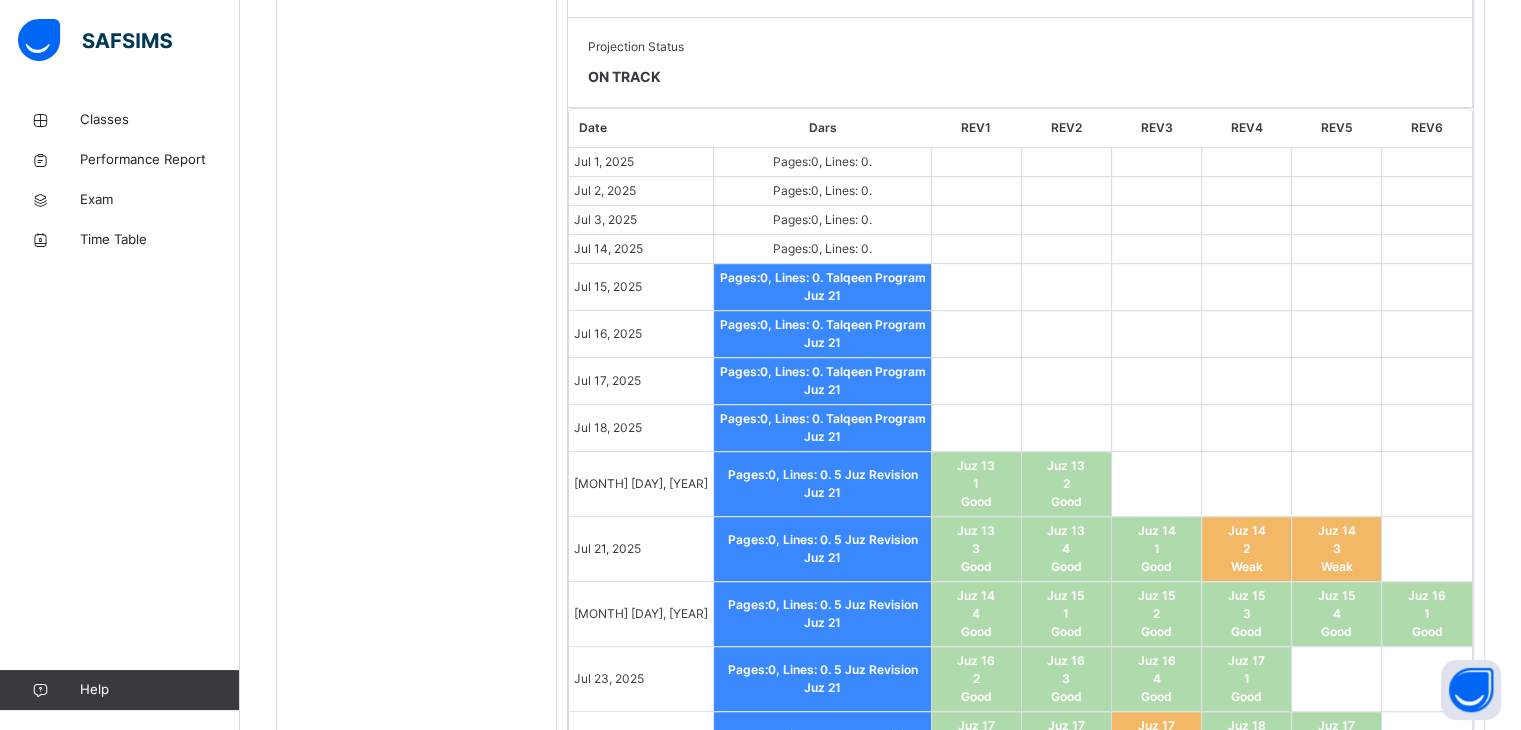 scroll, scrollTop: 919, scrollLeft: 0, axis: vertical 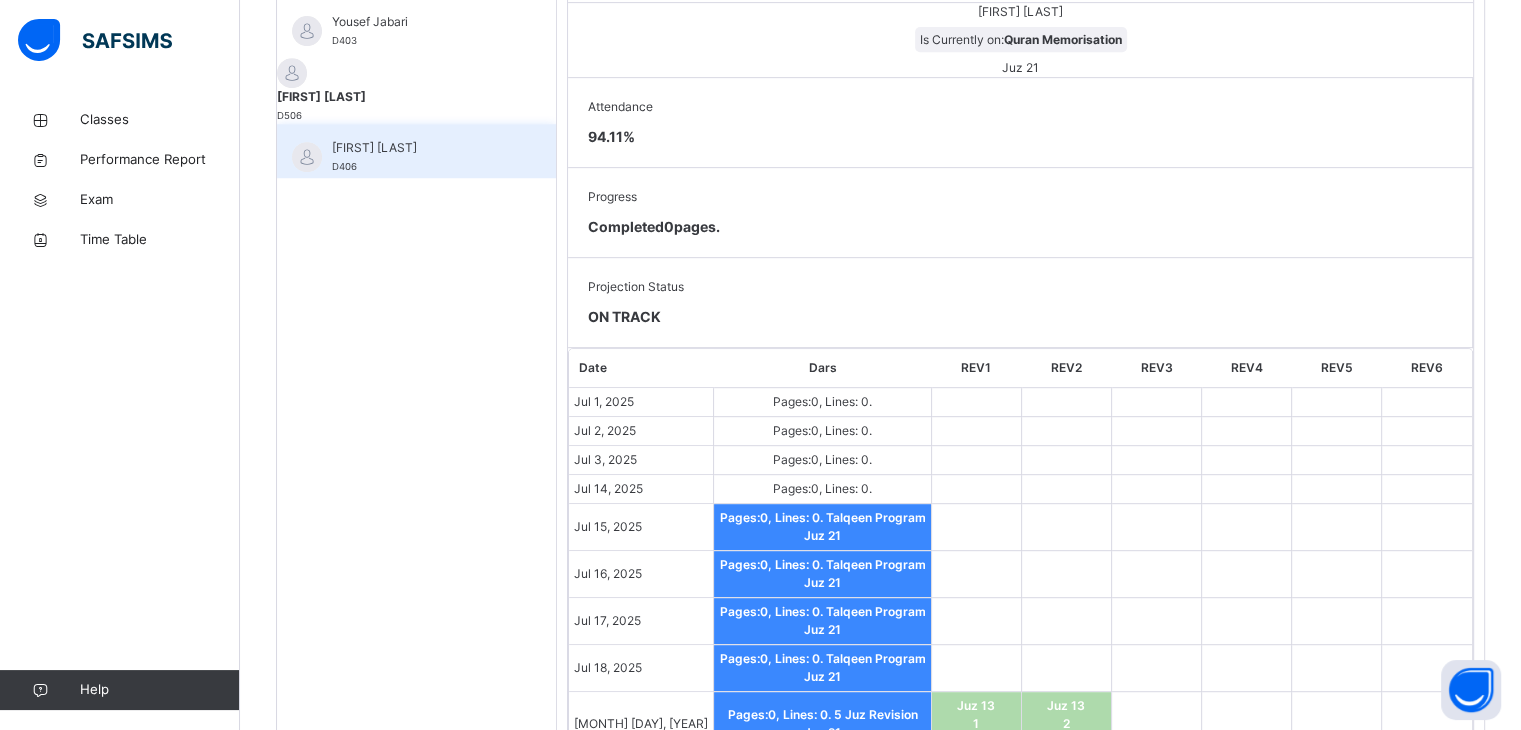 click on "[FIRST]  [LAST] D406" at bounding box center [421, 157] 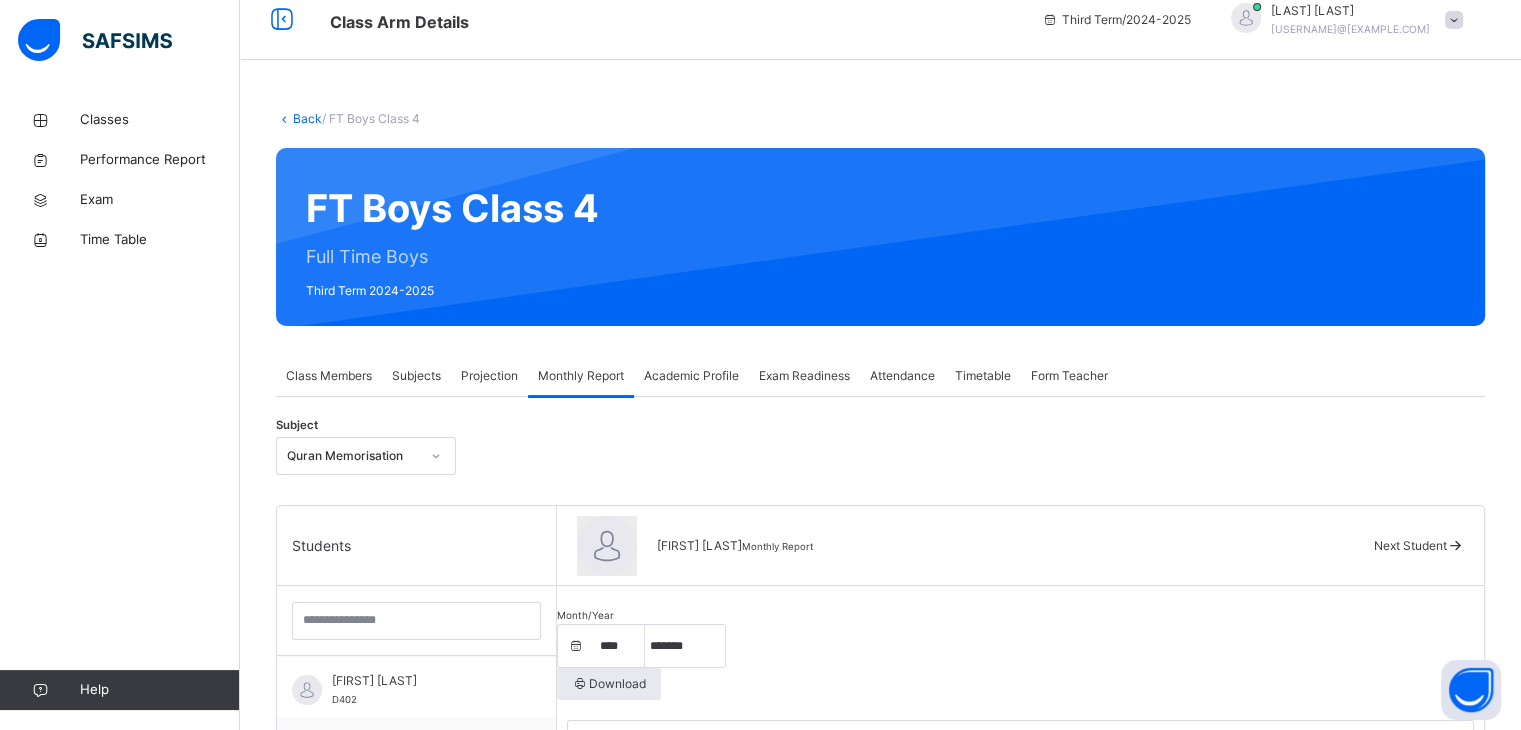 scroll, scrollTop: 9, scrollLeft: 0, axis: vertical 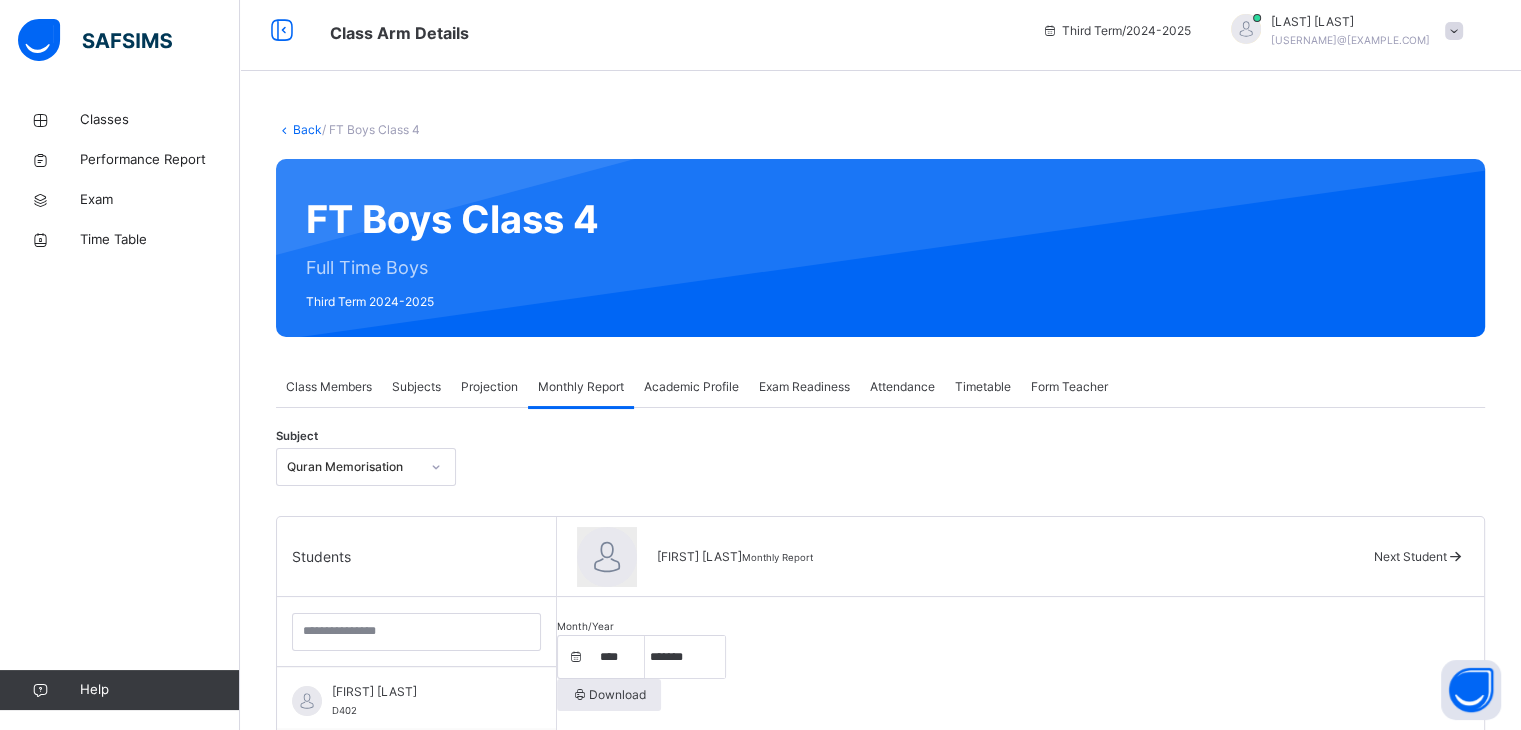 click on "Projection" at bounding box center [489, 387] 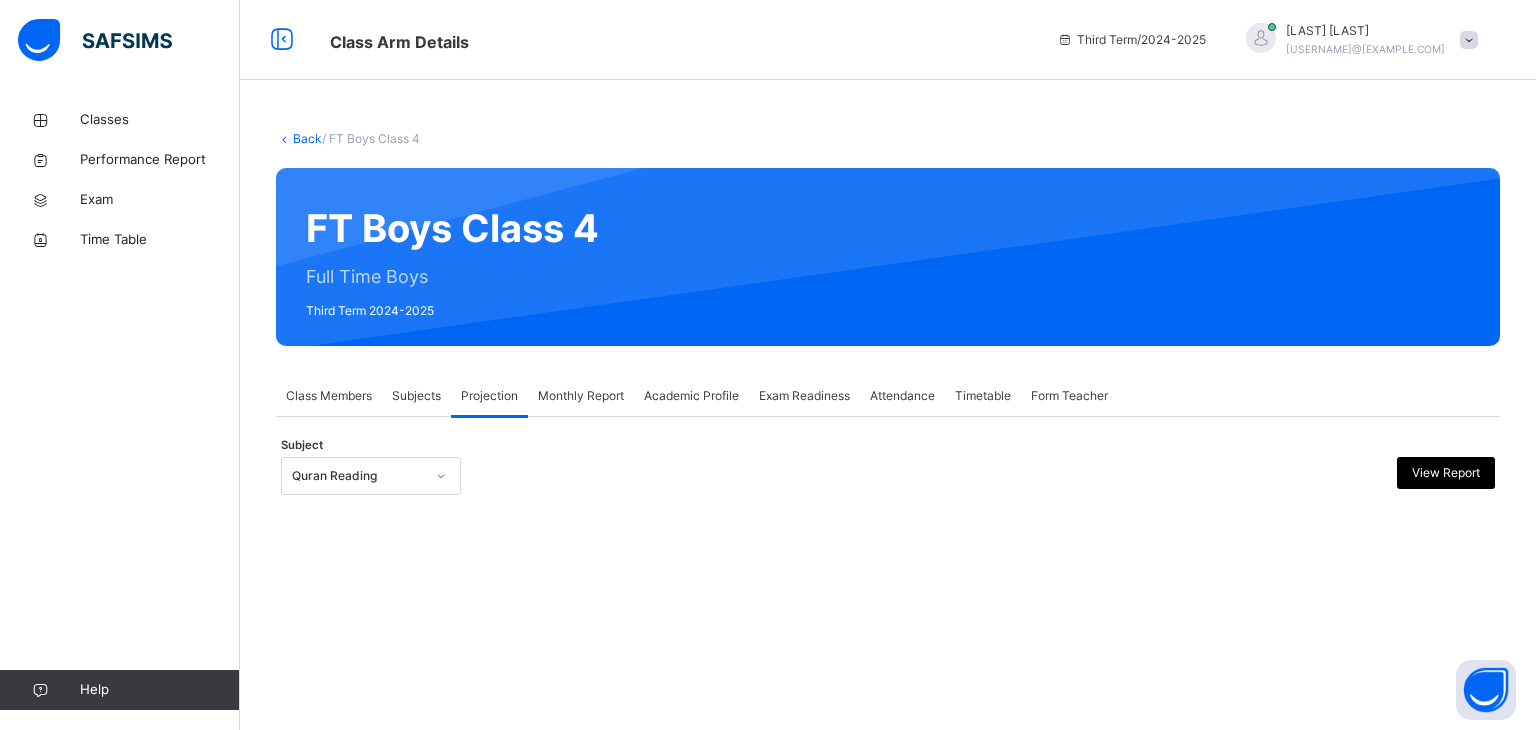 click on "Quran Reading" at bounding box center [358, 476] 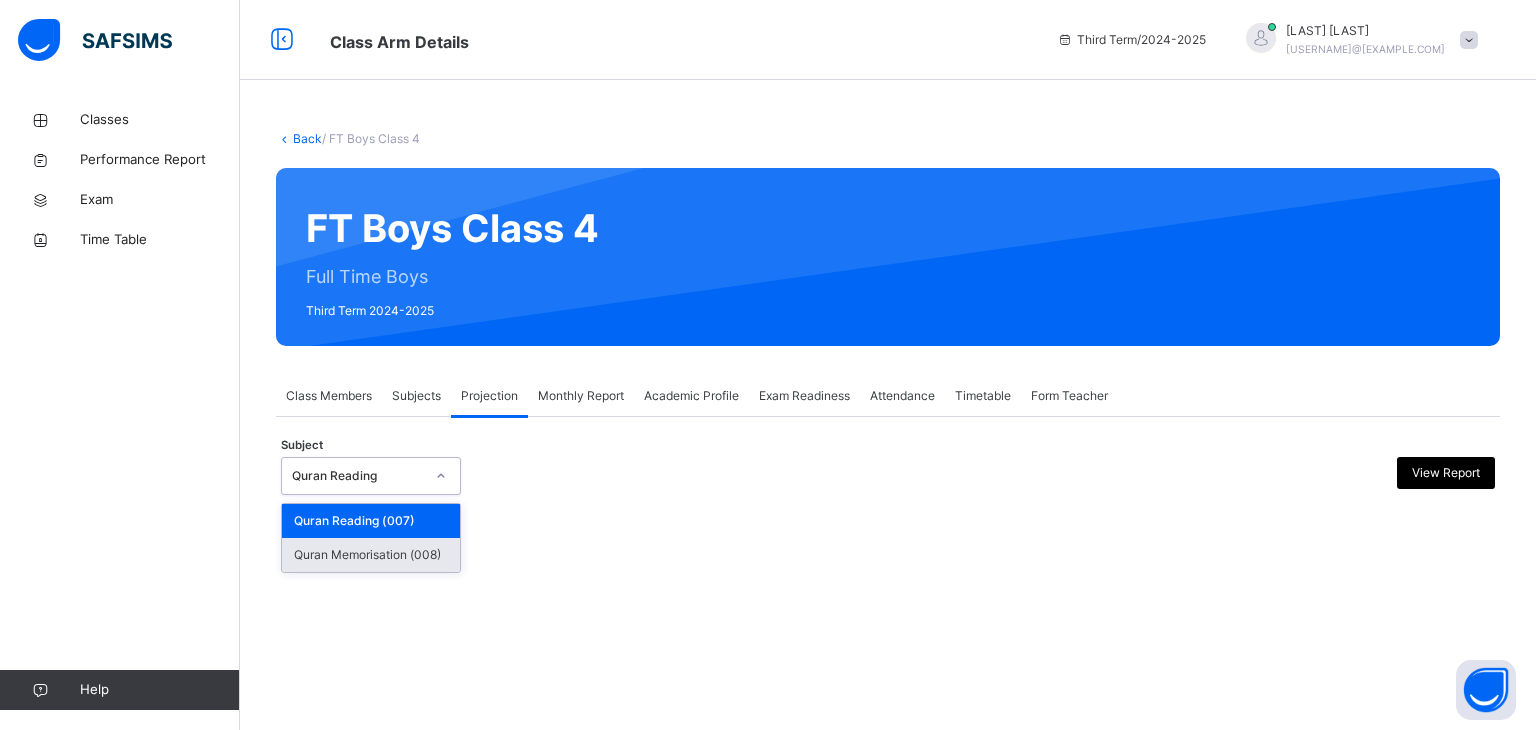 click on "Quran Memorisation (008)" at bounding box center [371, 555] 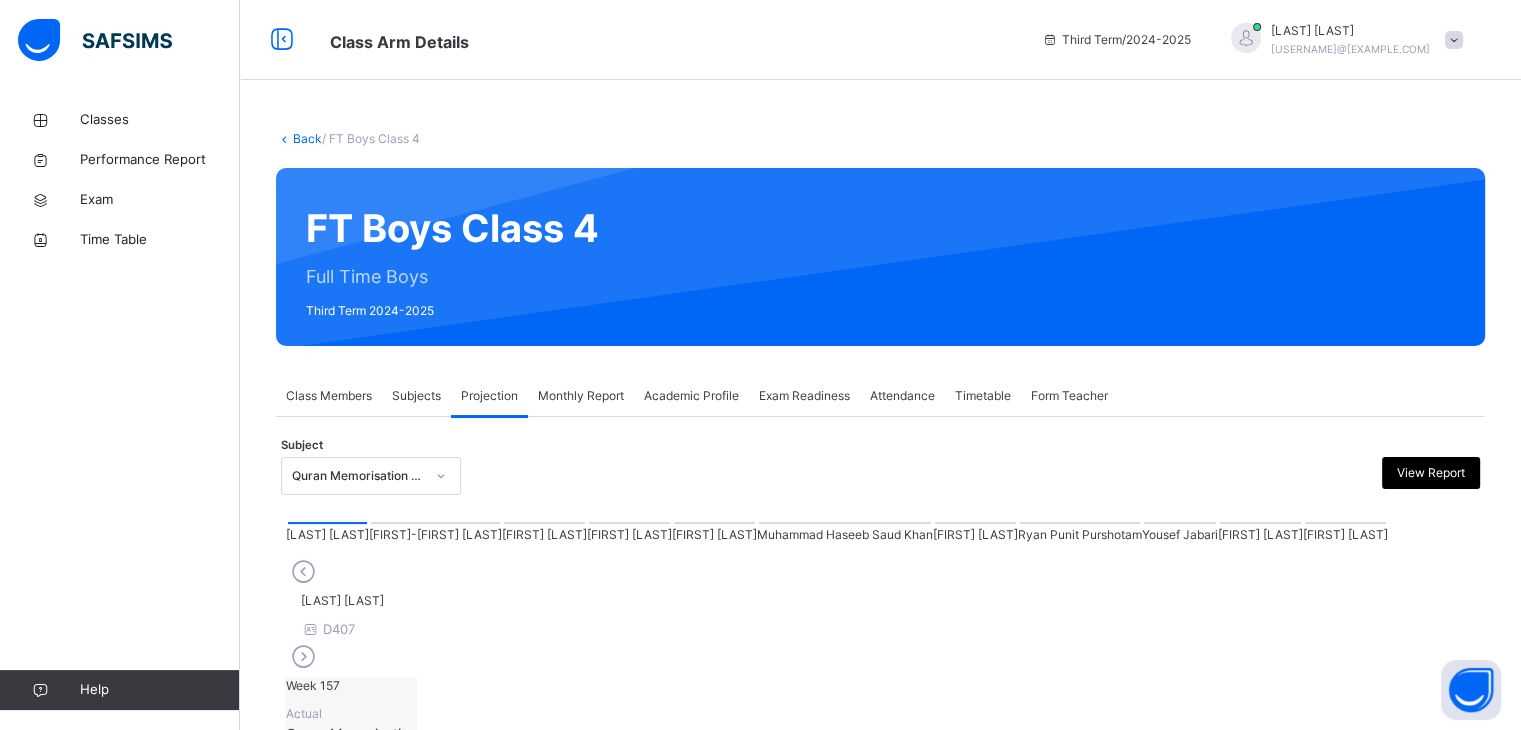 click at bounding box center (1180, 523) 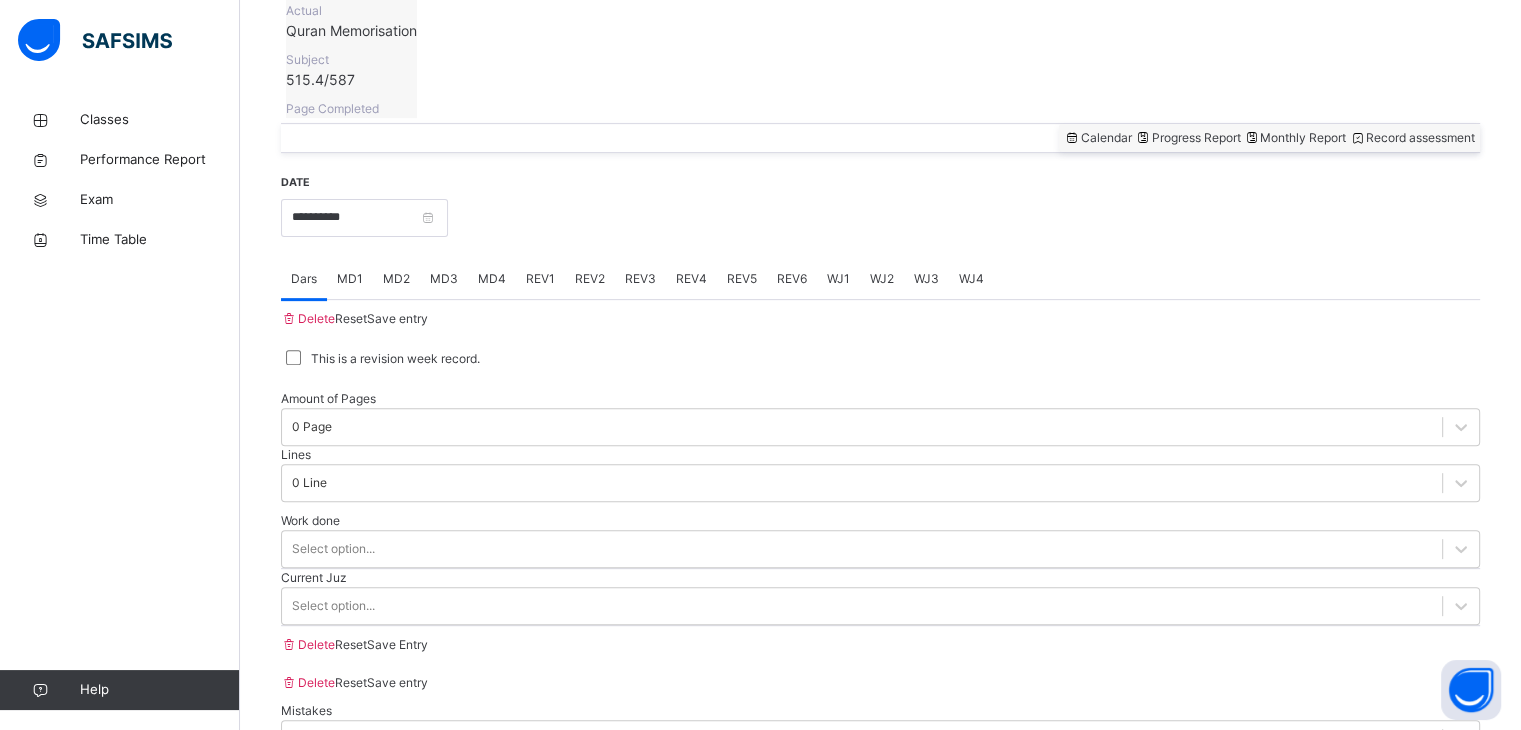 scroll, scrollTop: 704, scrollLeft: 0, axis: vertical 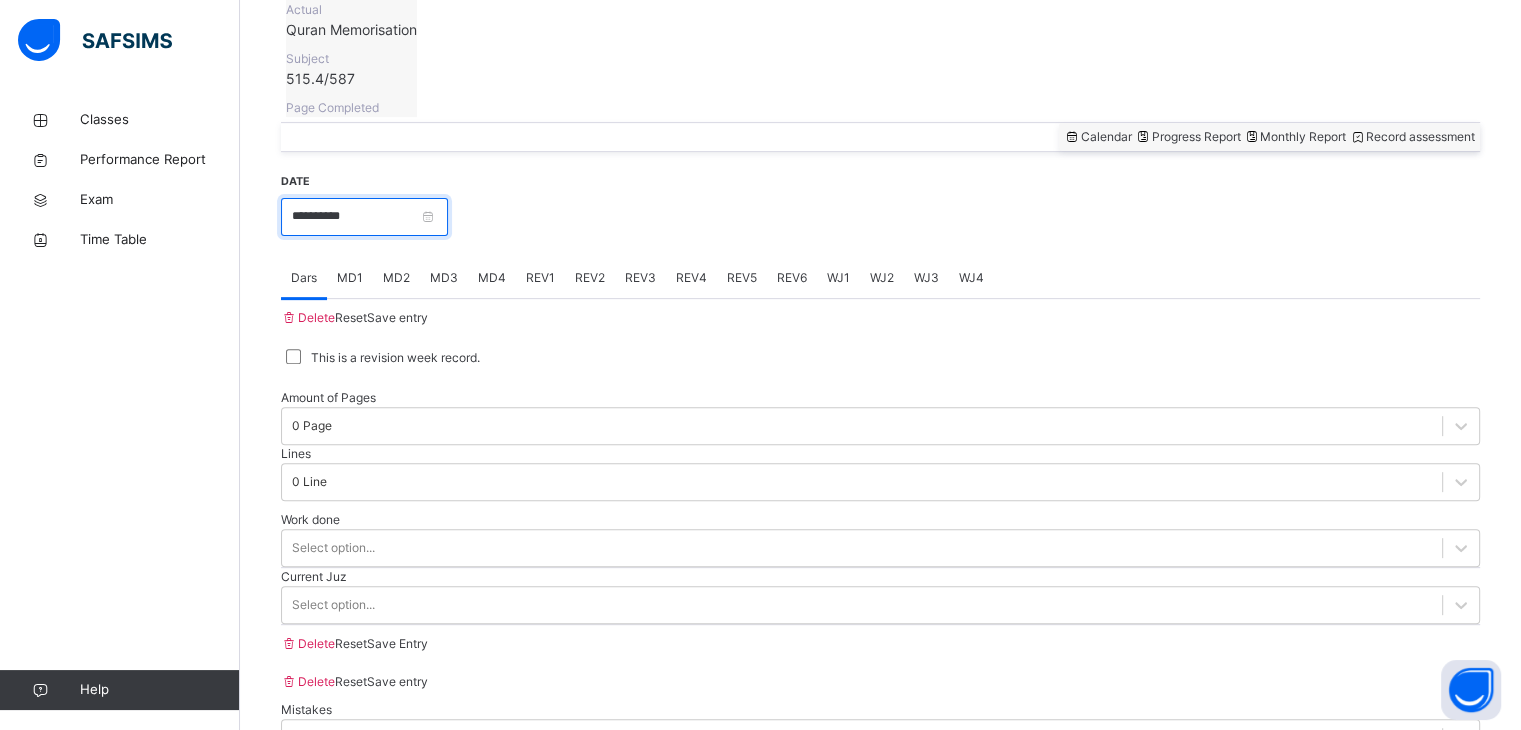 click on "**********" at bounding box center [364, 217] 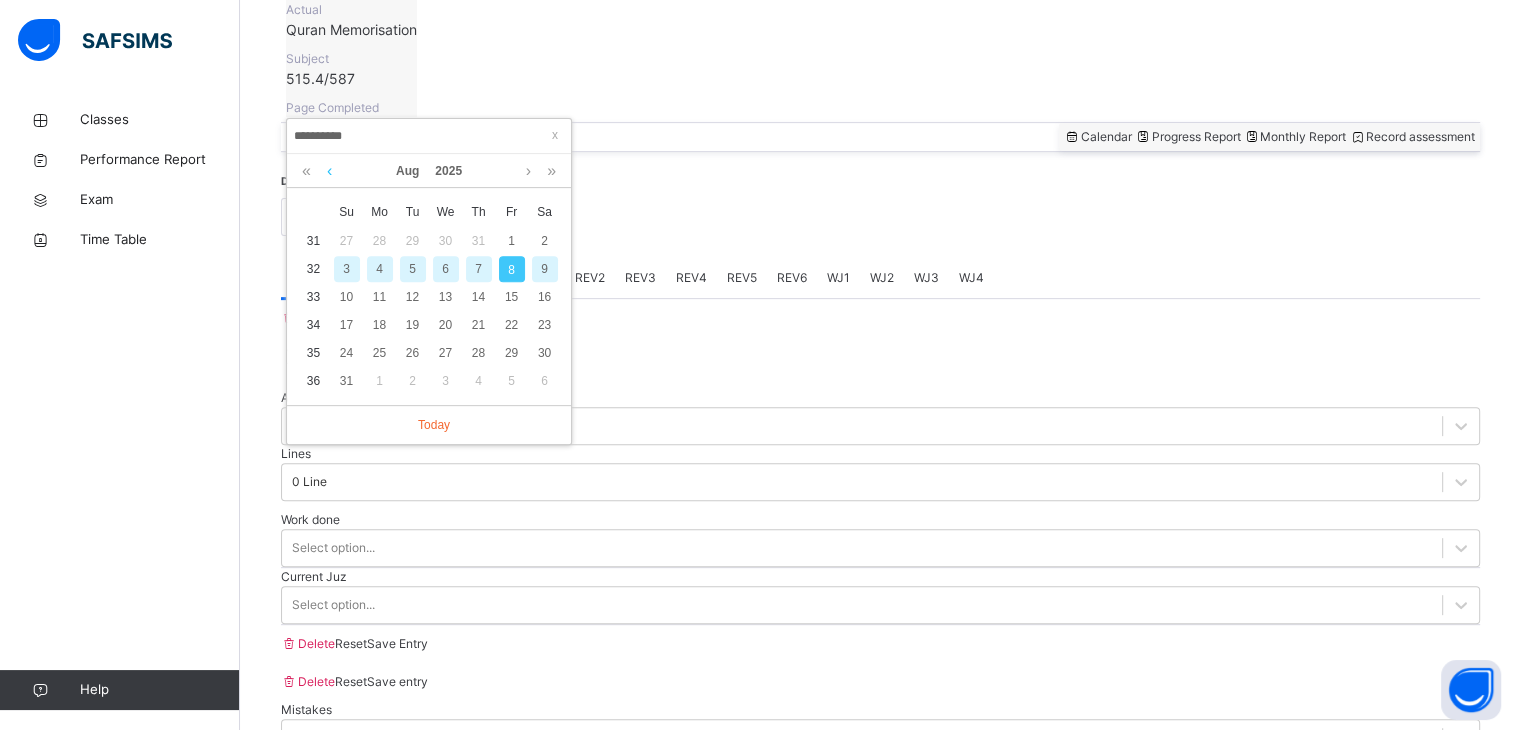 click at bounding box center (329, 171) 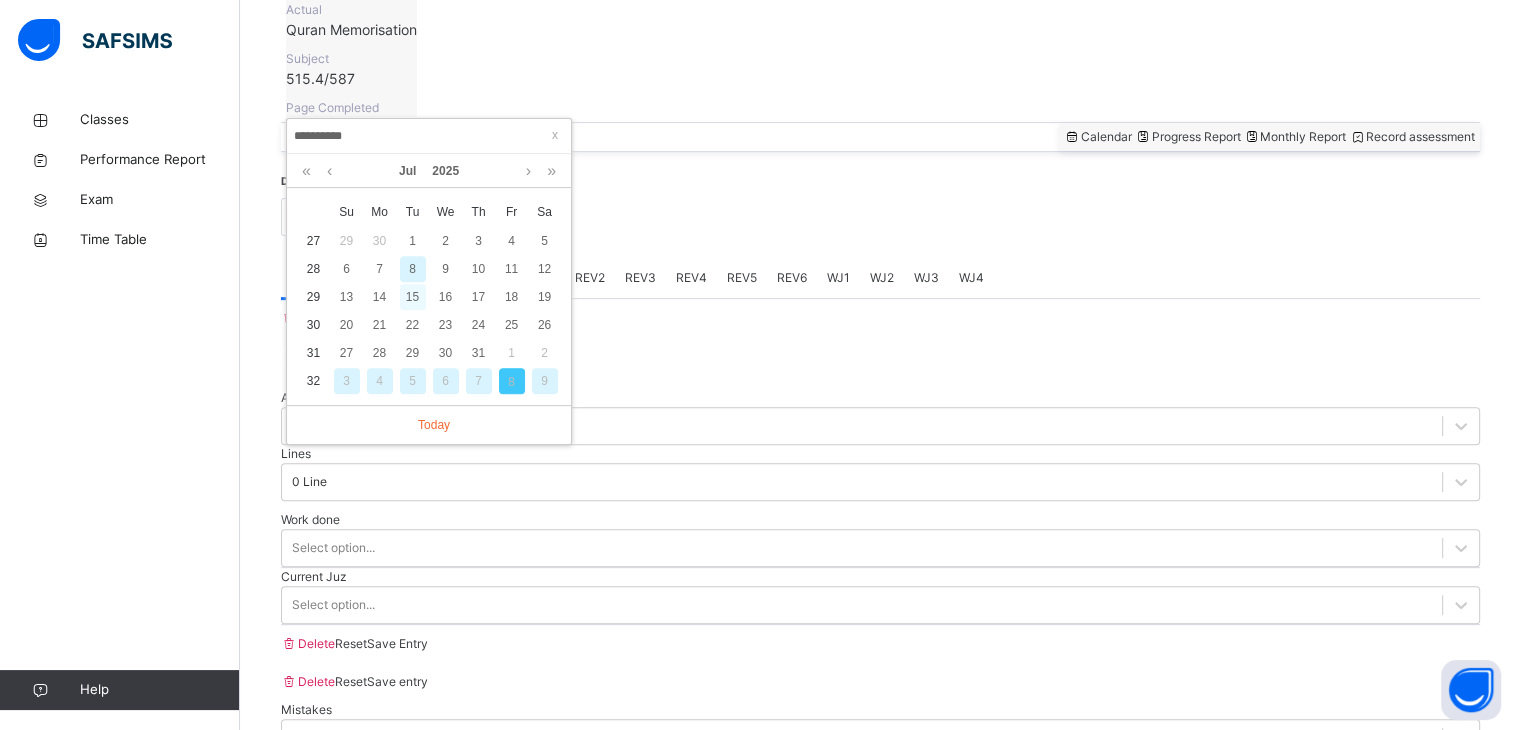 click on "15" at bounding box center [413, 297] 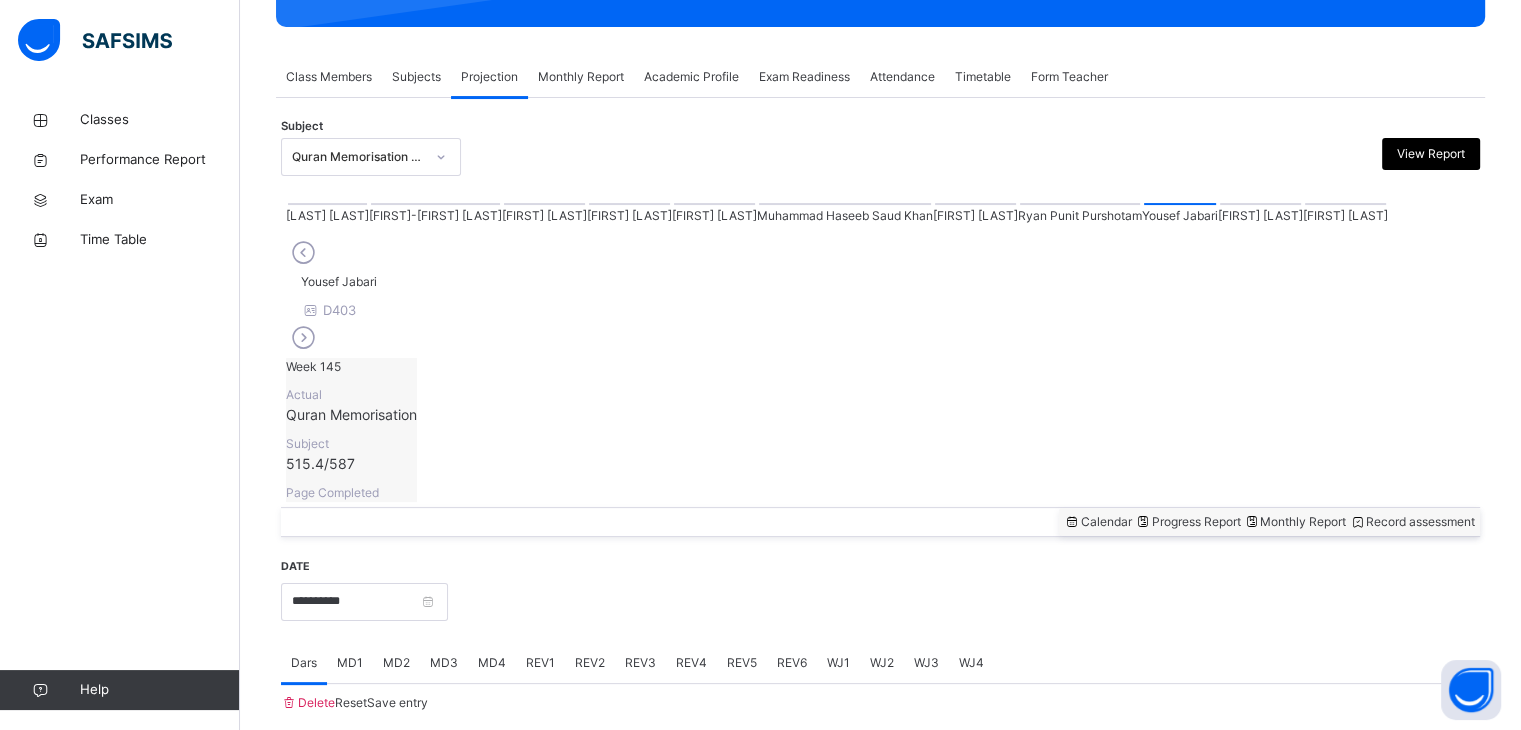 scroll, scrollTop: 704, scrollLeft: 0, axis: vertical 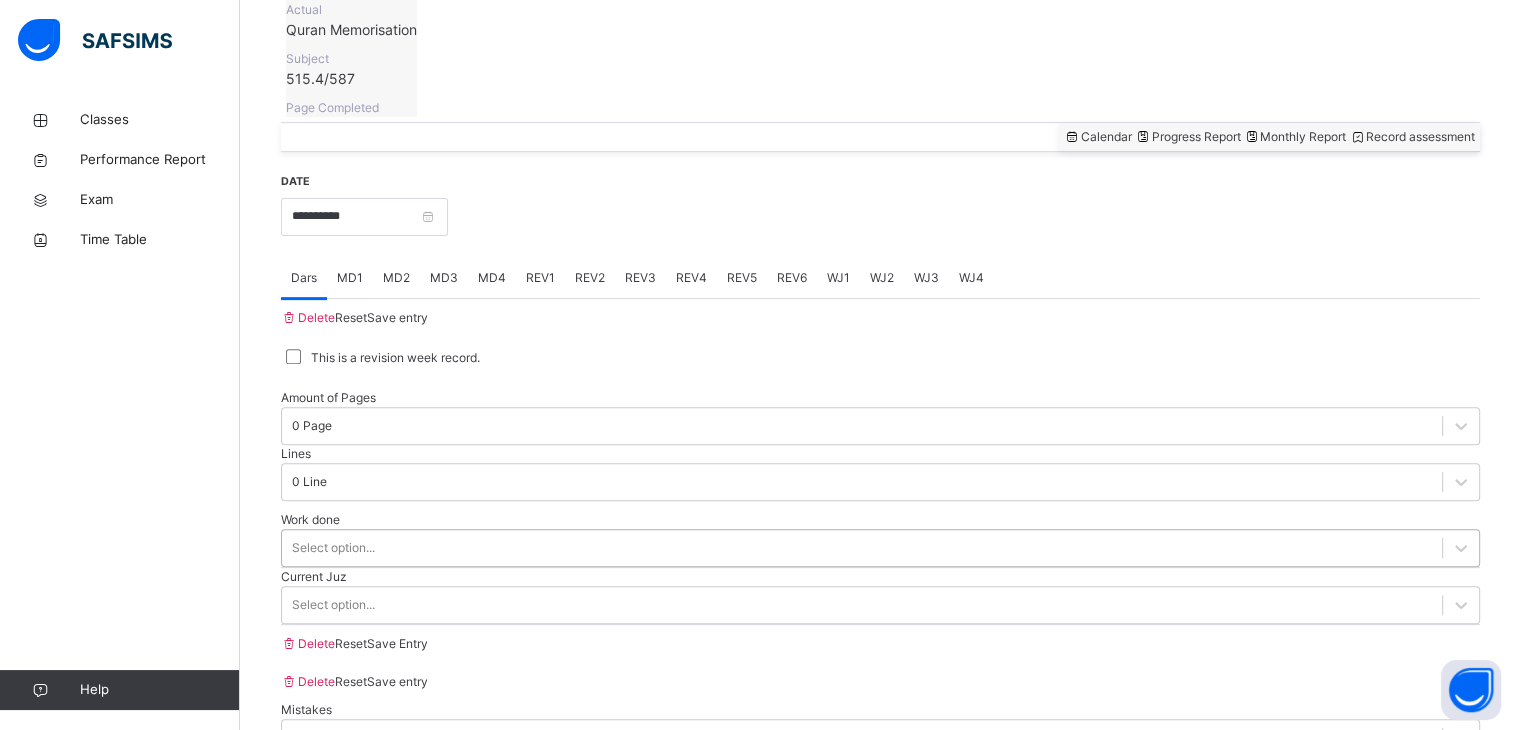 click on "Select option..." at bounding box center (880, 548) 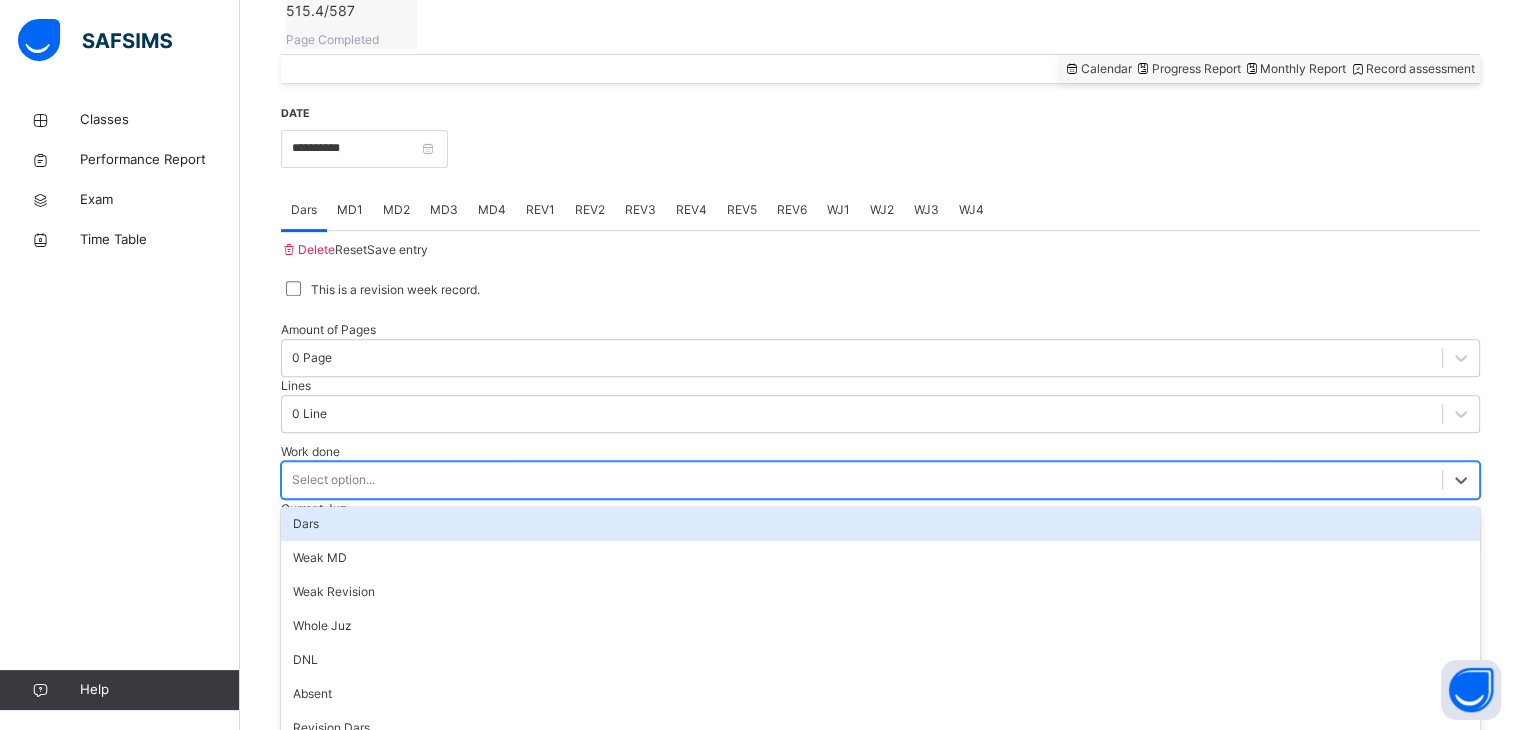click on "REV6" at bounding box center [792, 210] 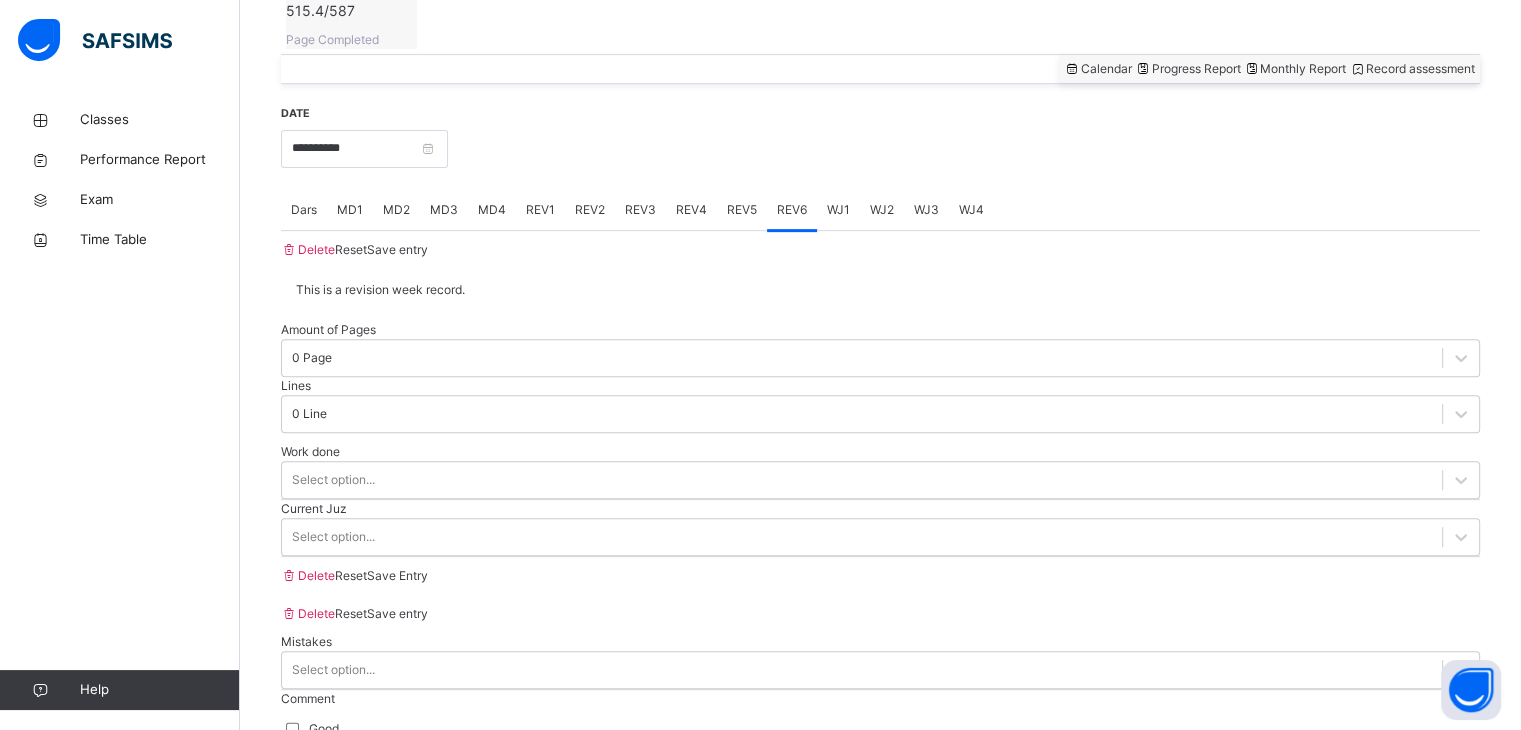 click on "WJ1" at bounding box center [838, 210] 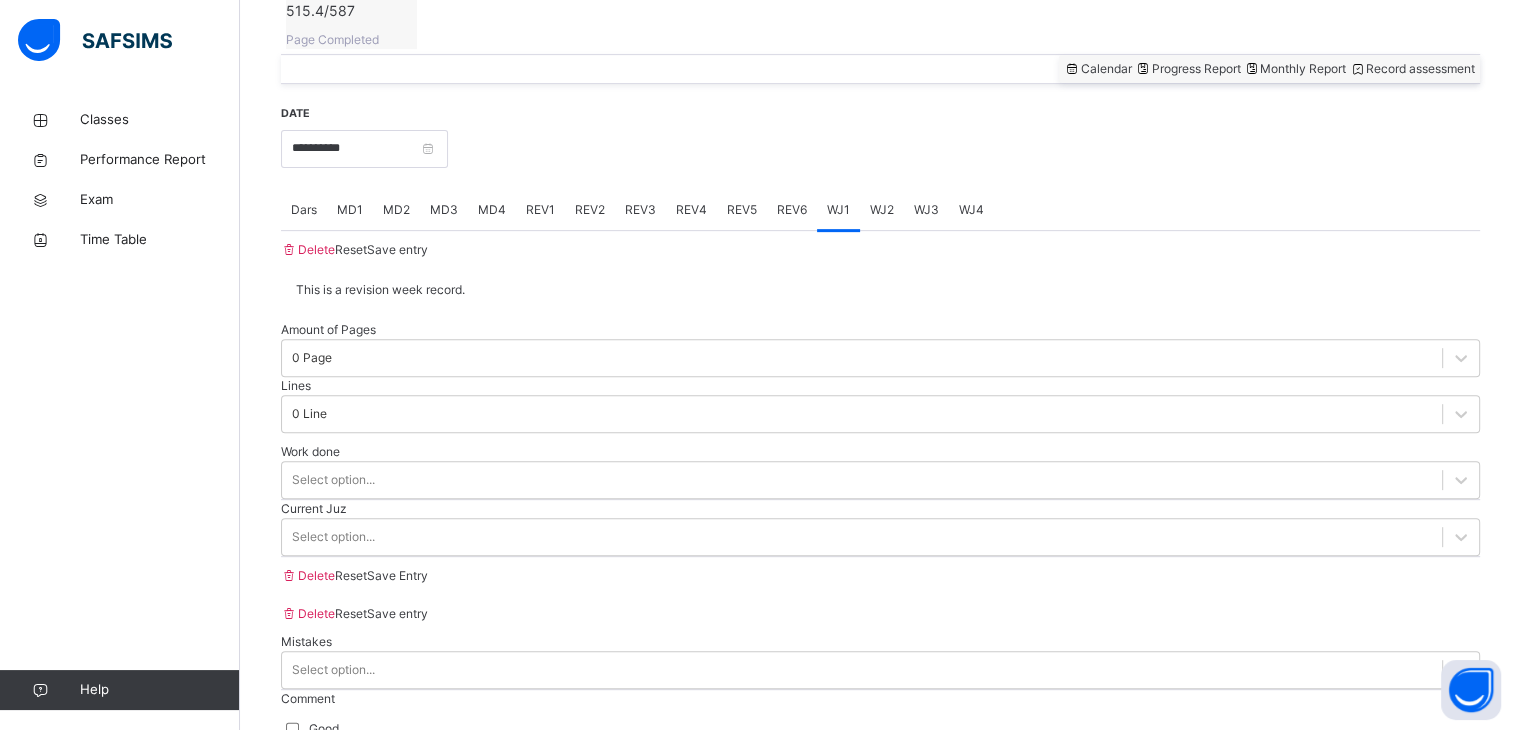 click on "WJ1" at bounding box center (838, 210) 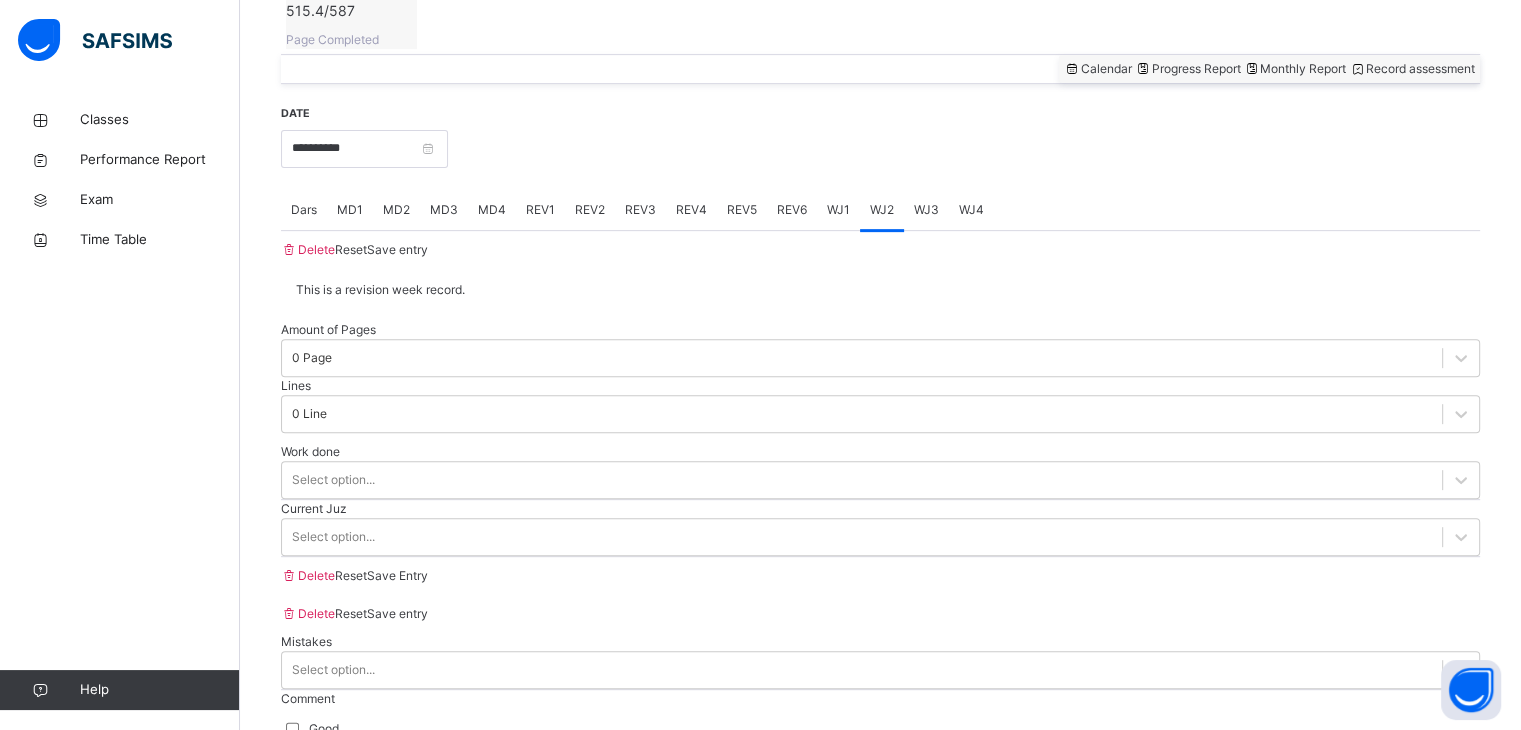 click on "WJ3" at bounding box center [926, 210] 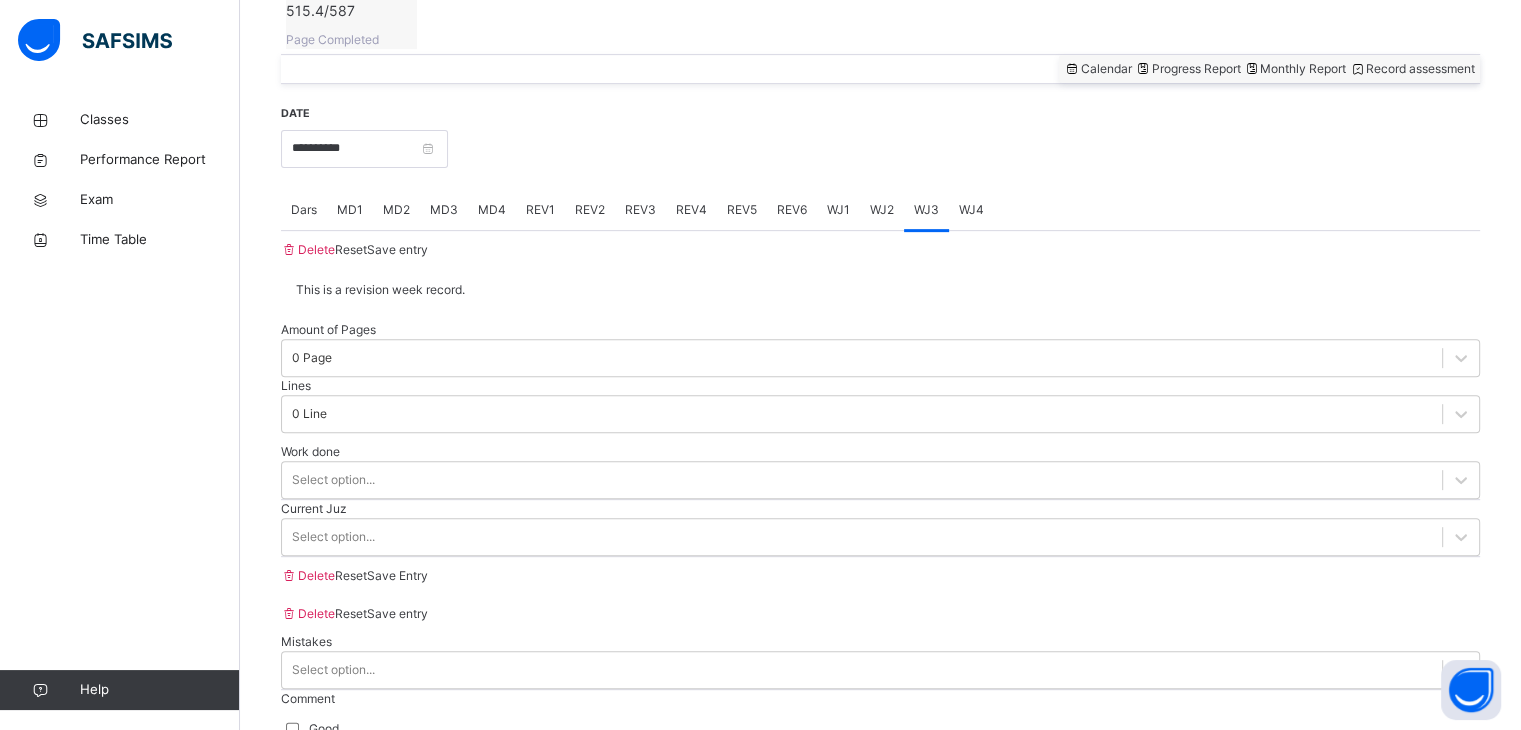 click on "WJ4" at bounding box center (971, 210) 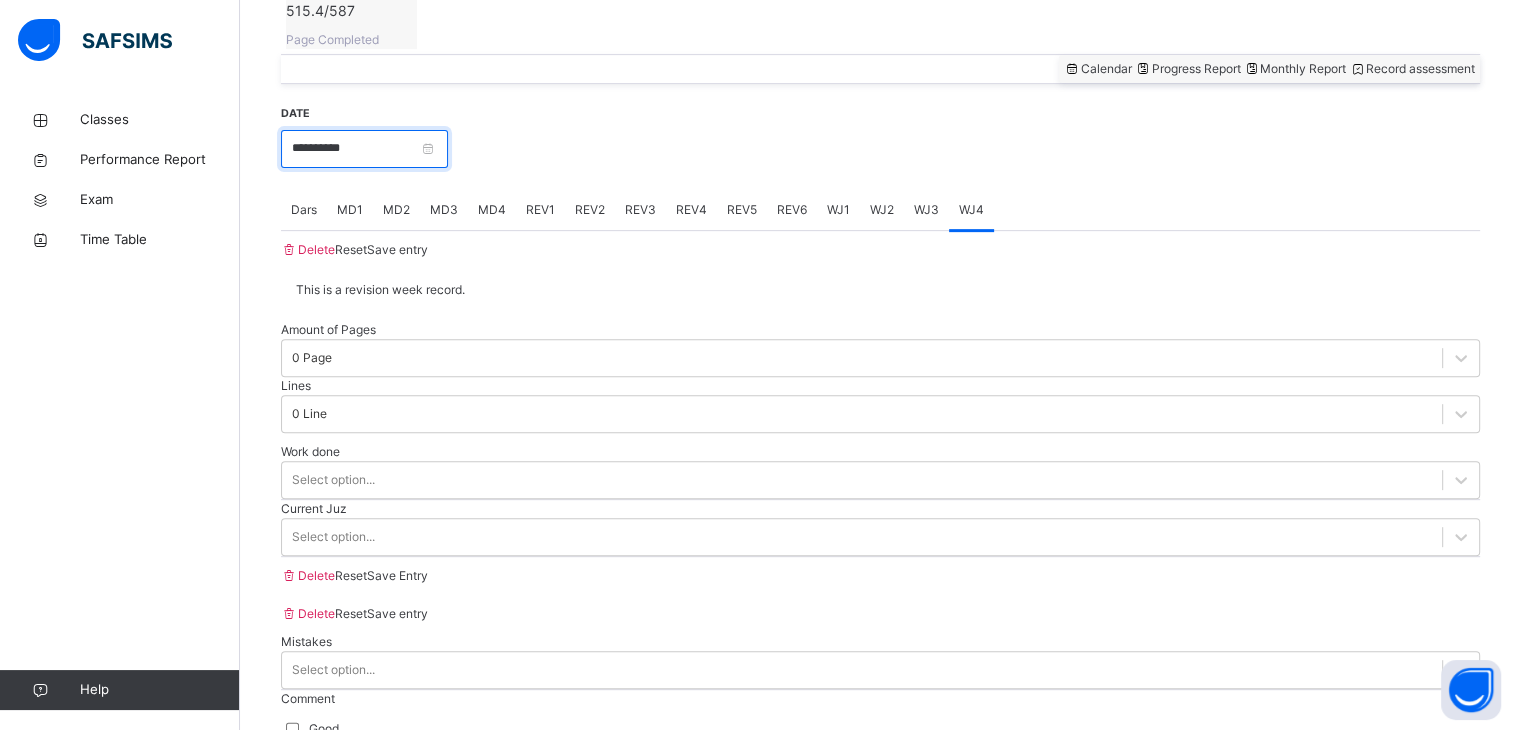click on "**********" at bounding box center [364, 149] 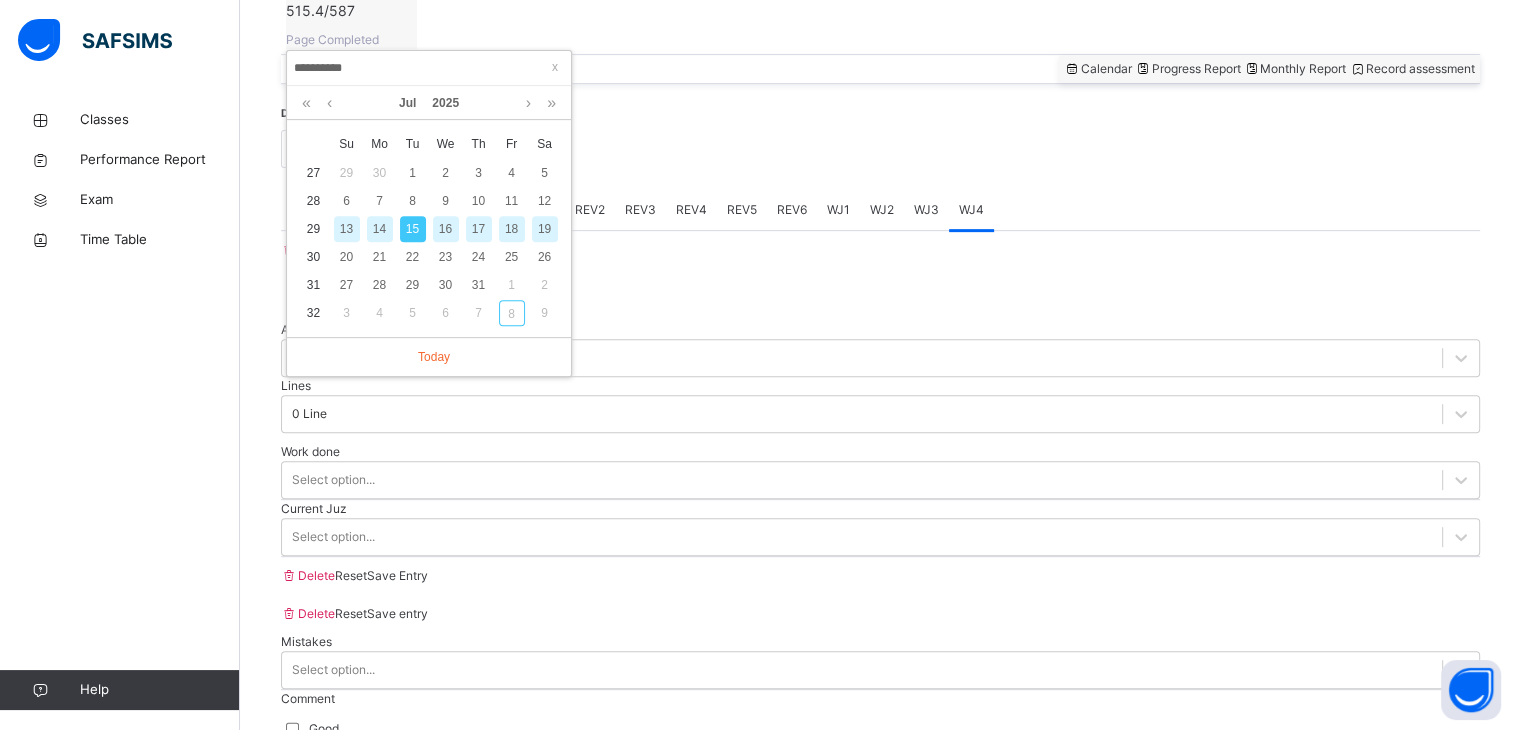 click on "16" at bounding box center [446, 229] 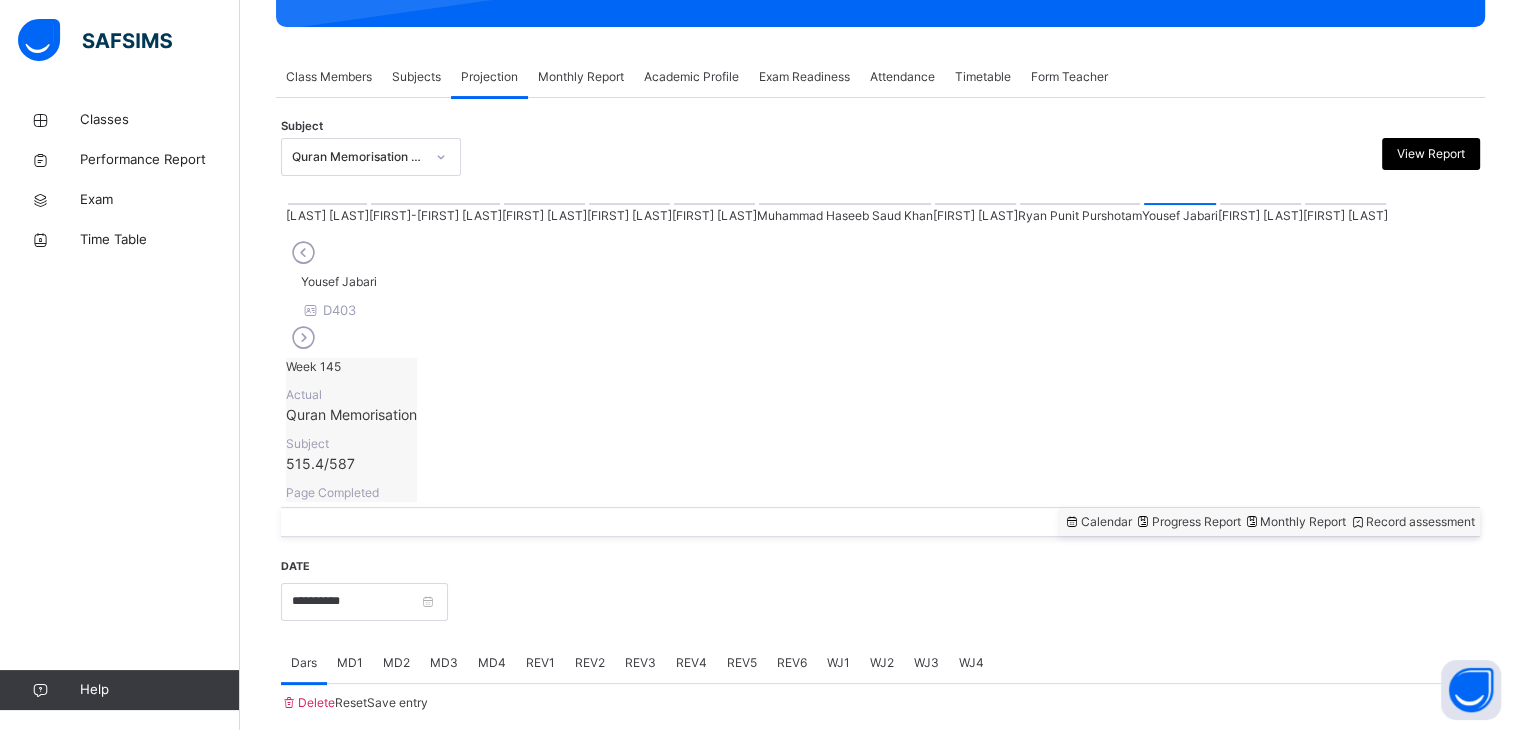 scroll, scrollTop: 772, scrollLeft: 0, axis: vertical 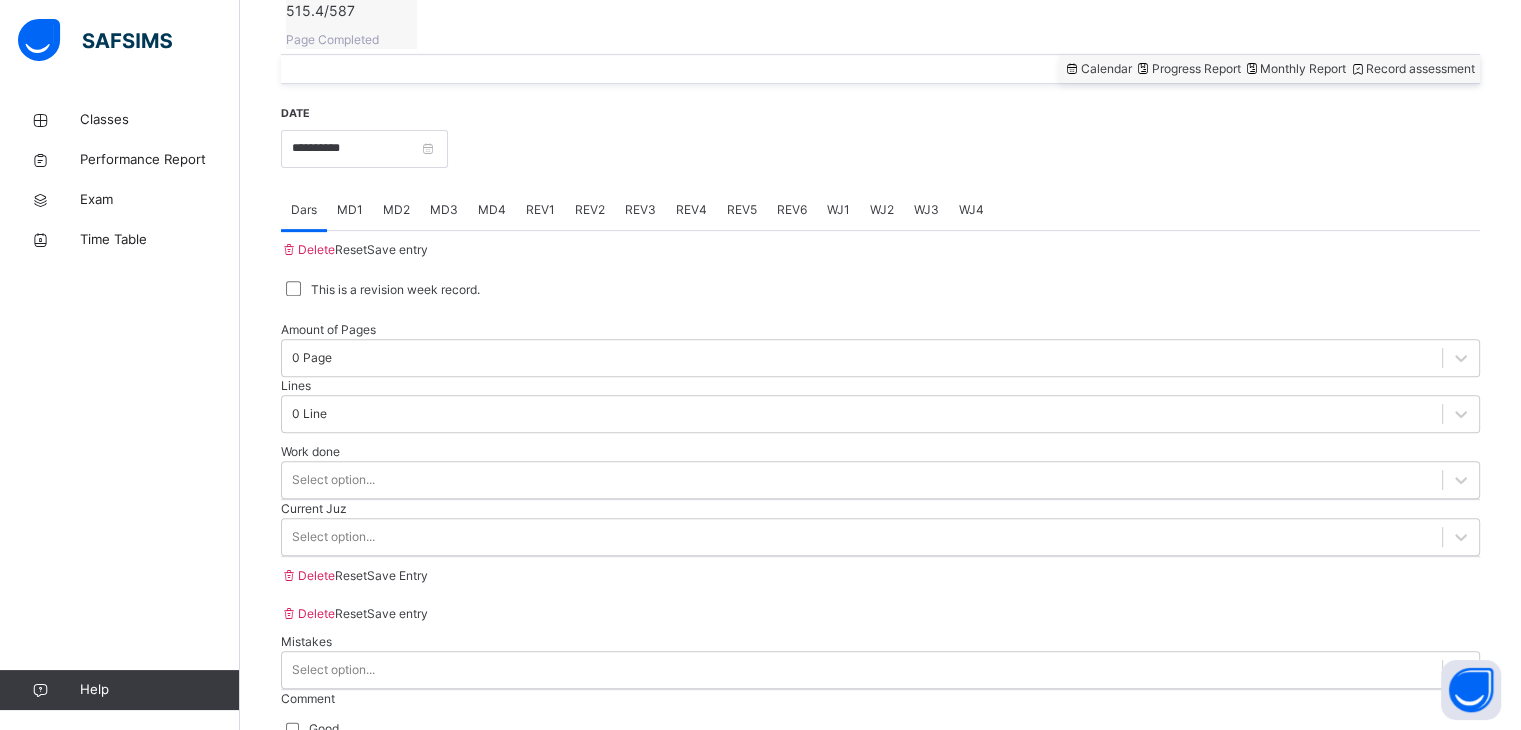 click on "WJ1" at bounding box center [838, 210] 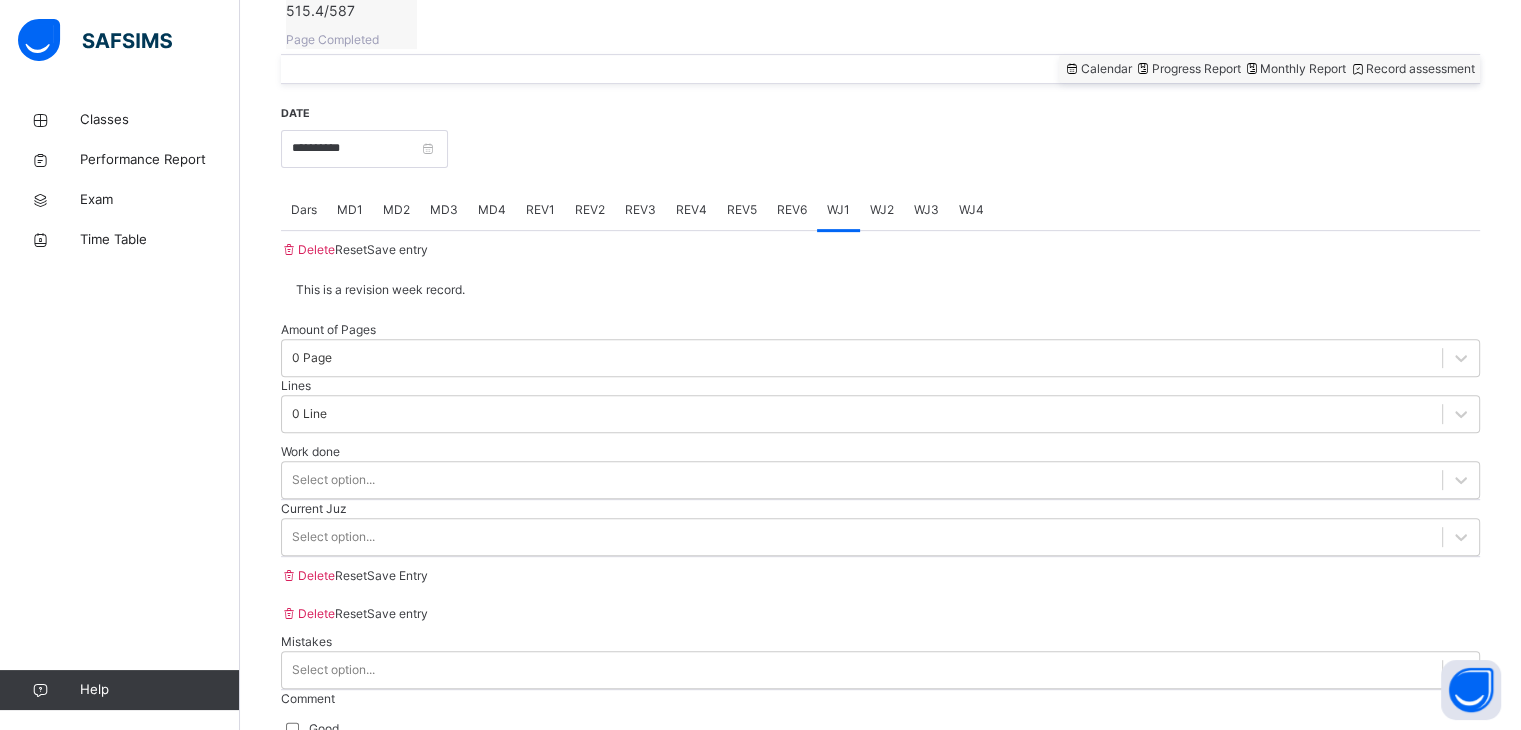 click on "WJ2" at bounding box center (882, 210) 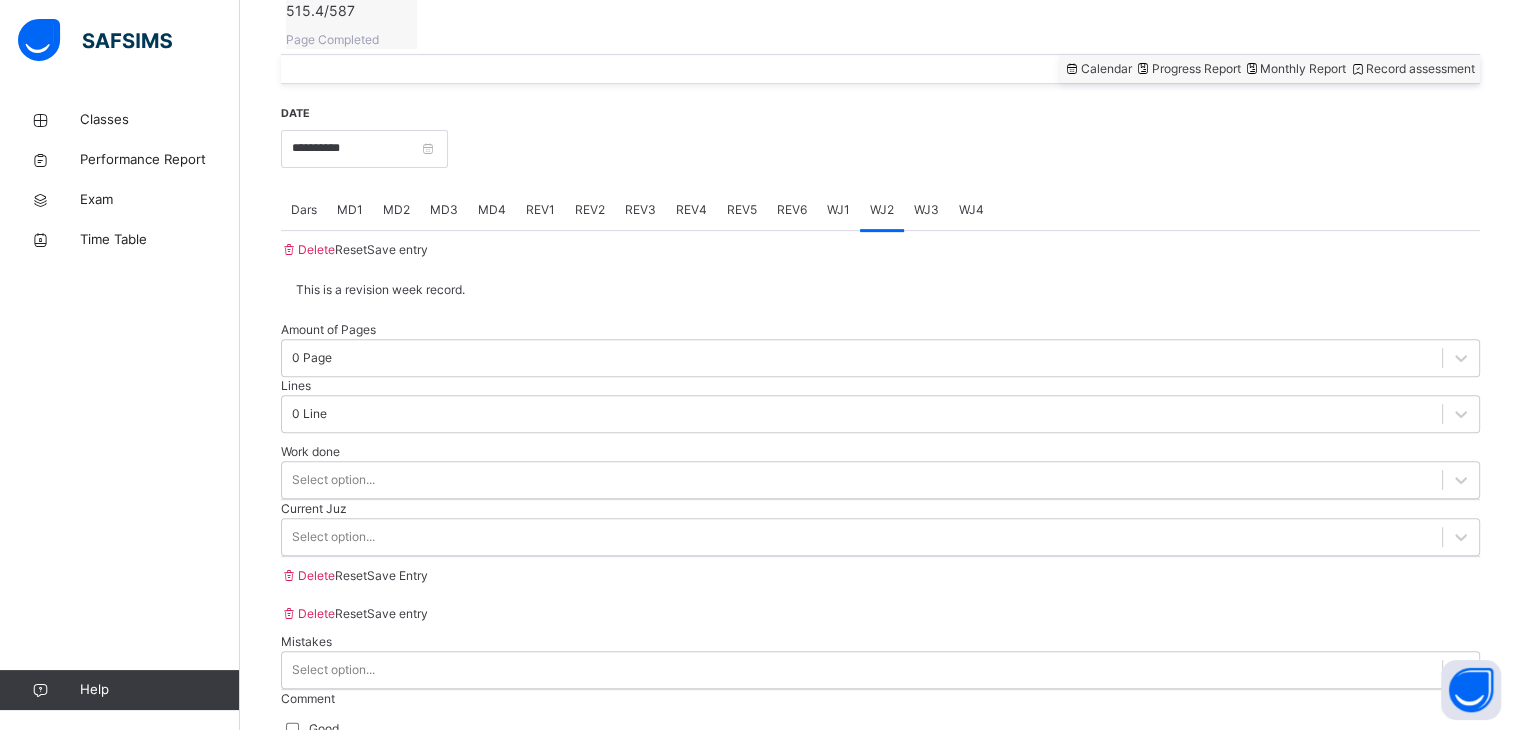 click on "WJ3" at bounding box center [926, 210] 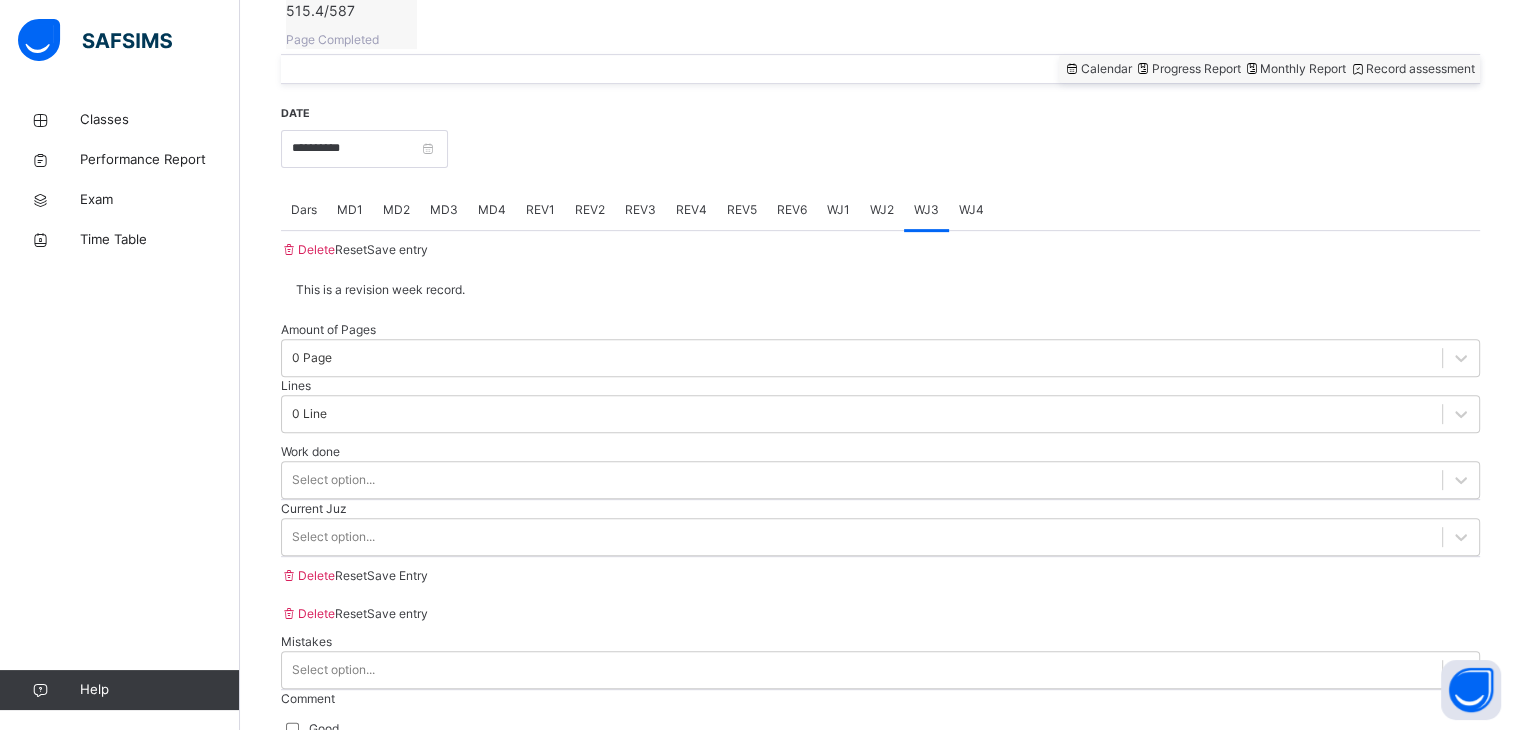 click on "WJ4" at bounding box center [971, 210] 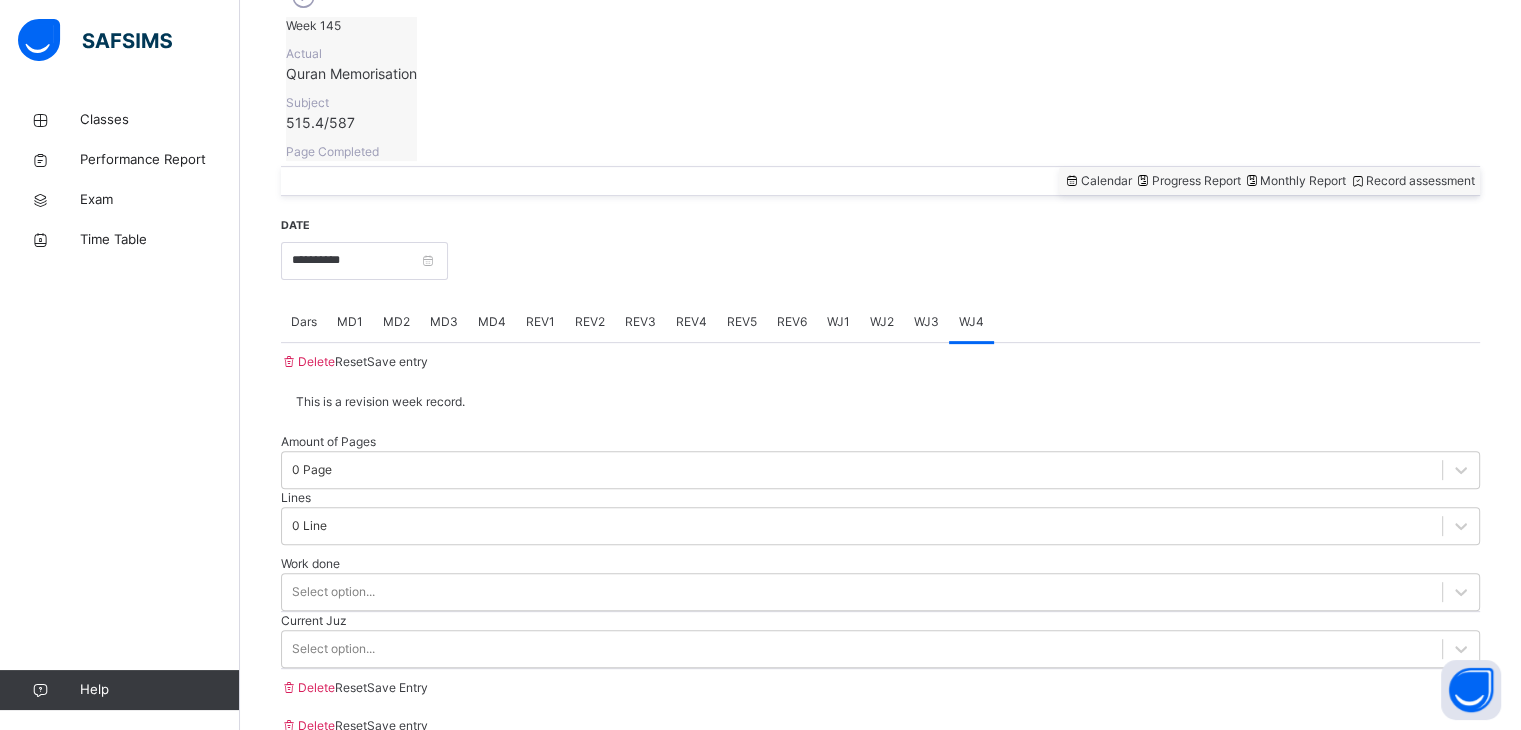 scroll, scrollTop: 656, scrollLeft: 0, axis: vertical 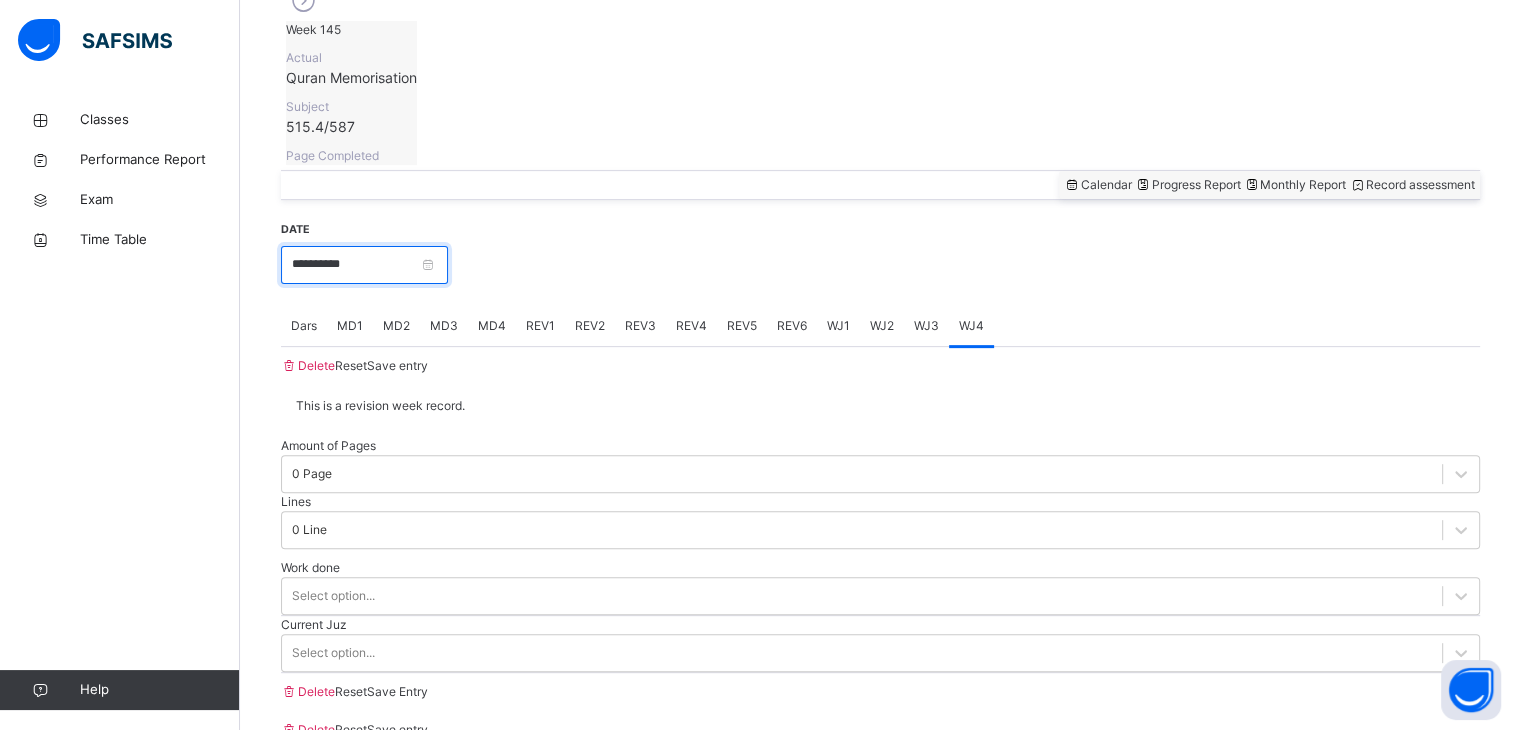 click on "**********" at bounding box center [364, 265] 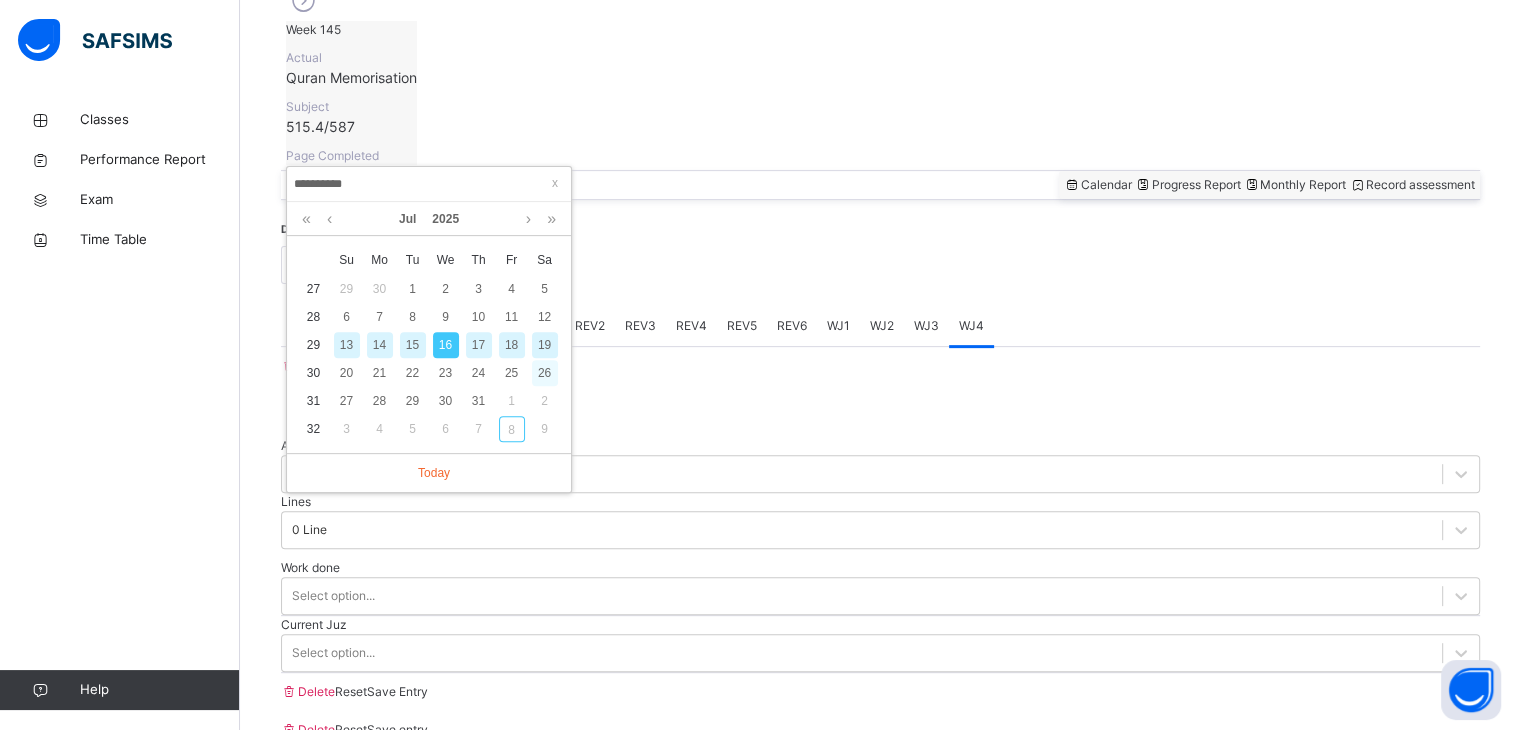 click on "26" at bounding box center [545, 373] 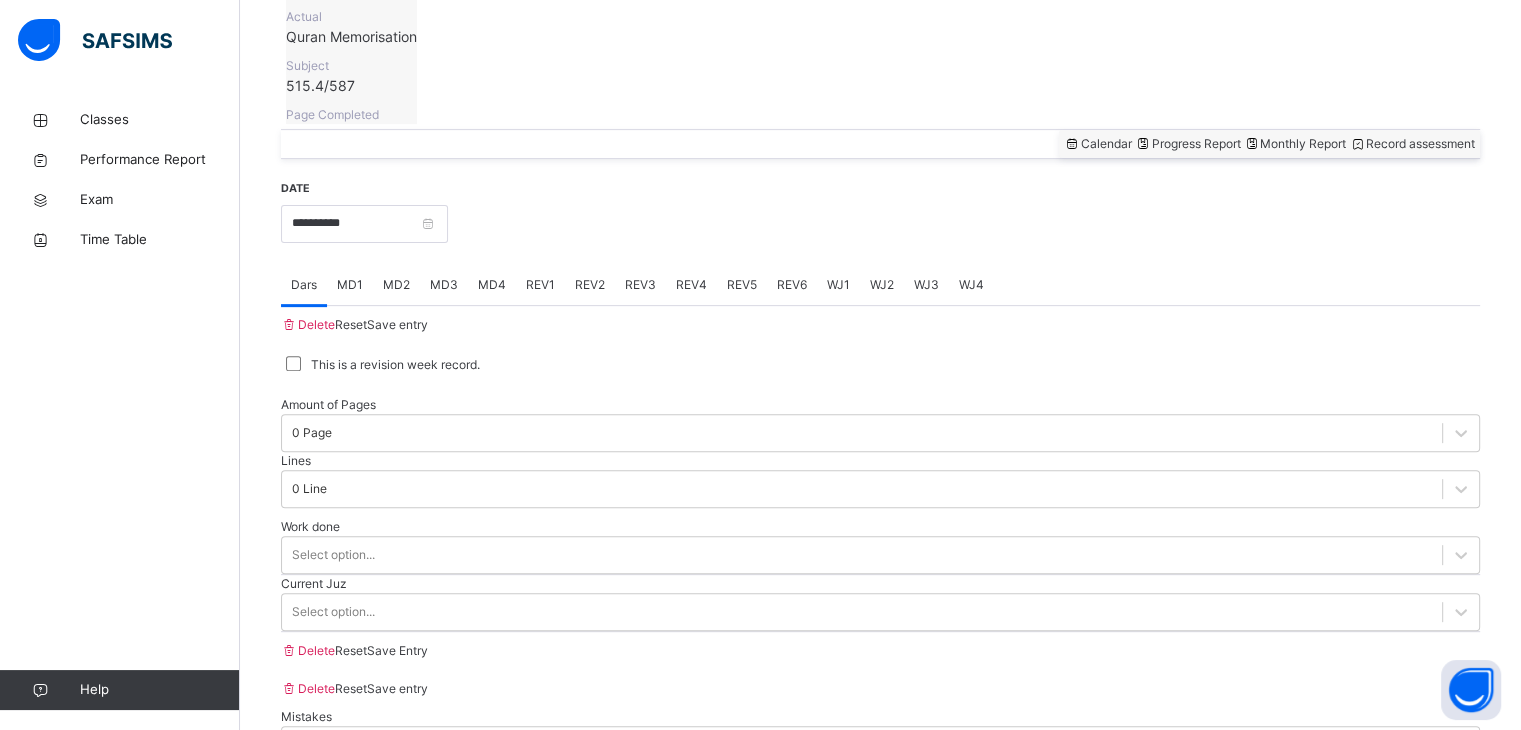 scroll, scrollTop: 701, scrollLeft: 0, axis: vertical 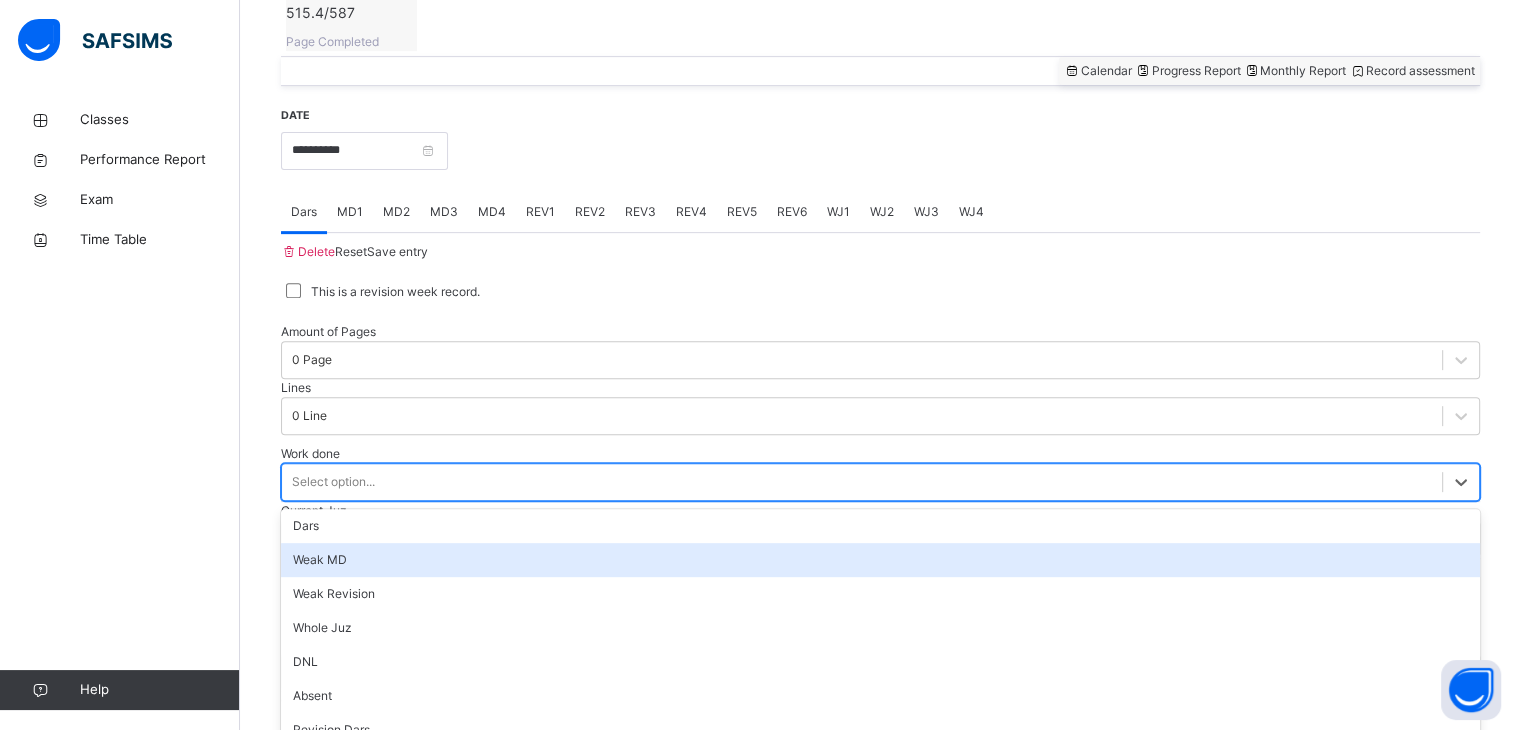 click on "option Weak MD focused, 2 of 16. 16 results available. Use Up and Down to choose options, press Enter to select the currently focused option, press Escape to exit the menu, press Tab to select the option and exit the menu. Select option... Dars Weak MD Weak Revision Whole Juz DNL Absent Revision Dars 3 Juz Revision 5 Juz Revision Whole Quran Rev Not Reading No Muqri Public Holiday Suspension Dec/Feb/Termly Rev Talqeen Program" at bounding box center (880, 482) 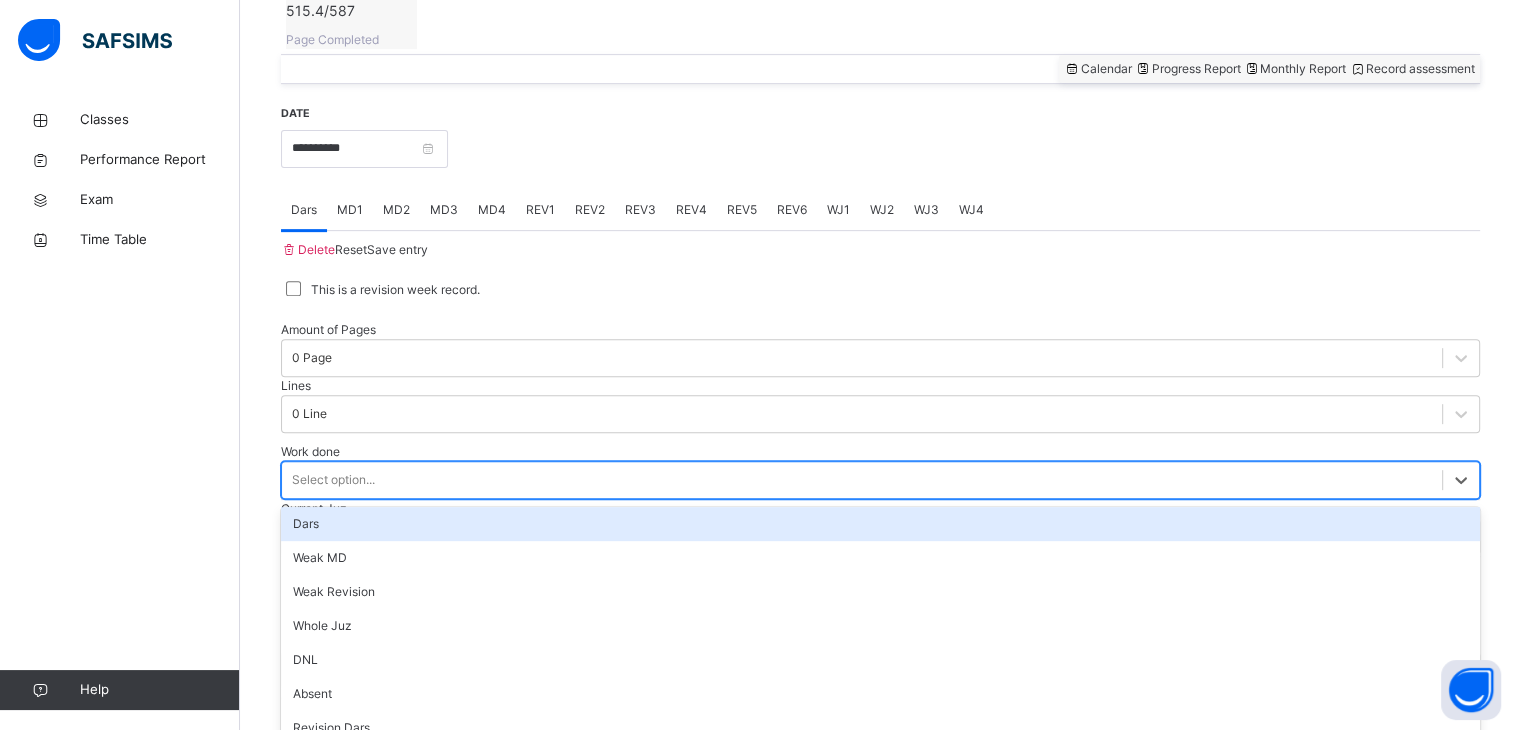 click on "Dars" at bounding box center (880, 524) 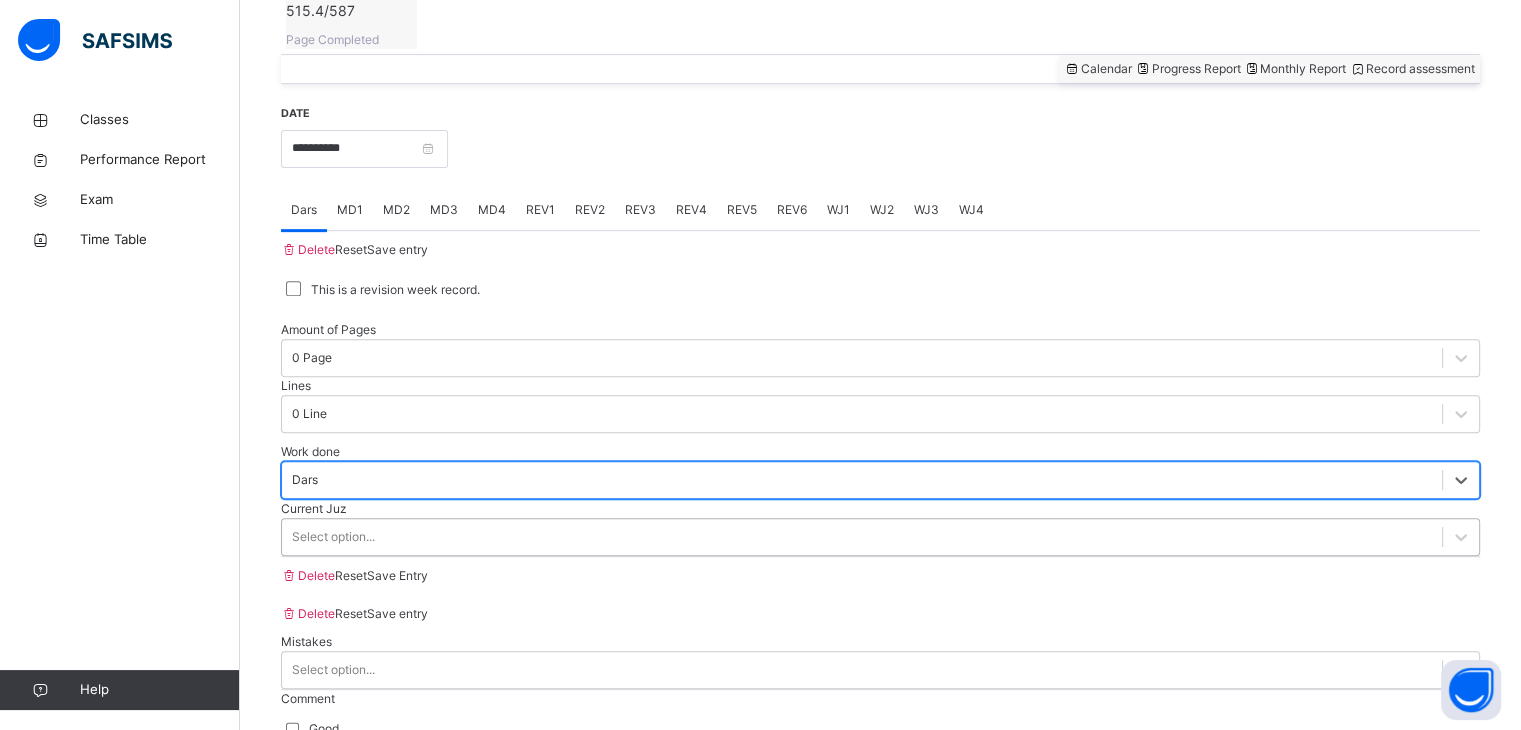click on "Select option..." at bounding box center [862, 536] 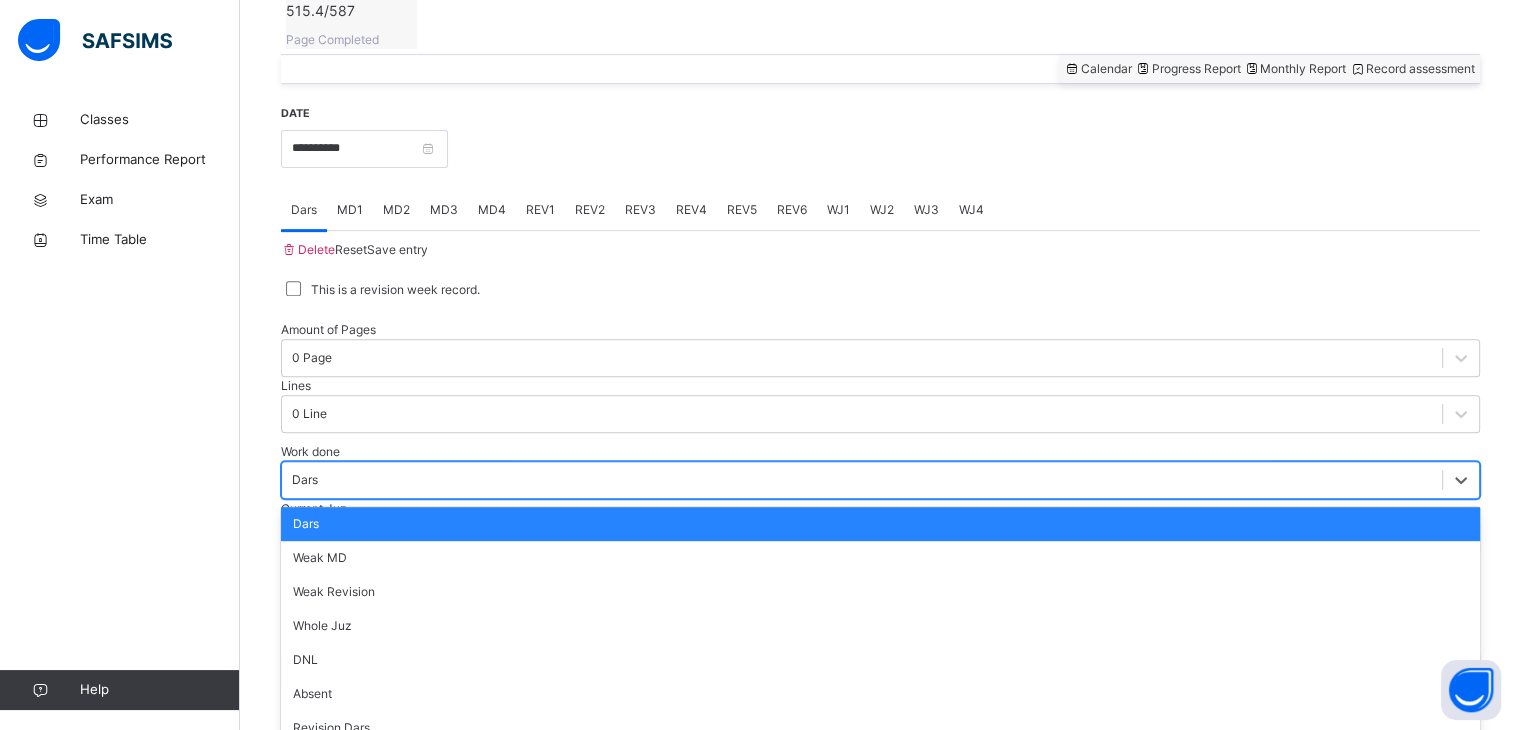 click on "Dars" at bounding box center (305, 480) 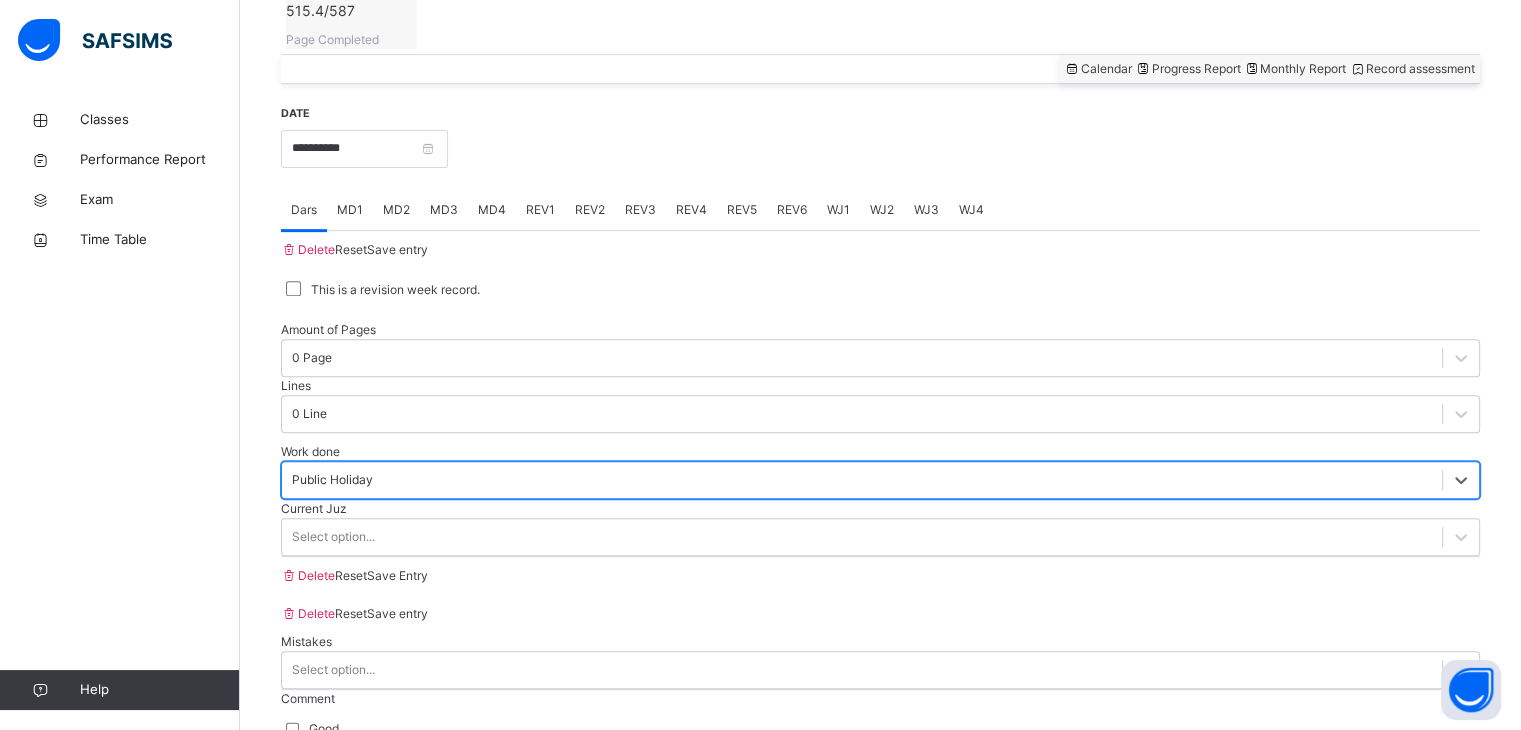 click on "Save entry" at bounding box center [397, 249] 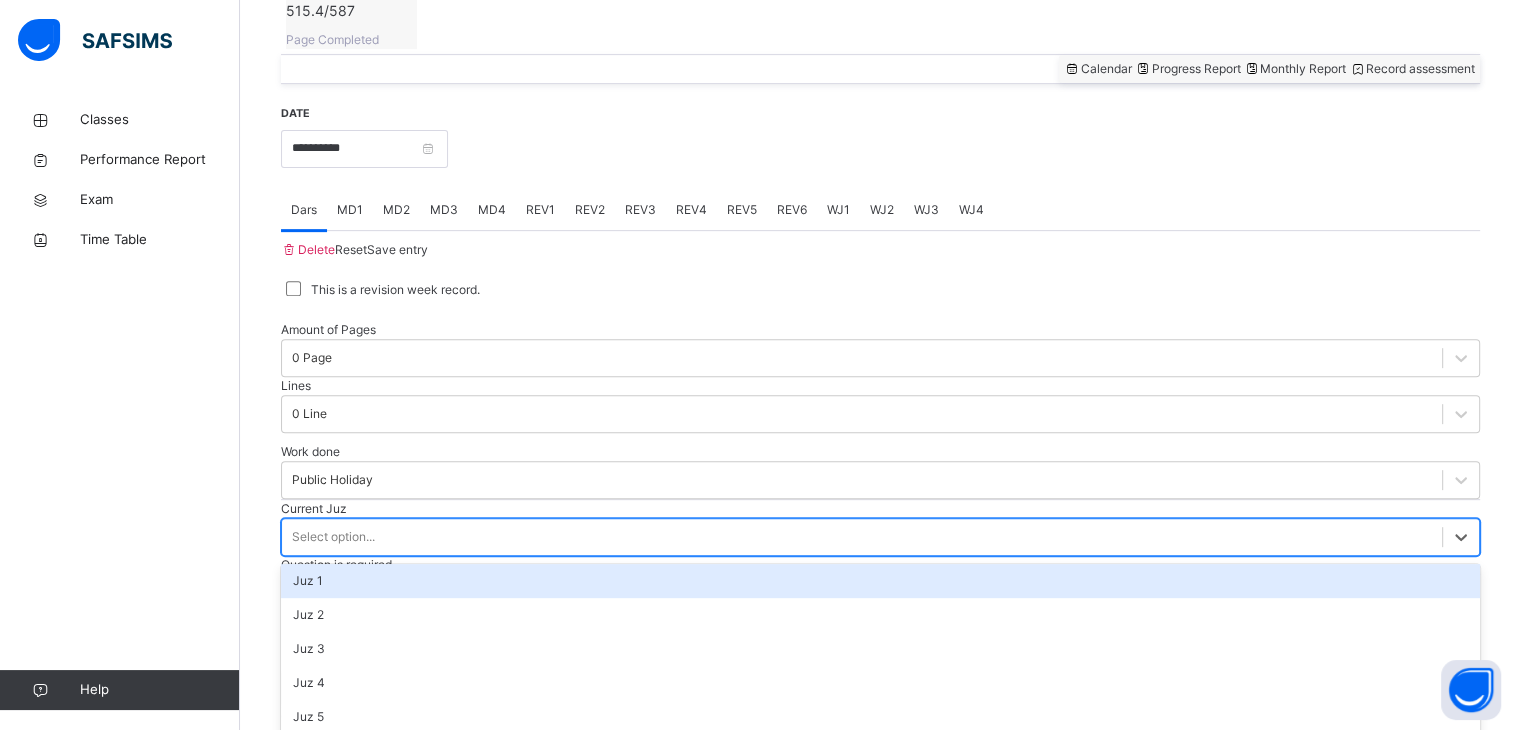click on "Select option..." at bounding box center [862, 536] 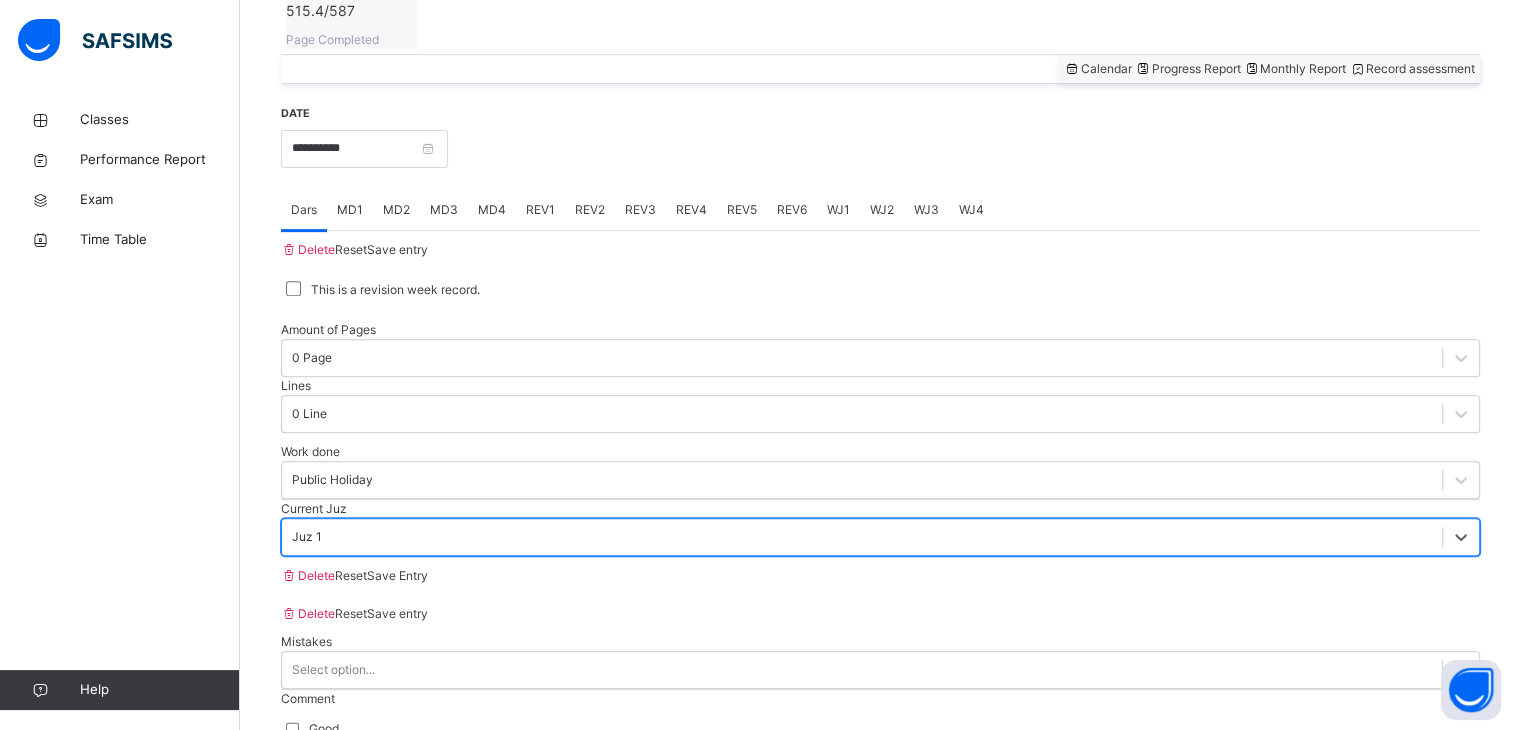 click on "Save entry" at bounding box center (397, 250) 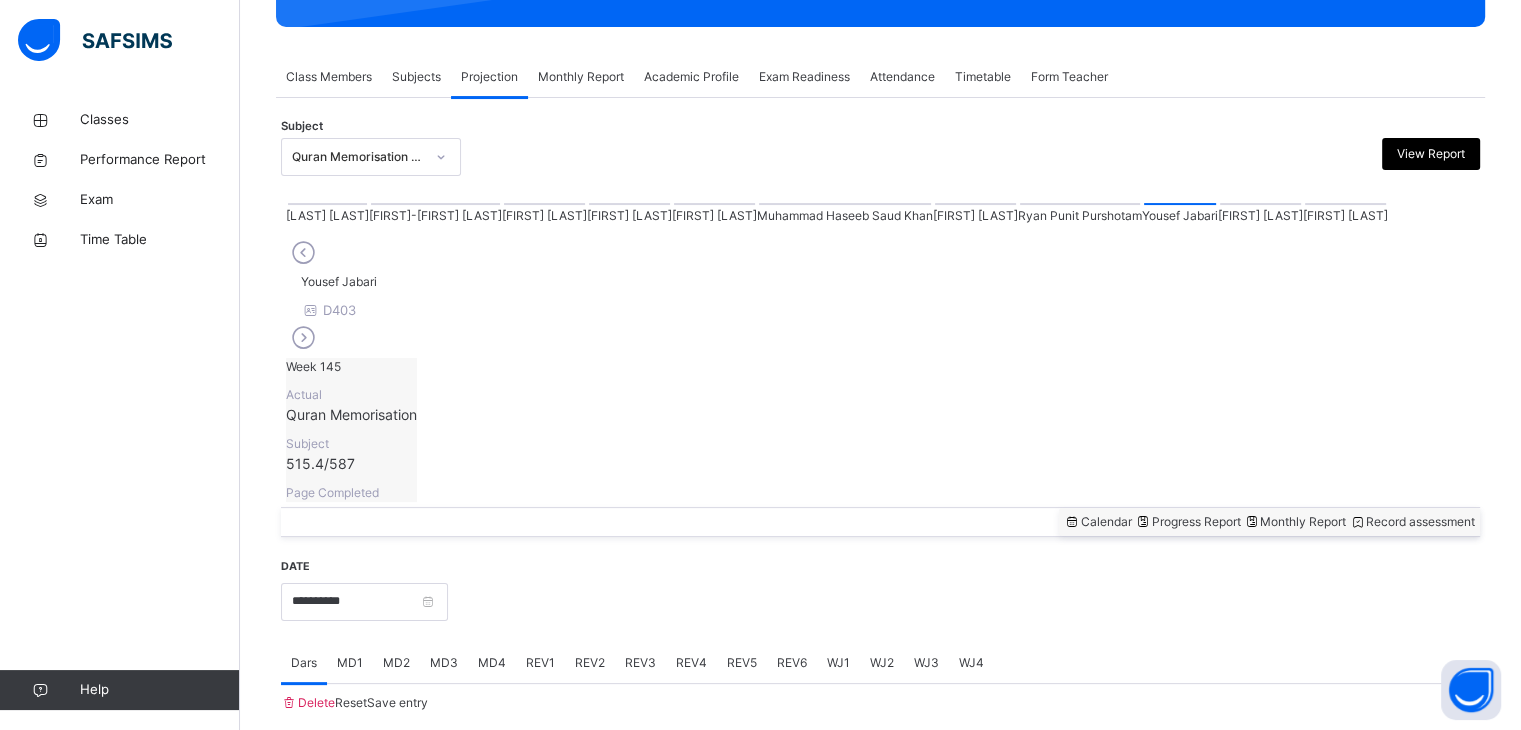 scroll, scrollTop: 772, scrollLeft: 0, axis: vertical 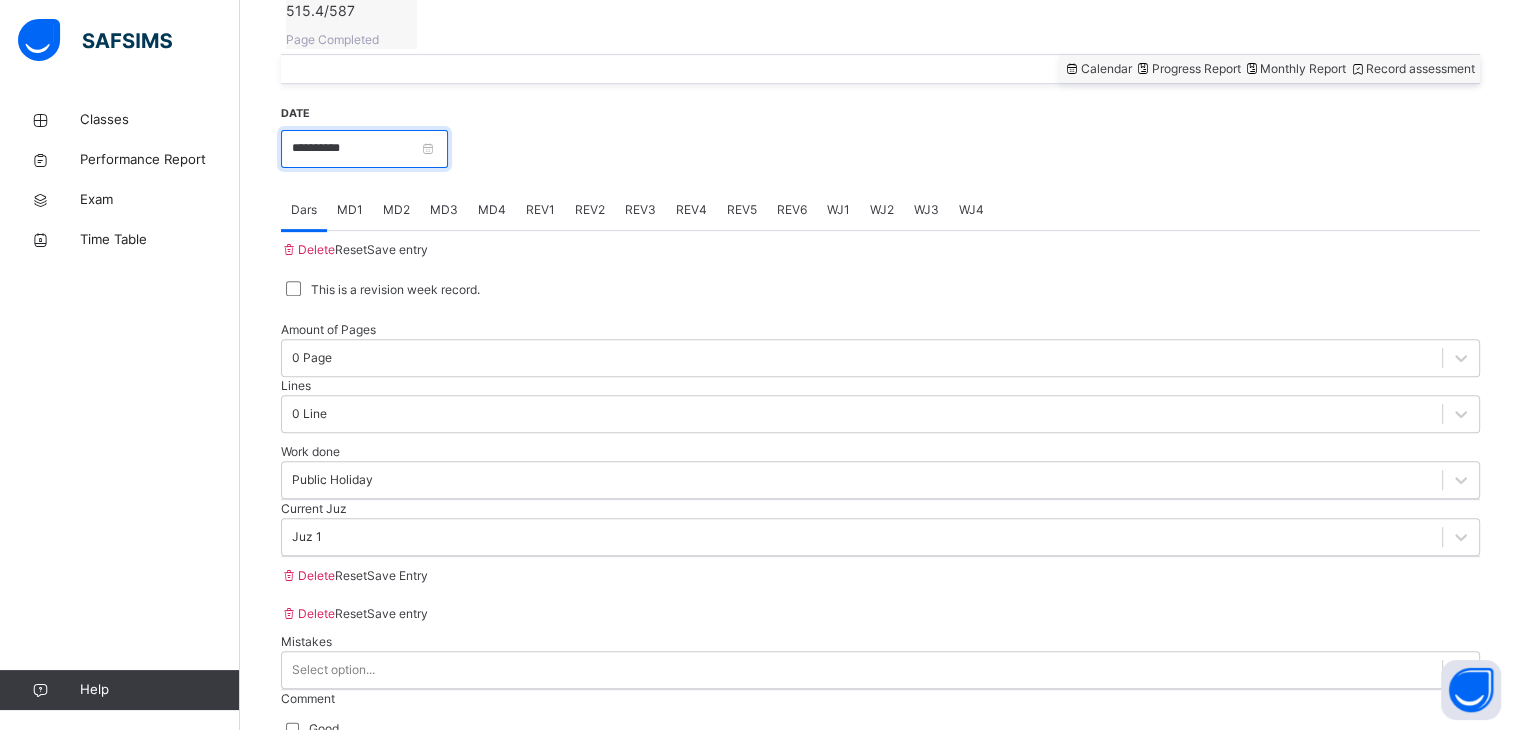 click on "**********" at bounding box center (364, 149) 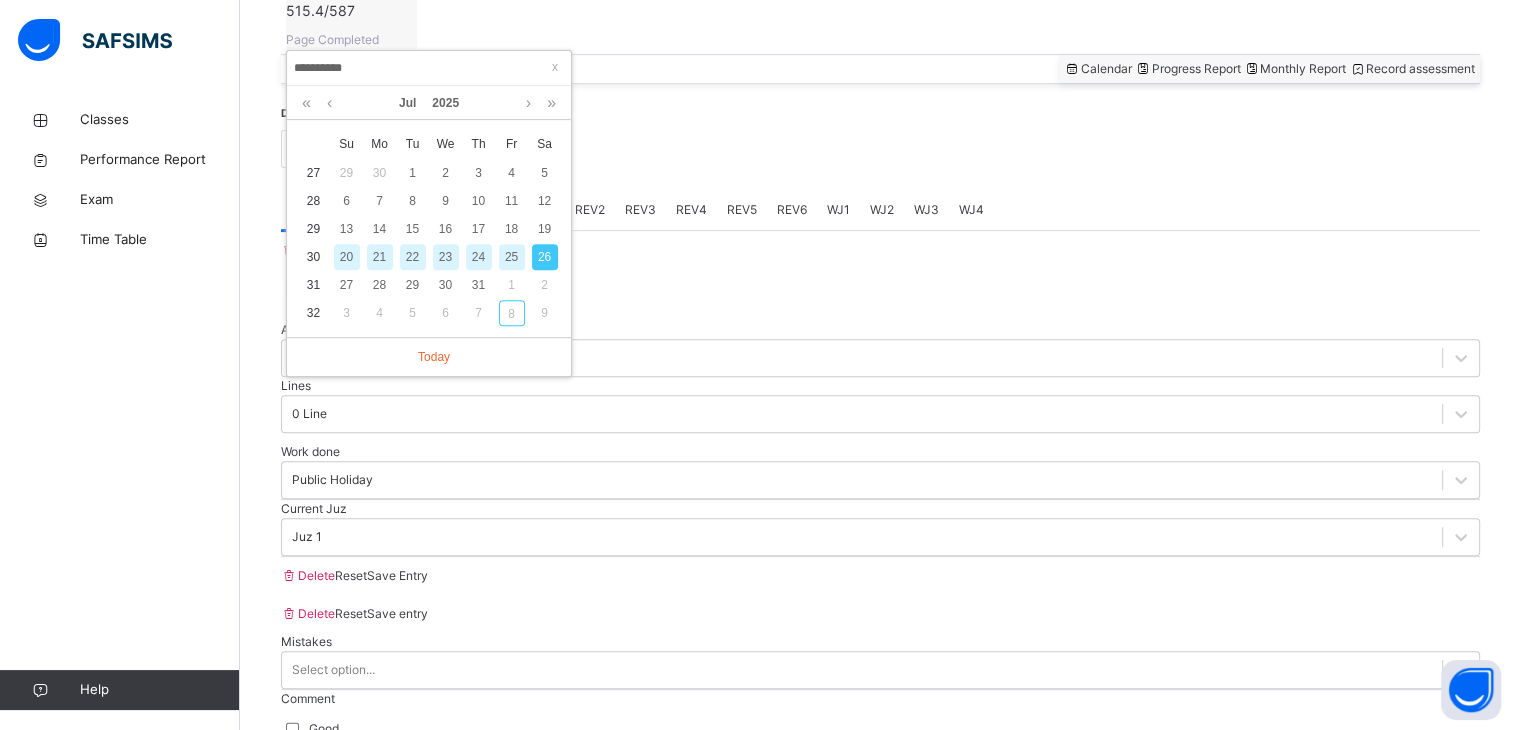 click on "31" at bounding box center [313, 285] 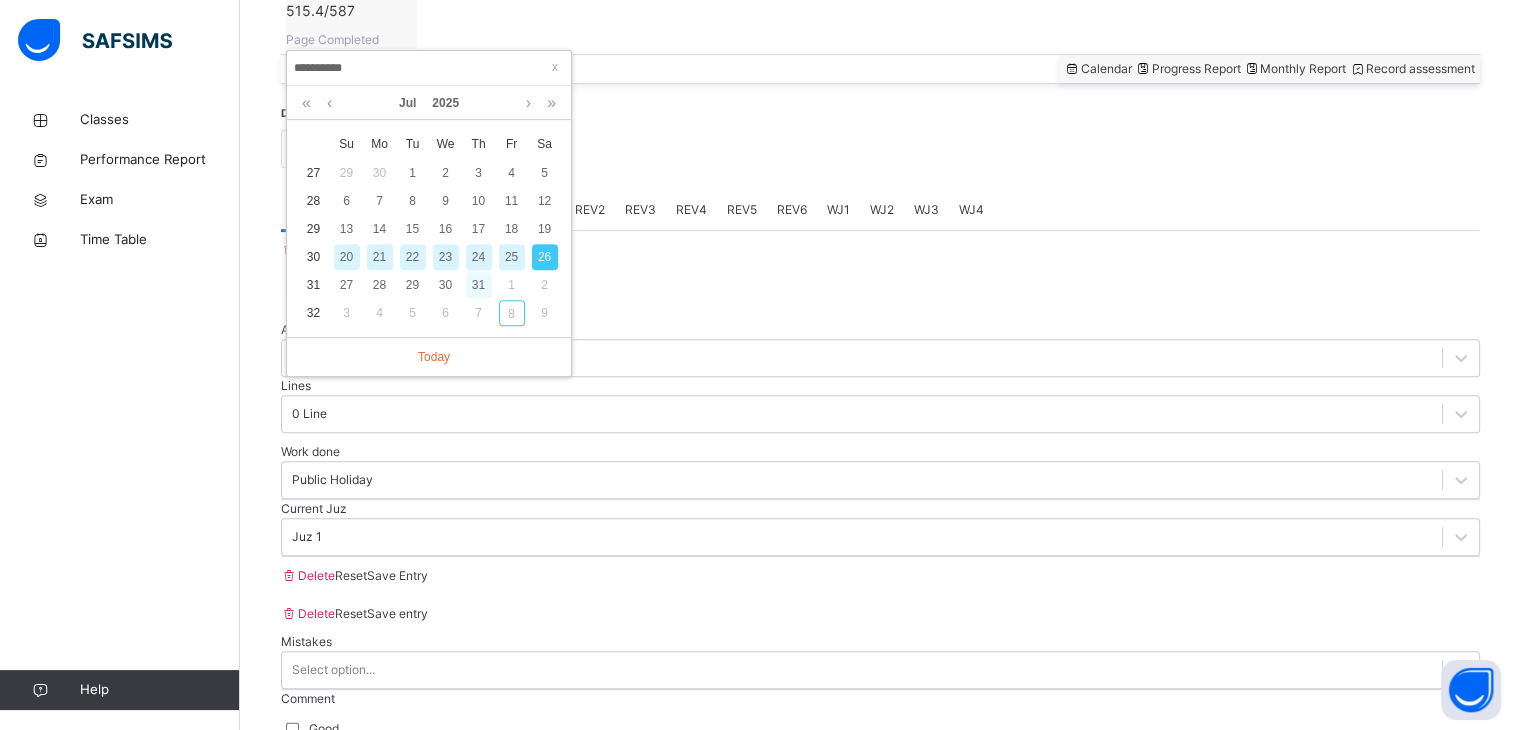 click on "31" at bounding box center (479, 285) 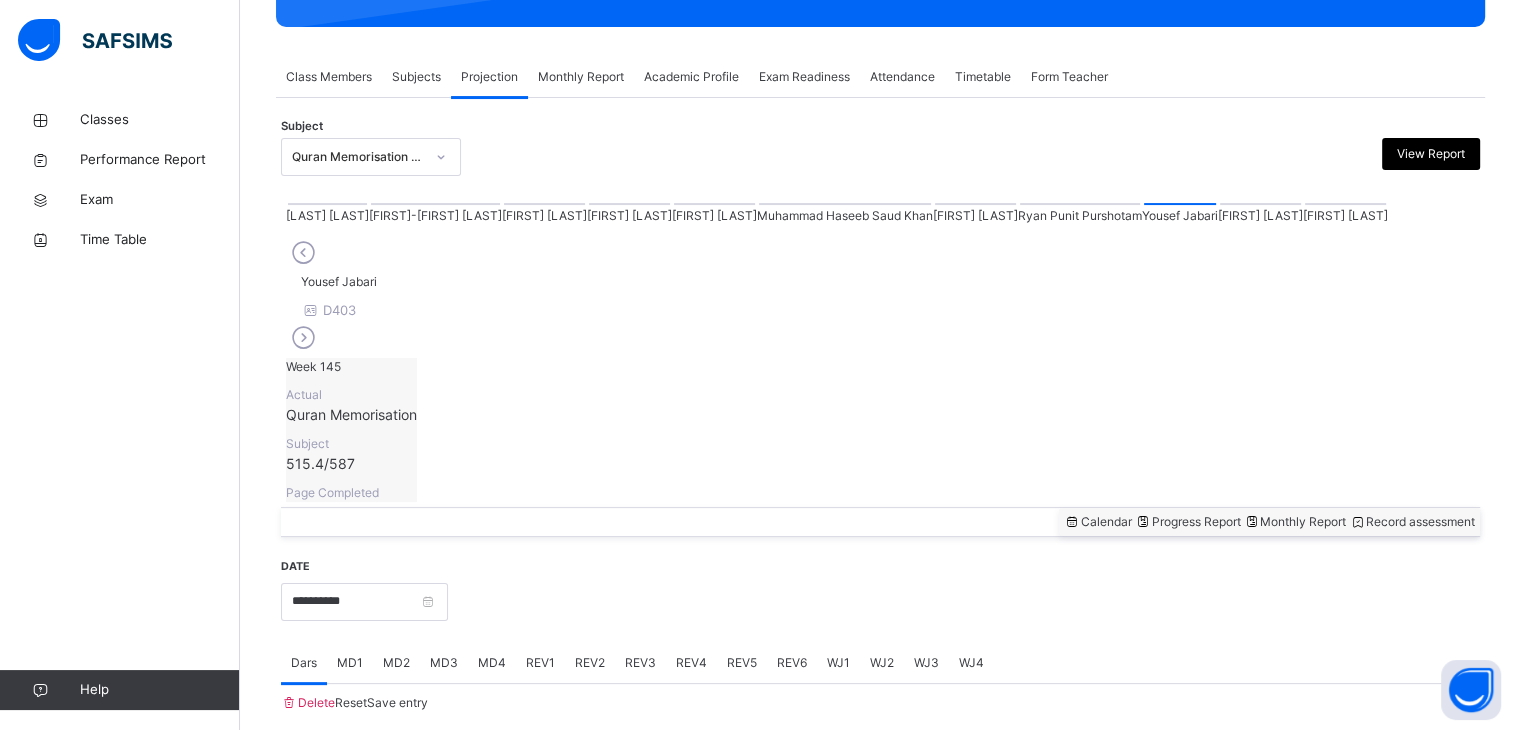scroll, scrollTop: 772, scrollLeft: 0, axis: vertical 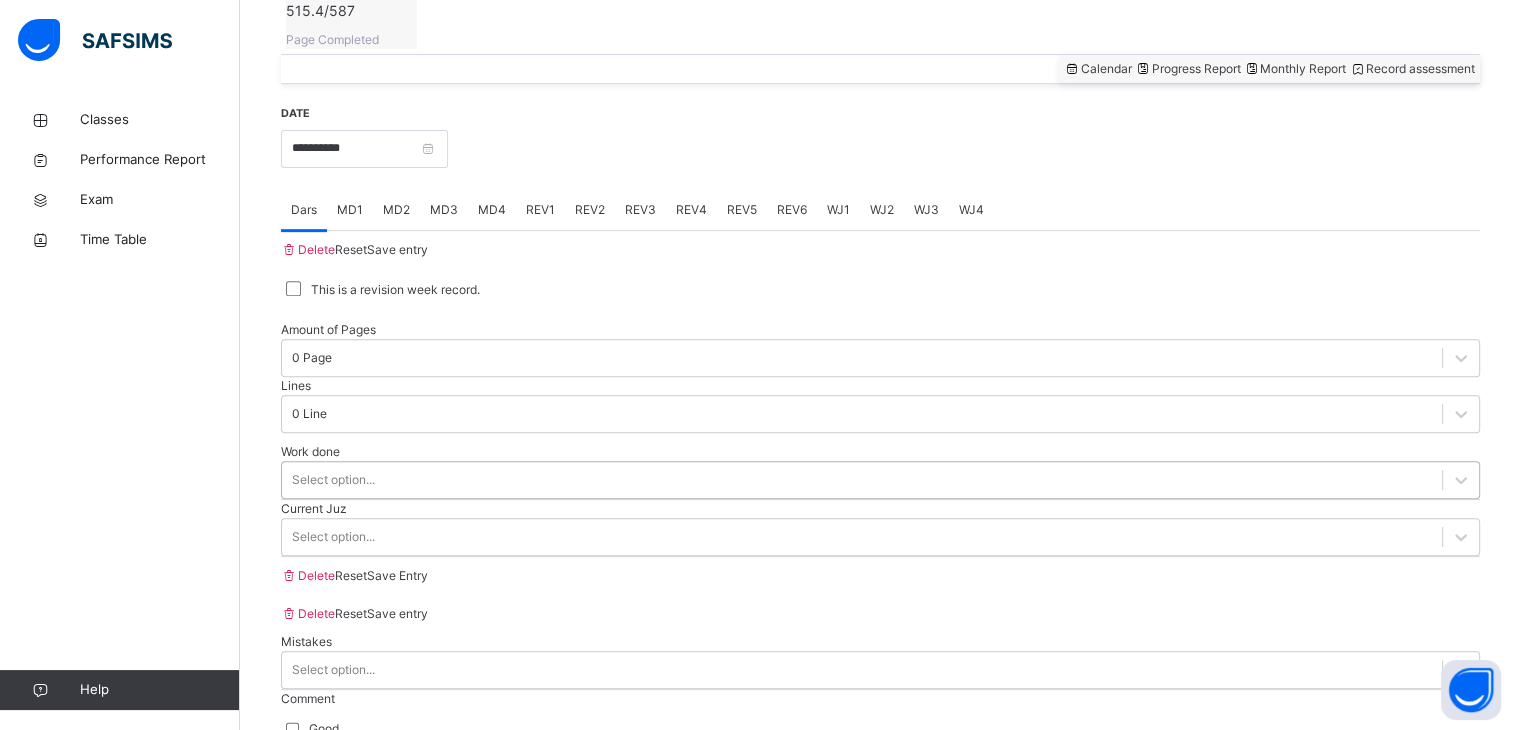 click on "Select option..." at bounding box center (880, 480) 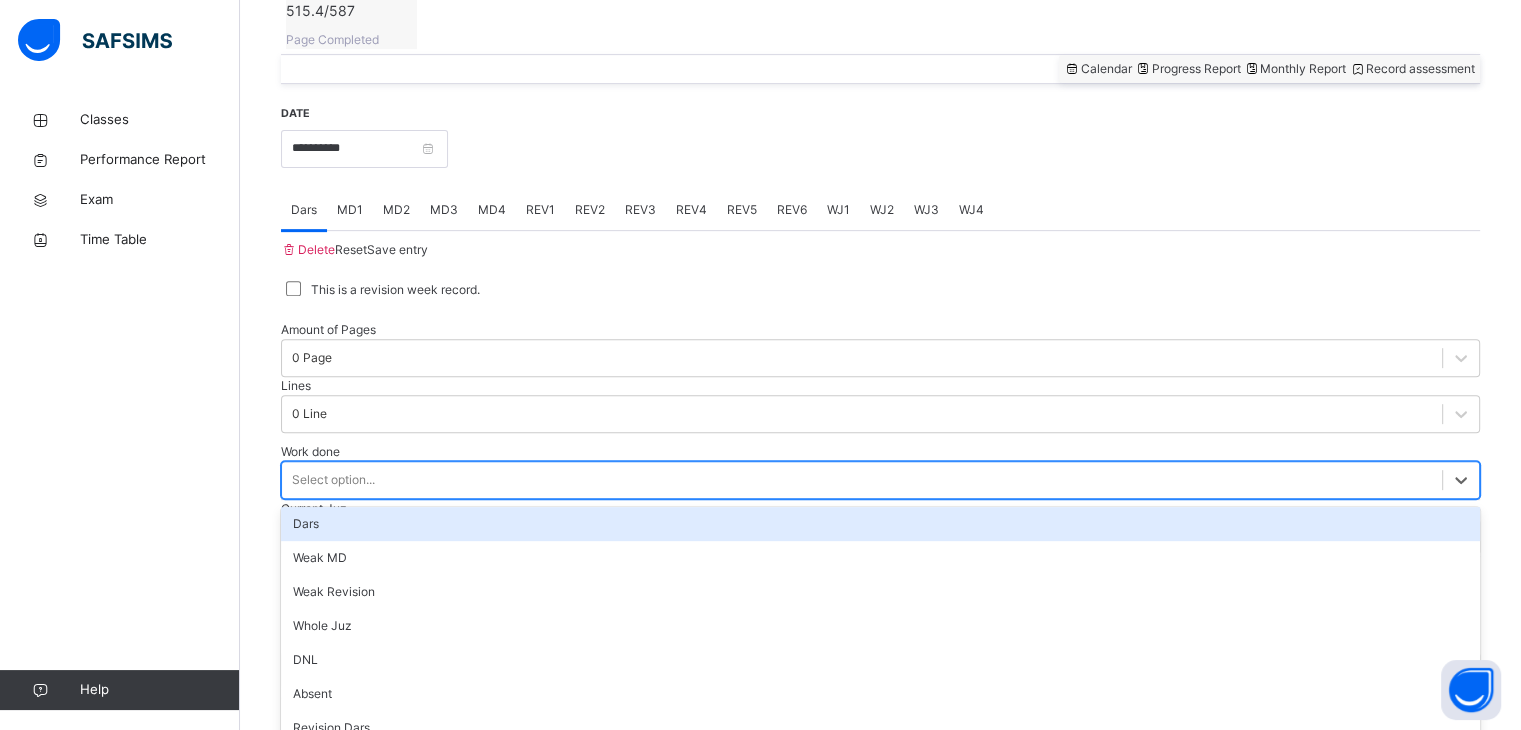 click on "Dars" at bounding box center (880, 524) 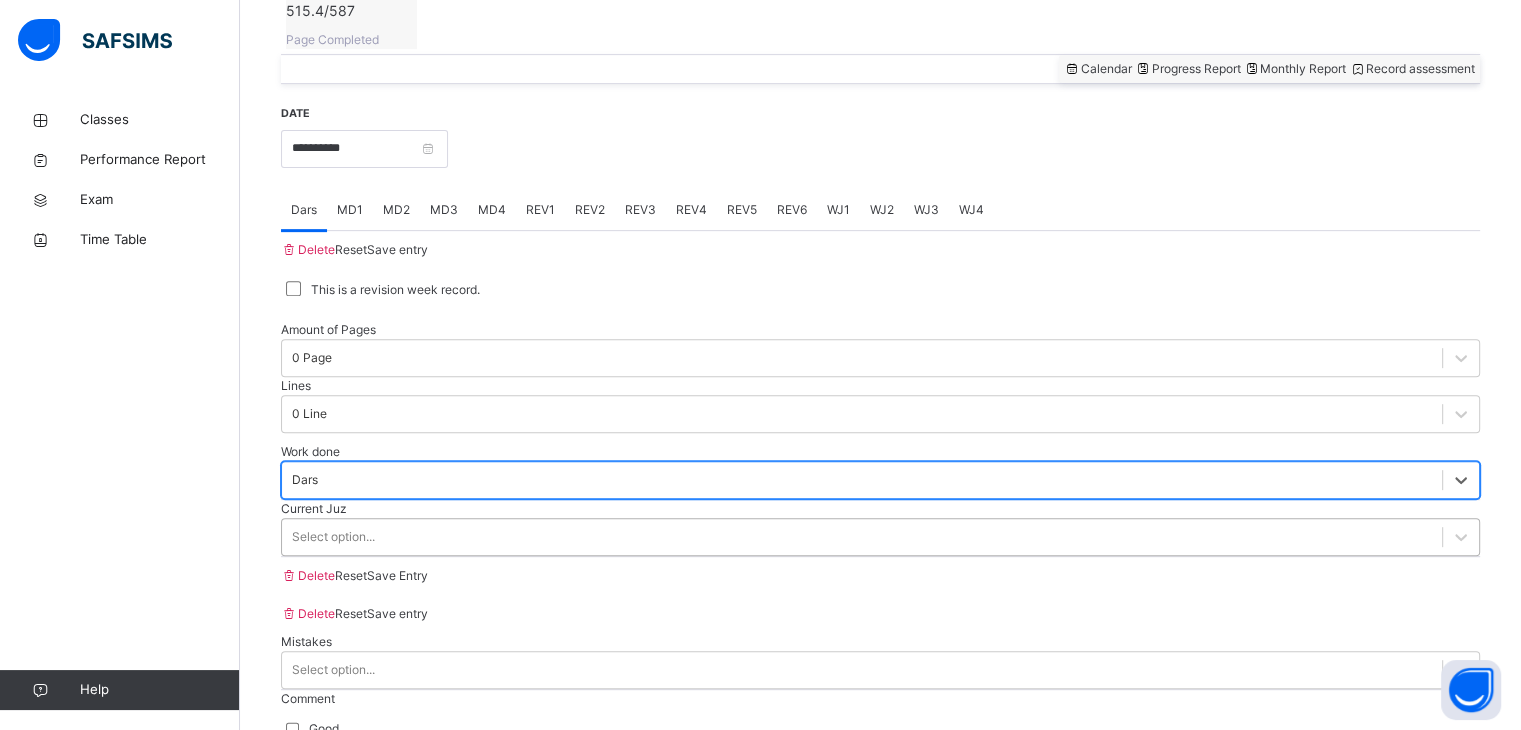 click on "Select option..." at bounding box center (333, 537) 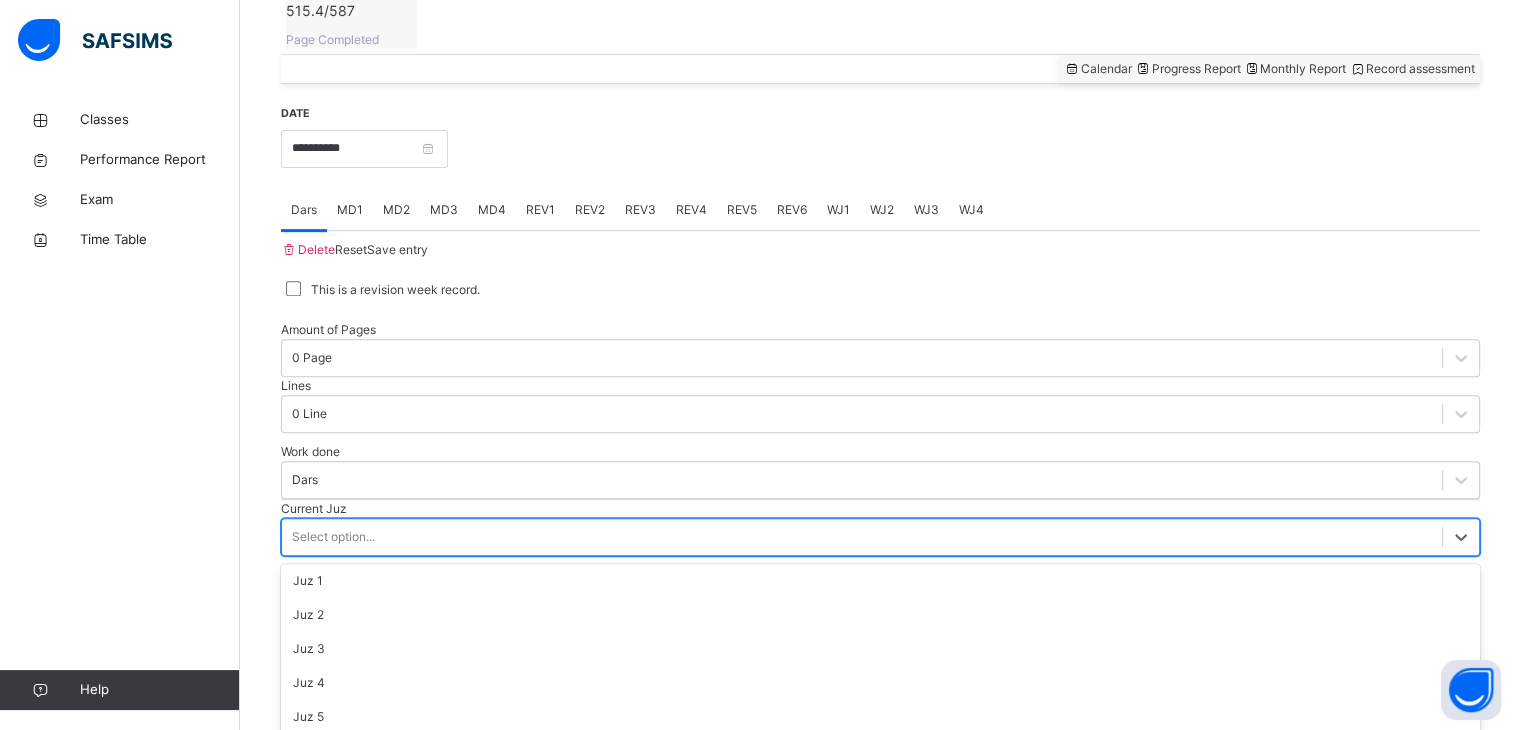 scroll, scrollTop: 624, scrollLeft: 0, axis: vertical 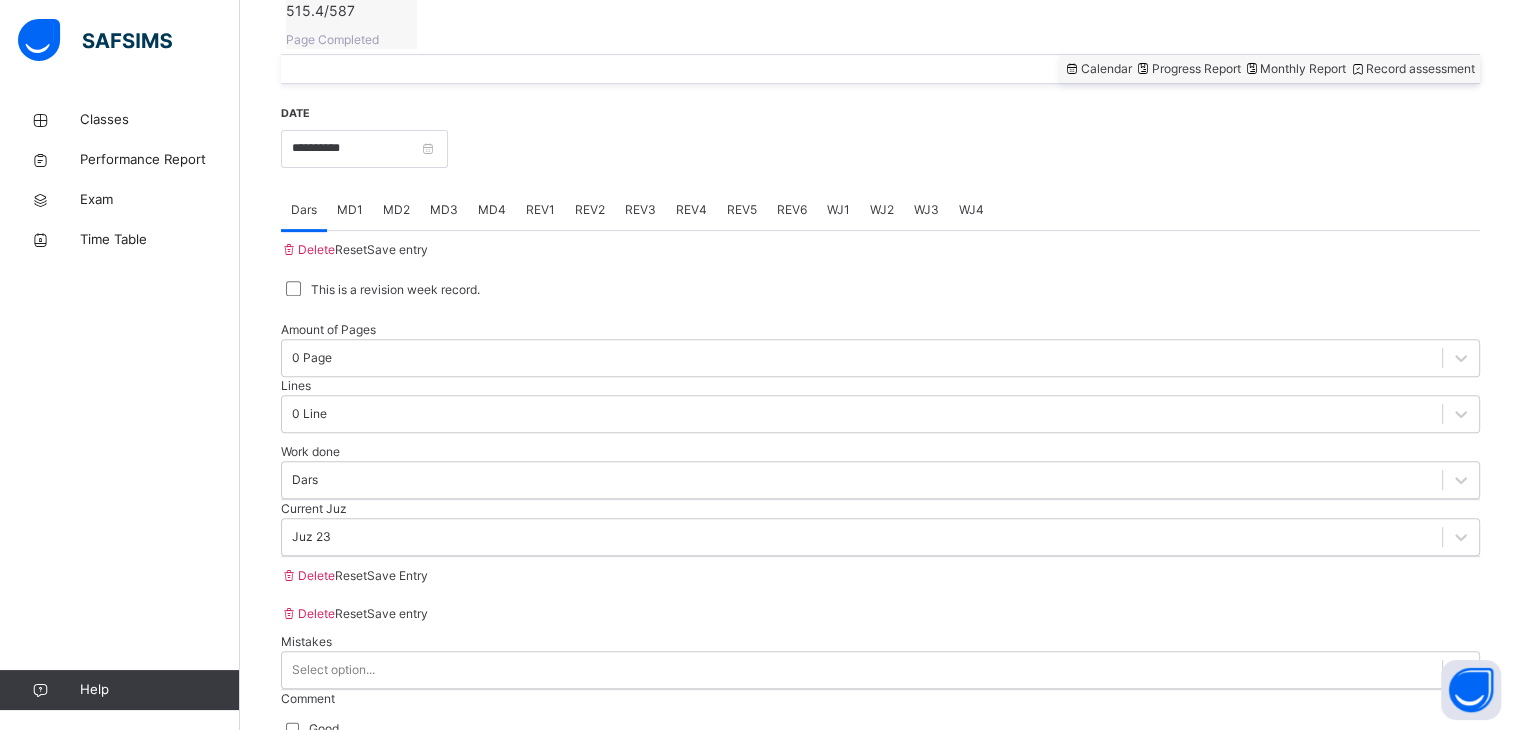 click on "Save entry" at bounding box center (397, 249) 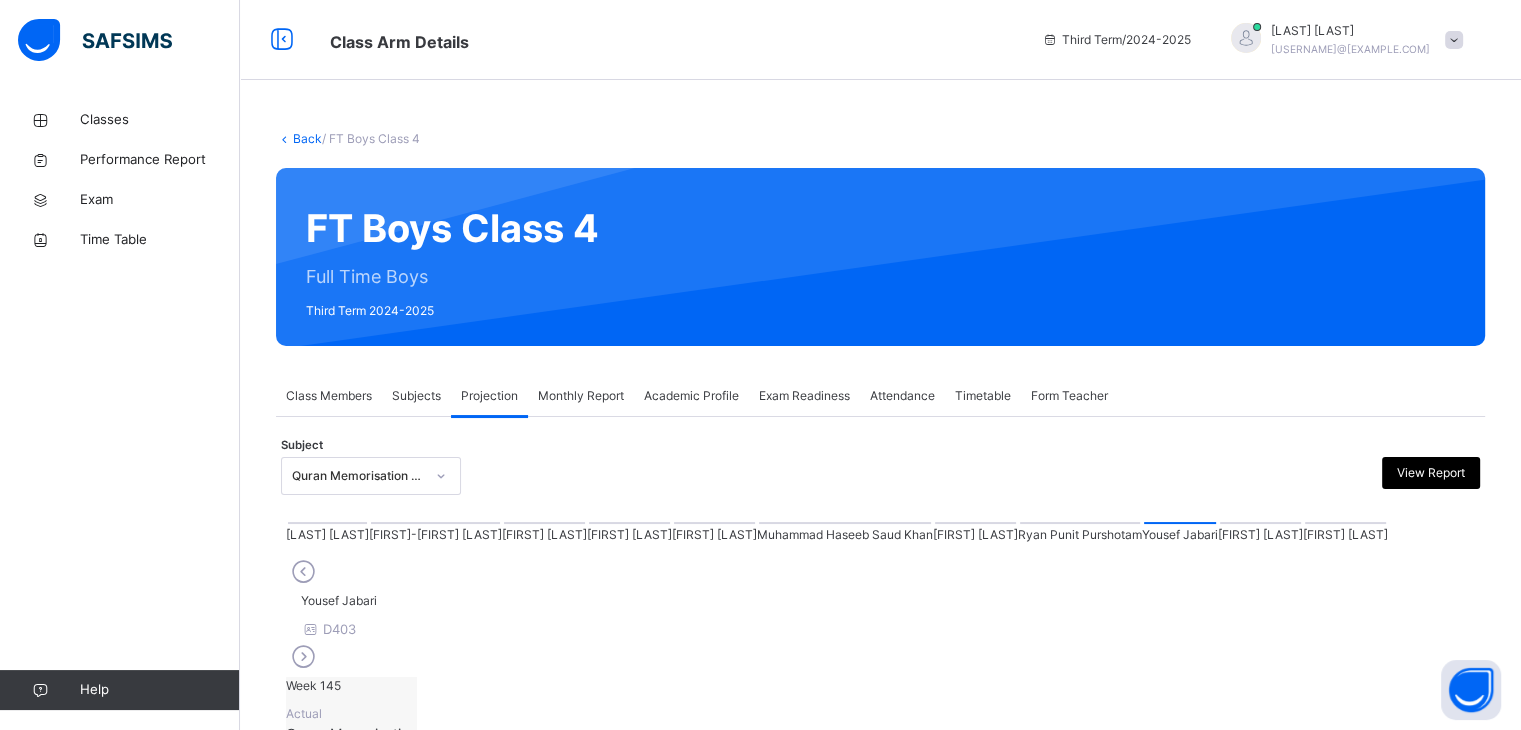 click at bounding box center [1260, 523] 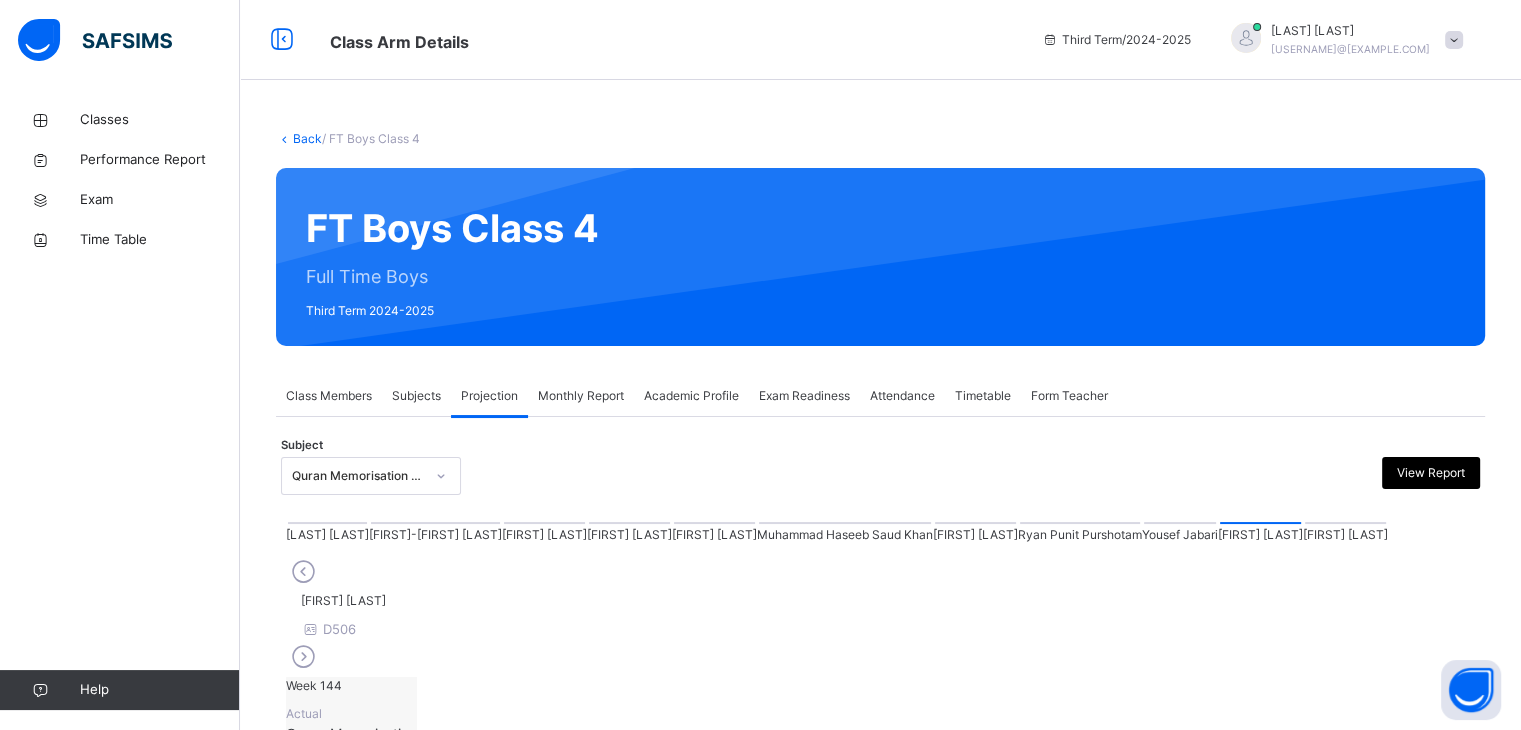 scroll, scrollTop: 319, scrollLeft: 0, axis: vertical 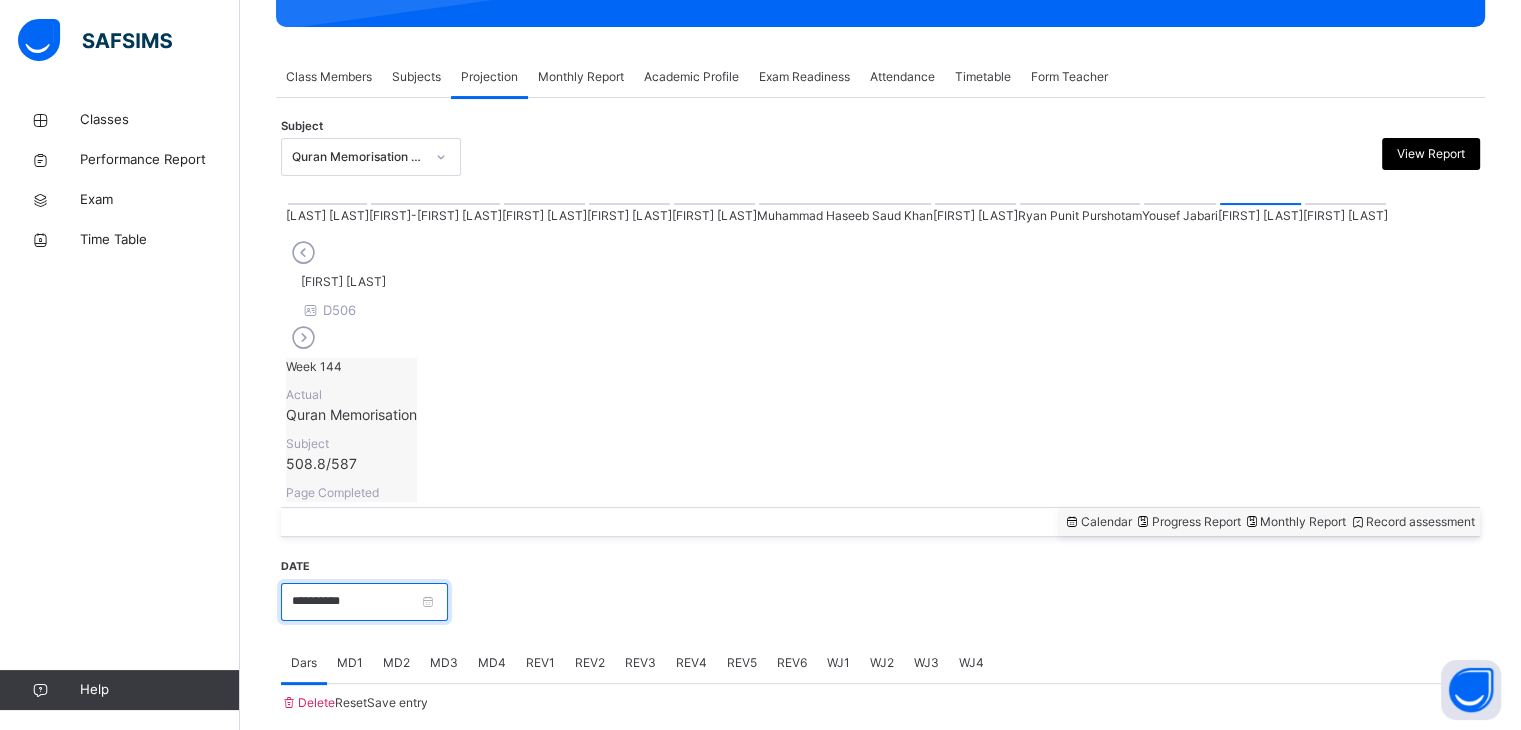 click on "**********" at bounding box center [364, 602] 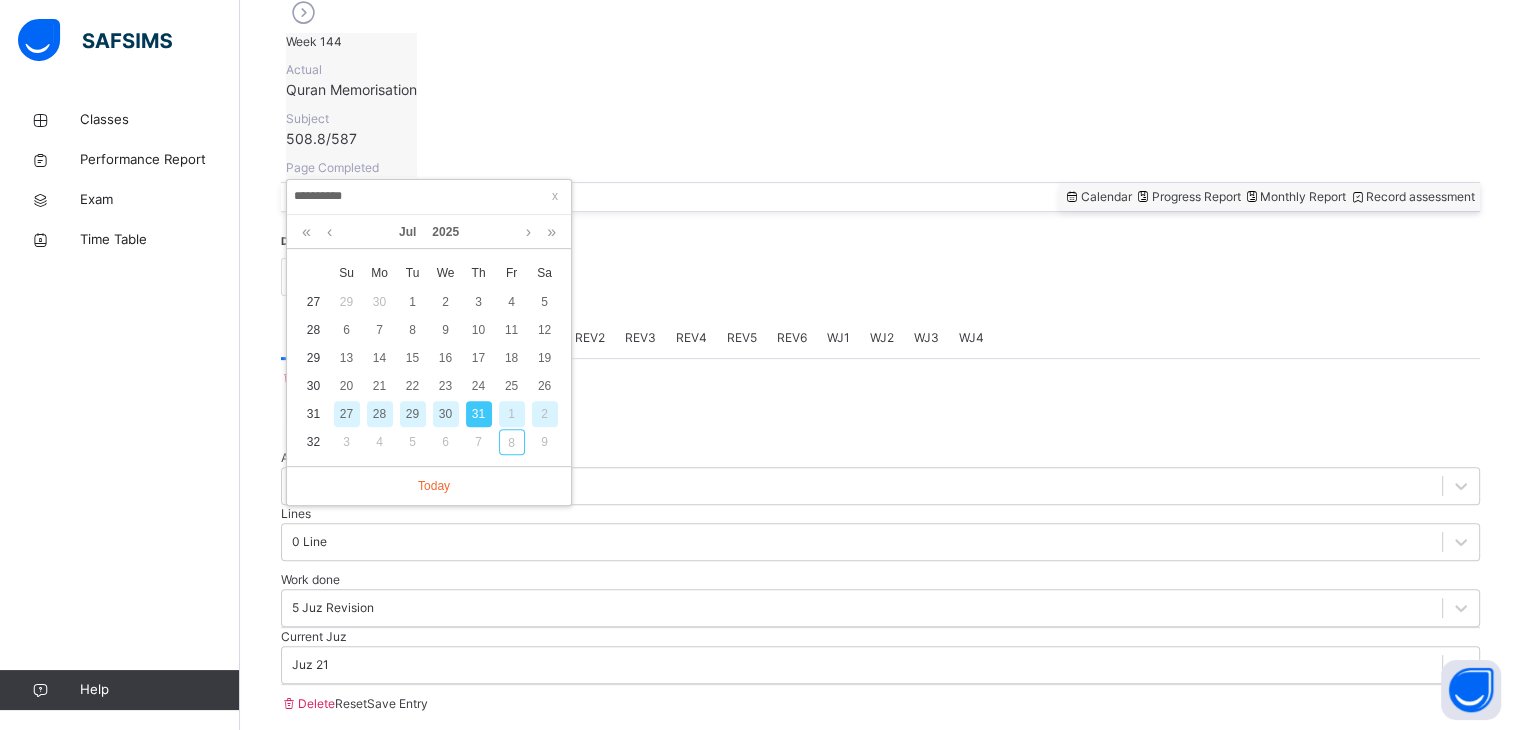 scroll, scrollTop: 642, scrollLeft: 0, axis: vertical 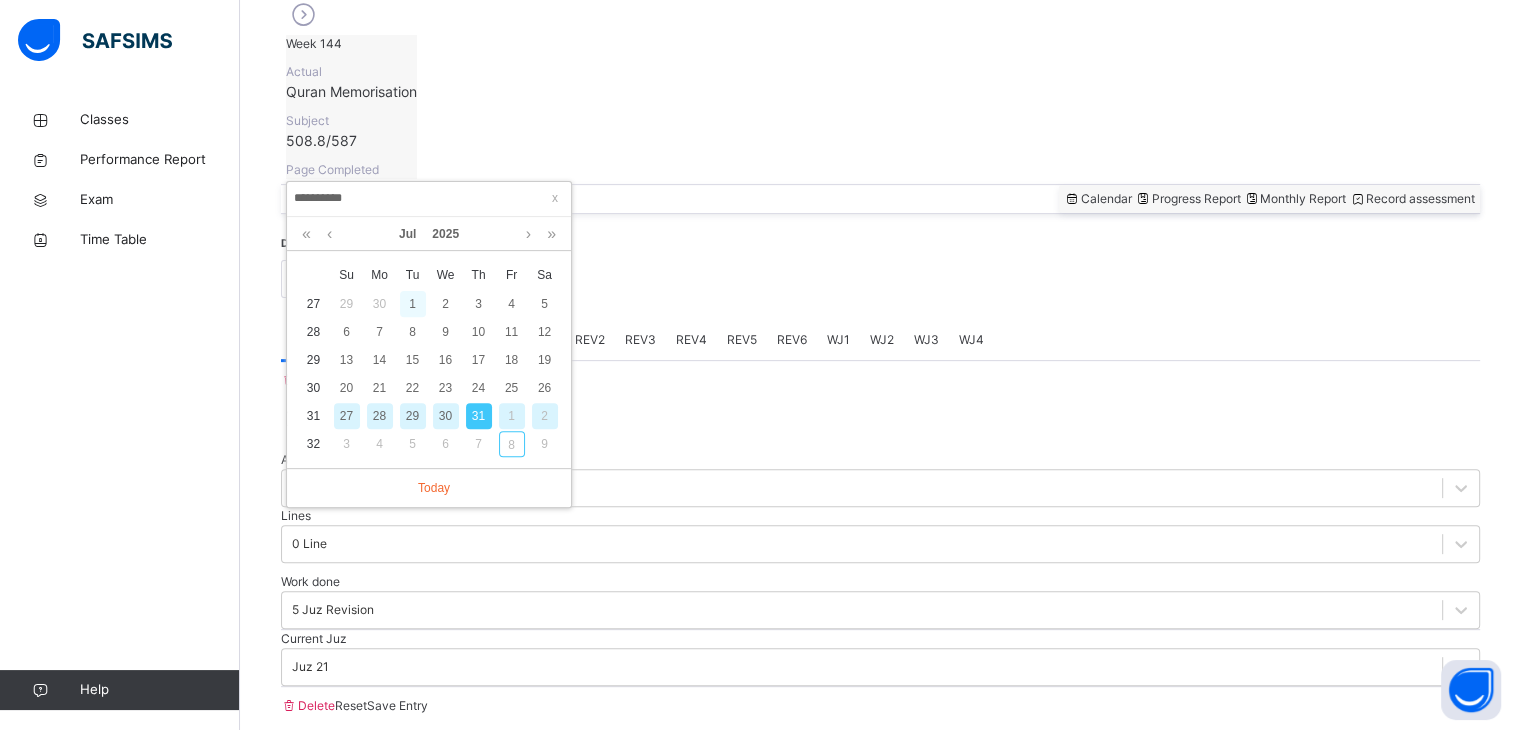 click on "1" at bounding box center [413, 304] 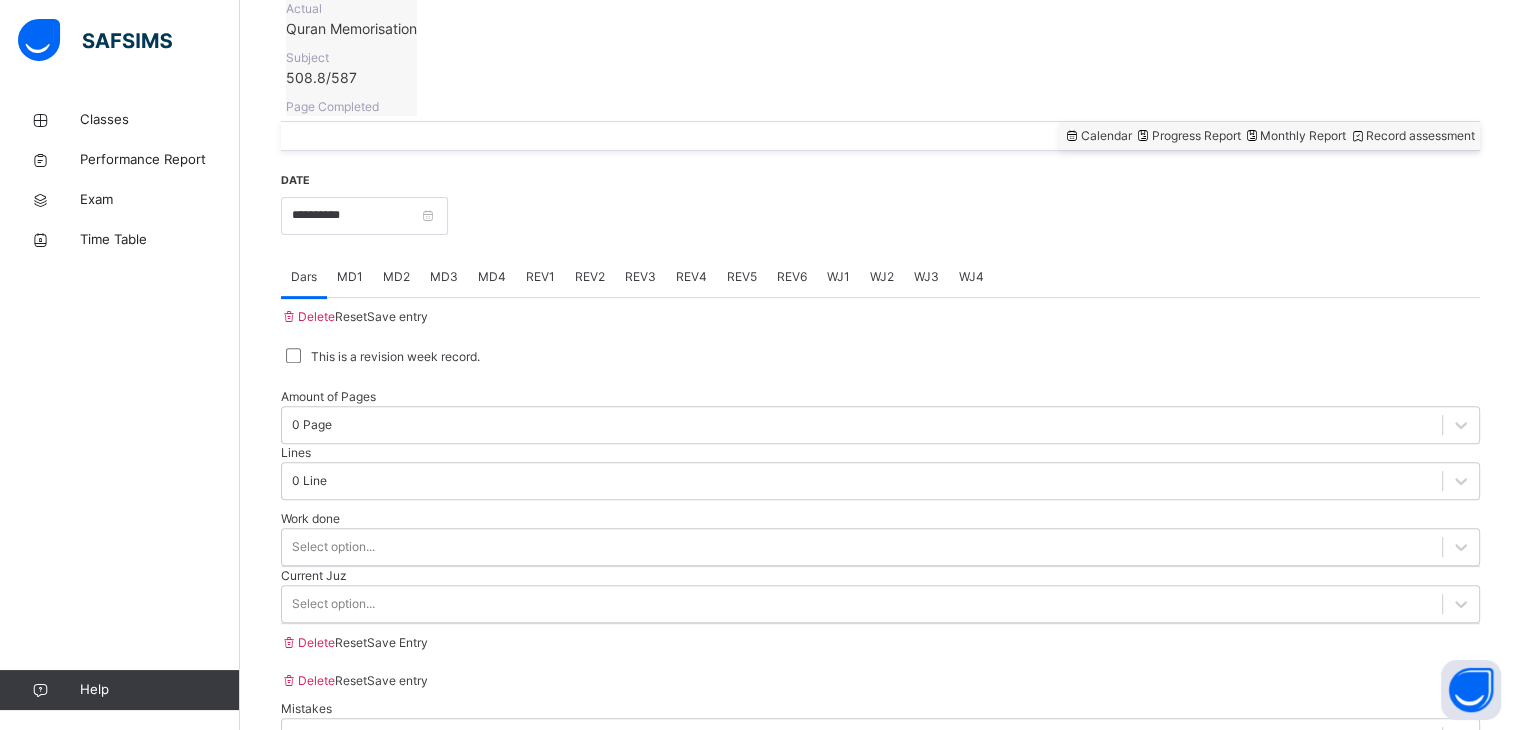 scroll, scrollTop: 772, scrollLeft: 0, axis: vertical 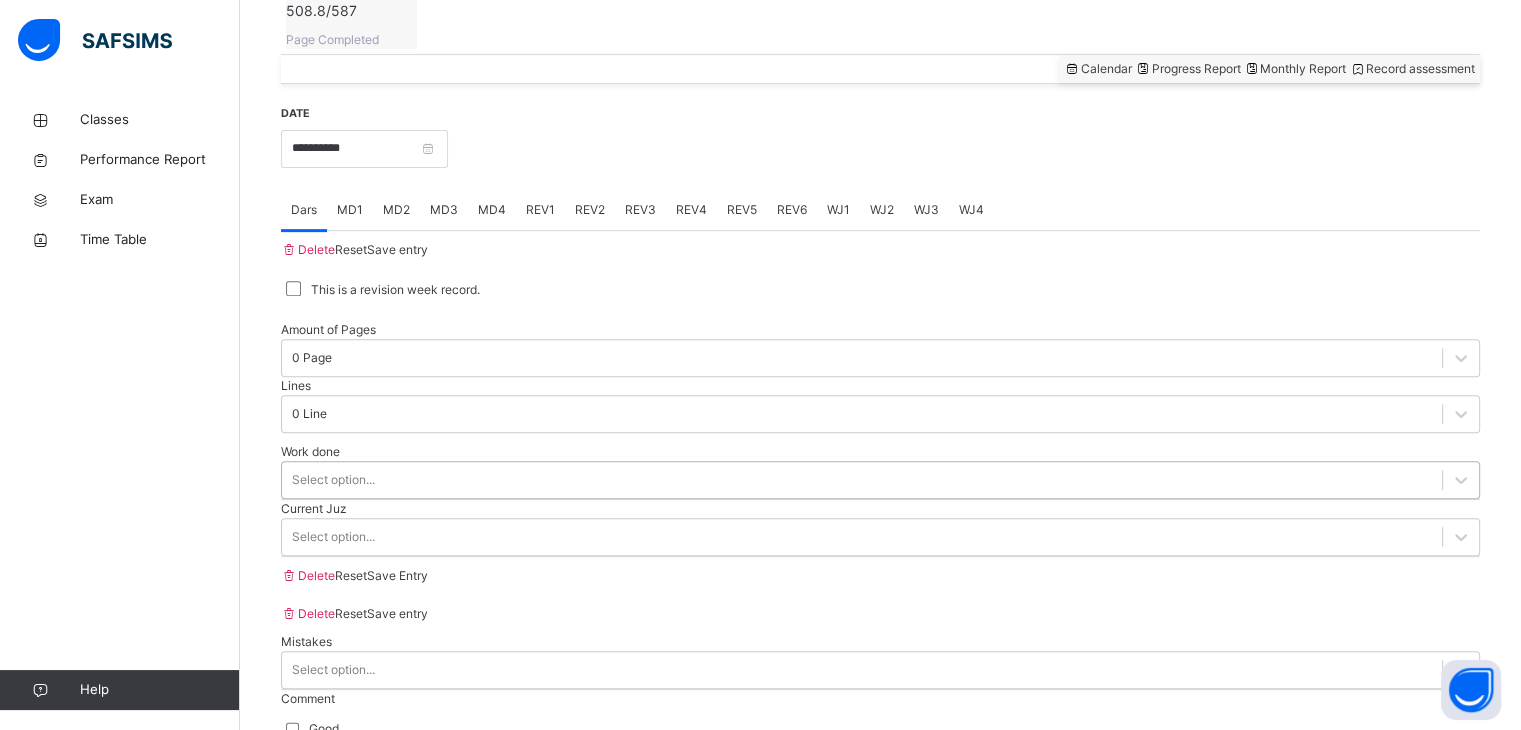 click on "Select option..." at bounding box center (880, 480) 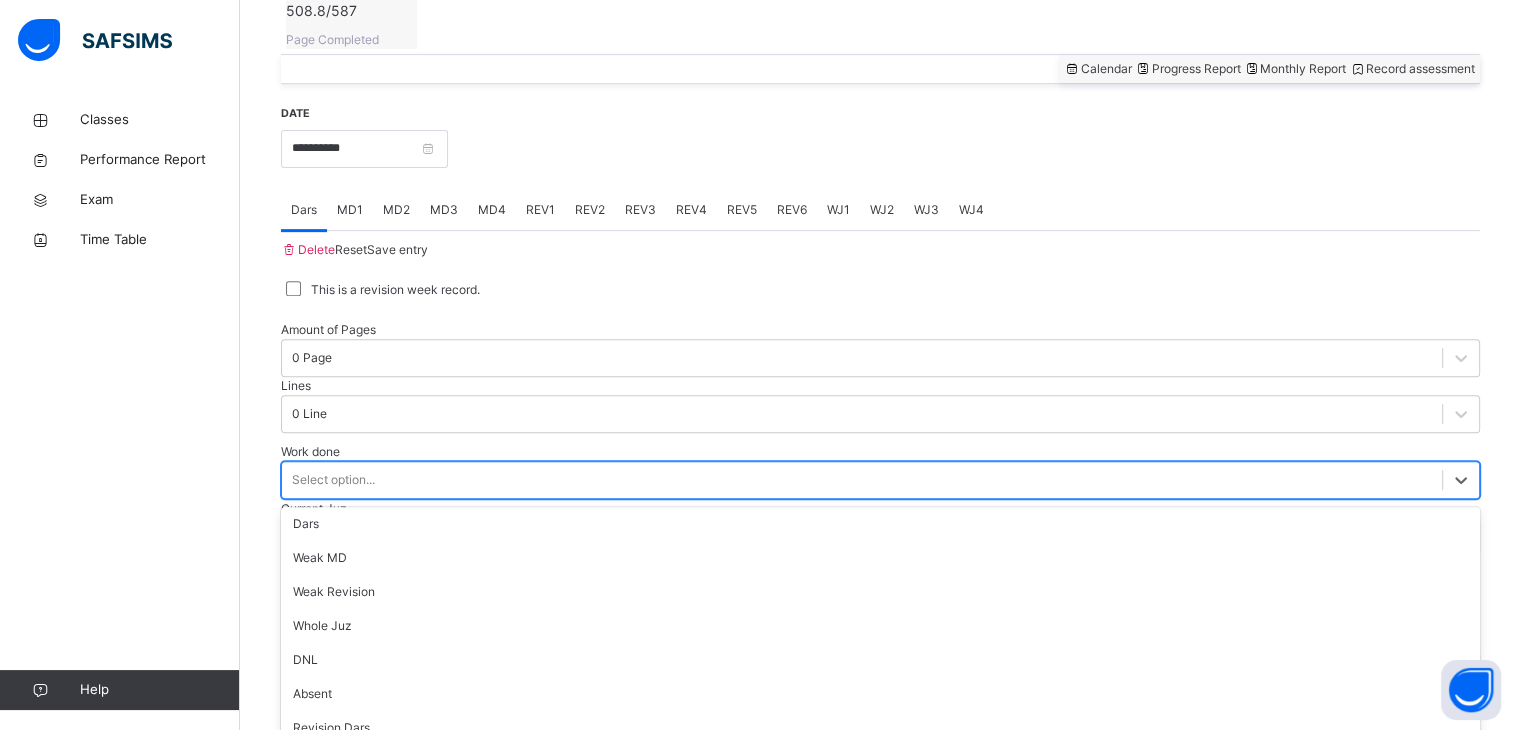 scroll, scrollTop: 268, scrollLeft: 0, axis: vertical 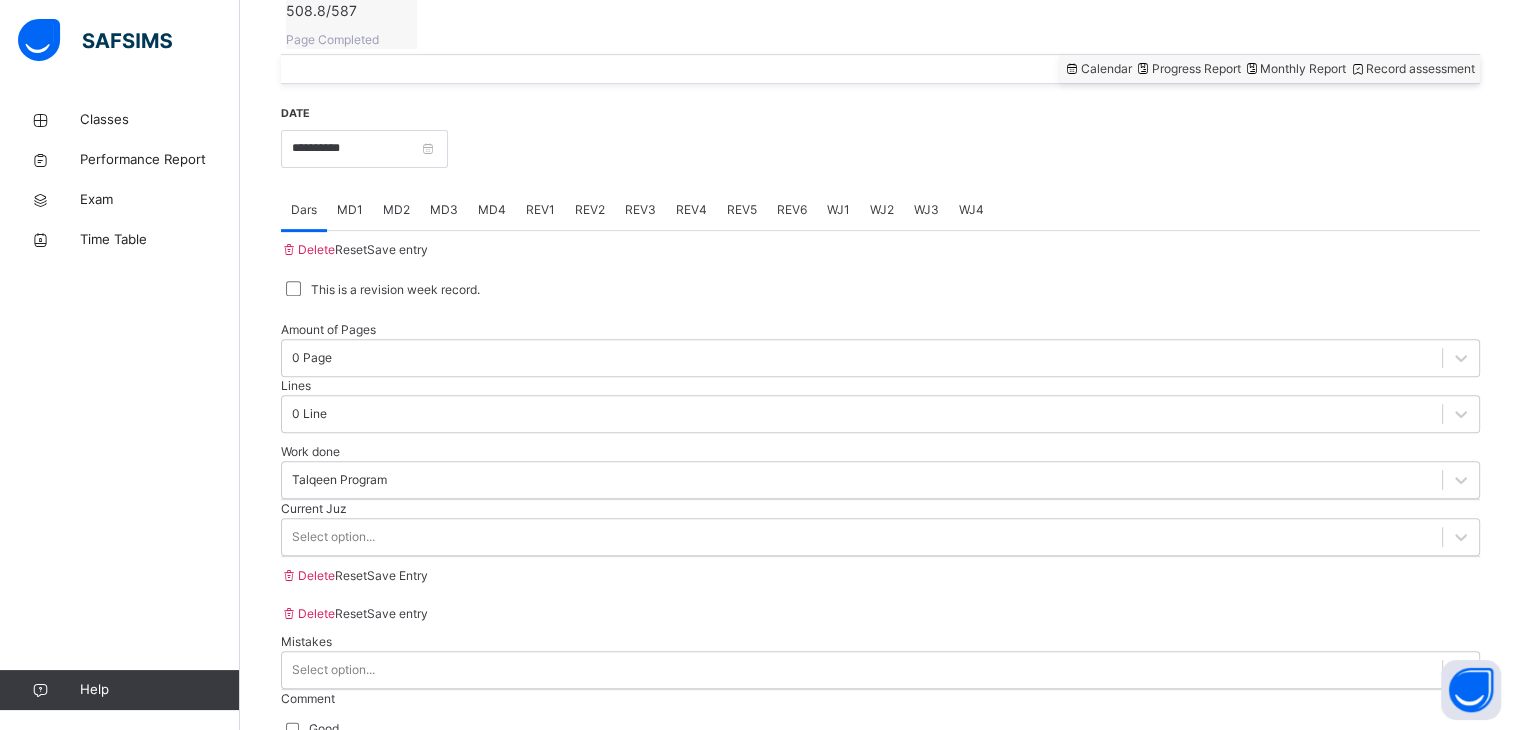 click on "Current Juz Select option..." at bounding box center (880, 528) 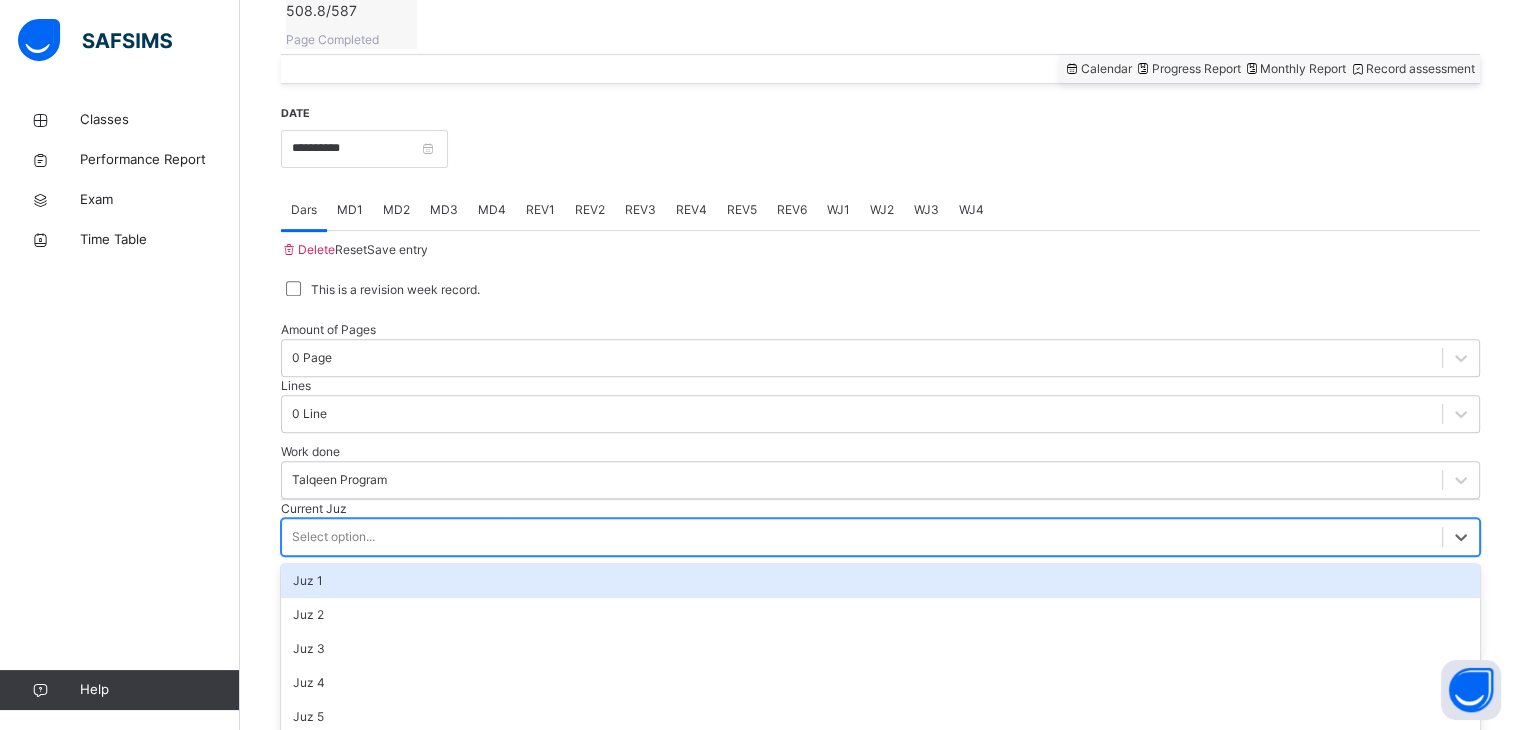 click on "Select option..." at bounding box center [862, 536] 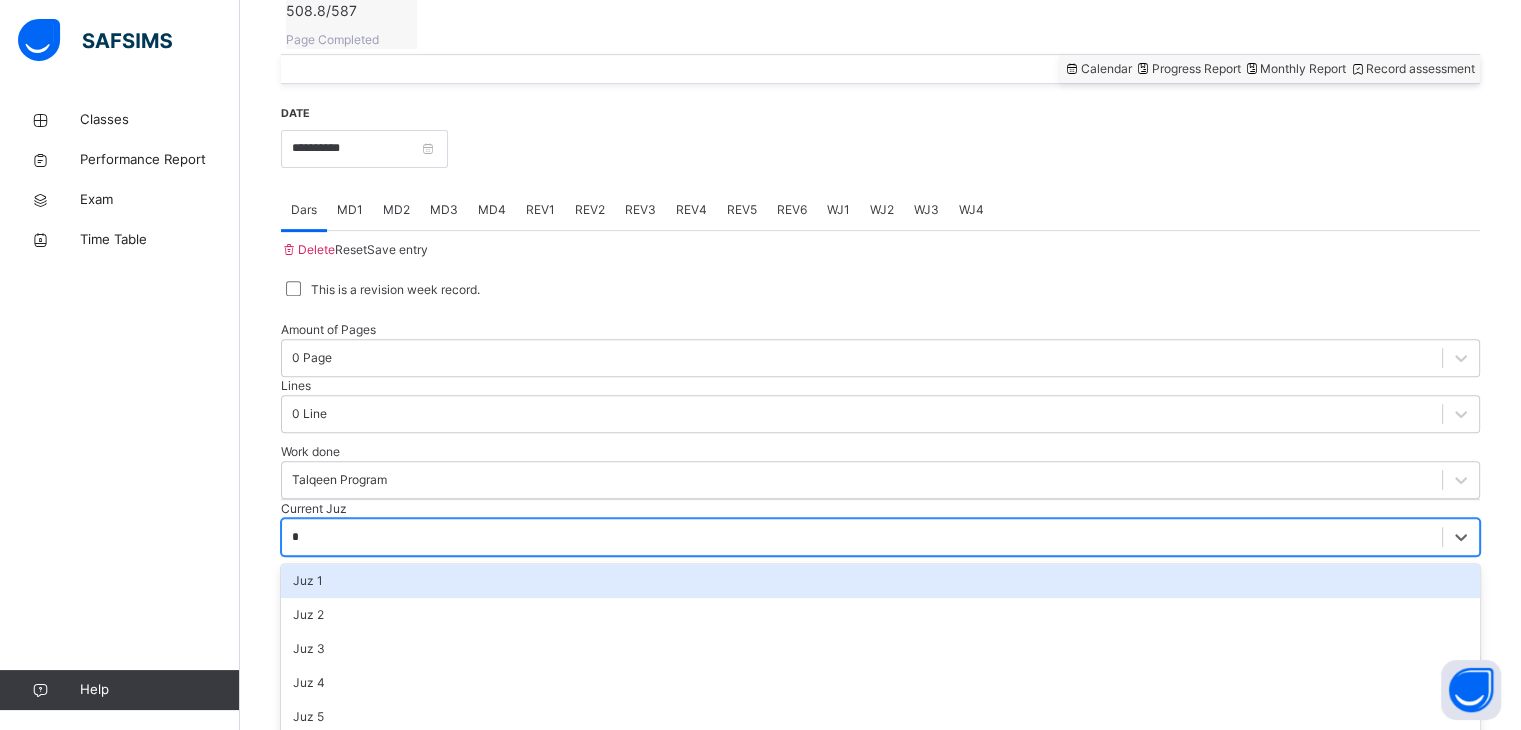 type on "**" 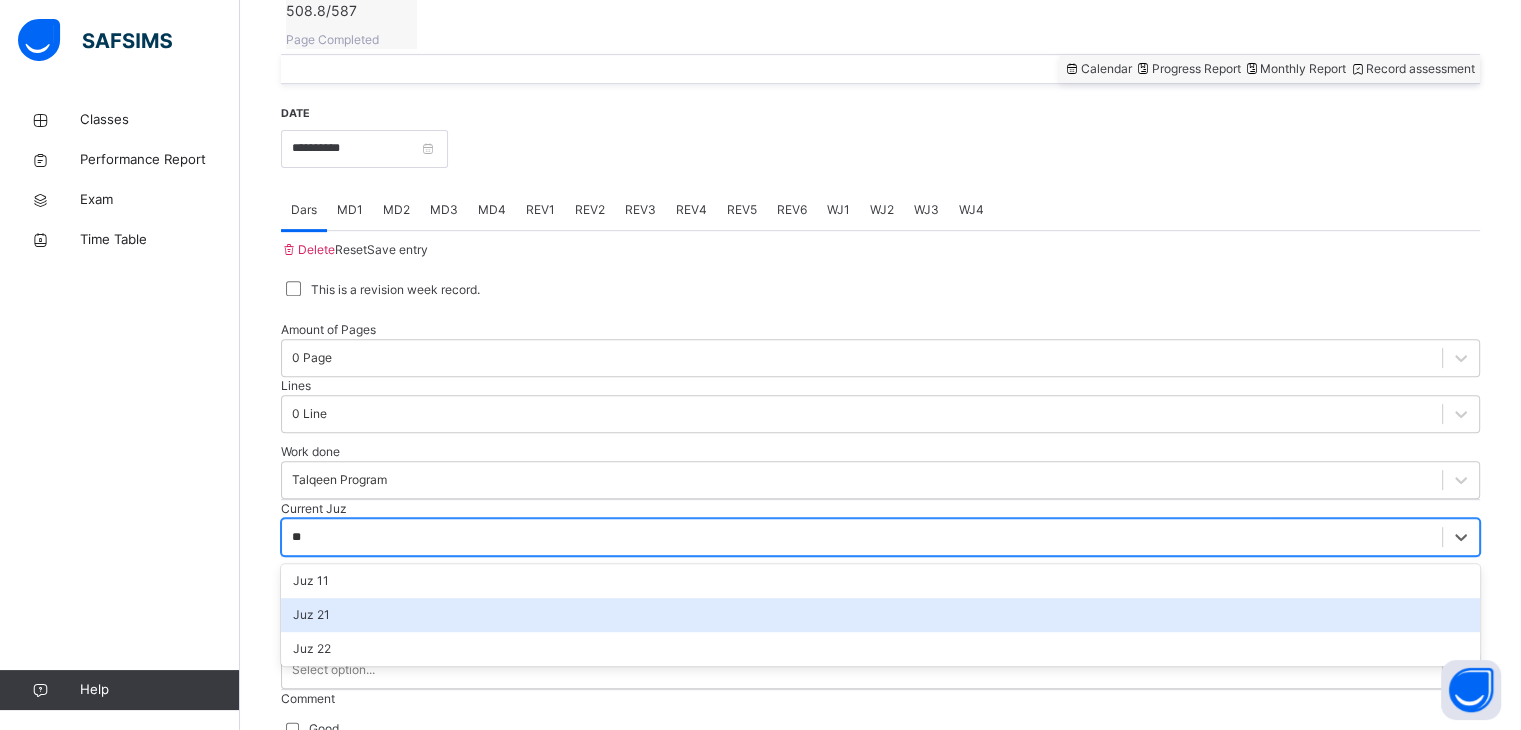 click on "Juz 21" at bounding box center (880, 615) 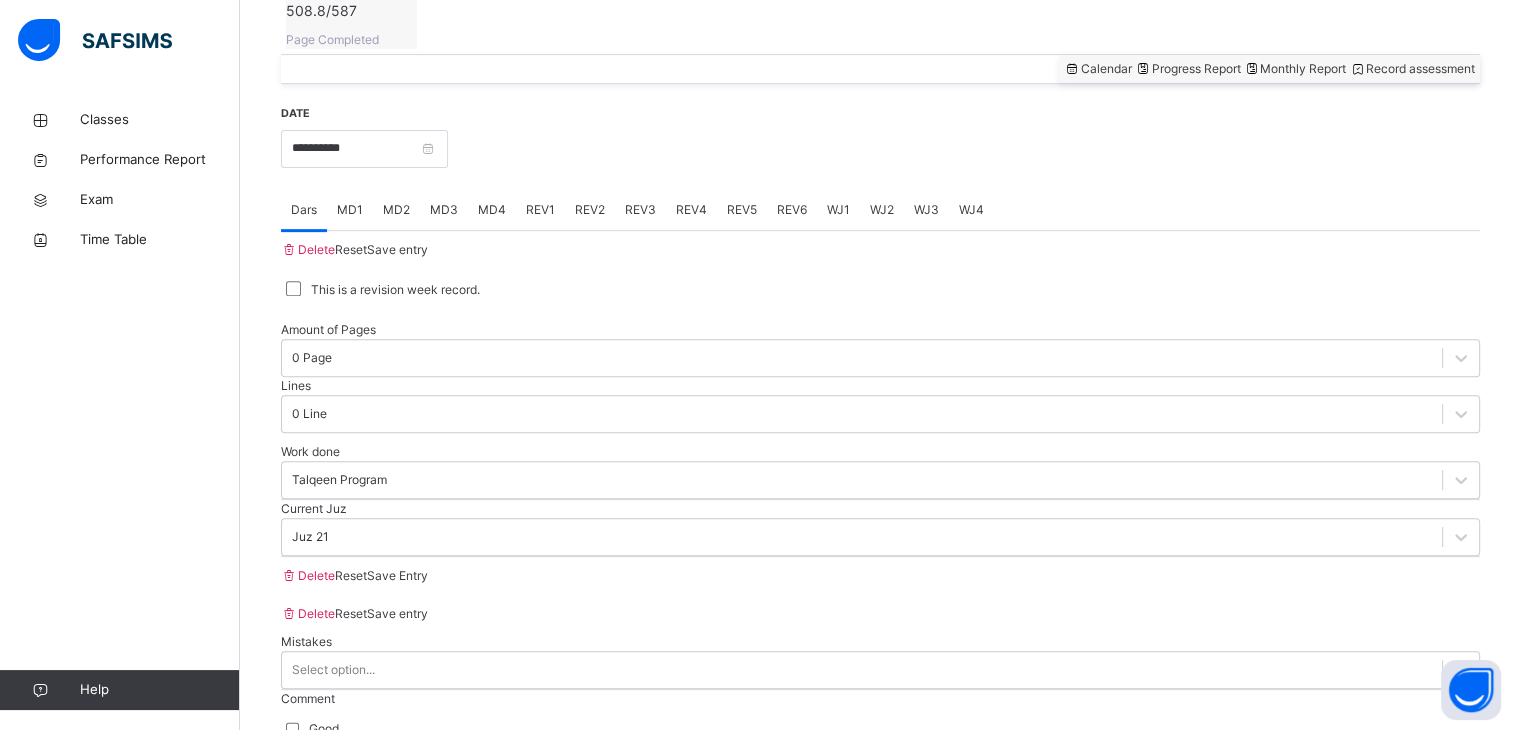click on "Save Entry" at bounding box center [397, 576] 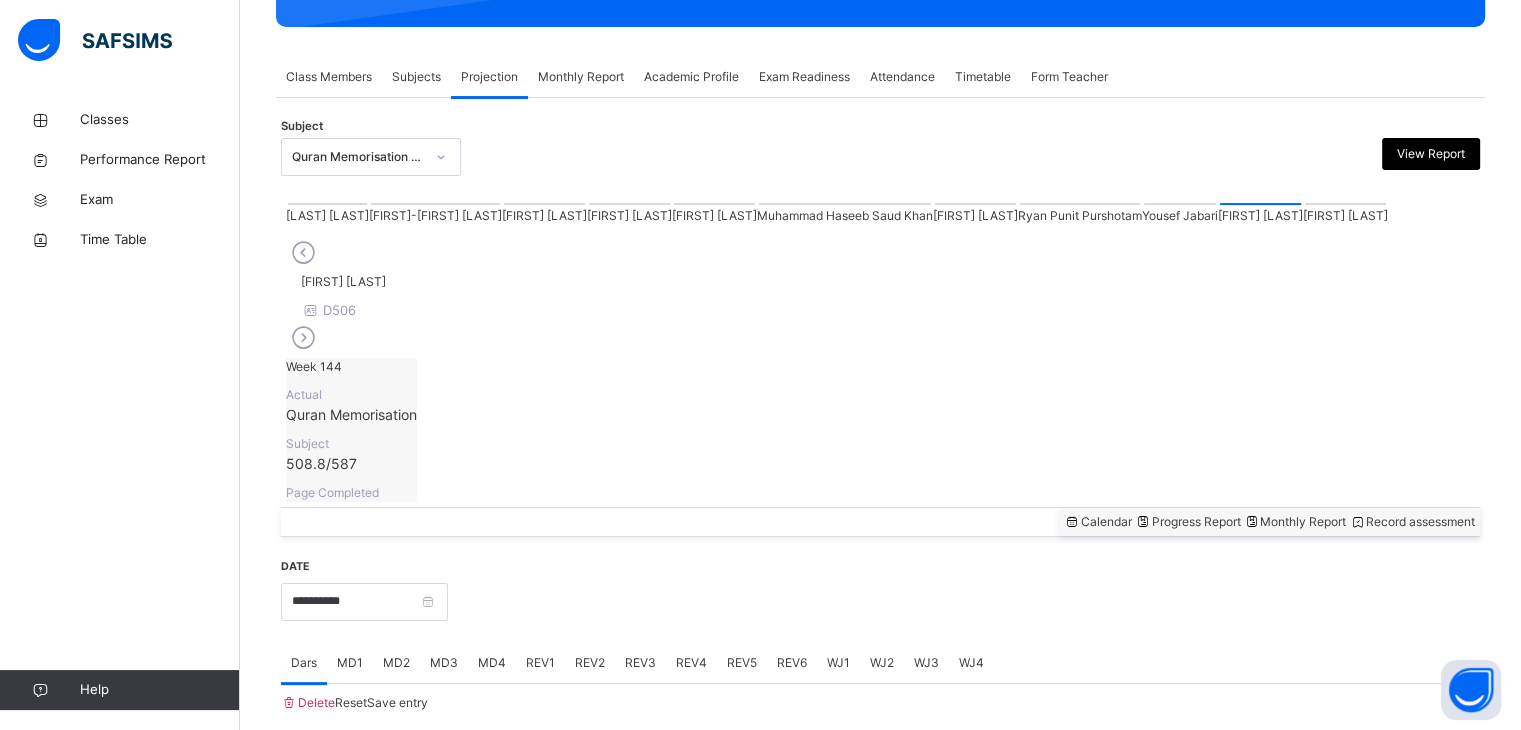 scroll, scrollTop: 772, scrollLeft: 0, axis: vertical 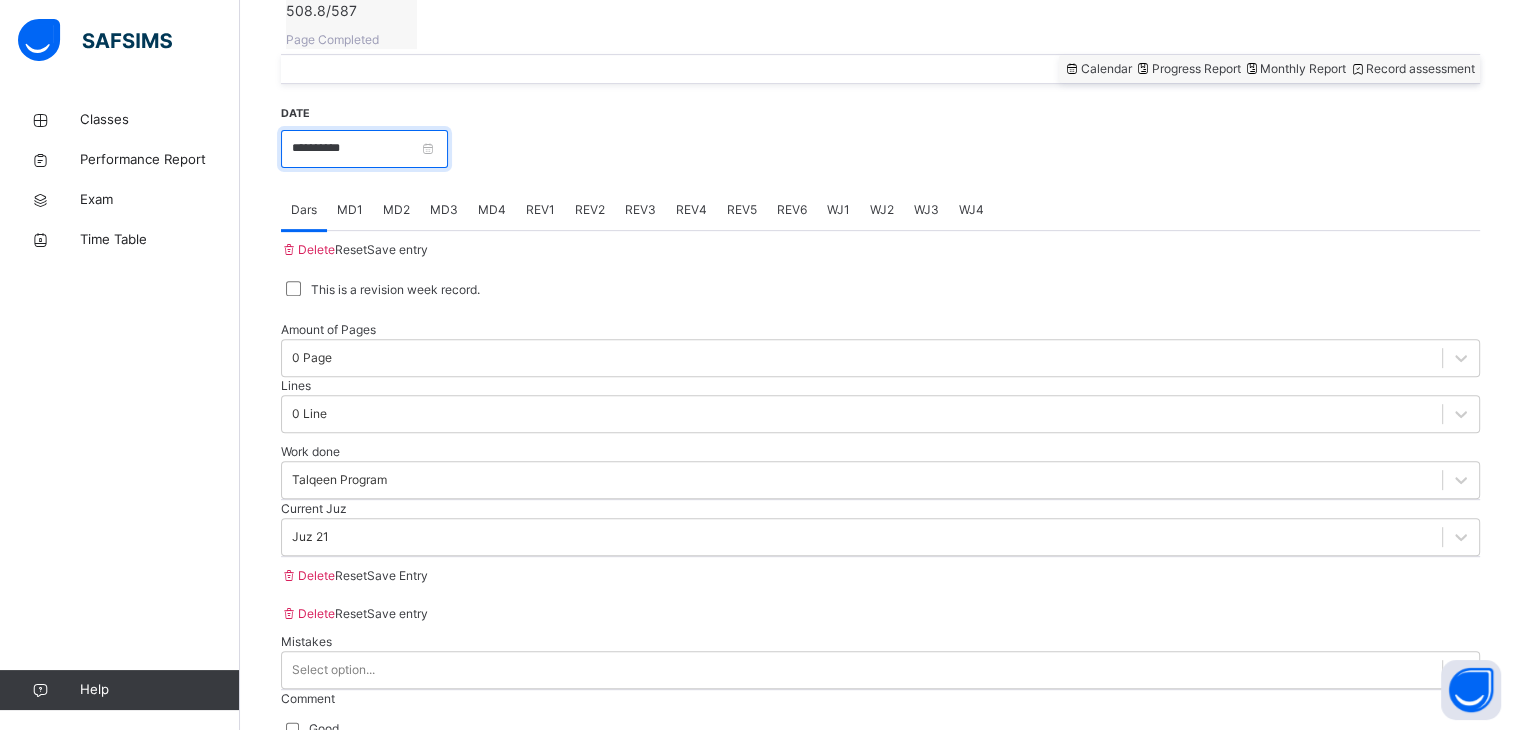 click on "**********" at bounding box center [364, 149] 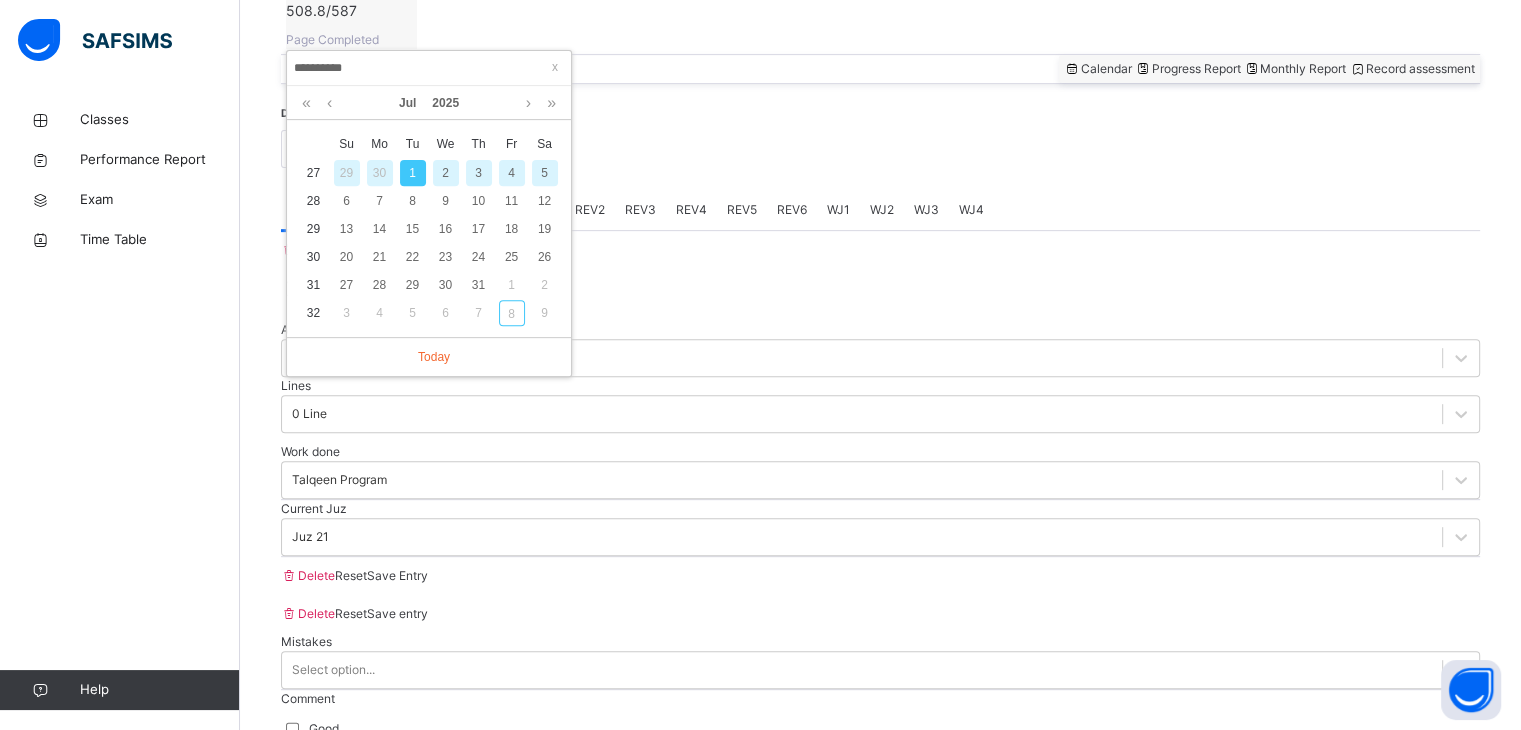 click on "2" at bounding box center (446, 173) 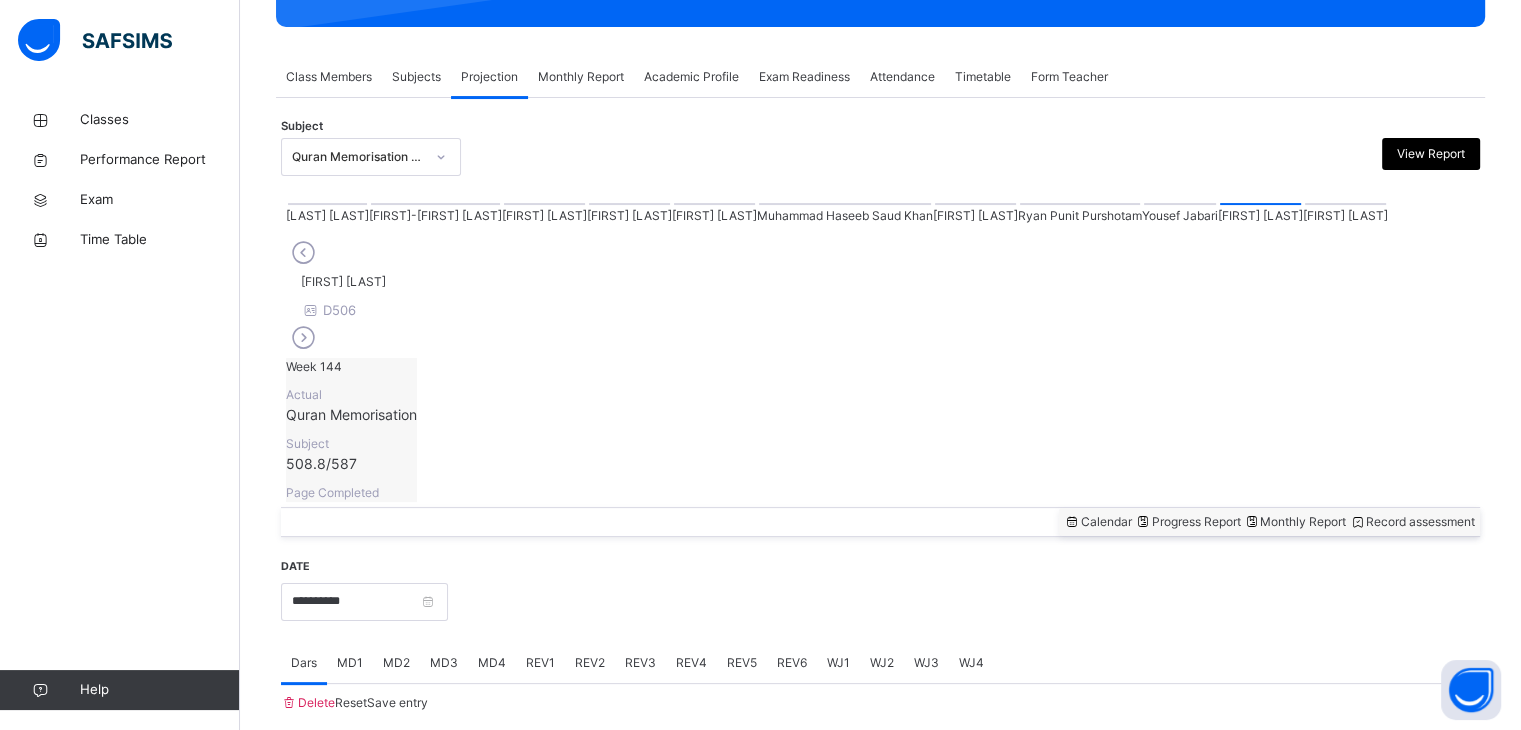 scroll, scrollTop: 772, scrollLeft: 0, axis: vertical 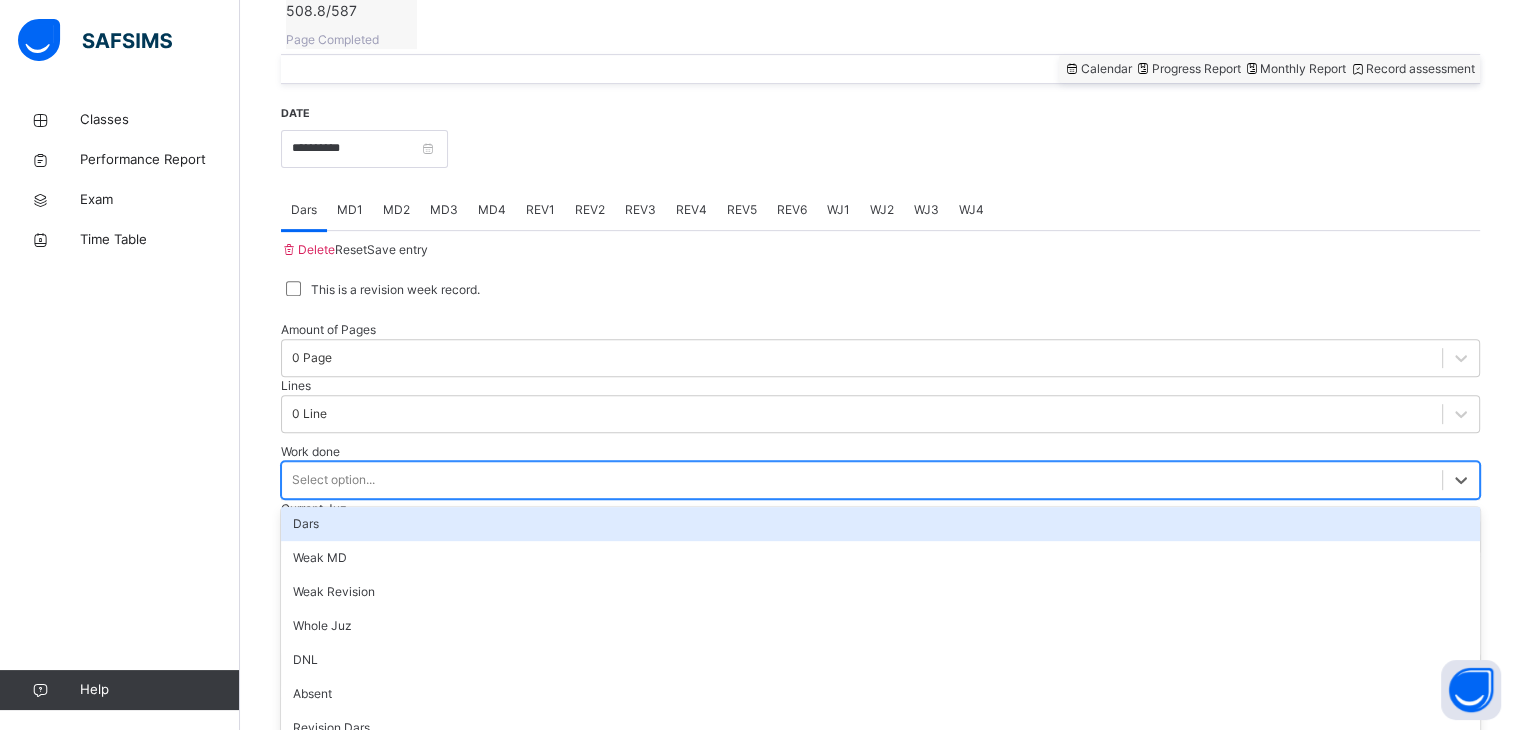 click on "Select option..." at bounding box center [862, 479] 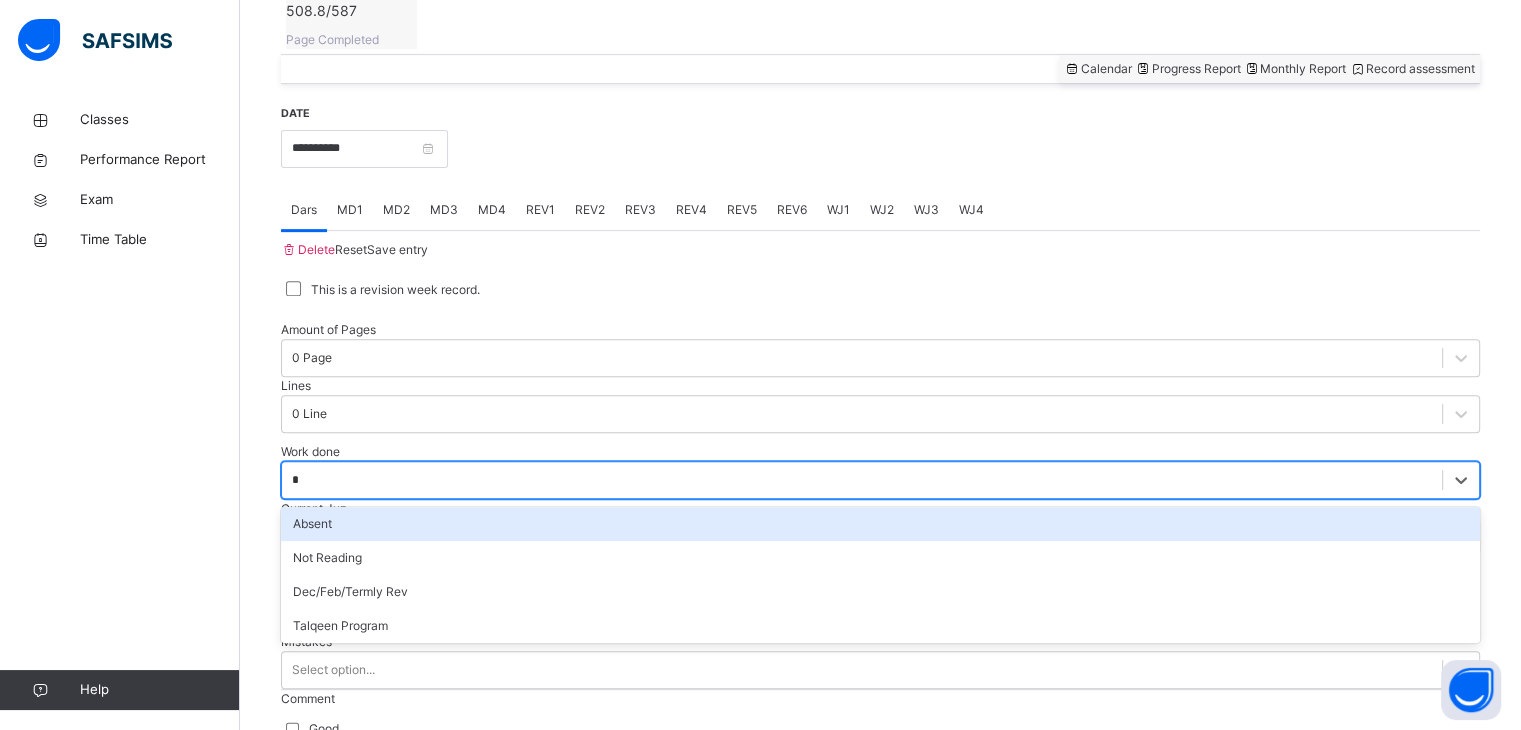type on "**" 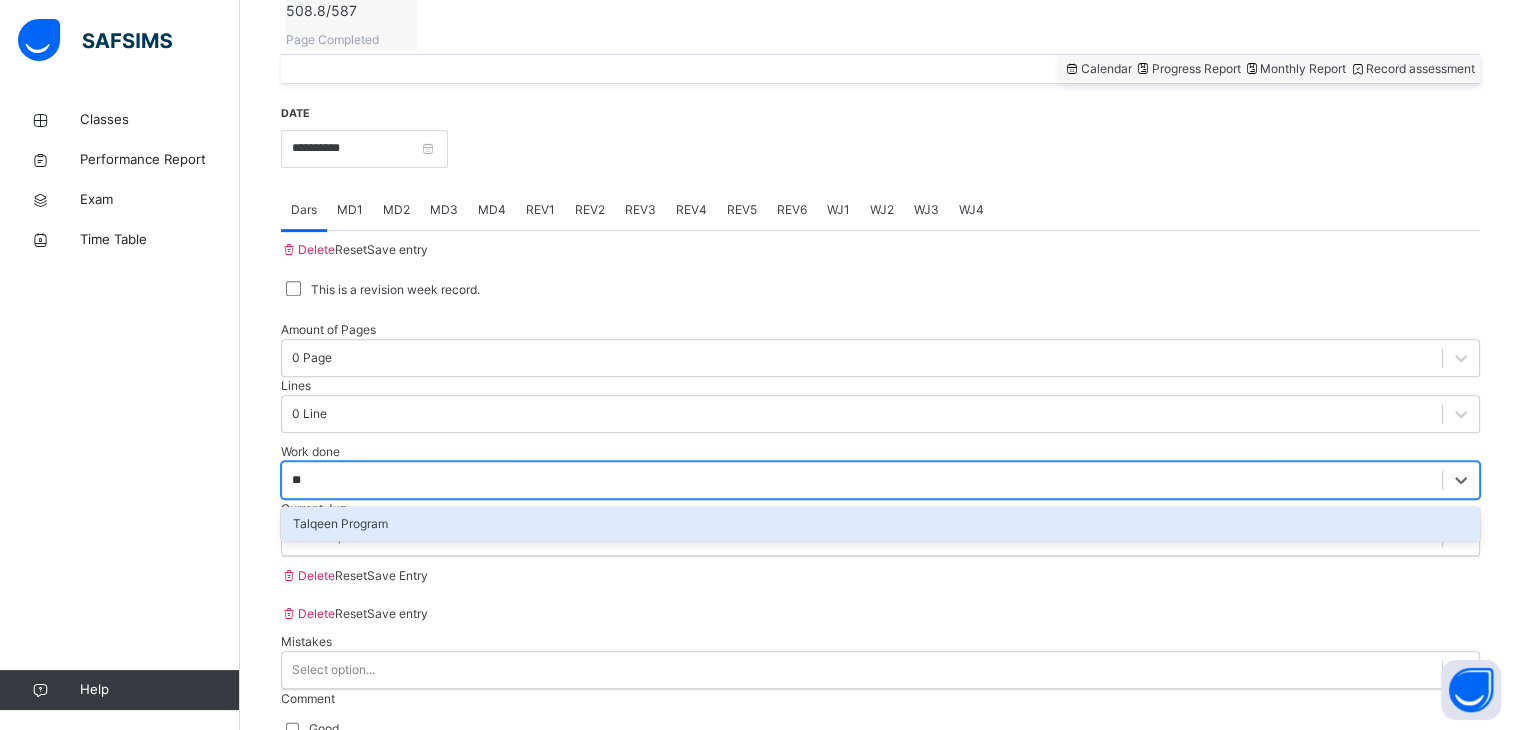 click on "Talqeen Program" at bounding box center (880, 524) 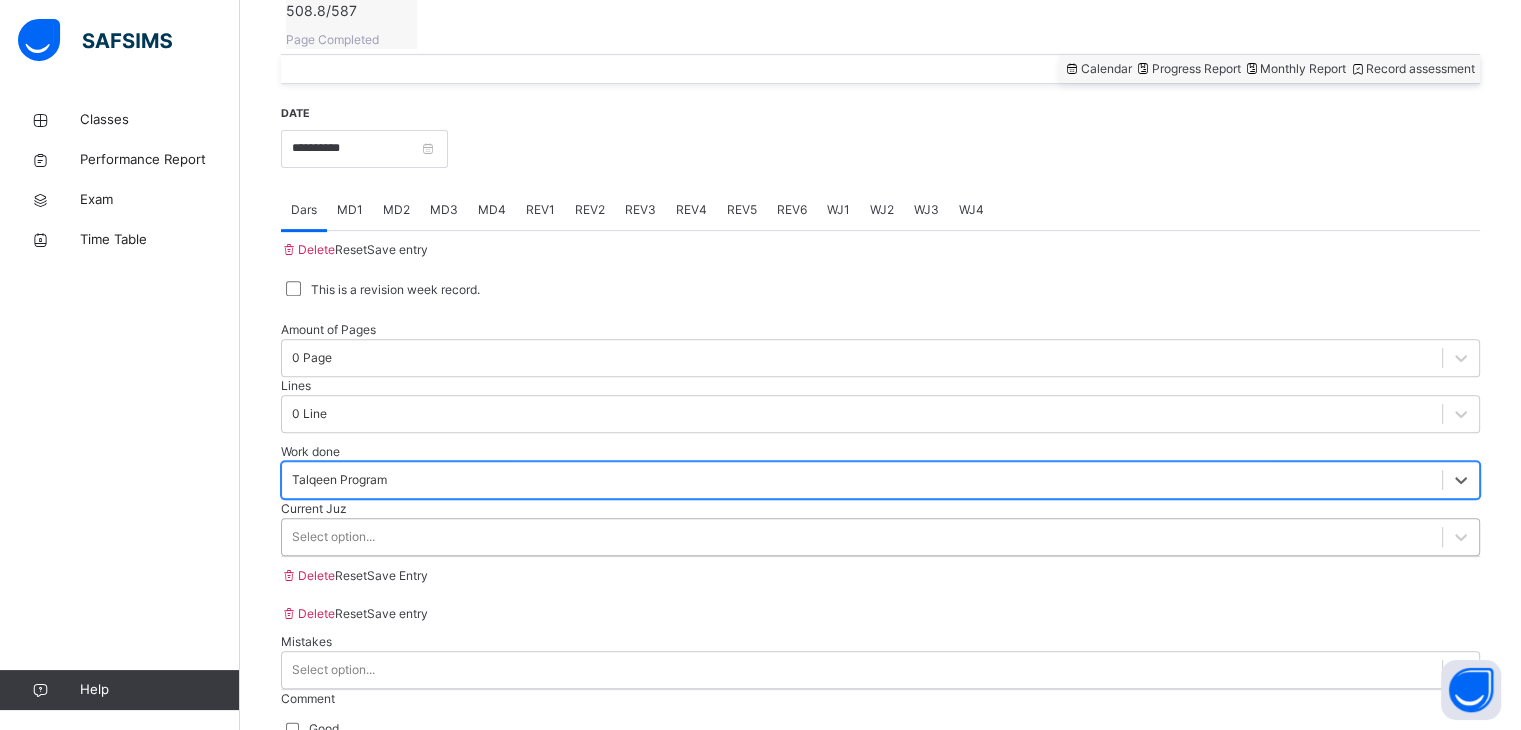 click on "Select option..." at bounding box center (862, 536) 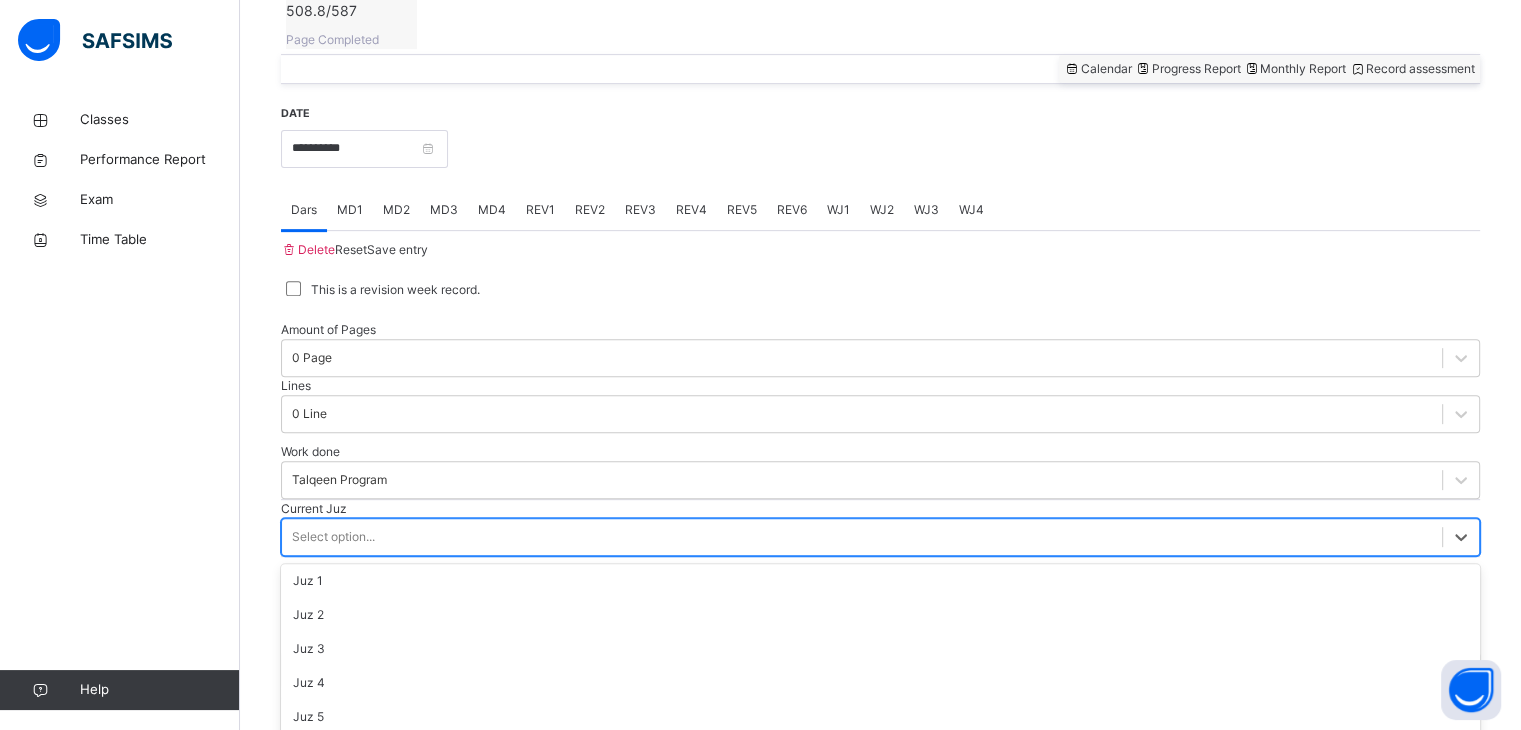 scroll, scrollTop: 628, scrollLeft: 0, axis: vertical 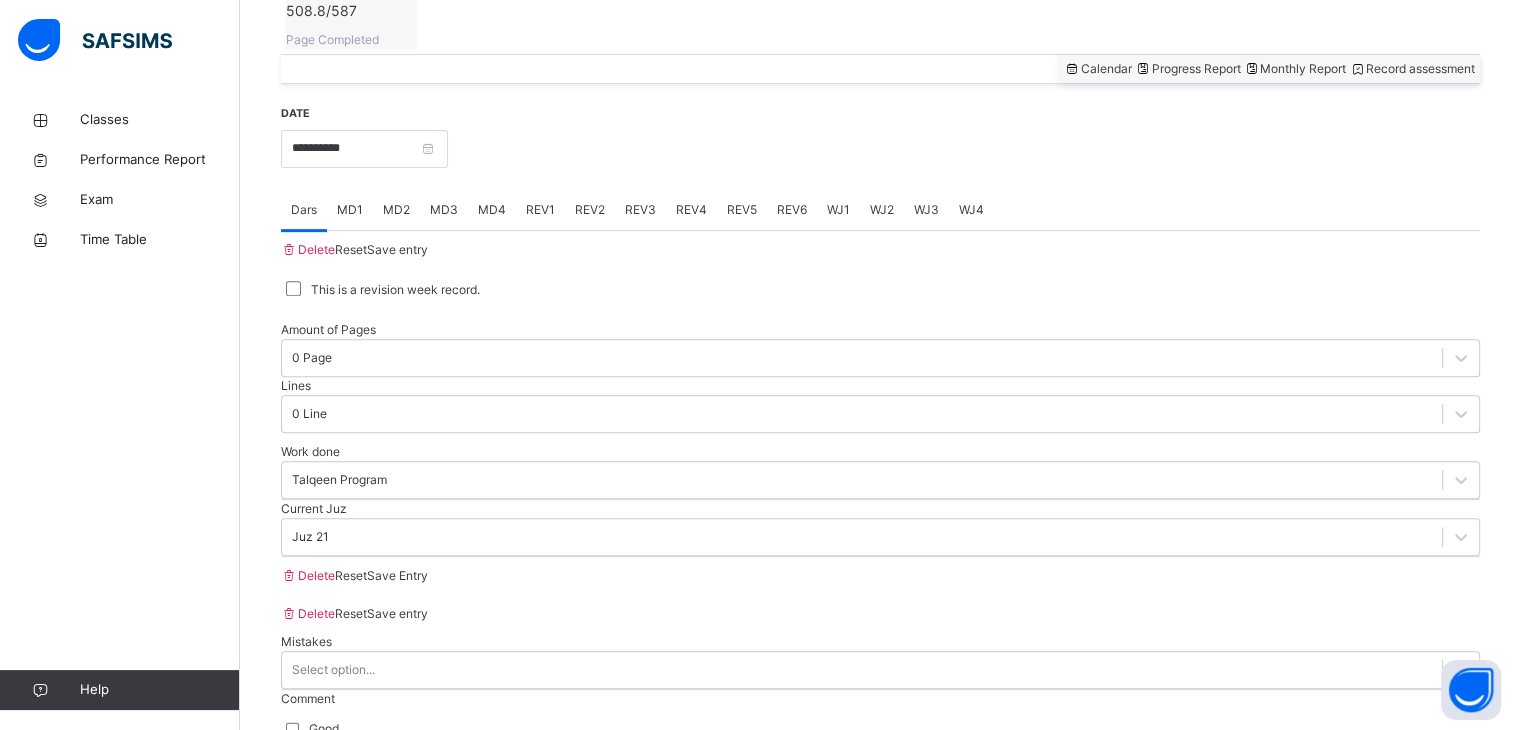 click on "Save Entry" at bounding box center [397, 576] 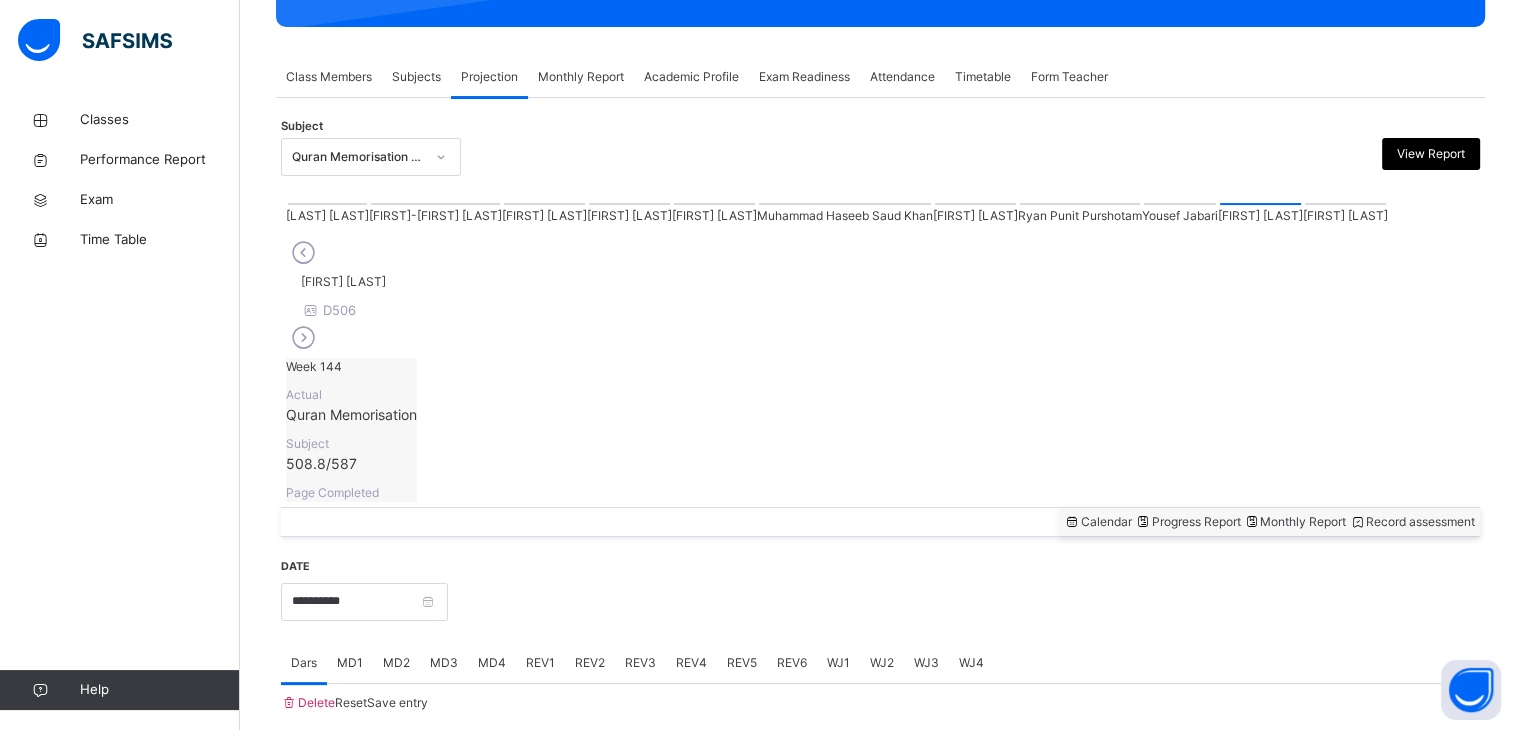 scroll, scrollTop: 772, scrollLeft: 0, axis: vertical 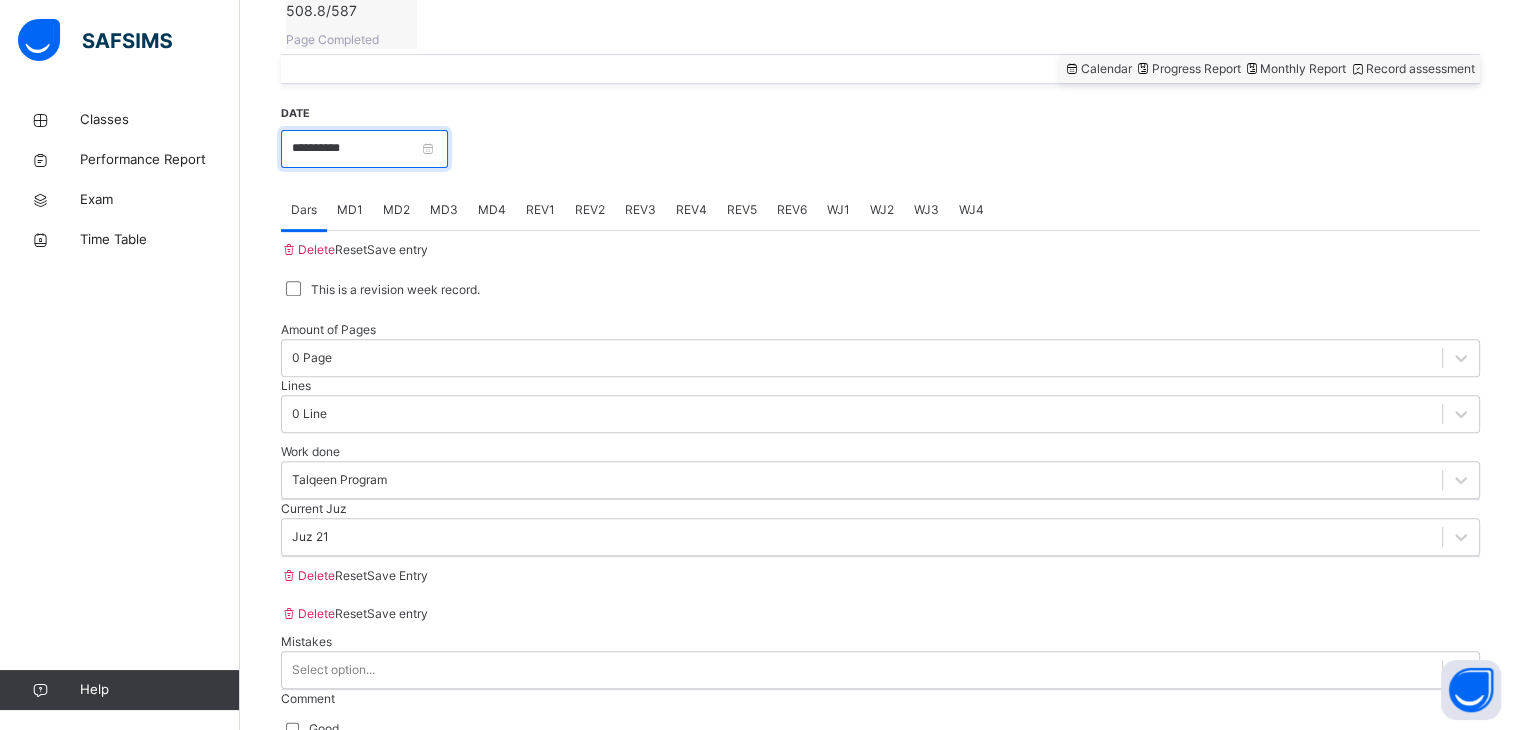 click on "**********" at bounding box center (364, 149) 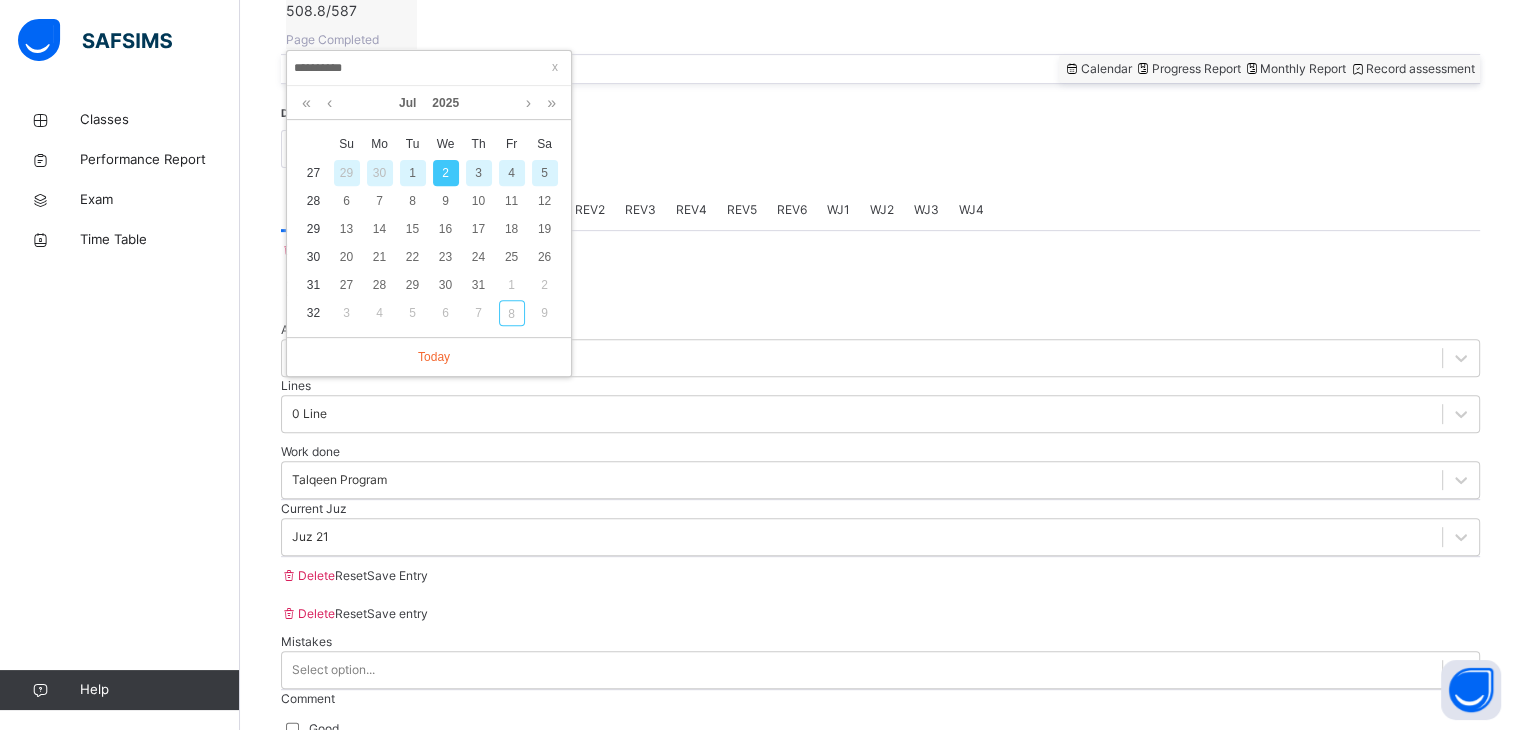 click on "3" at bounding box center [478, 173] 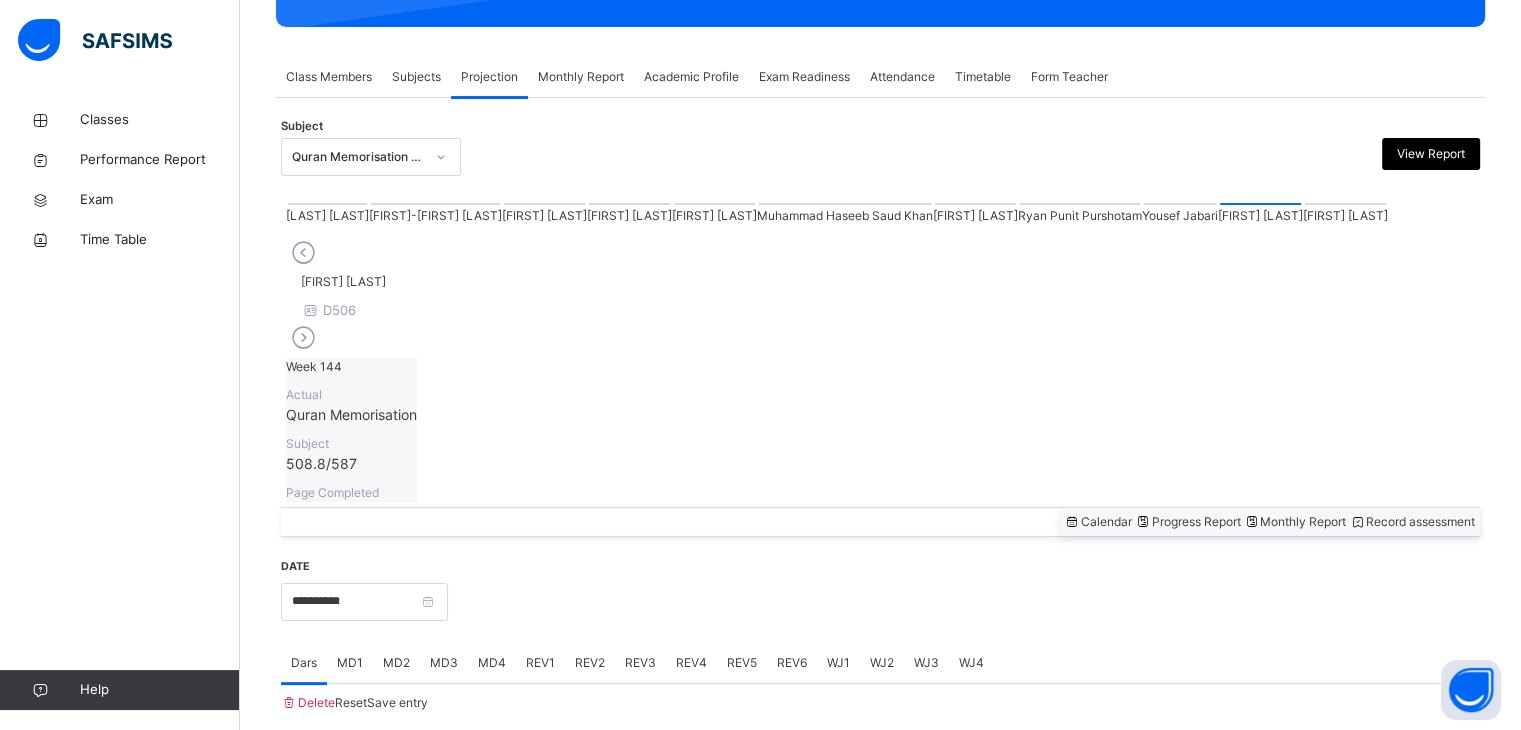 scroll, scrollTop: 772, scrollLeft: 0, axis: vertical 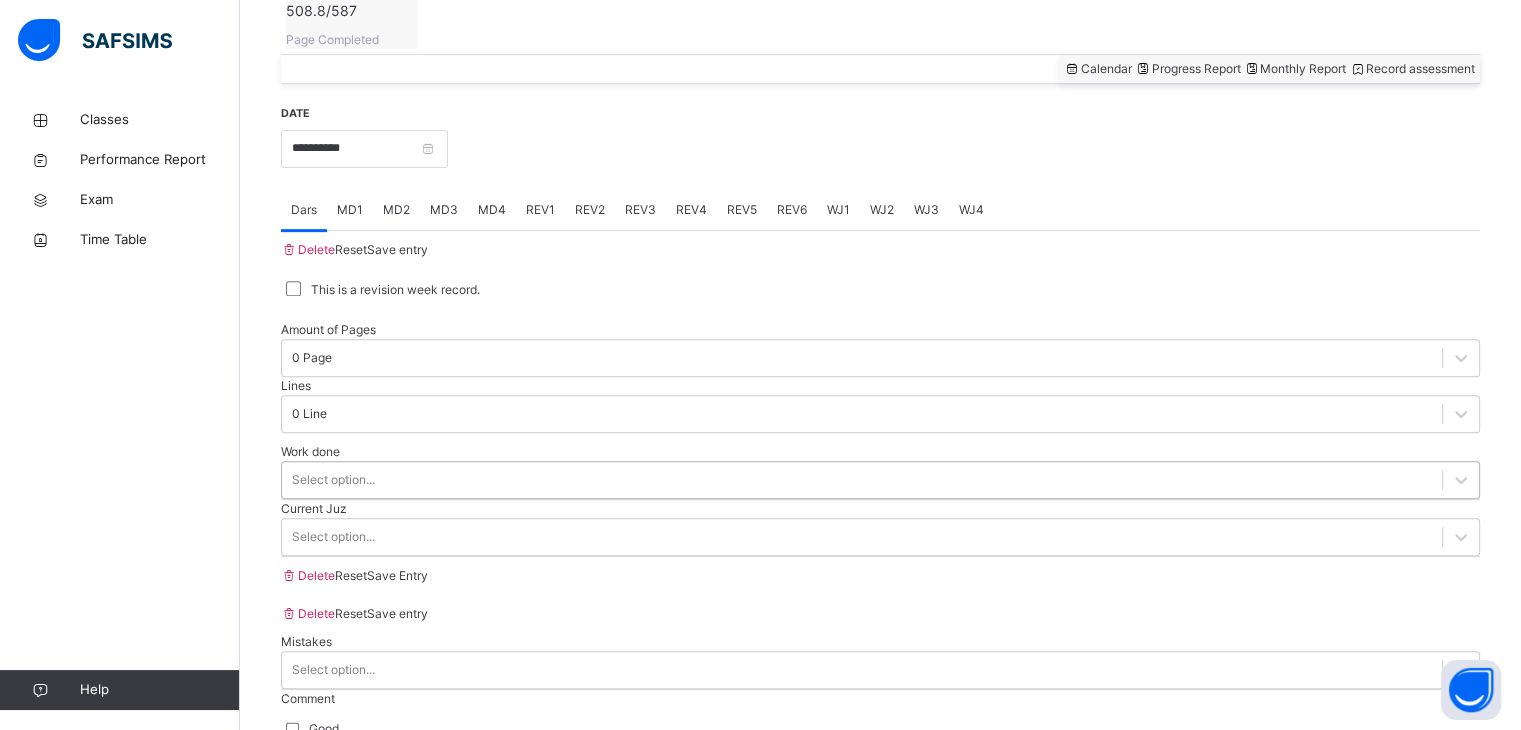 click on "Select option..." at bounding box center [862, 479] 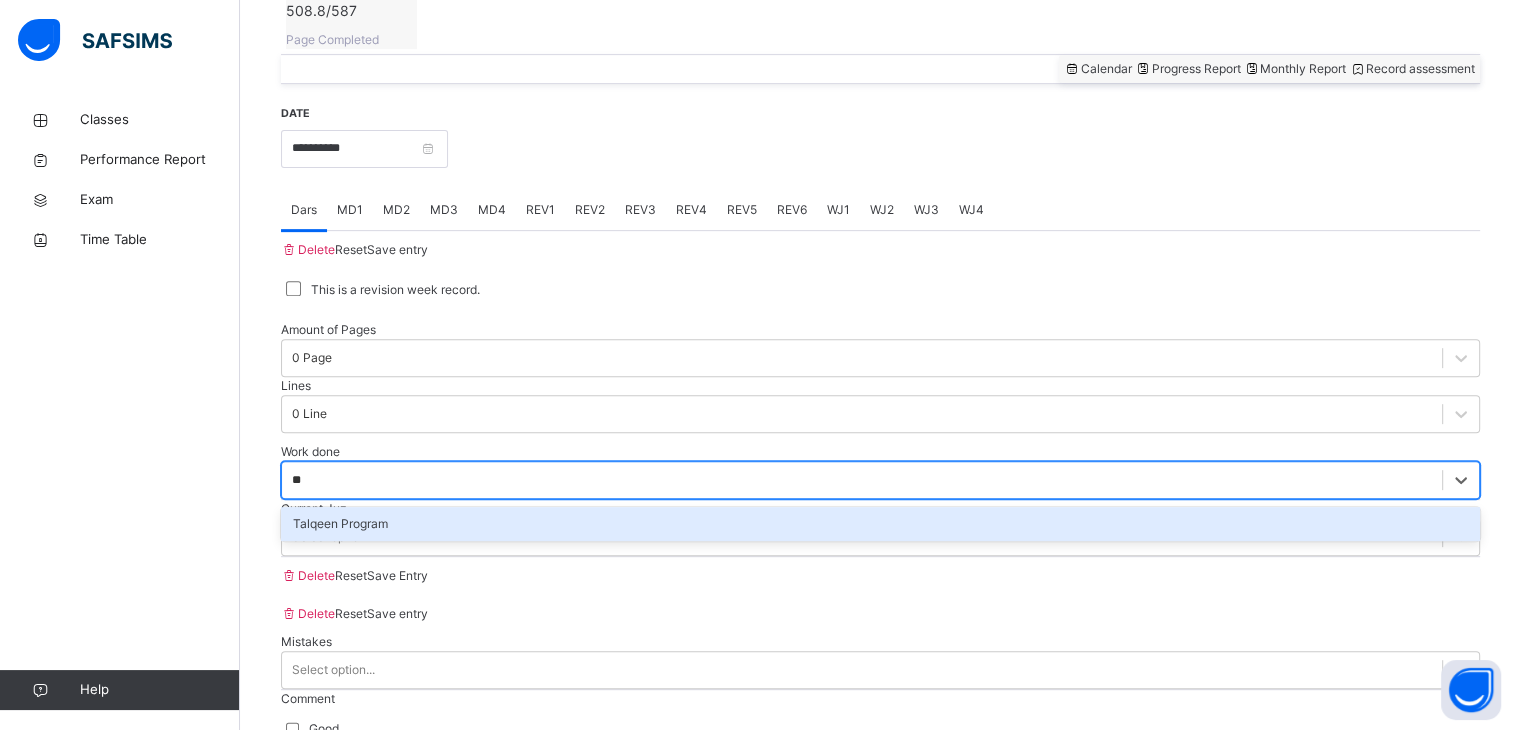 type on "***" 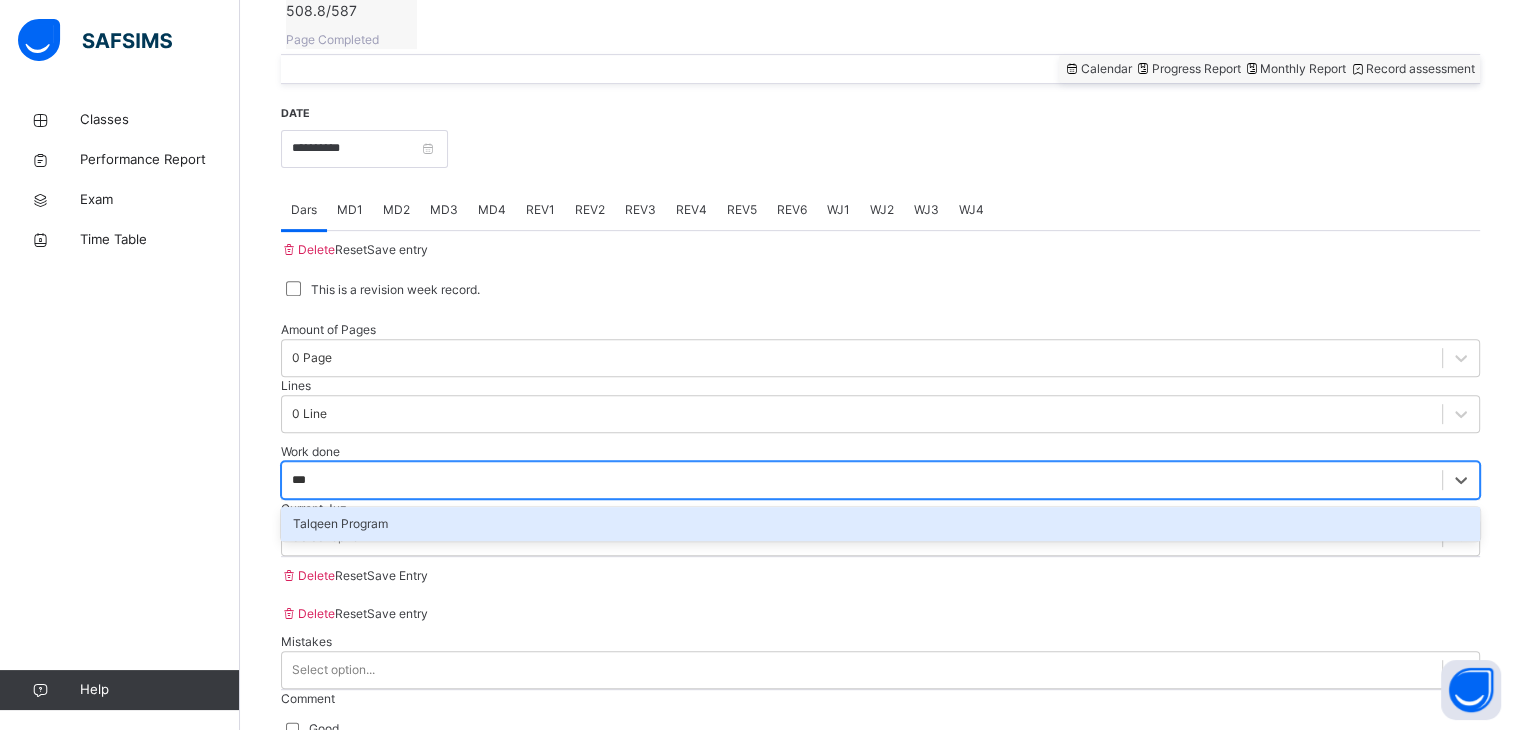 click on "Talqeen Program" at bounding box center [880, 524] 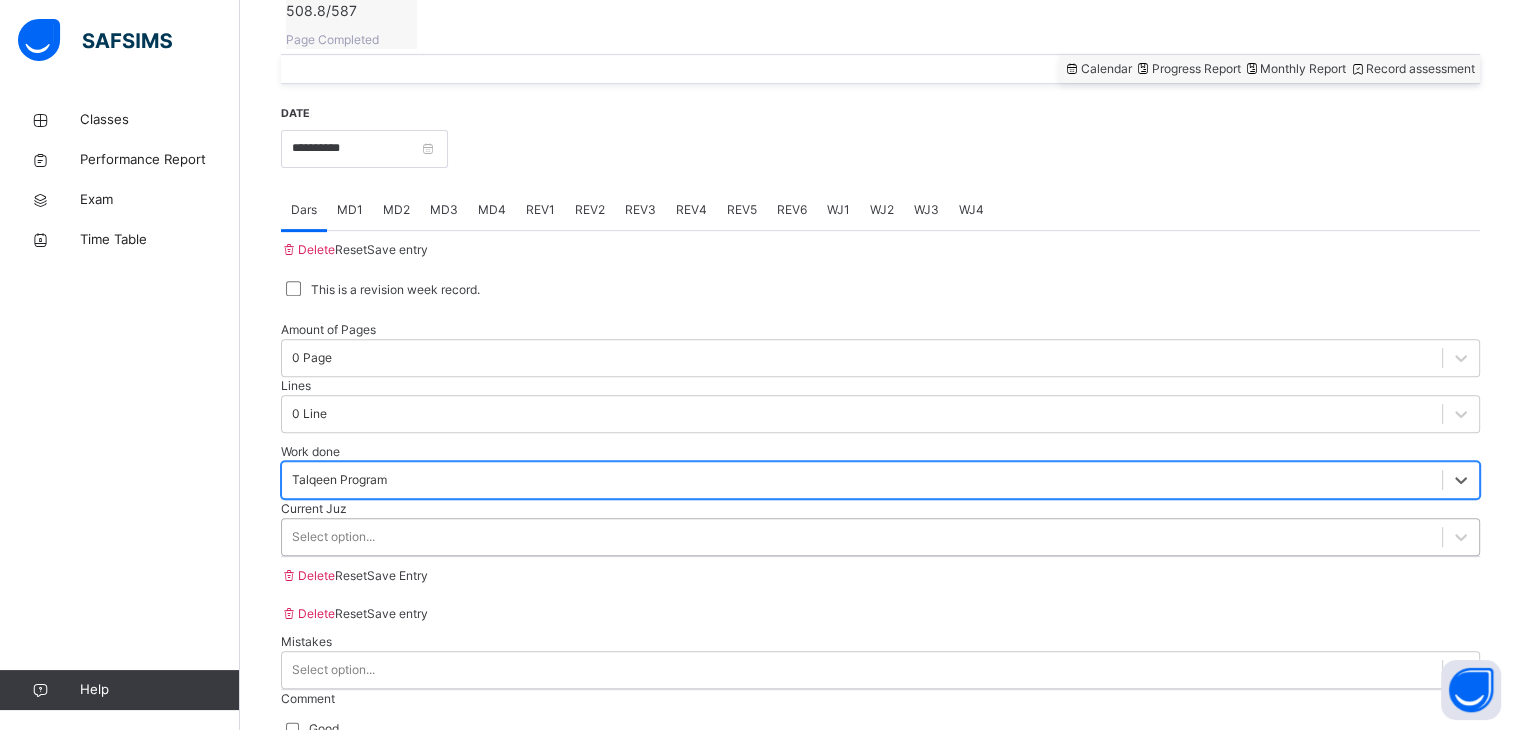 click on "Select option..." at bounding box center [333, 537] 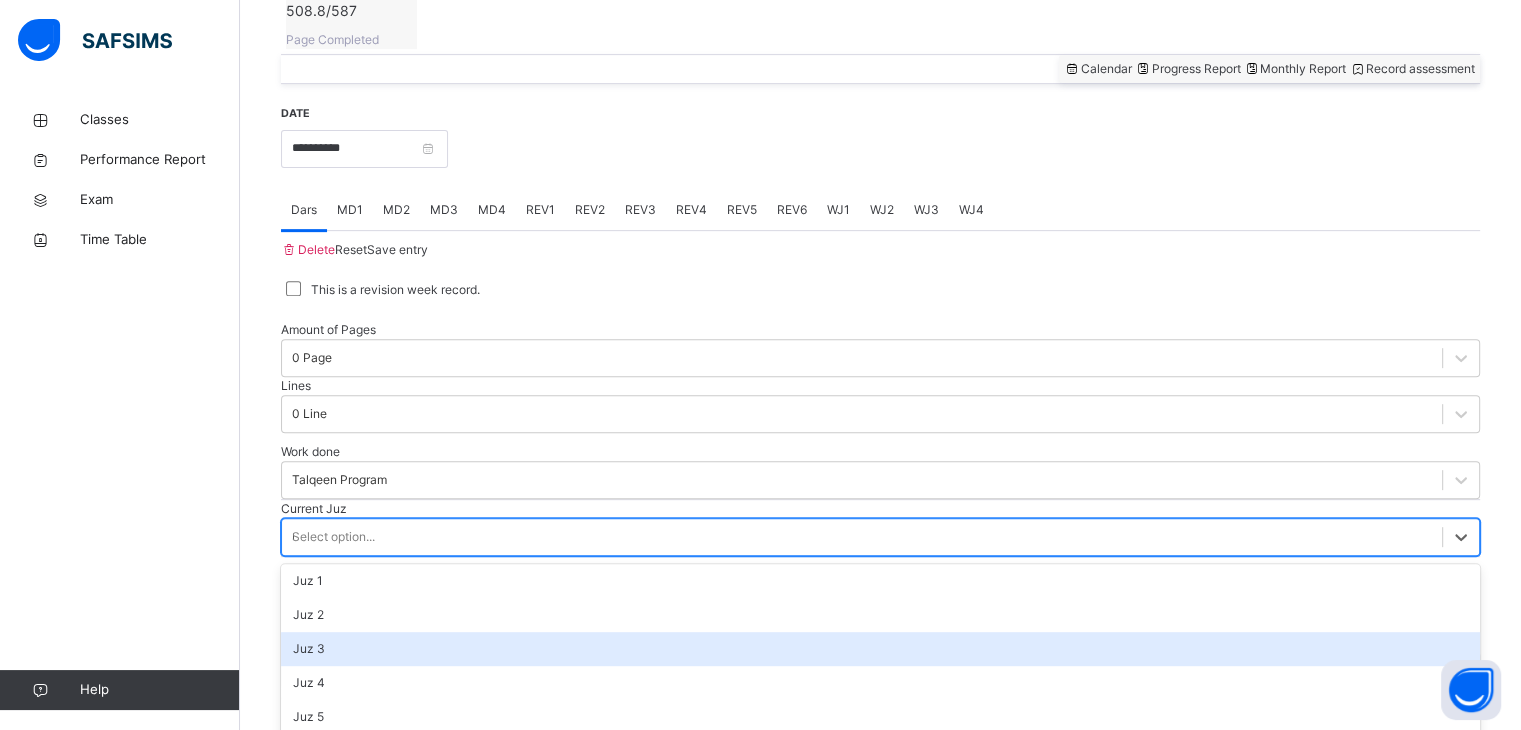 type on "**" 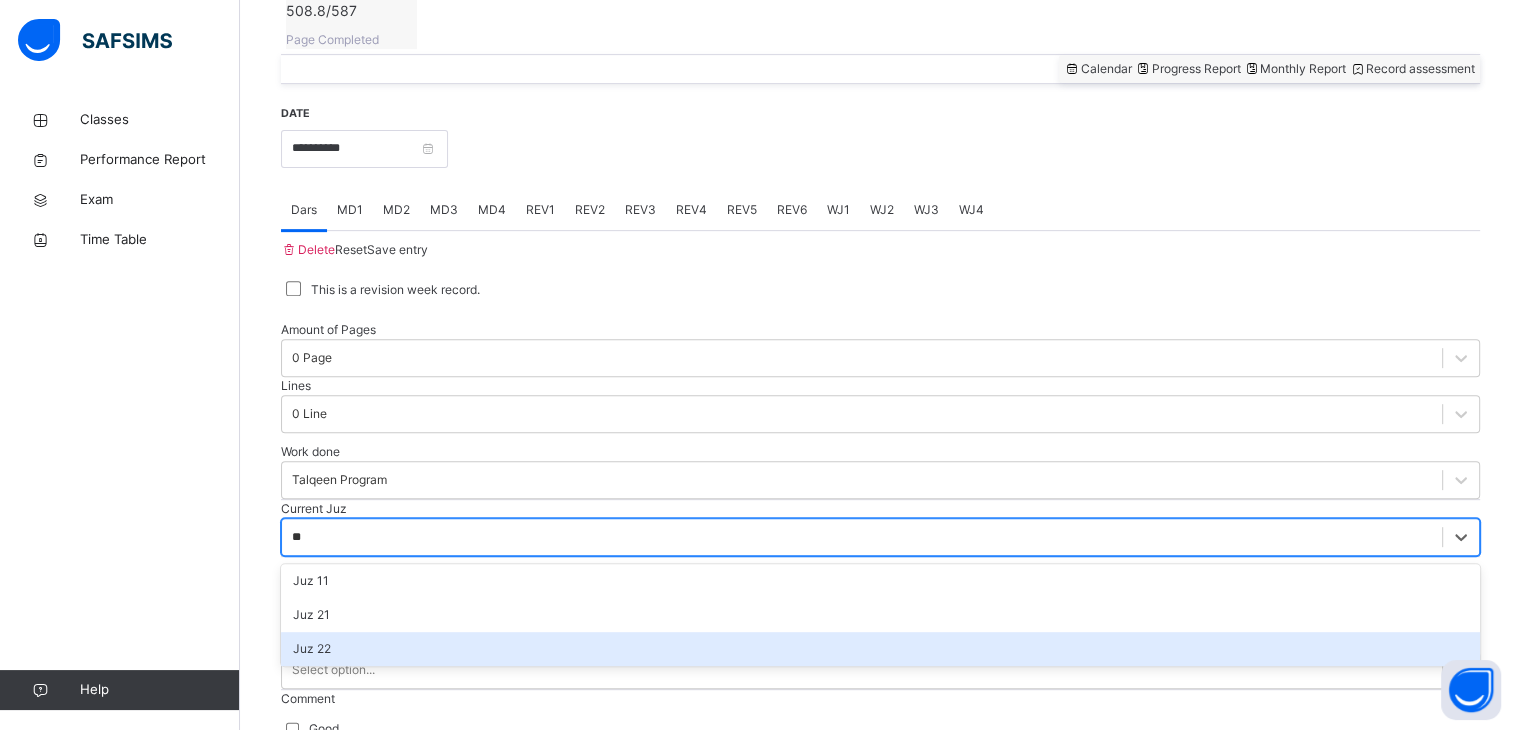 click on "Juz 21" at bounding box center [880, 615] 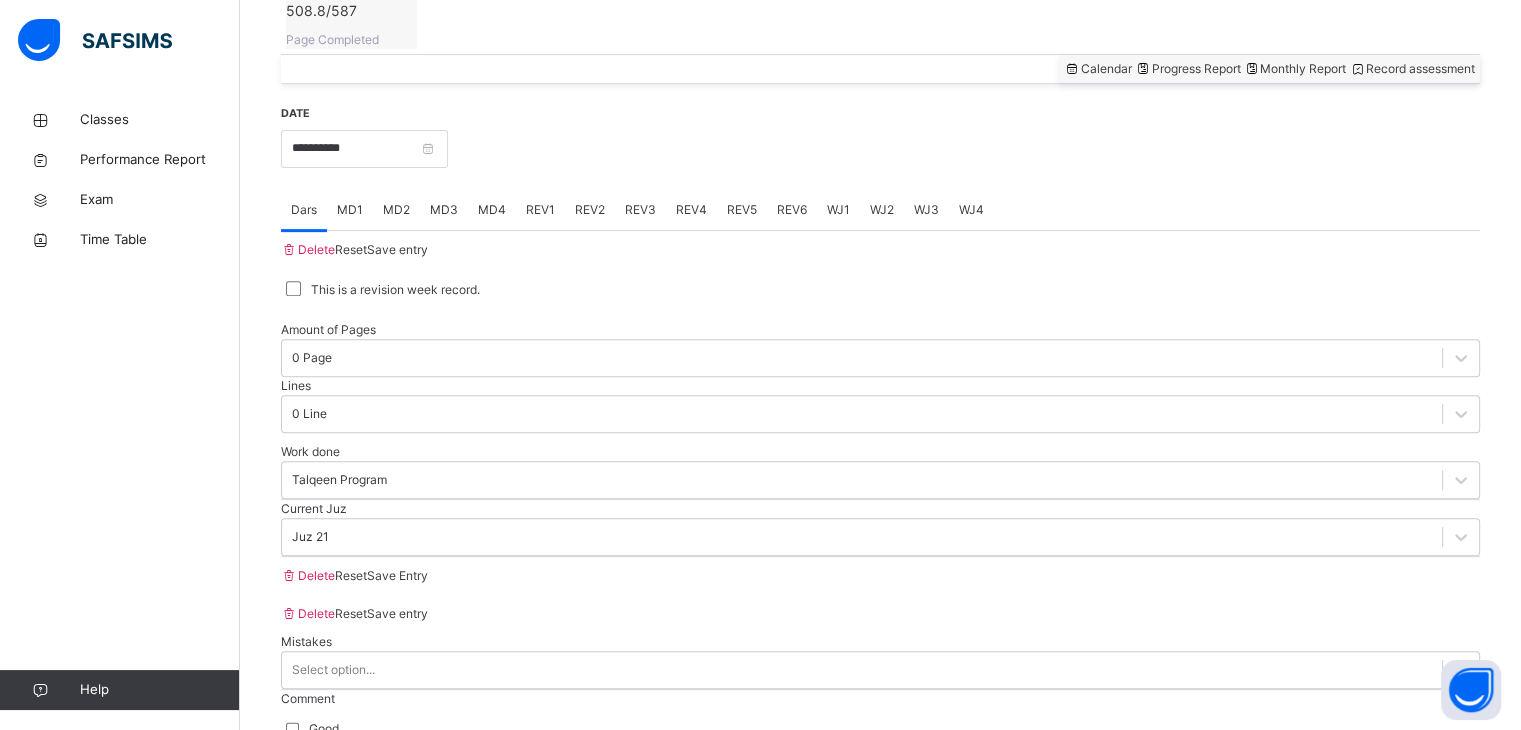 click on "Save Entry" at bounding box center (397, 575) 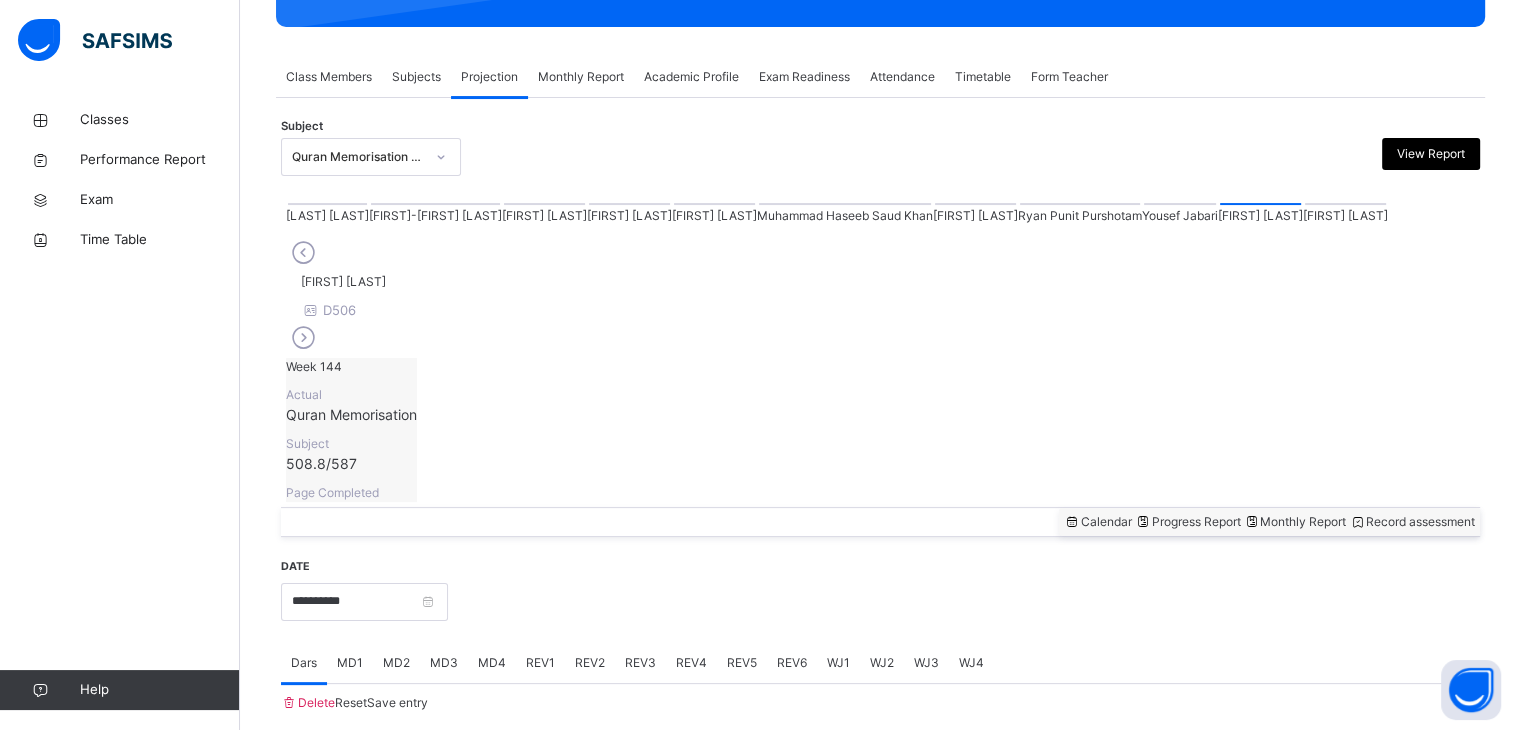 scroll, scrollTop: 772, scrollLeft: 0, axis: vertical 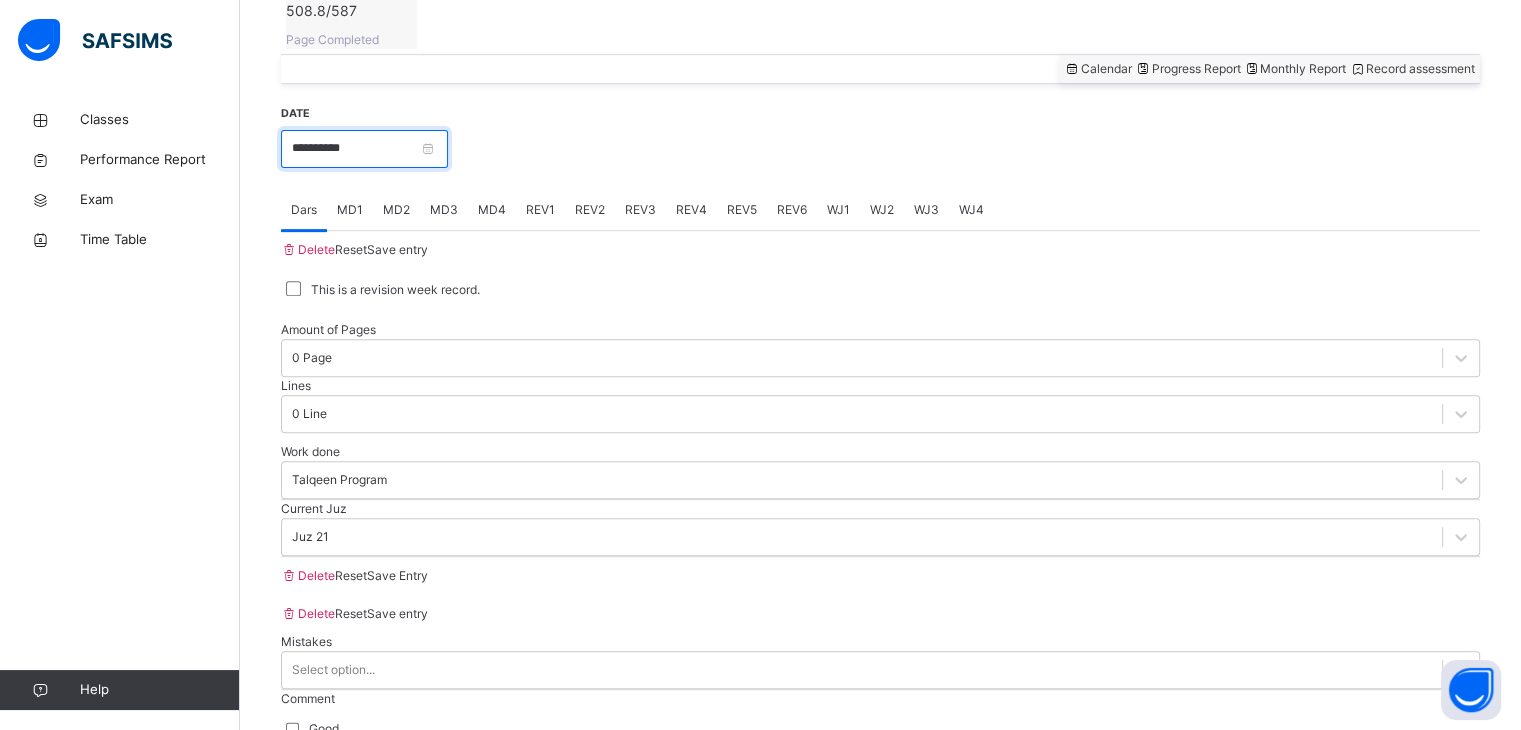 click on "**********" at bounding box center (364, 149) 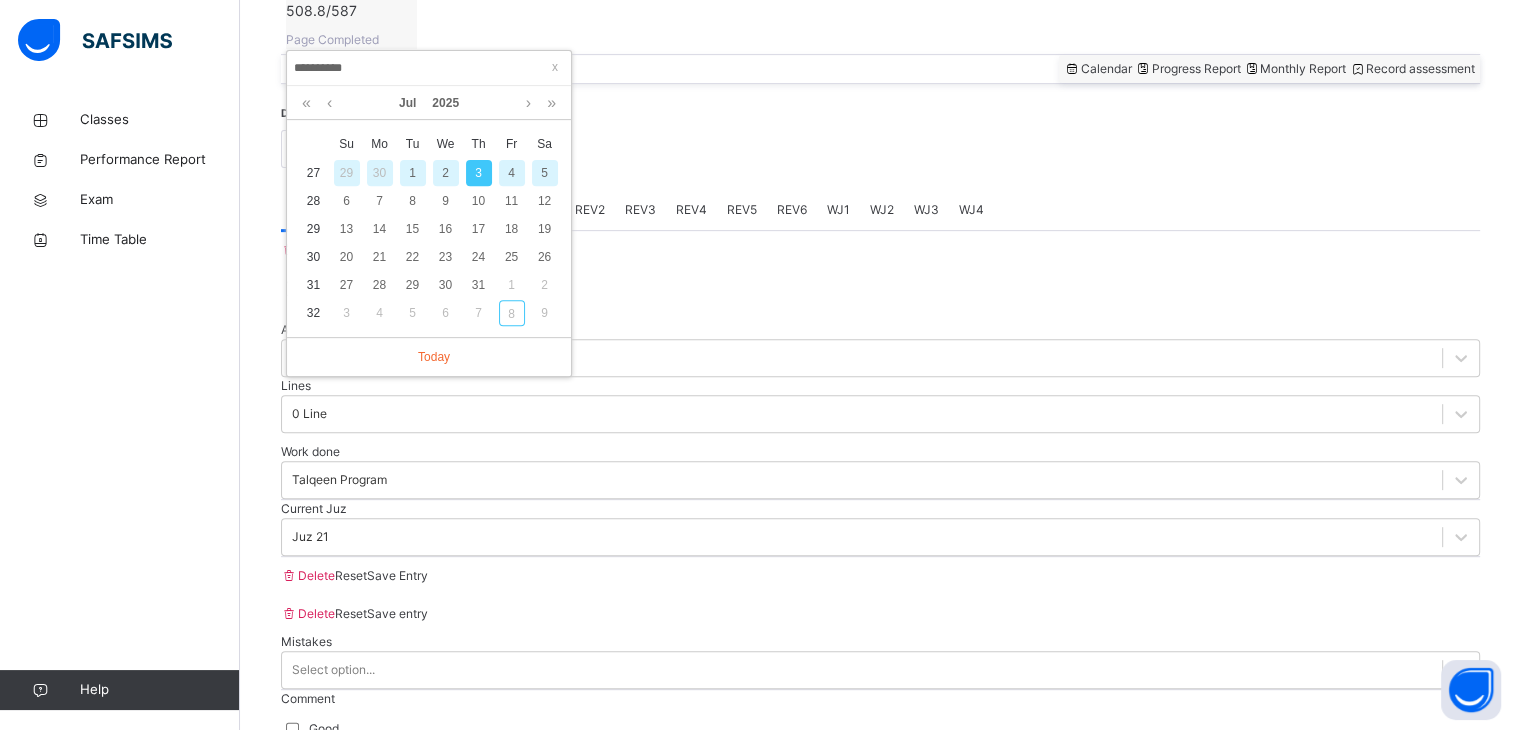 click on "4" at bounding box center (512, 173) 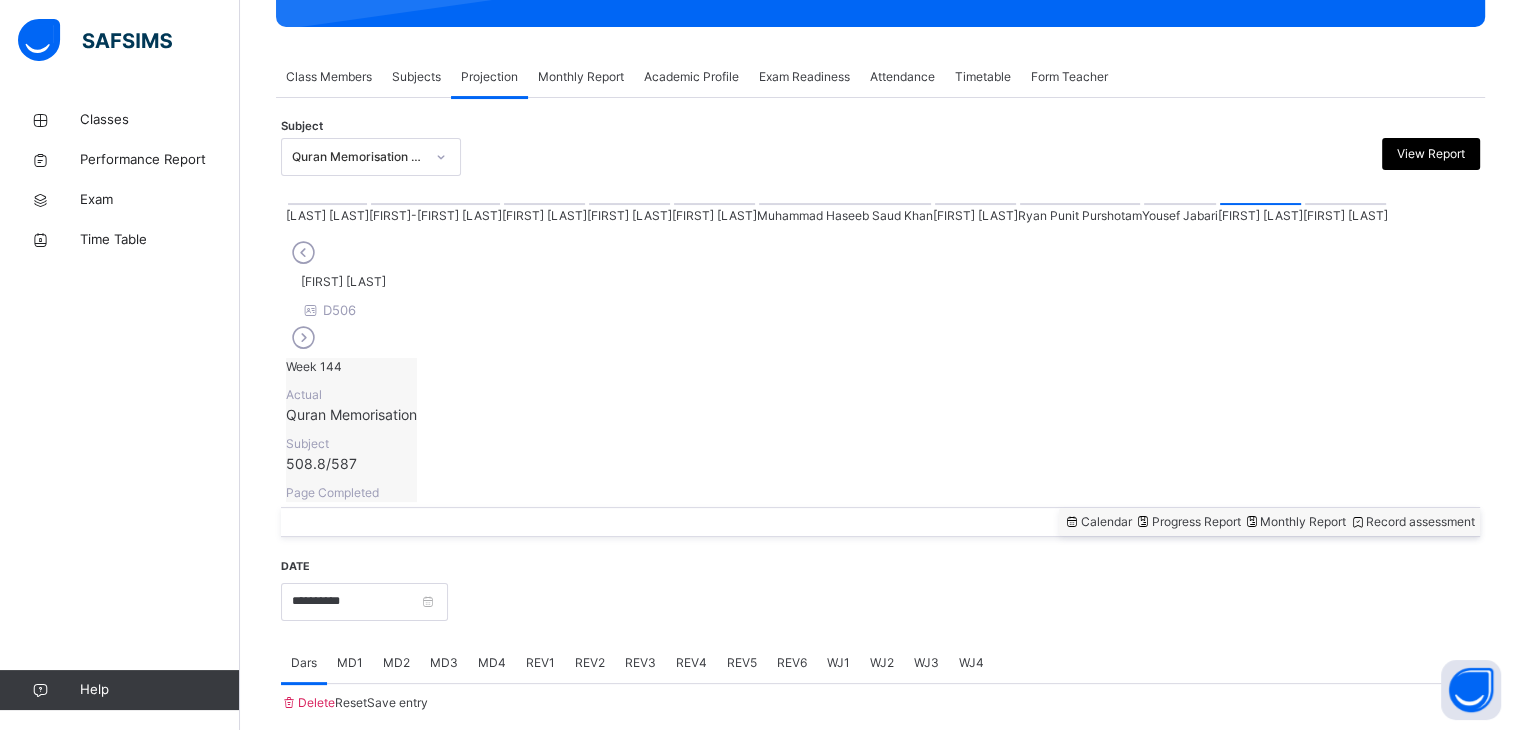 scroll, scrollTop: 772, scrollLeft: 0, axis: vertical 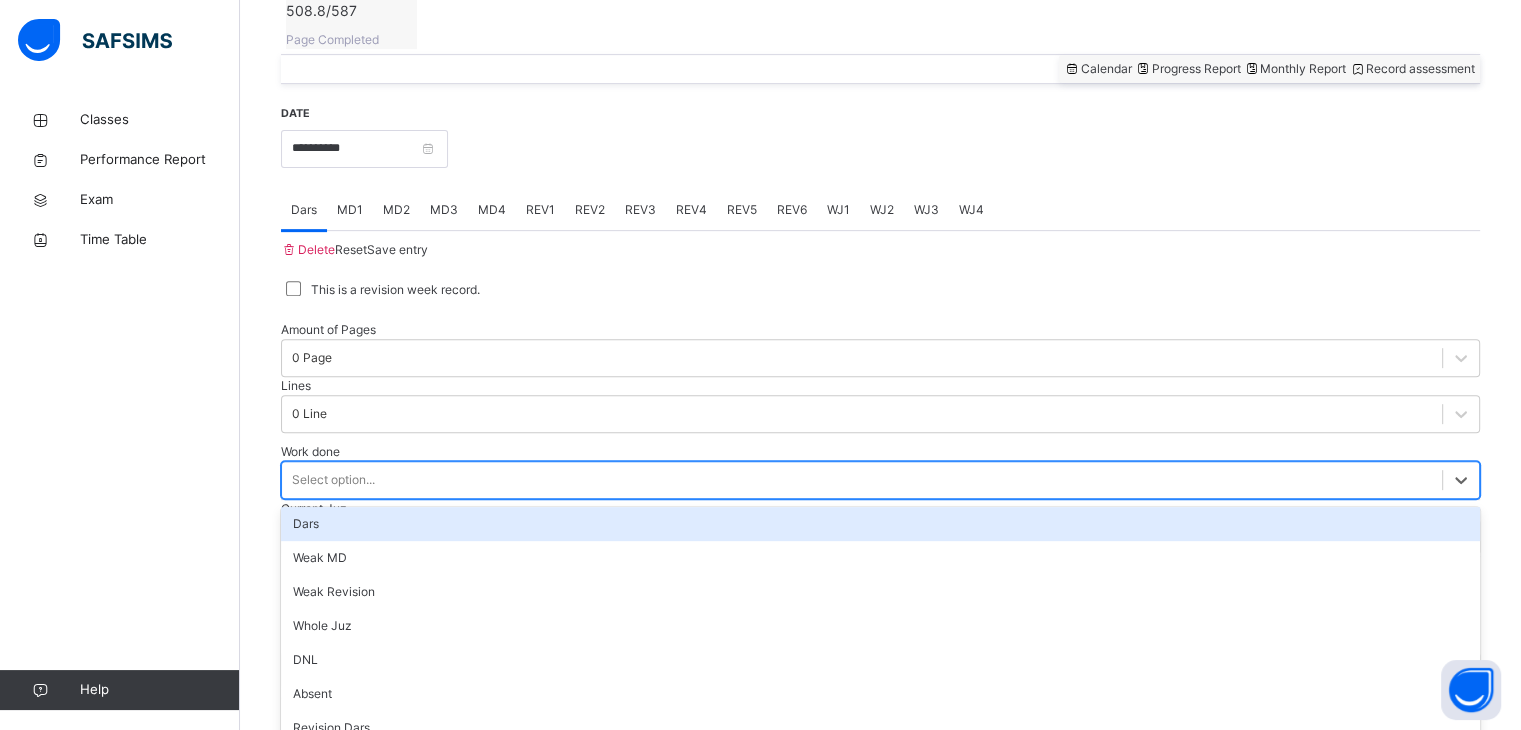 click on "Select option..." at bounding box center [862, 479] 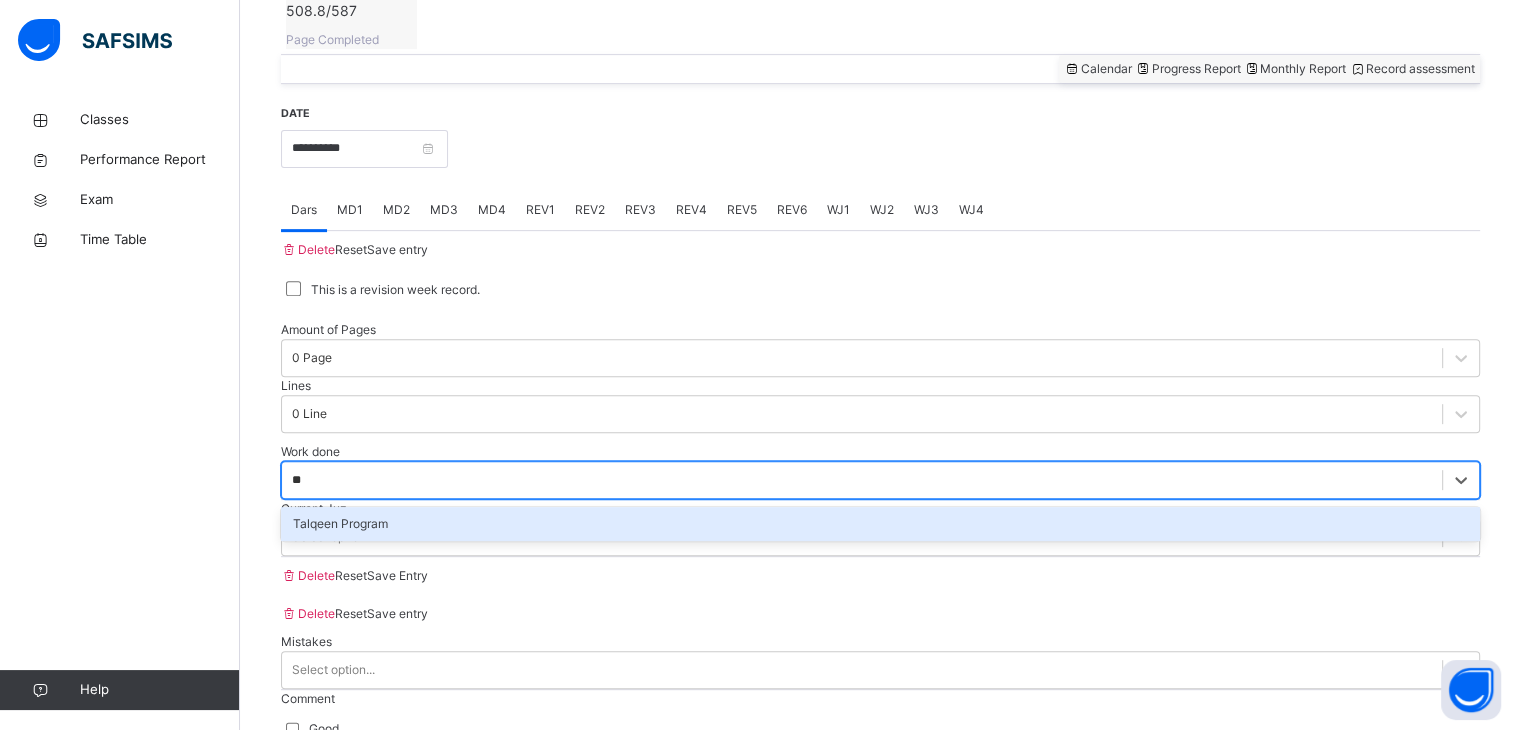 type on "***" 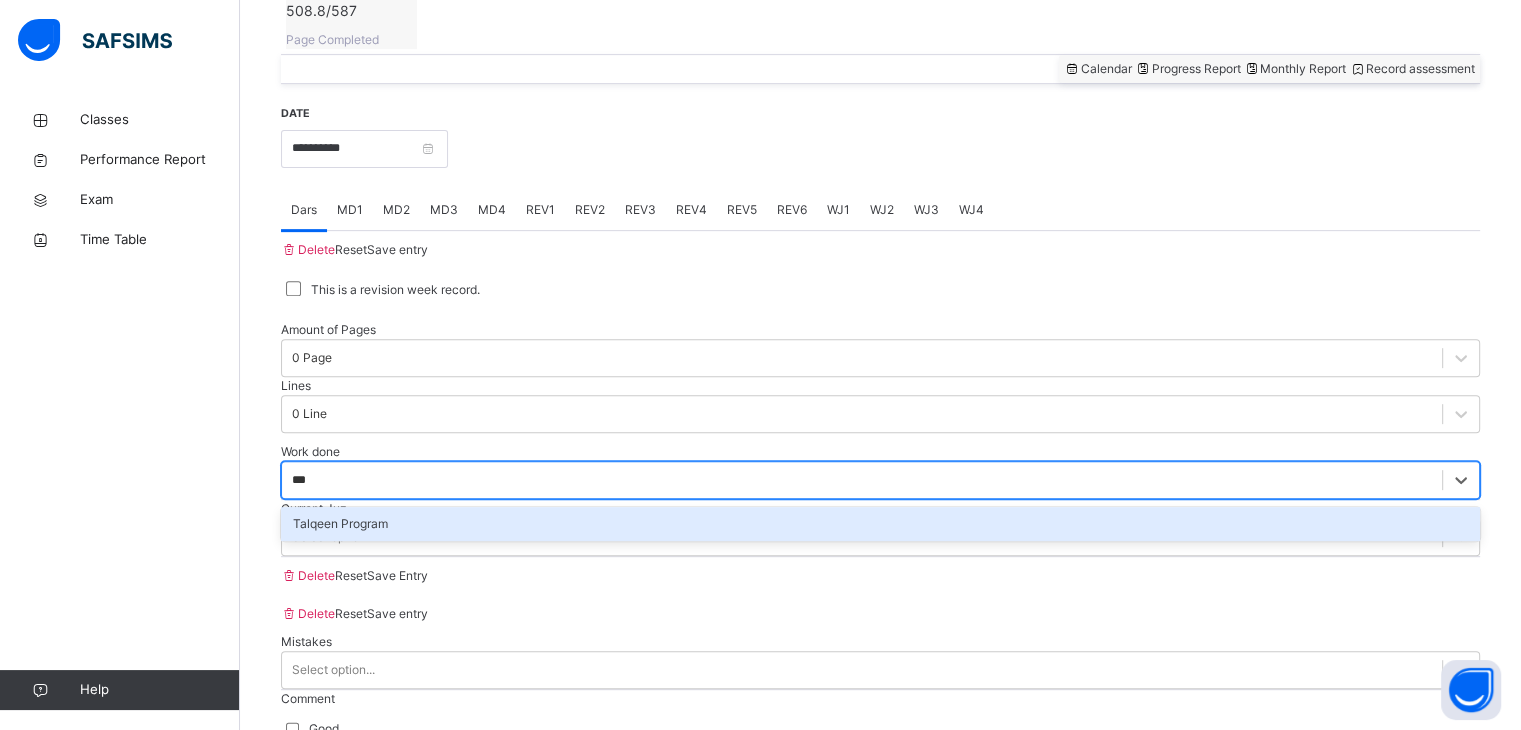 click on "Talqeen Program" at bounding box center (880, 524) 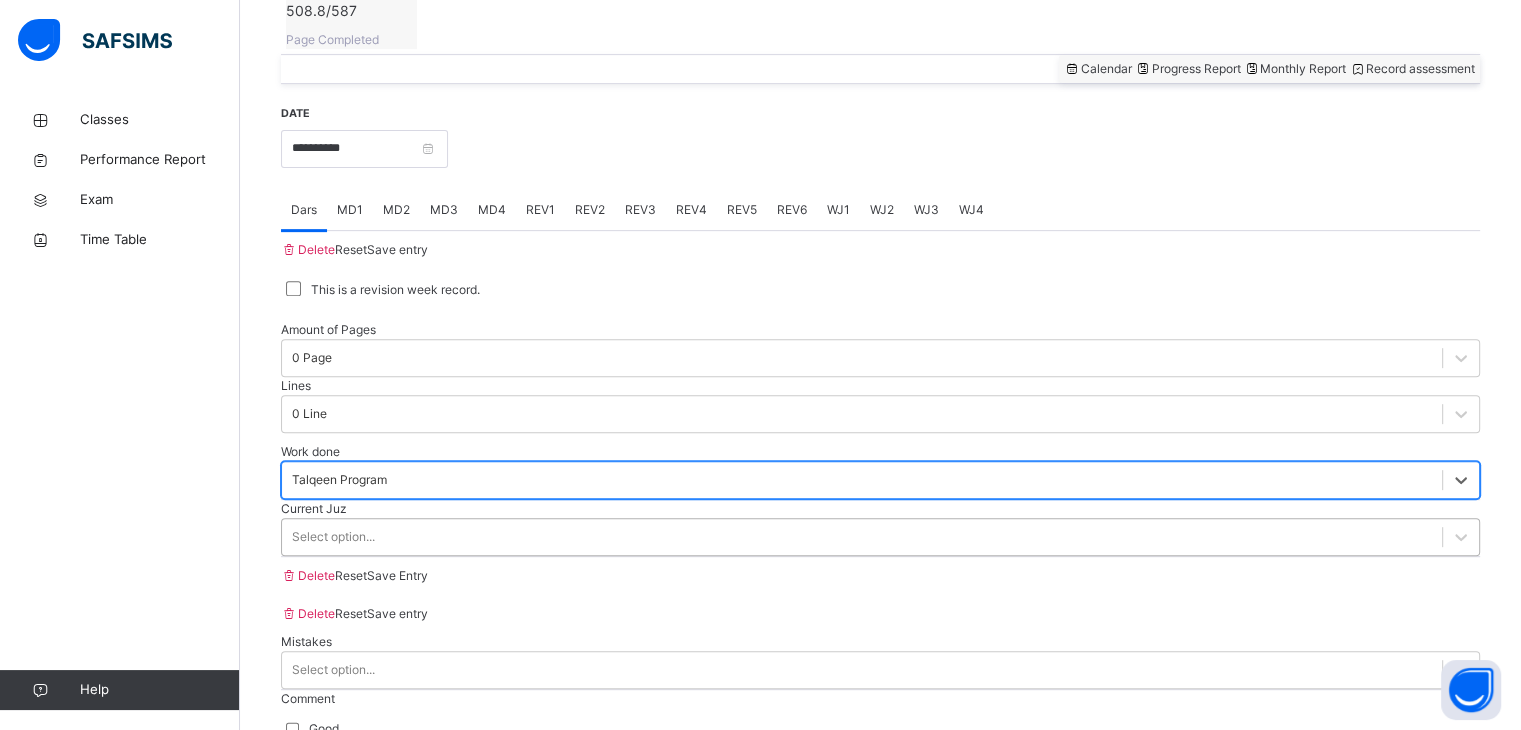 click on "Select option..." at bounding box center (333, 537) 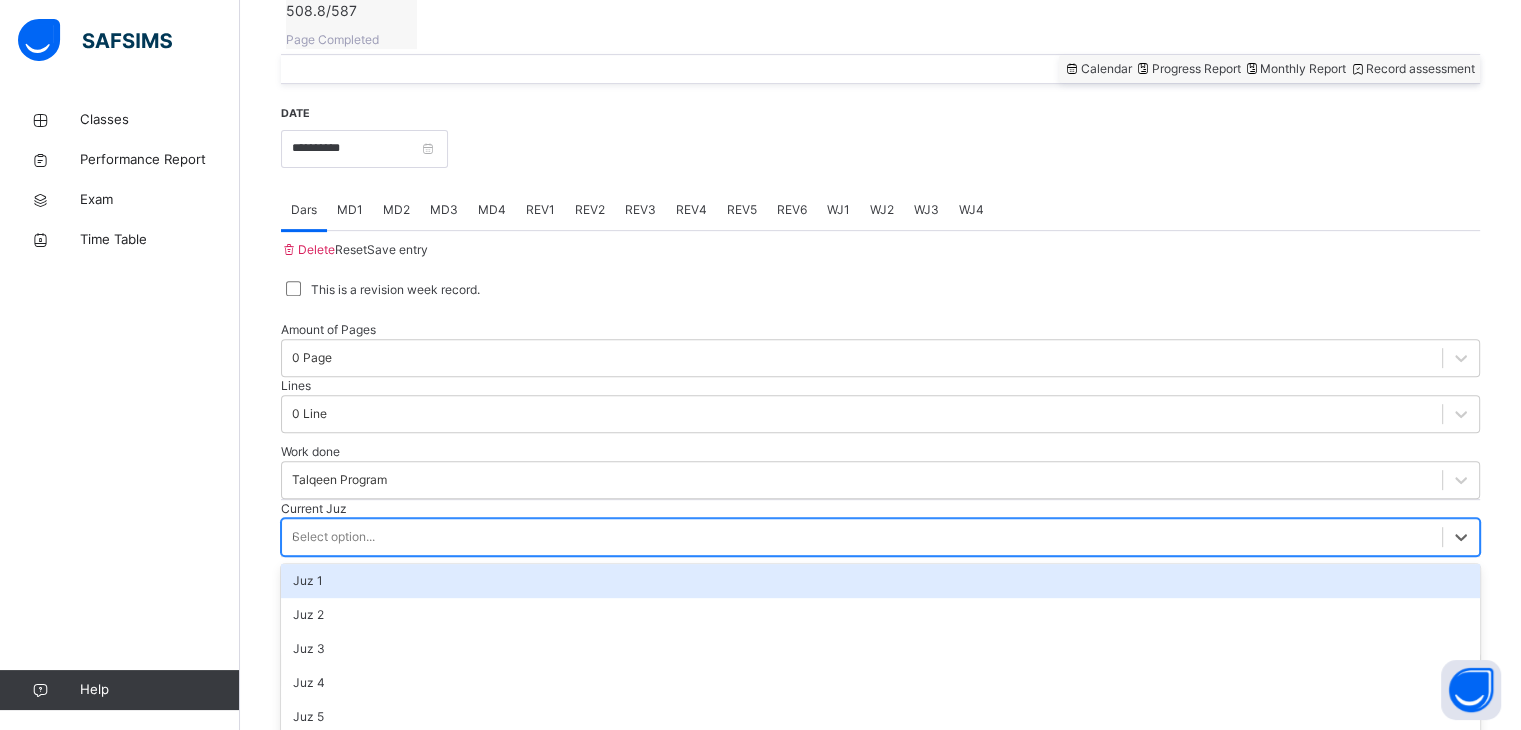 type on "**" 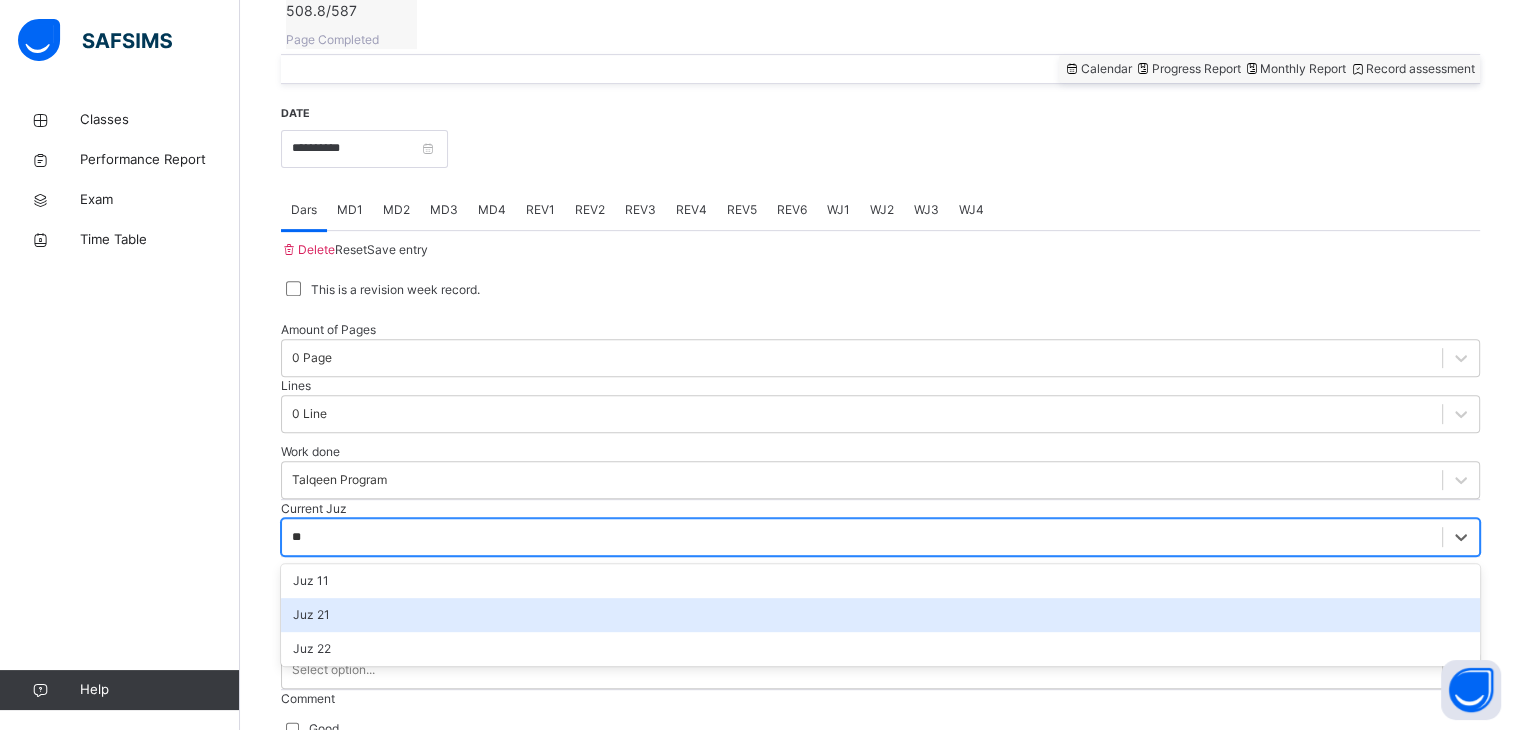 click on "Juz 21" at bounding box center [880, 615] 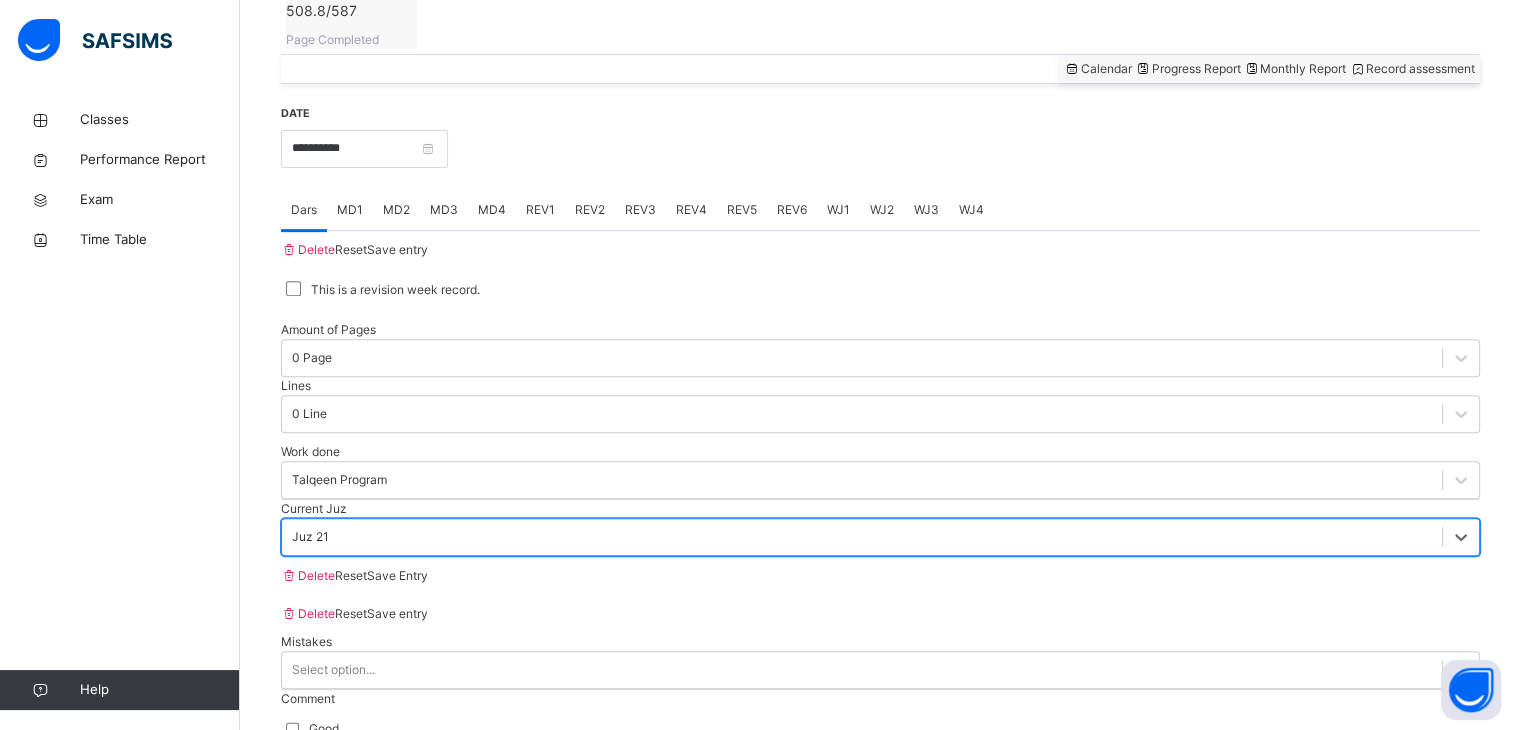 click on "Save Entry" at bounding box center [397, 575] 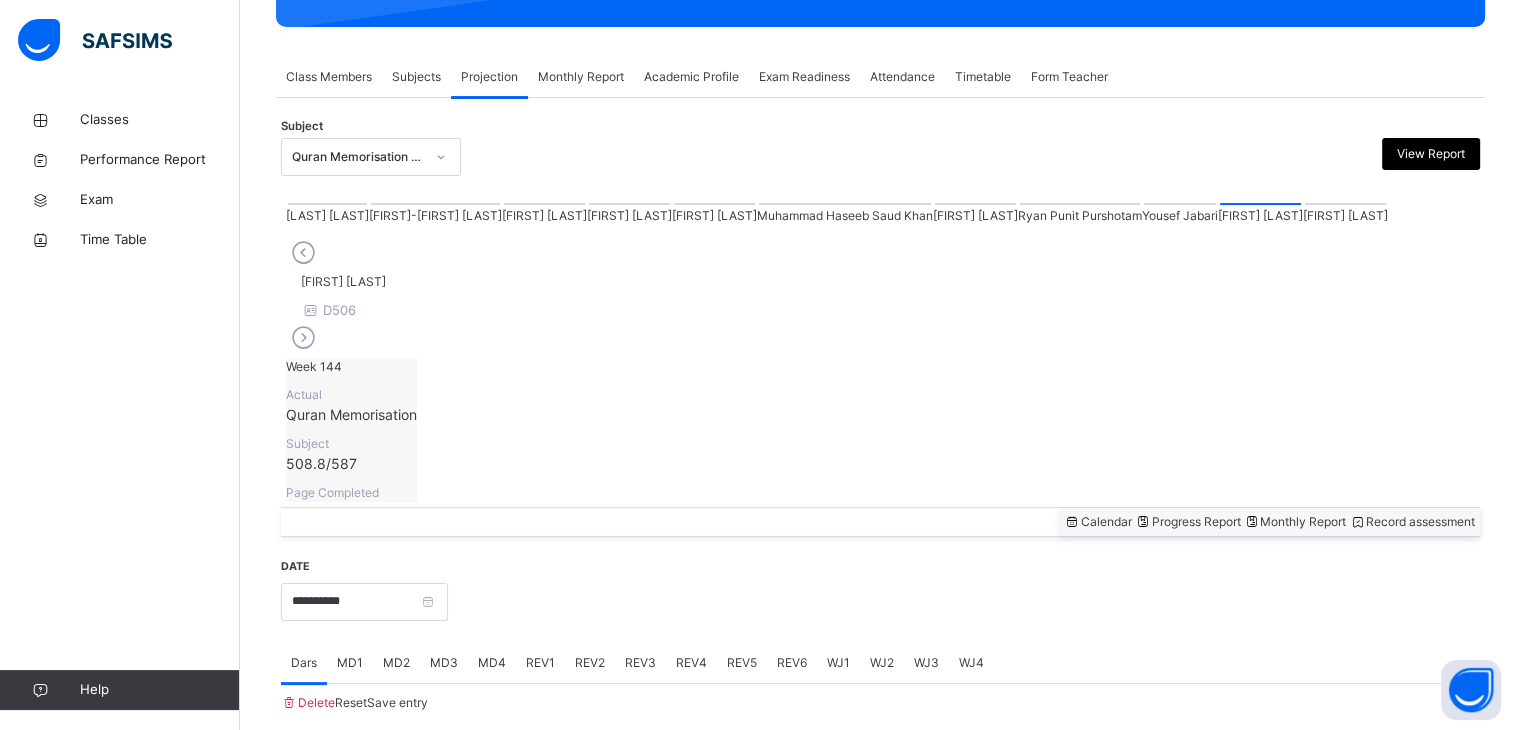 scroll, scrollTop: 772, scrollLeft: 0, axis: vertical 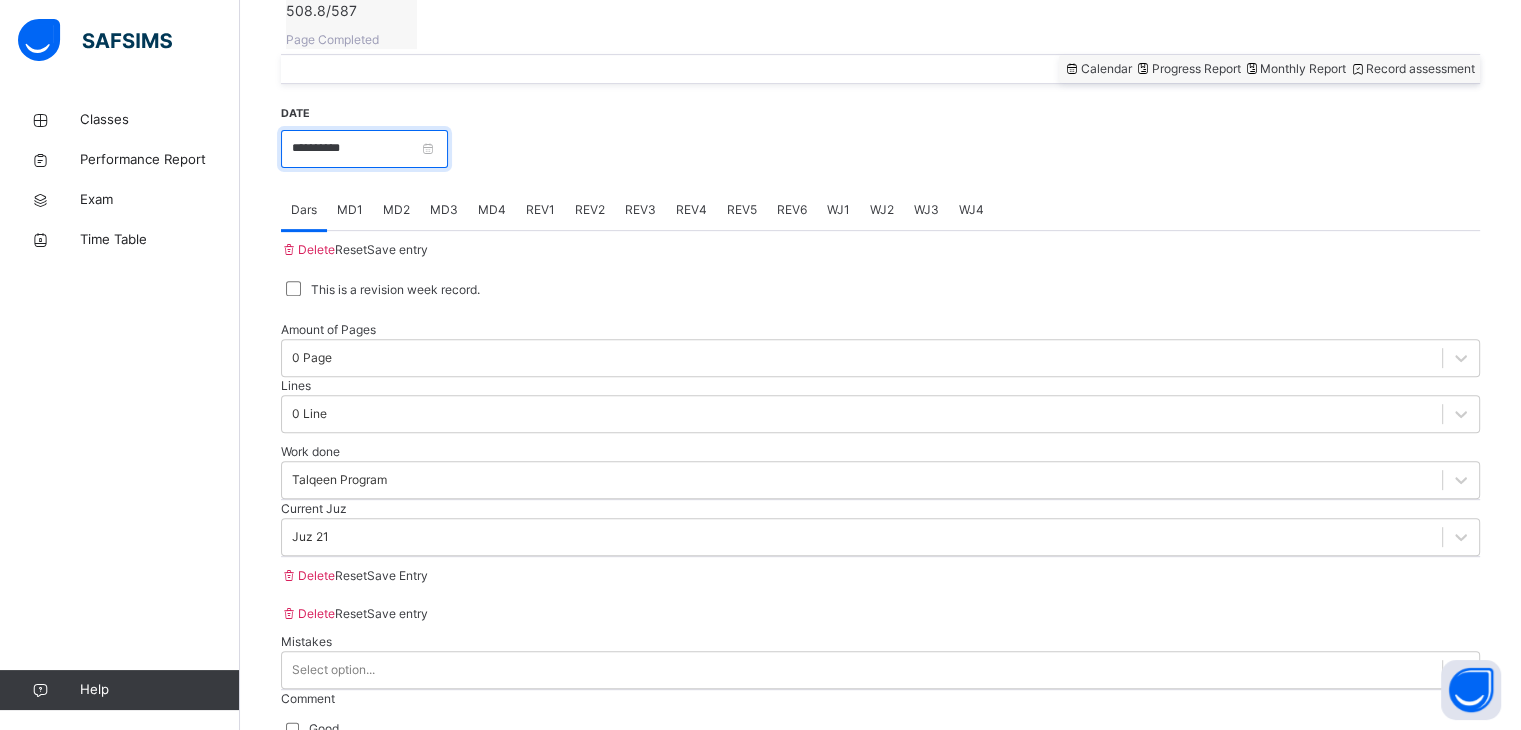 click on "**********" at bounding box center (364, 149) 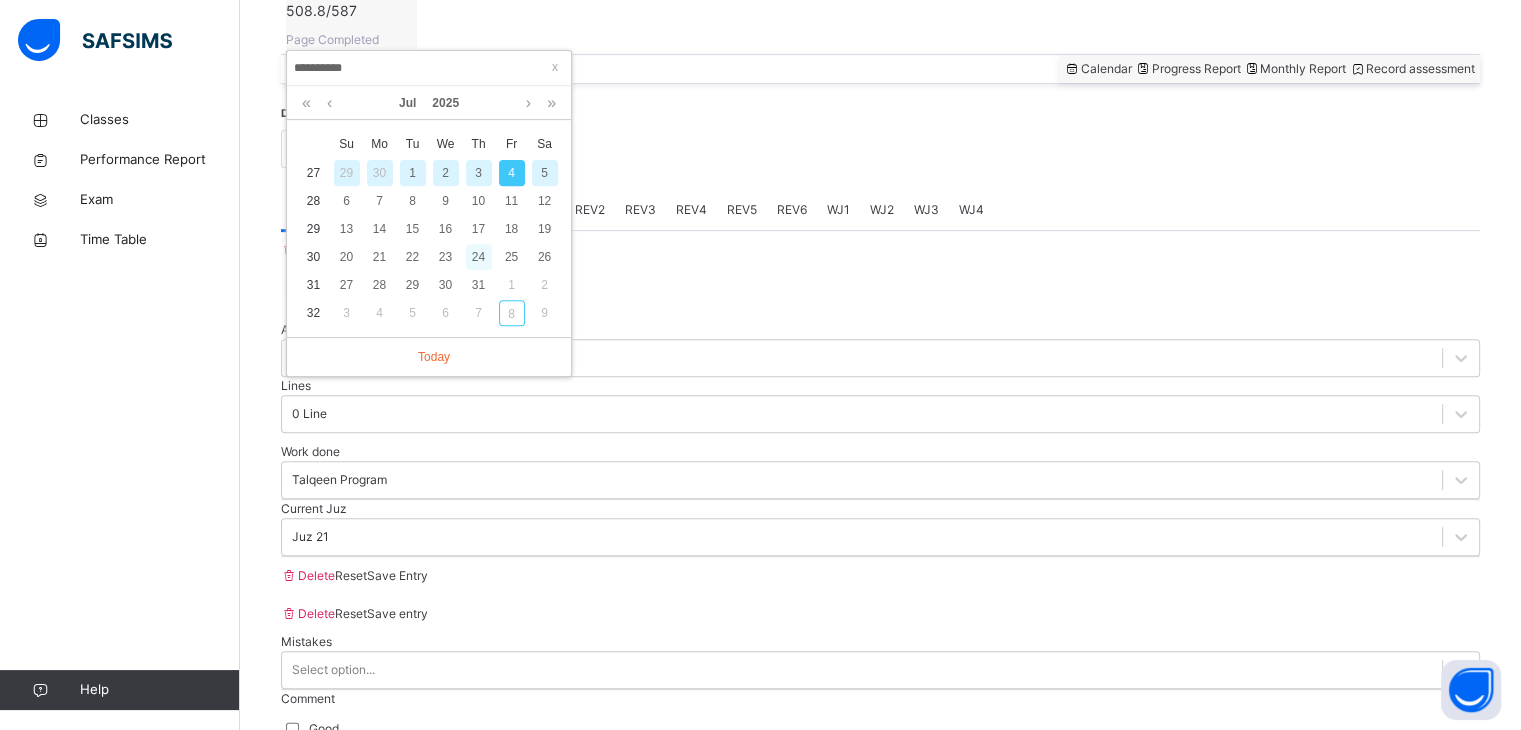click on "24" at bounding box center [479, 257] 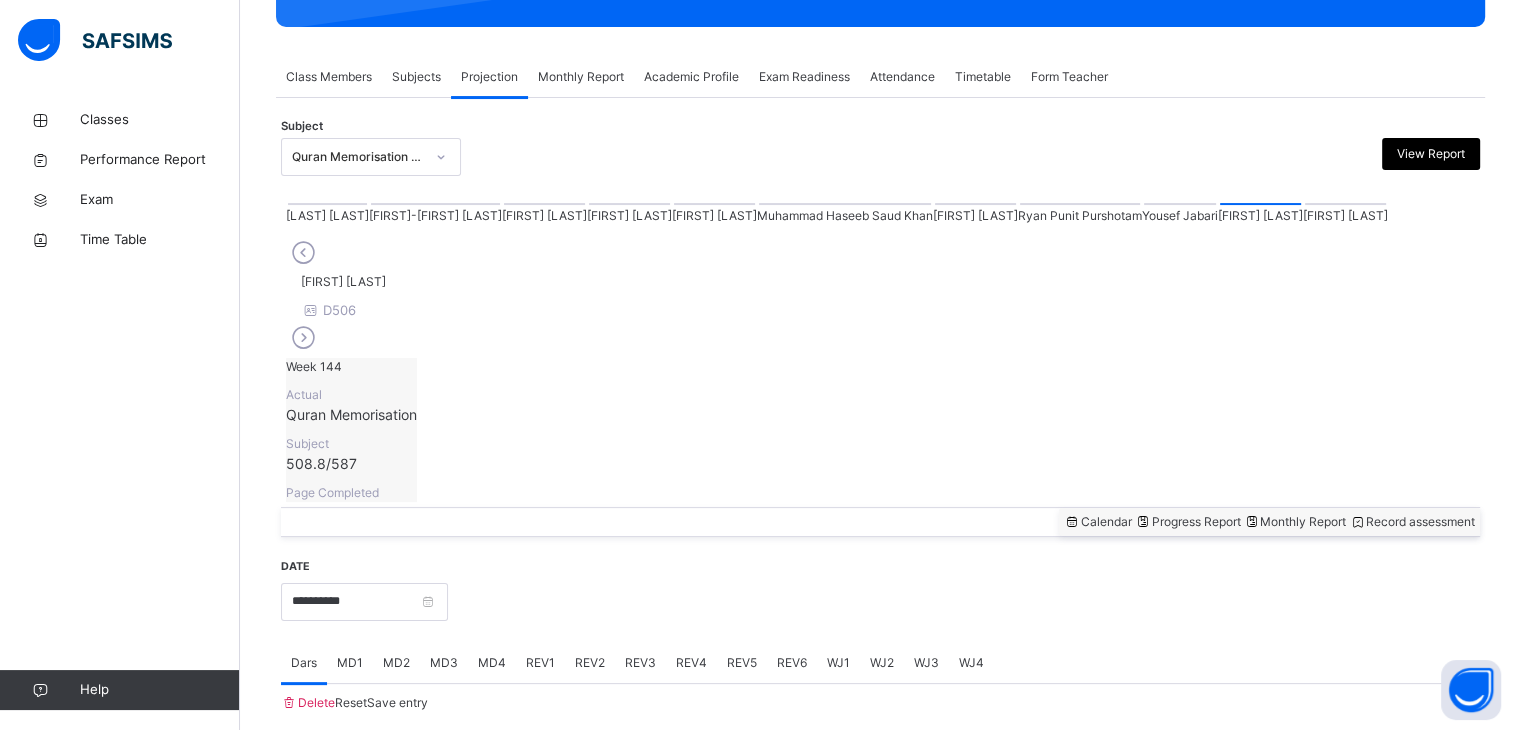 scroll, scrollTop: 772, scrollLeft: 0, axis: vertical 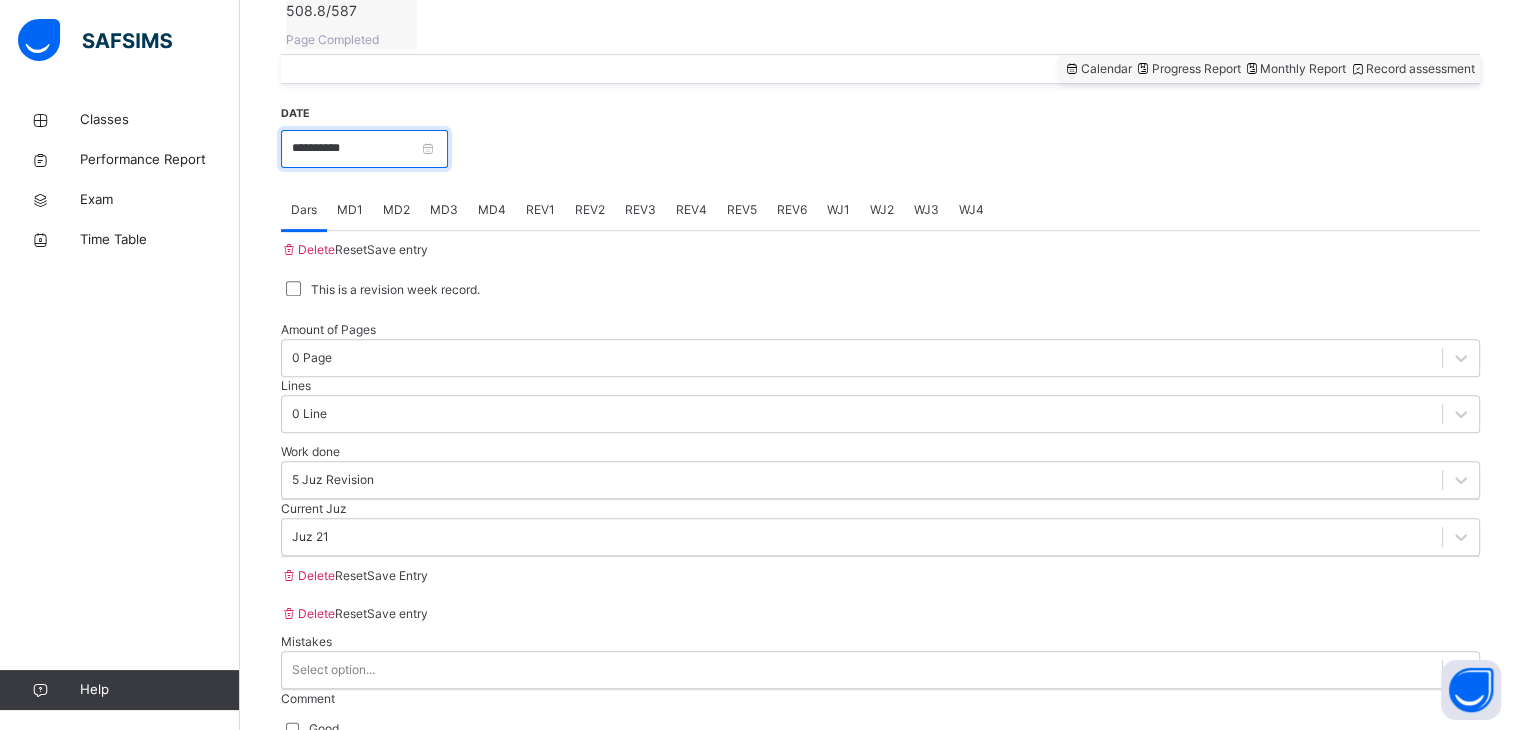 click on "**********" at bounding box center (364, 149) 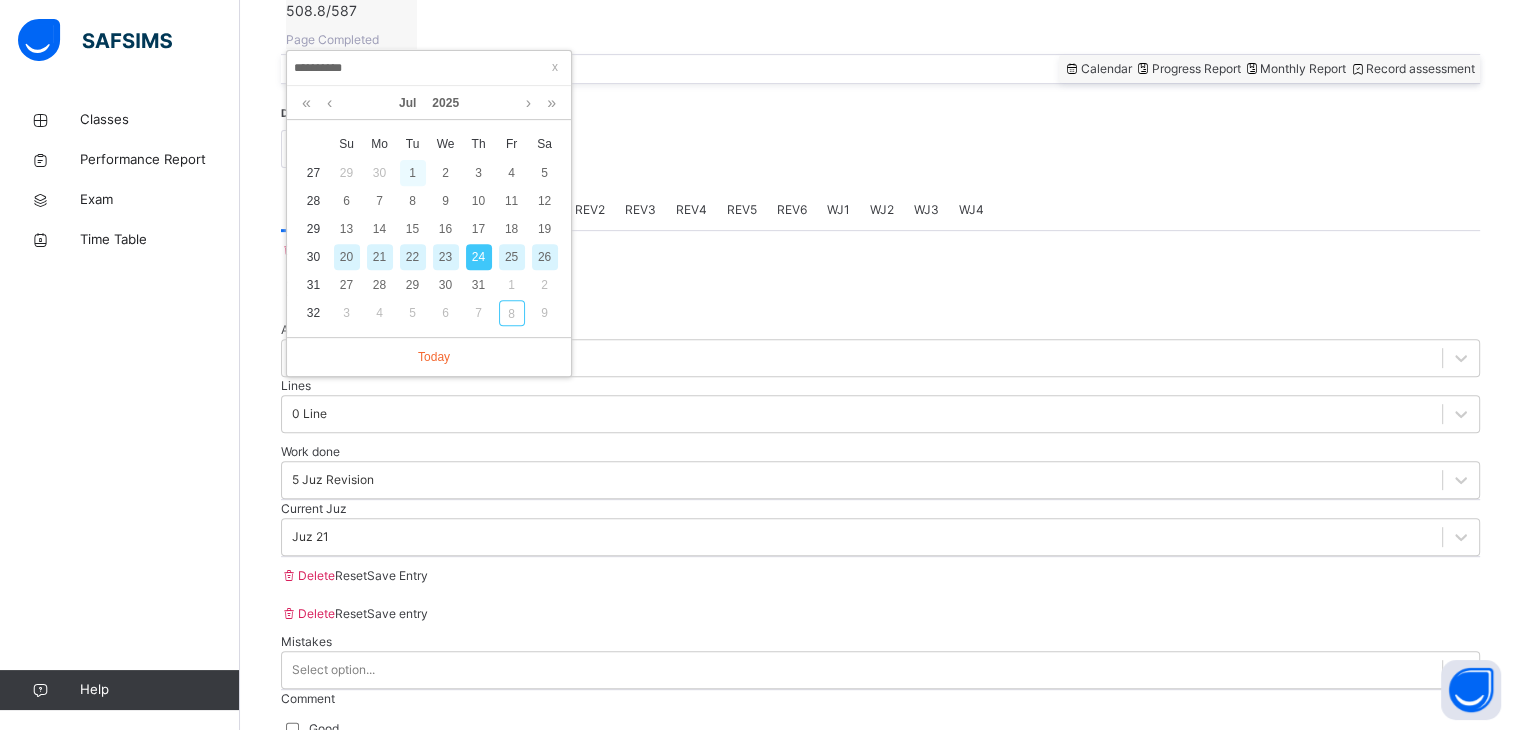 click on "1" at bounding box center (413, 173) 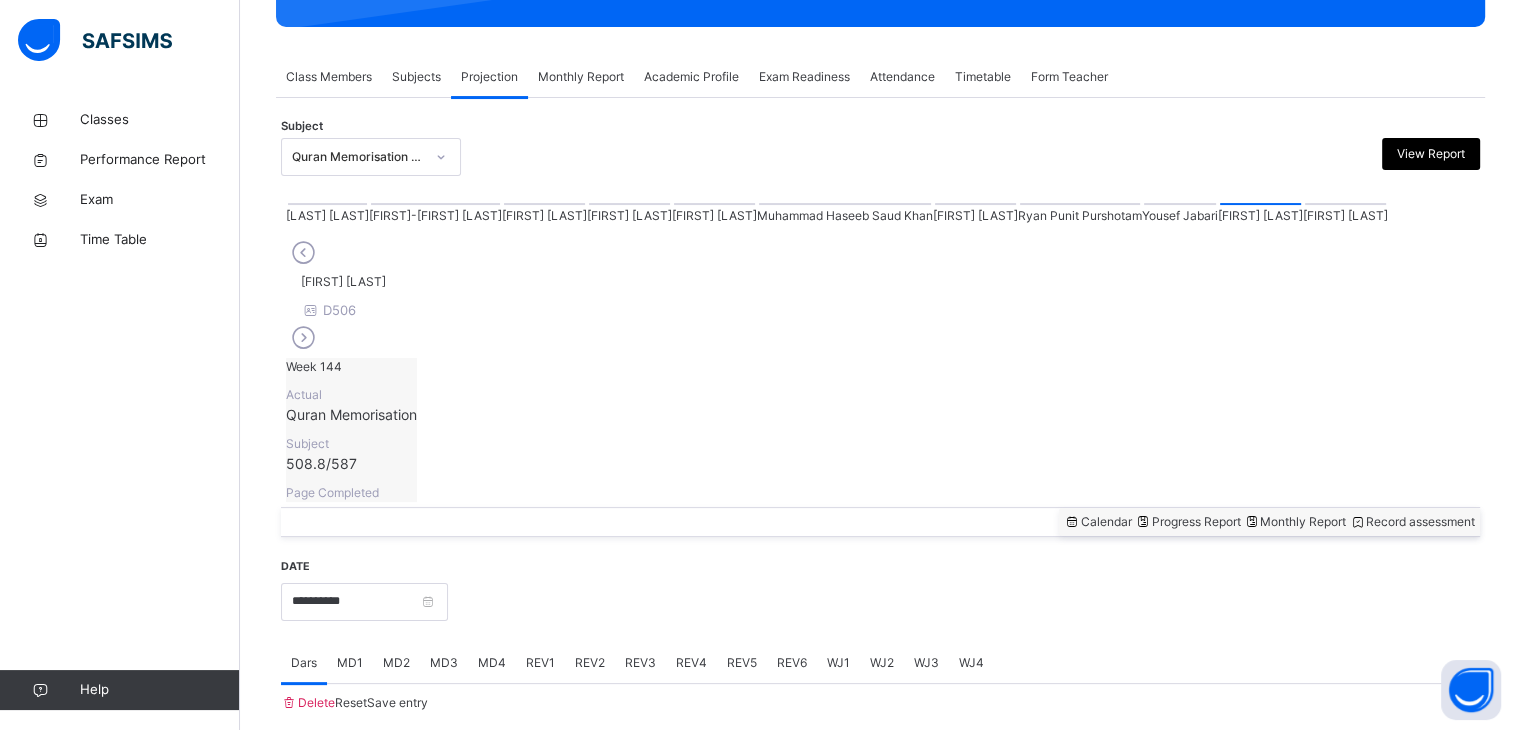 scroll, scrollTop: 772, scrollLeft: 0, axis: vertical 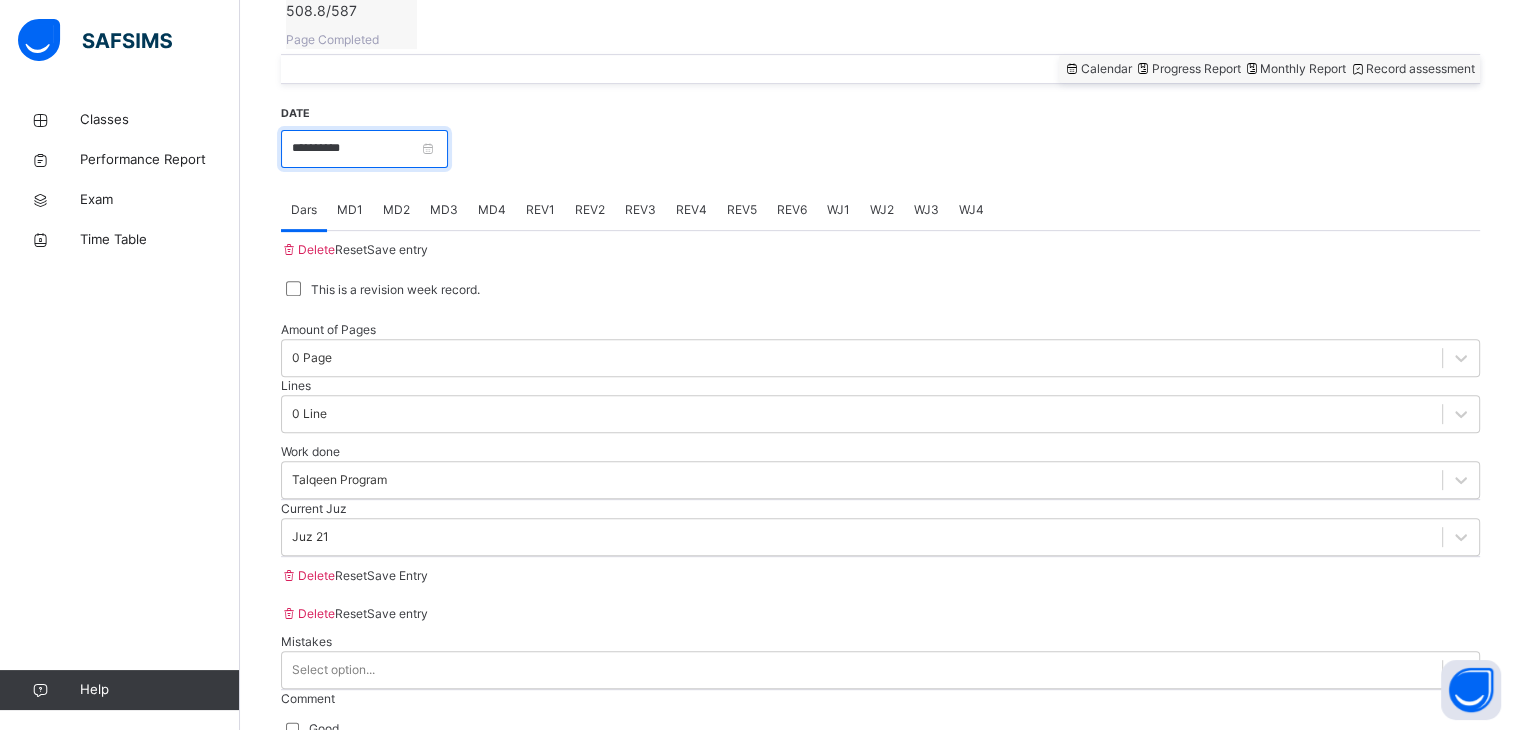 click on "**********" at bounding box center [364, 149] 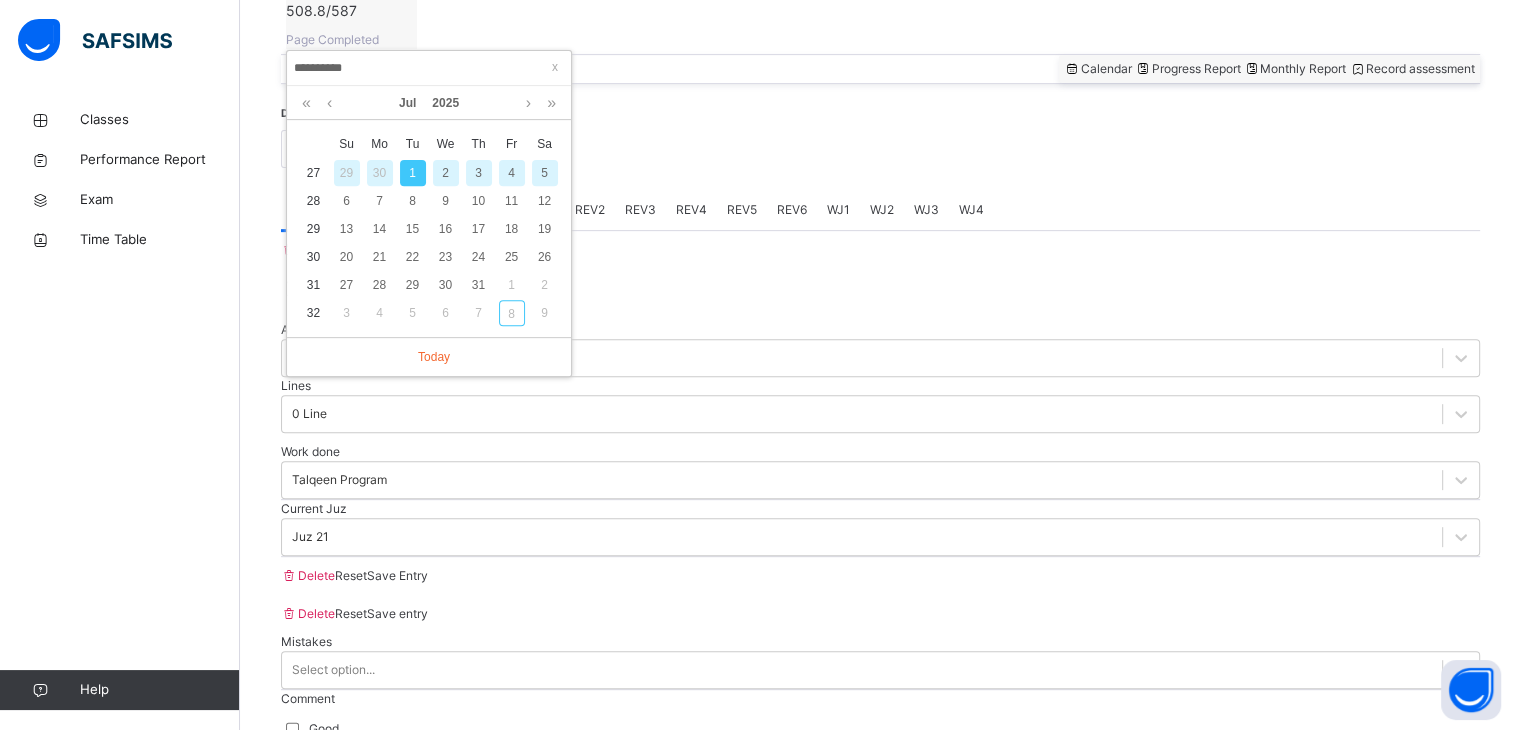 click on "2" at bounding box center (446, 173) 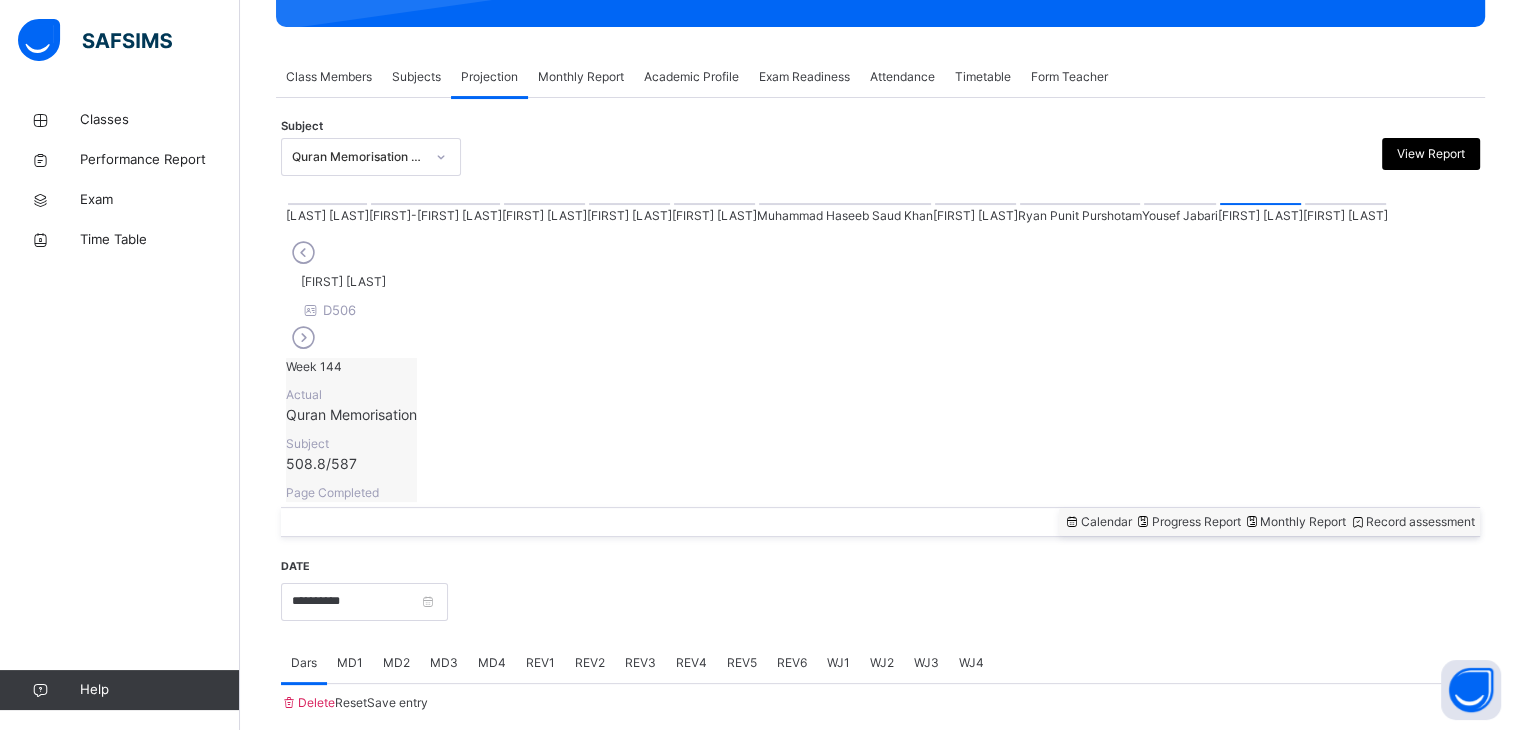 scroll, scrollTop: 772, scrollLeft: 0, axis: vertical 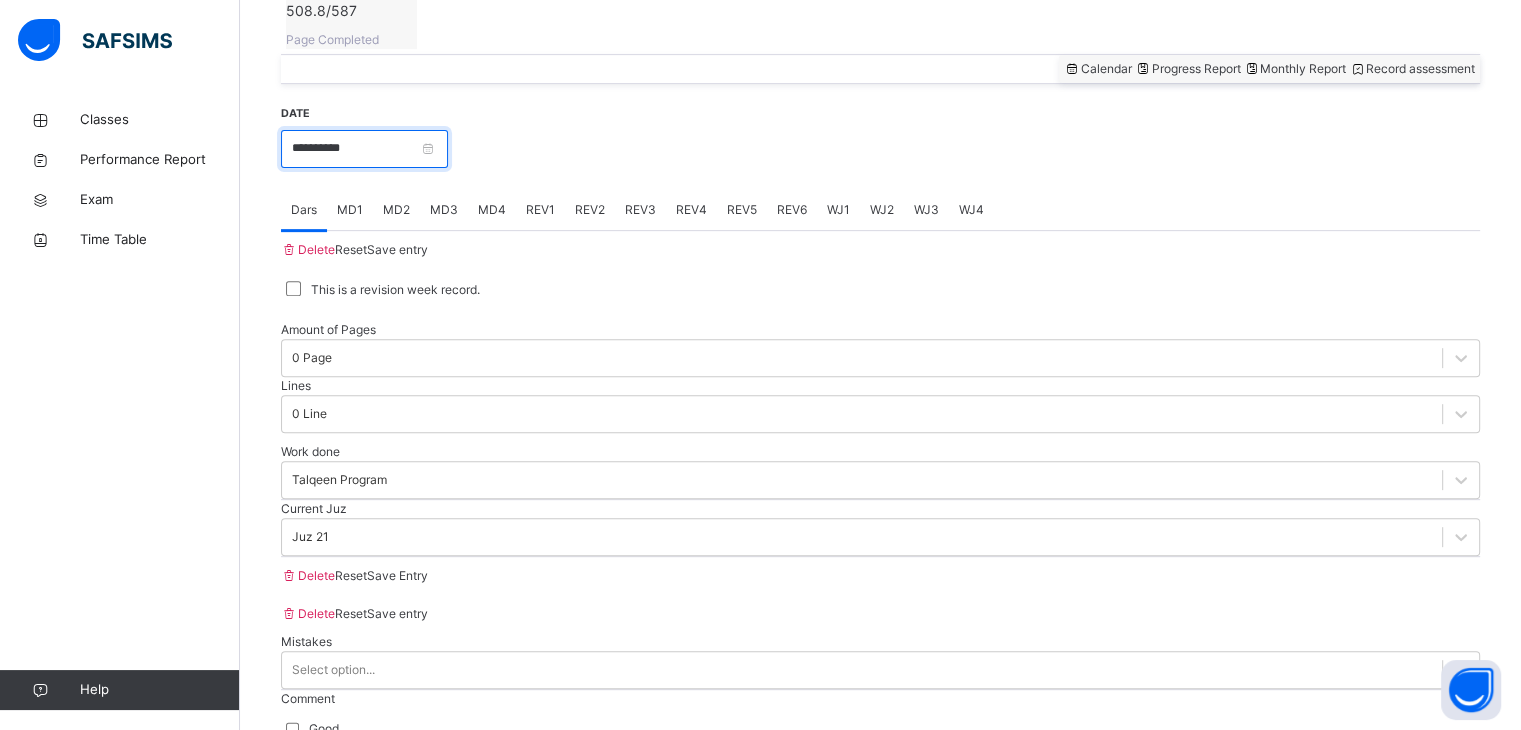 click on "**********" at bounding box center (364, 149) 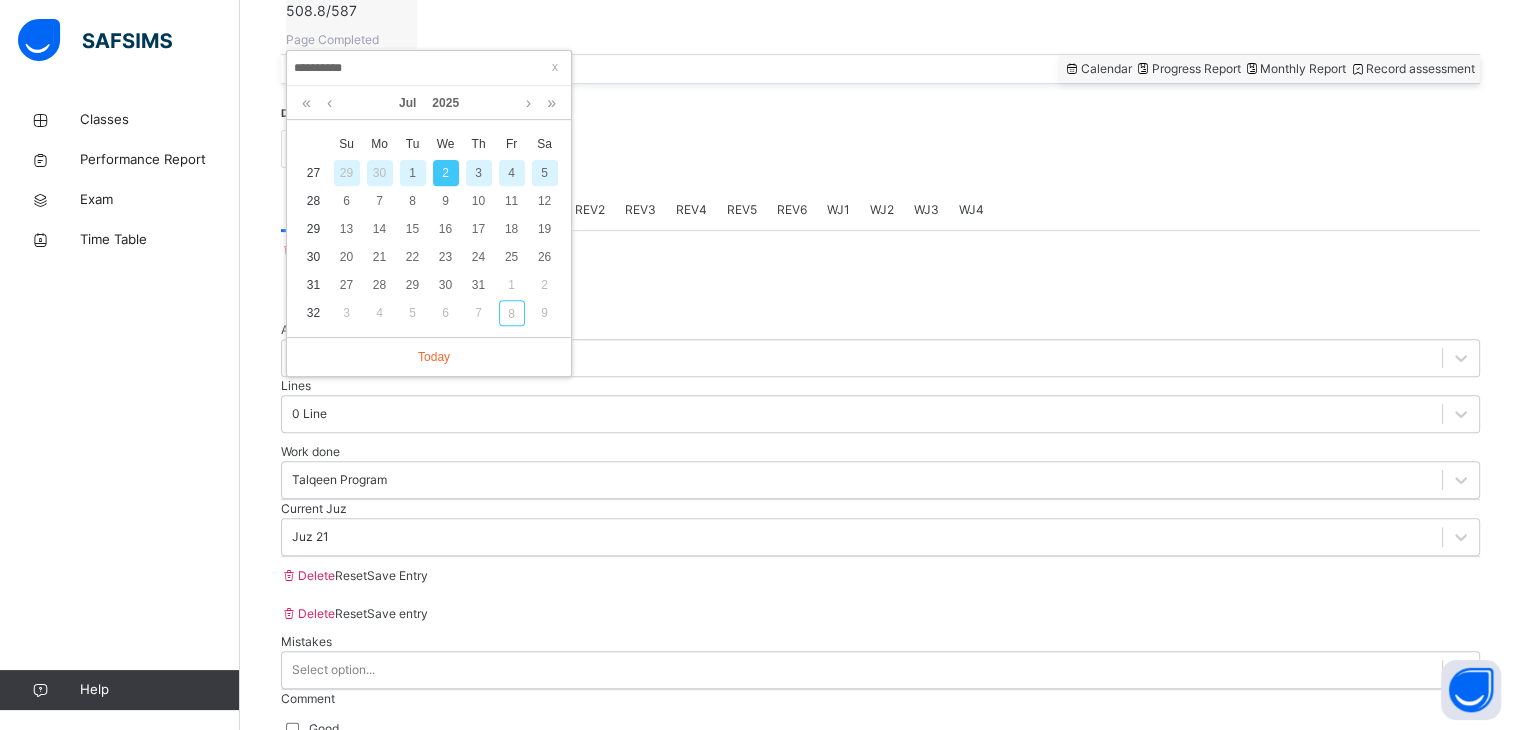 click on "3" at bounding box center (479, 173) 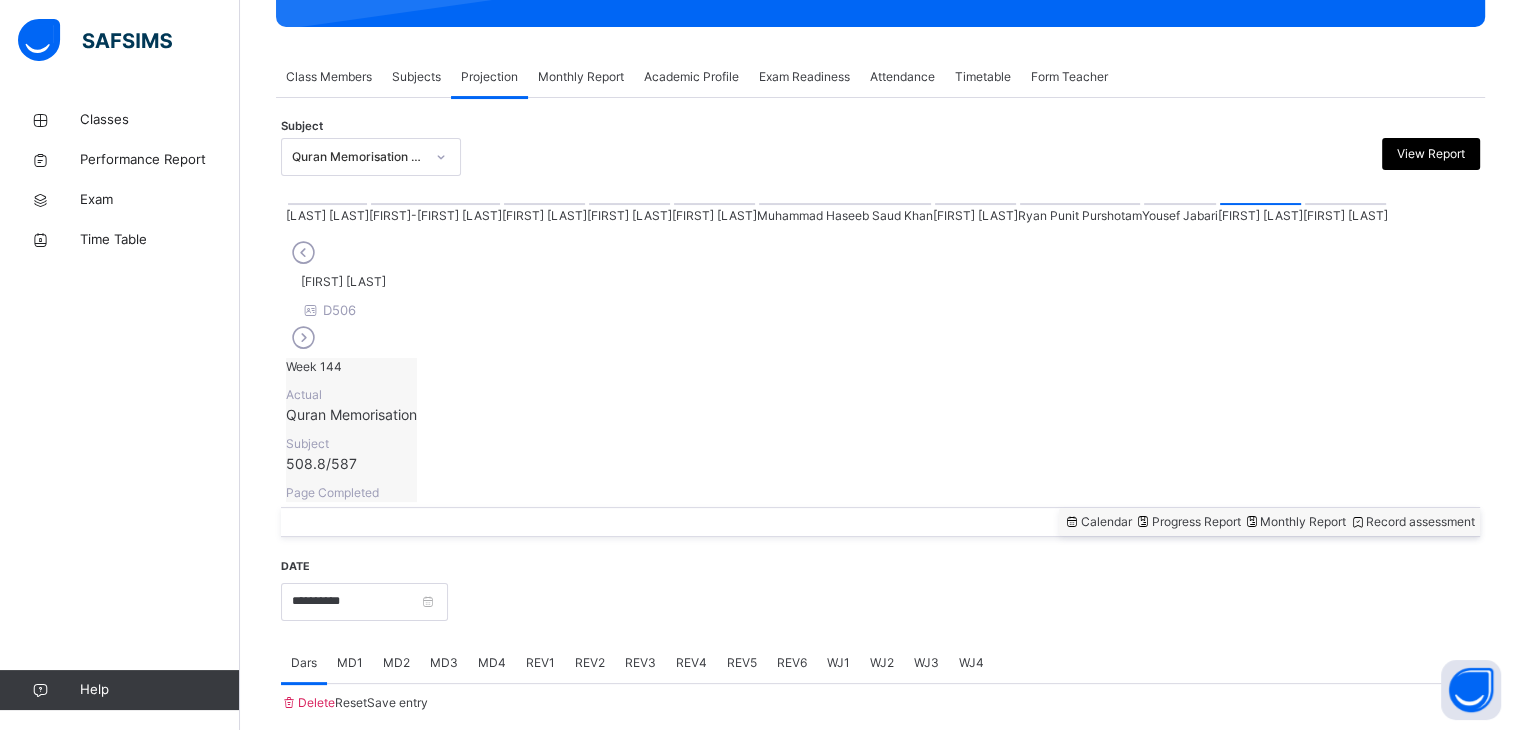 scroll, scrollTop: 772, scrollLeft: 0, axis: vertical 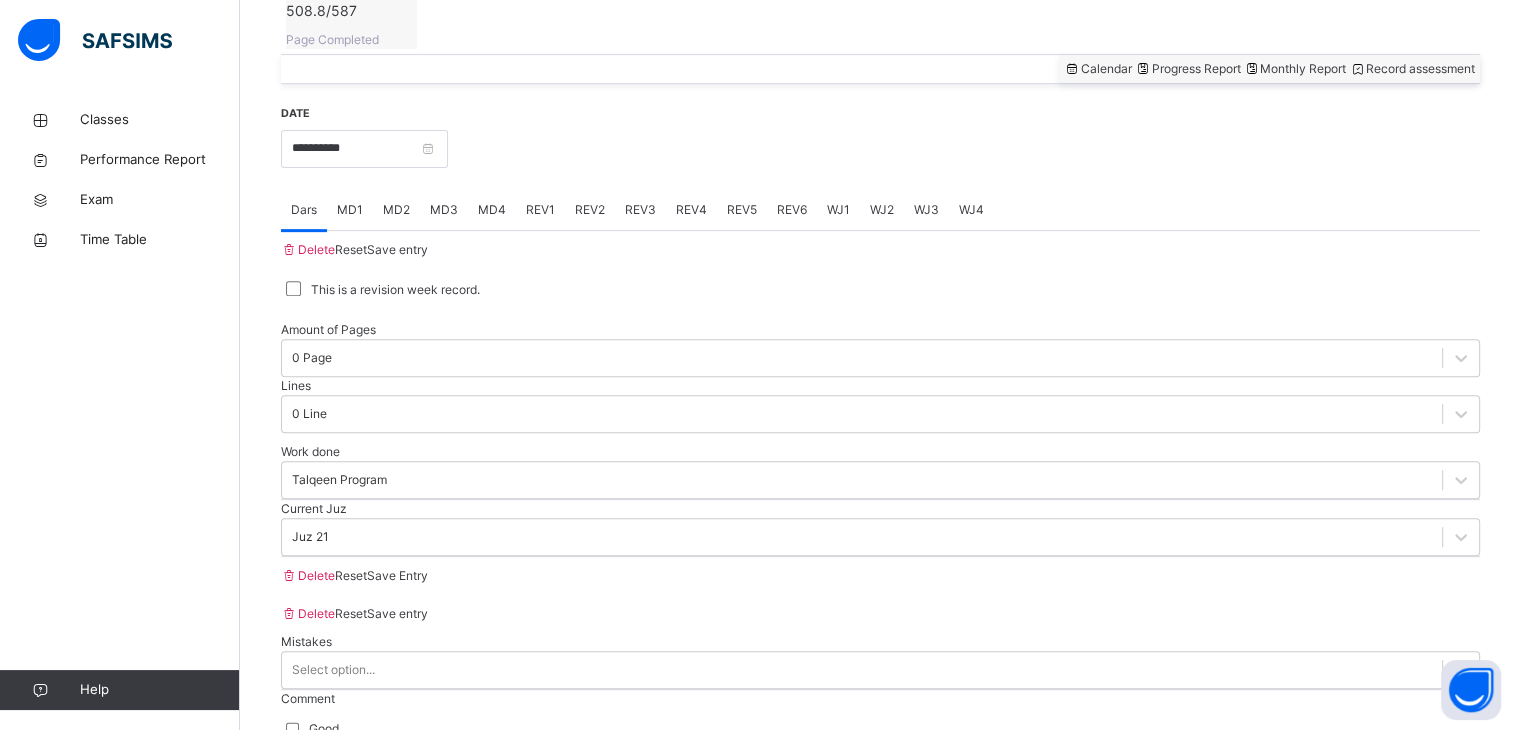 click on "Current Juz Juz 21" at bounding box center (880, 528) 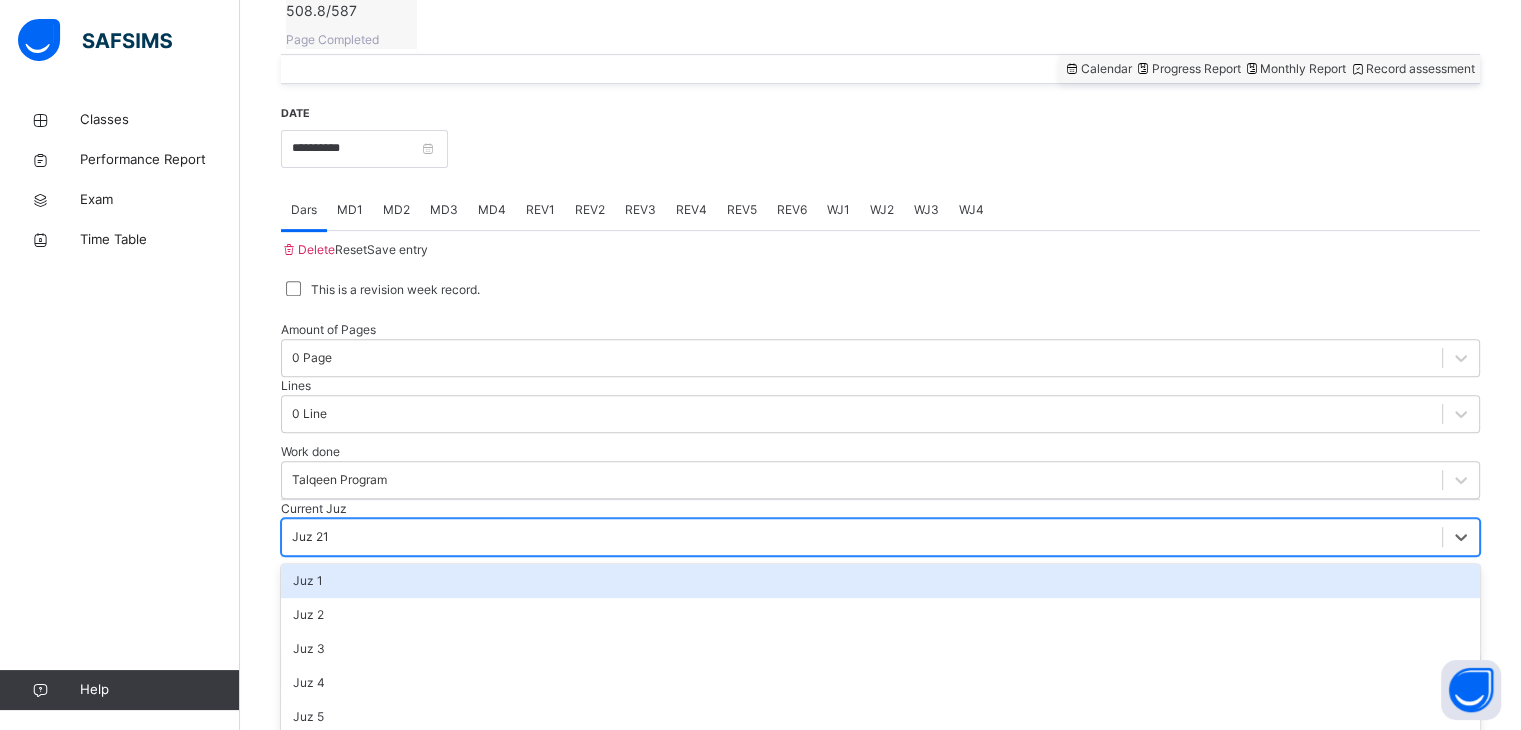 scroll, scrollTop: 58, scrollLeft: 0, axis: vertical 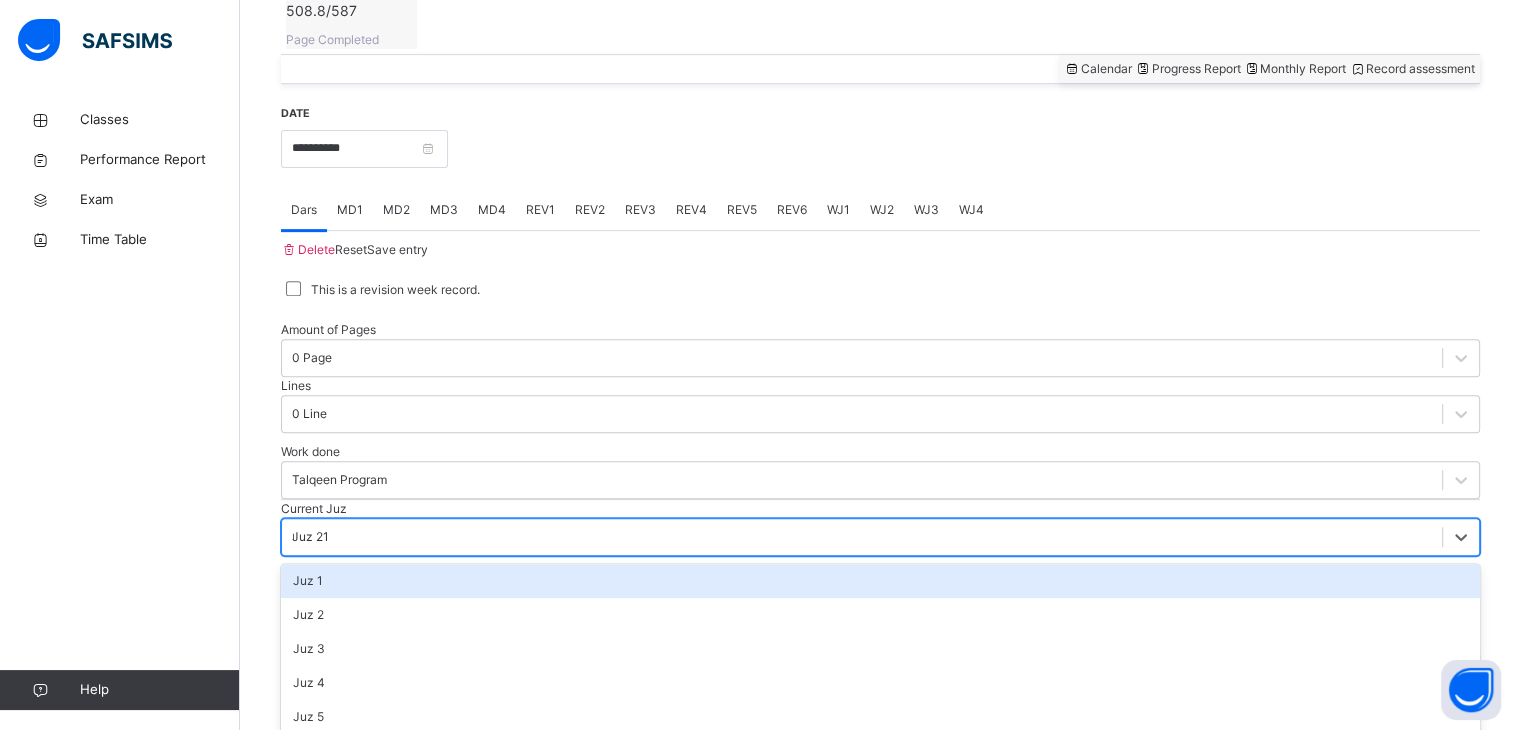 type on "**" 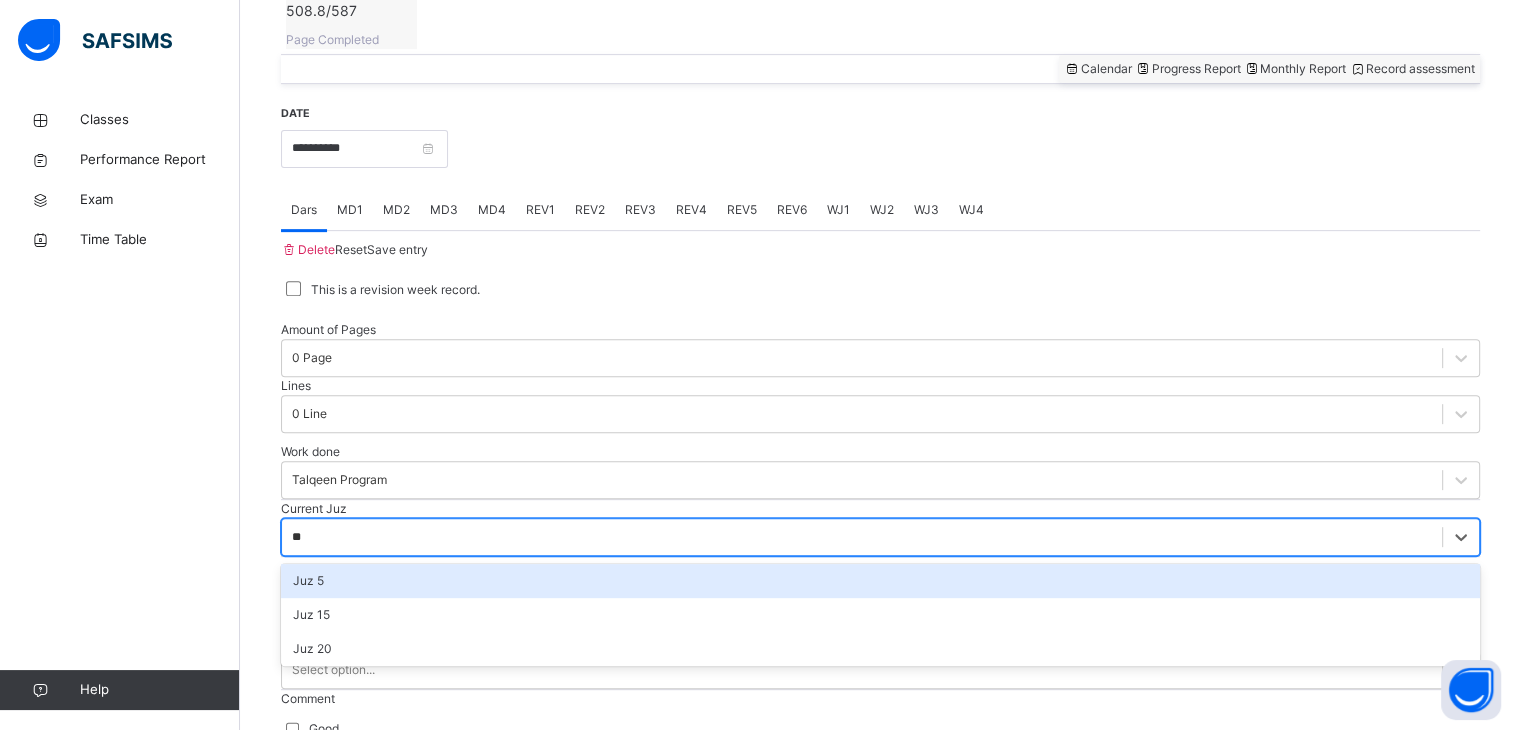 scroll, scrollTop: 0, scrollLeft: 0, axis: both 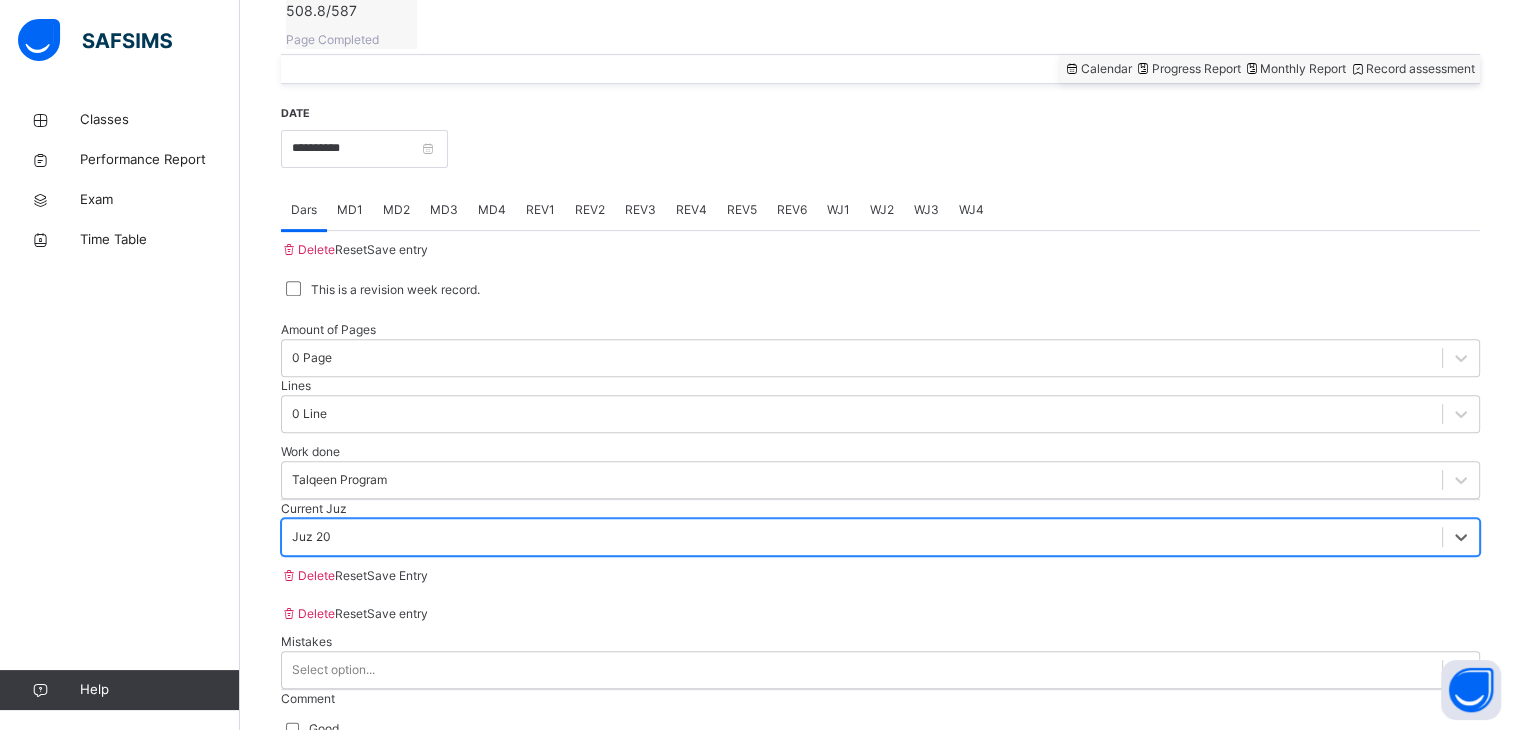click on "Save Entry" at bounding box center [397, 575] 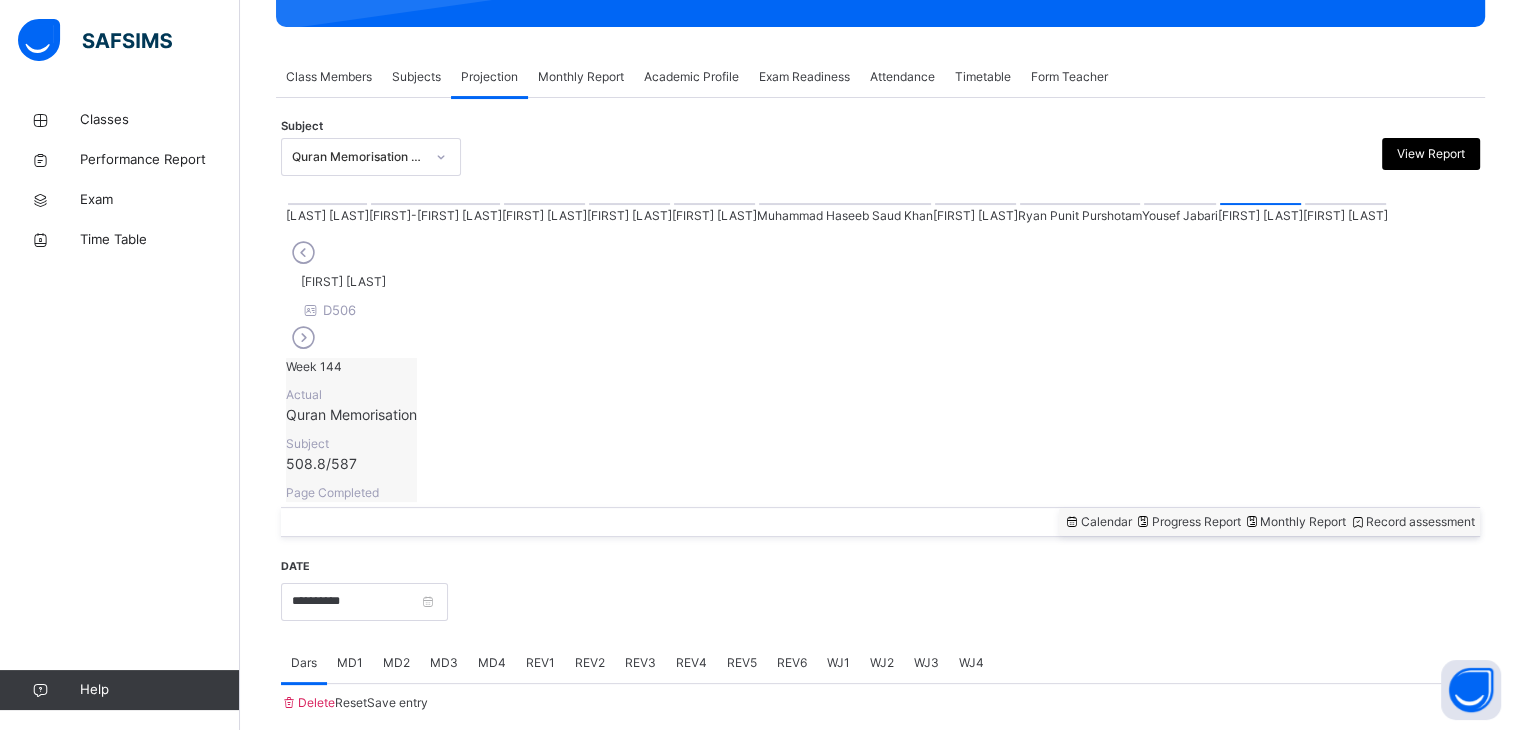 scroll, scrollTop: 772, scrollLeft: 0, axis: vertical 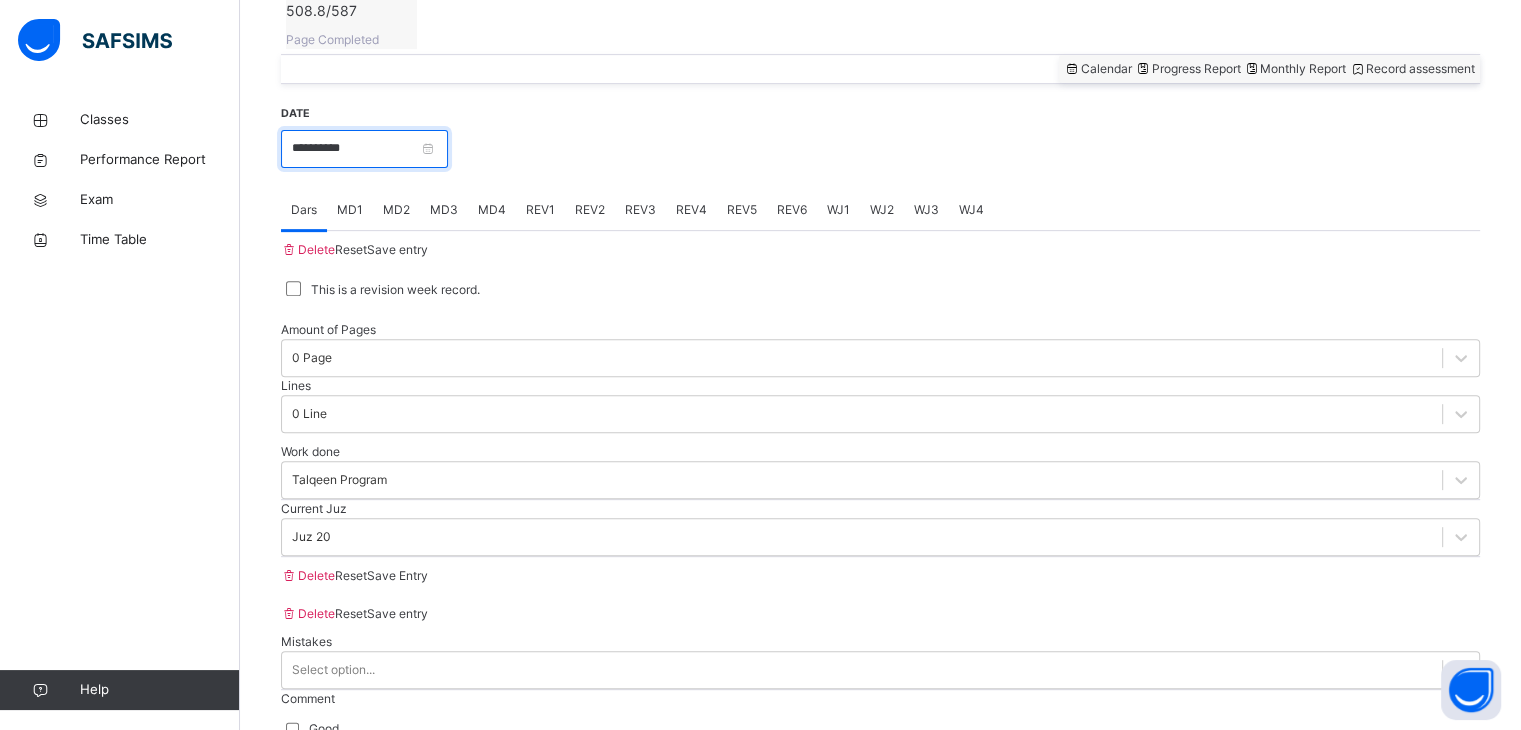 click on "**********" at bounding box center (364, 149) 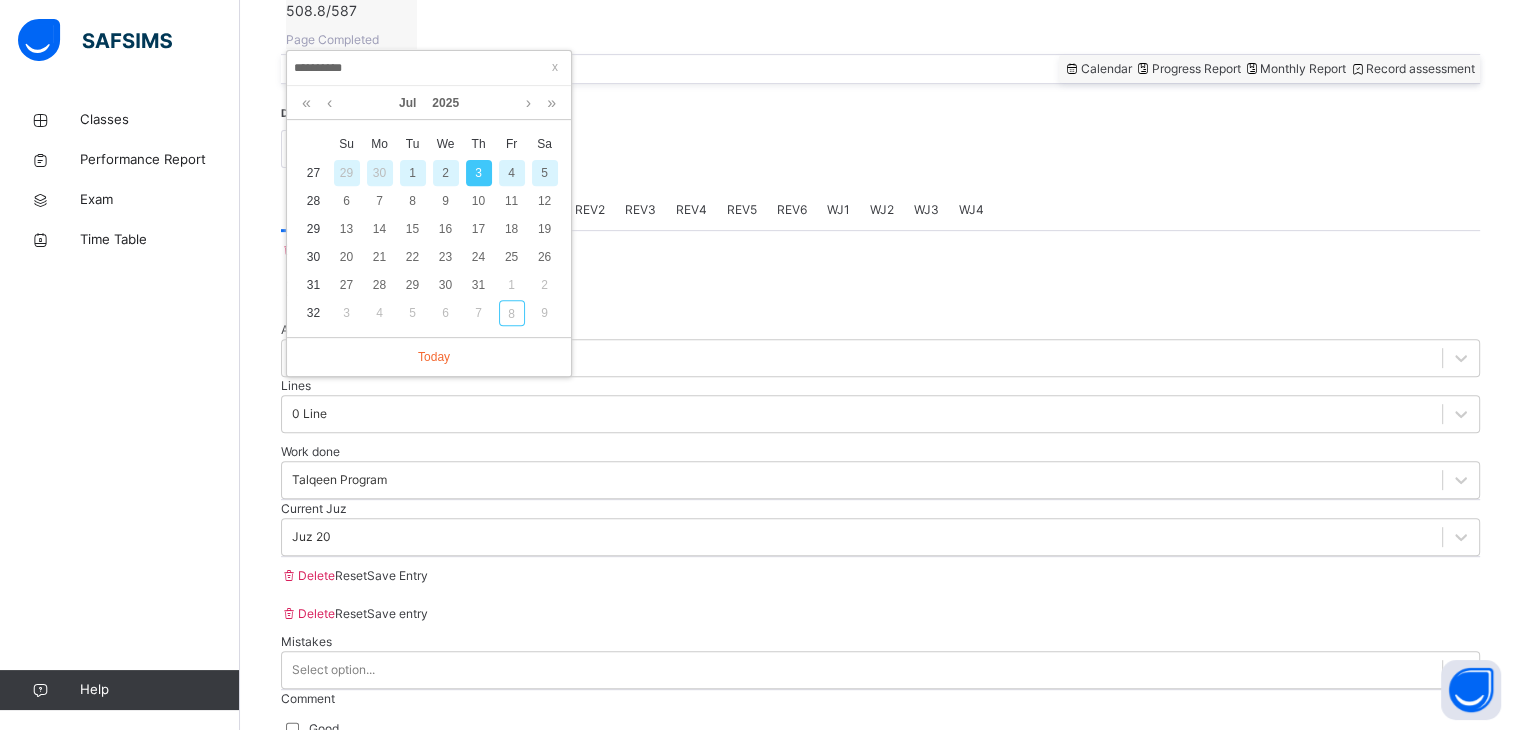 click on "2" at bounding box center [446, 173] 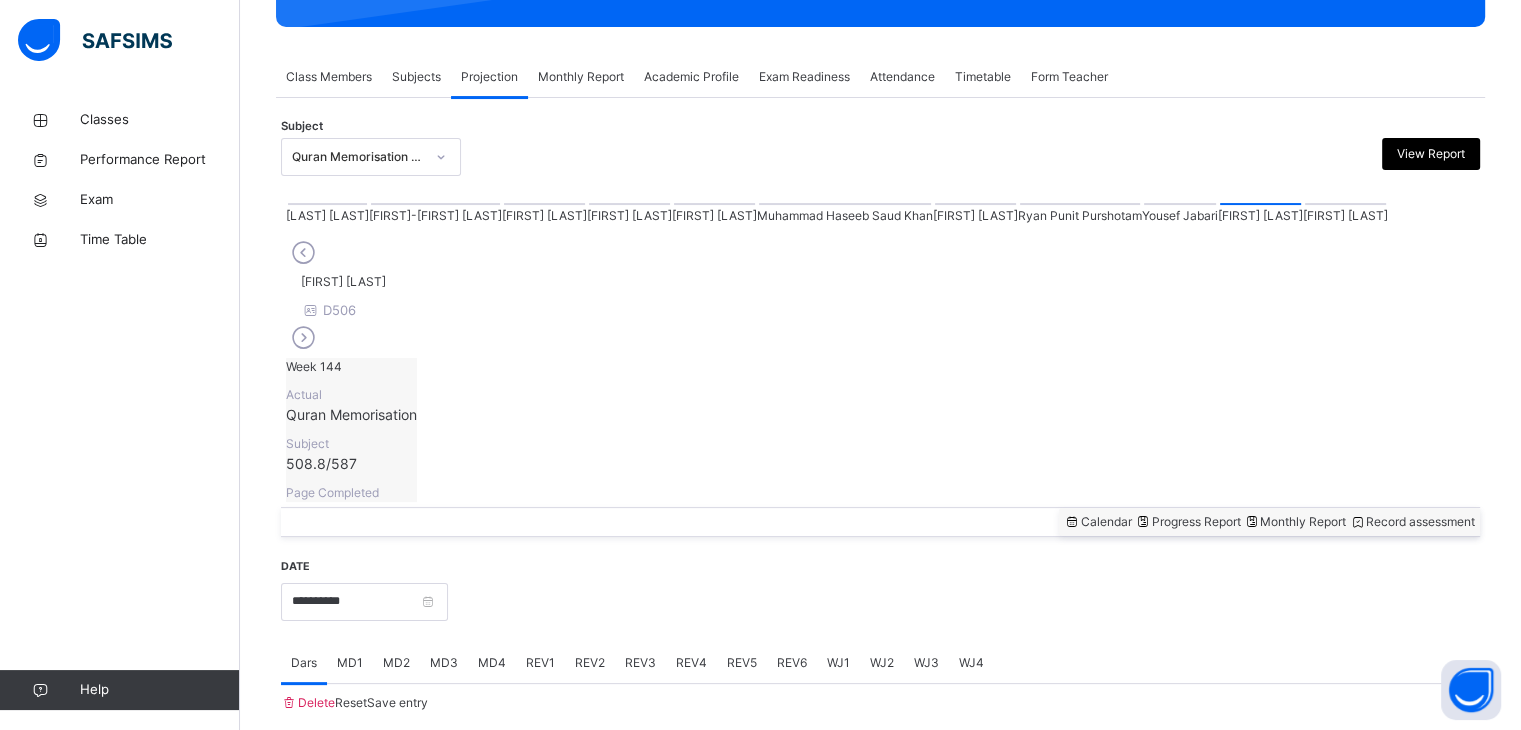 scroll, scrollTop: 772, scrollLeft: 0, axis: vertical 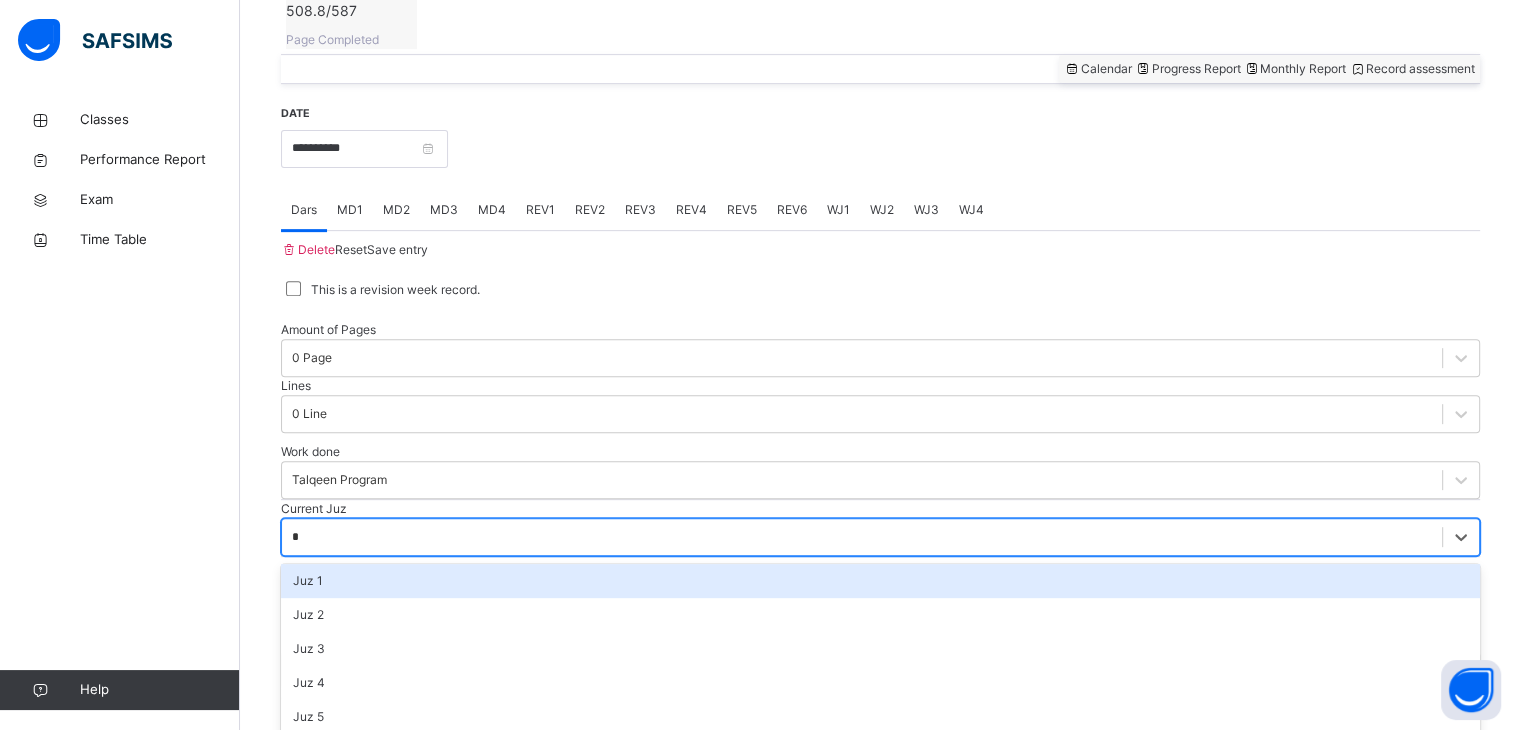 type on "**" 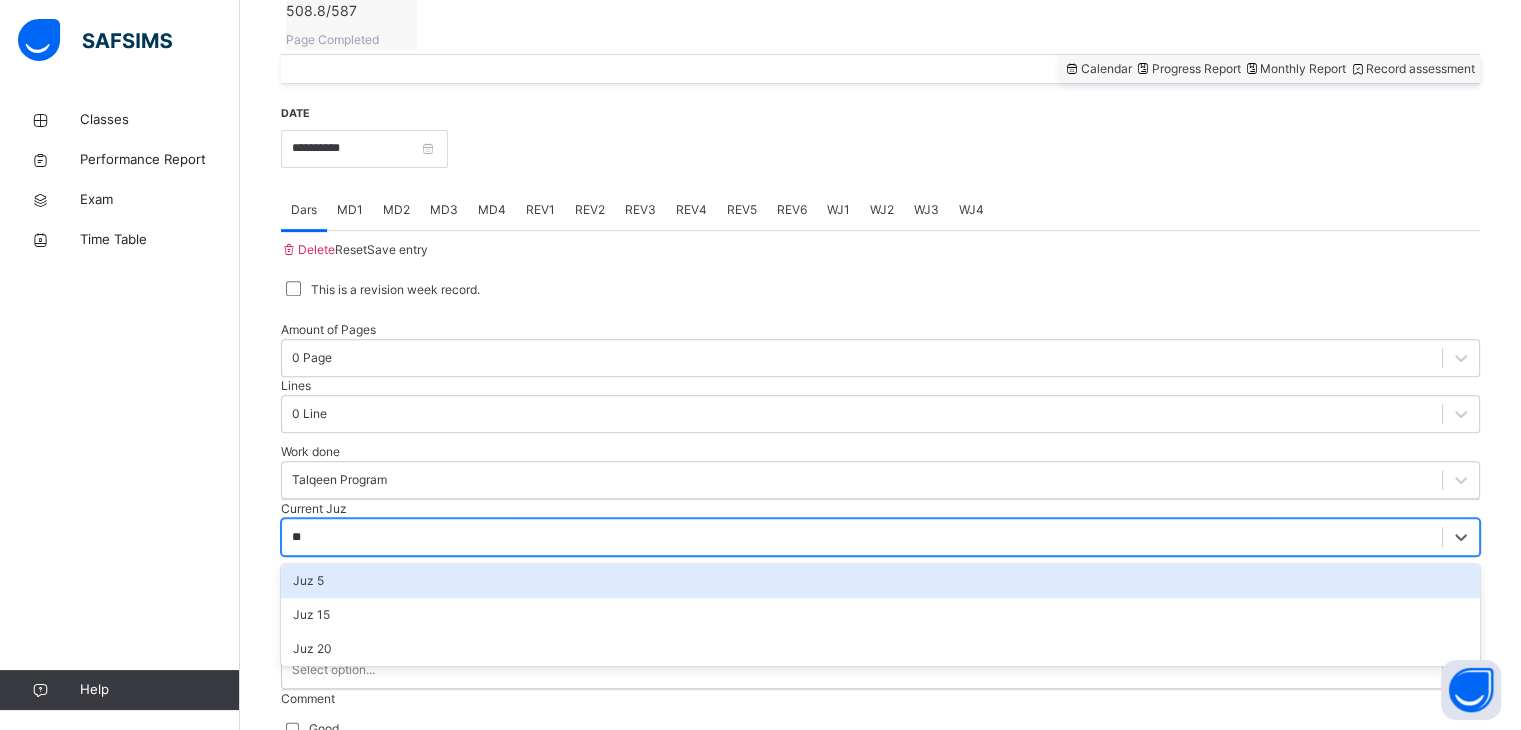 click on "Juz 20" at bounding box center (880, 649) 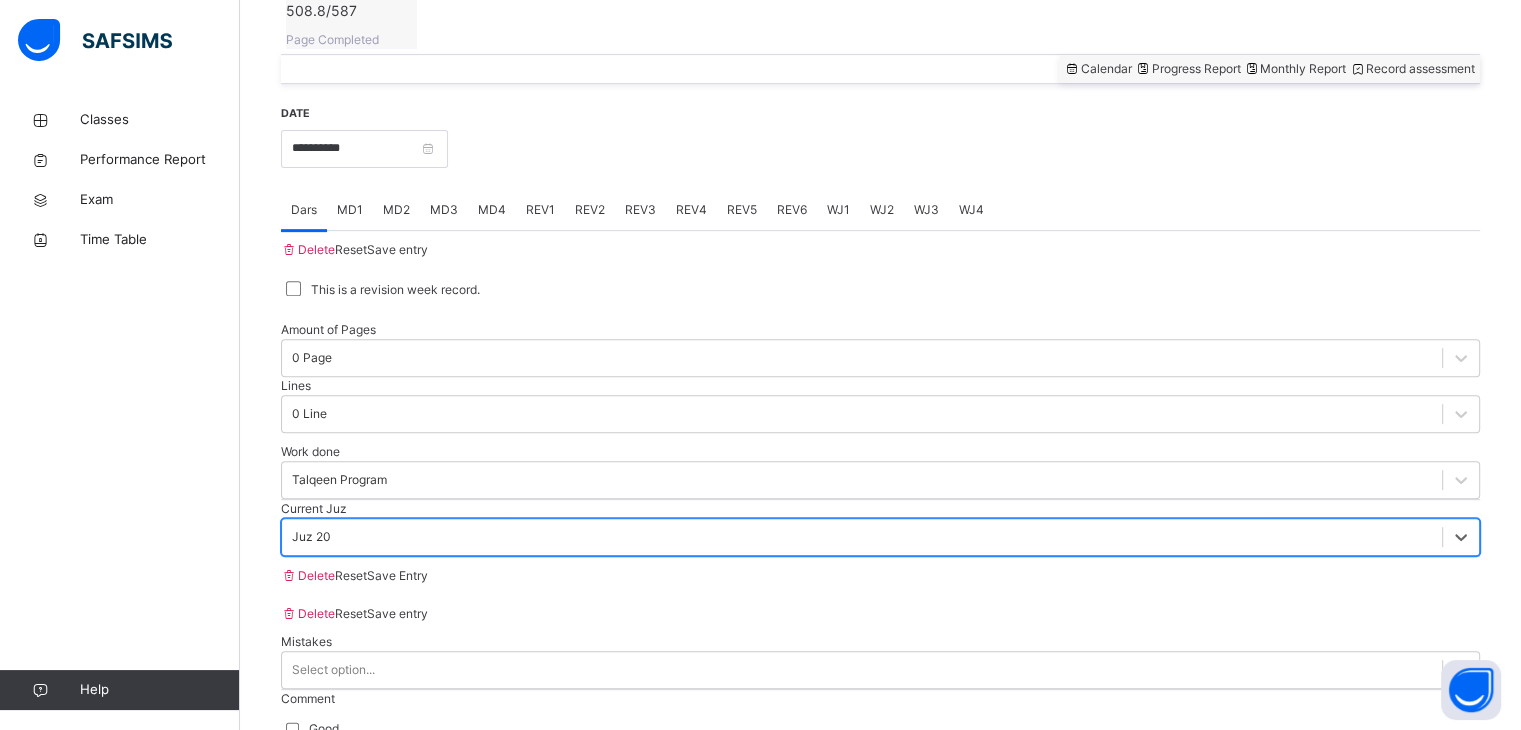 click on "Save entry" at bounding box center (397, 250) 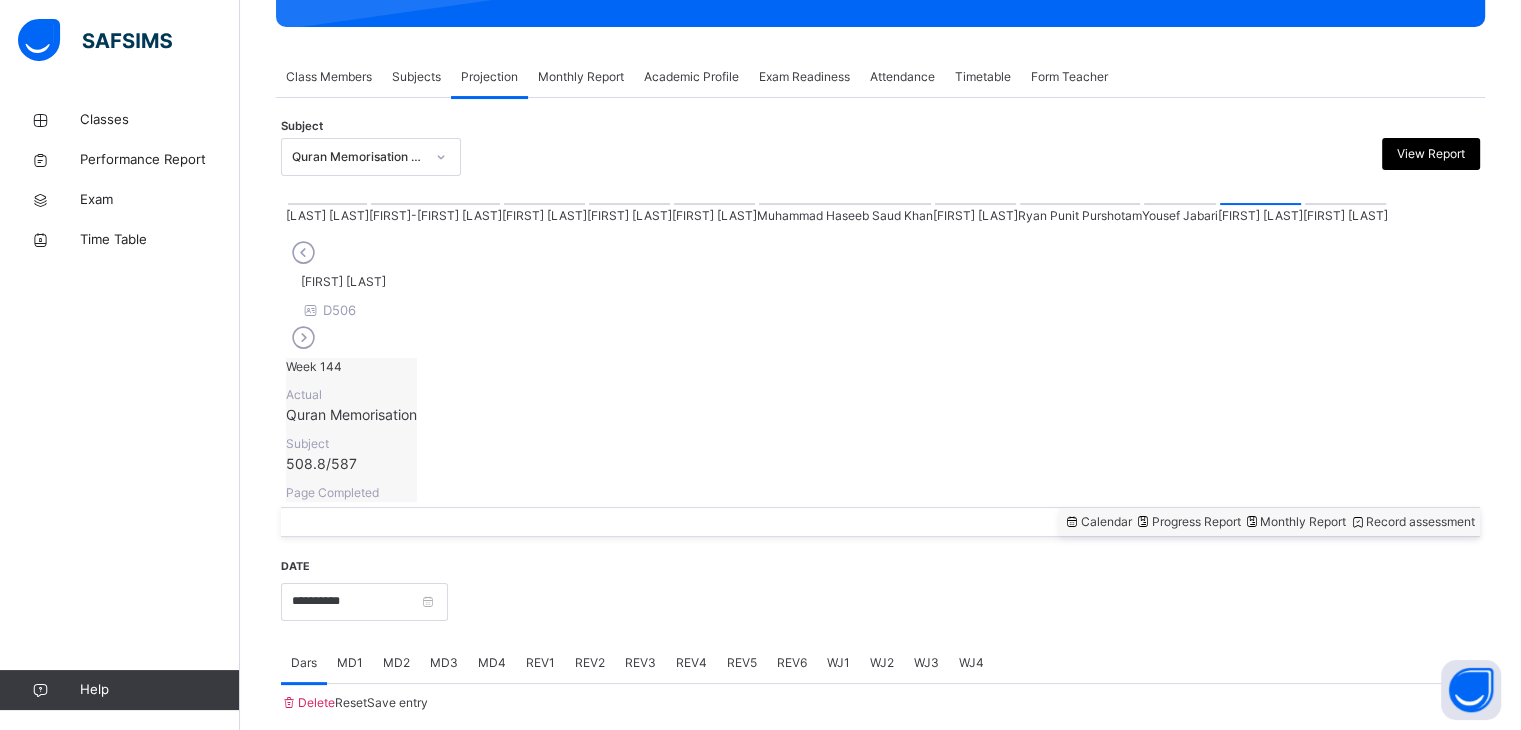scroll, scrollTop: 772, scrollLeft: 0, axis: vertical 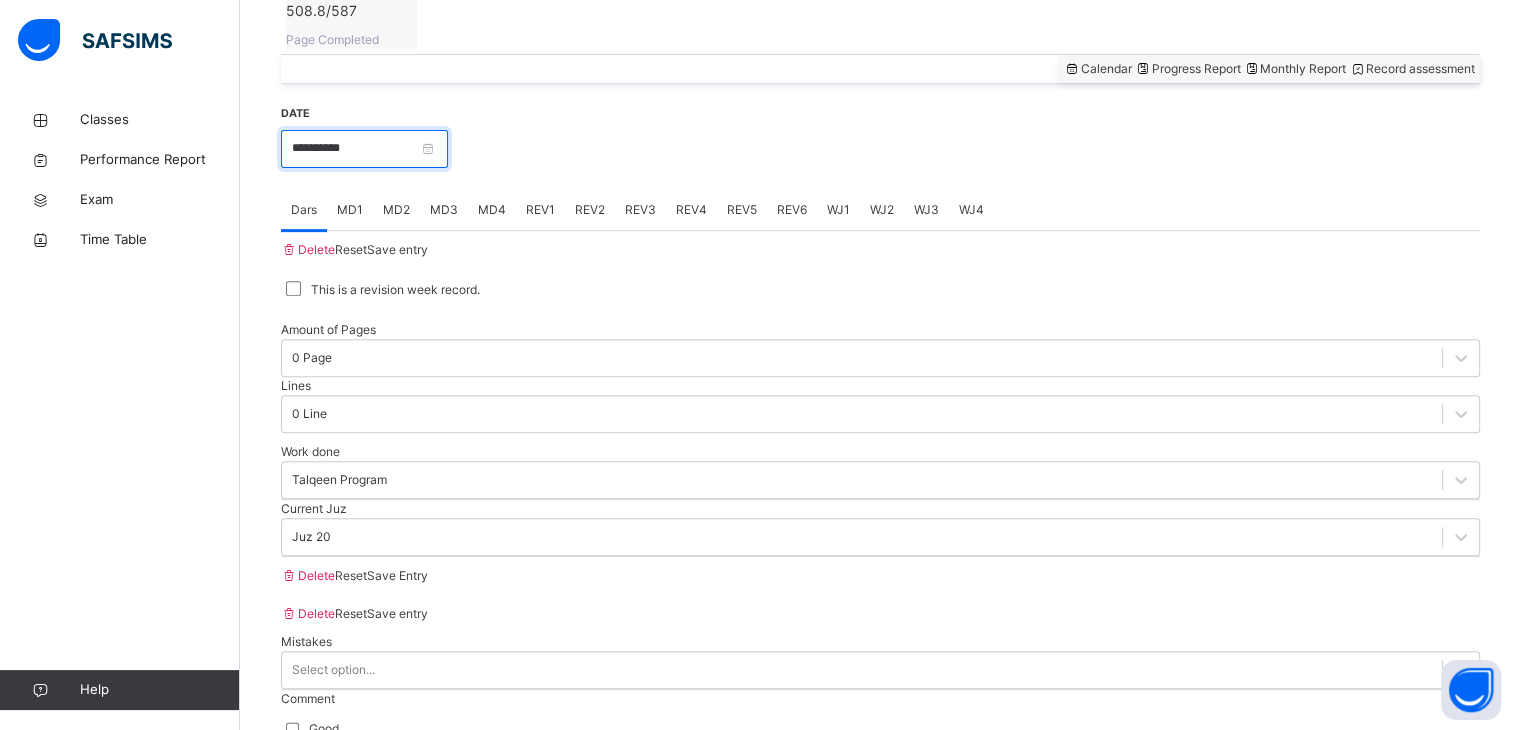 click on "**********" at bounding box center (364, 149) 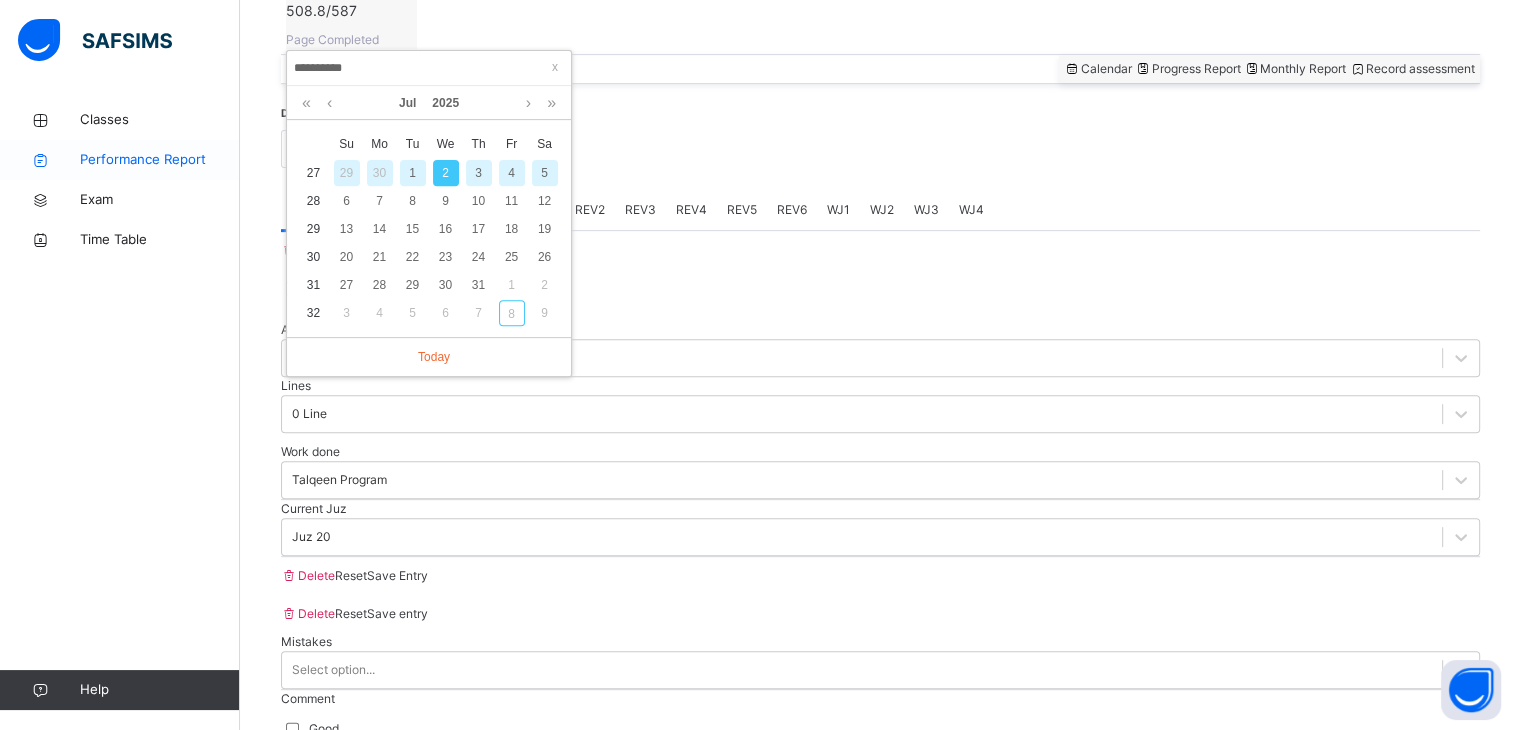 click on "Performance Report" at bounding box center (160, 160) 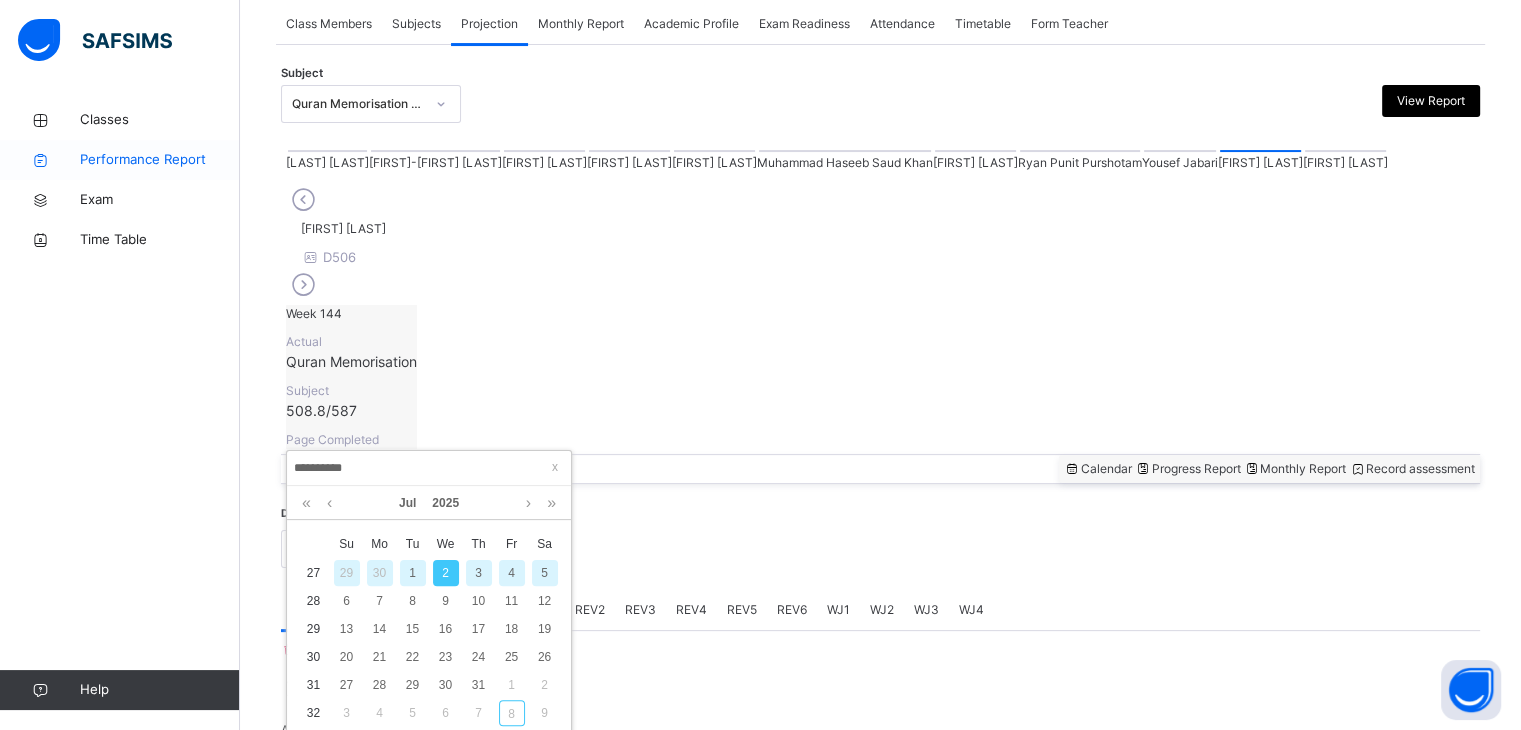 select on "****" 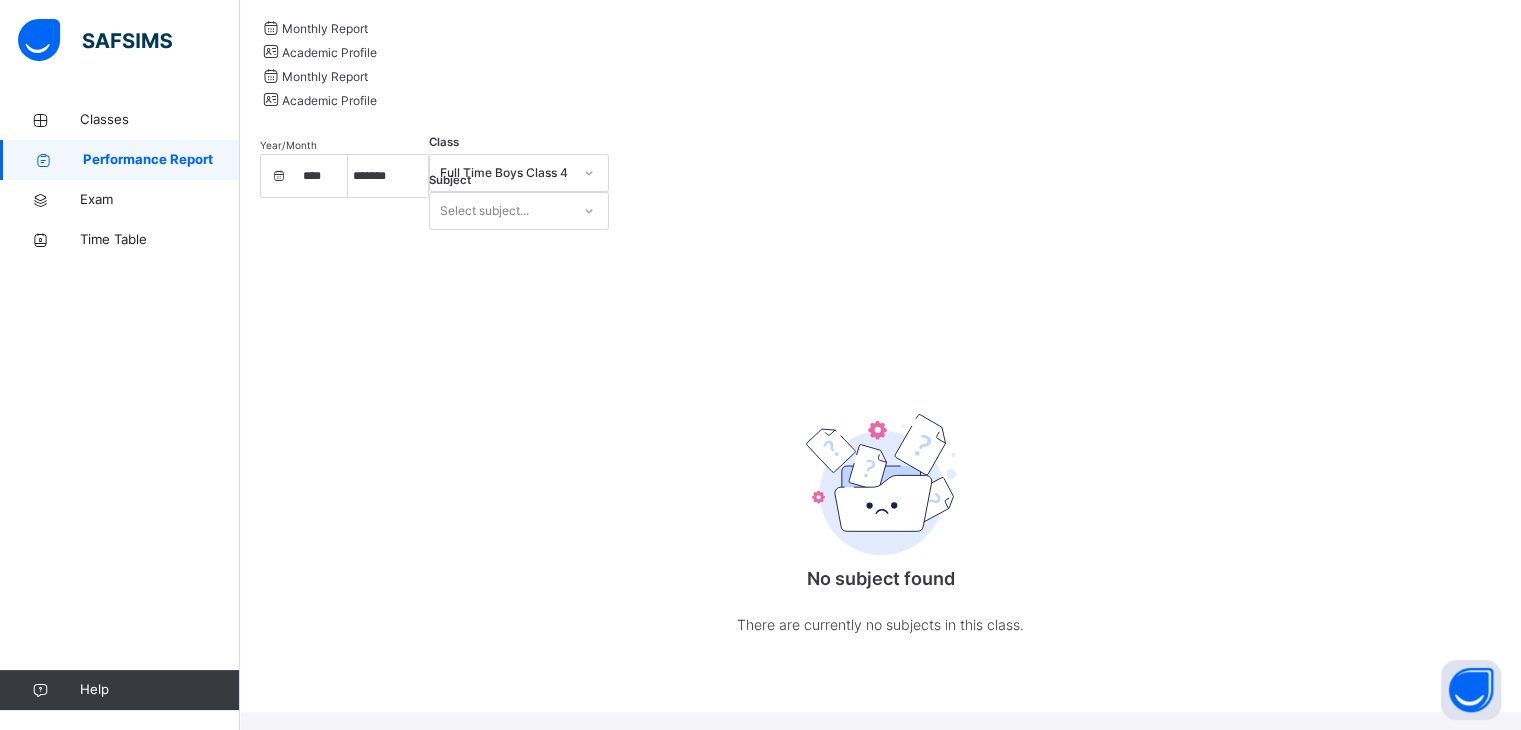 scroll, scrollTop: 0, scrollLeft: 0, axis: both 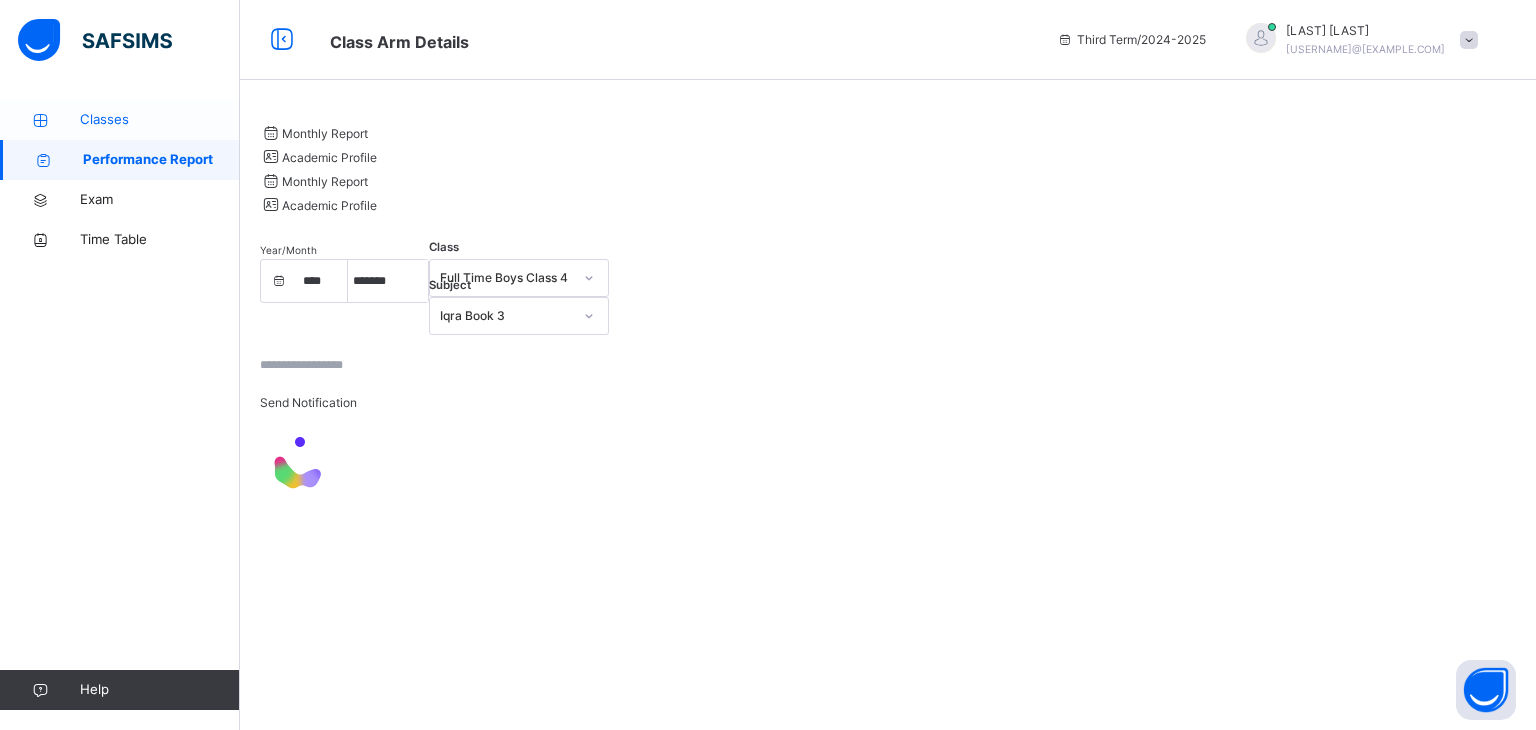 click on "Classes" at bounding box center [120, 120] 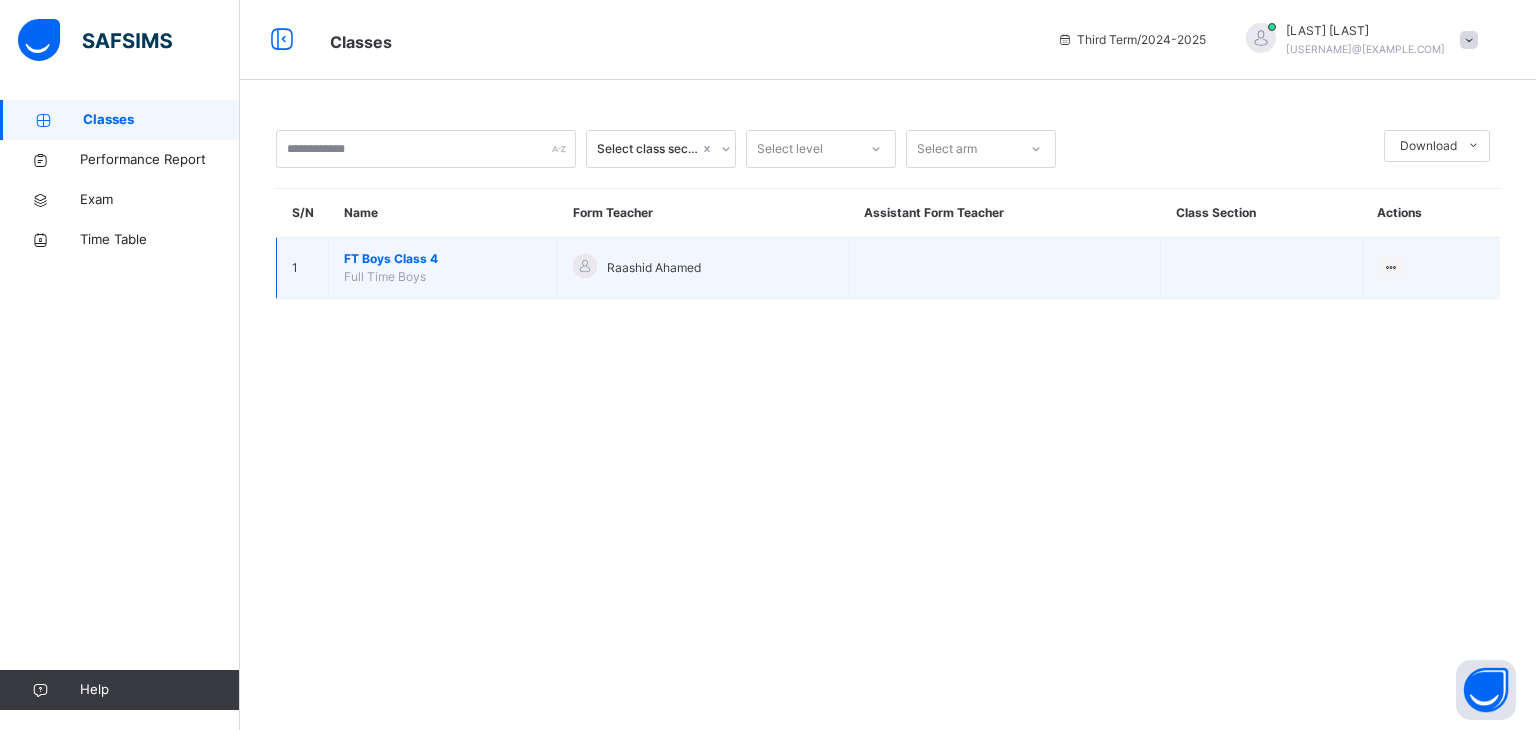 click on "FT Boys   Class 4" at bounding box center [443, 259] 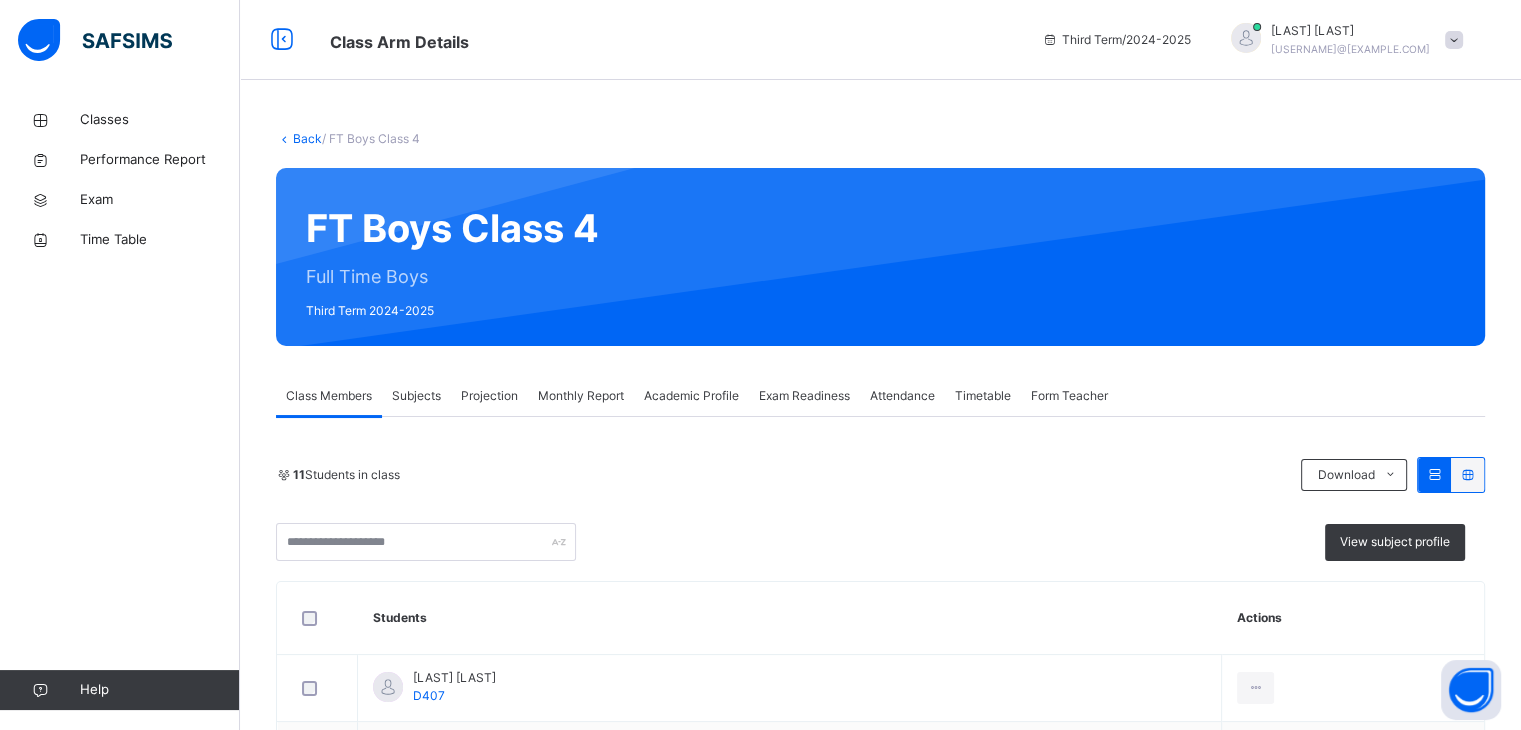 click on "Monthly Report" at bounding box center (581, 396) 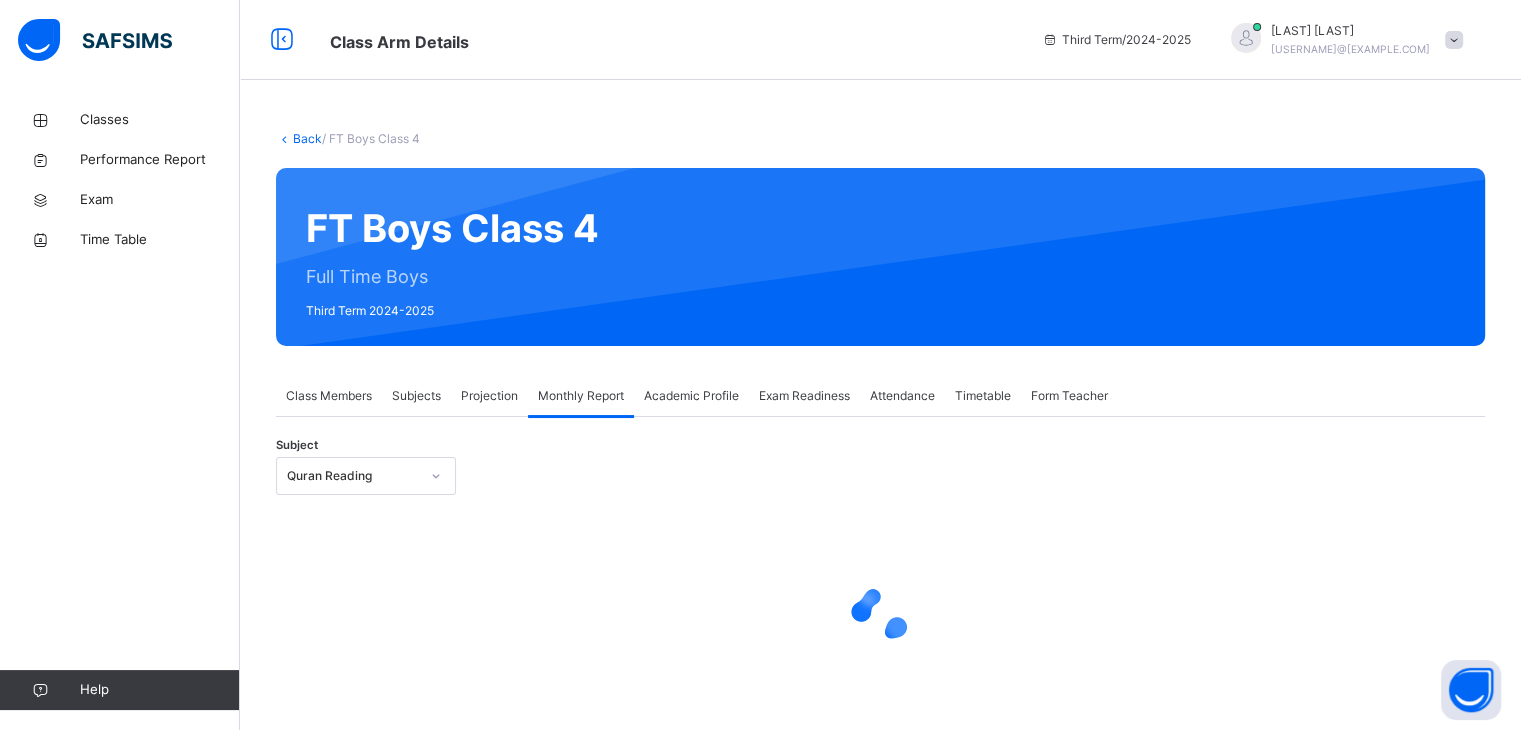 click on "Projection" at bounding box center [489, 396] 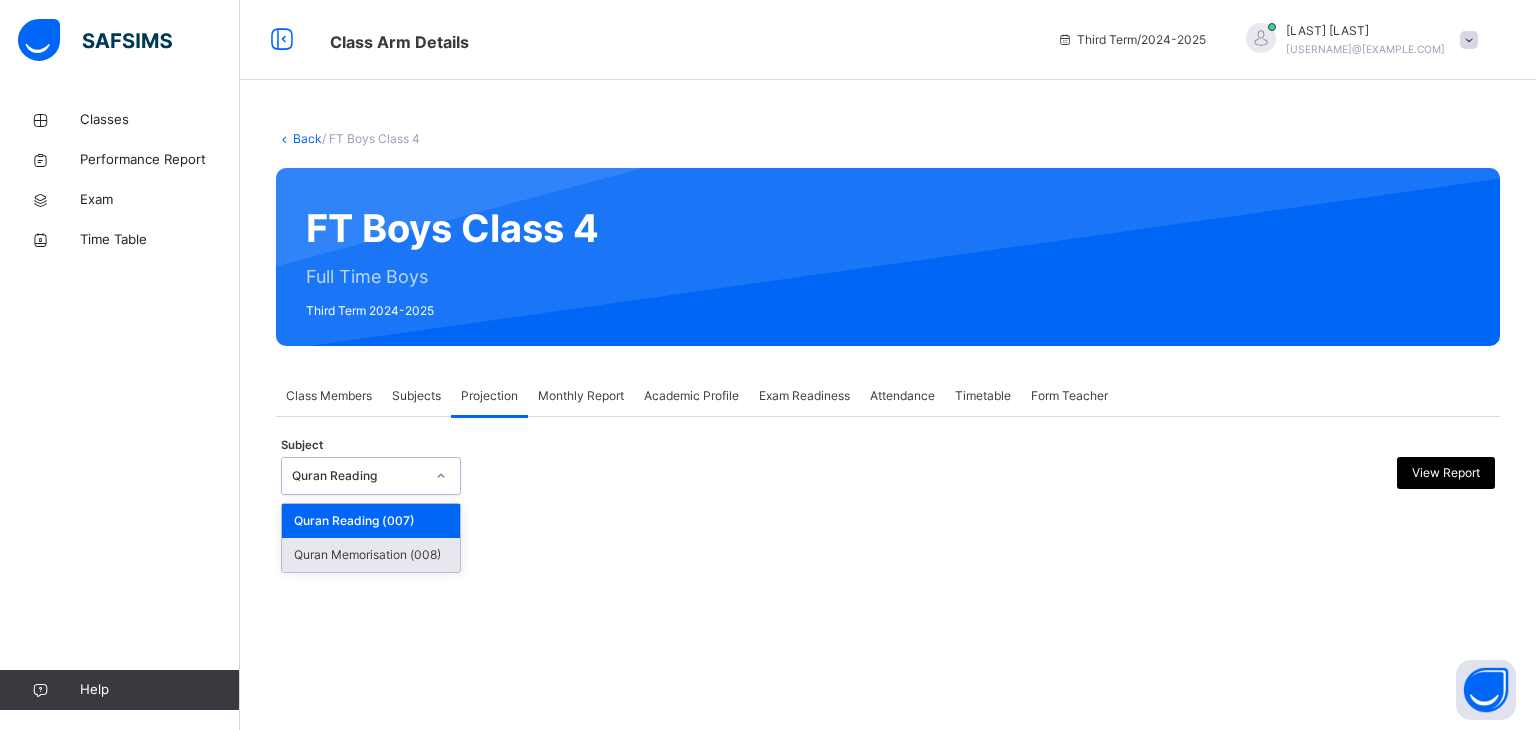 click on "Quran Memorisation (008)" at bounding box center [371, 555] 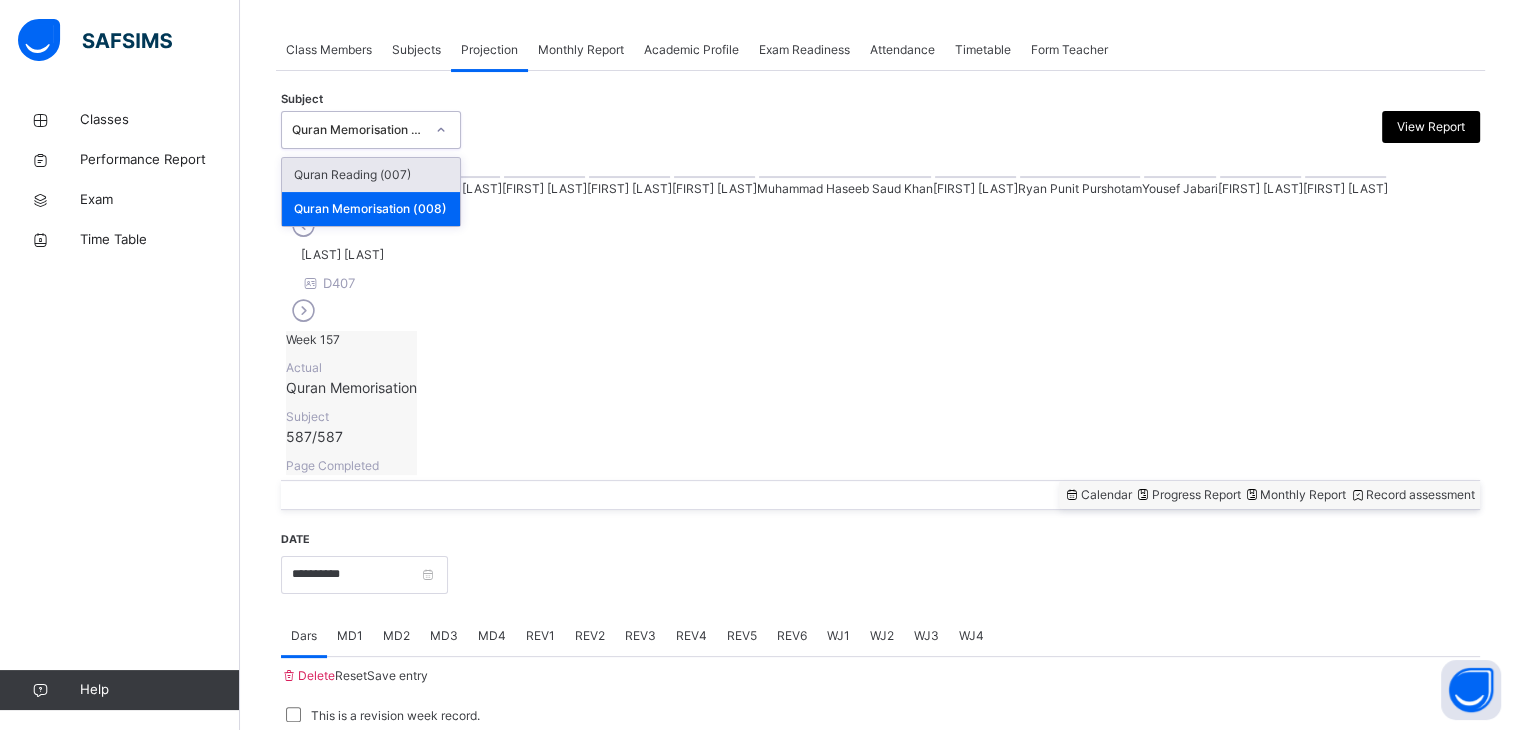 scroll, scrollTop: 354, scrollLeft: 0, axis: vertical 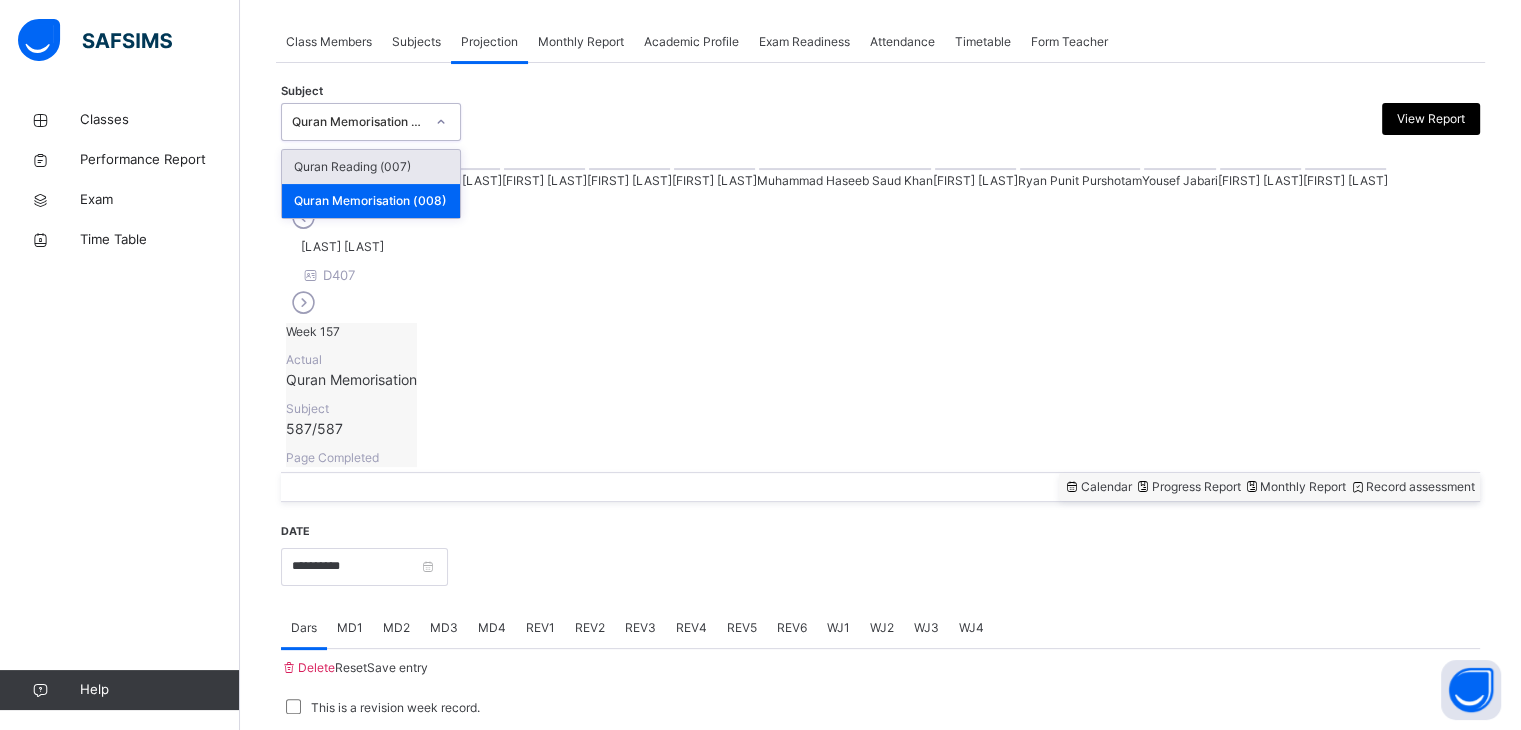 click on "Classes Performance Report Exam Time Table   Help" at bounding box center (120, 405) 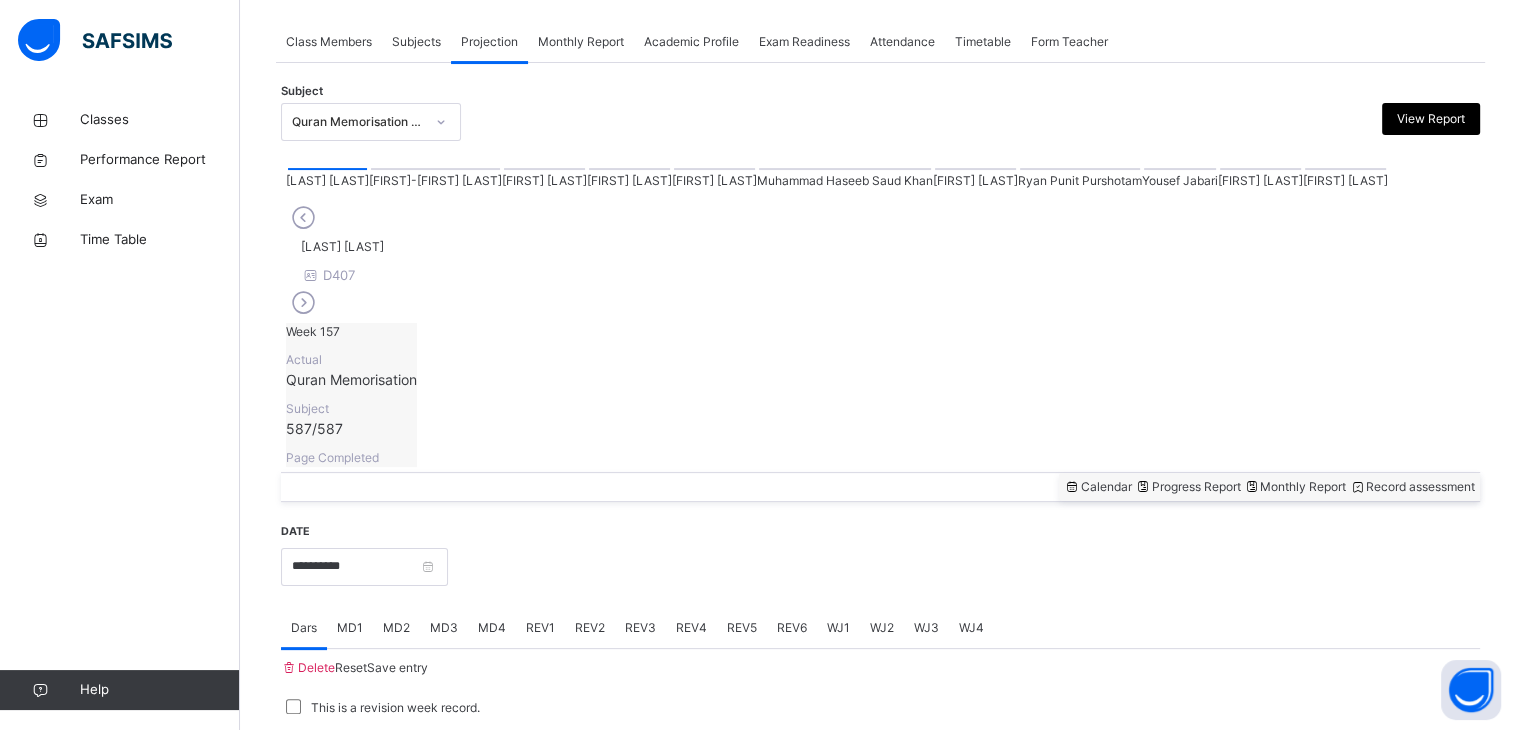 click on "[FIRST]  [LAST]" at bounding box center (1345, 178) 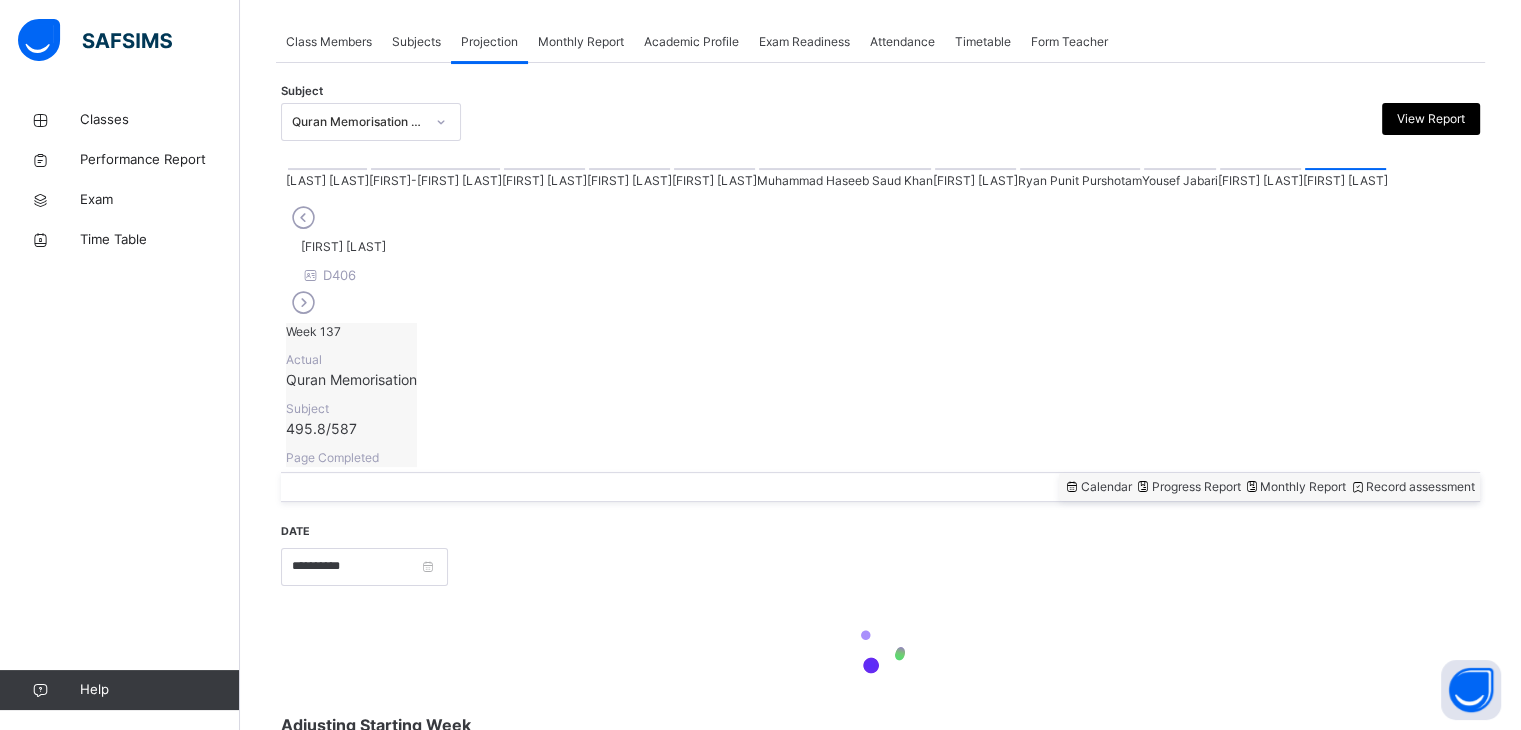 scroll, scrollTop: 319, scrollLeft: 0, axis: vertical 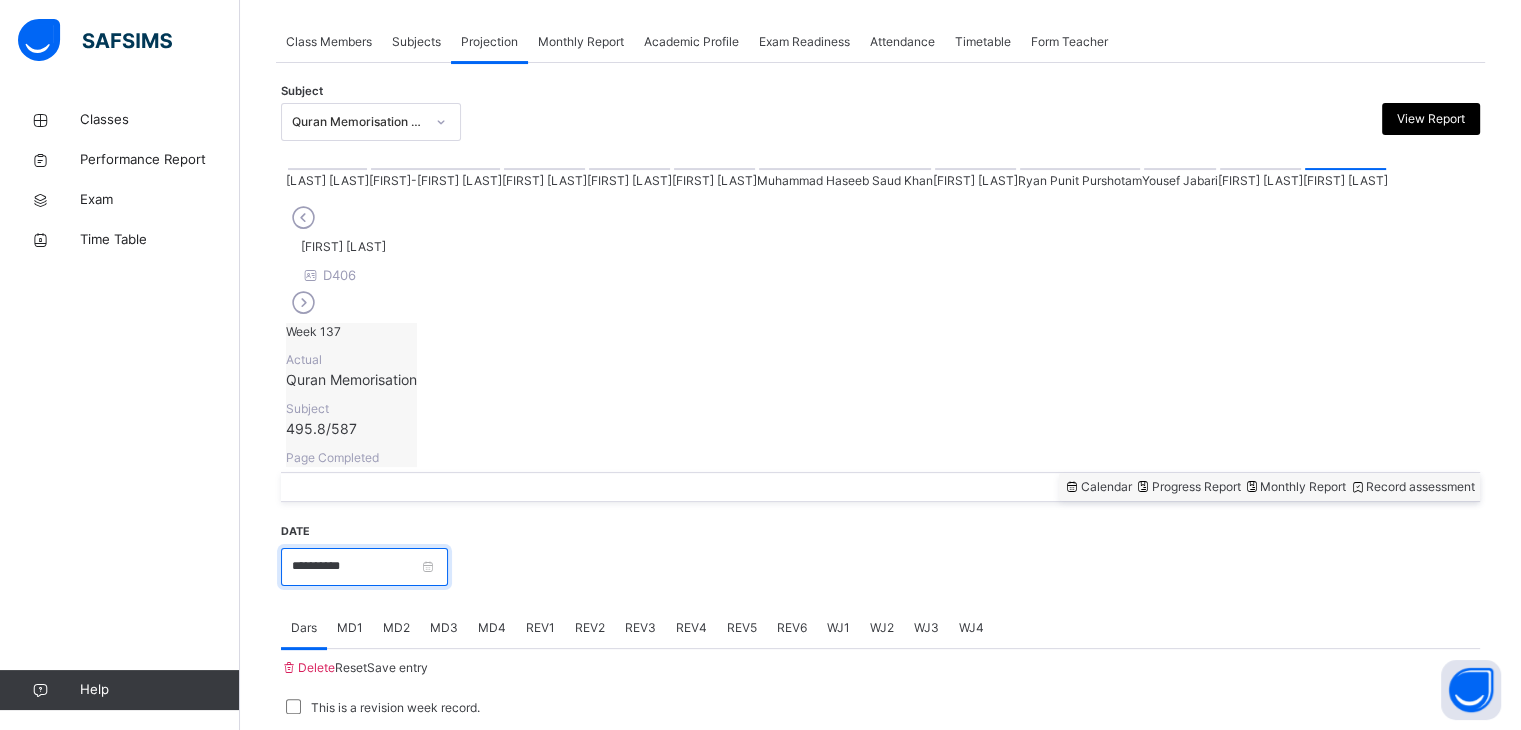 click on "**********" at bounding box center (364, 567) 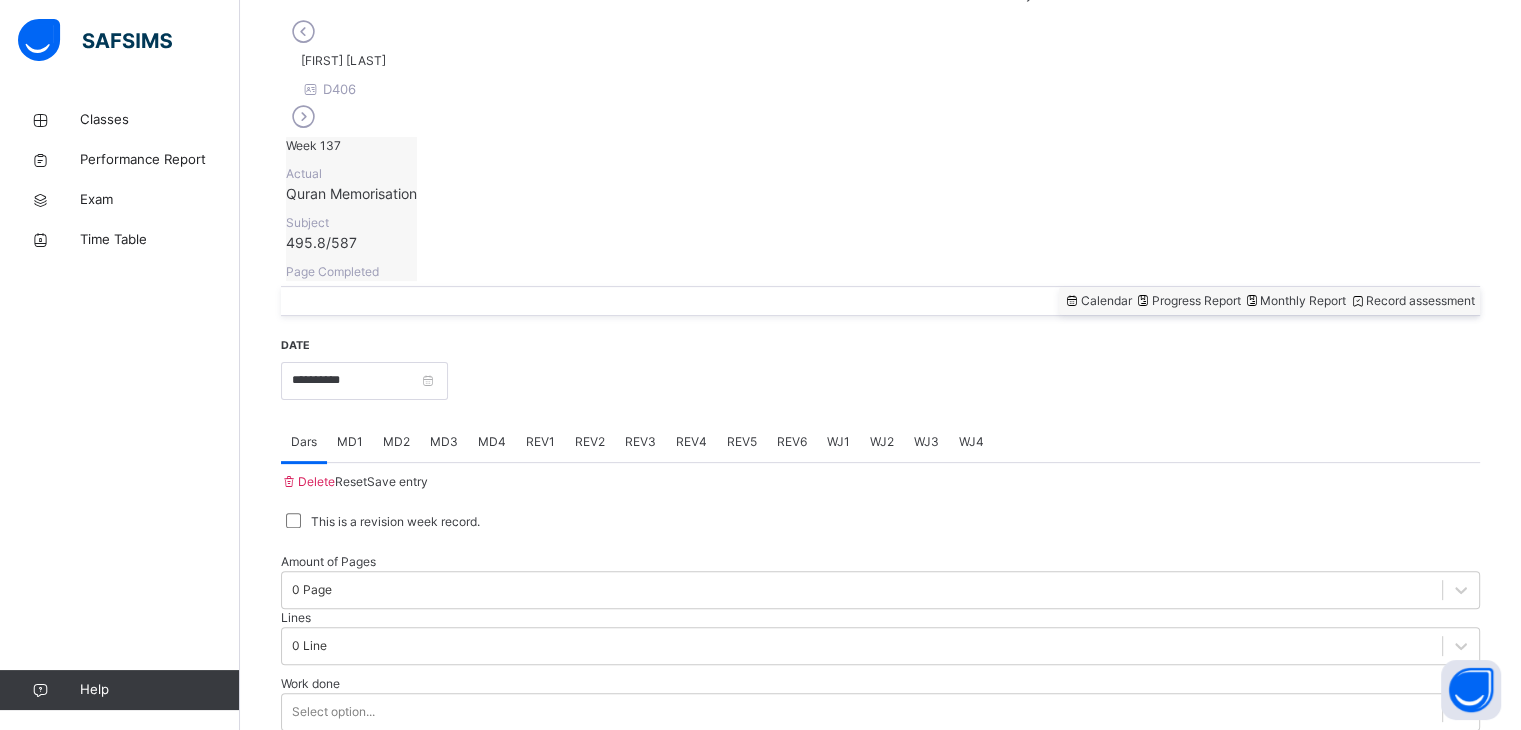 scroll, scrollTop: 709, scrollLeft: 0, axis: vertical 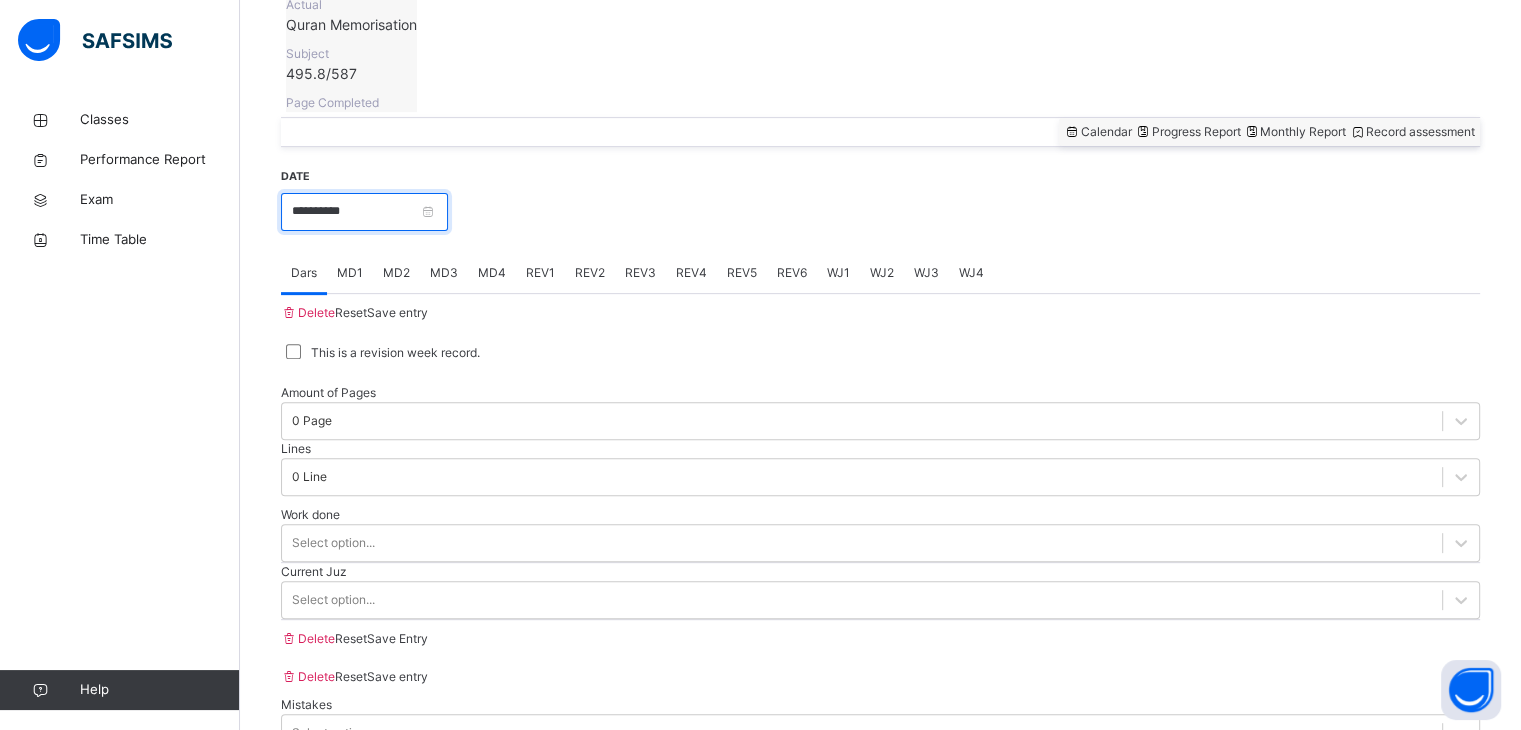 click on "**********" at bounding box center (364, 212) 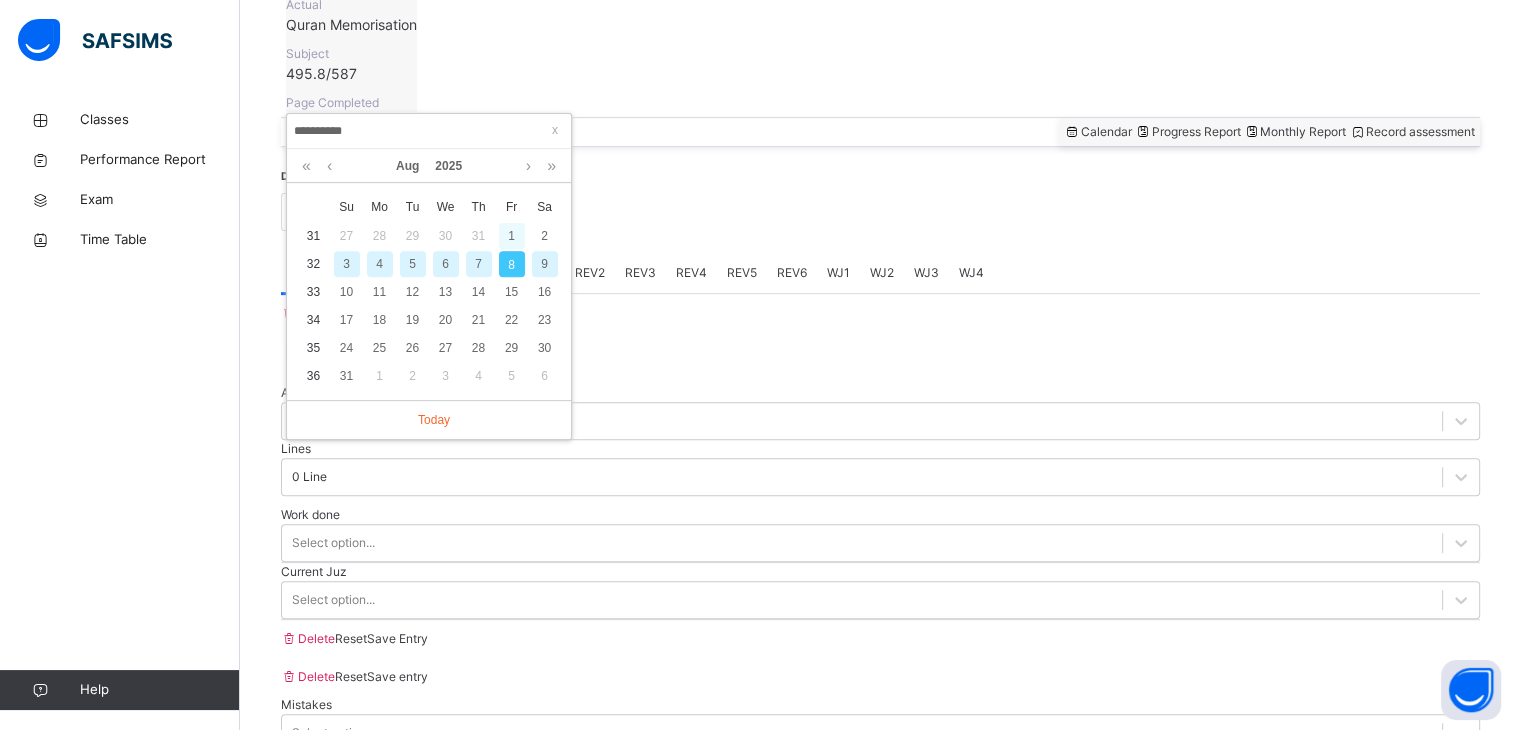 click on "1" at bounding box center [512, 236] 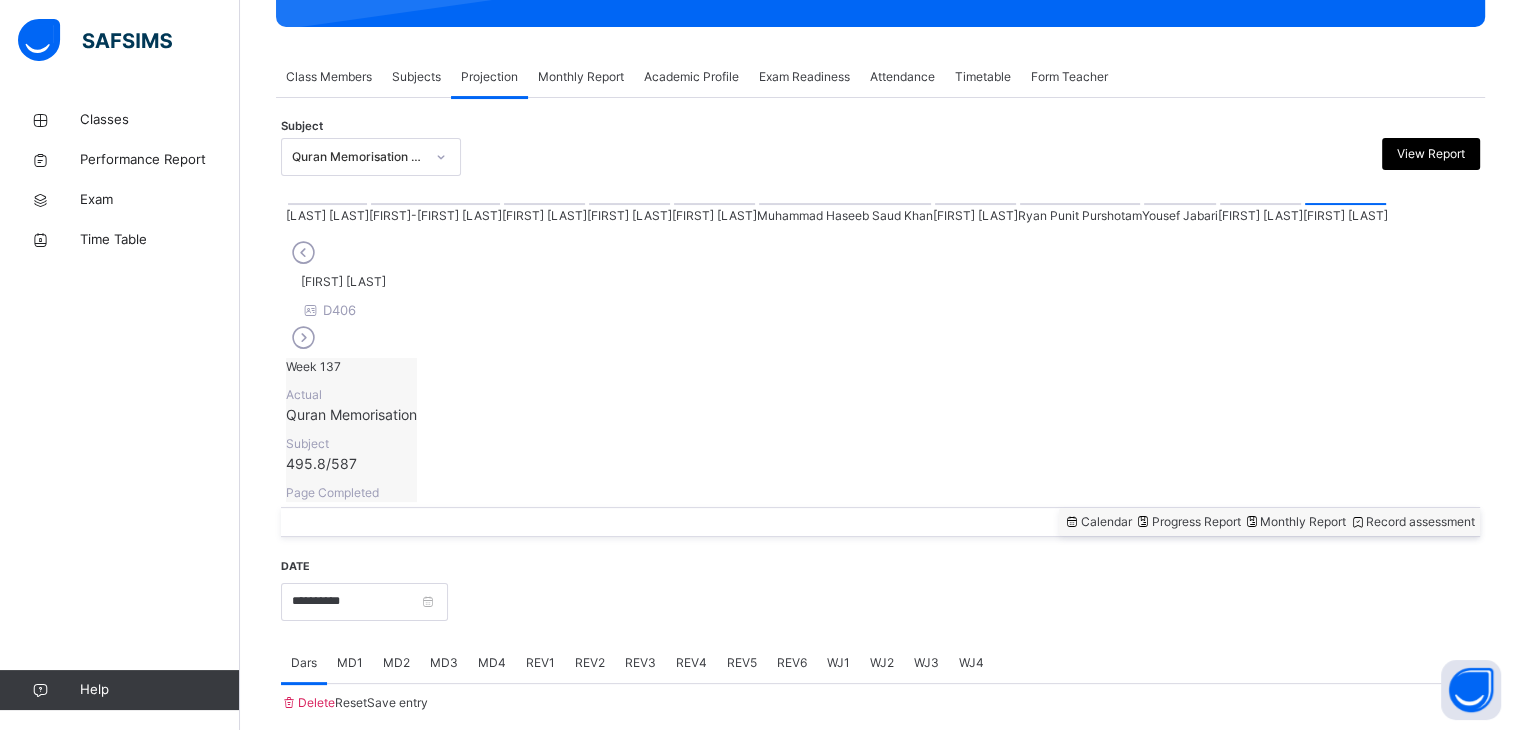 scroll, scrollTop: 709, scrollLeft: 0, axis: vertical 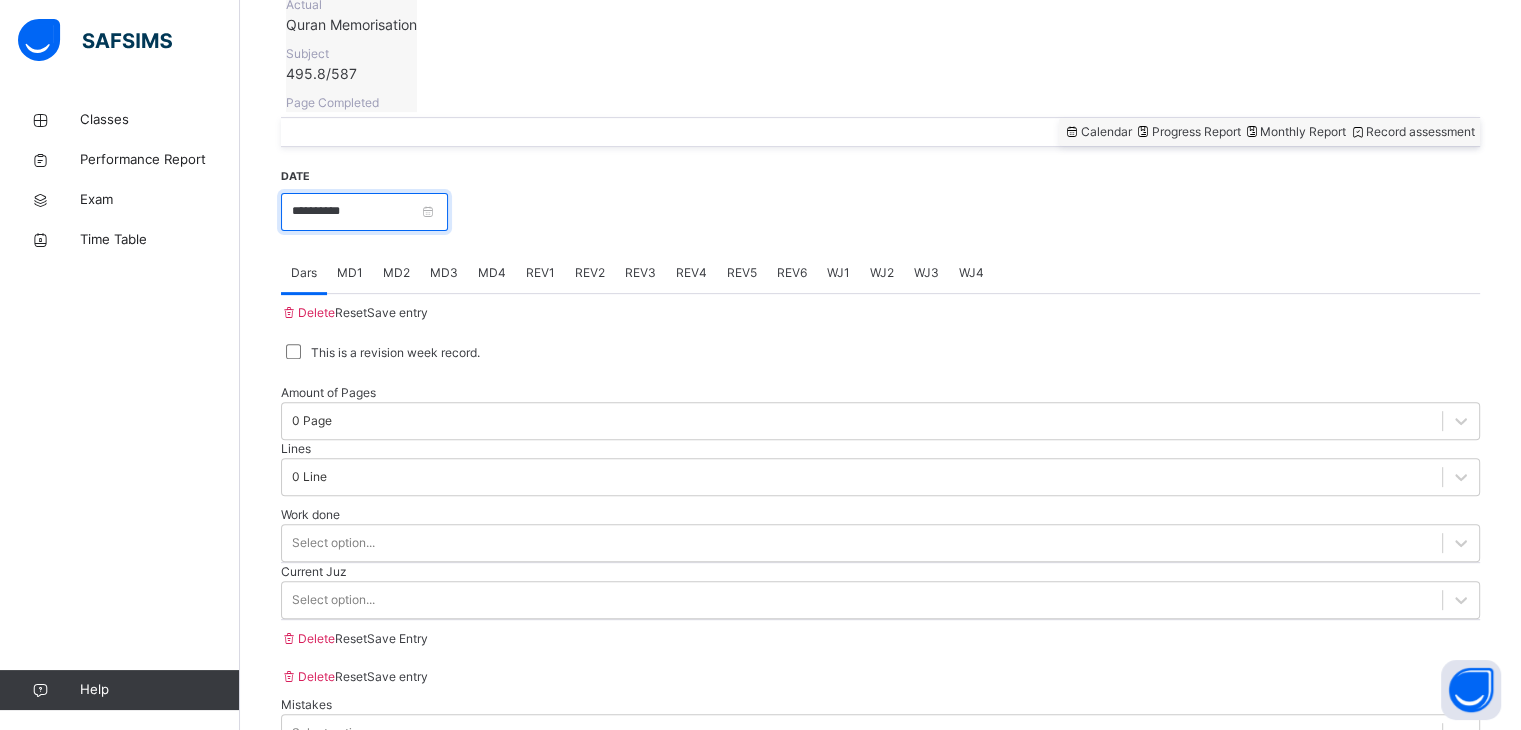 click on "**********" at bounding box center (364, 212) 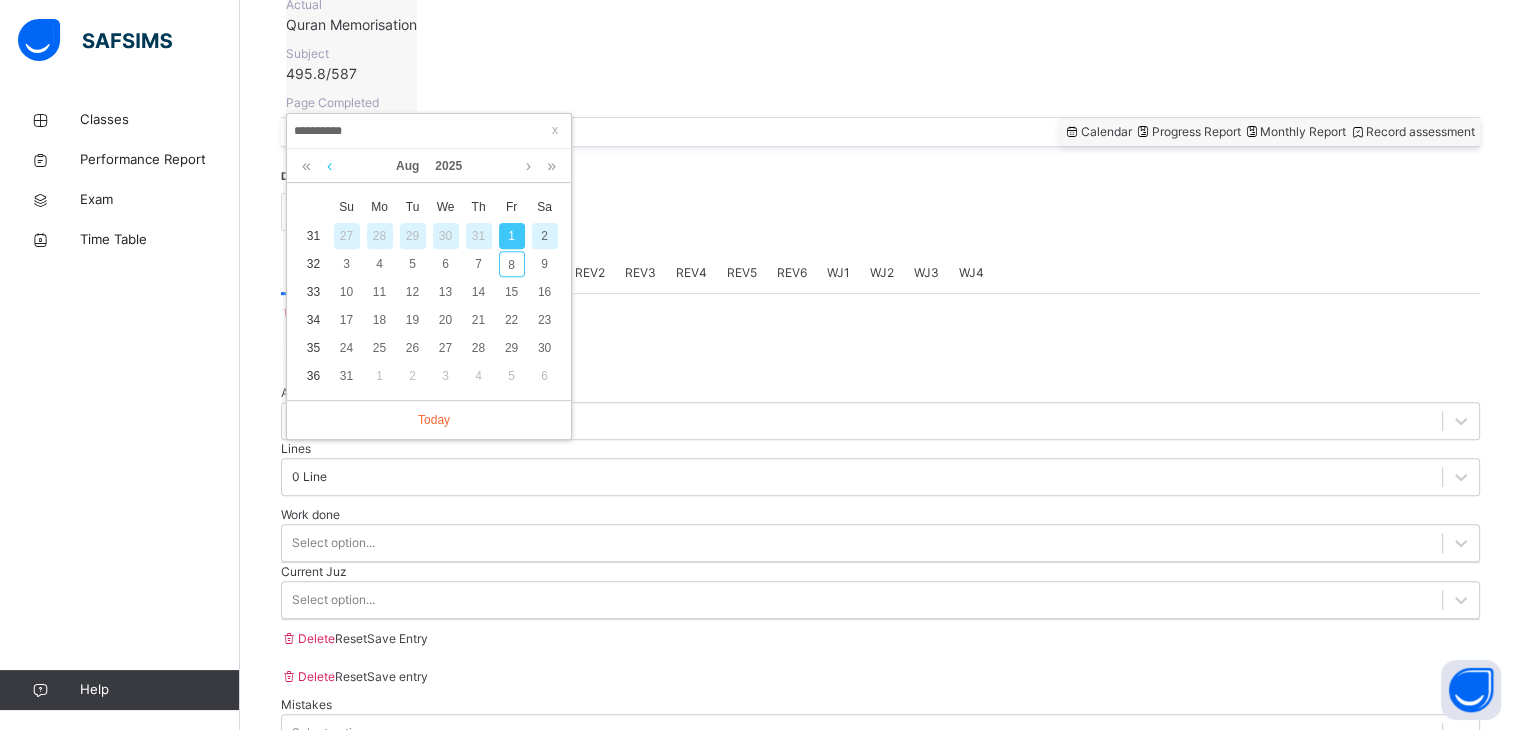 click at bounding box center (329, 166) 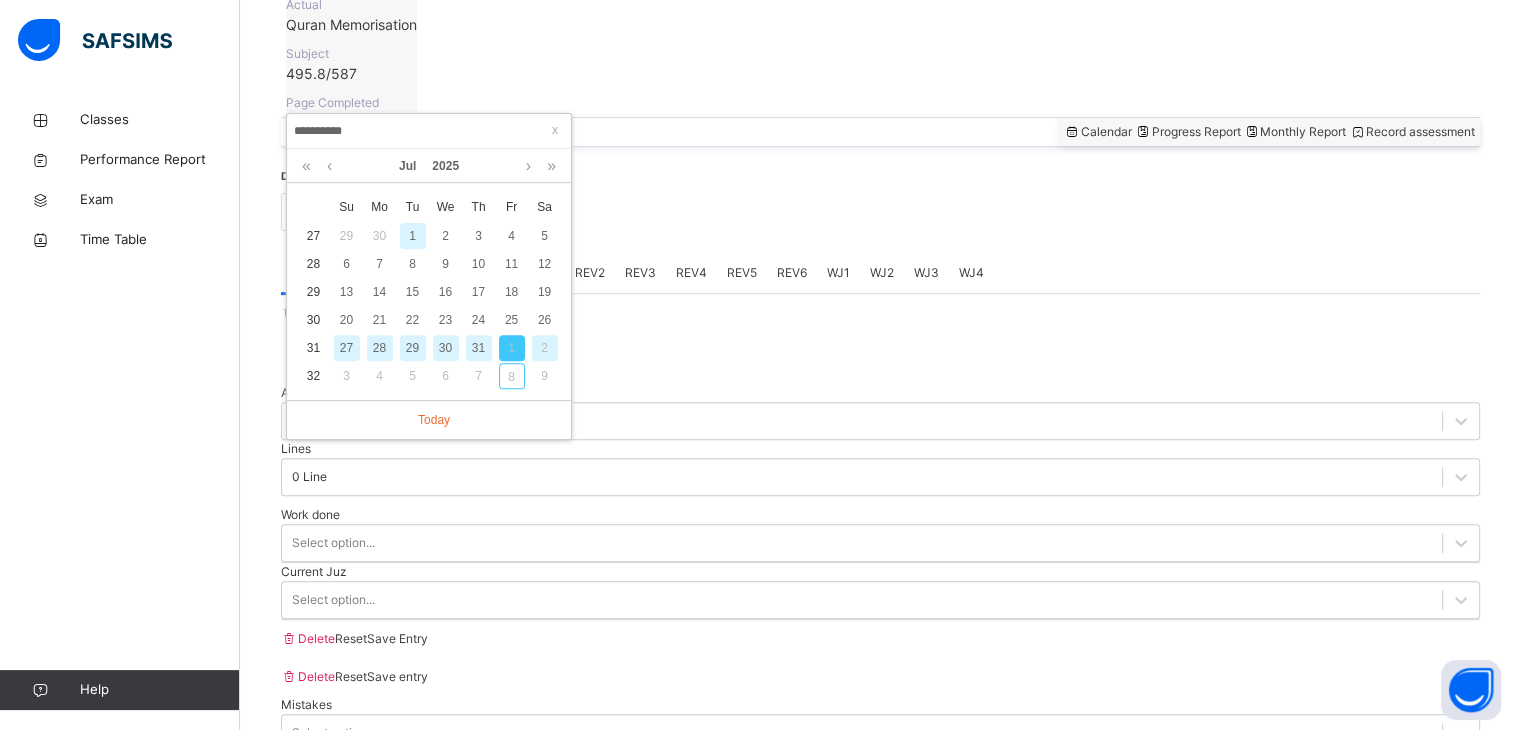 click on "1" at bounding box center [413, 236] 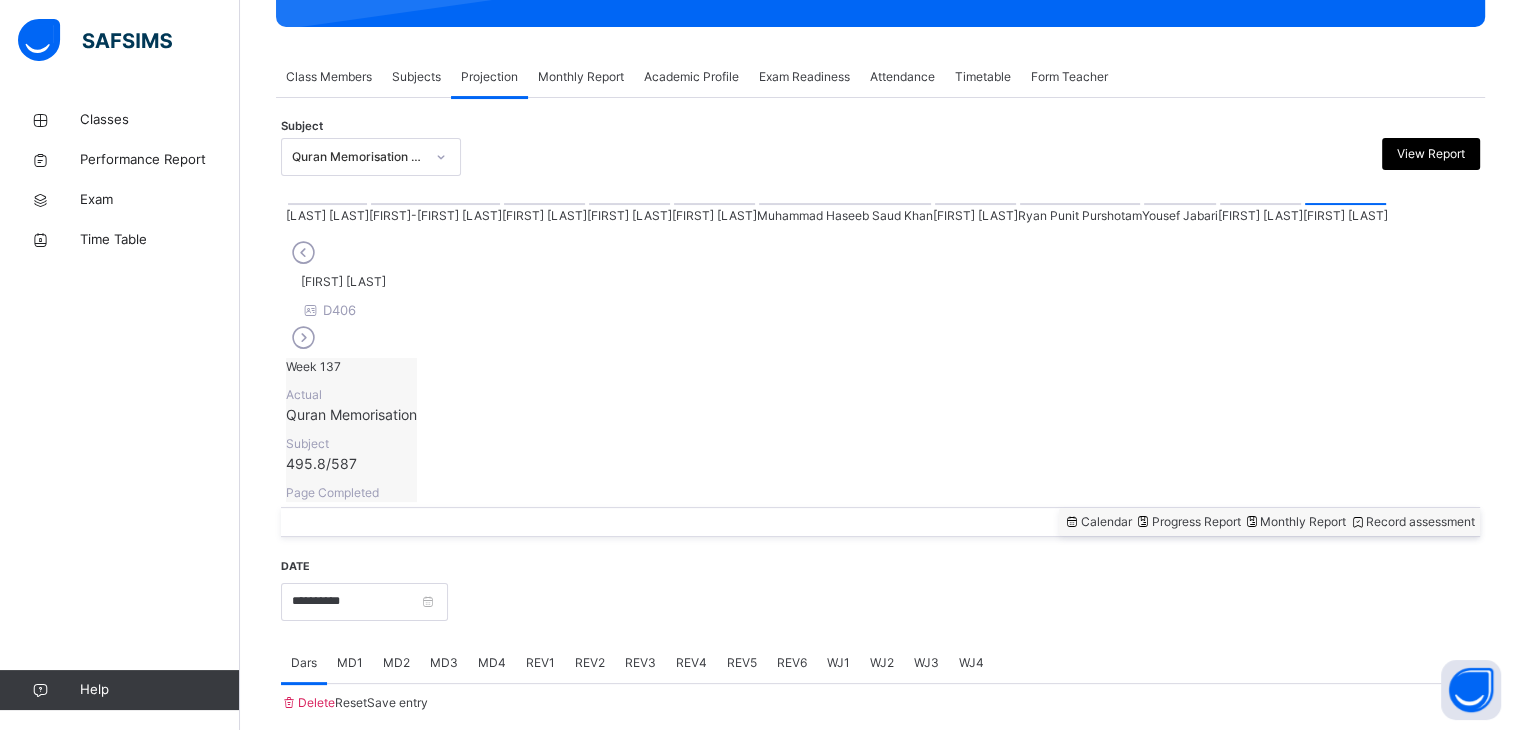 scroll, scrollTop: 709, scrollLeft: 0, axis: vertical 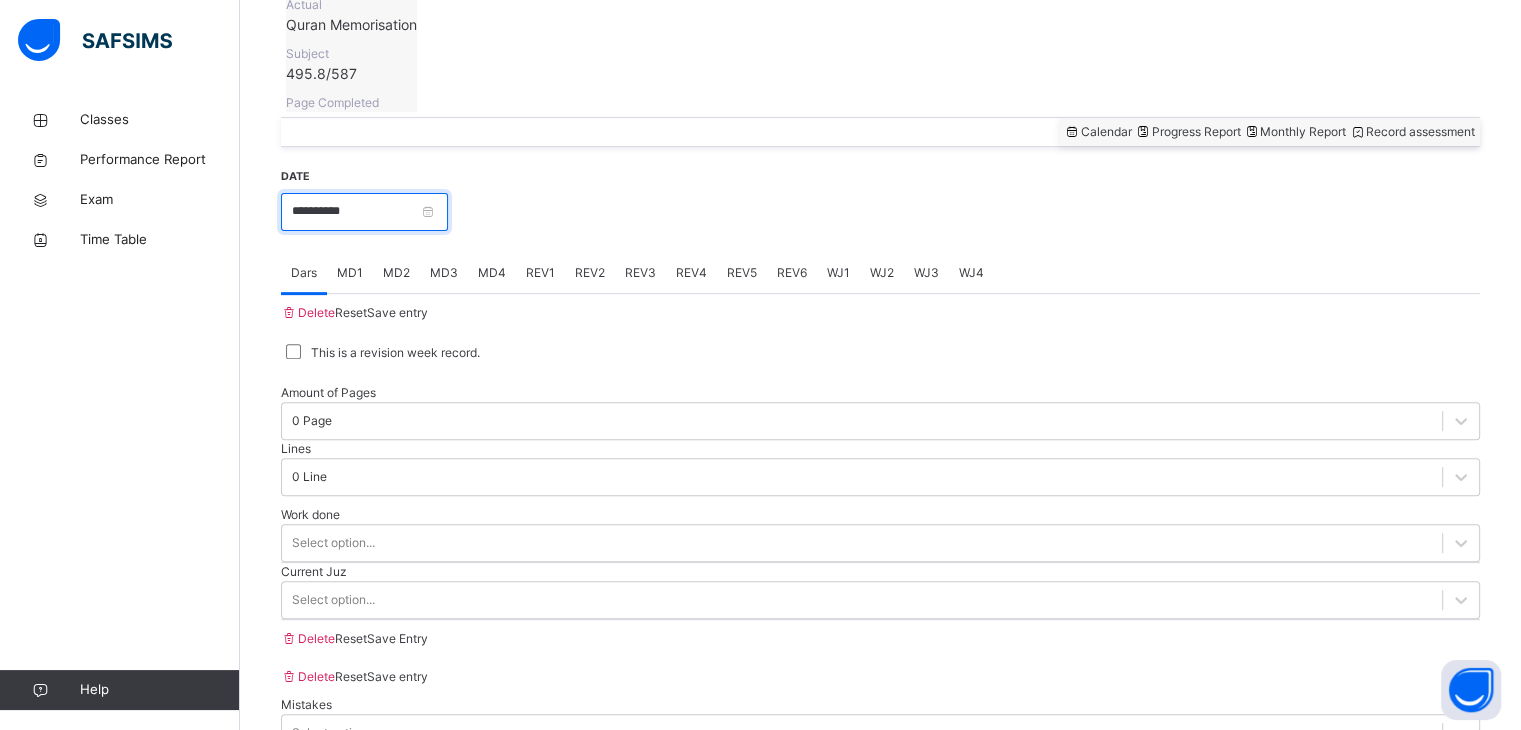 click on "**********" at bounding box center [364, 212] 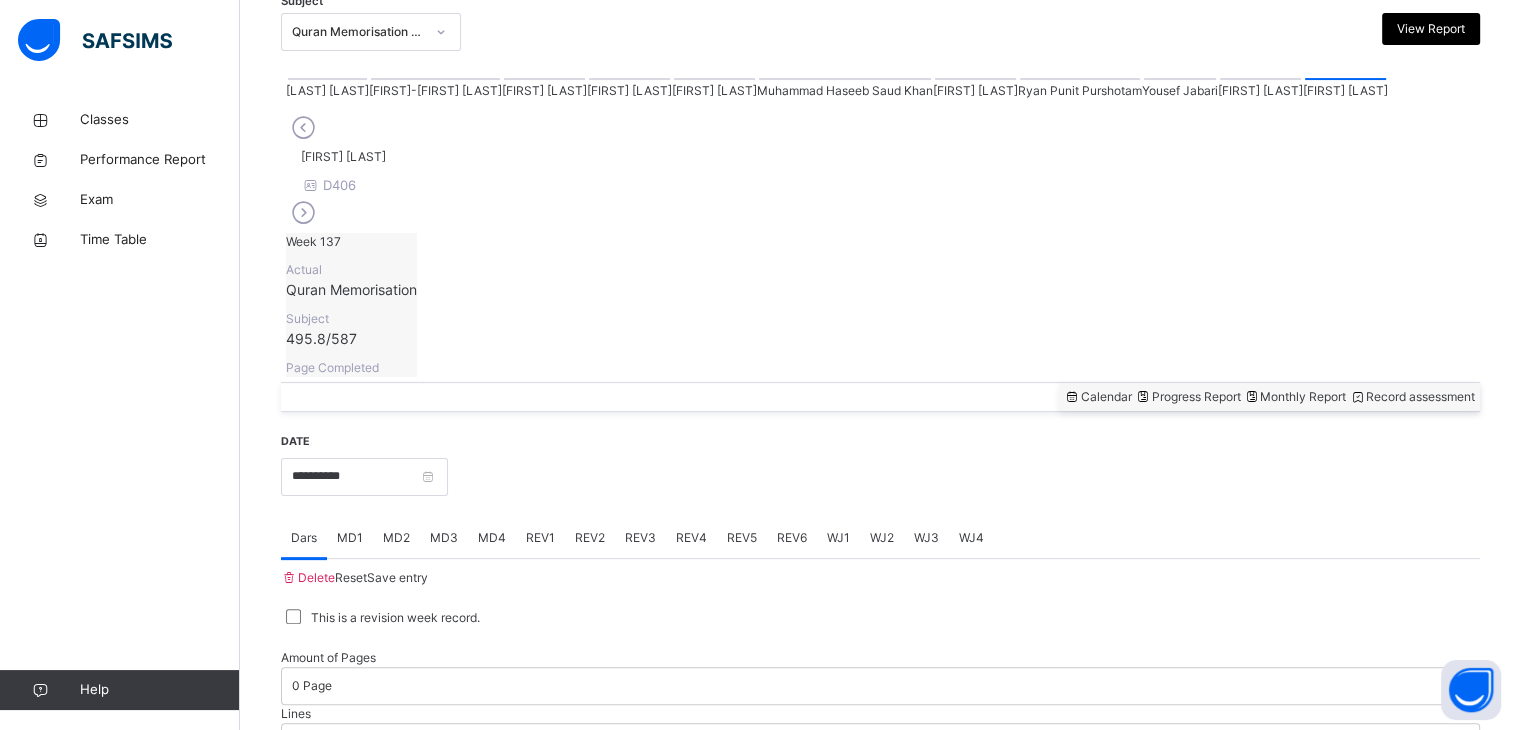 scroll, scrollTop: 575, scrollLeft: 0, axis: vertical 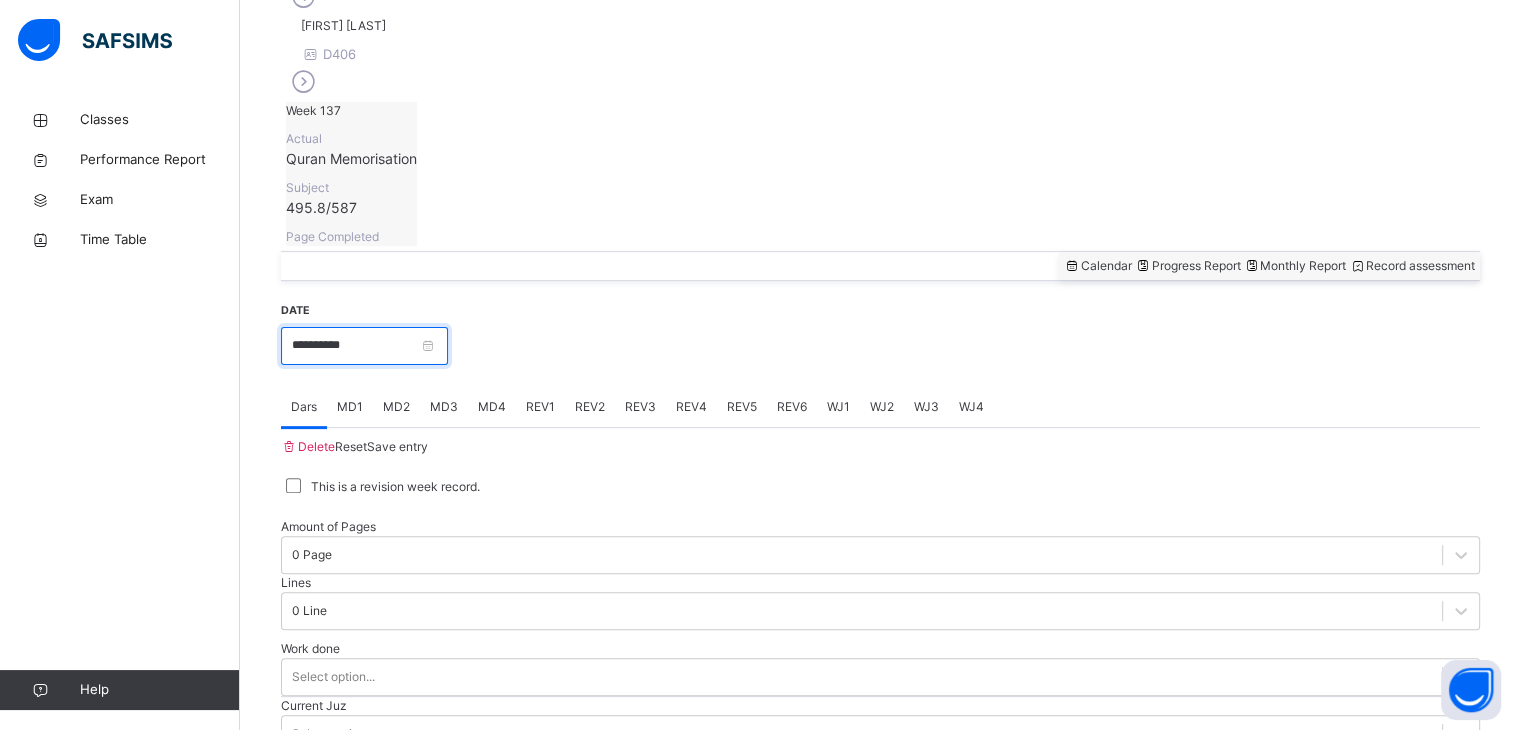 click on "**********" at bounding box center (364, 346) 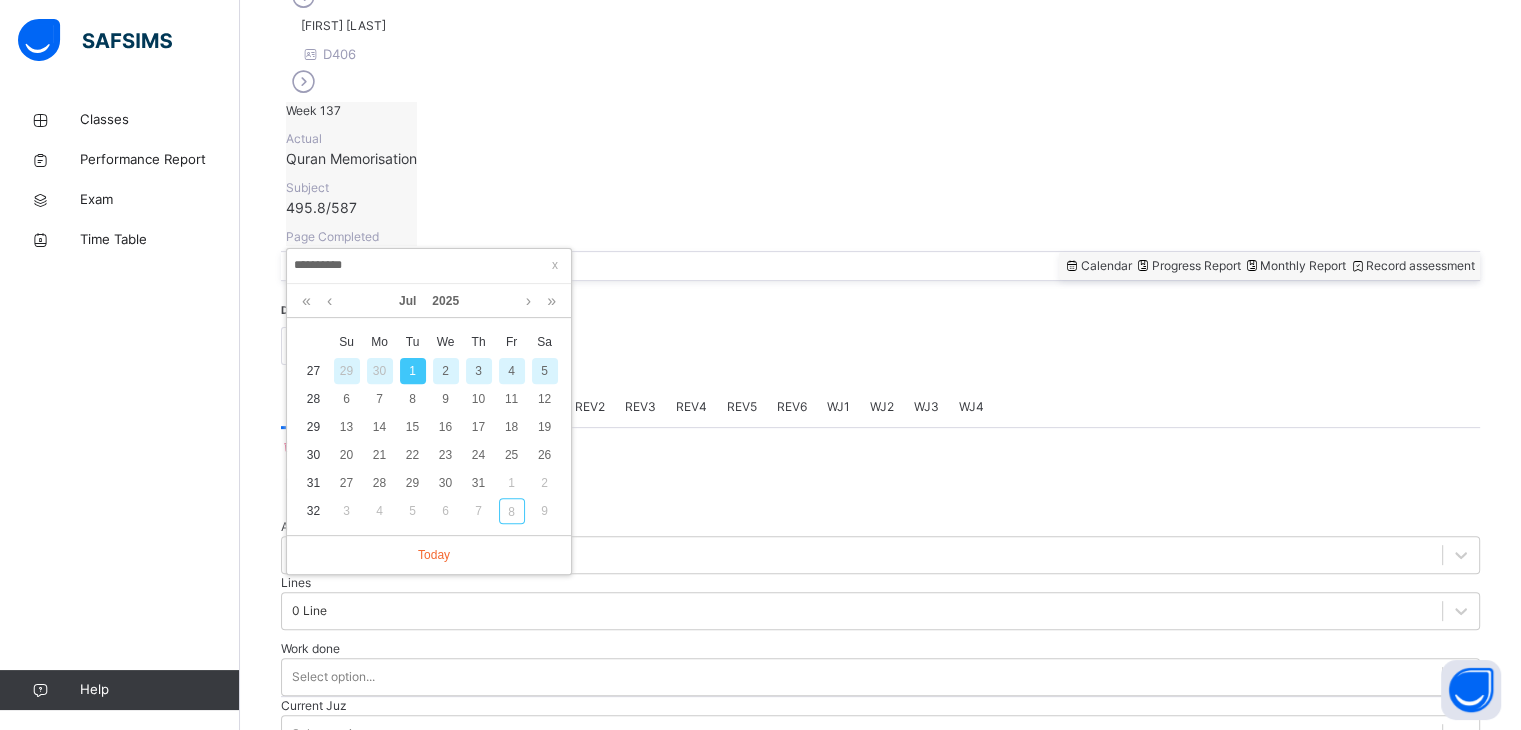 click on "2" at bounding box center [446, 371] 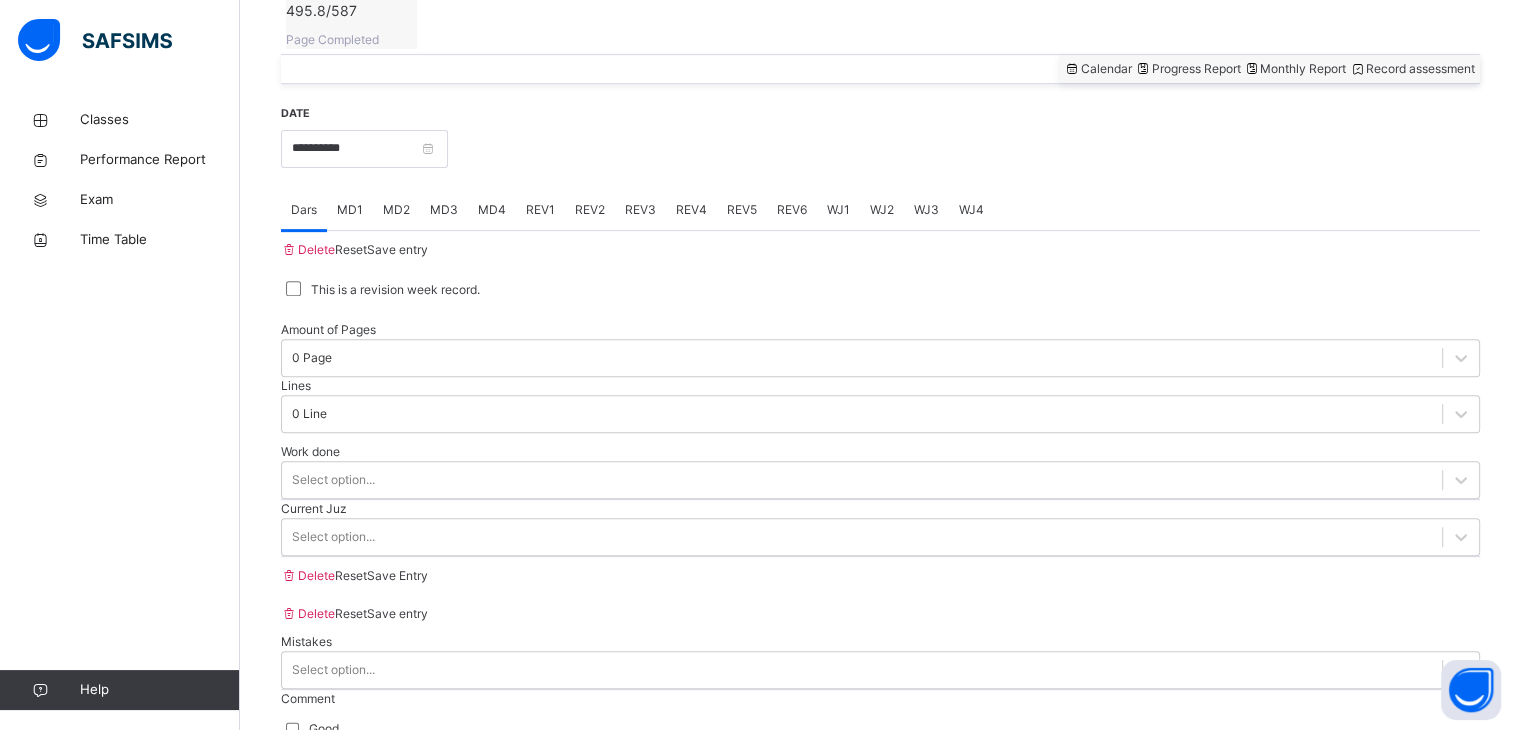 scroll, scrollTop: 771, scrollLeft: 0, axis: vertical 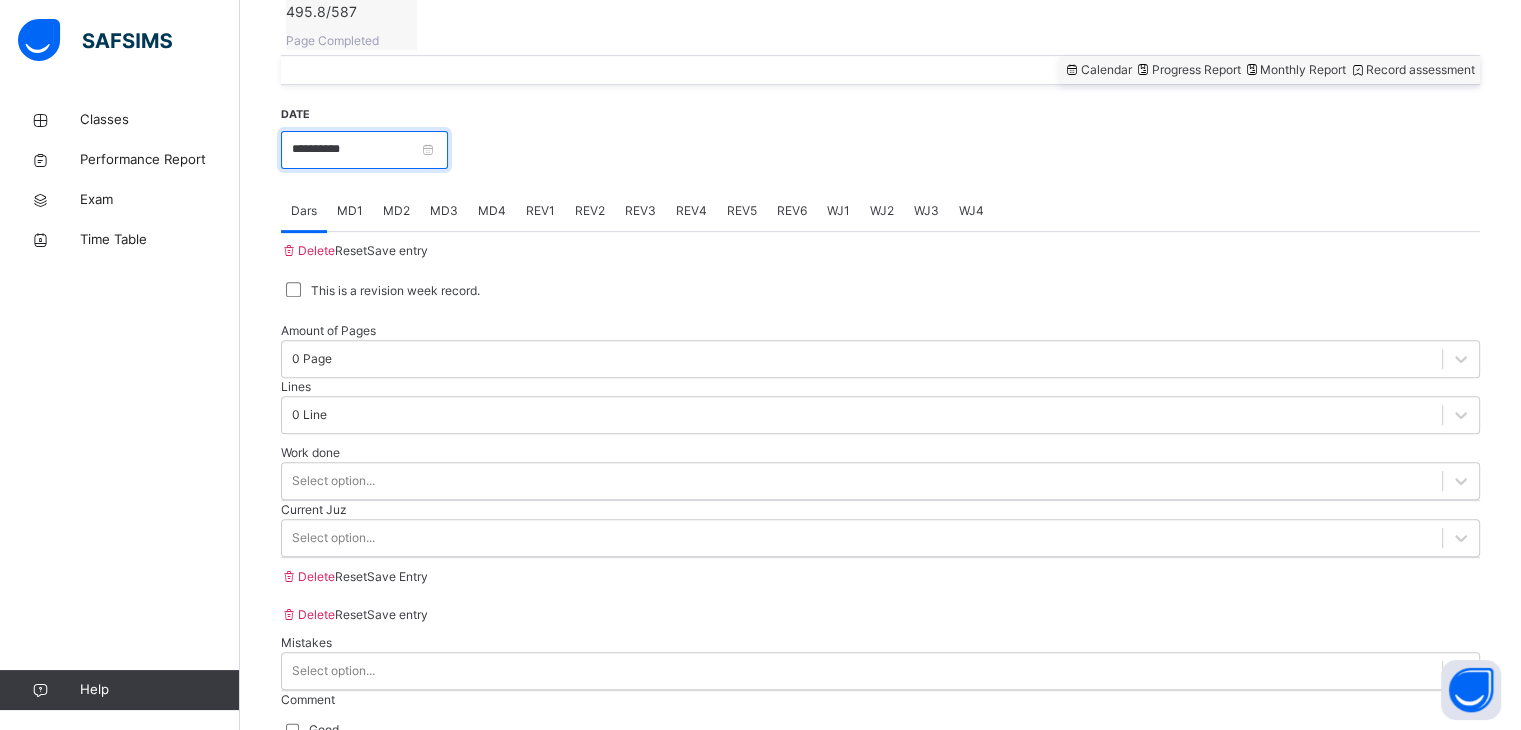 click on "**********" at bounding box center (364, 150) 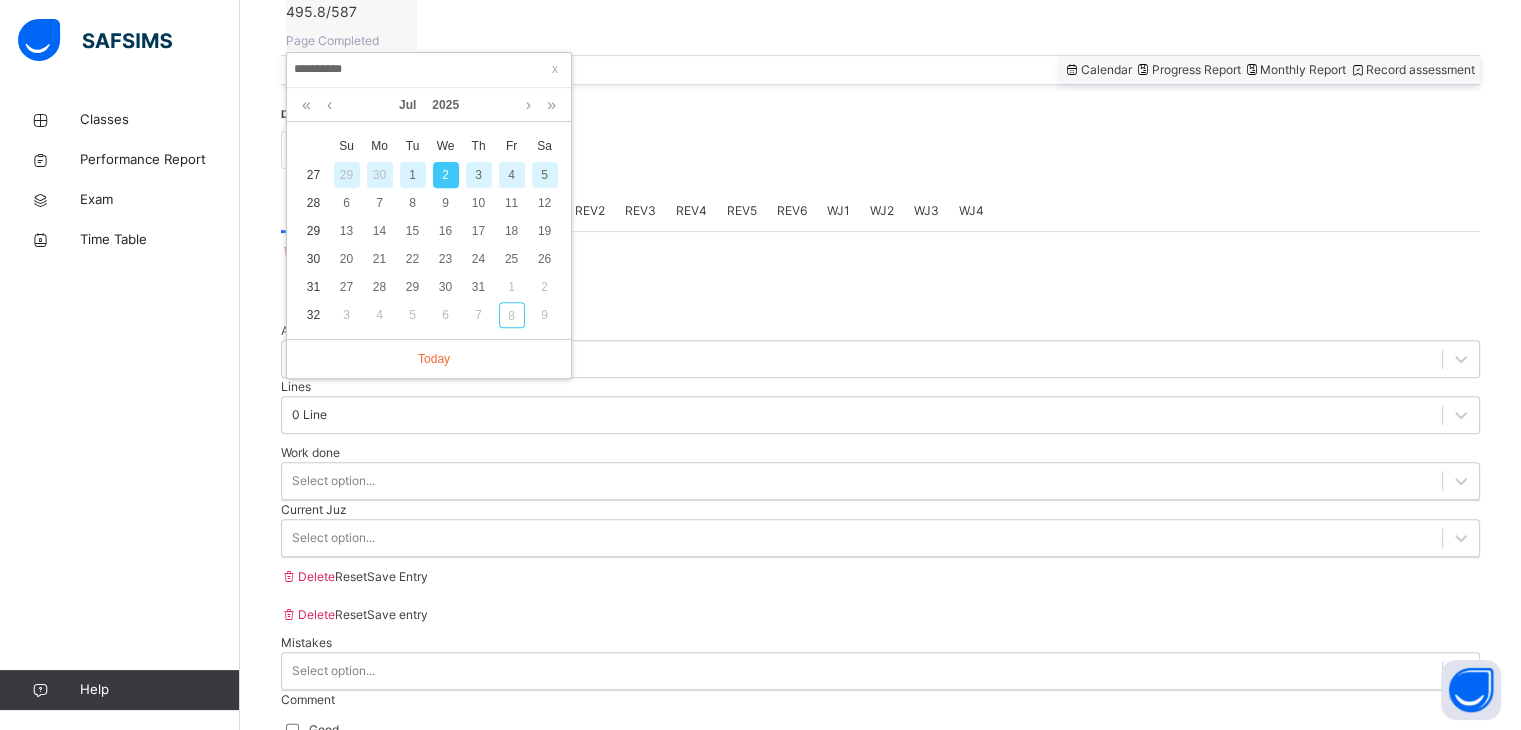 click on "3" at bounding box center [479, 175] 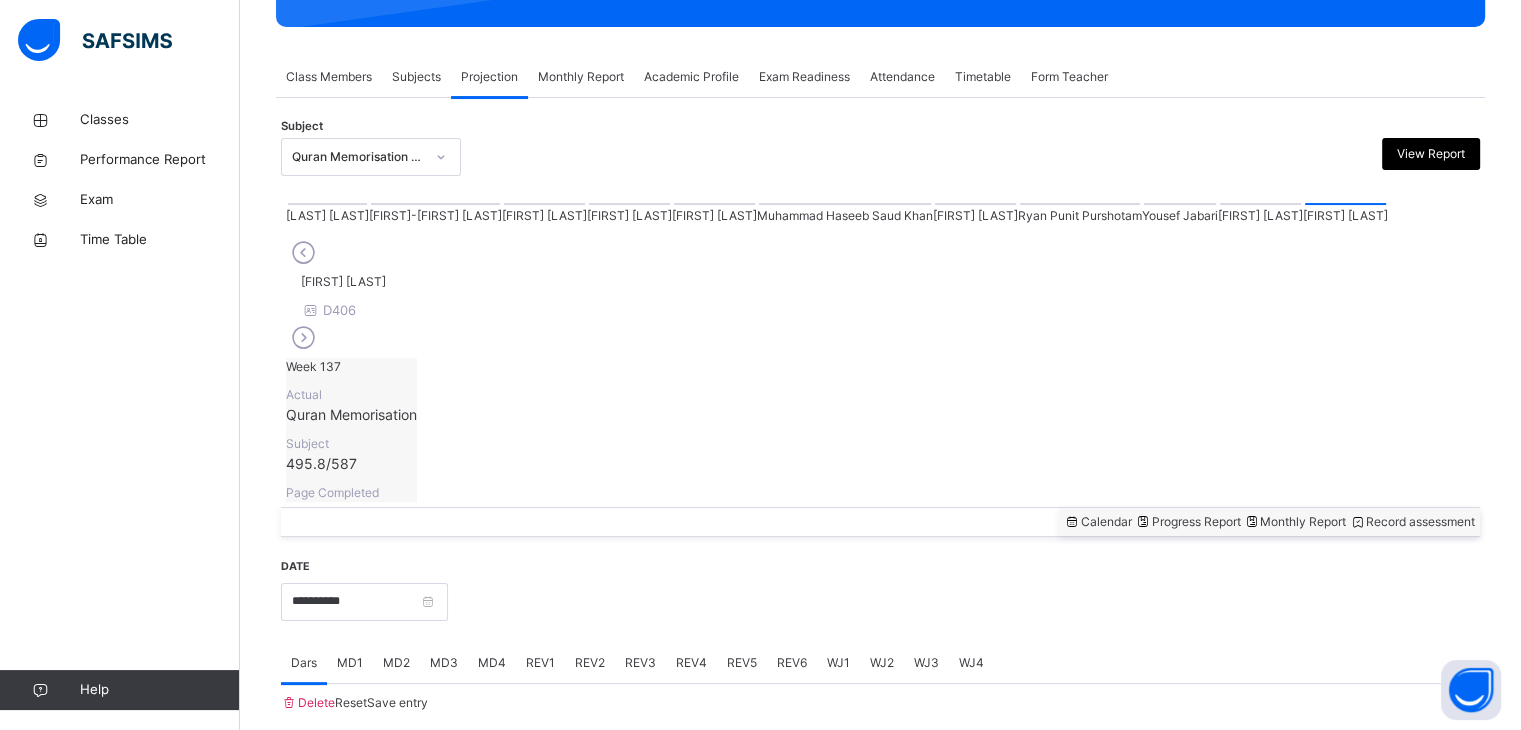 scroll, scrollTop: 771, scrollLeft: 0, axis: vertical 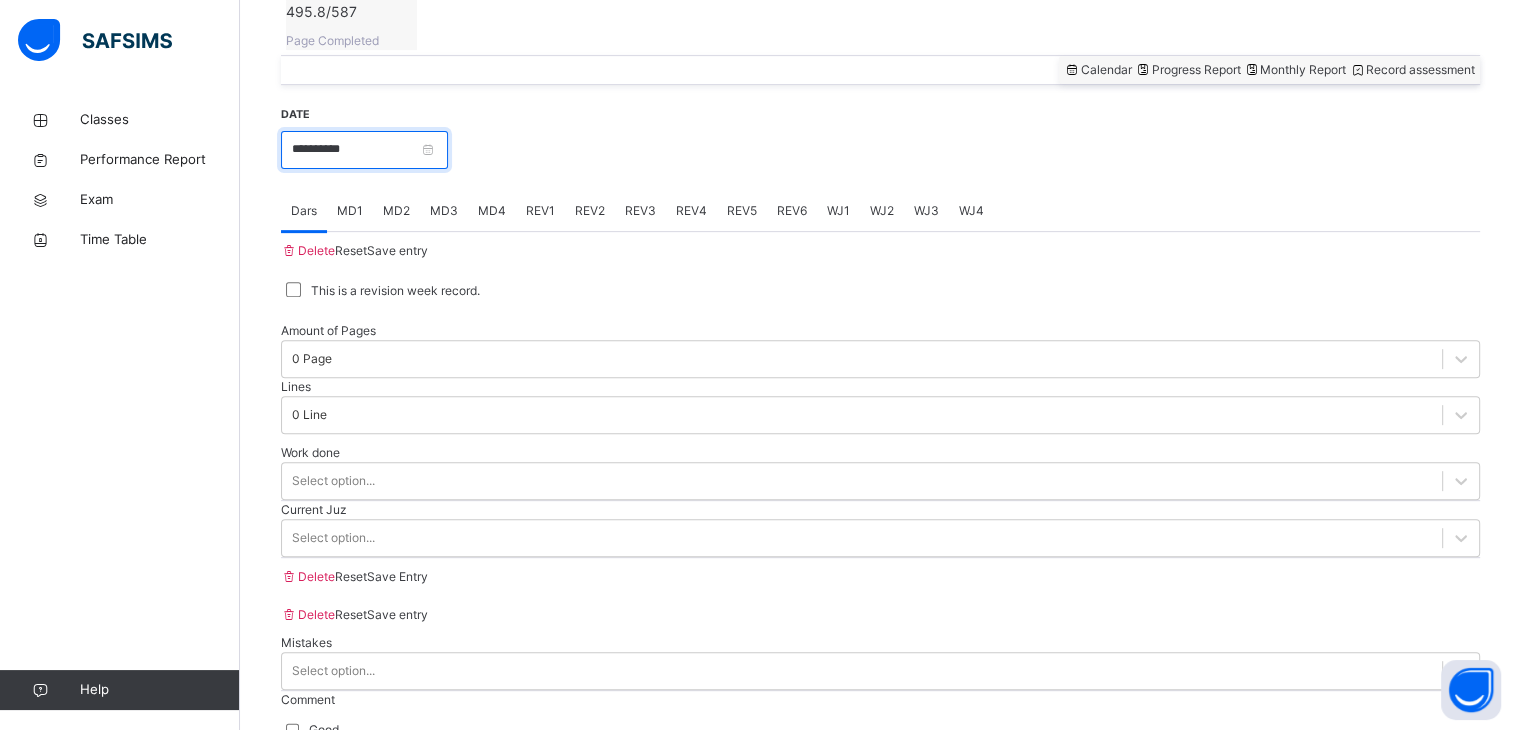 click on "**********" at bounding box center (364, 150) 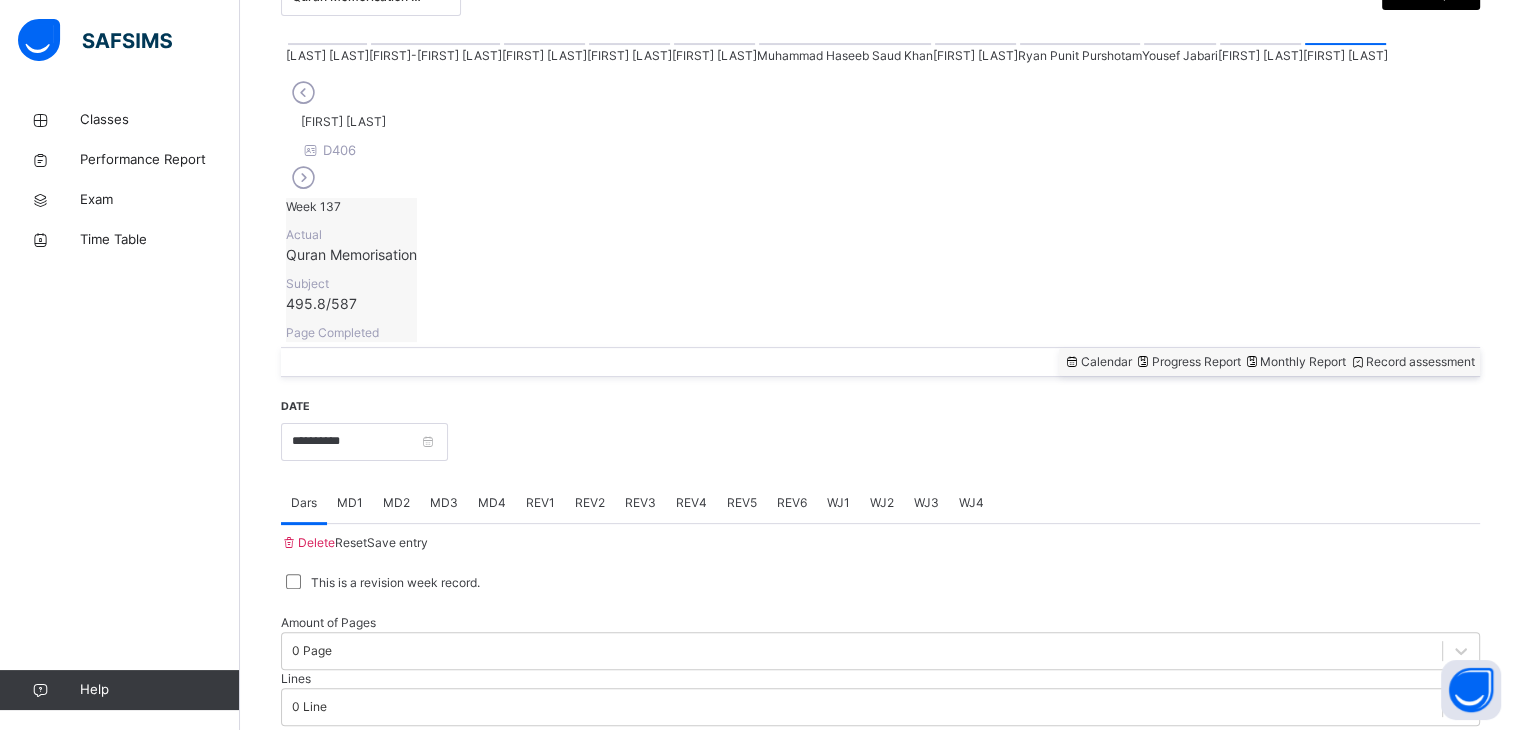 scroll, scrollTop: 477, scrollLeft: 0, axis: vertical 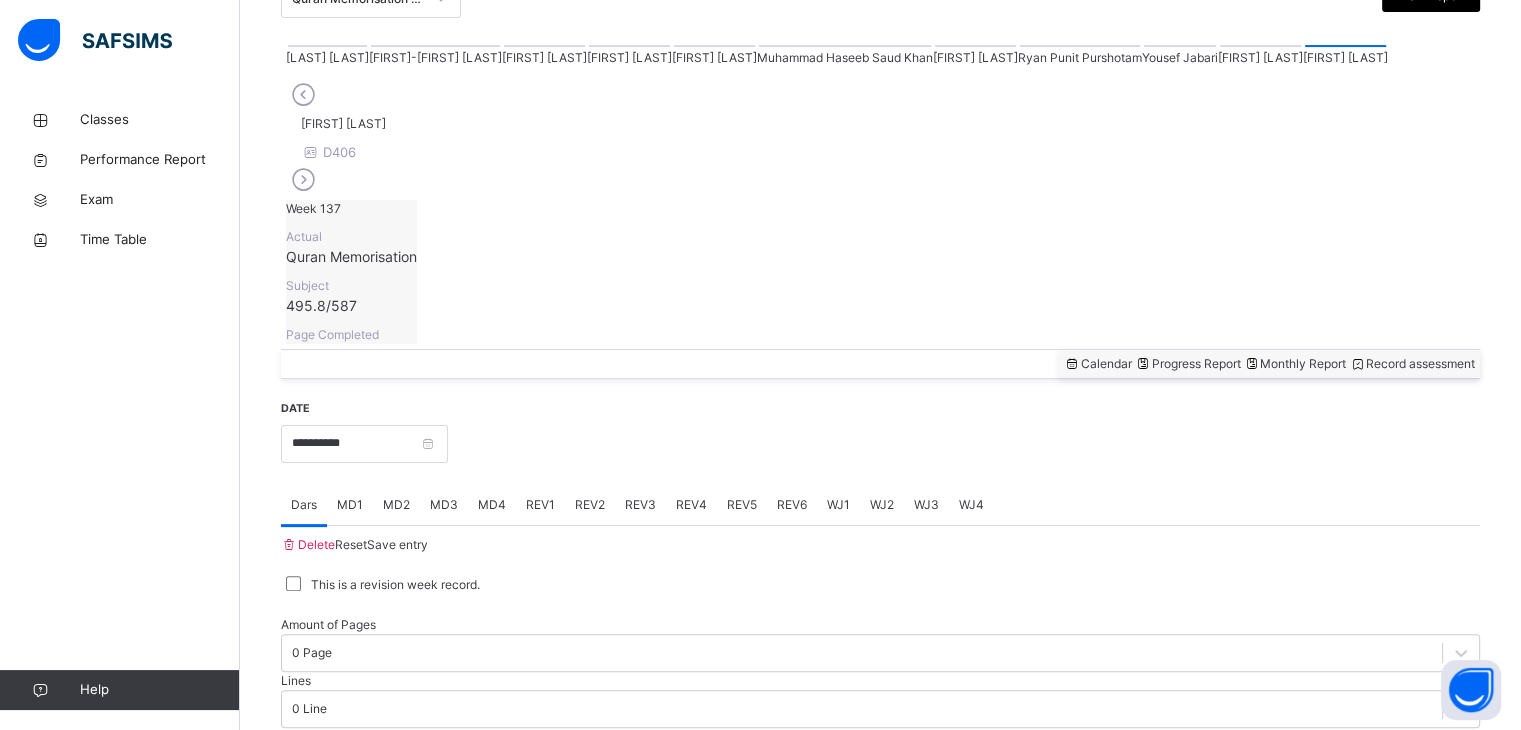 click at bounding box center (1345, 46) 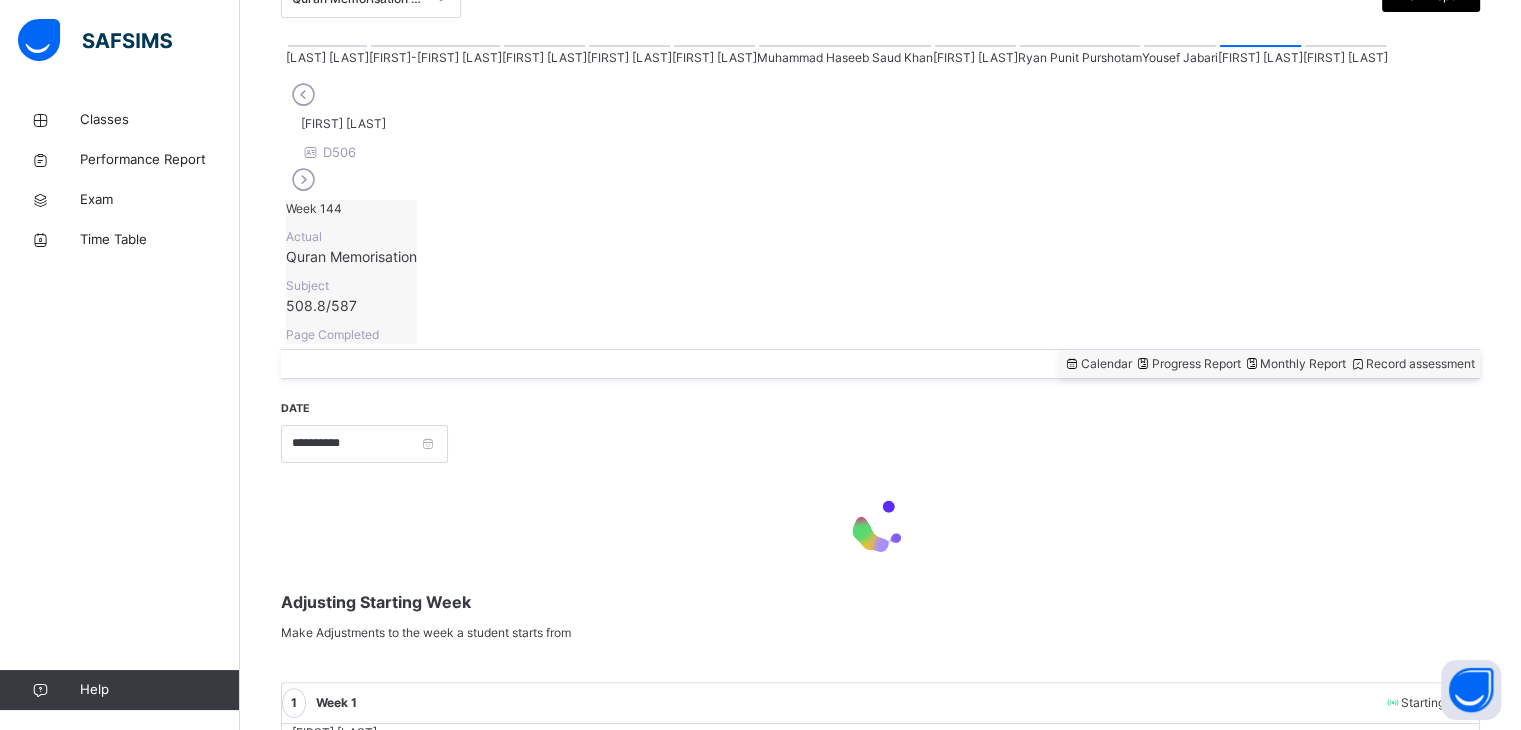 scroll, scrollTop: 319, scrollLeft: 0, axis: vertical 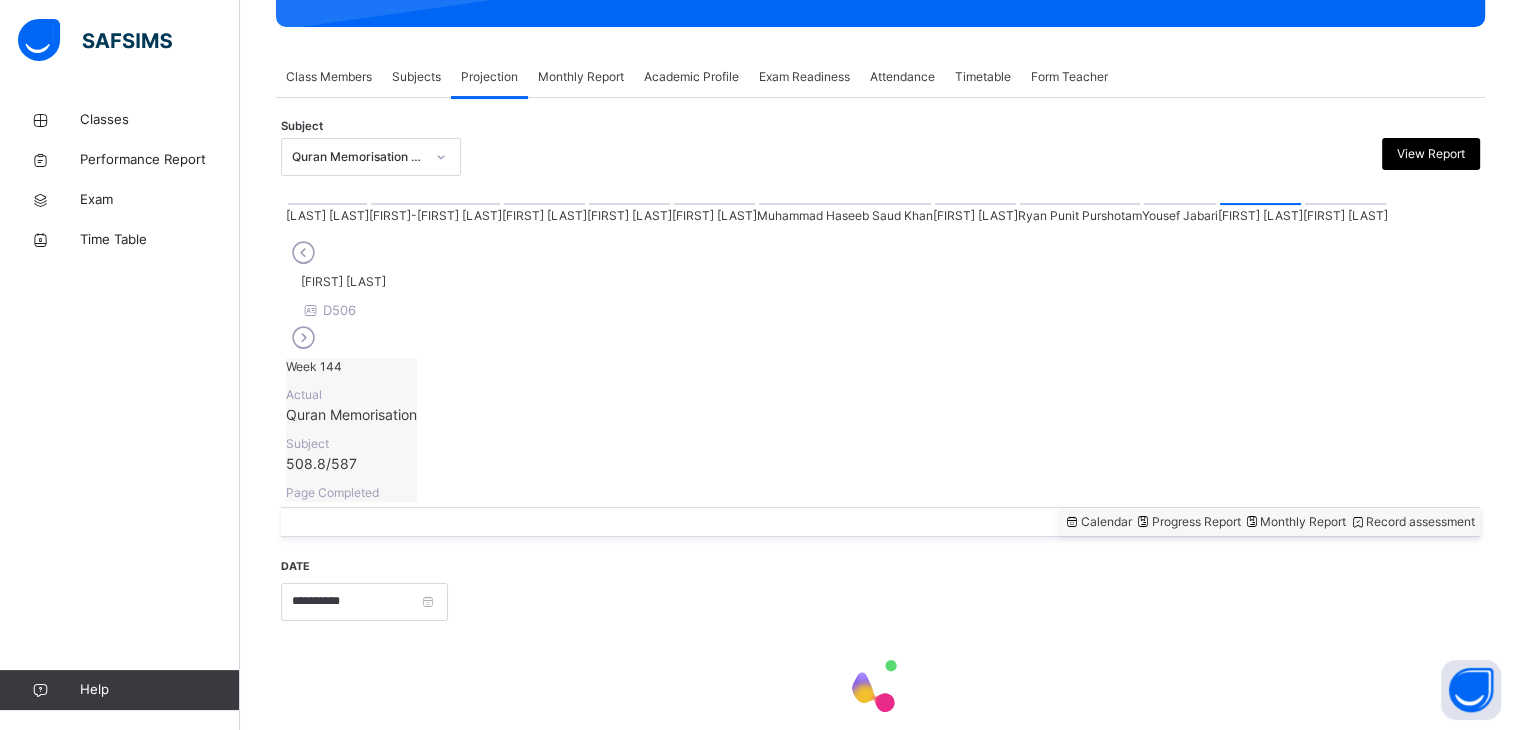 click at bounding box center [1345, 204] 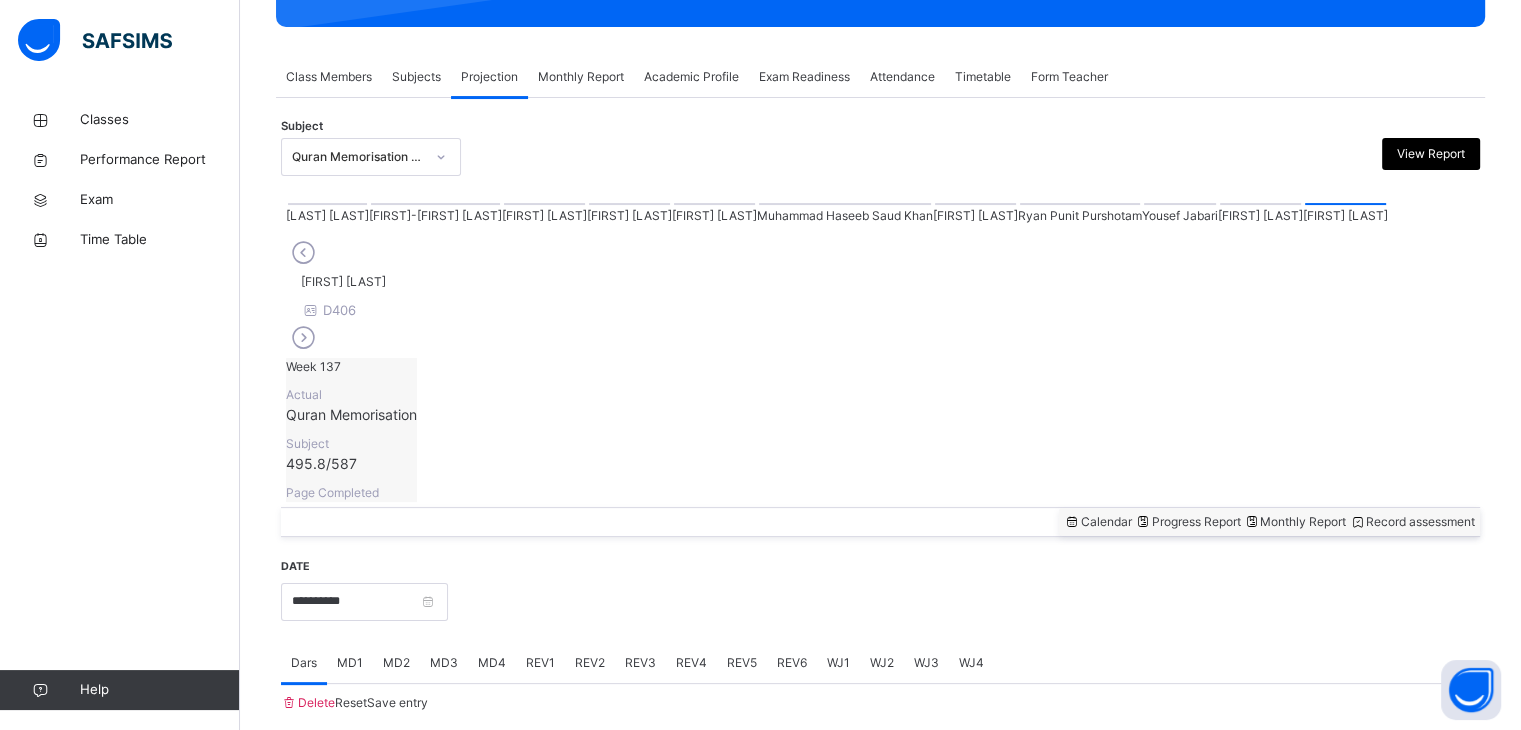 scroll, scrollTop: 477, scrollLeft: 0, axis: vertical 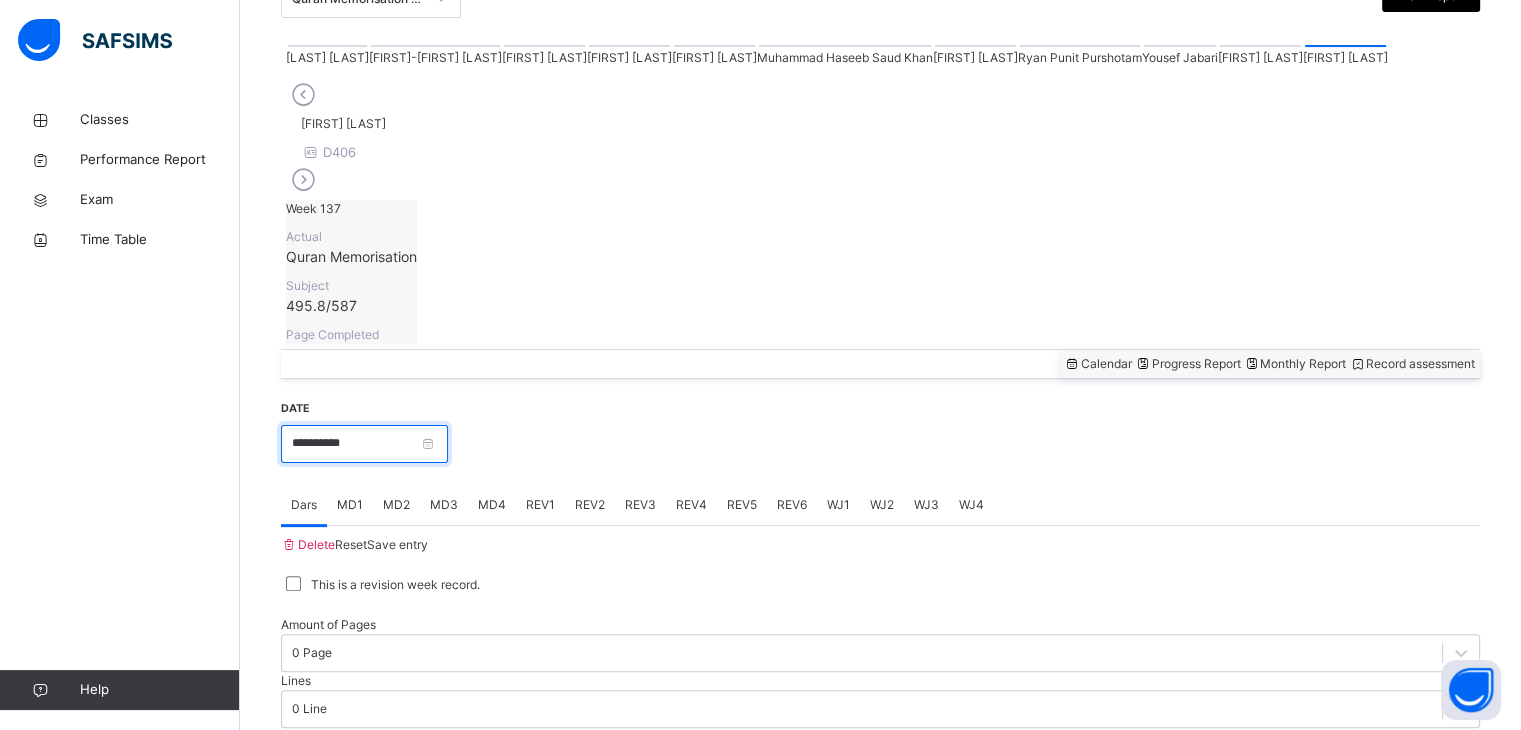 click on "**********" at bounding box center [364, 444] 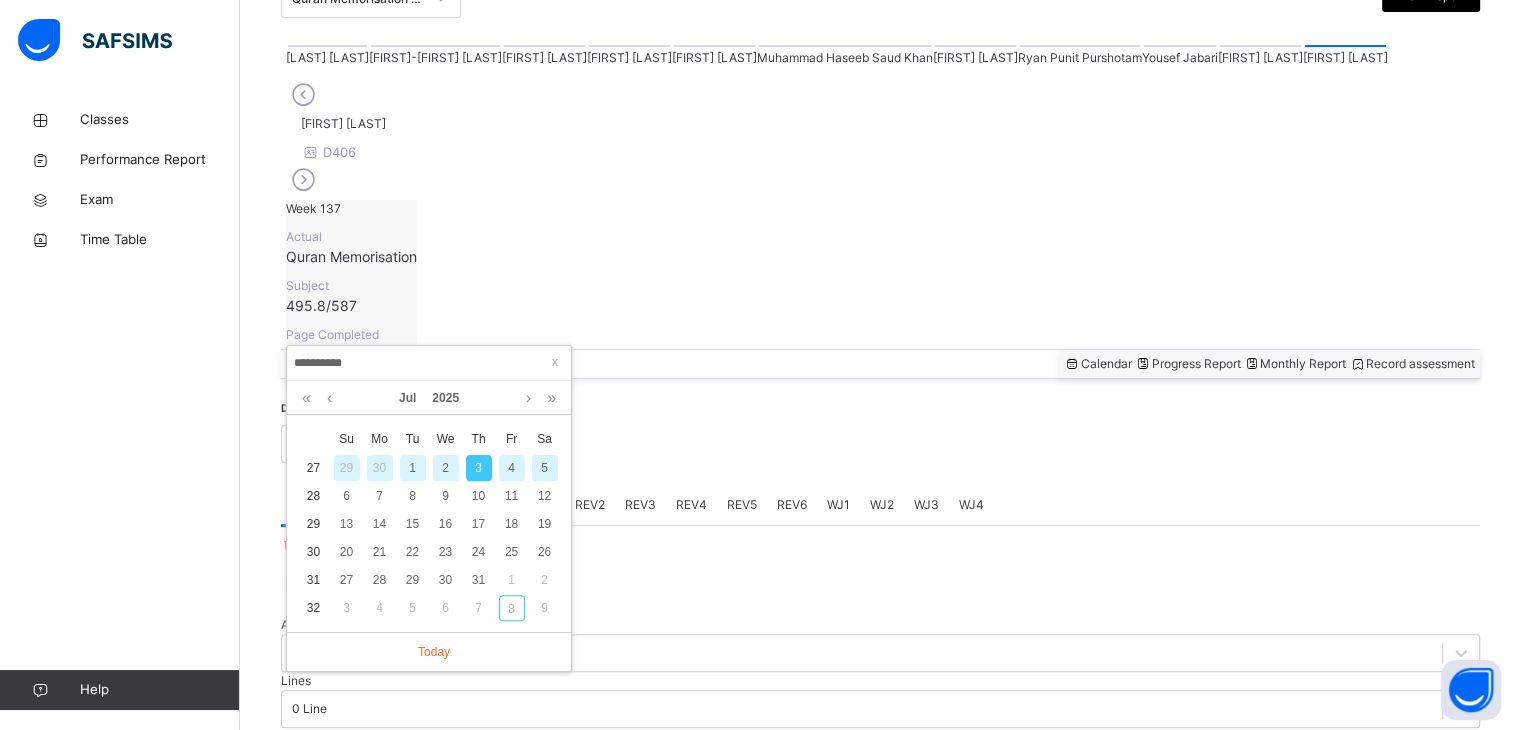 click at bounding box center (880, 485) 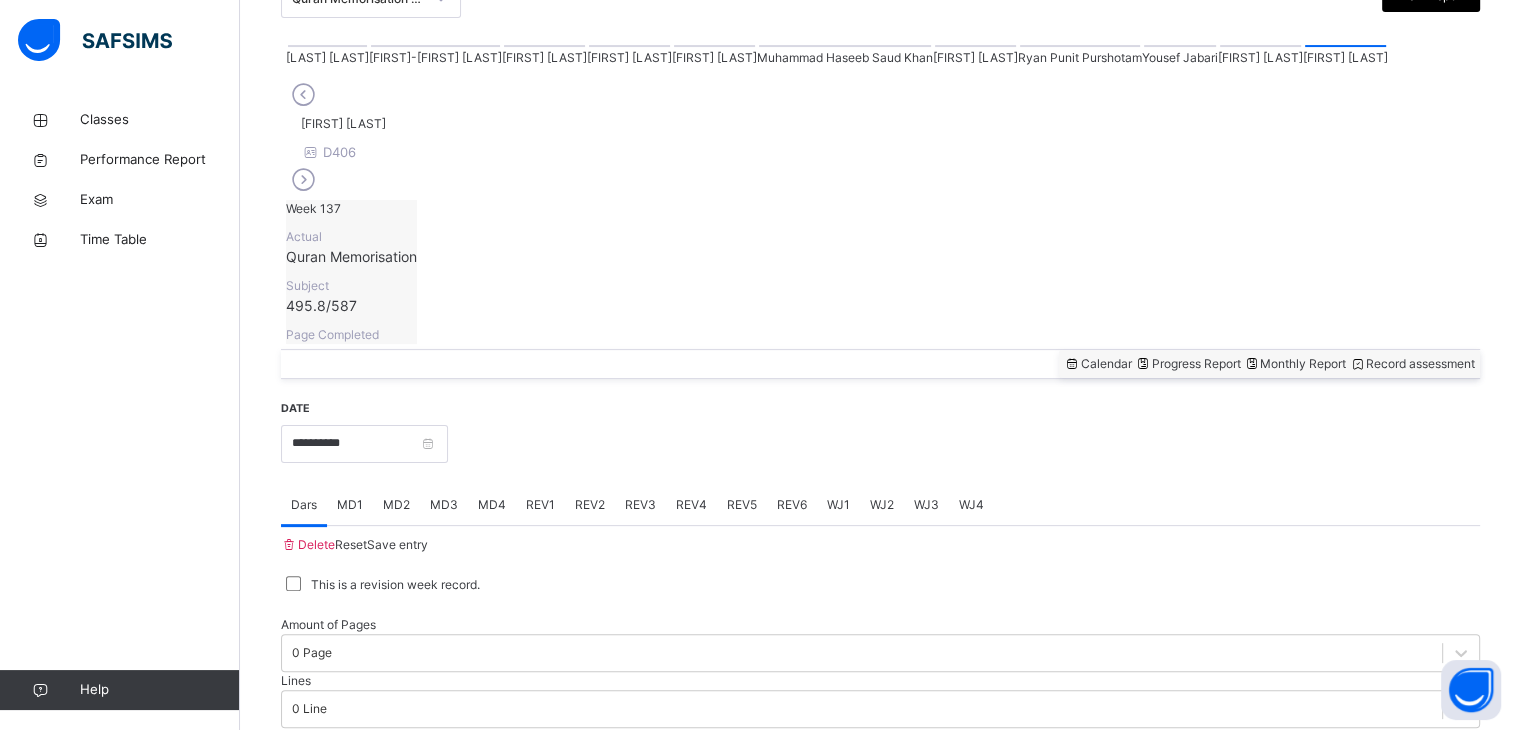 click at bounding box center [1260, 46] 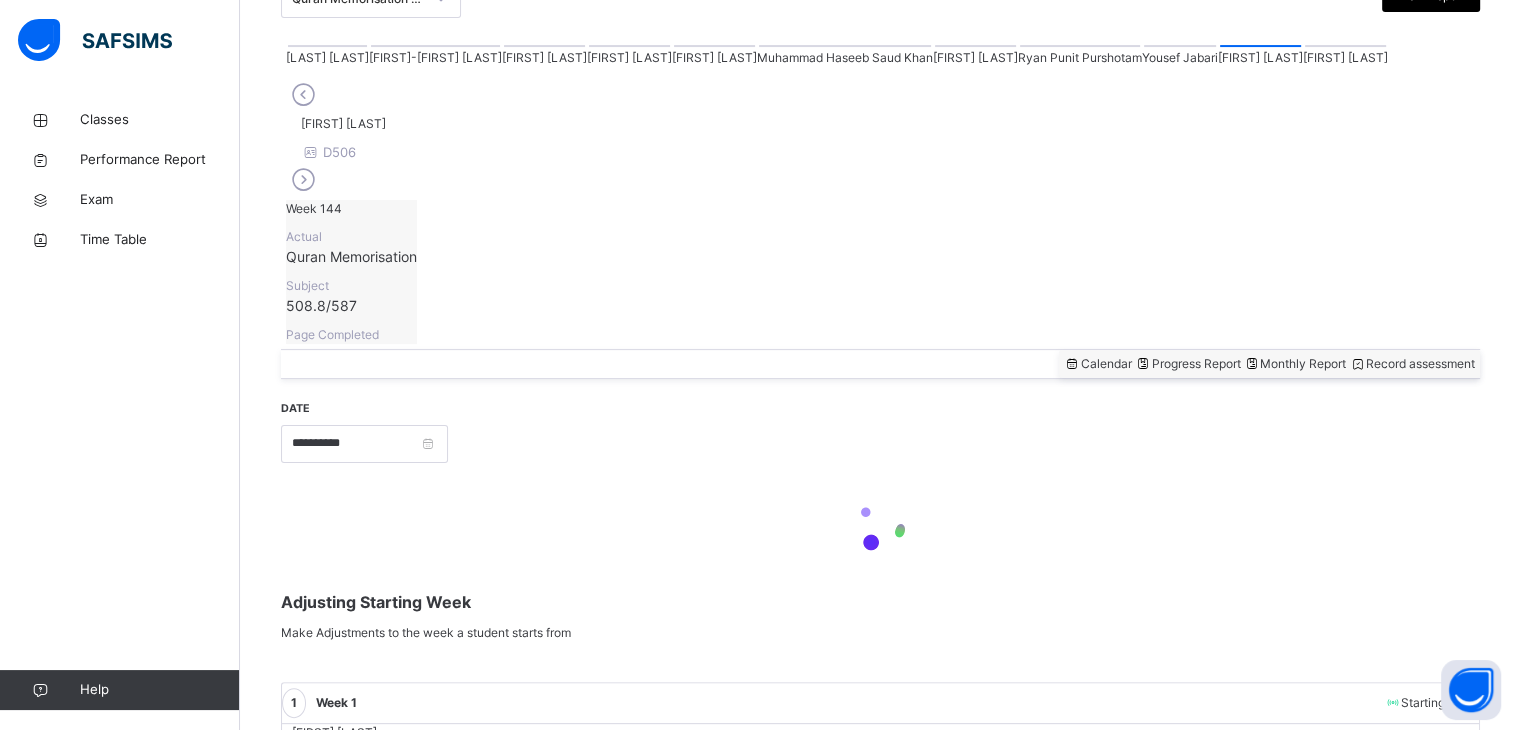 scroll, scrollTop: 319, scrollLeft: 0, axis: vertical 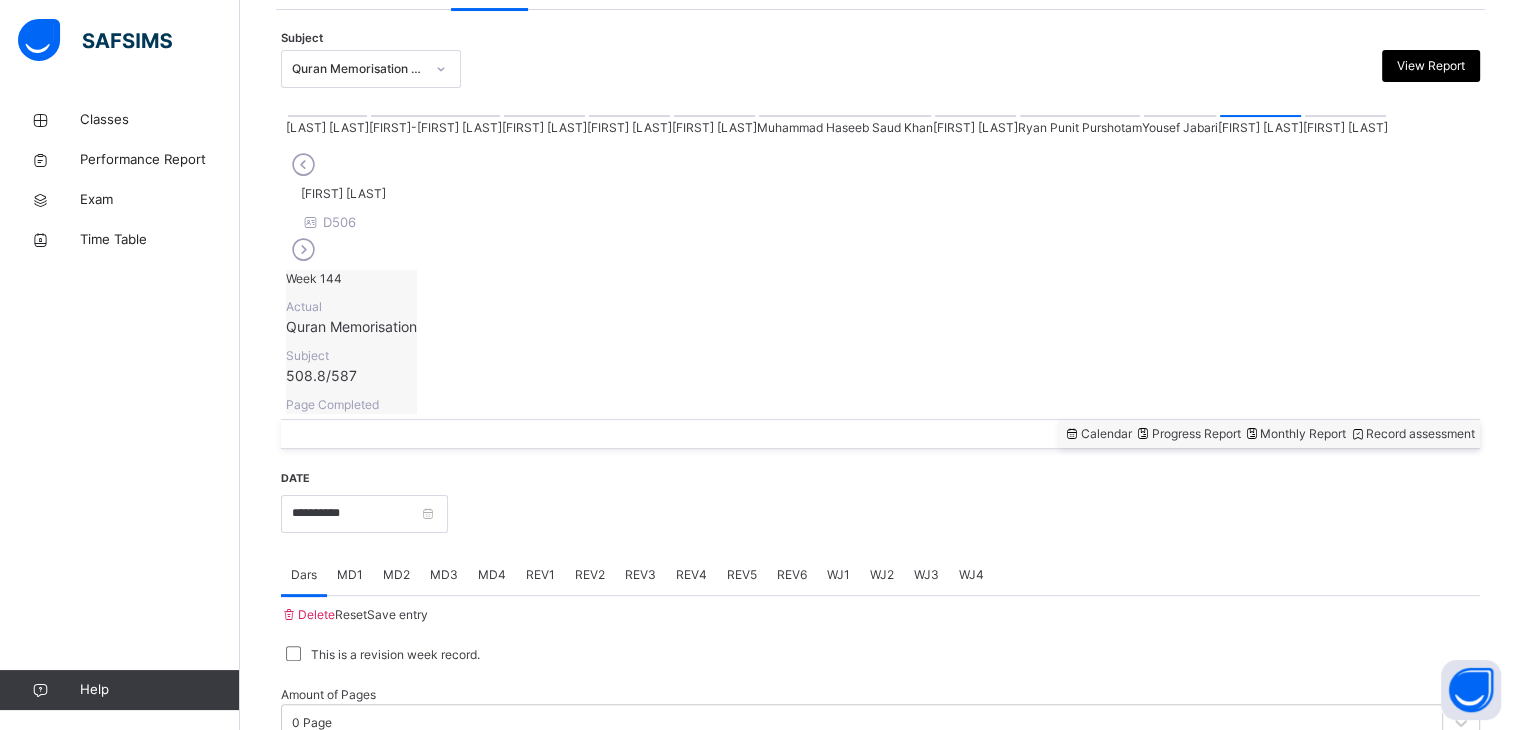 click at bounding box center (1345, 116) 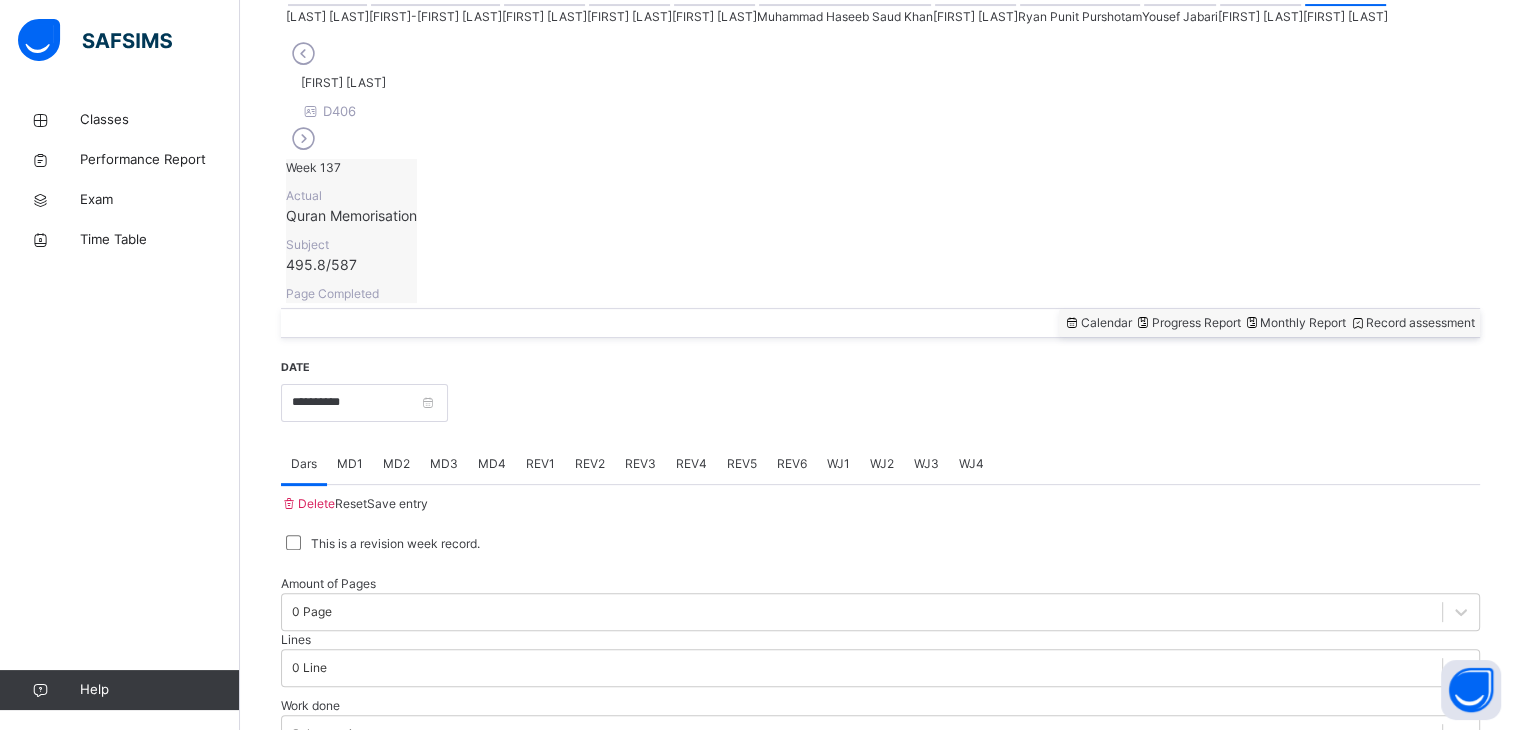 scroll, scrollTop: 506, scrollLeft: 0, axis: vertical 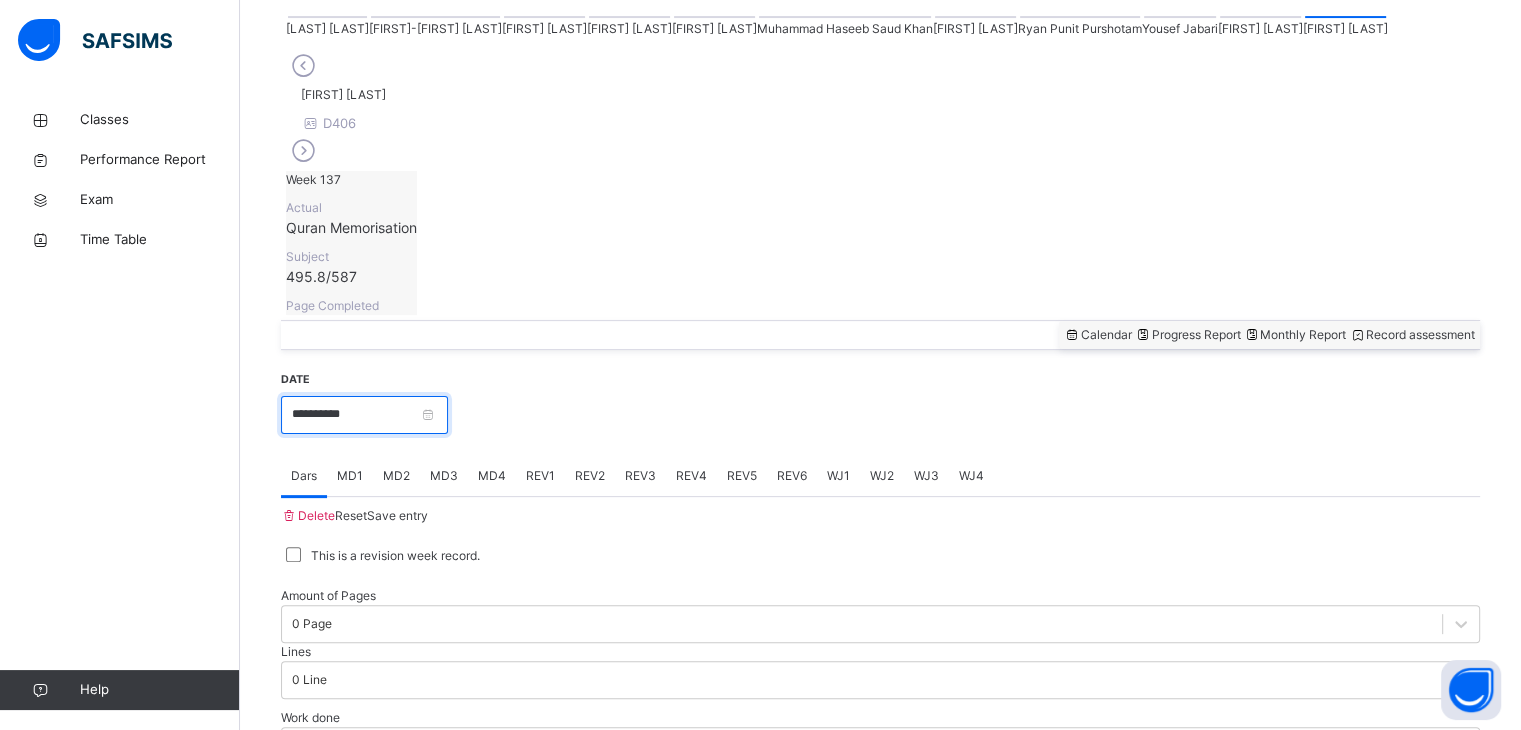 click on "**********" at bounding box center (364, 415) 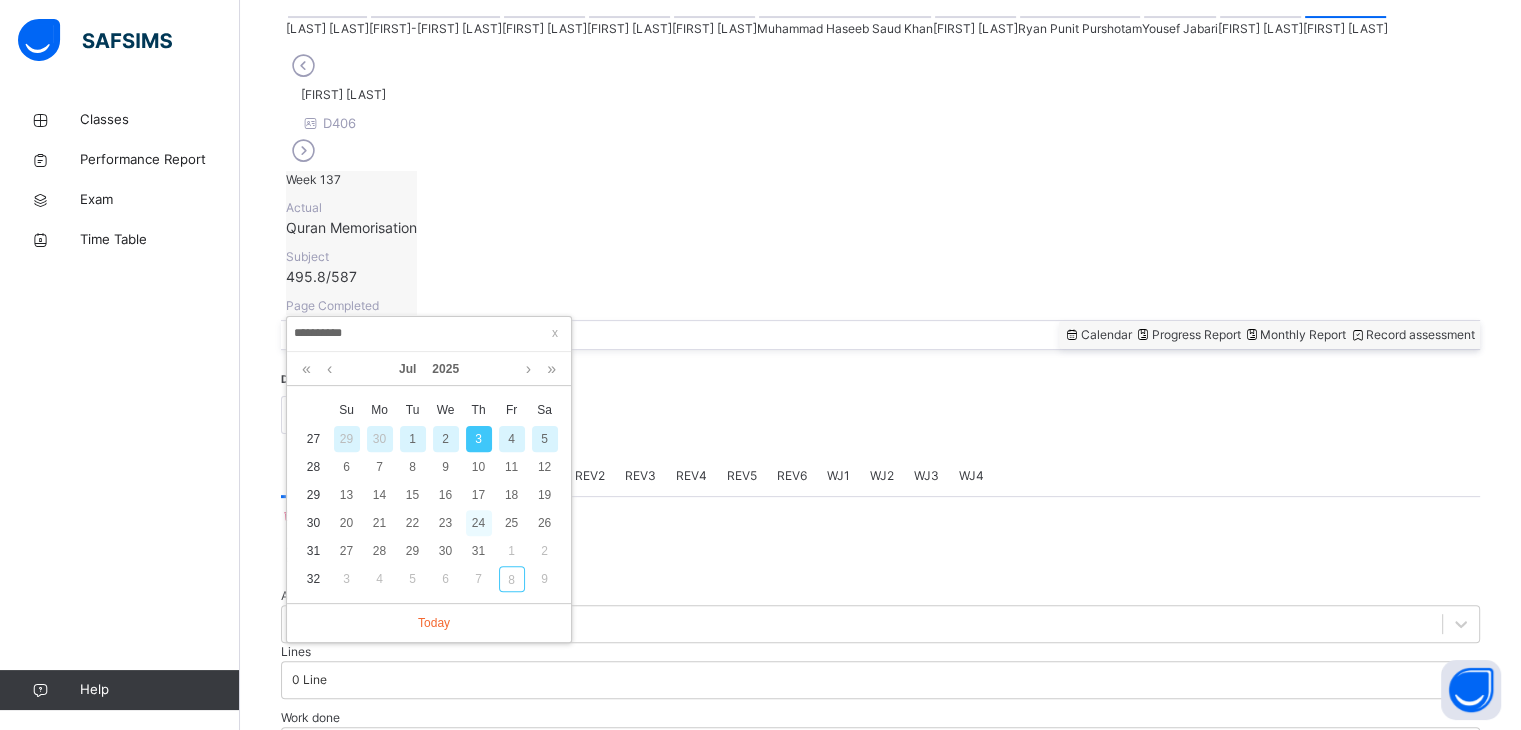 click on "24" at bounding box center (479, 523) 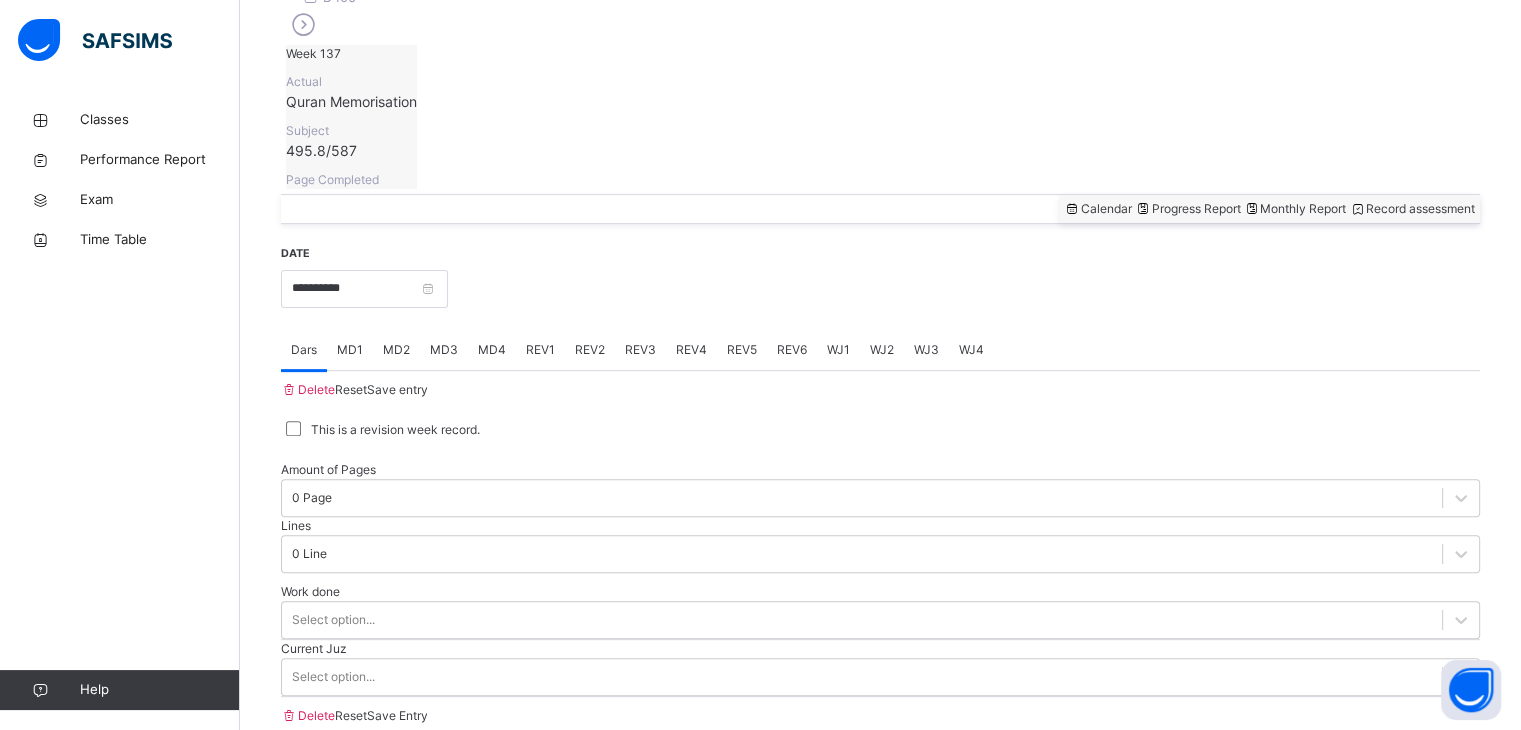scroll, scrollTop: 637, scrollLeft: 0, axis: vertical 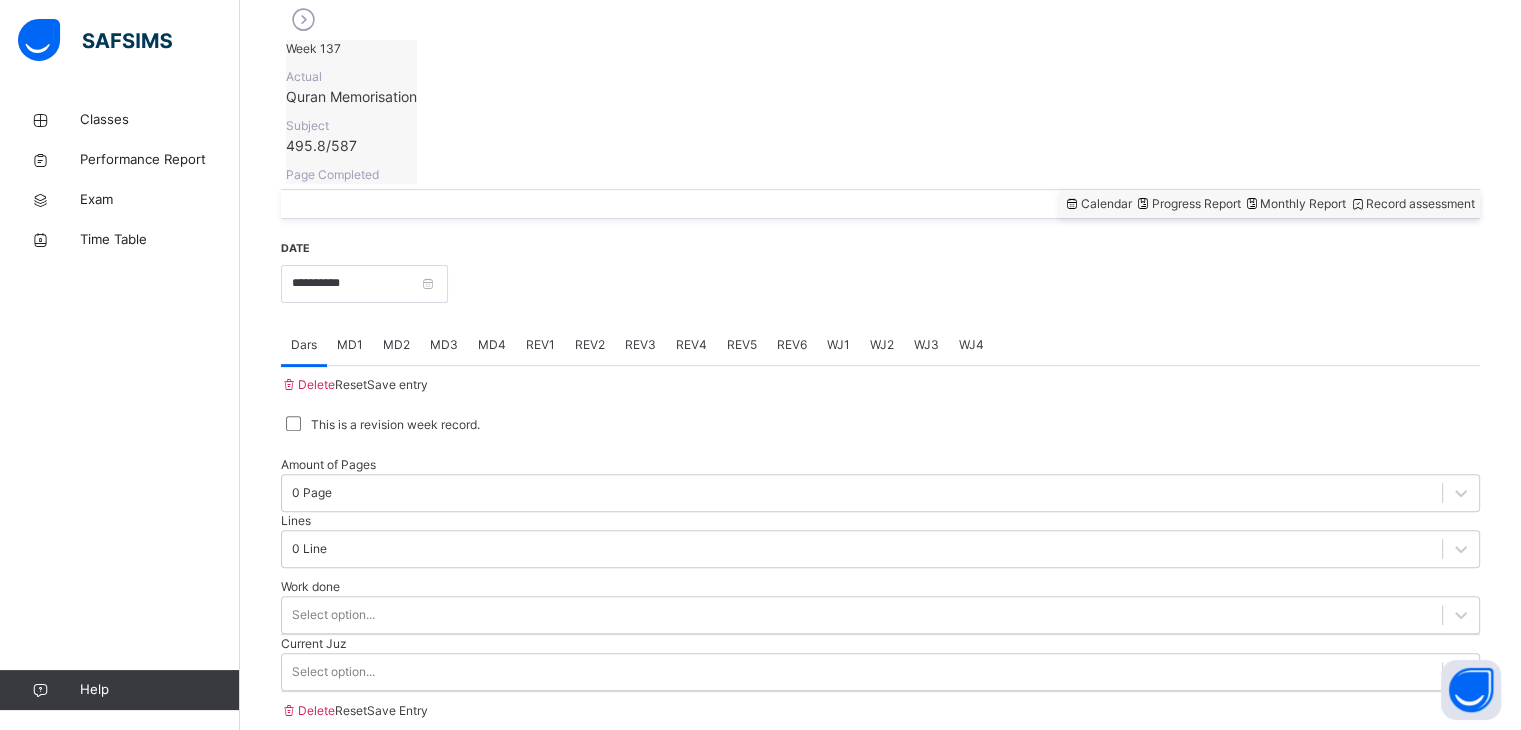 click on "REV2" at bounding box center [590, 345] 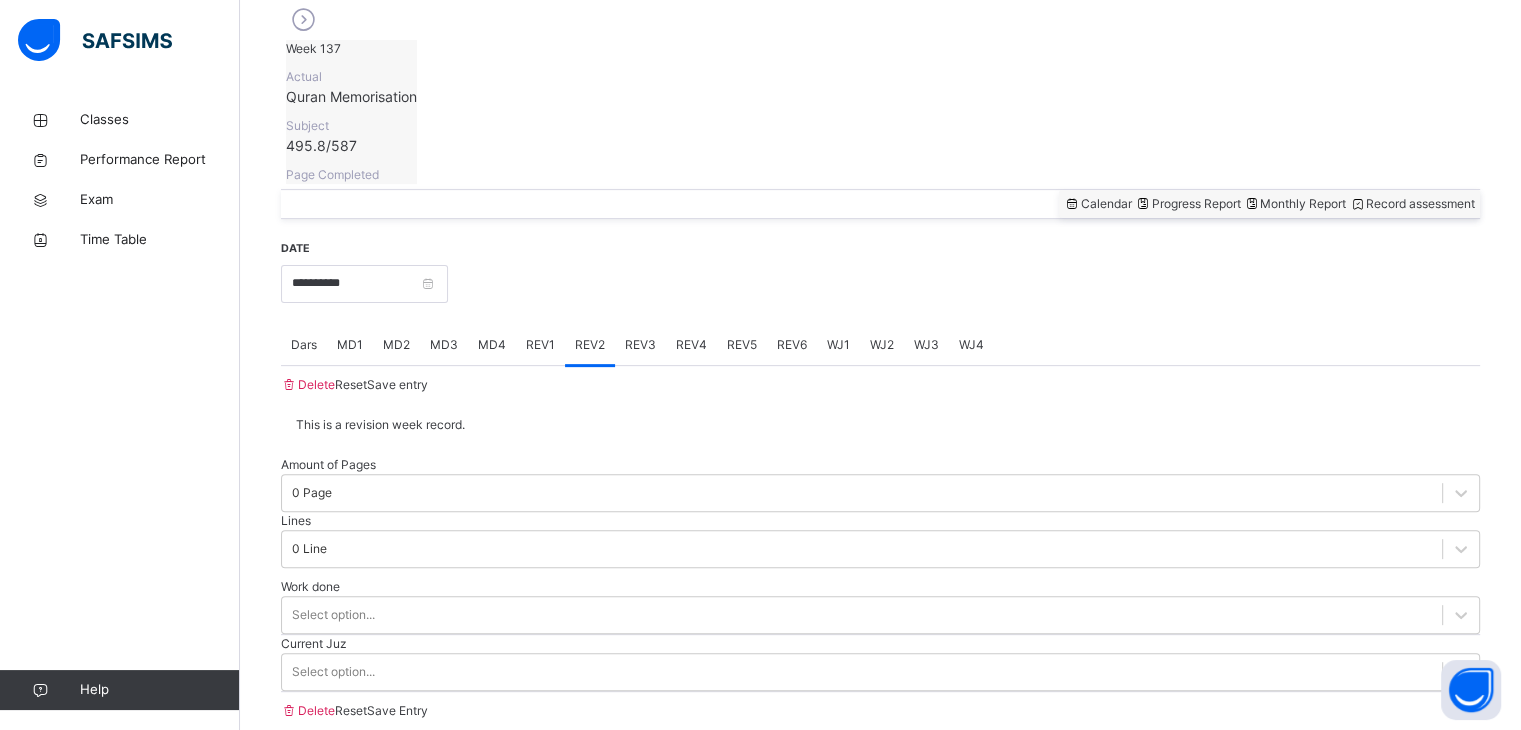 click on "REV1" at bounding box center [540, 345] 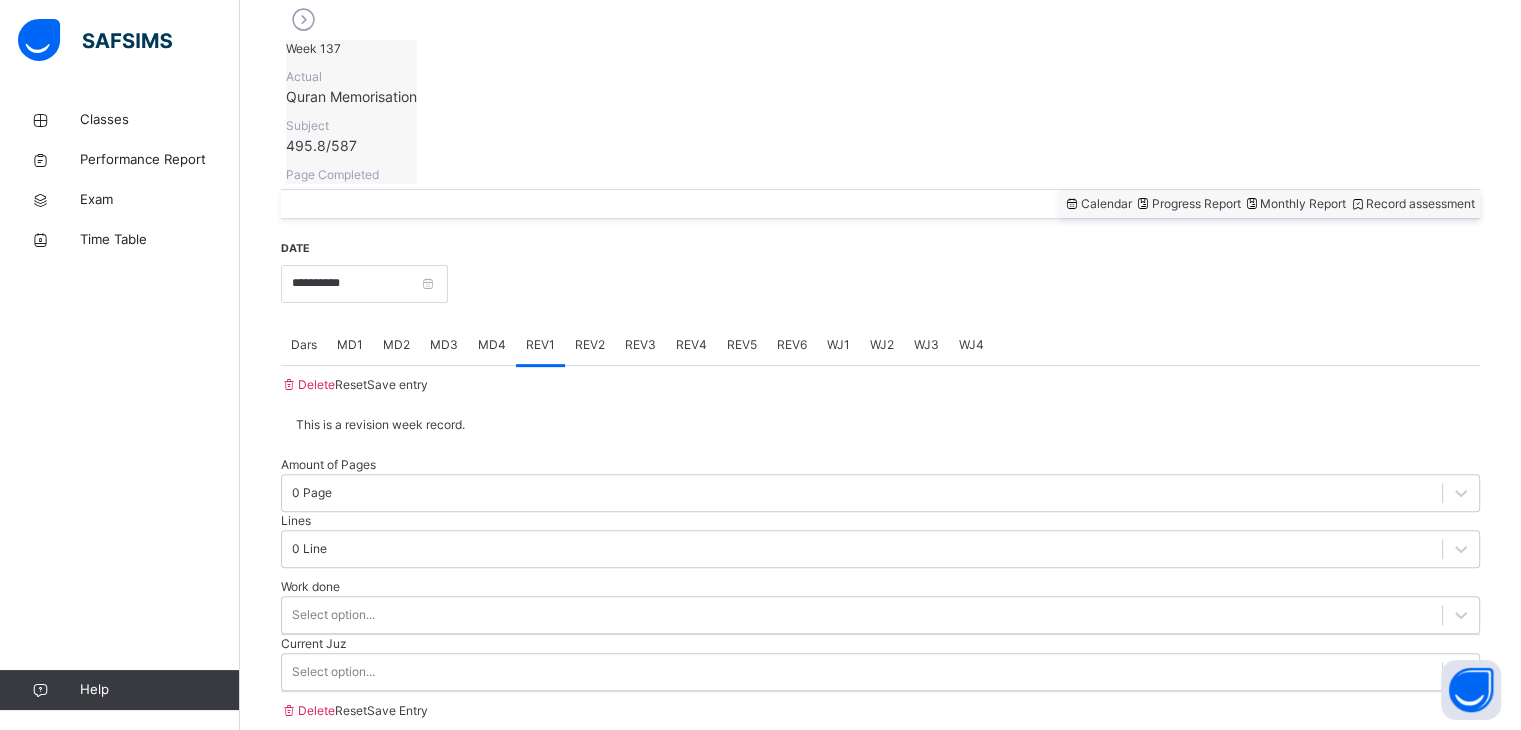 click on "REV2" at bounding box center [590, 345] 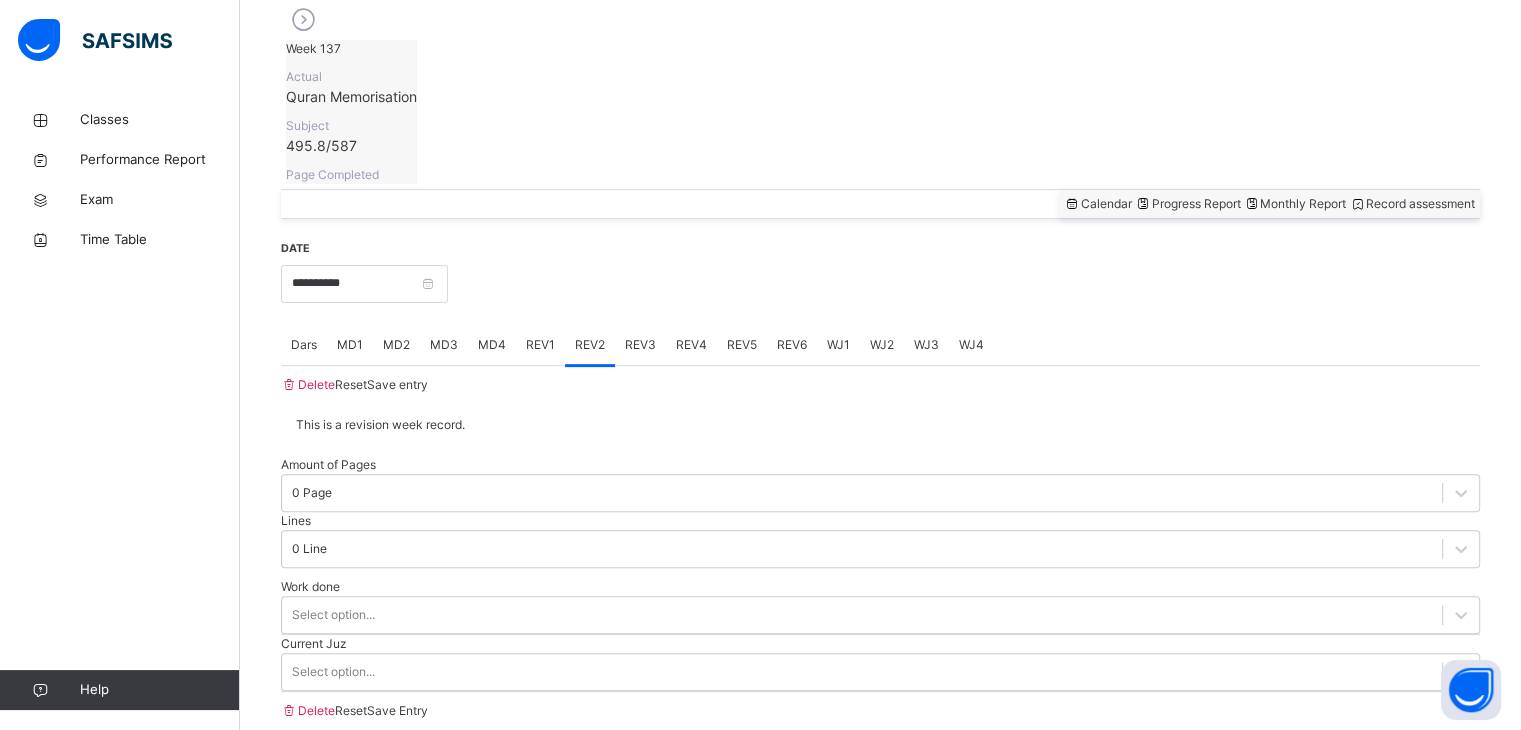 click on "Dars" at bounding box center (304, 345) 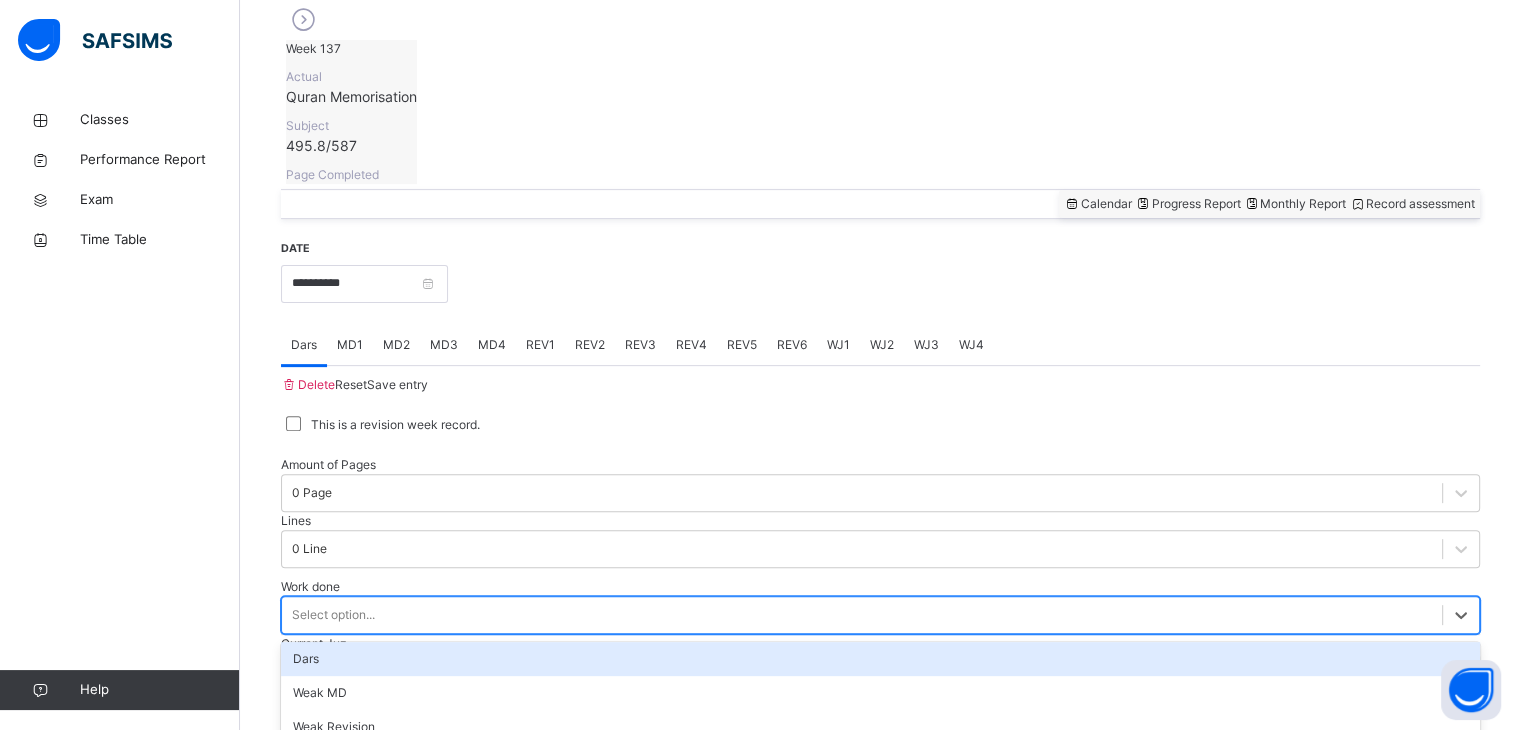 scroll, scrollTop: 772, scrollLeft: 0, axis: vertical 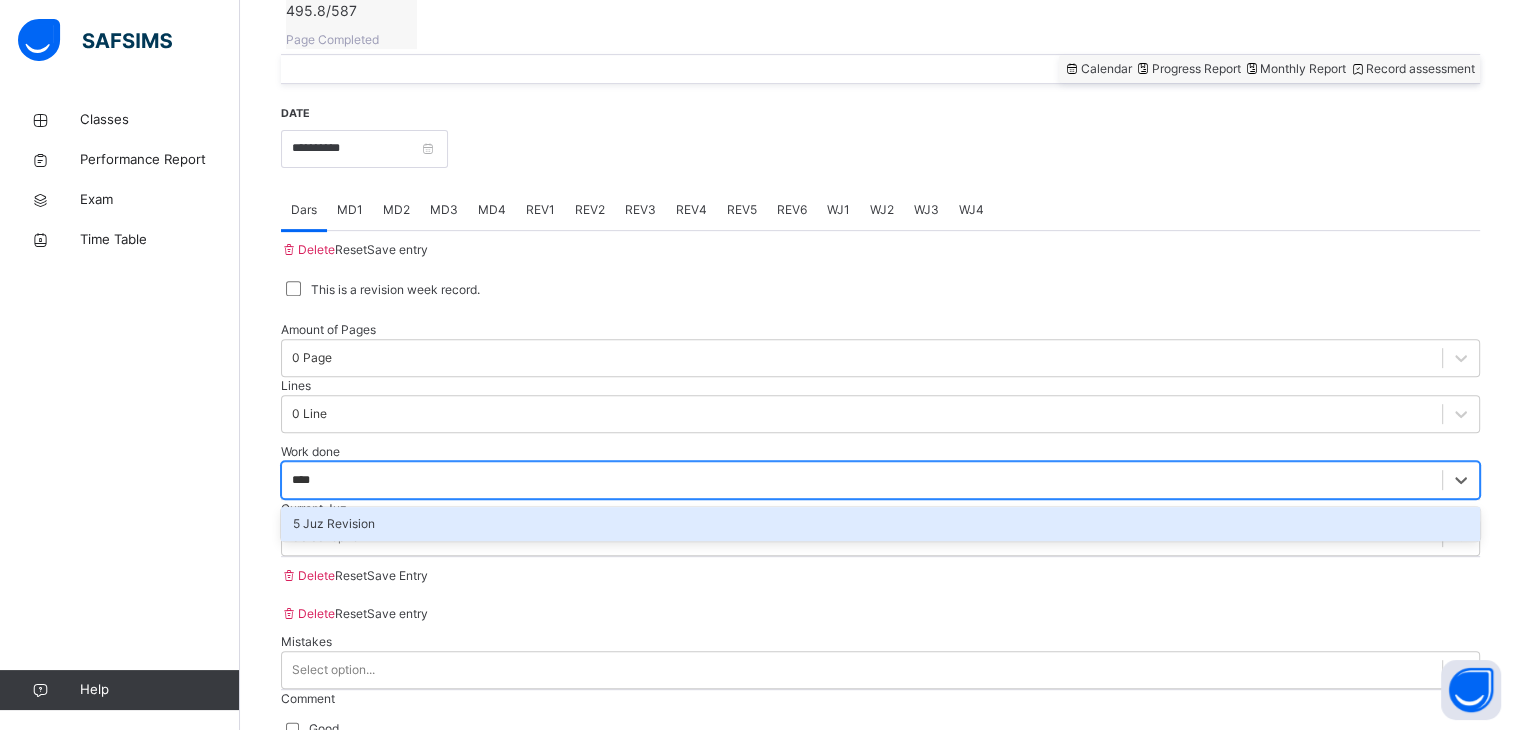 type on "*****" 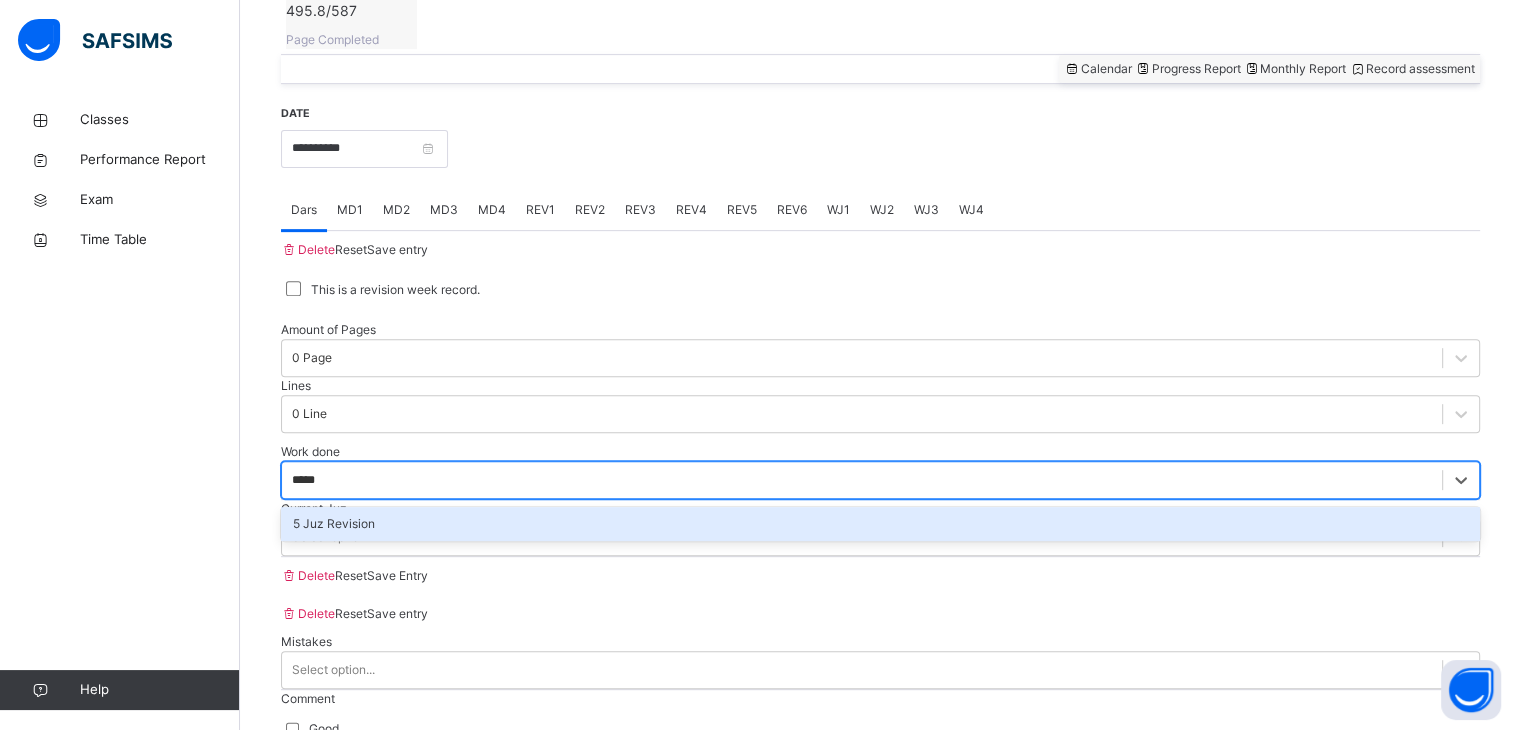 click on "5 Juz Revision" at bounding box center (880, 524) 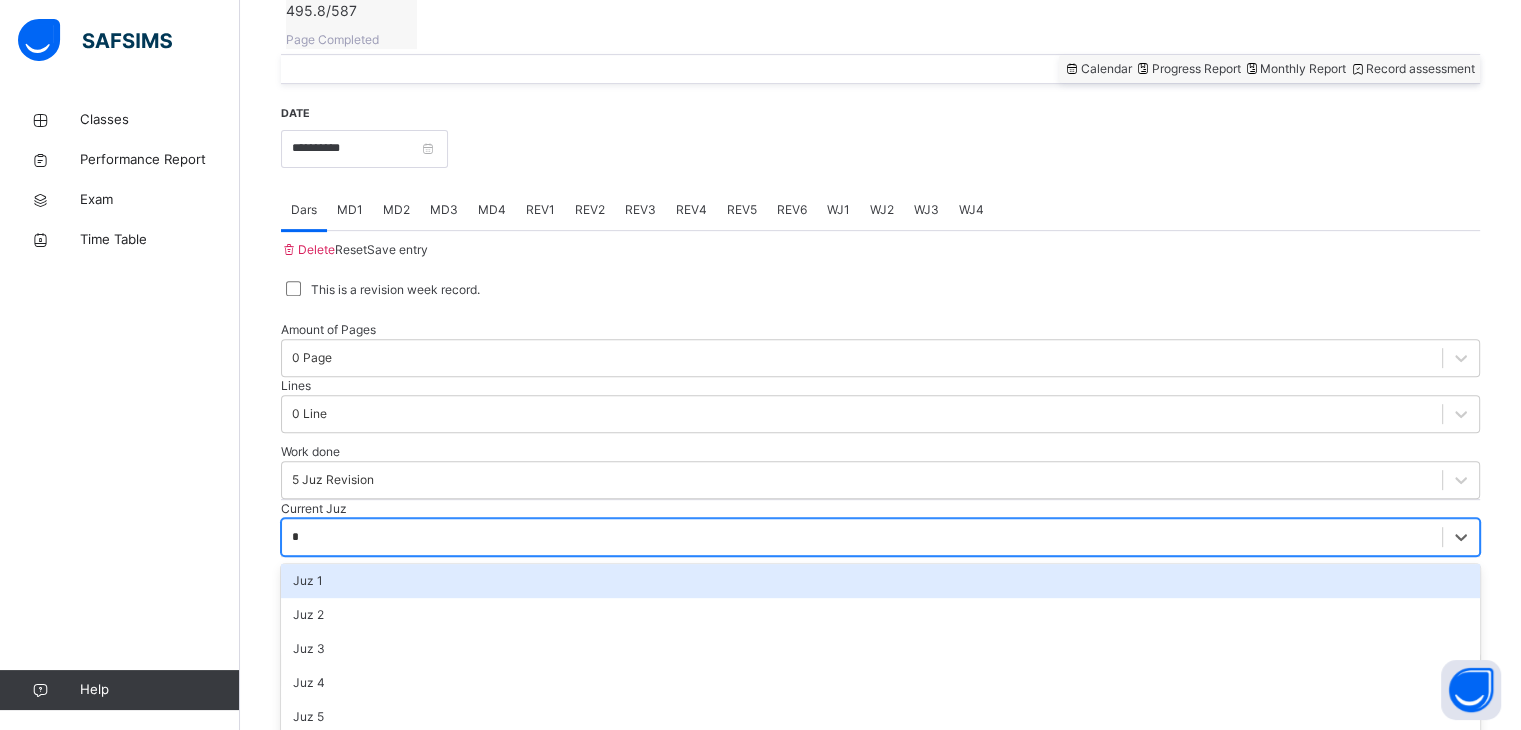 type on "**" 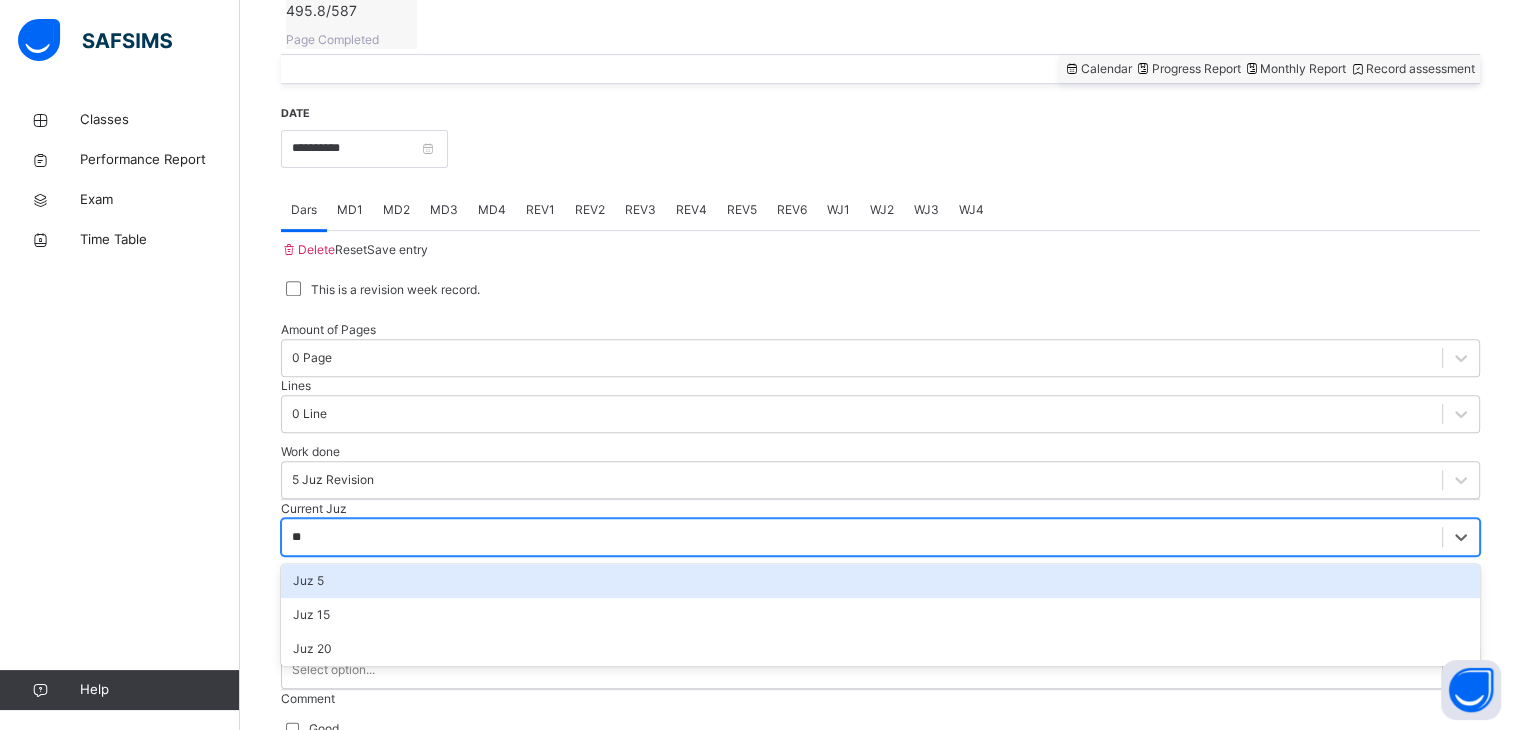 click on "Juz 20" at bounding box center [880, 649] 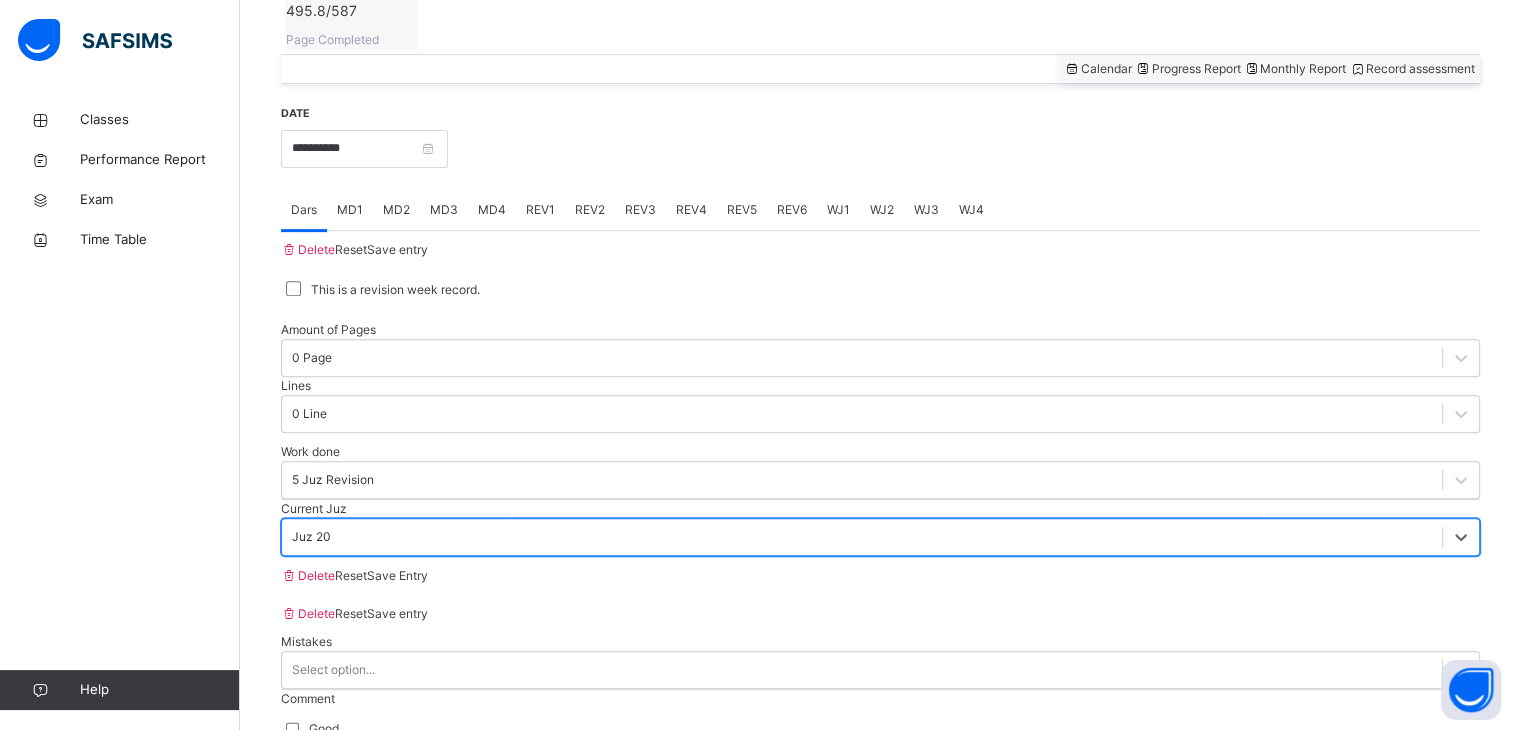 click on "Save entry" at bounding box center (397, 249) 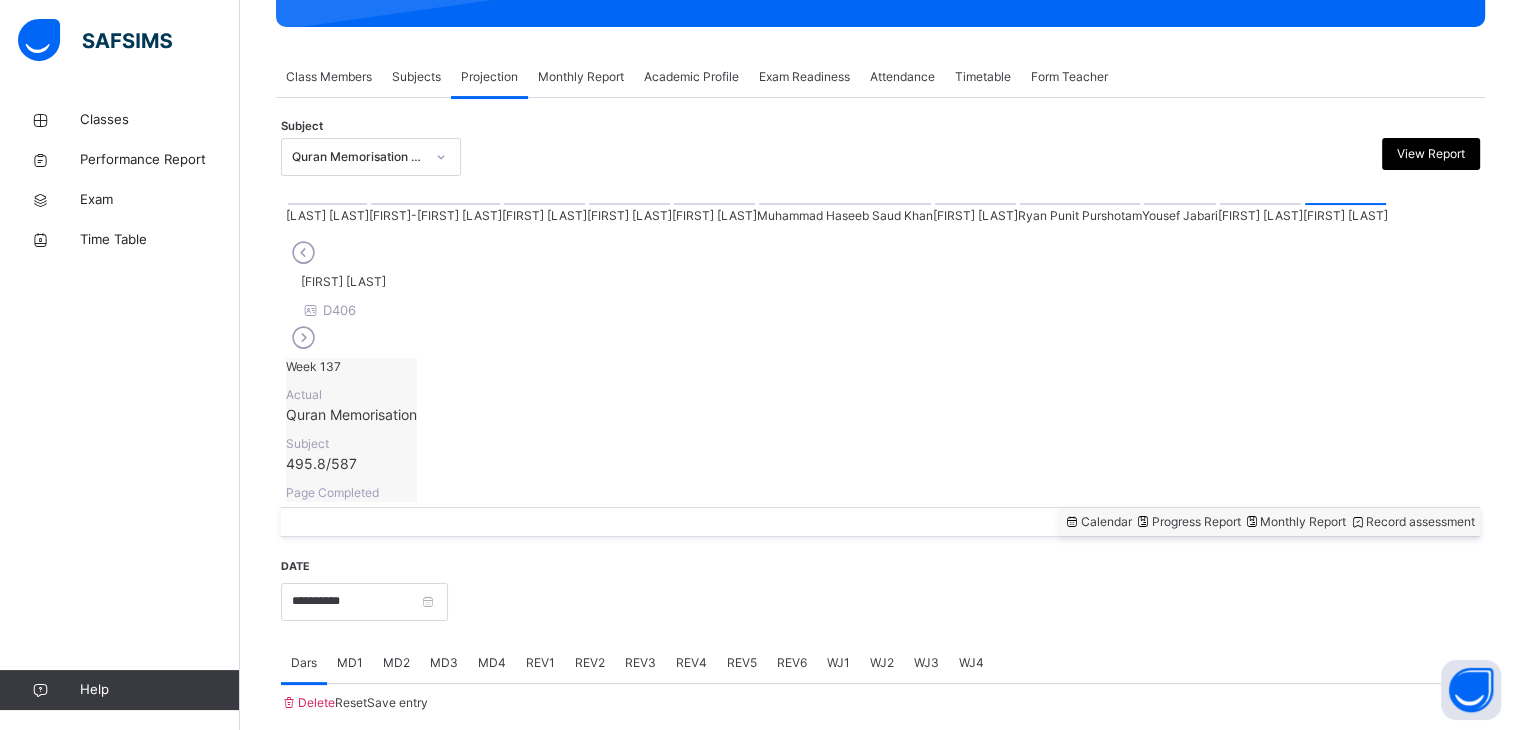 scroll, scrollTop: 772, scrollLeft: 0, axis: vertical 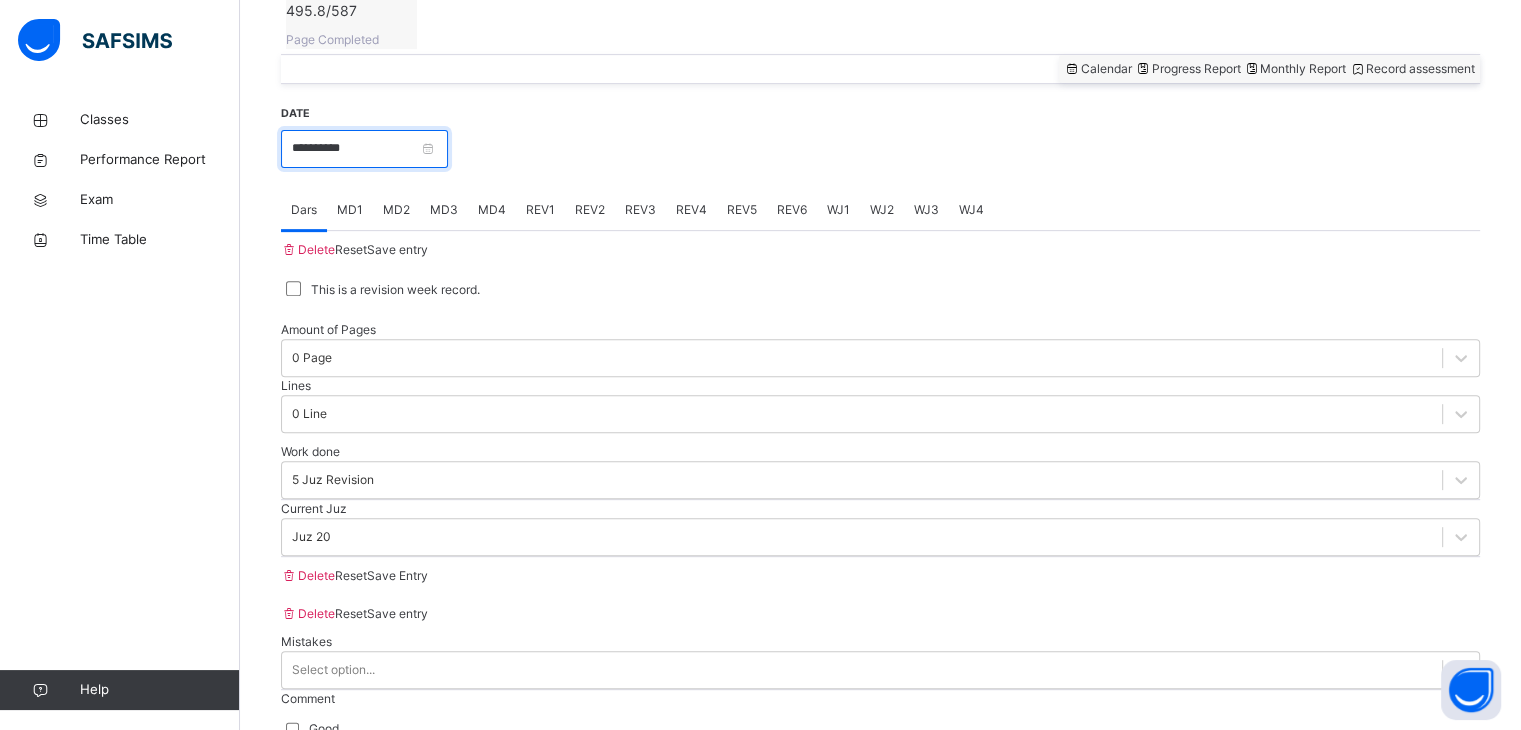 click on "**********" at bounding box center (364, 149) 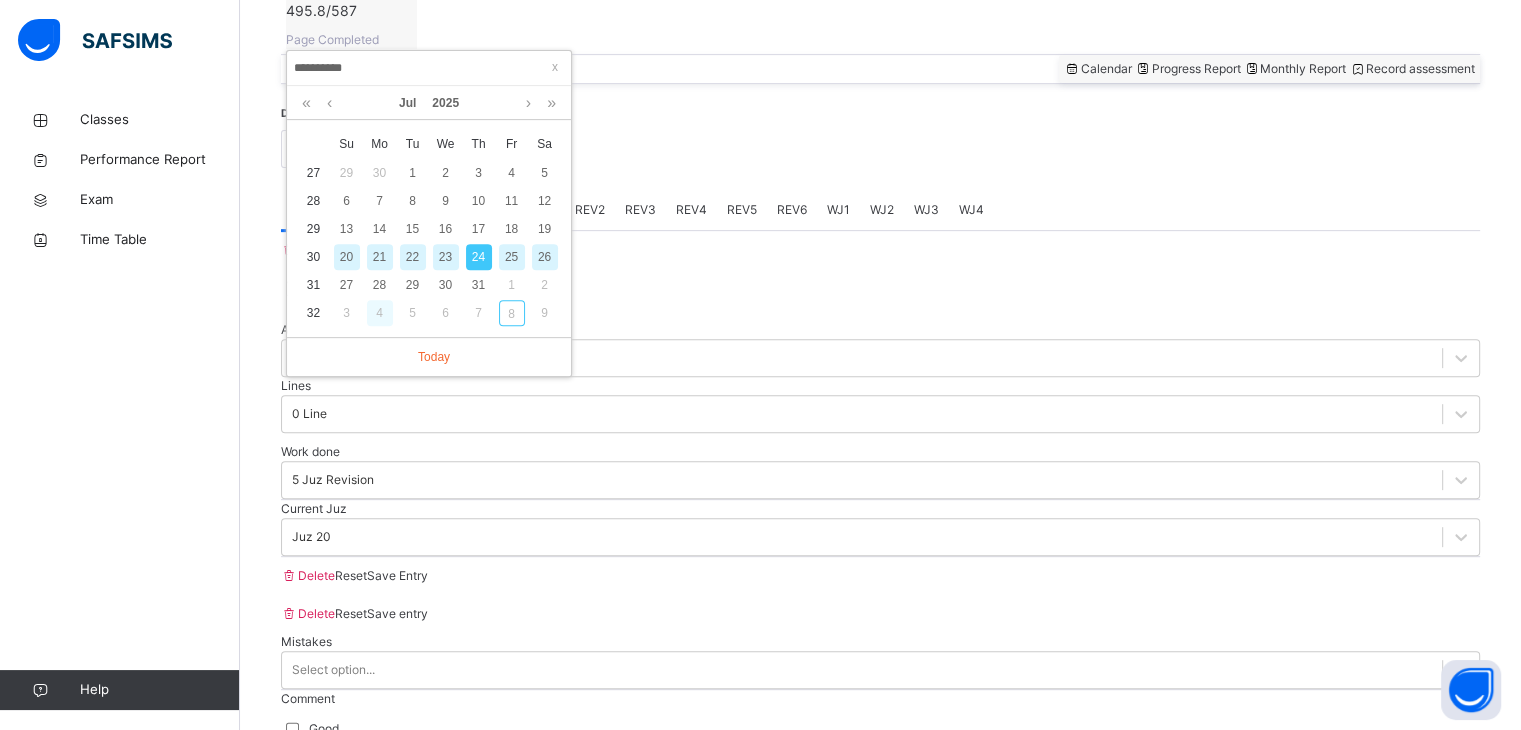 click on "4" at bounding box center (380, 313) 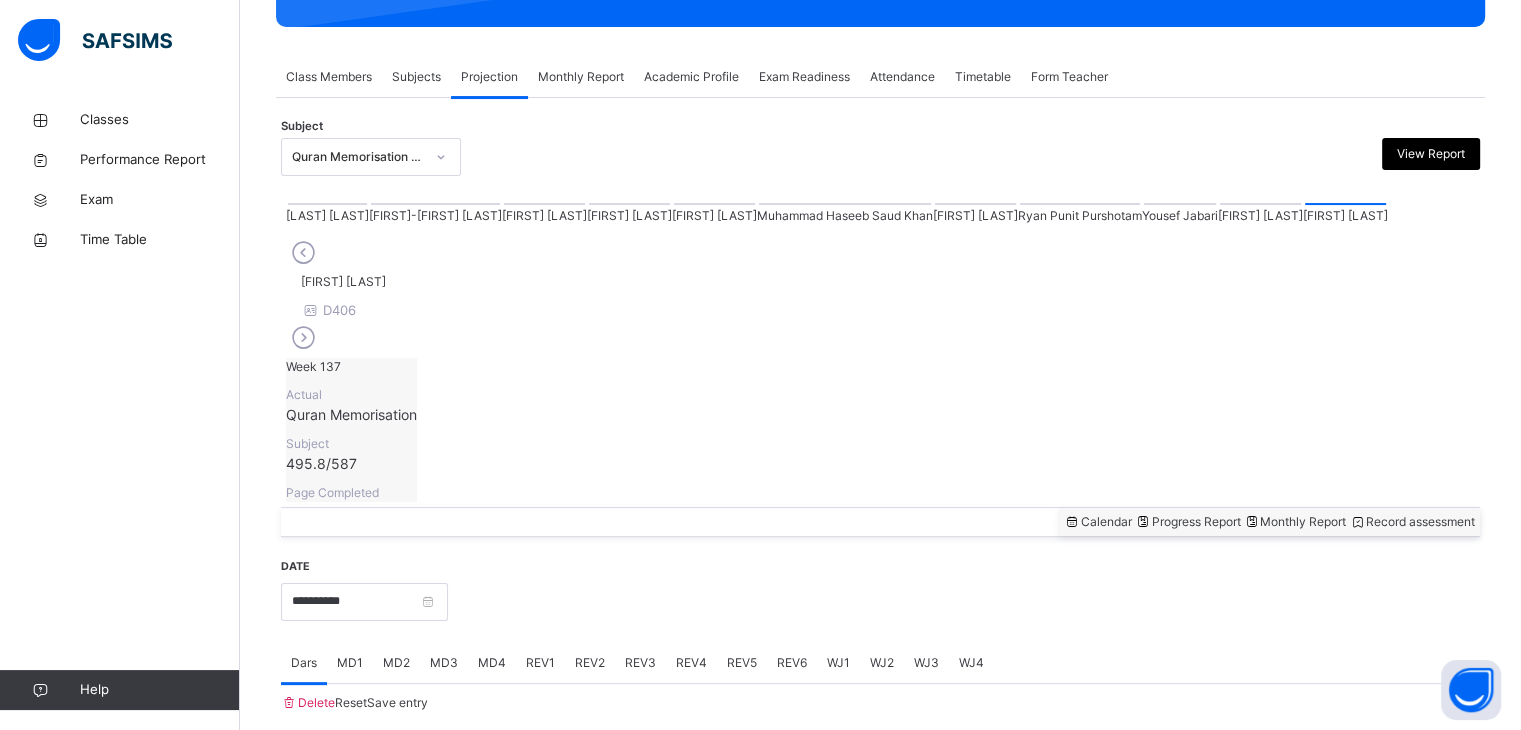 scroll, scrollTop: 772, scrollLeft: 0, axis: vertical 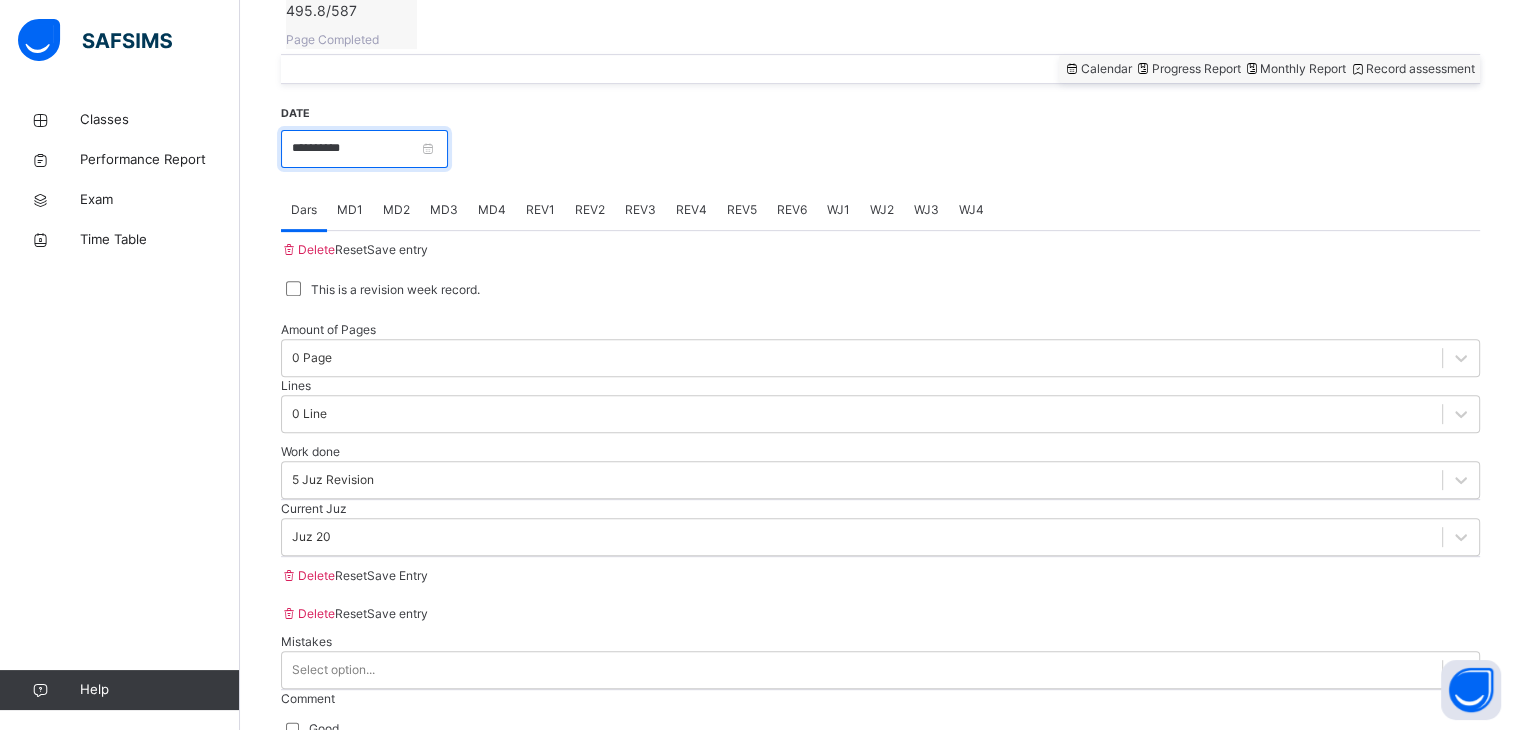 click on "**********" at bounding box center [364, 149] 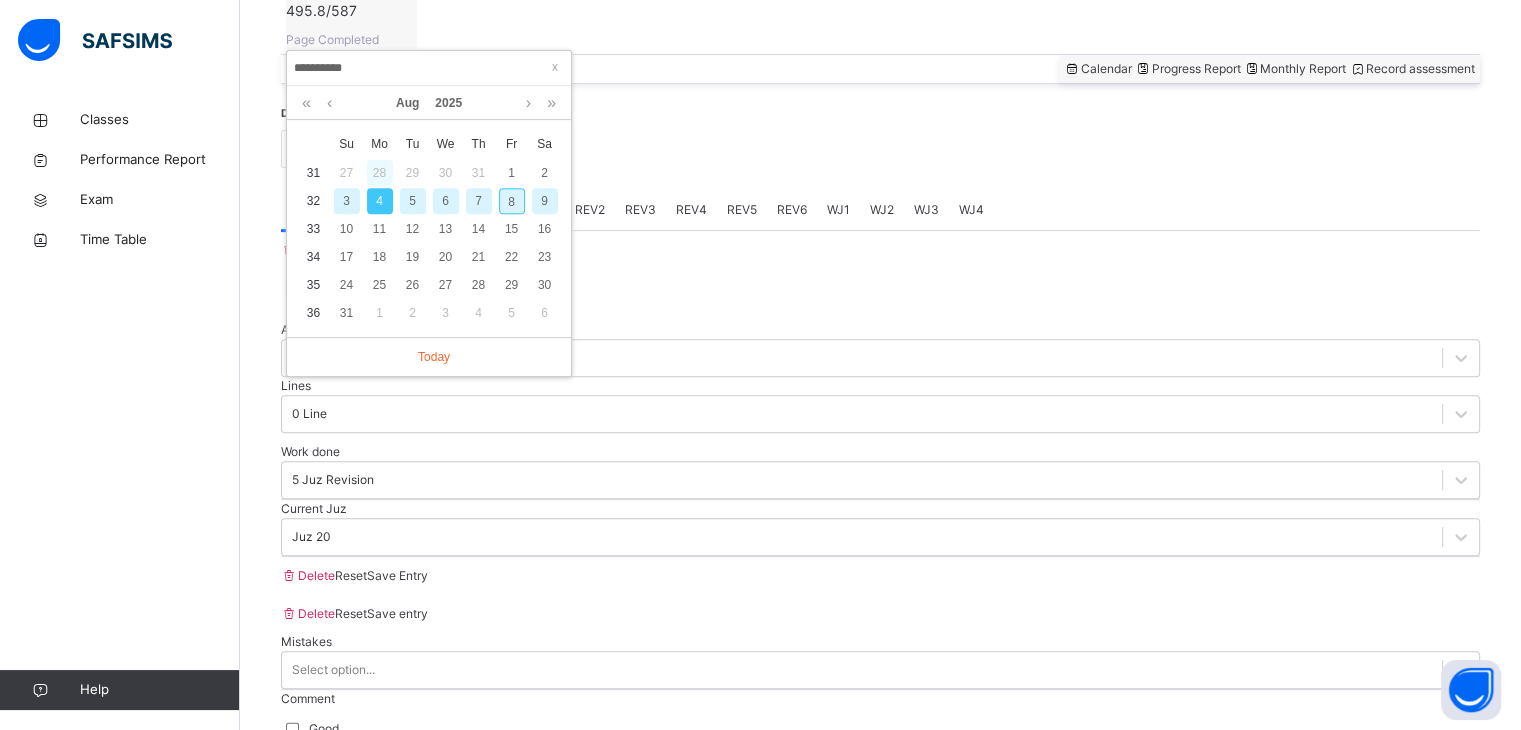click on "28" at bounding box center (380, 173) 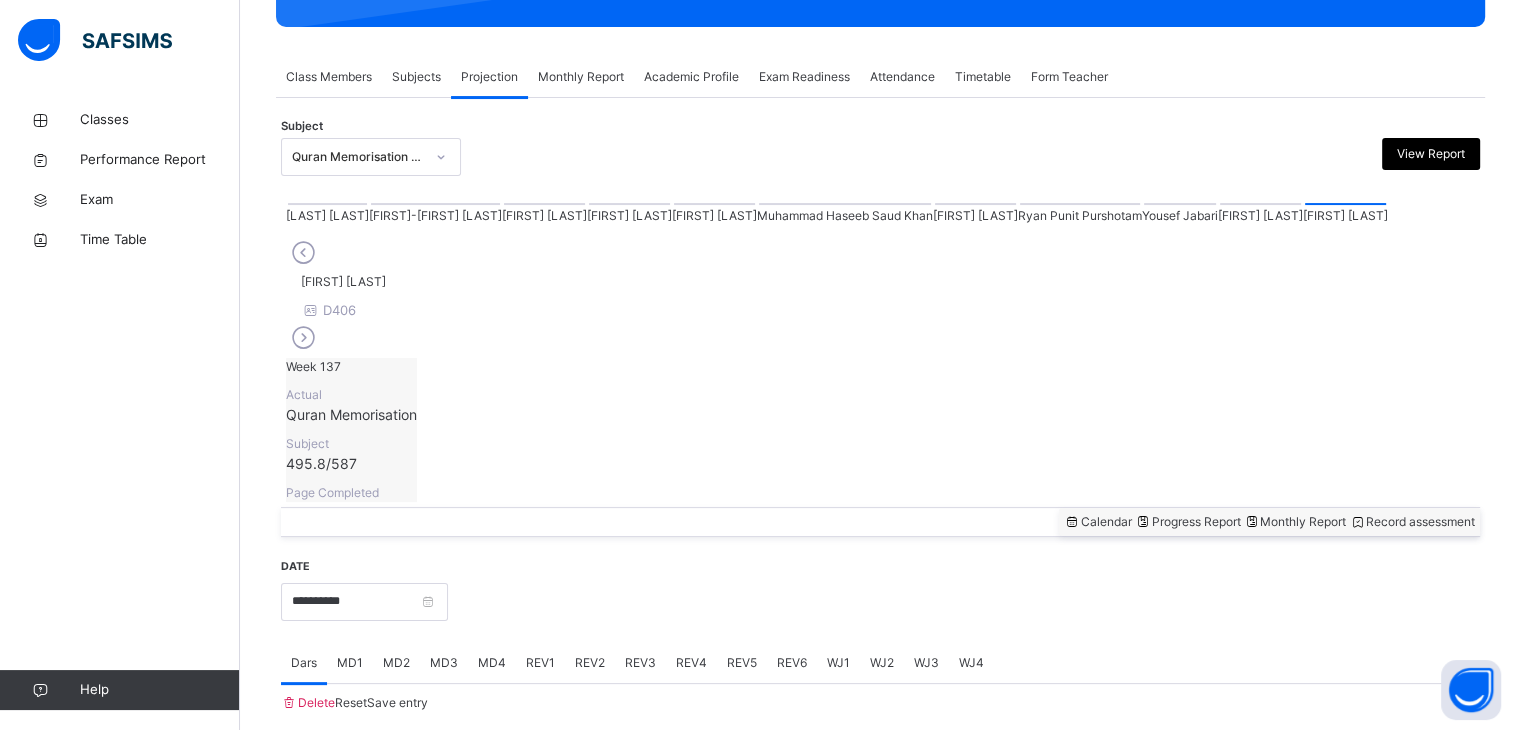 scroll, scrollTop: 772, scrollLeft: 0, axis: vertical 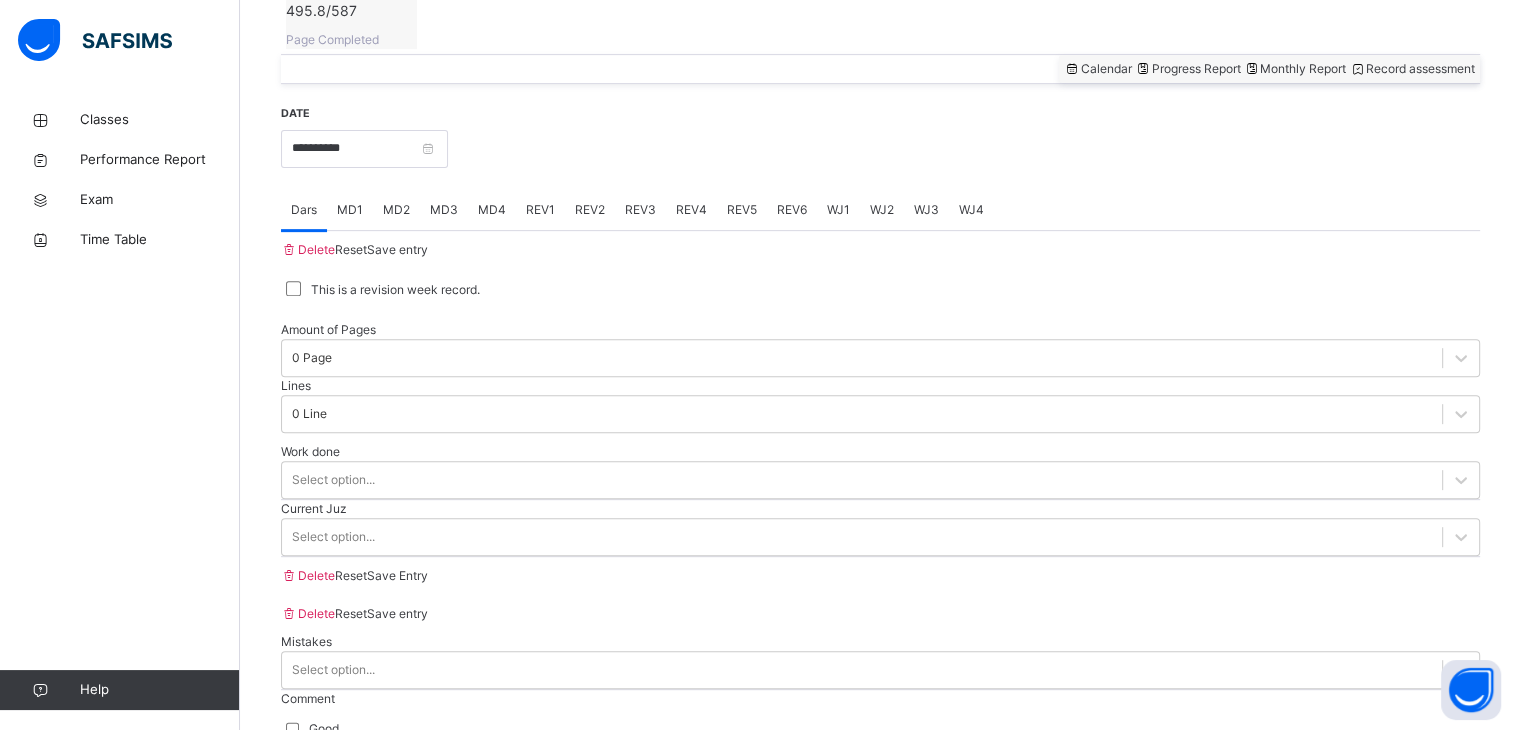 click on "MD4" at bounding box center (492, 210) 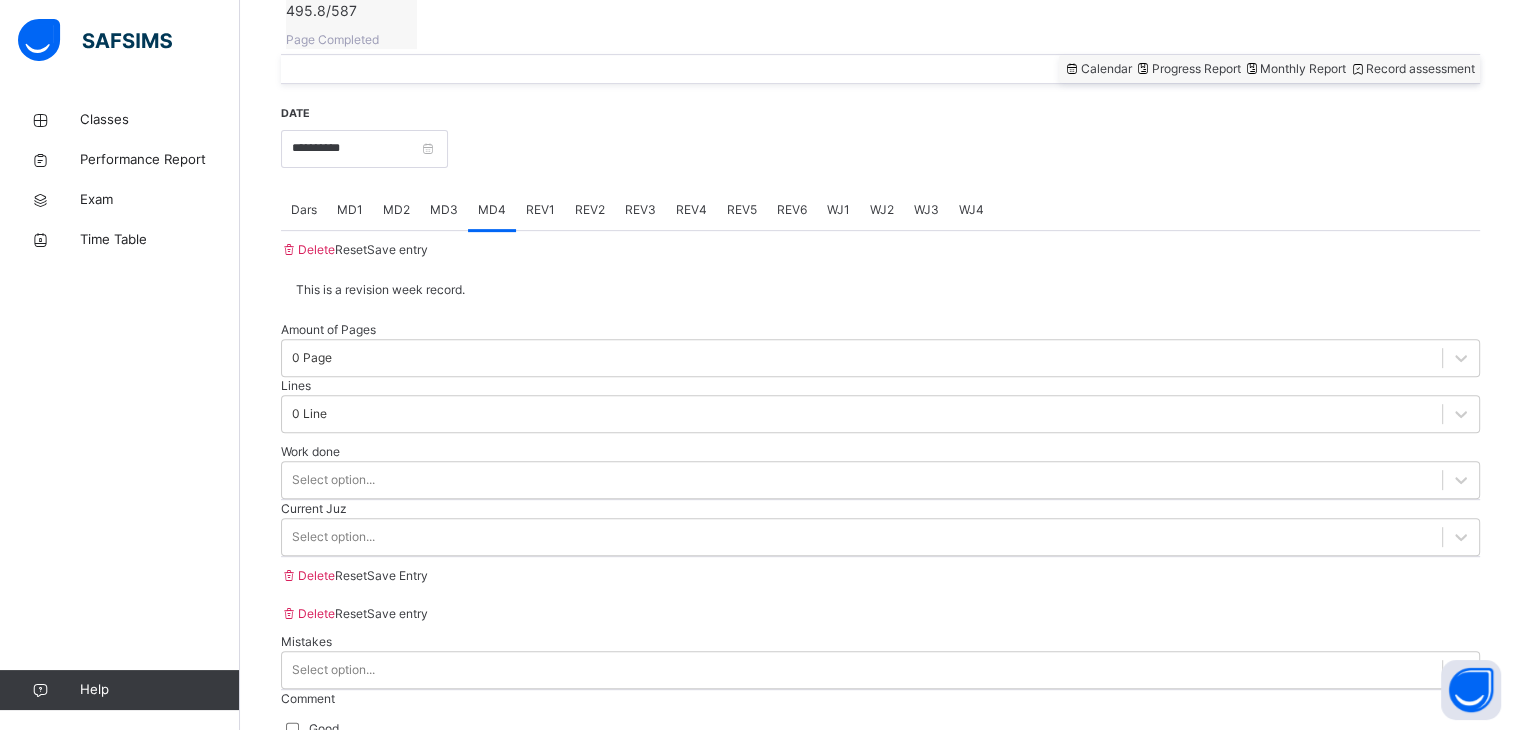 click on "REV2" at bounding box center [590, 210] 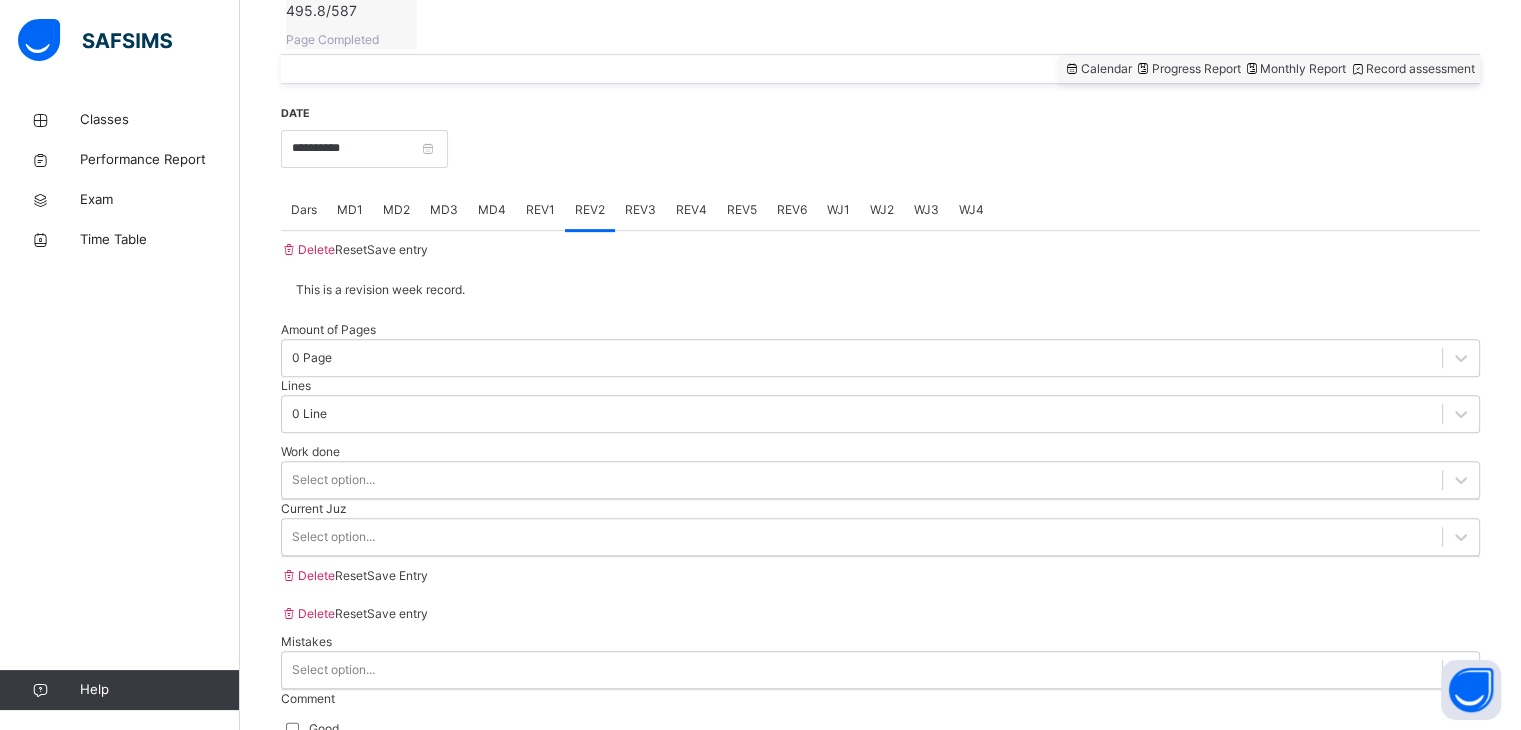click on "REV1" at bounding box center [540, 210] 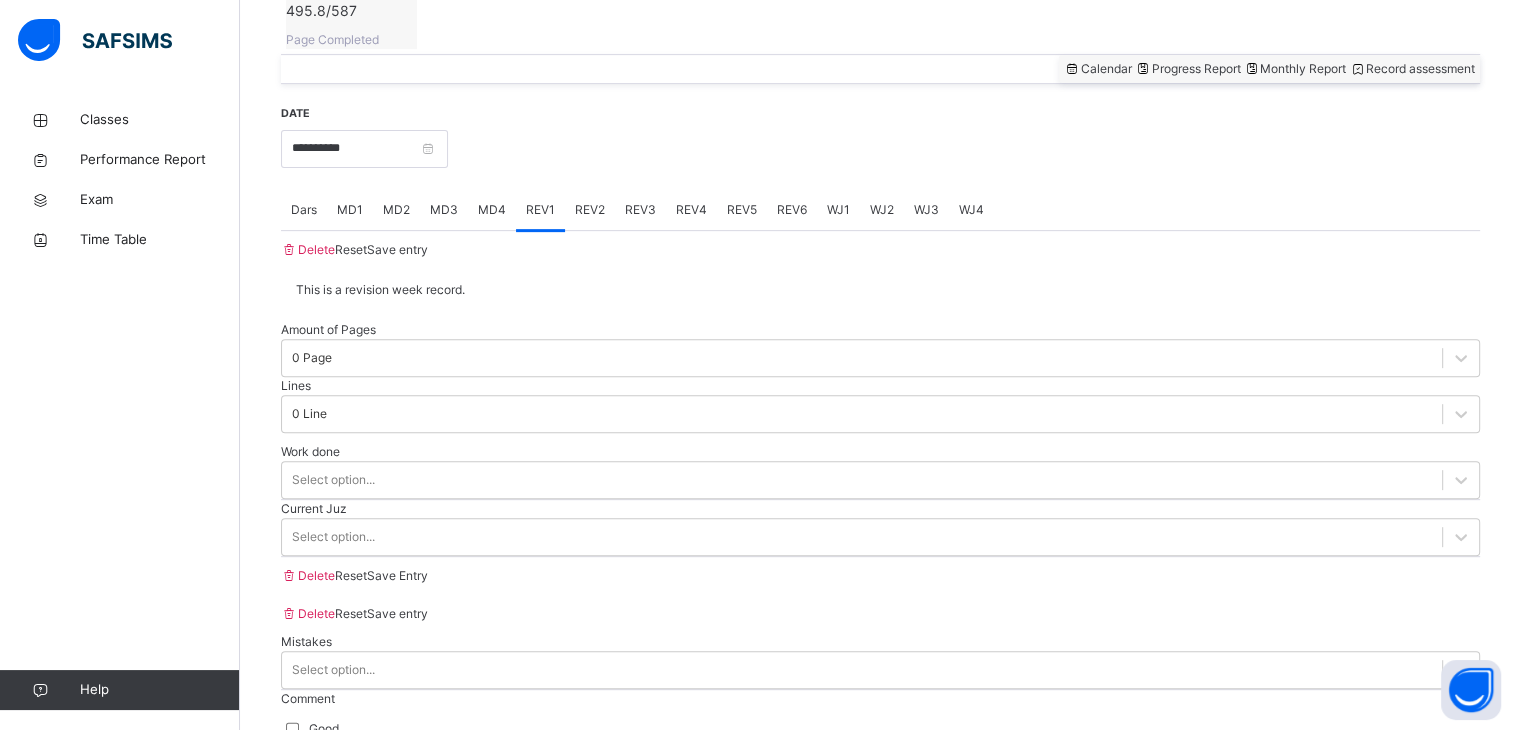 click on "Dars" at bounding box center [304, 210] 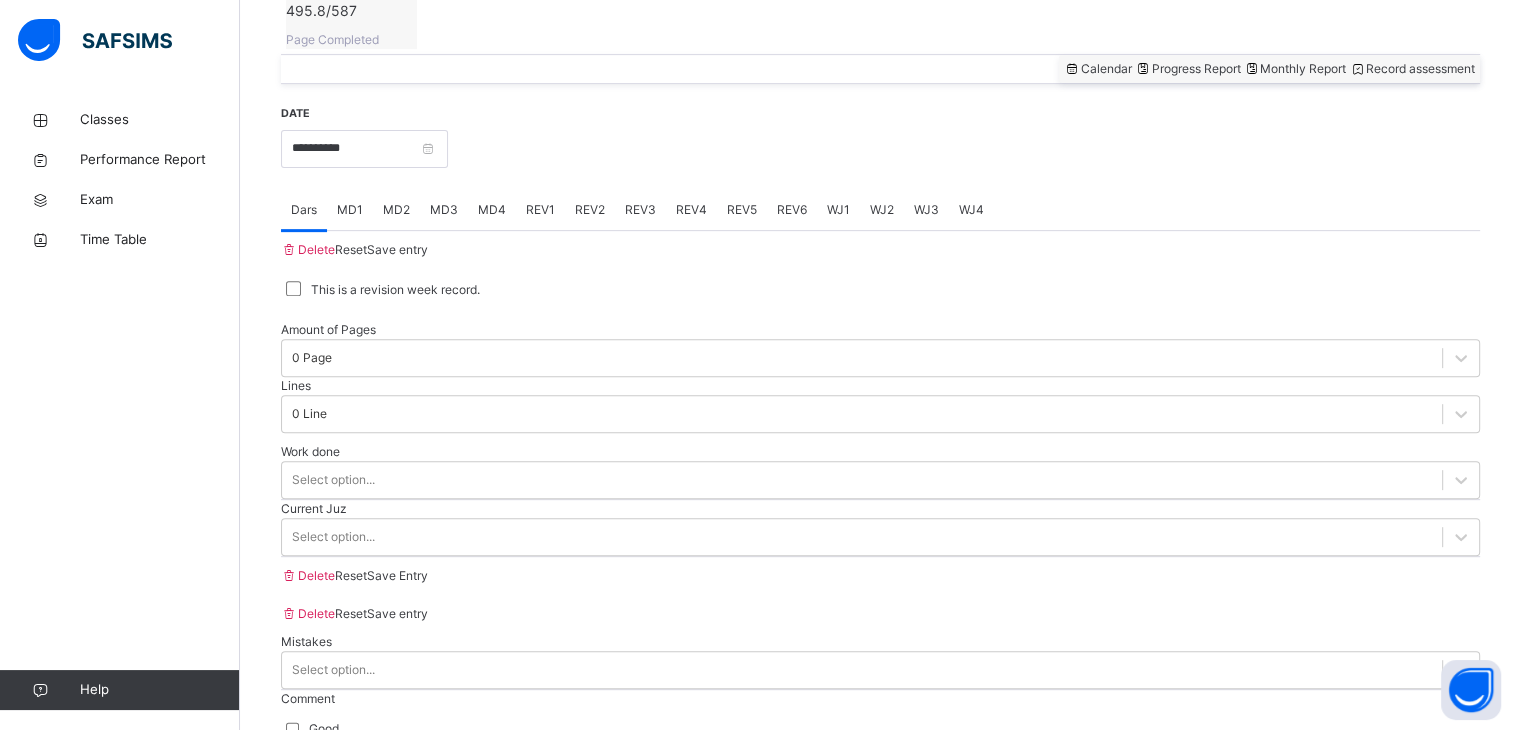 click on "Work done Select option..." at bounding box center (880, 471) 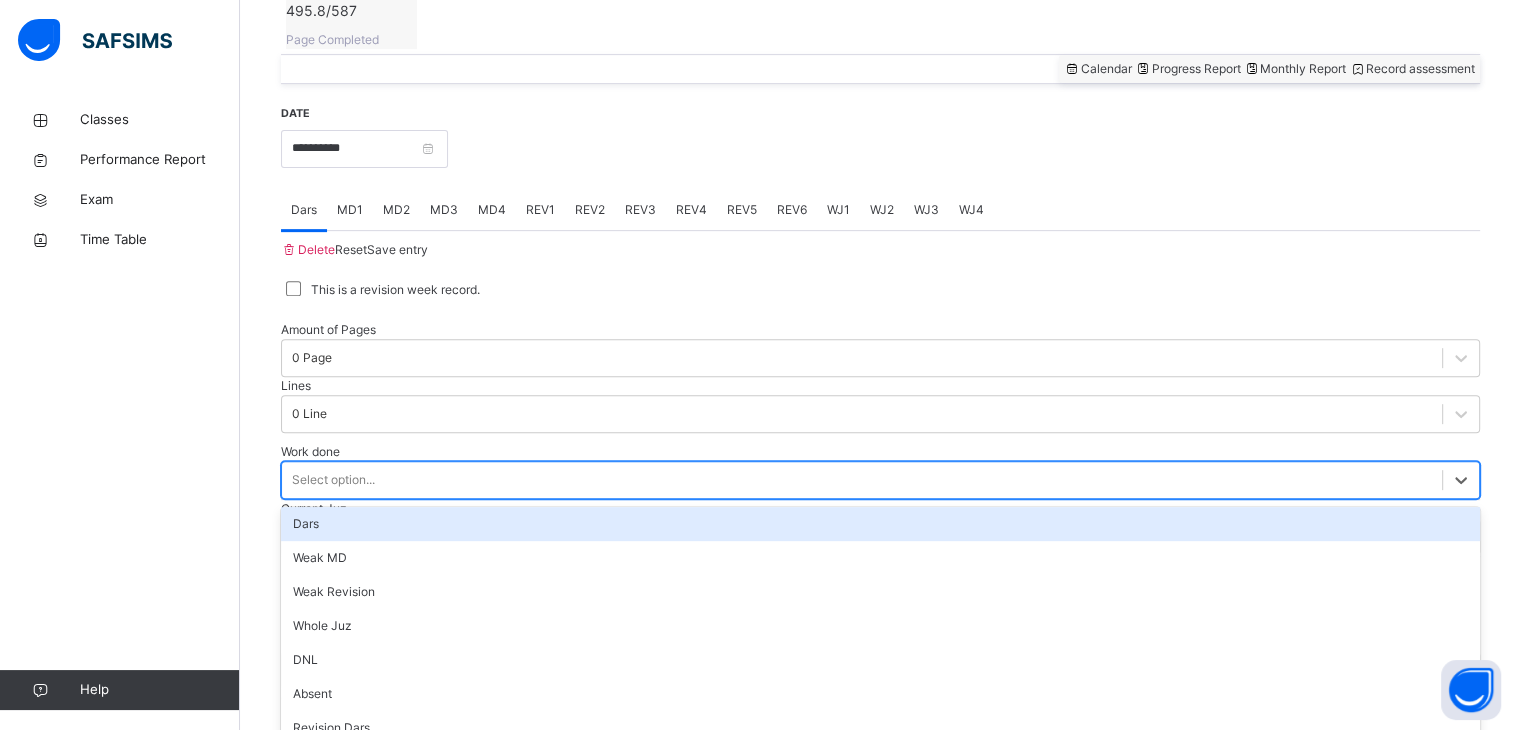 click on "Weak MD" at bounding box center [880, 558] 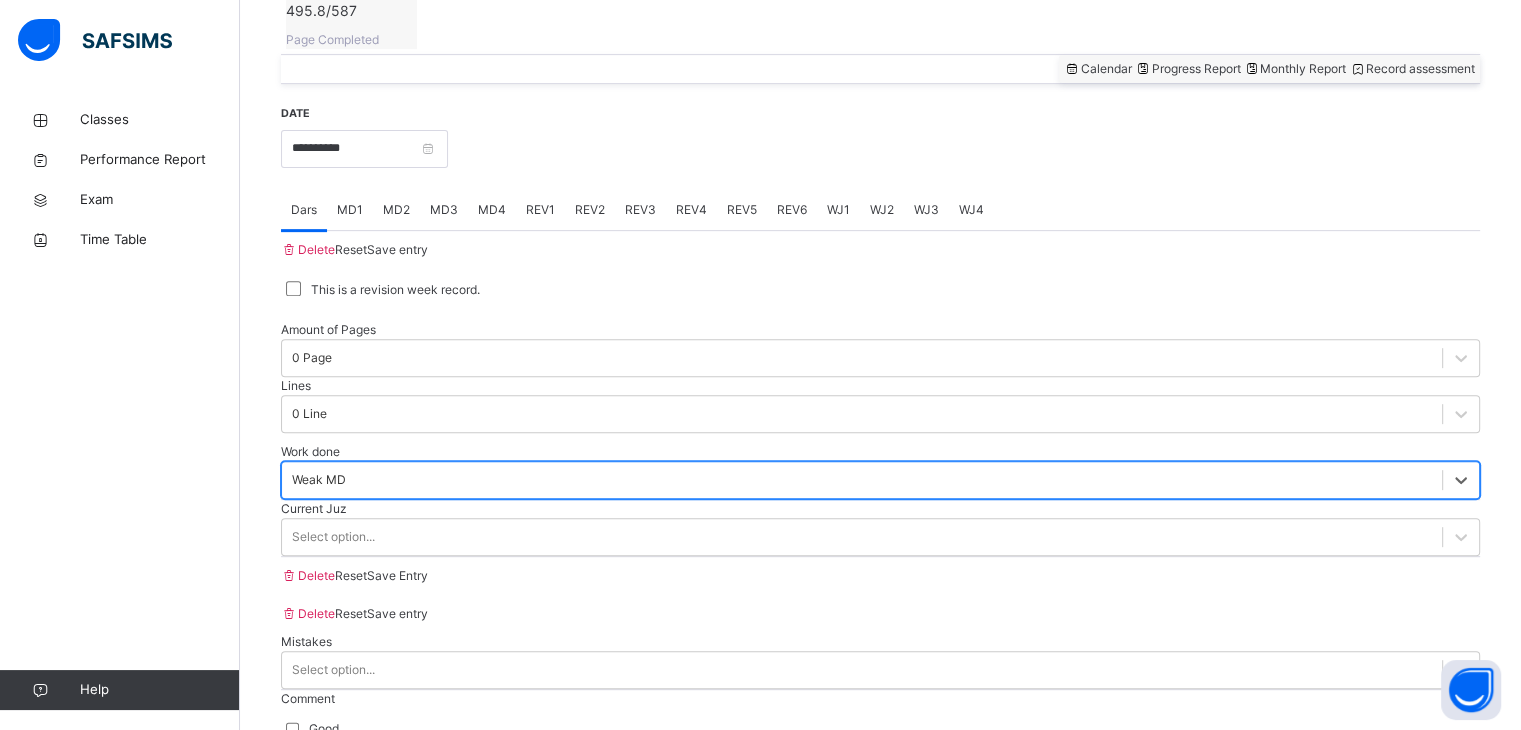 click on "Weak MD" at bounding box center [319, 480] 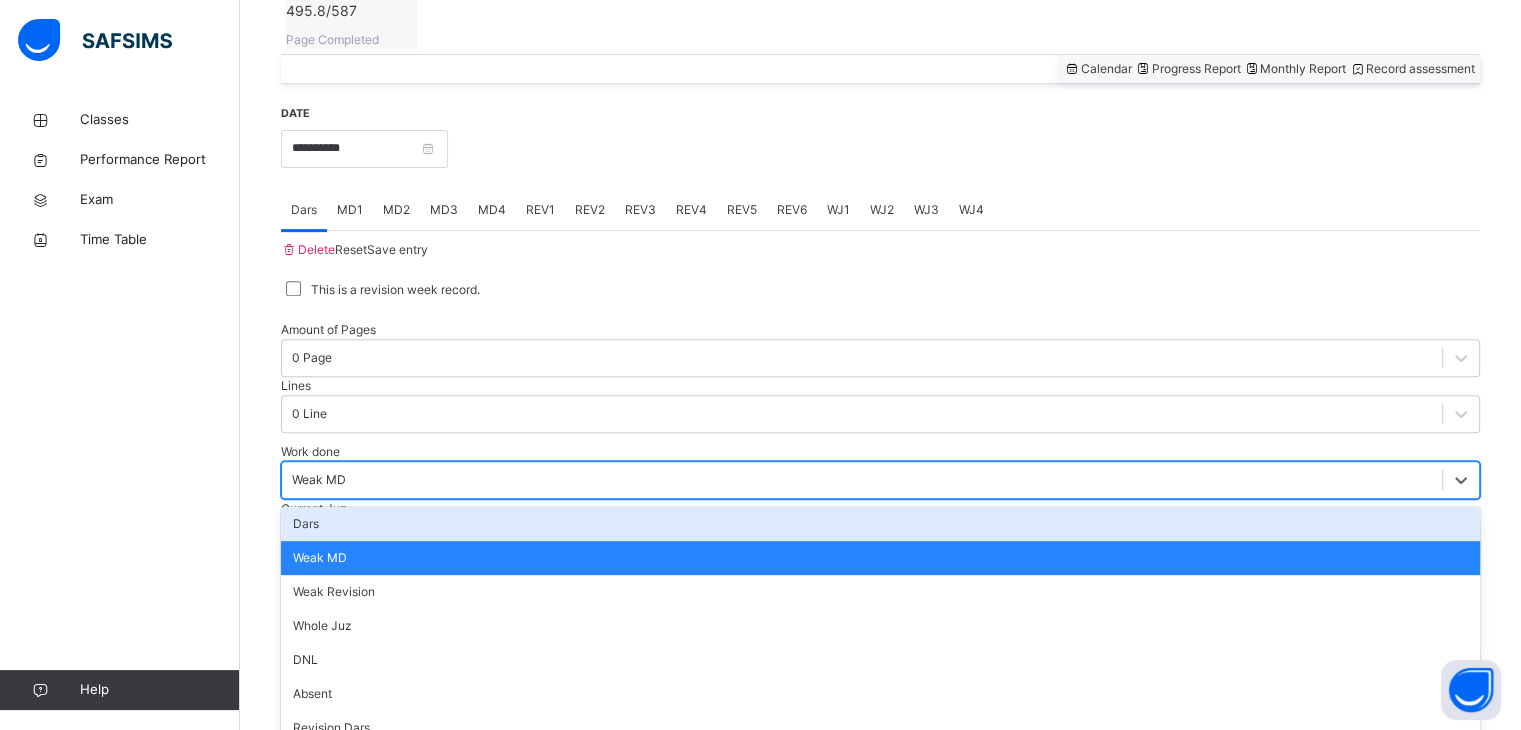type on "*" 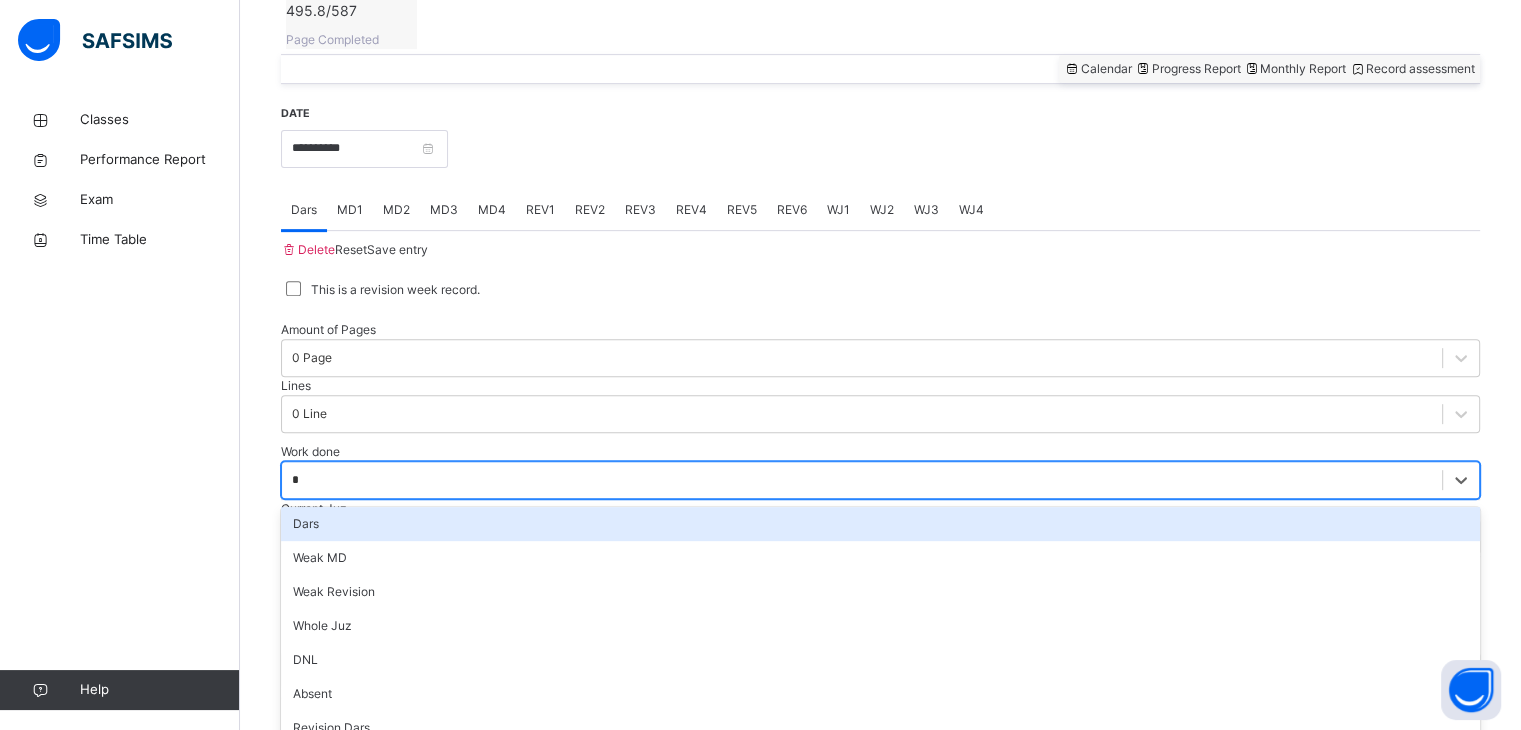 scroll, scrollTop: 72, scrollLeft: 0, axis: vertical 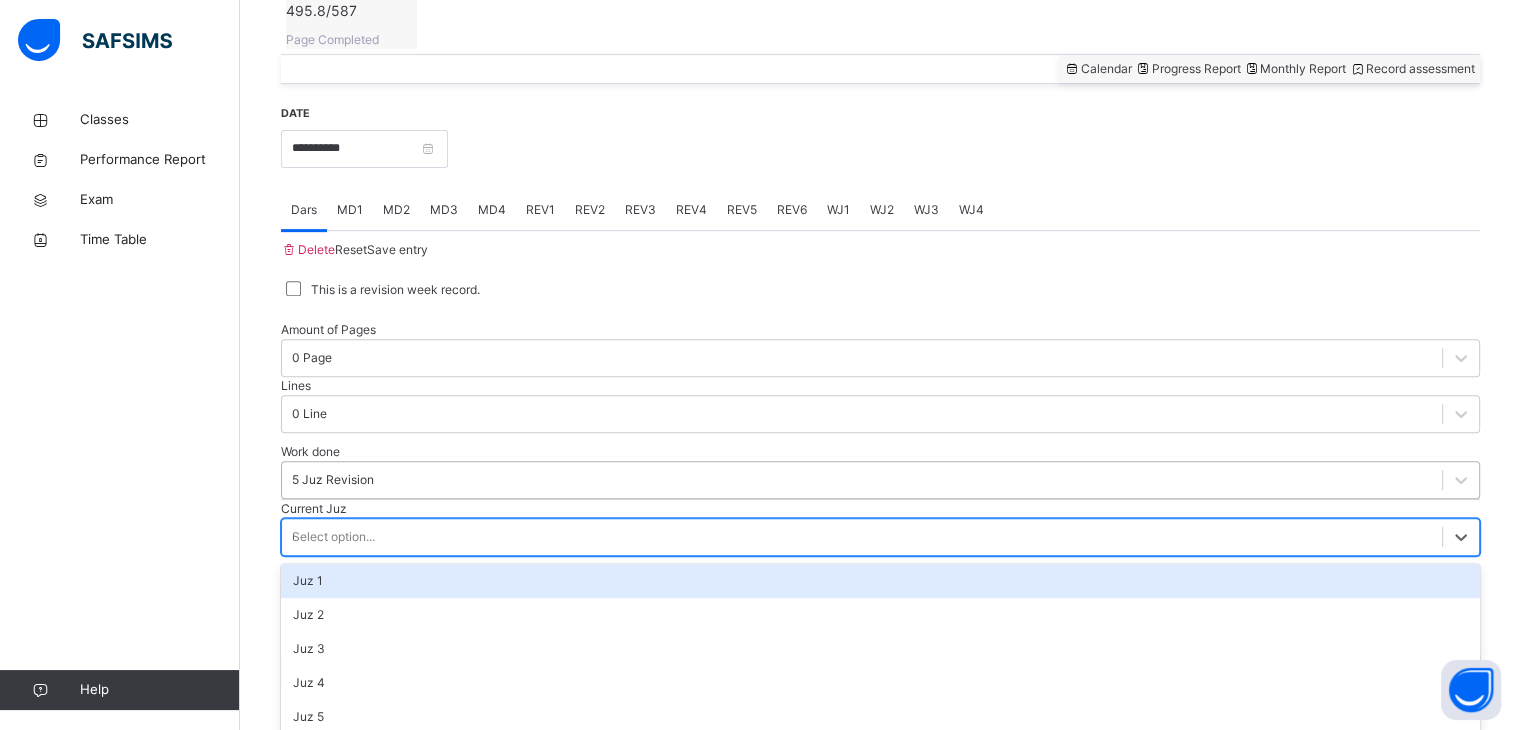 type on "**" 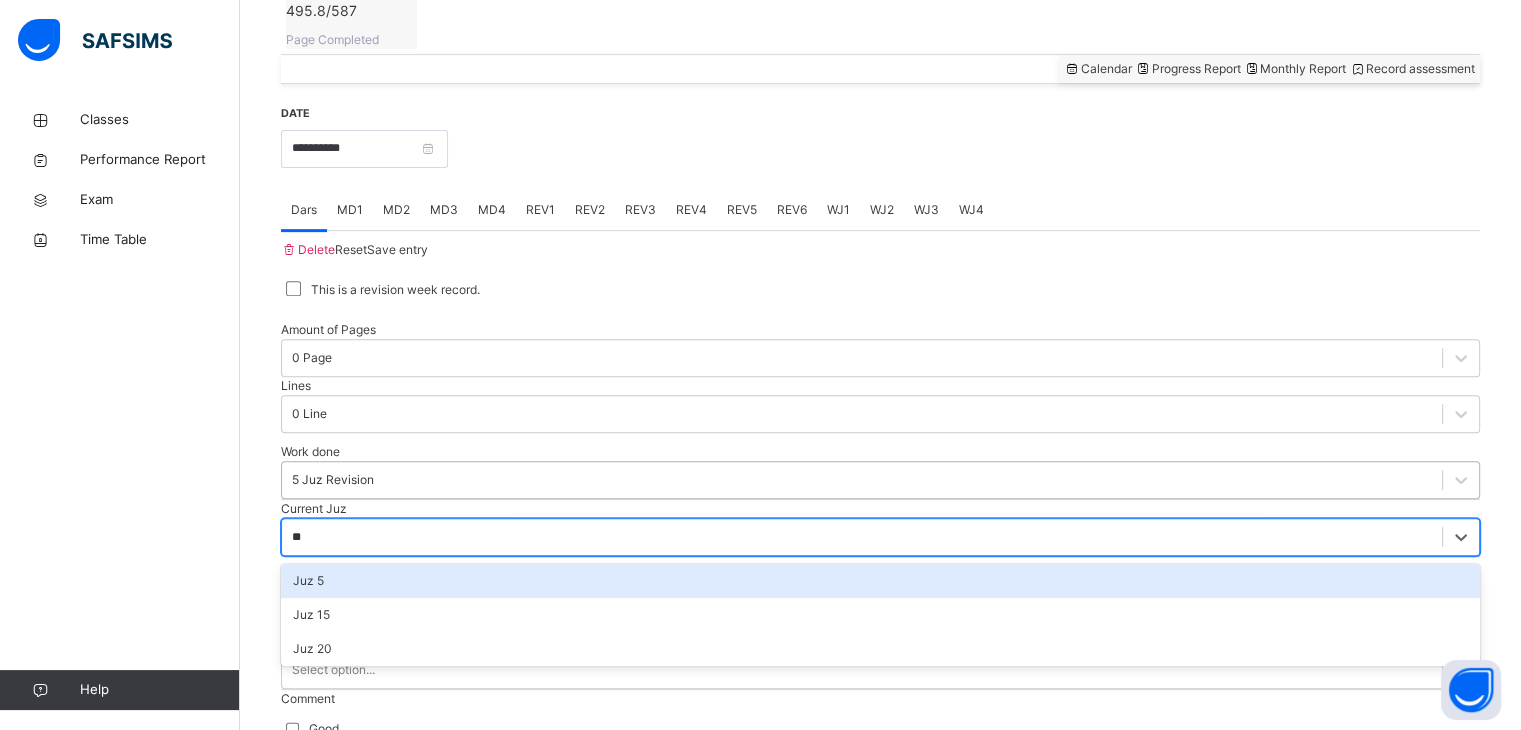 click on "Juz 20" at bounding box center [880, 649] 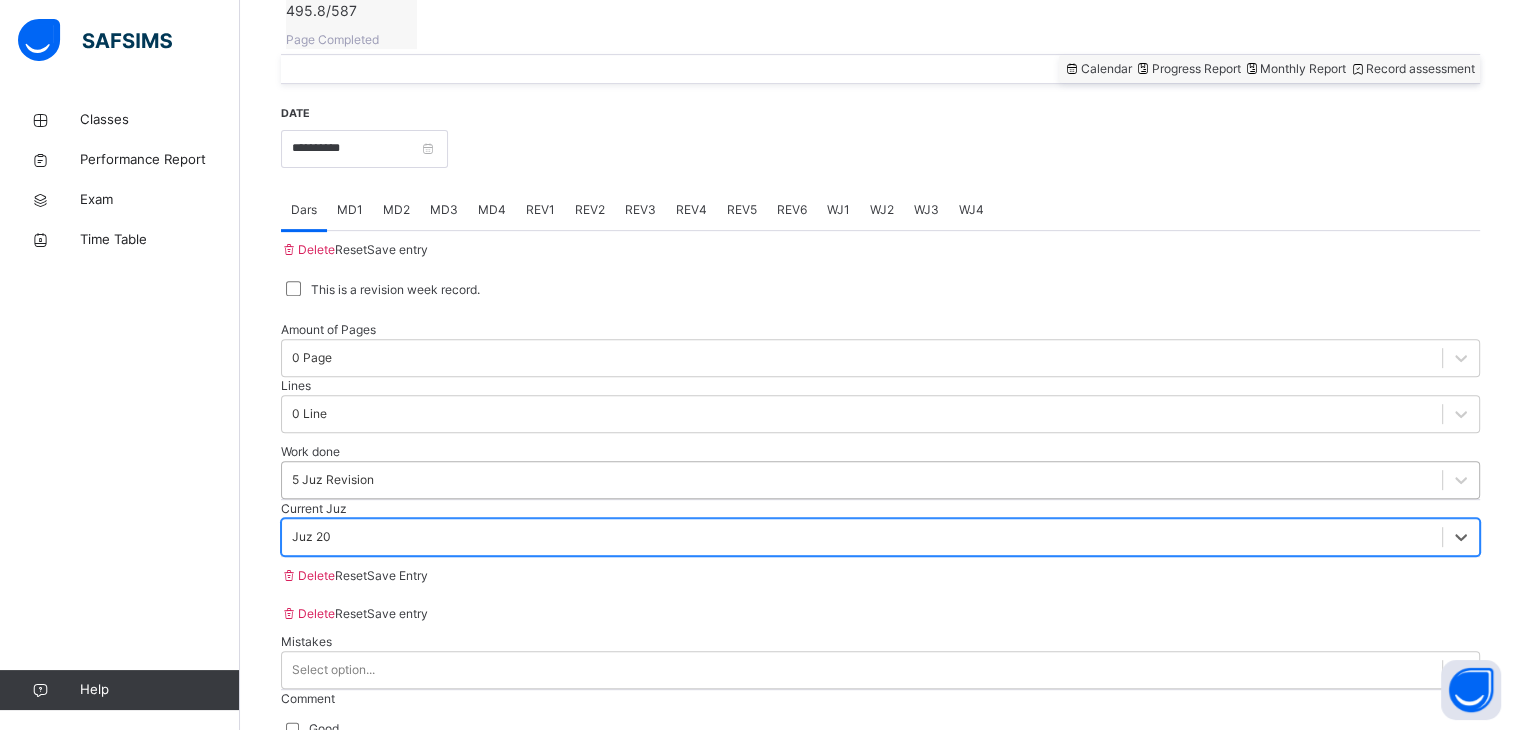 click on "Save entry" at bounding box center (397, 249) 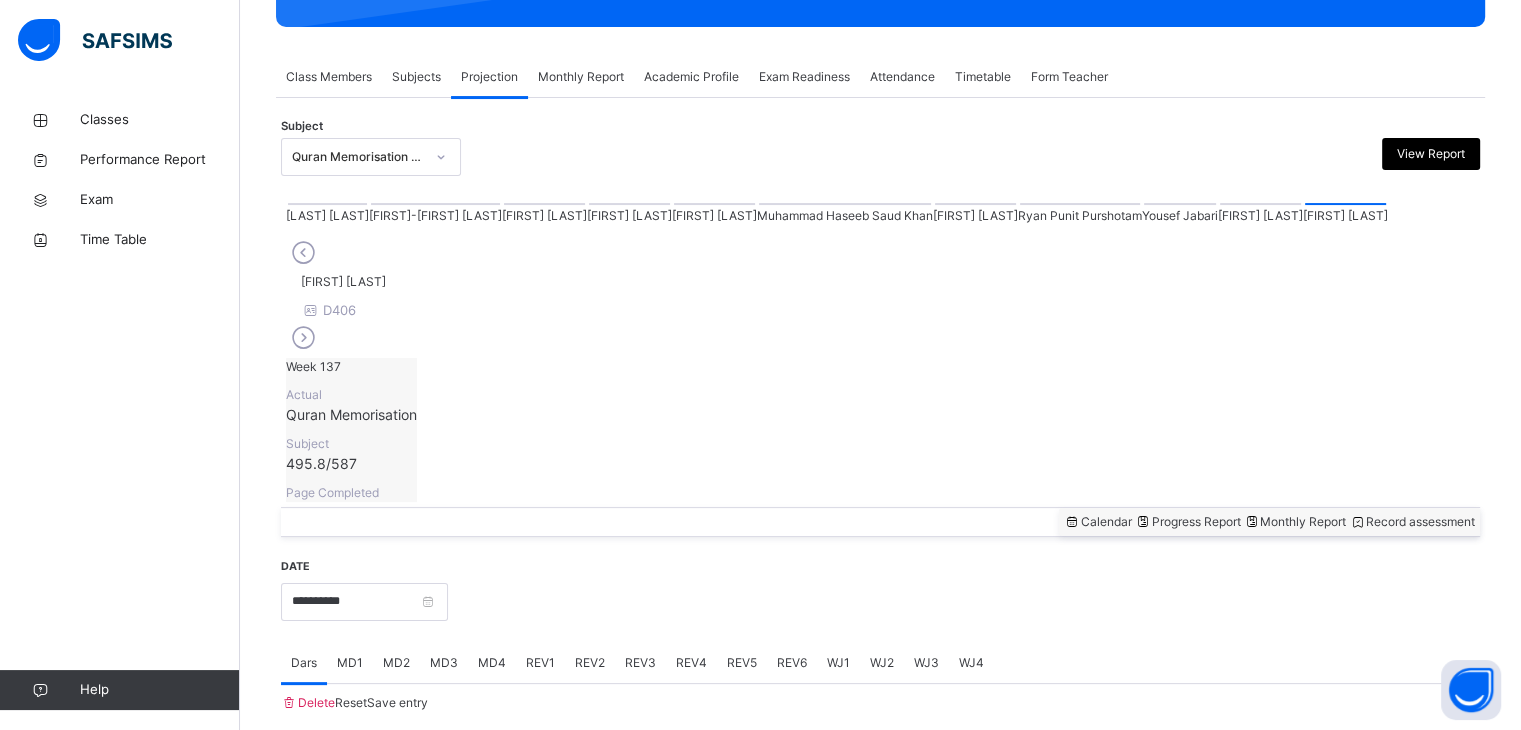 scroll, scrollTop: 772, scrollLeft: 0, axis: vertical 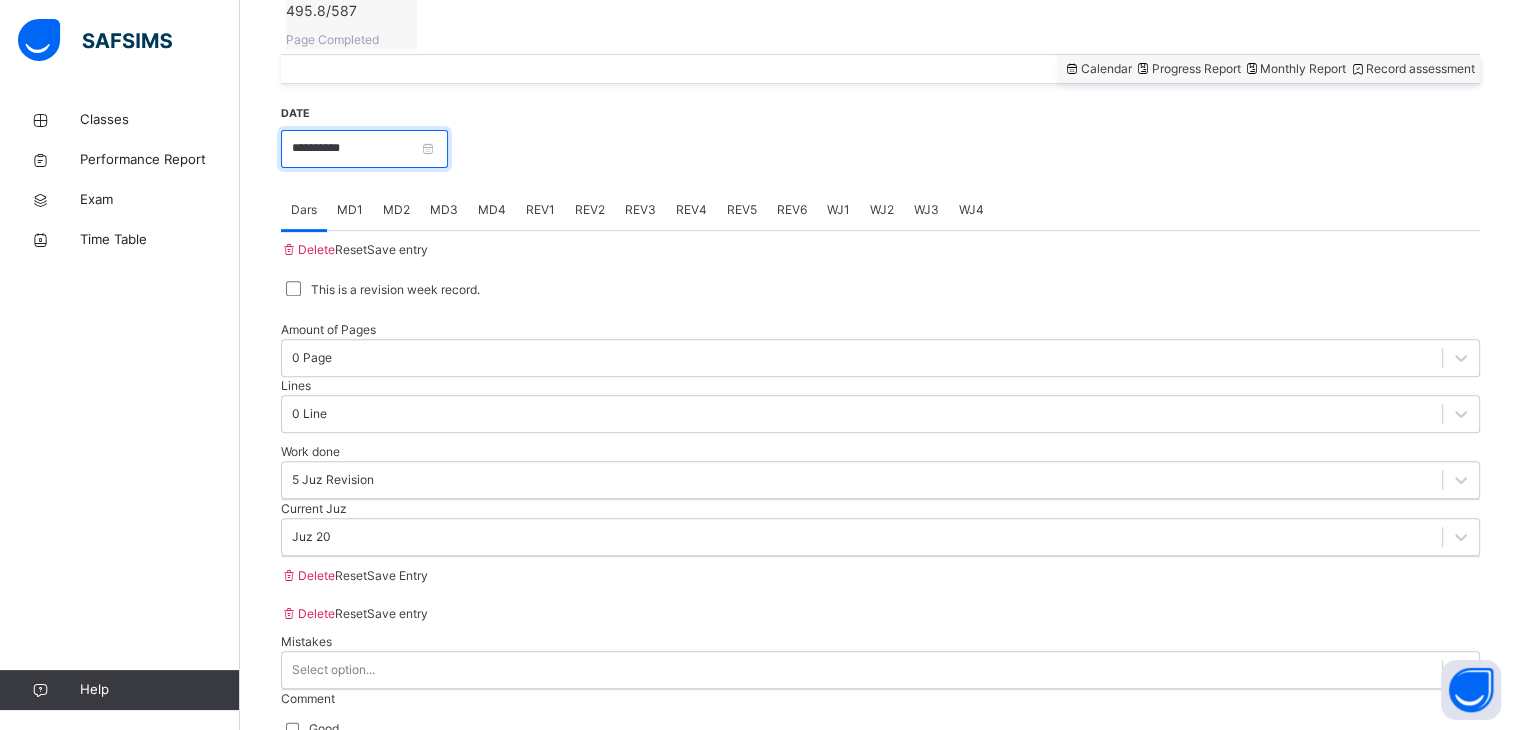click on "**********" at bounding box center [364, 149] 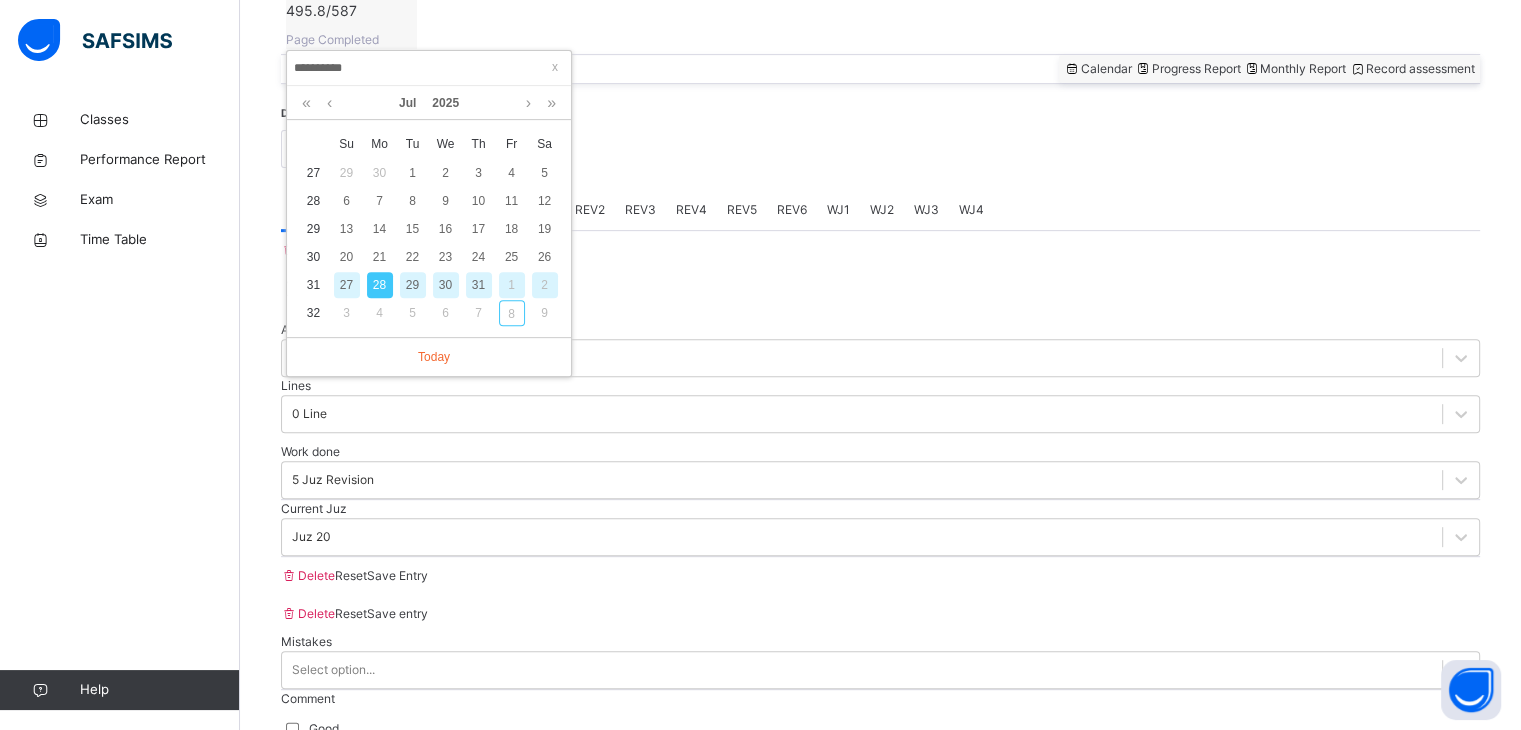 click on "31" at bounding box center (479, 285) 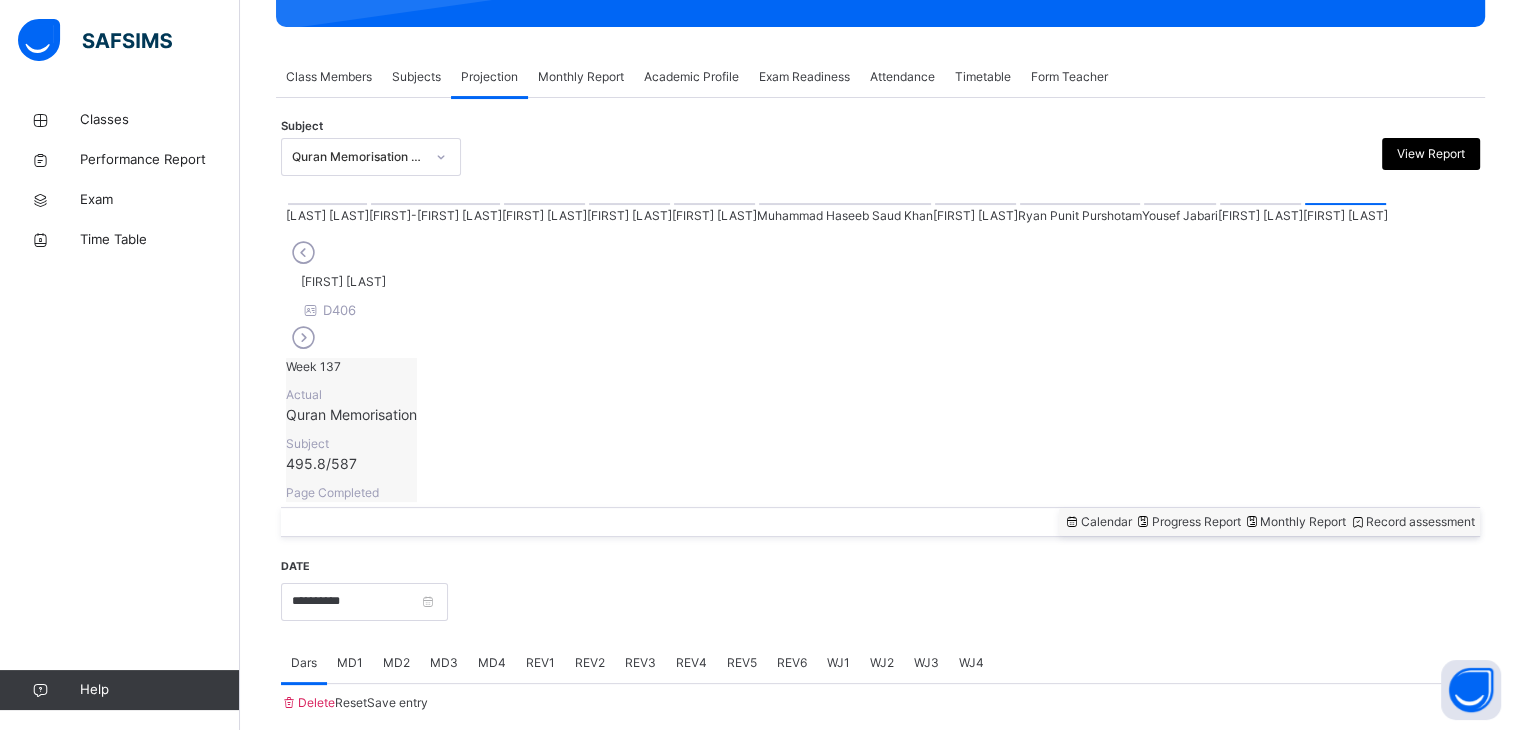 scroll, scrollTop: 772, scrollLeft: 0, axis: vertical 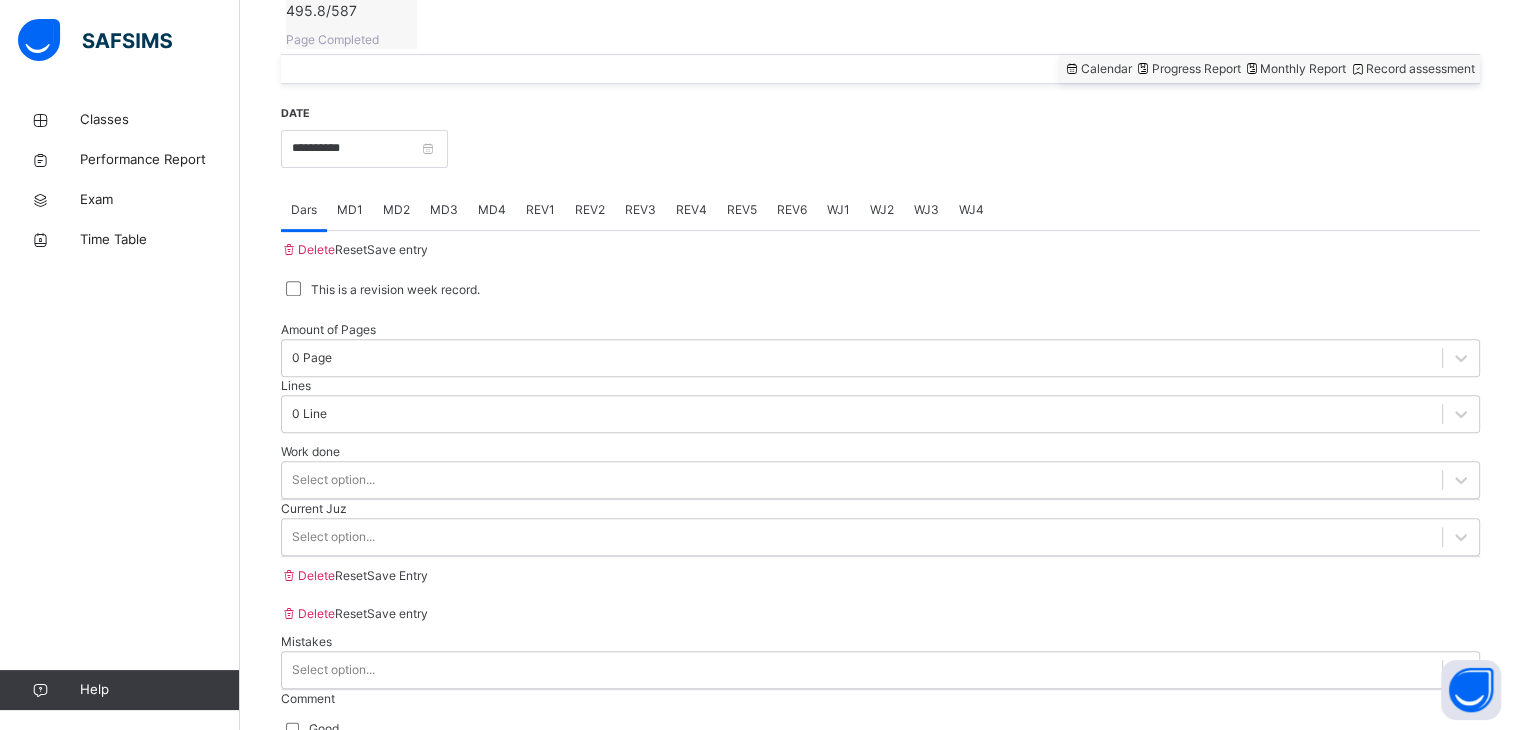 click on "REV2" at bounding box center (590, 210) 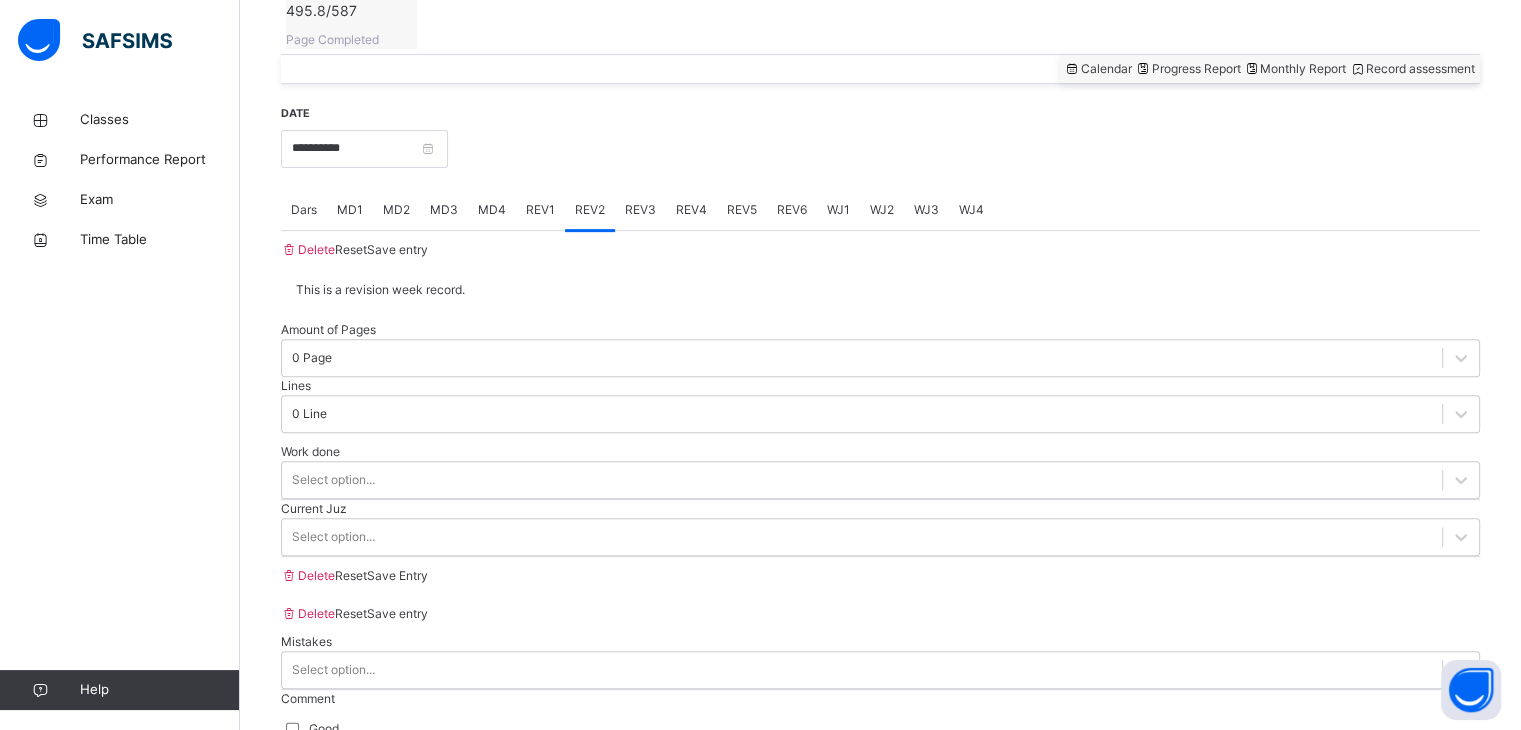 click on "REV1" at bounding box center [540, 210] 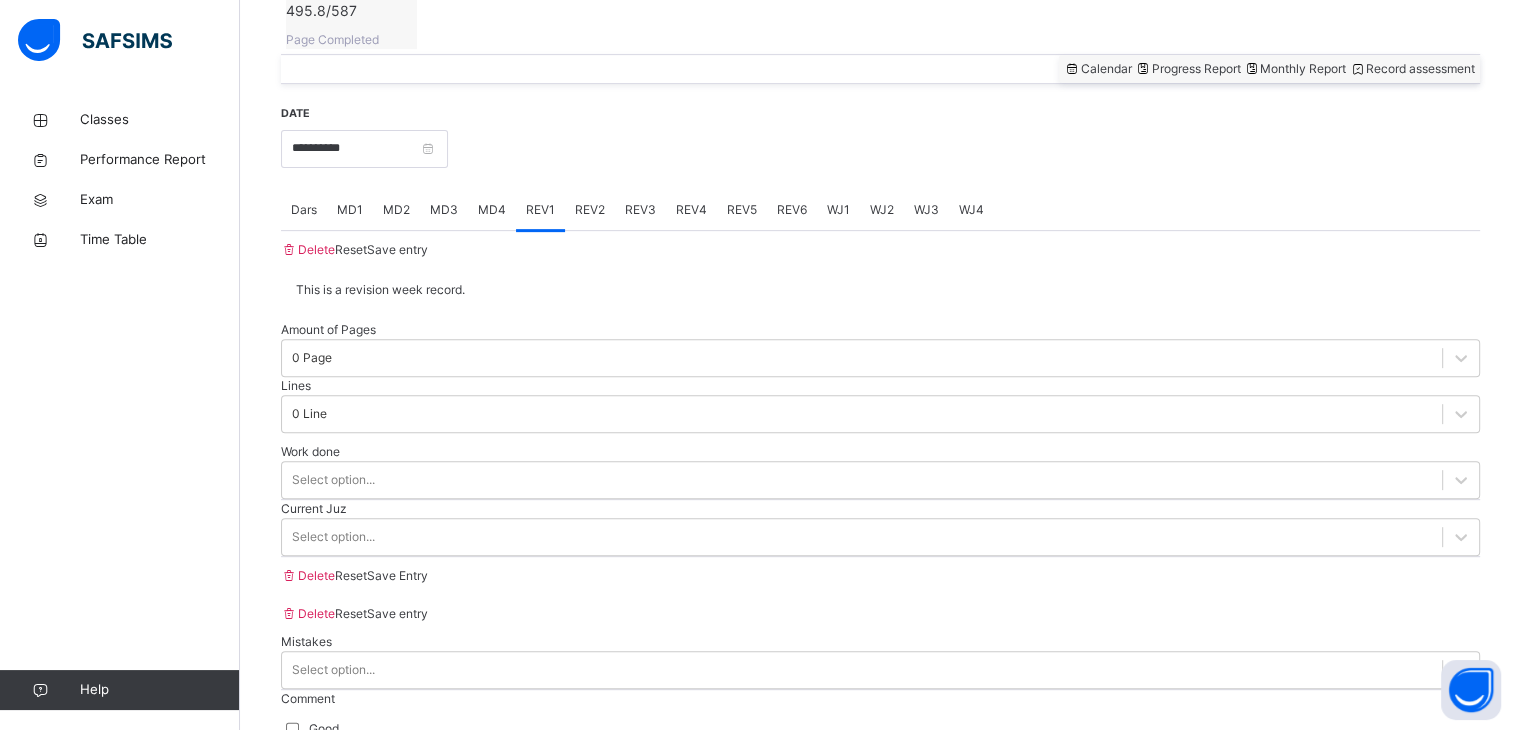 click on "Dars" at bounding box center [304, 210] 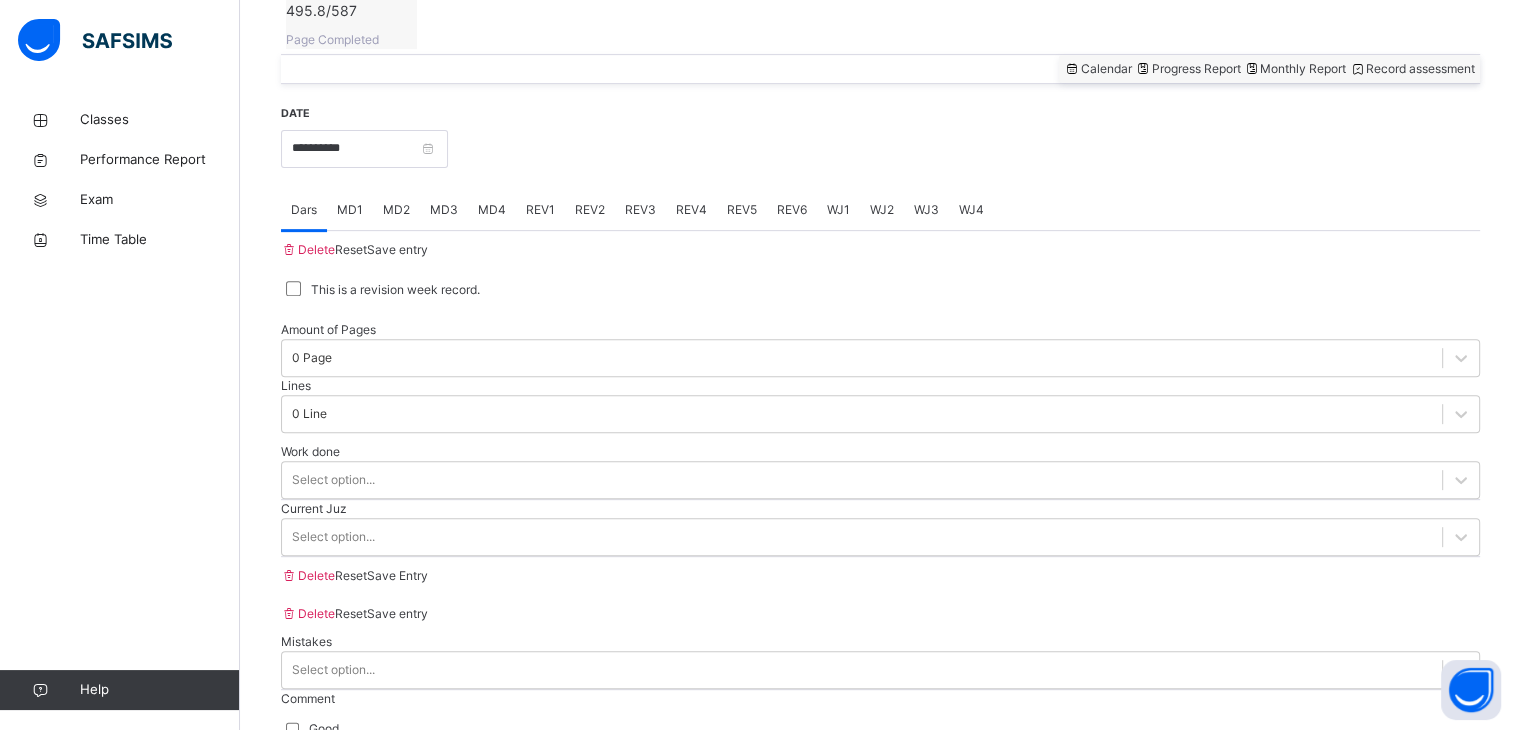 click on "Current Juz Select option..." at bounding box center (880, 528) 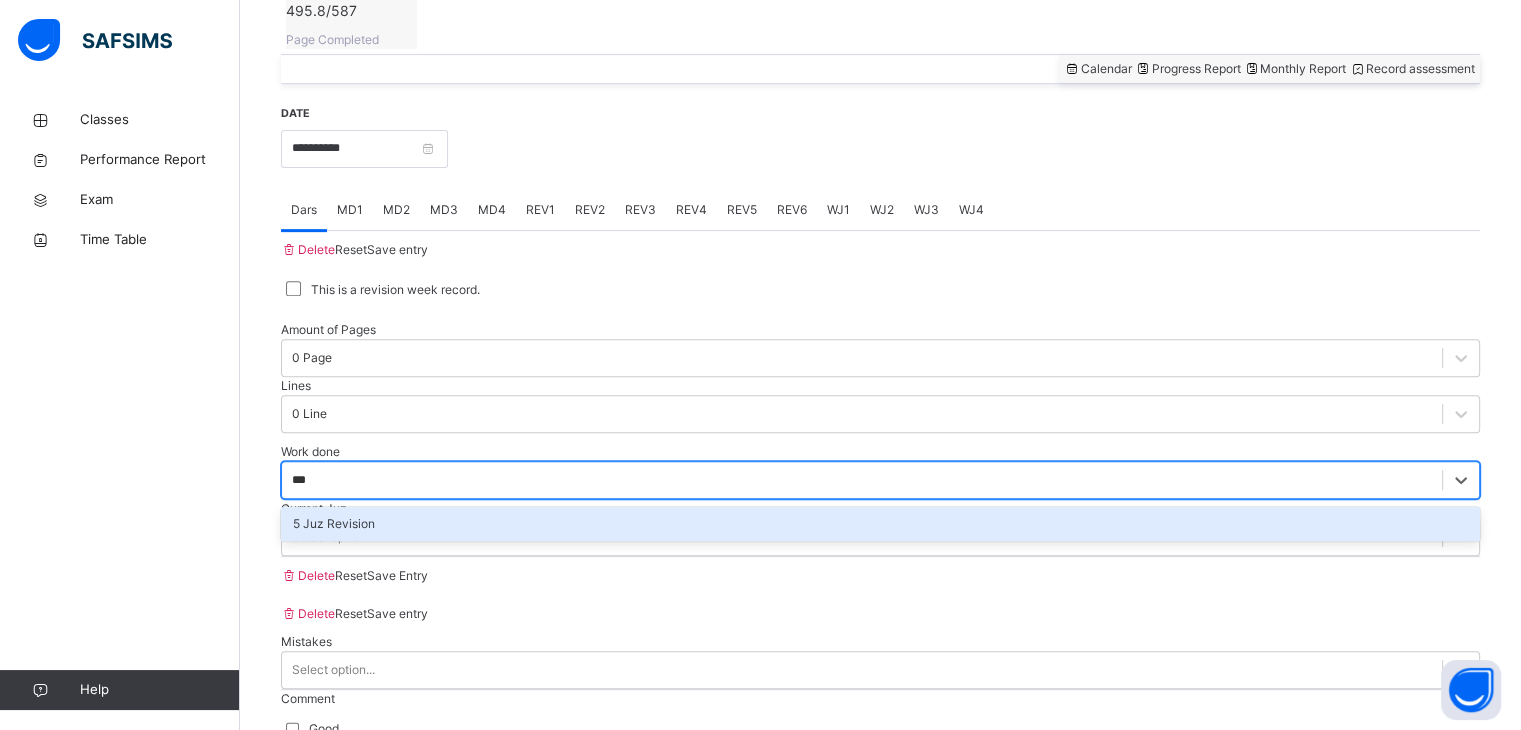 type on "****" 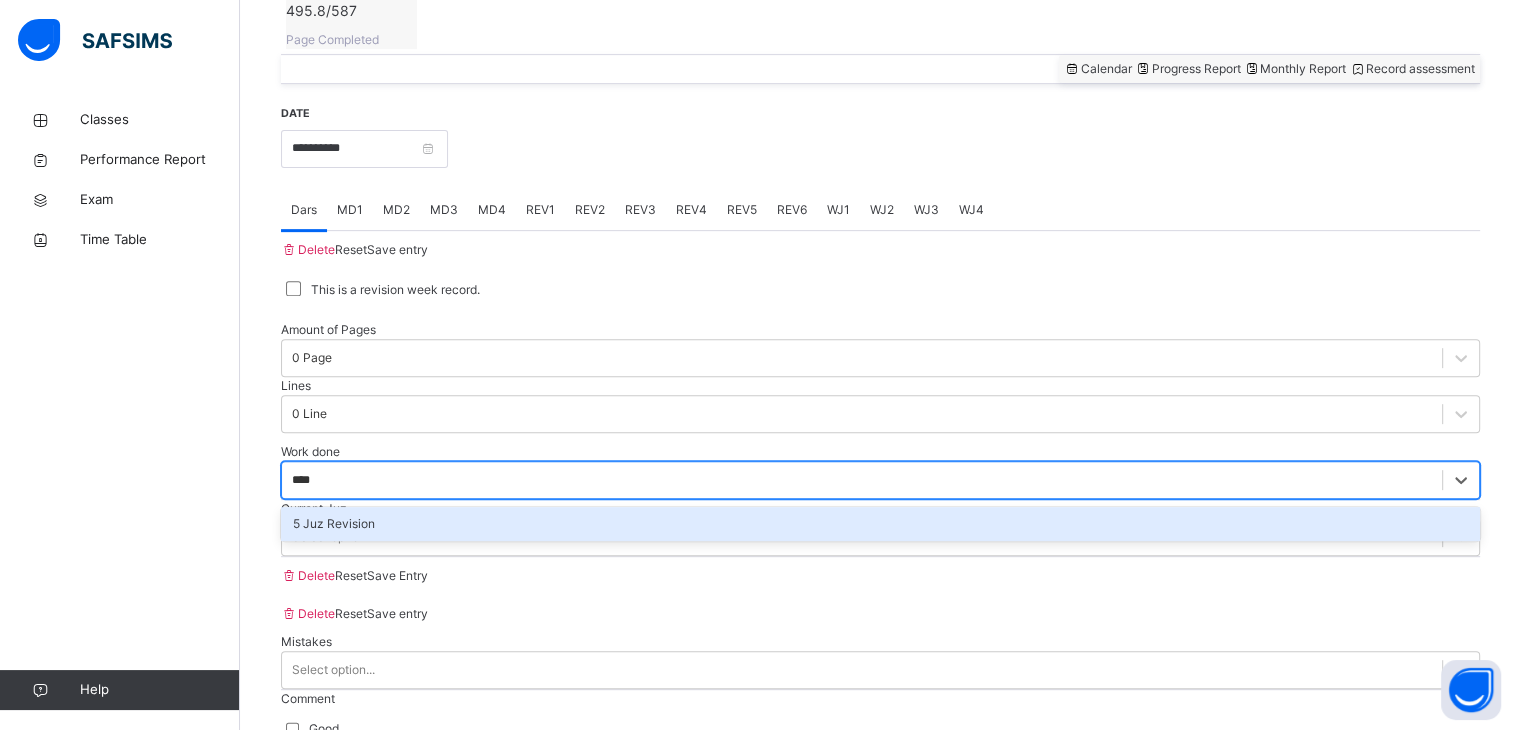 click on "5 Juz Revision" at bounding box center (880, 524) 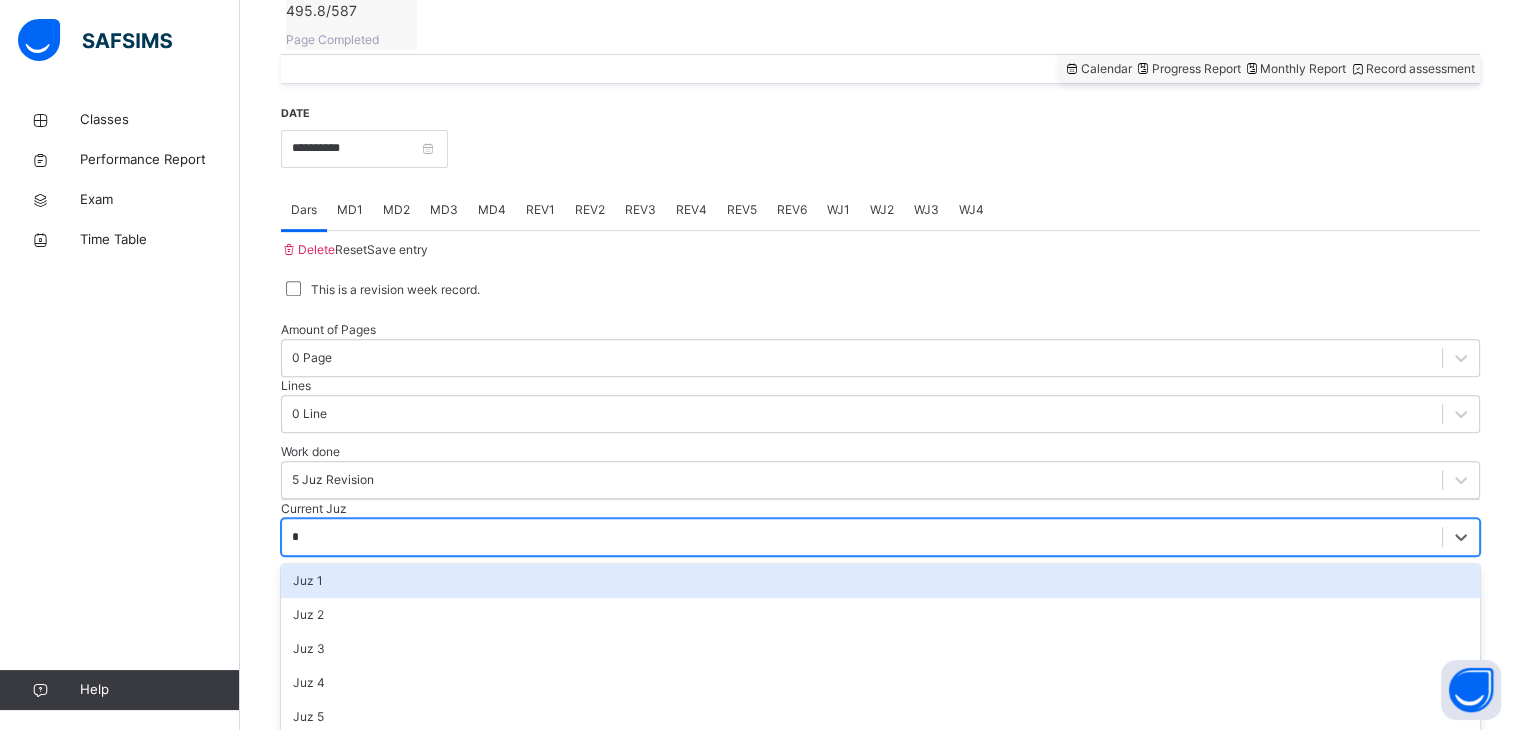 type on "**" 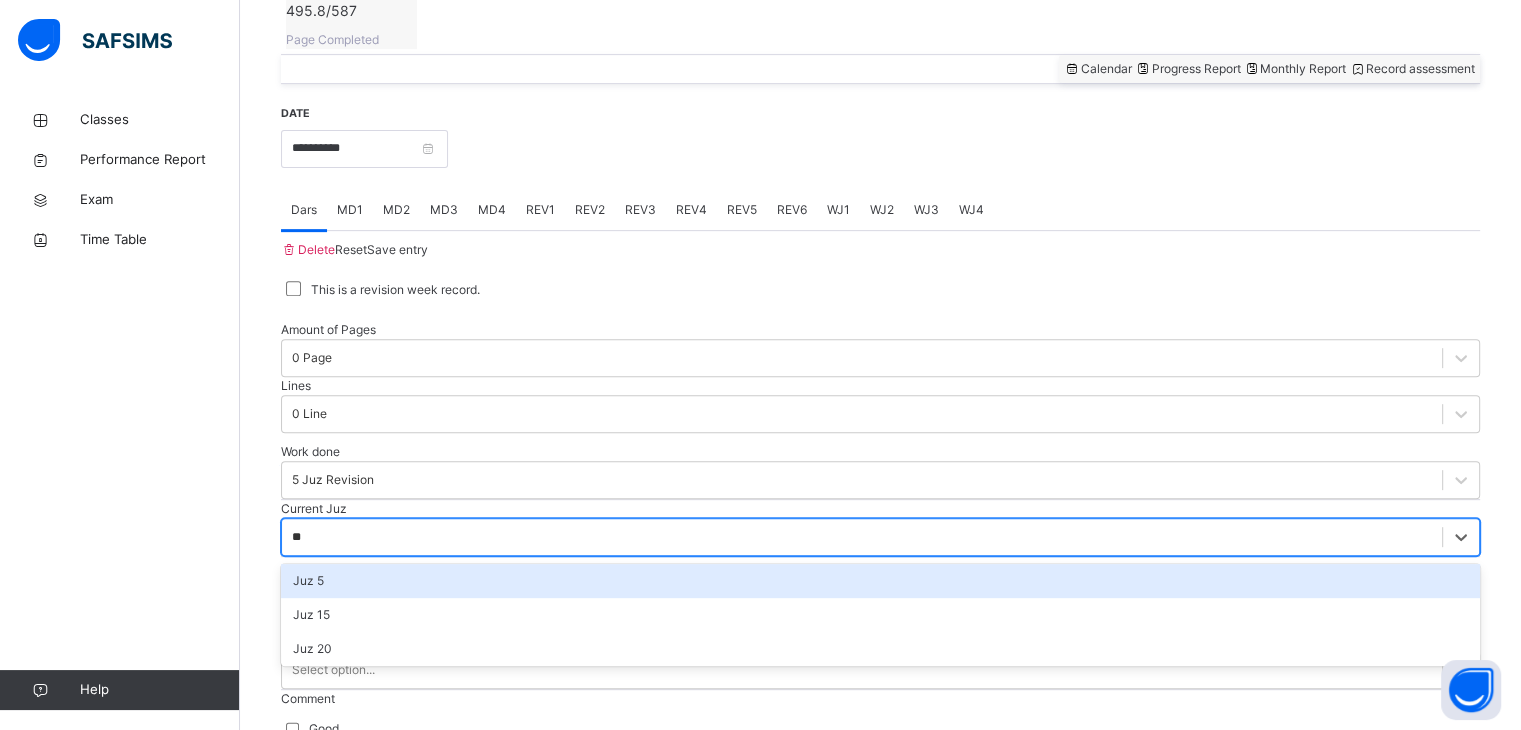 click on "Juz 20" at bounding box center [880, 649] 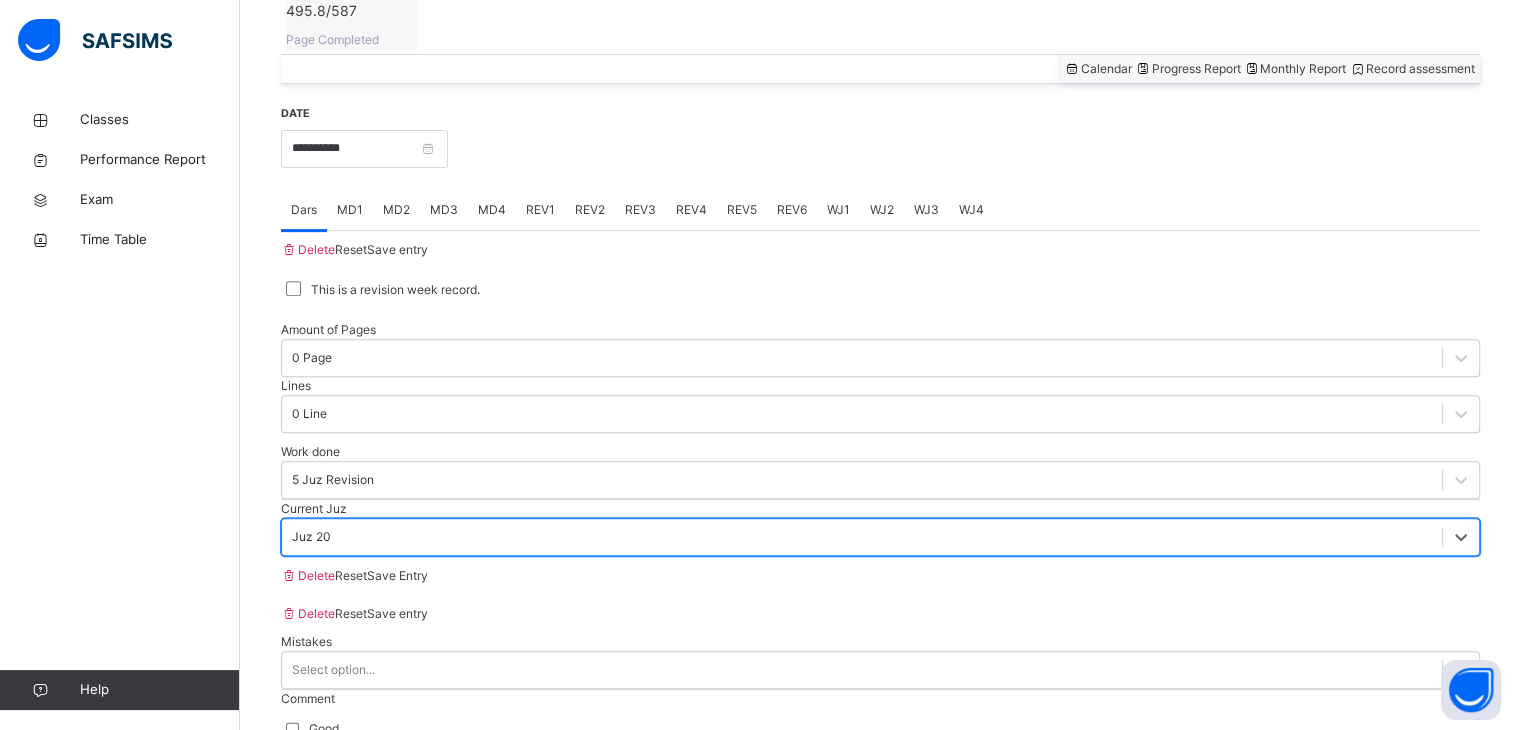 click on "Save Entry" at bounding box center [397, 575] 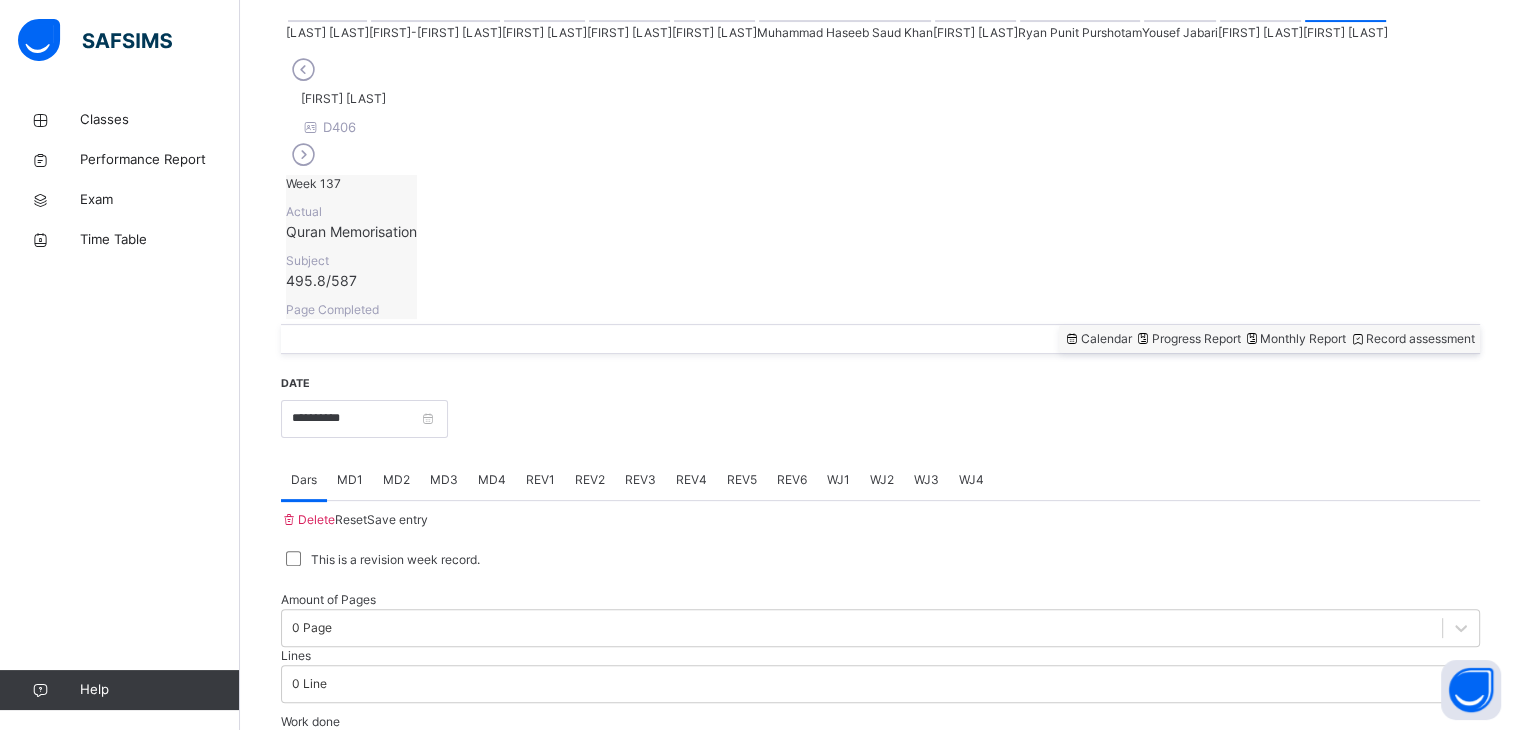 scroll, scrollTop: 503, scrollLeft: 0, axis: vertical 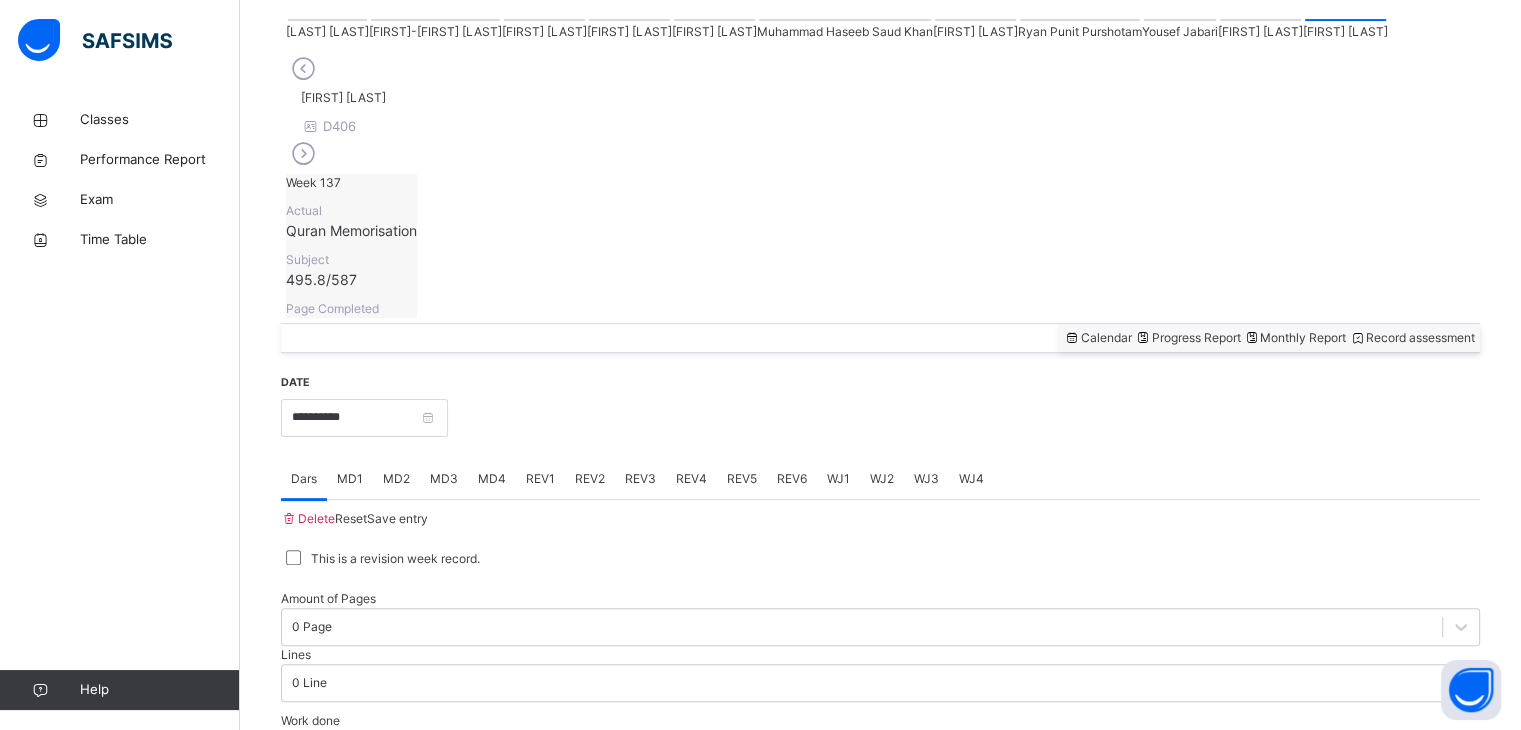 click at bounding box center (327, 20) 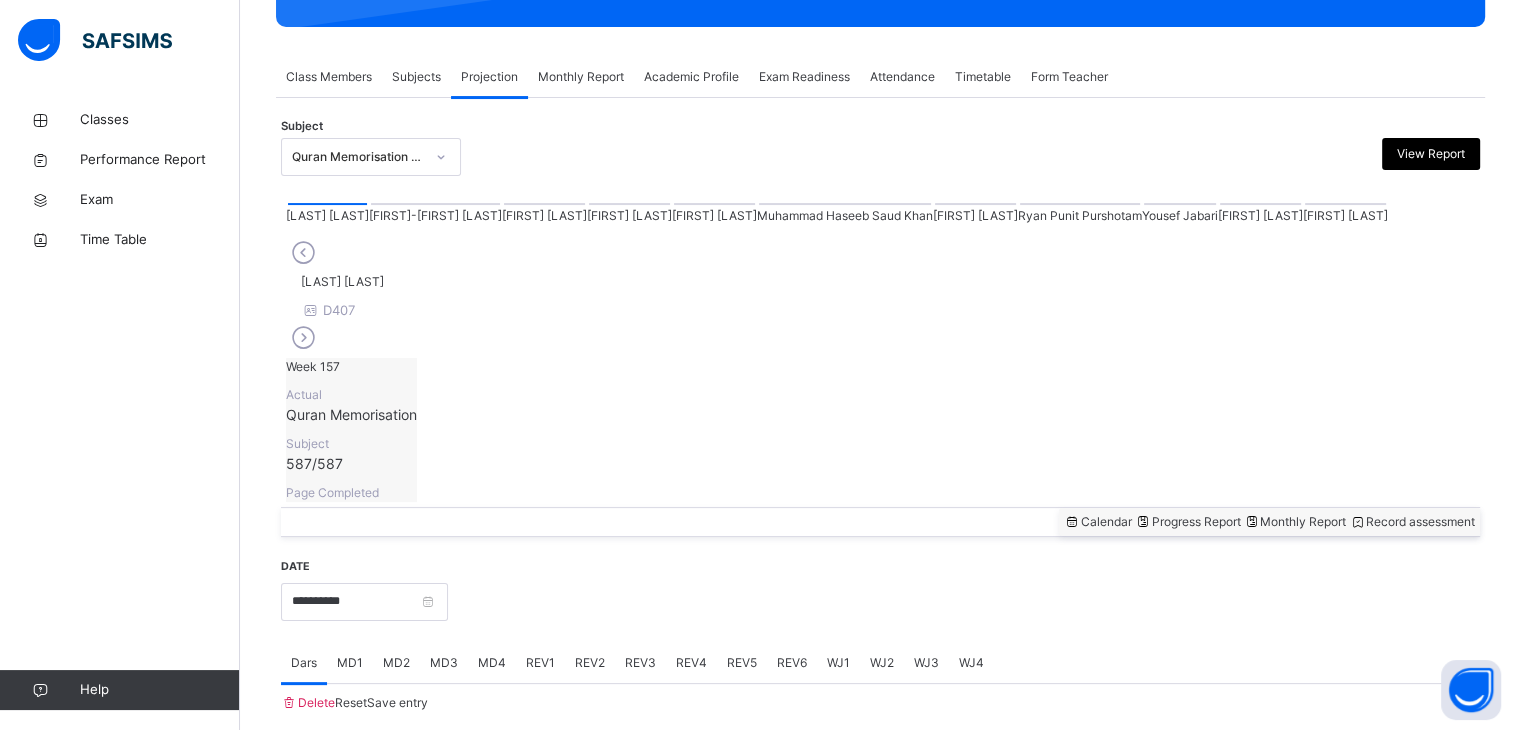 scroll, scrollTop: 503, scrollLeft: 0, axis: vertical 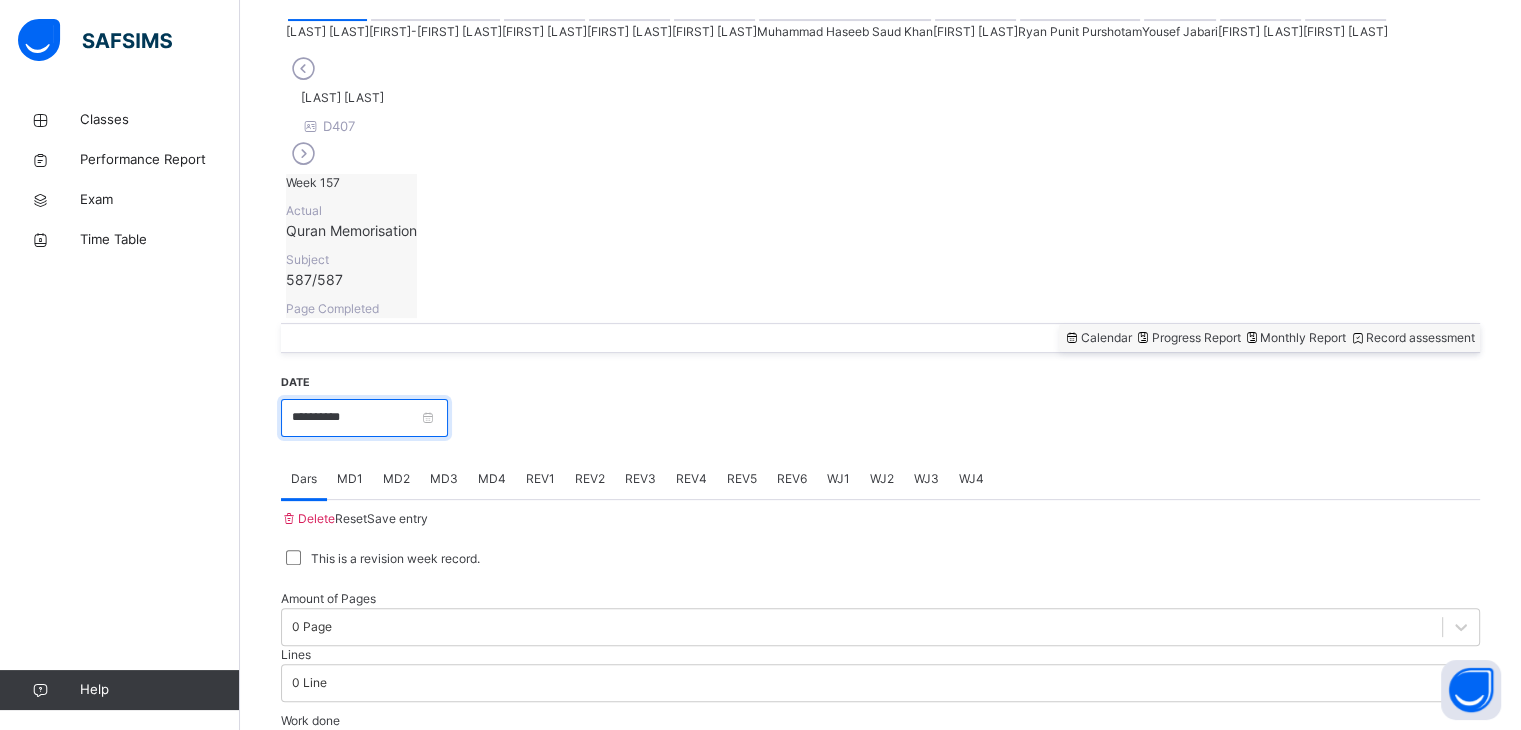 click on "**********" at bounding box center [364, 418] 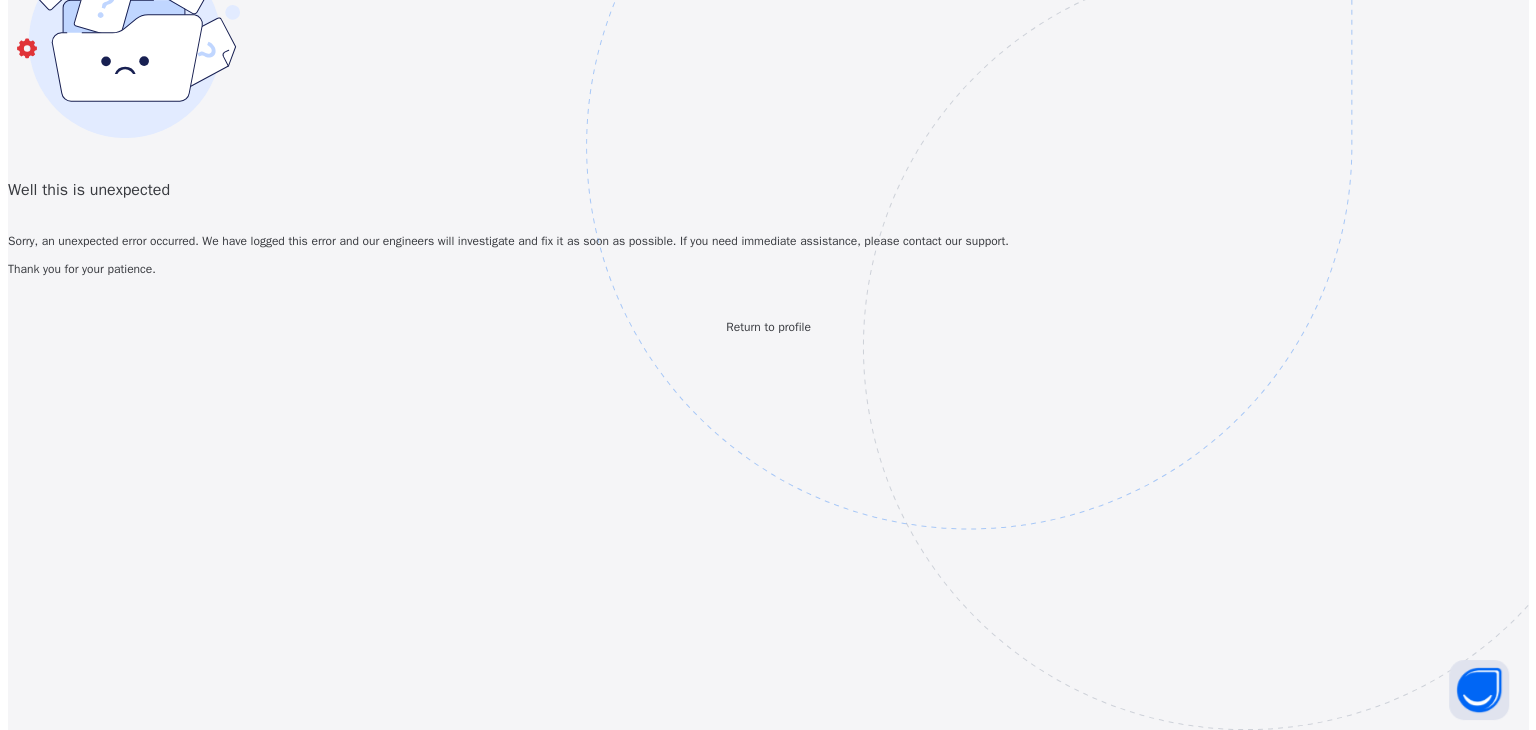scroll, scrollTop: 0, scrollLeft: 0, axis: both 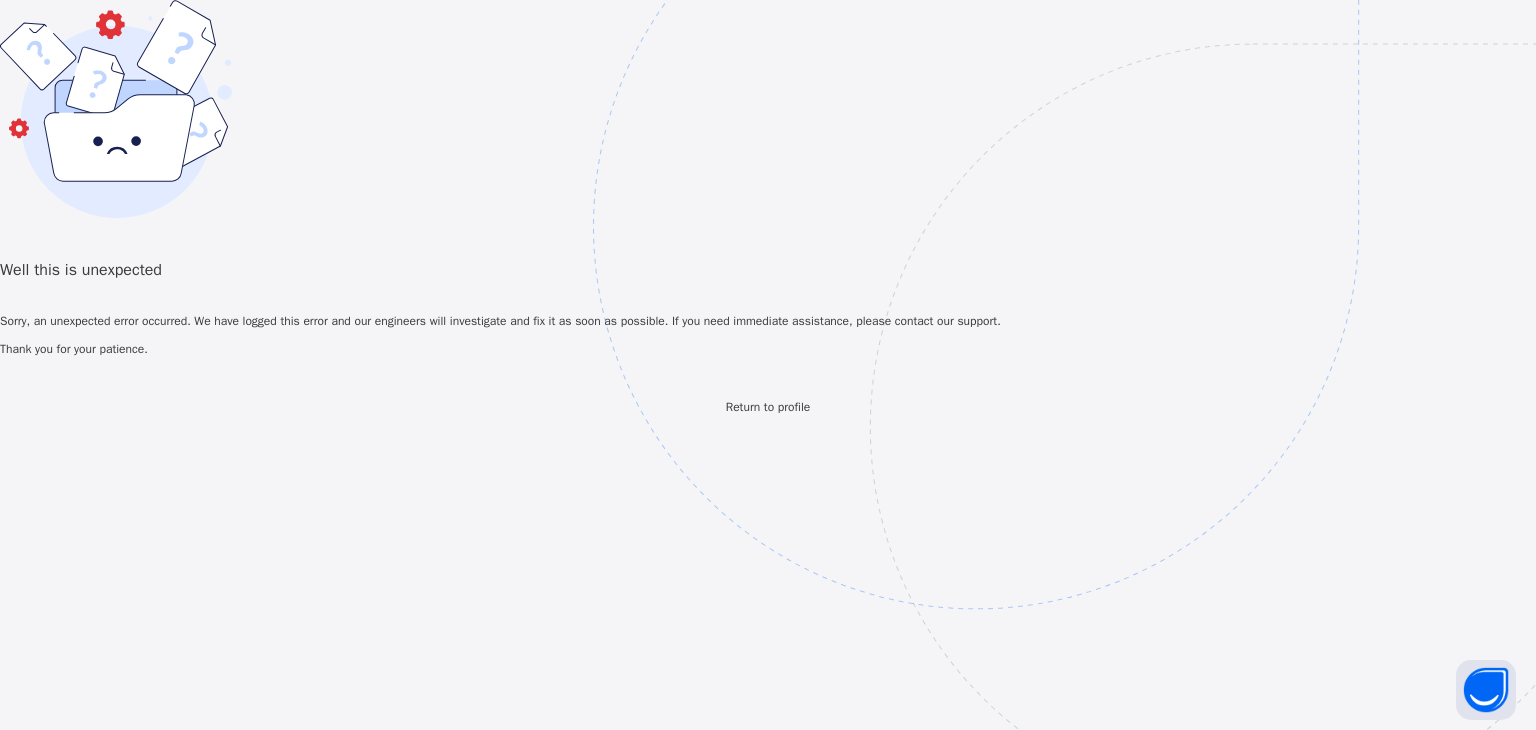 click on "Return to profile" at bounding box center [768, 407] 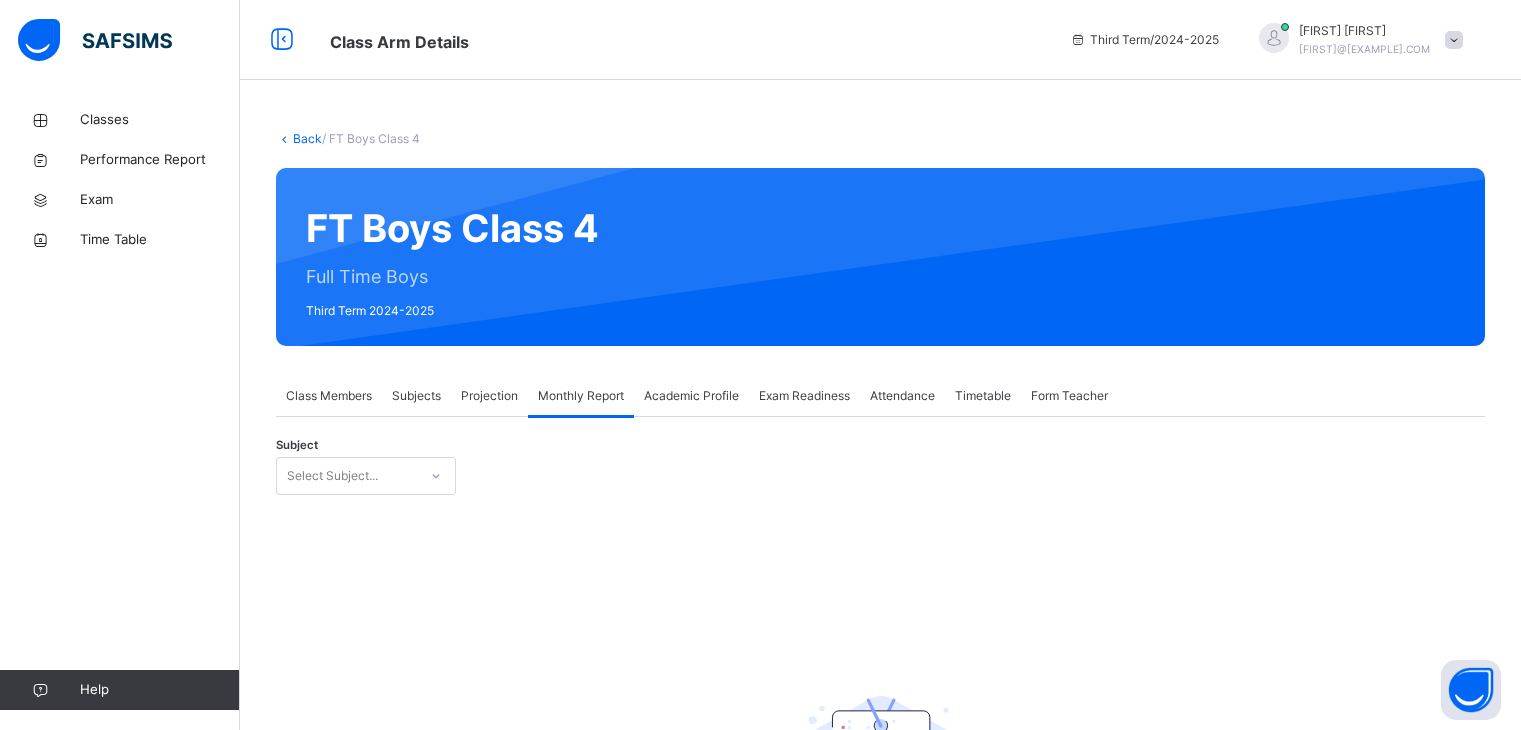 click on "Projection" at bounding box center (489, 396) 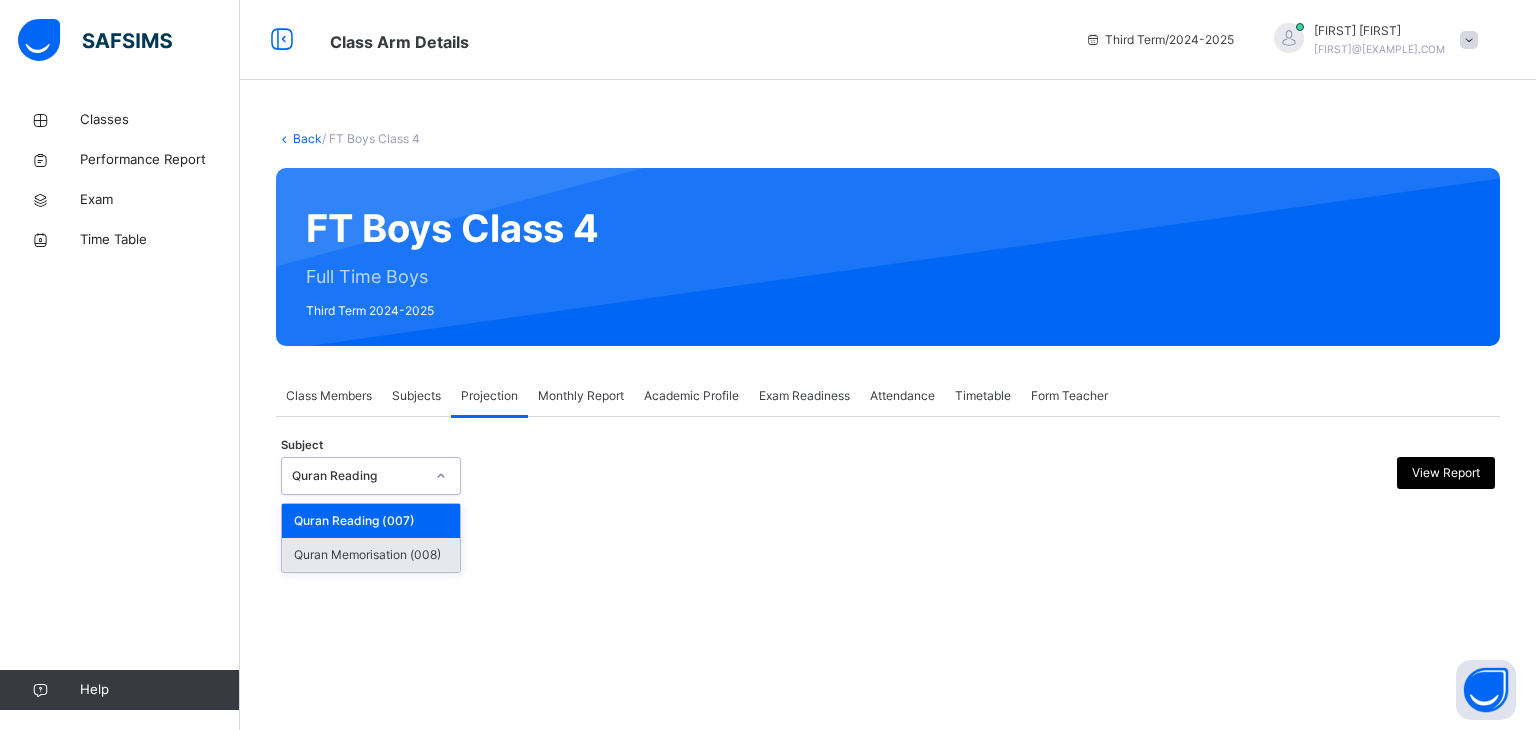 click on "Quran Memorisation (008)" at bounding box center [371, 555] 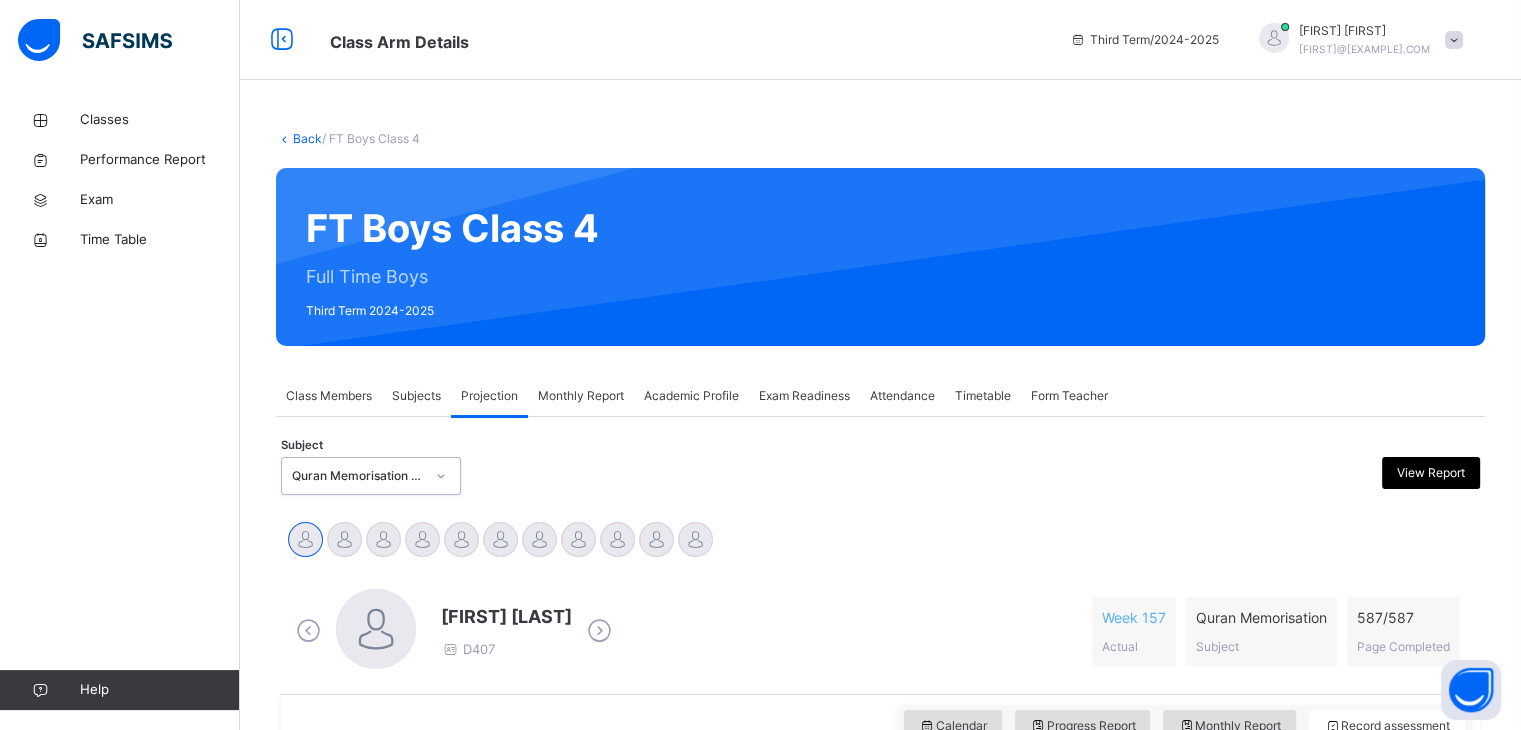 scroll, scrollTop: 319, scrollLeft: 0, axis: vertical 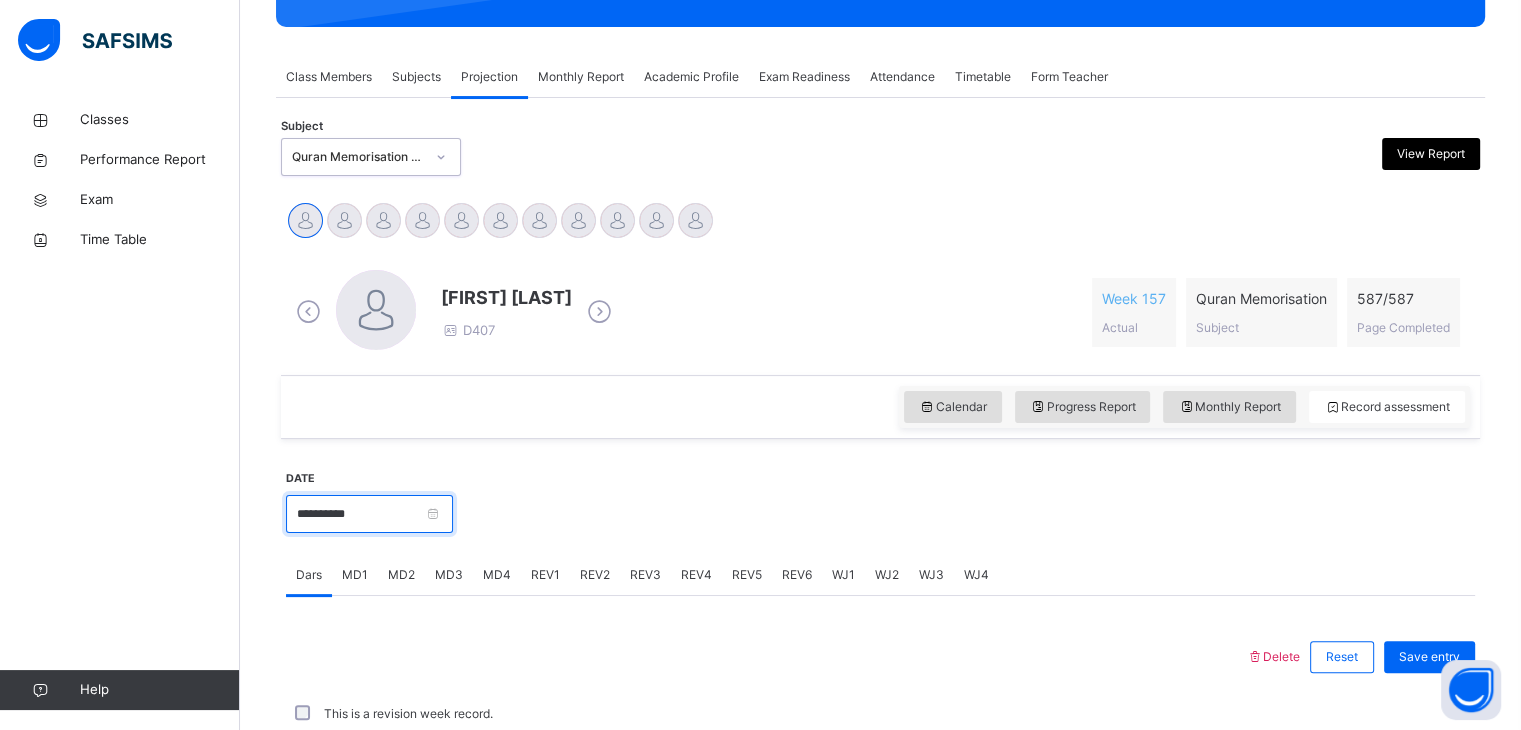 click on "**********" at bounding box center [369, 514] 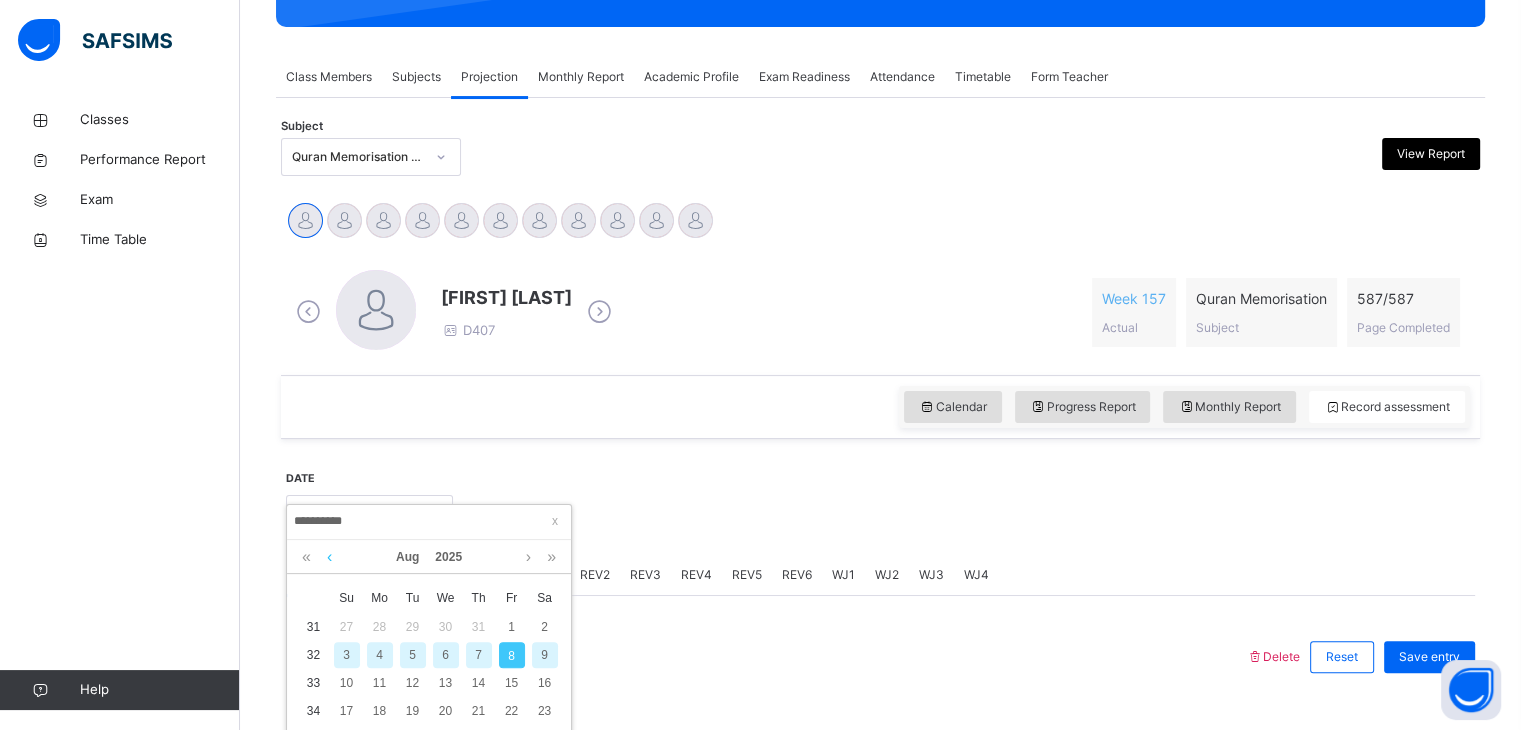 click at bounding box center [329, 557] 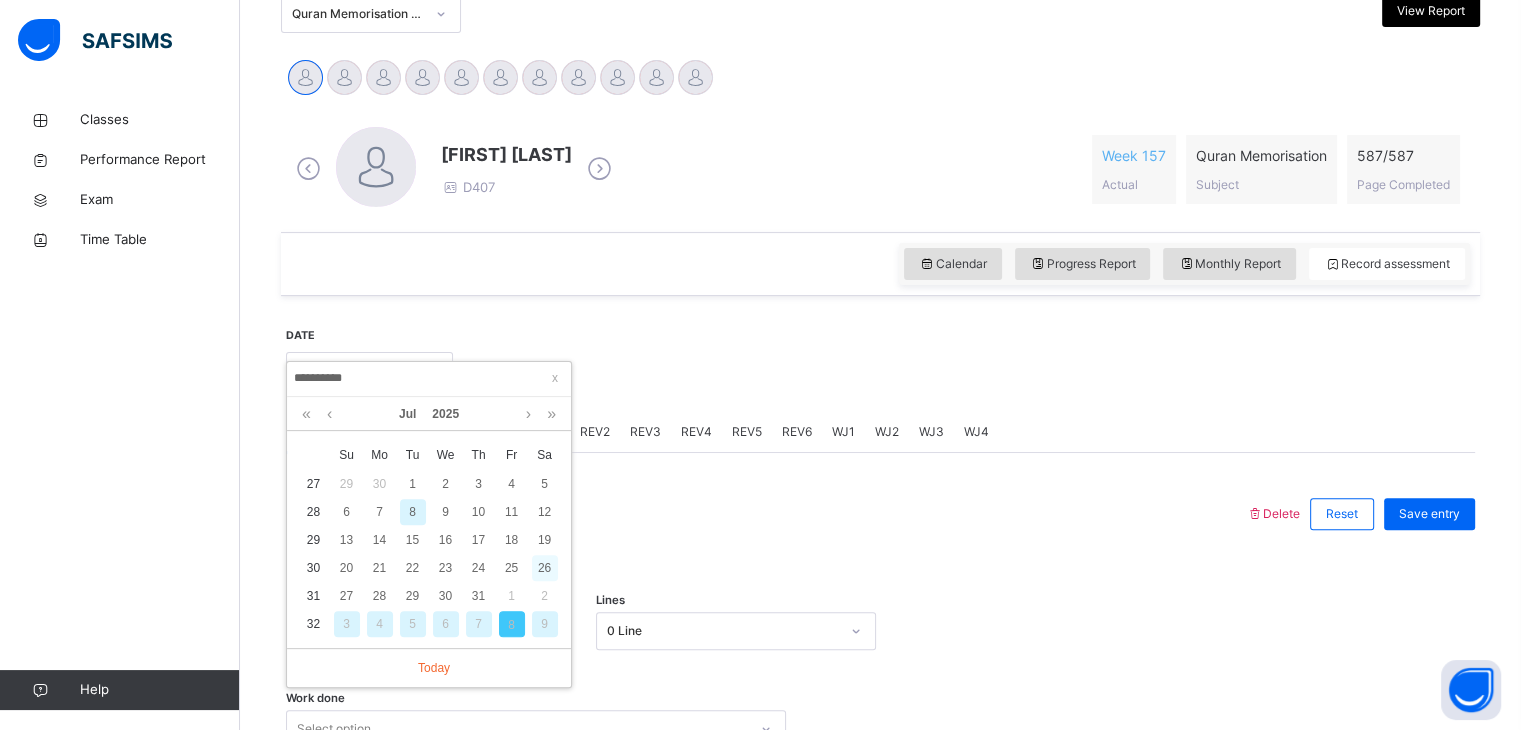 click on "26" at bounding box center [545, 568] 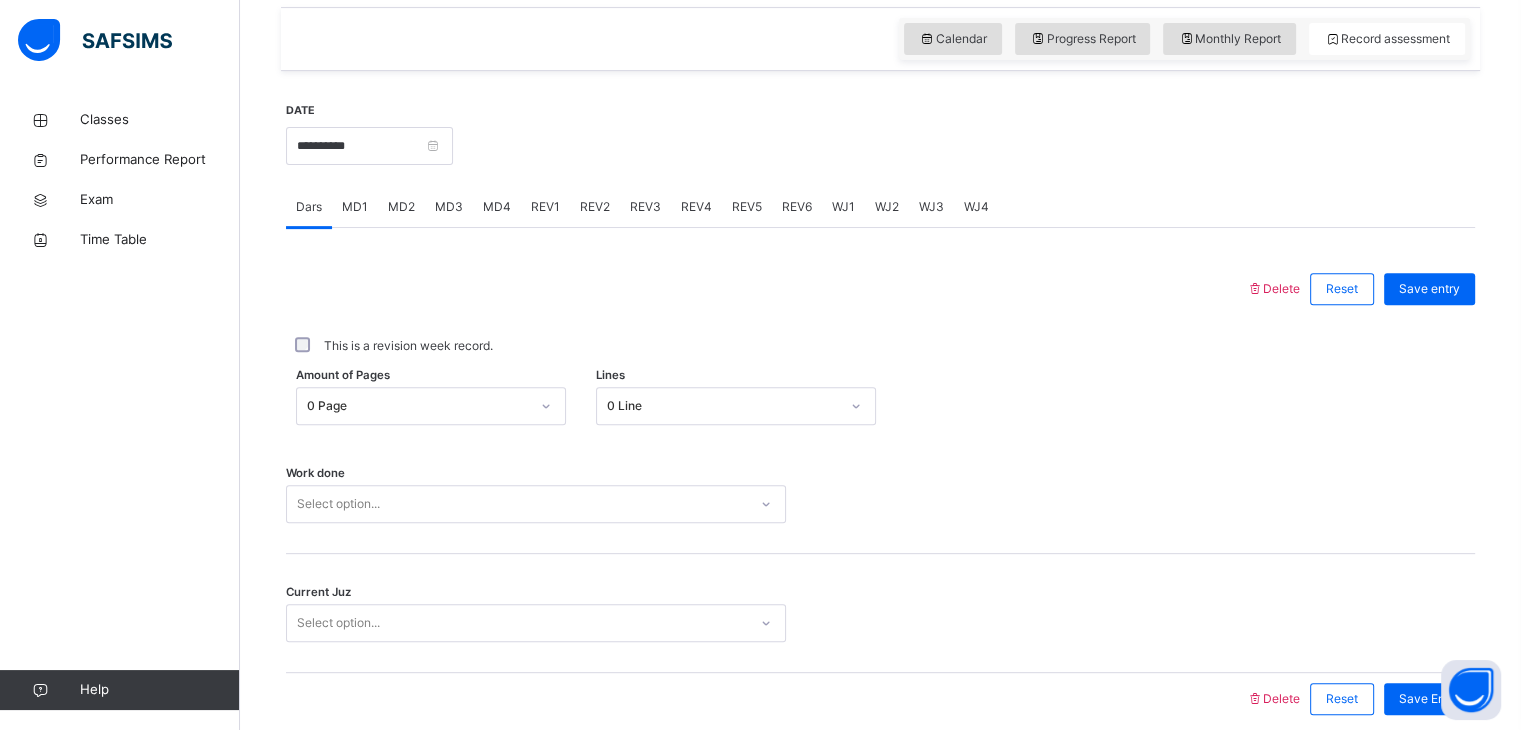 scroll, scrollTop: 772, scrollLeft: 0, axis: vertical 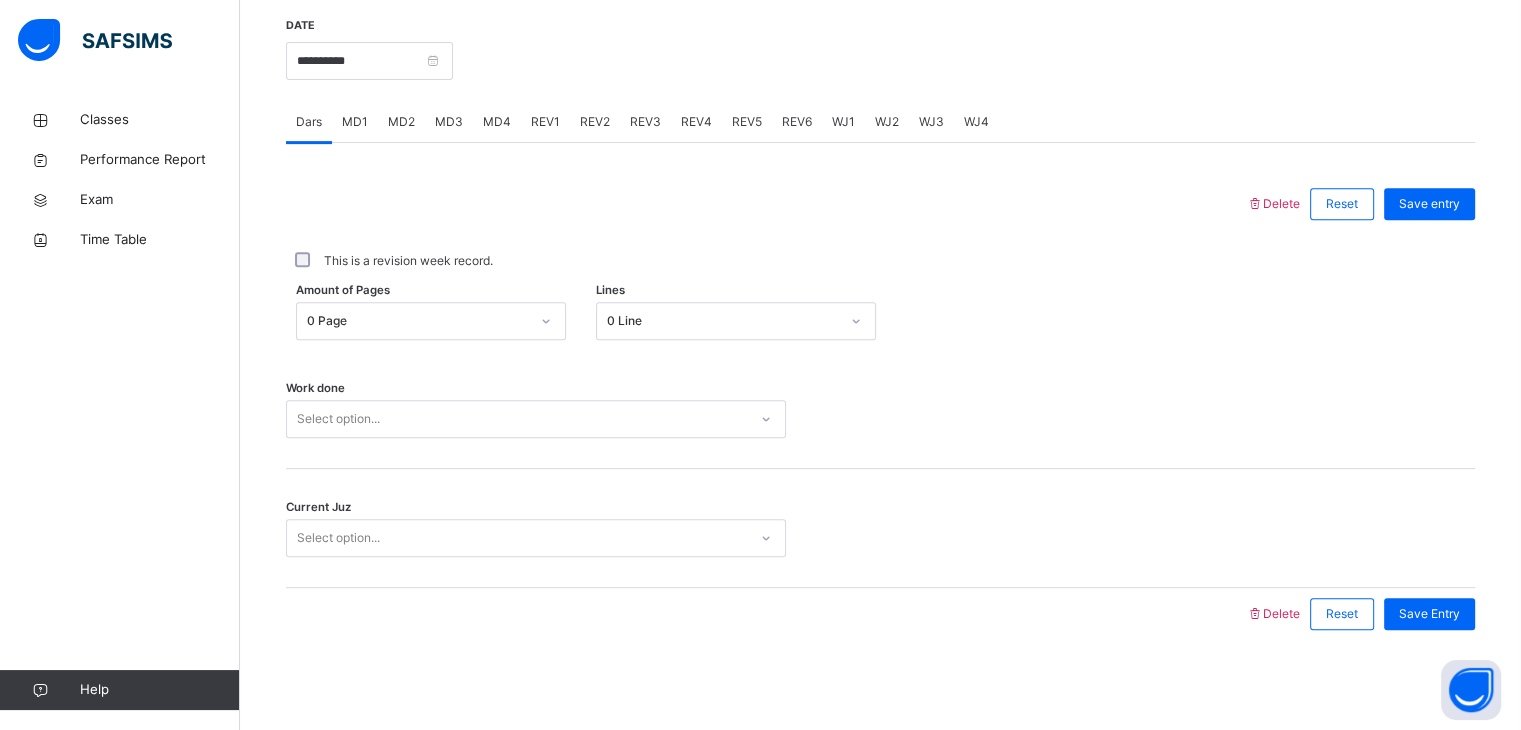 click on "Current Juz Select option..." at bounding box center [880, 528] 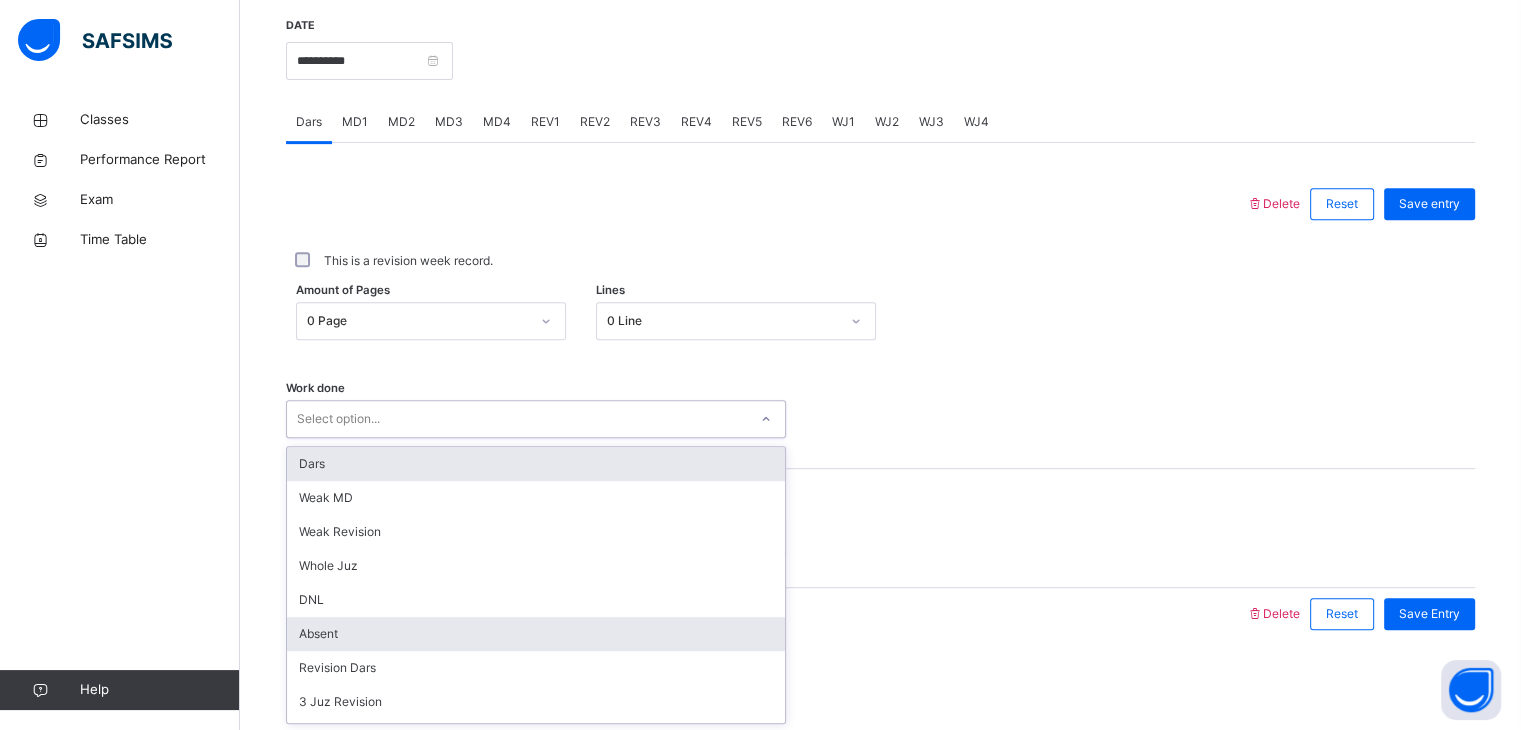 click on "Absent" at bounding box center [536, 634] 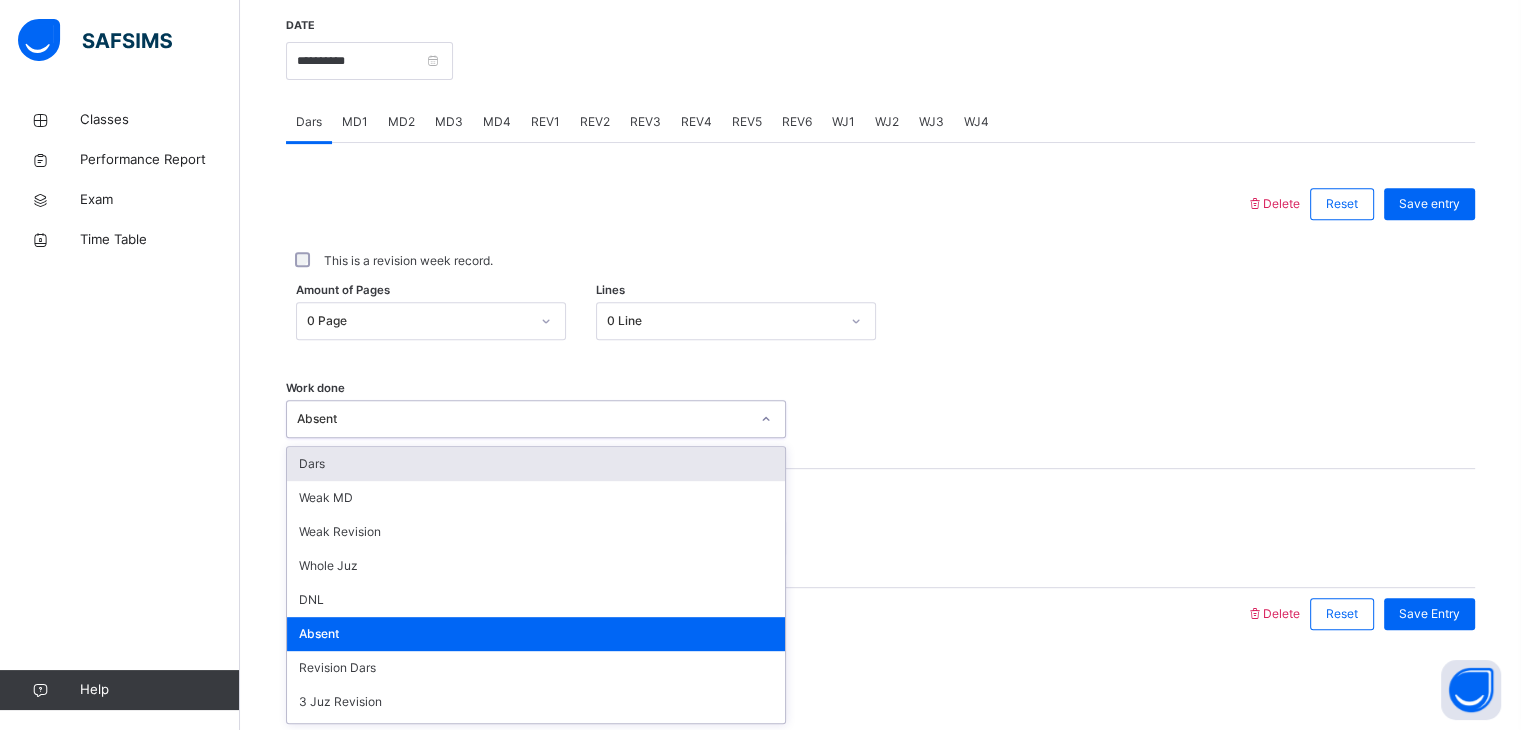 click on "Dars" at bounding box center (536, 464) 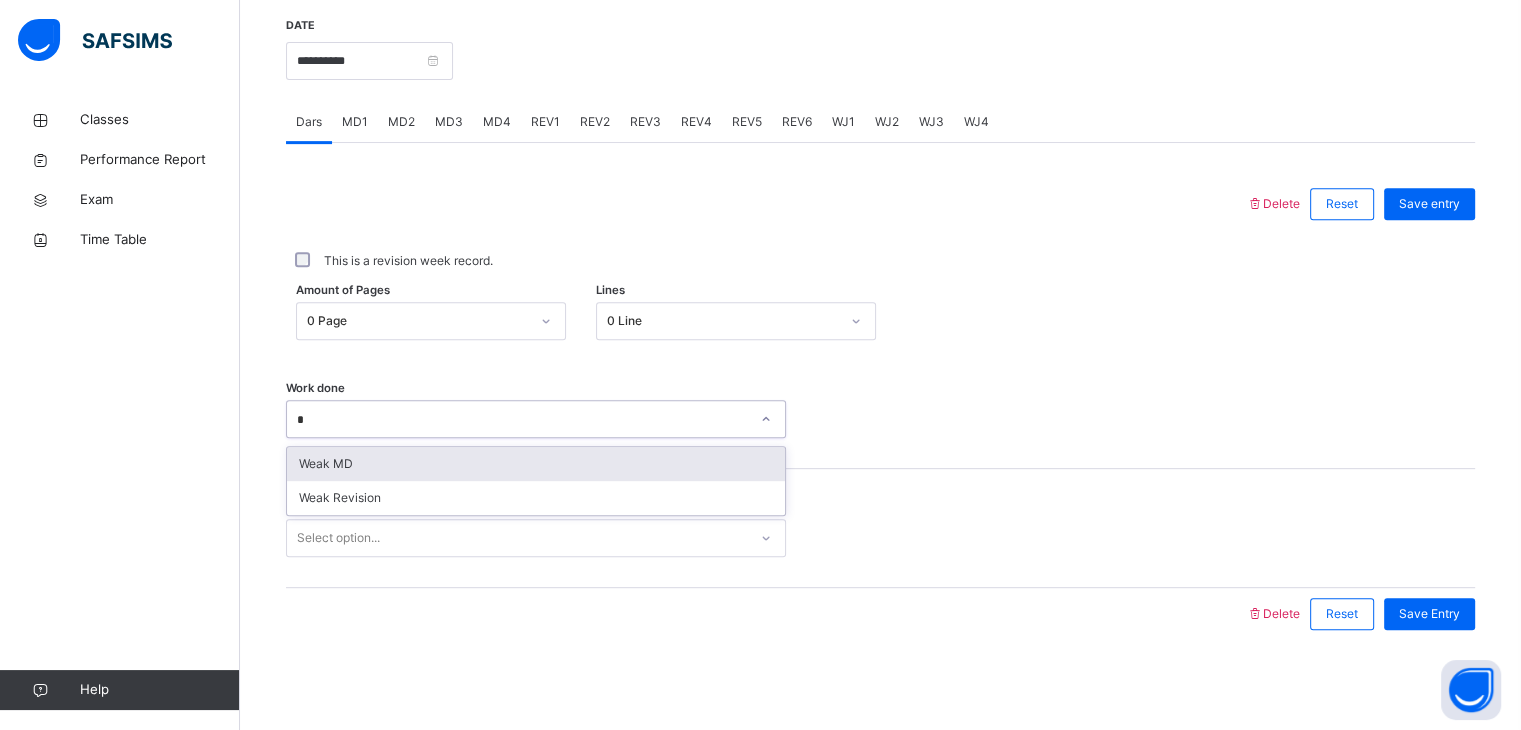 type on "*" 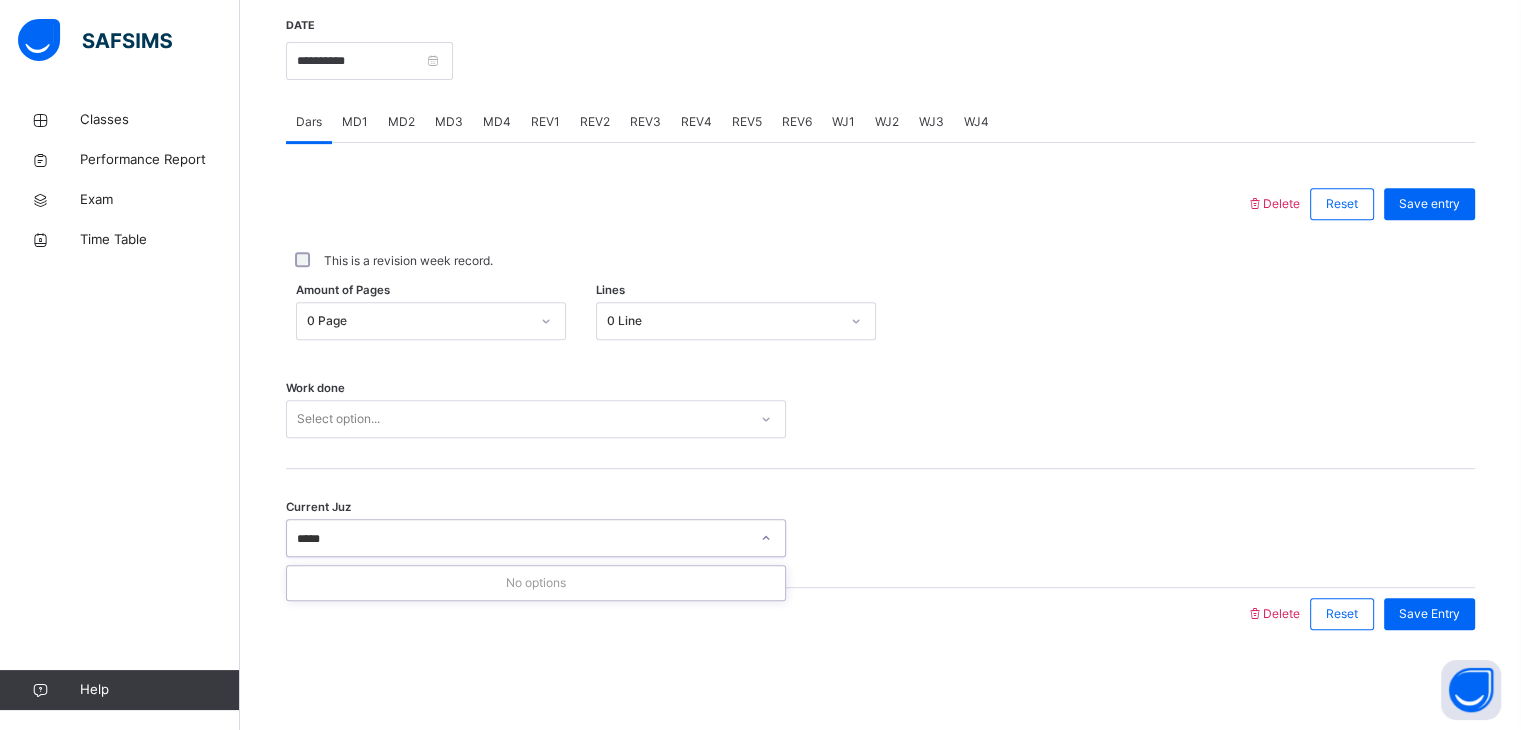 type on "*****" 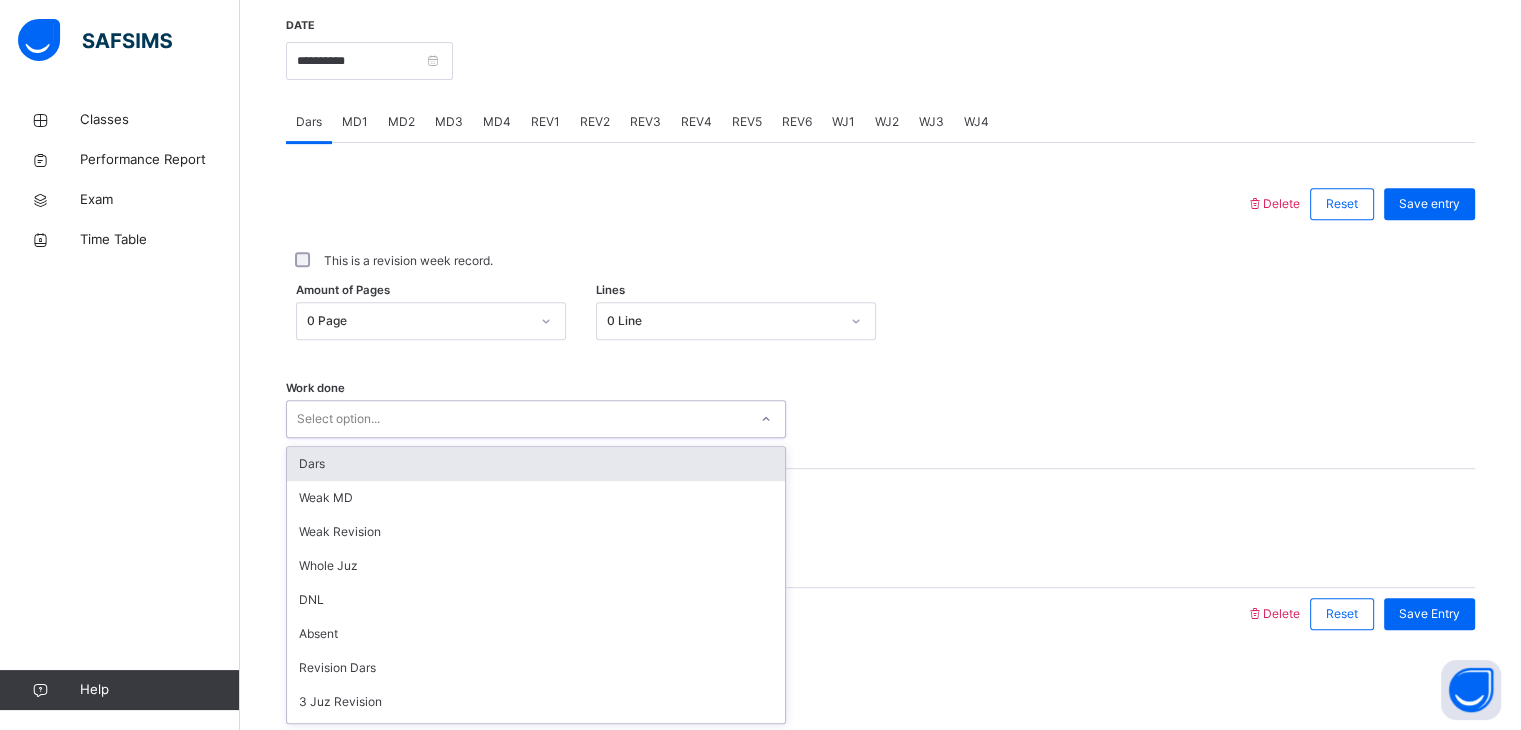 click on "Dars" at bounding box center [536, 464] 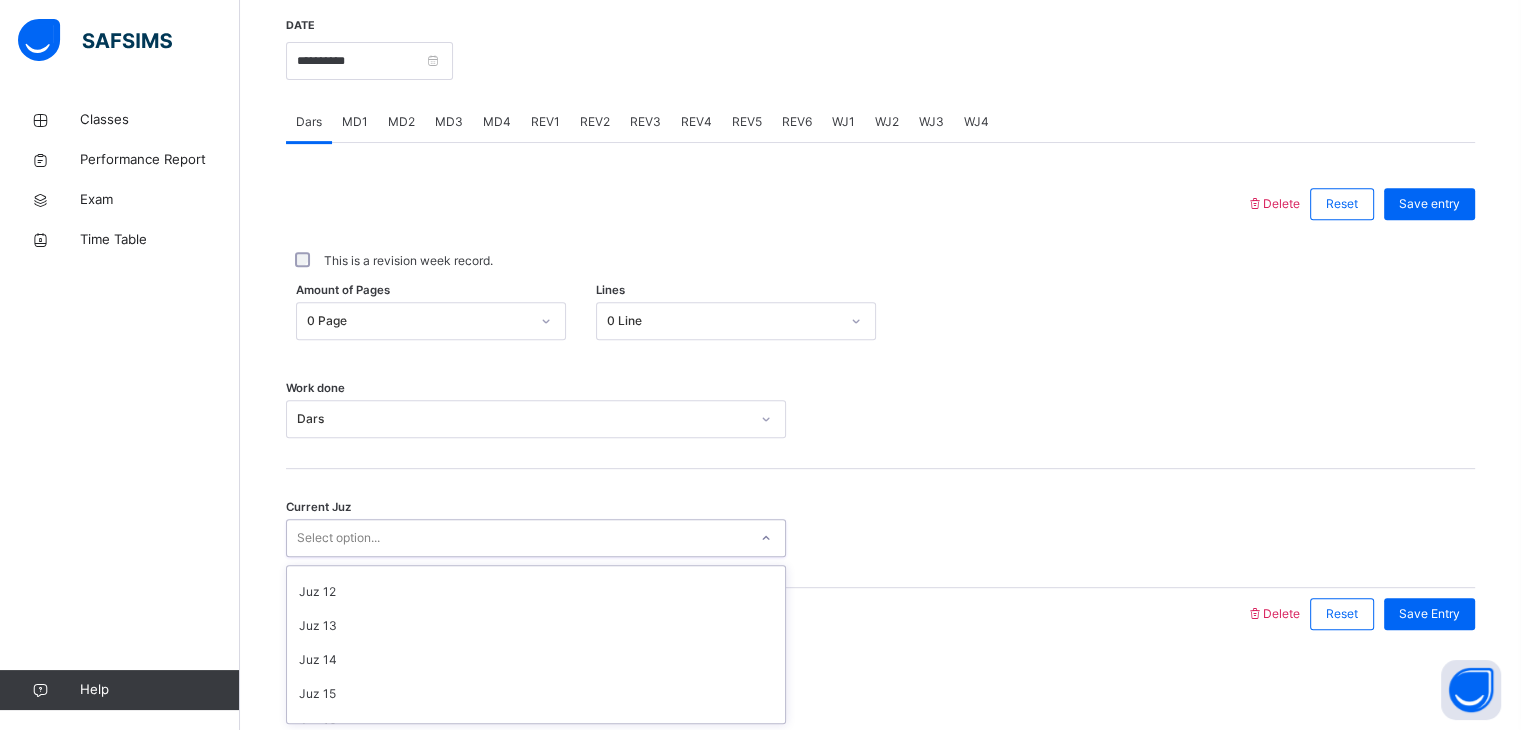scroll, scrollTop: 863, scrollLeft: 0, axis: vertical 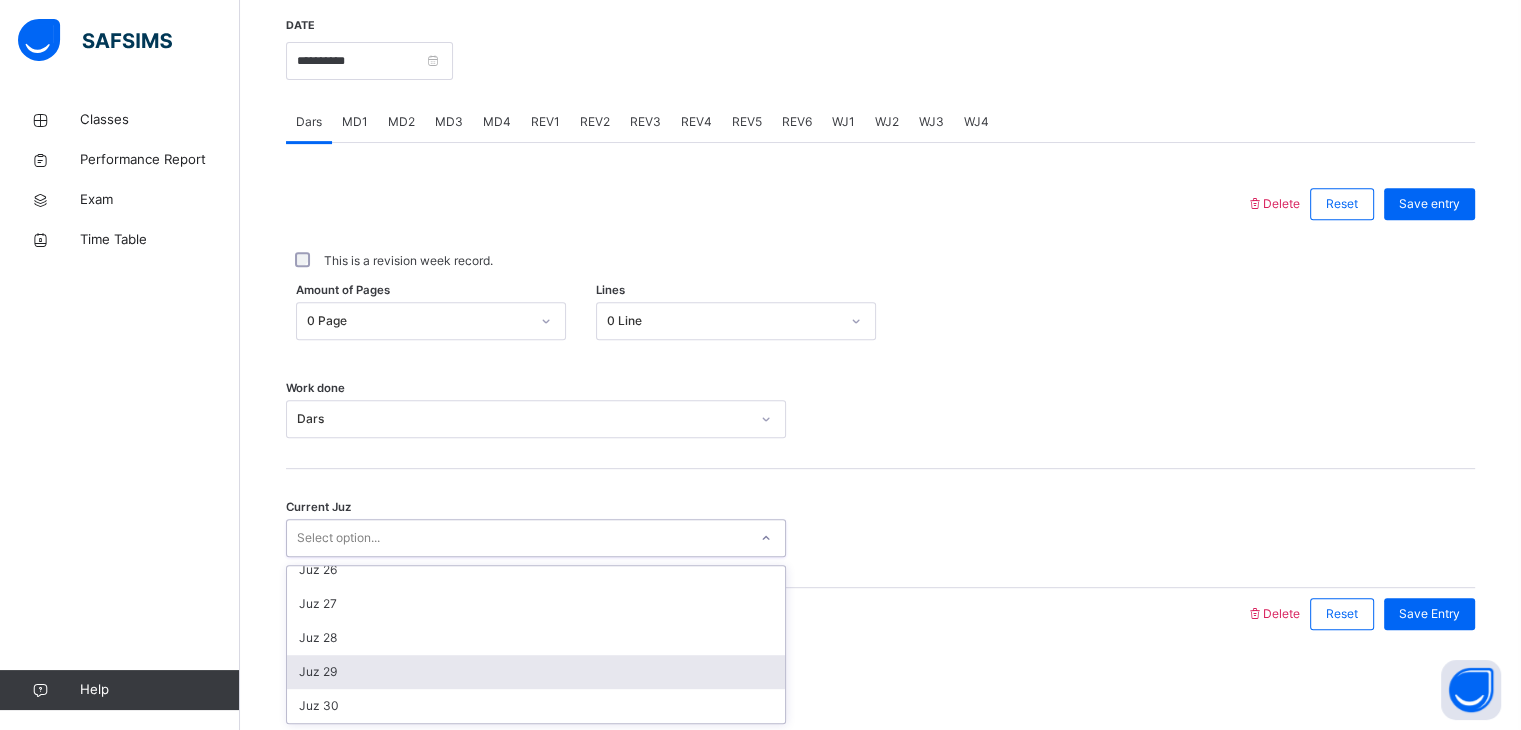 click on "Juz 29" at bounding box center (536, 672) 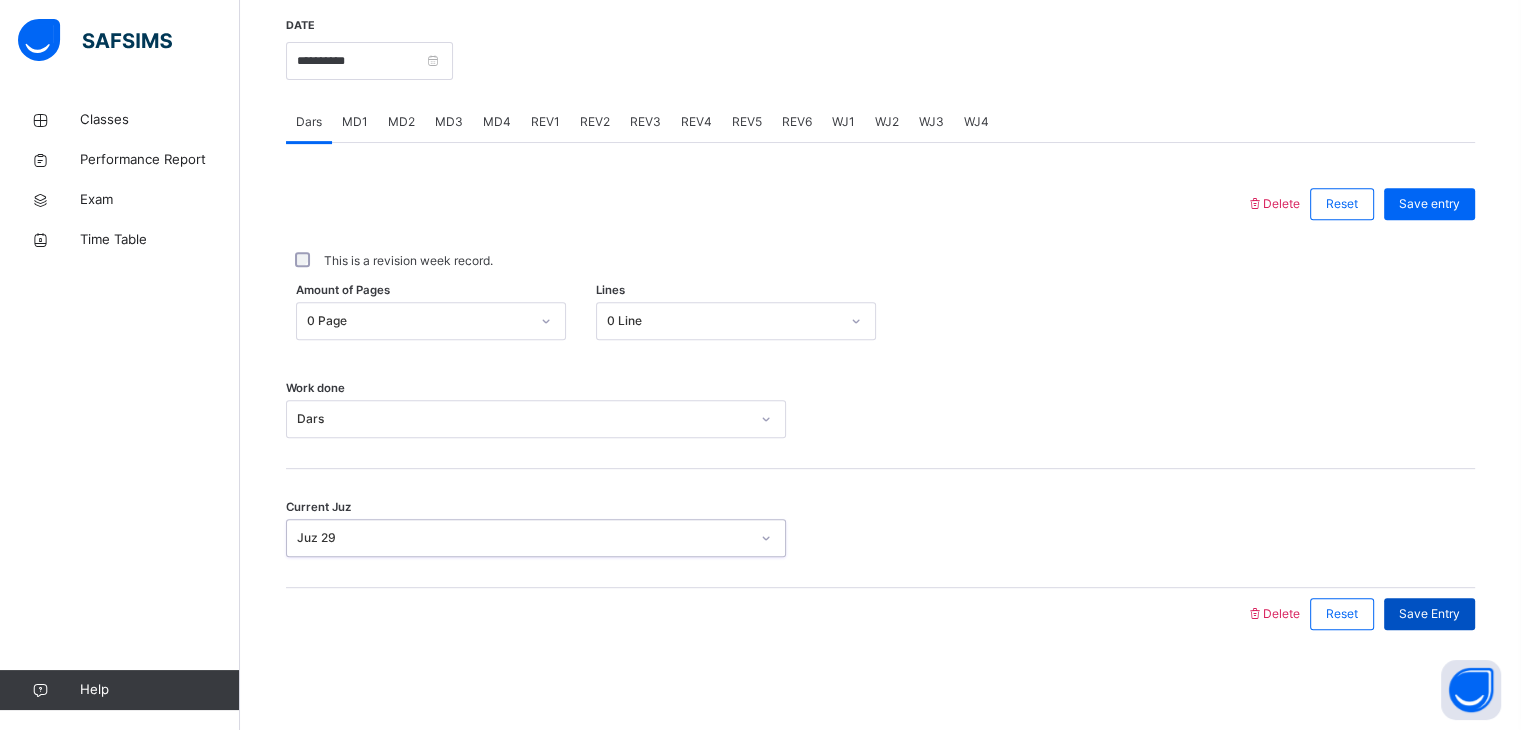 click on "Save Entry" at bounding box center (1429, 614) 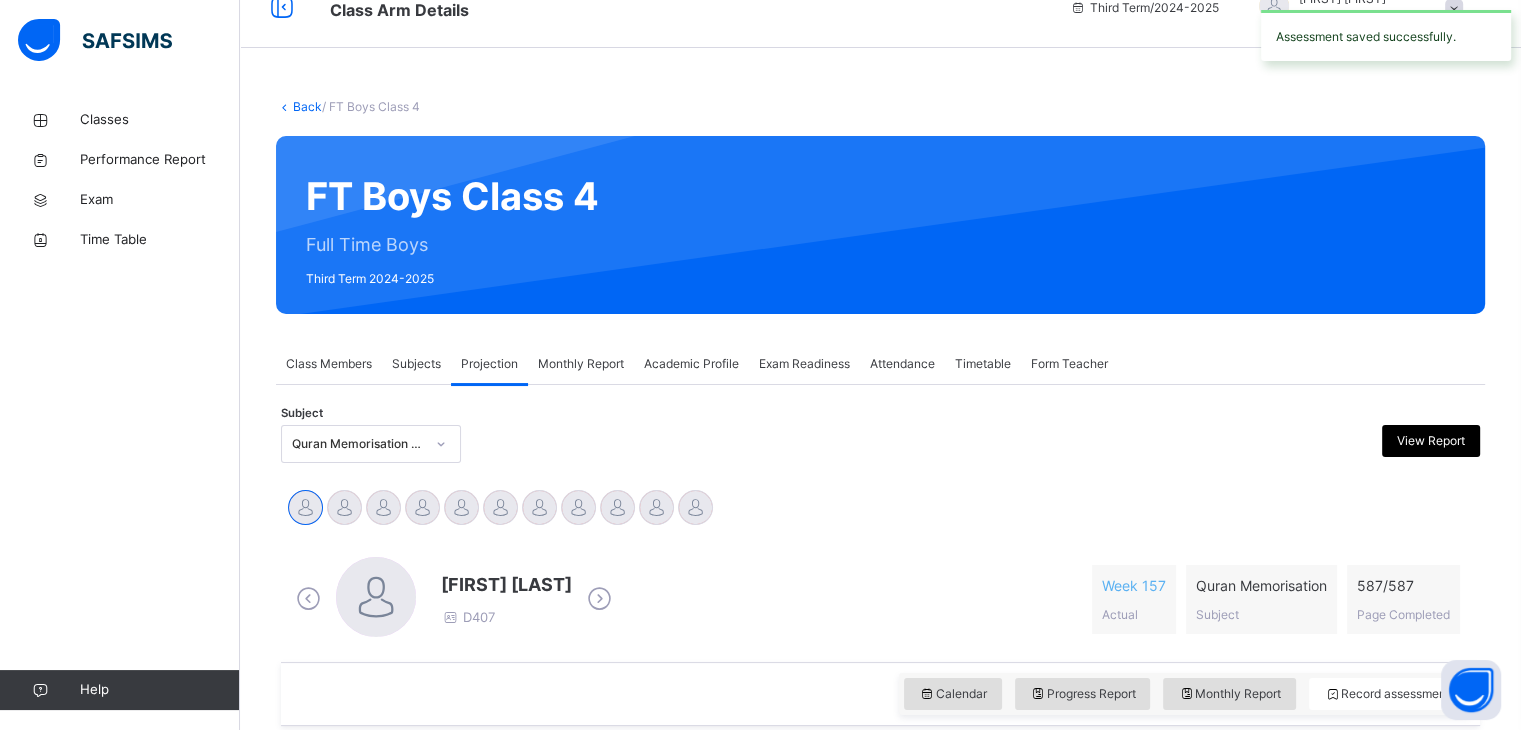 scroll, scrollTop: 0, scrollLeft: 0, axis: both 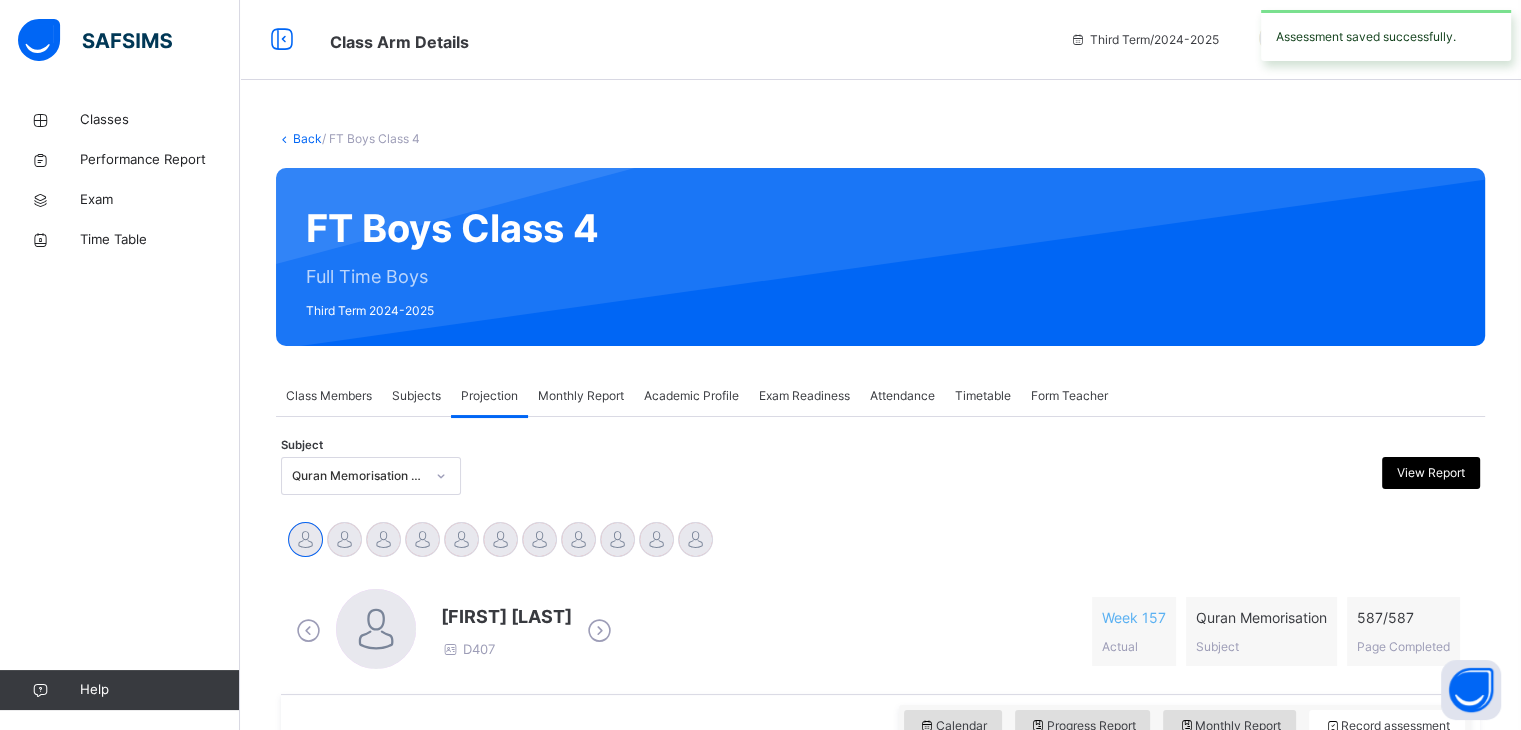 click on "Subjects" at bounding box center (416, 396) 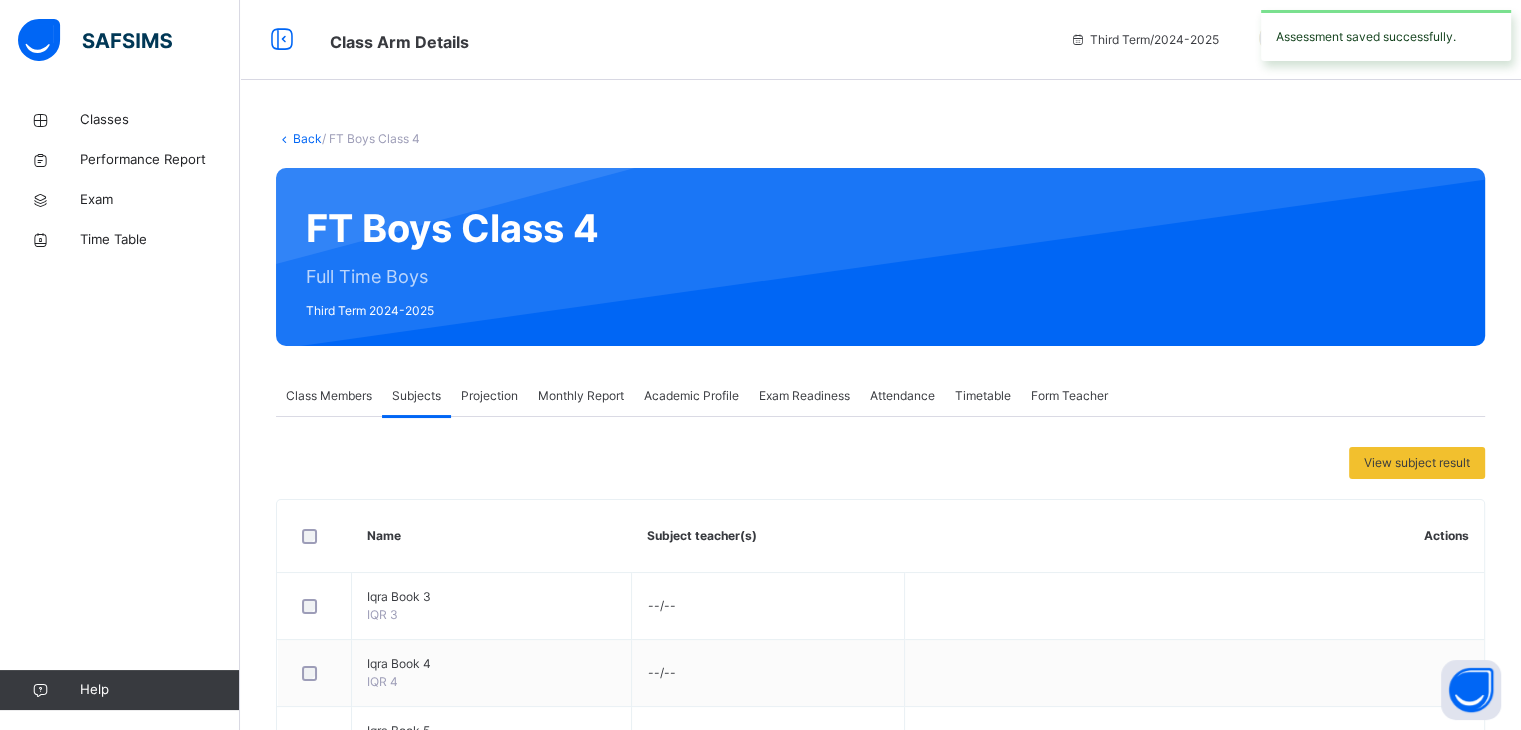 click on "Class Members" at bounding box center [329, 396] 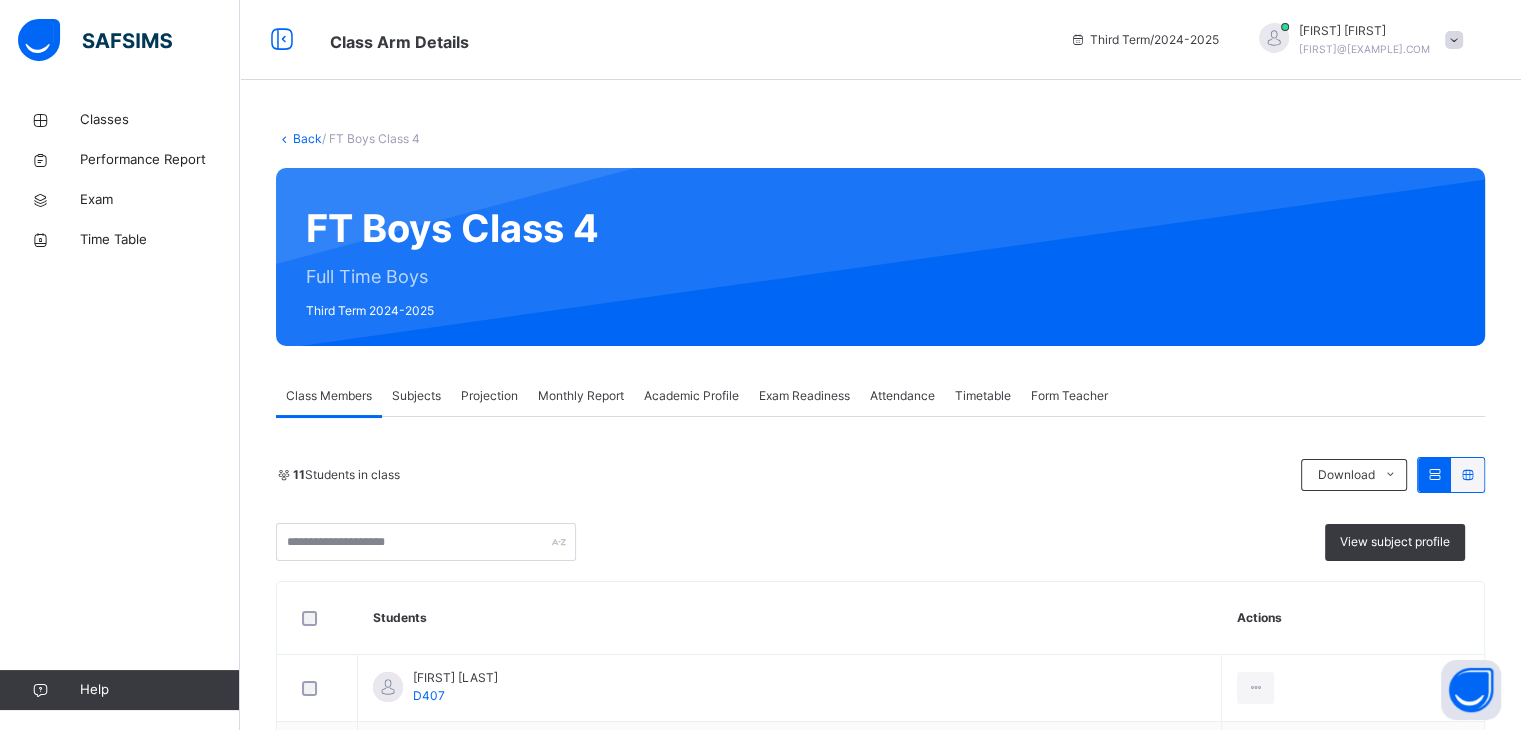 click on "Projection" at bounding box center (489, 396) 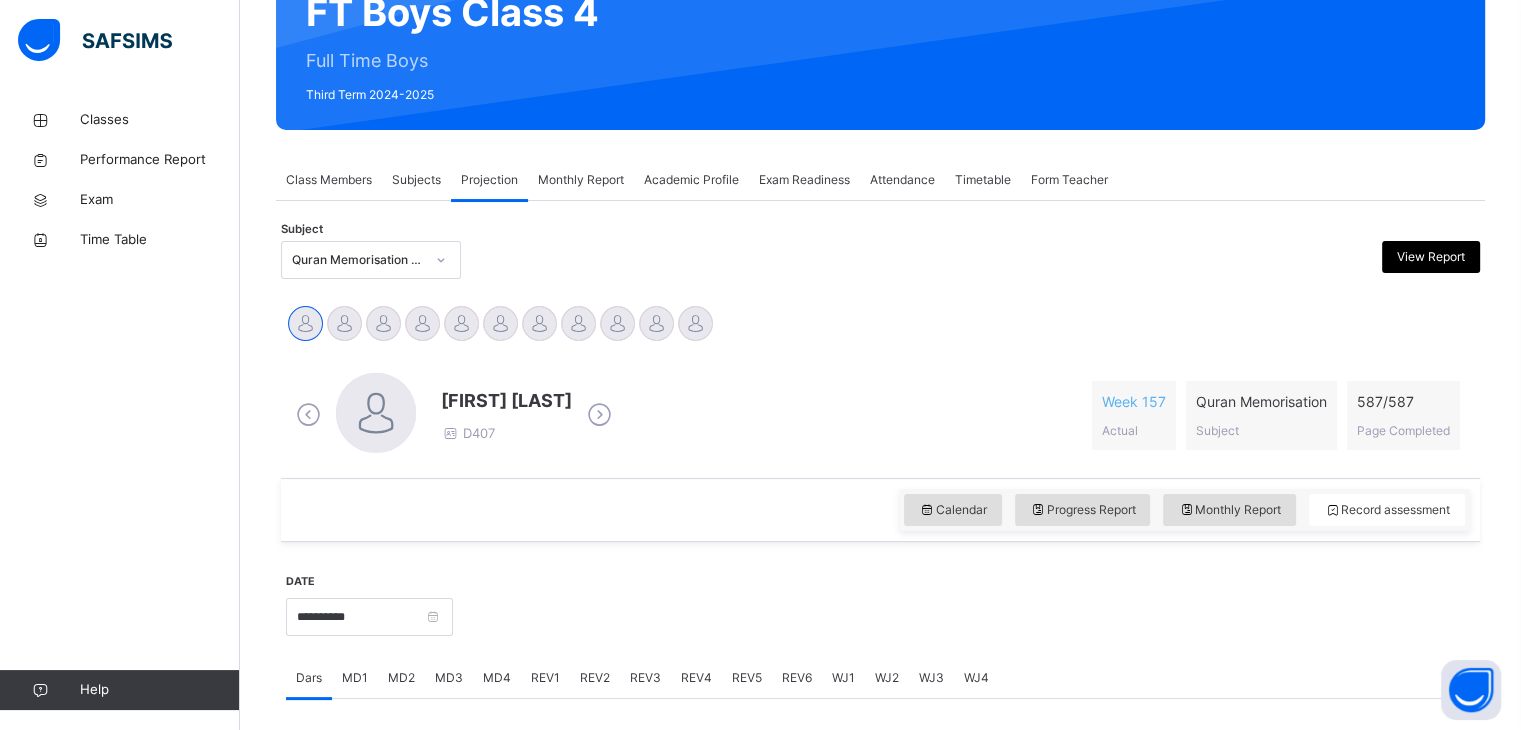 scroll, scrollTop: 228, scrollLeft: 0, axis: vertical 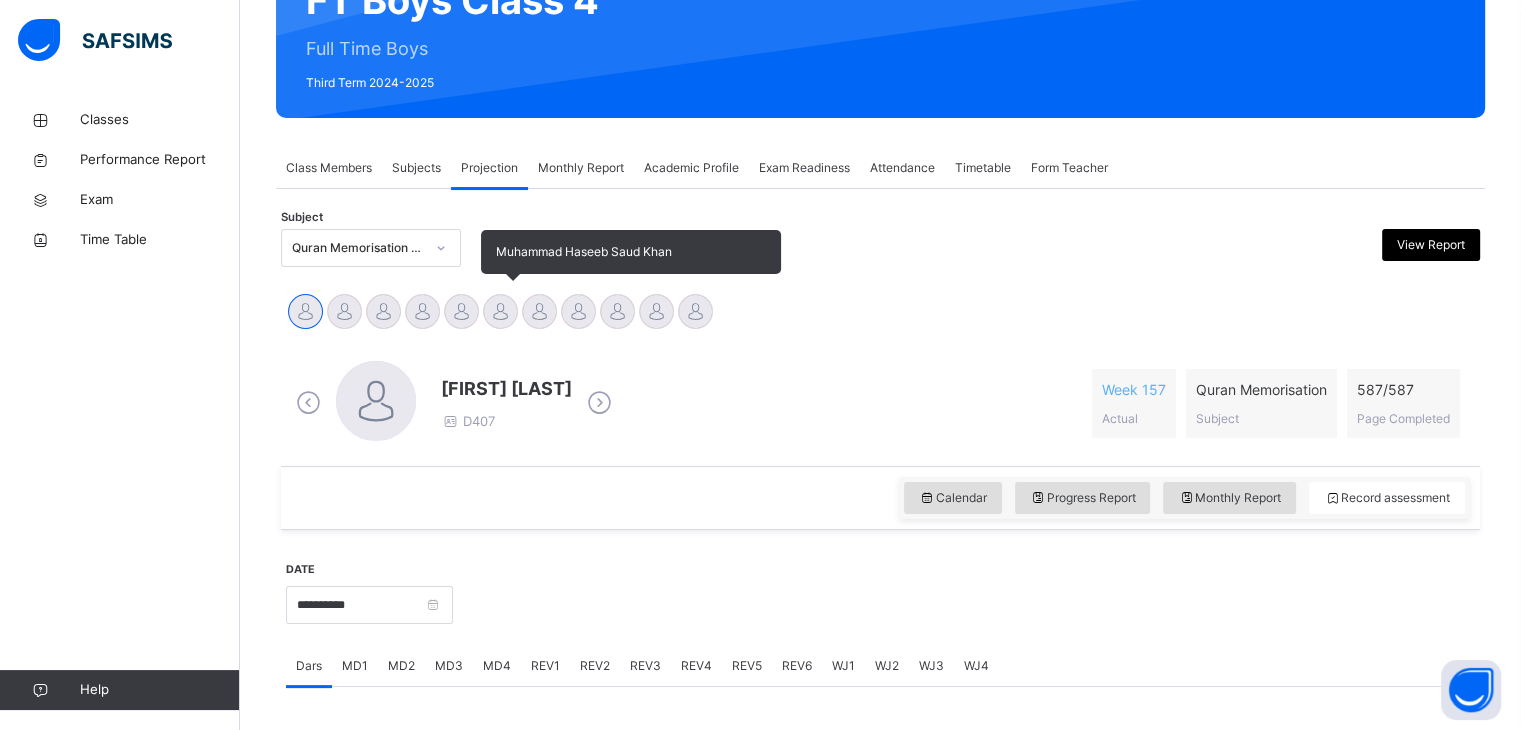 click at bounding box center [500, 311] 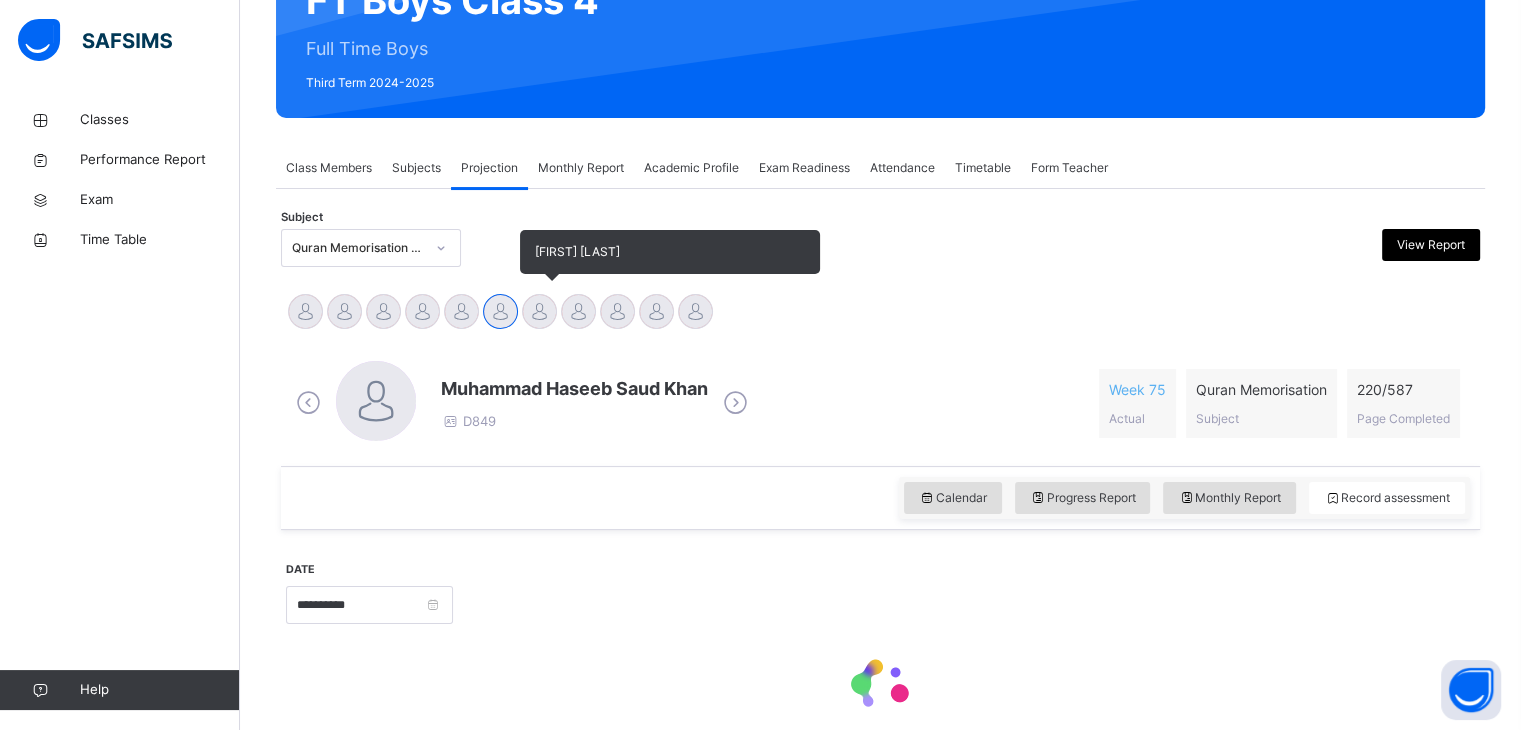 click at bounding box center (539, 311) 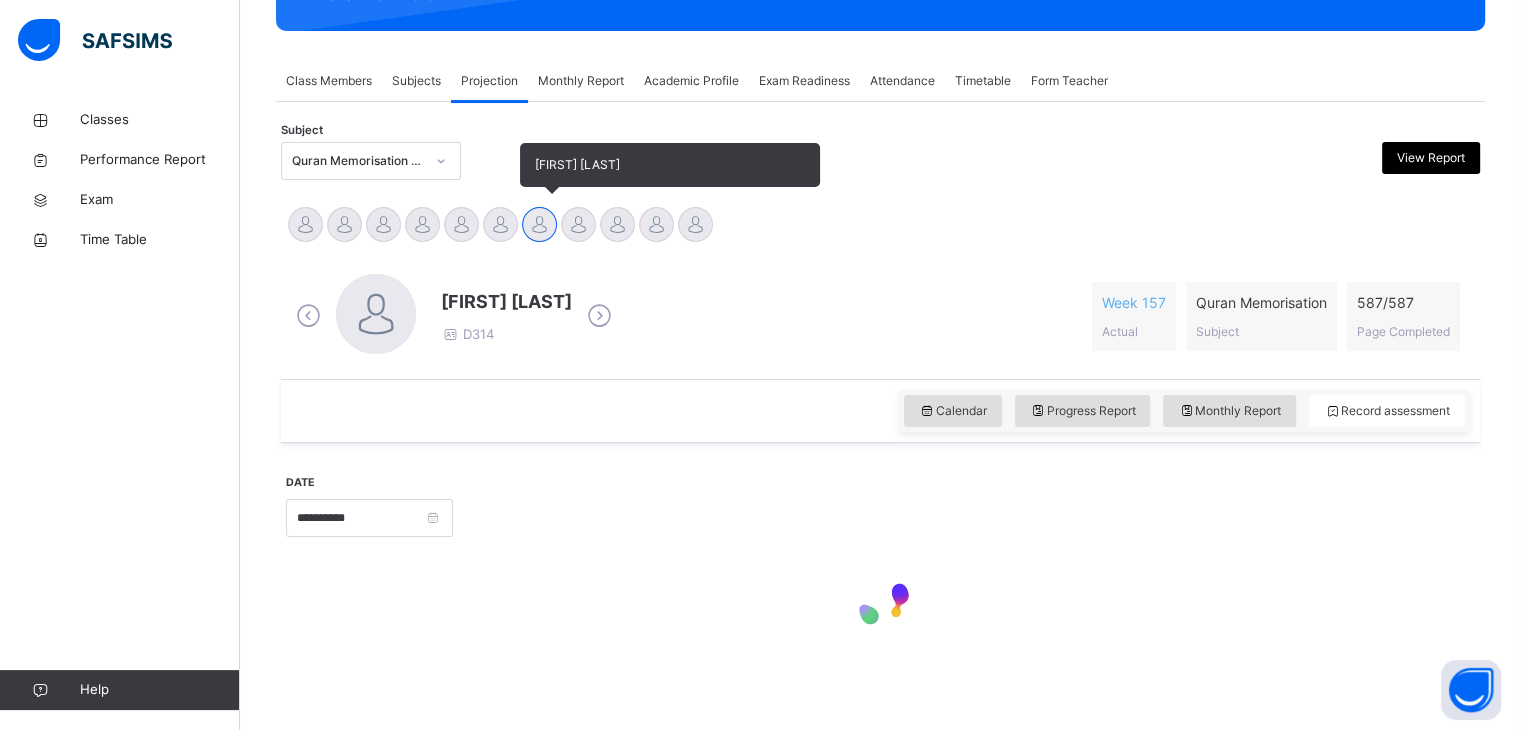 scroll, scrollTop: 319, scrollLeft: 0, axis: vertical 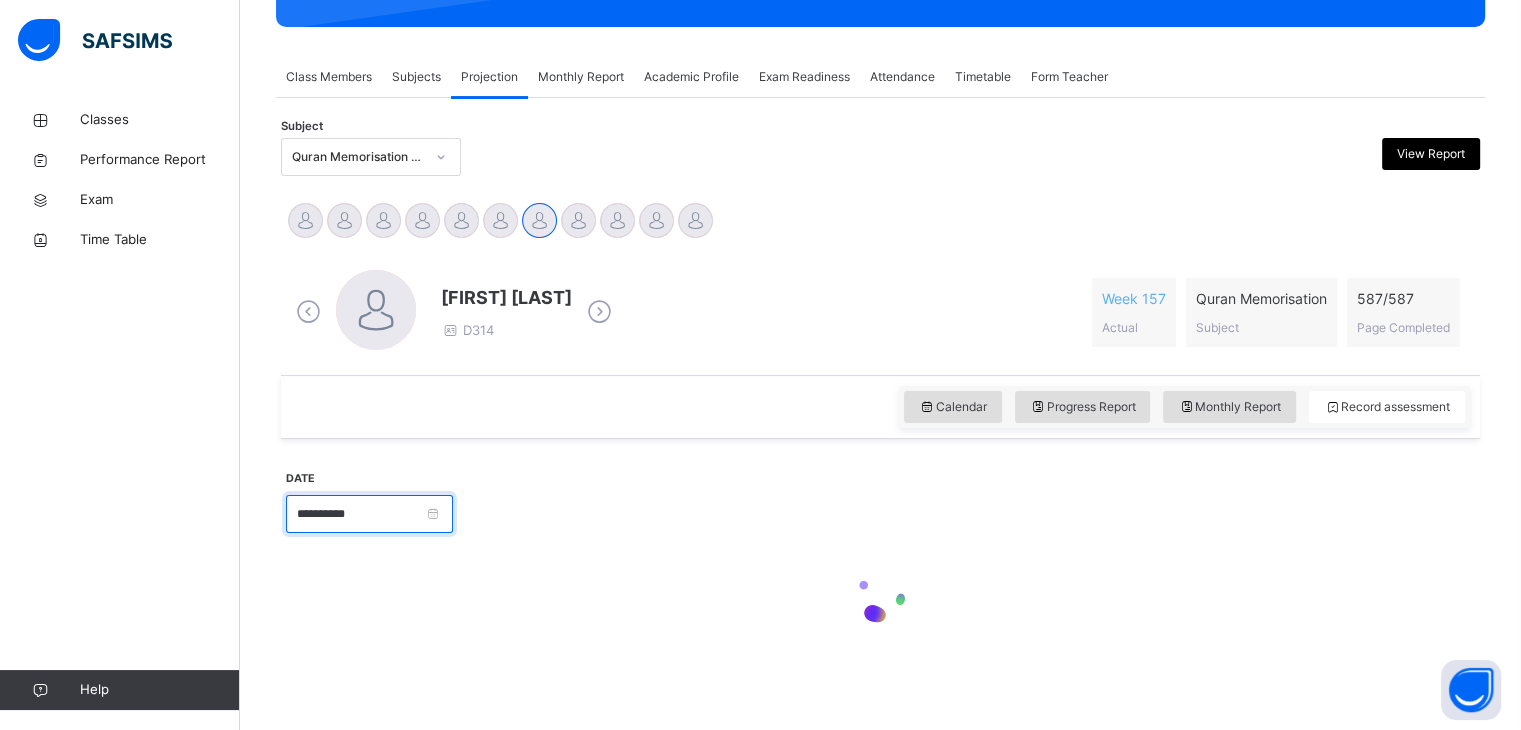 click on "**********" at bounding box center (369, 514) 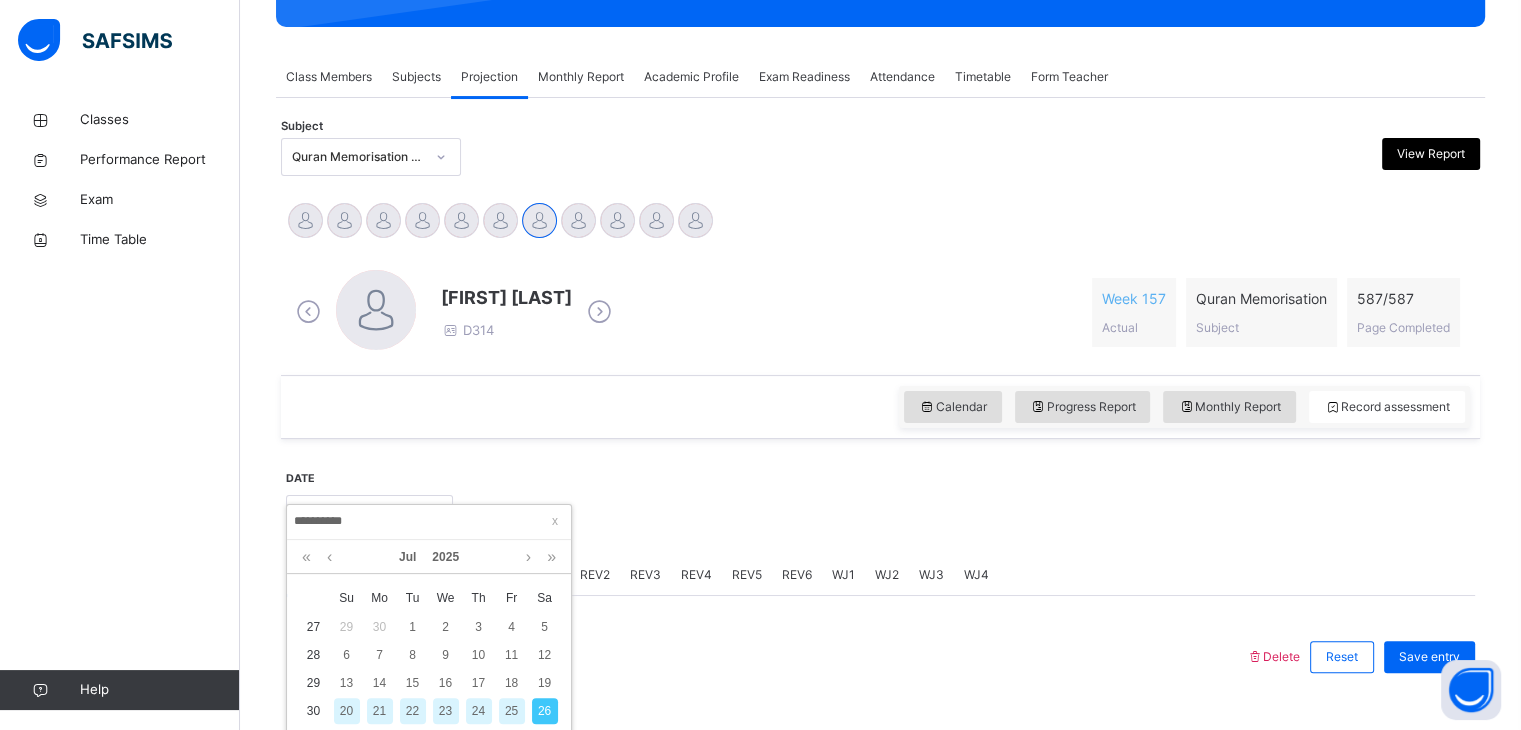 click on "**********" at bounding box center [880, 781] 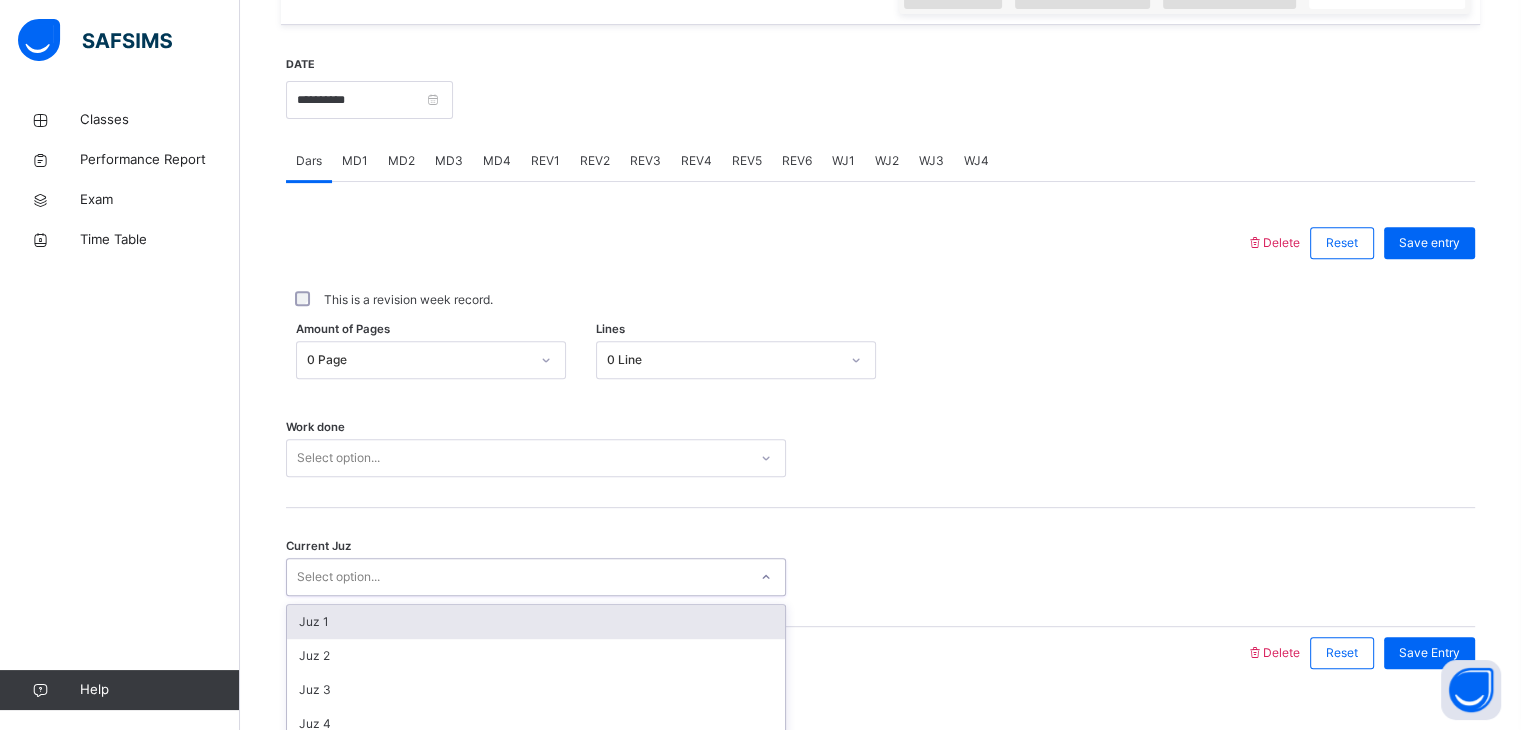 scroll, scrollTop: 772, scrollLeft: 0, axis: vertical 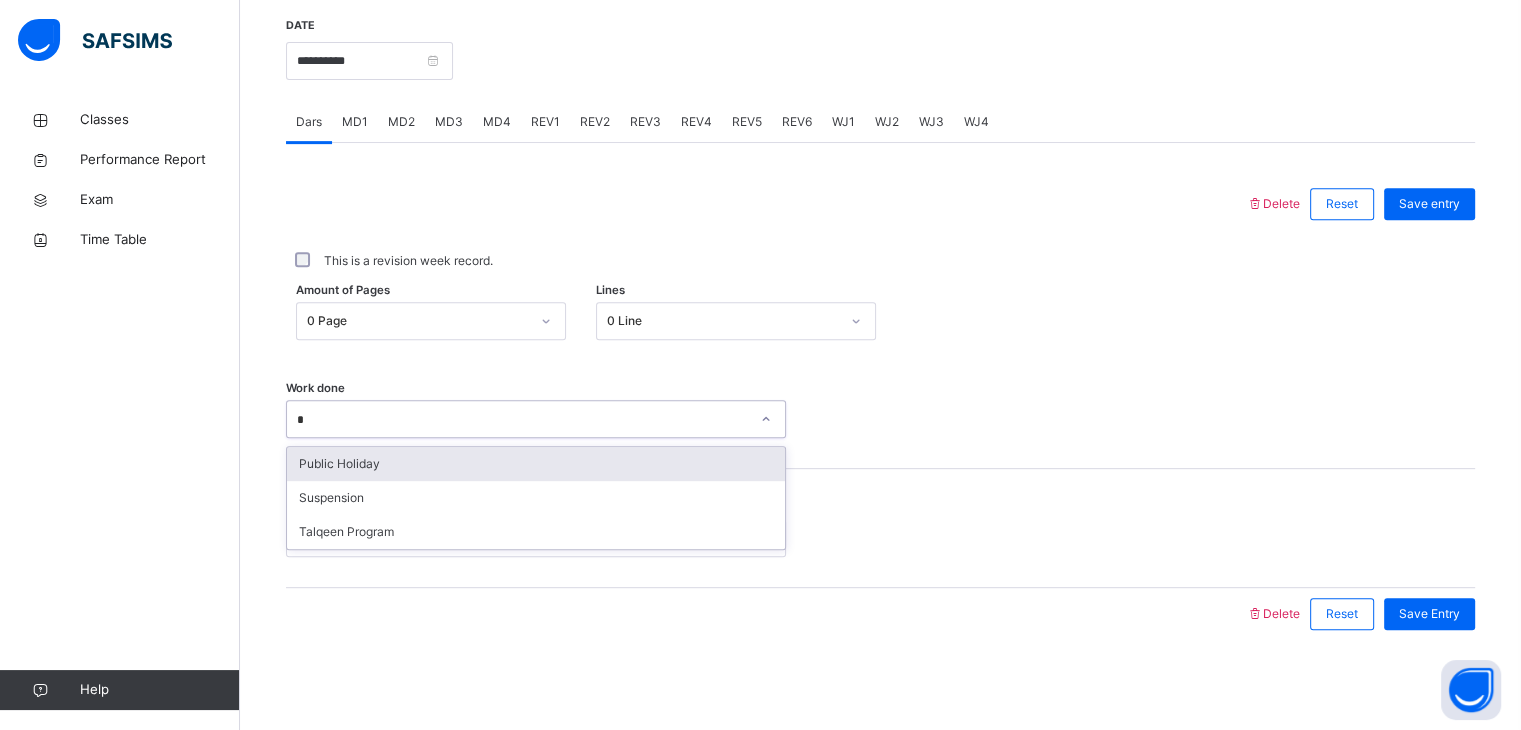 type on "**" 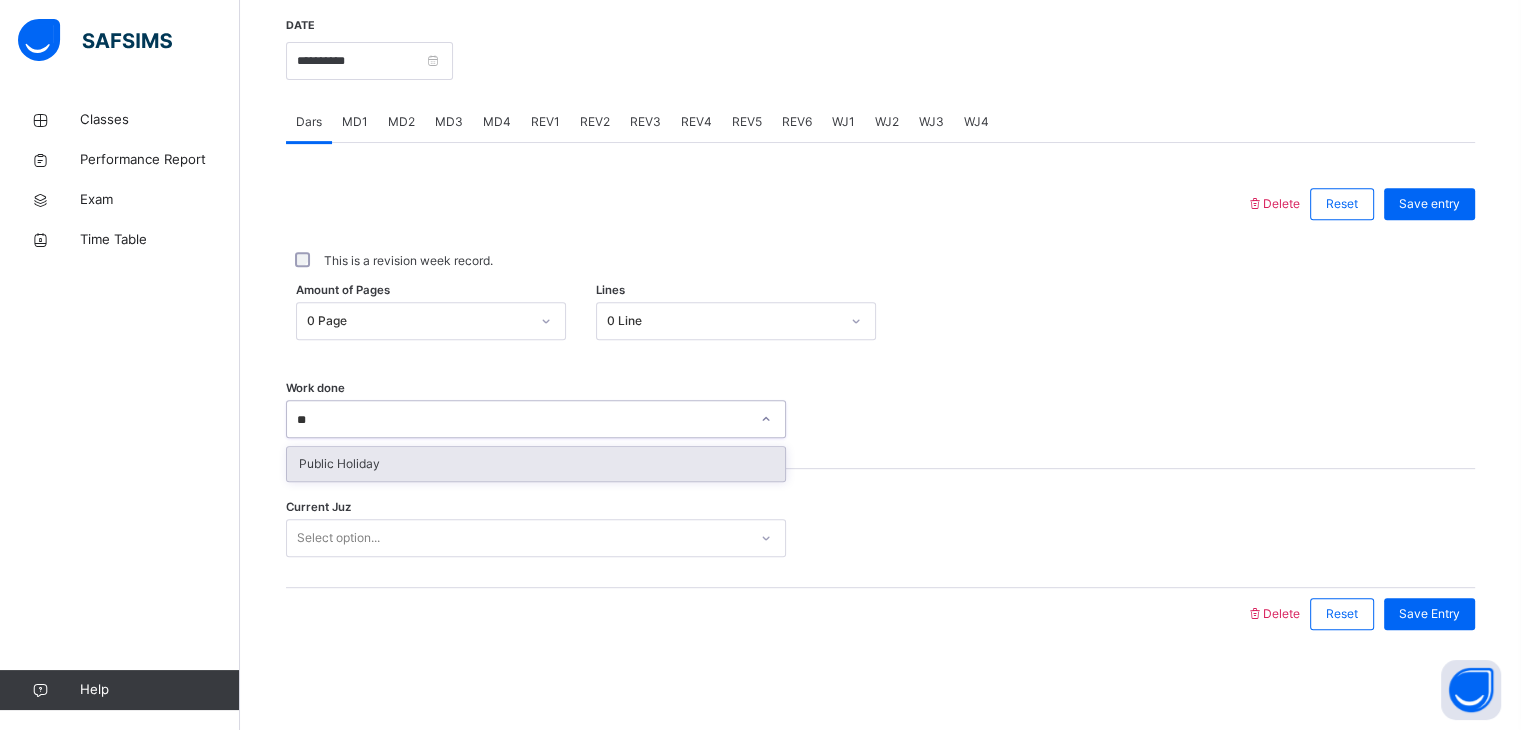 type 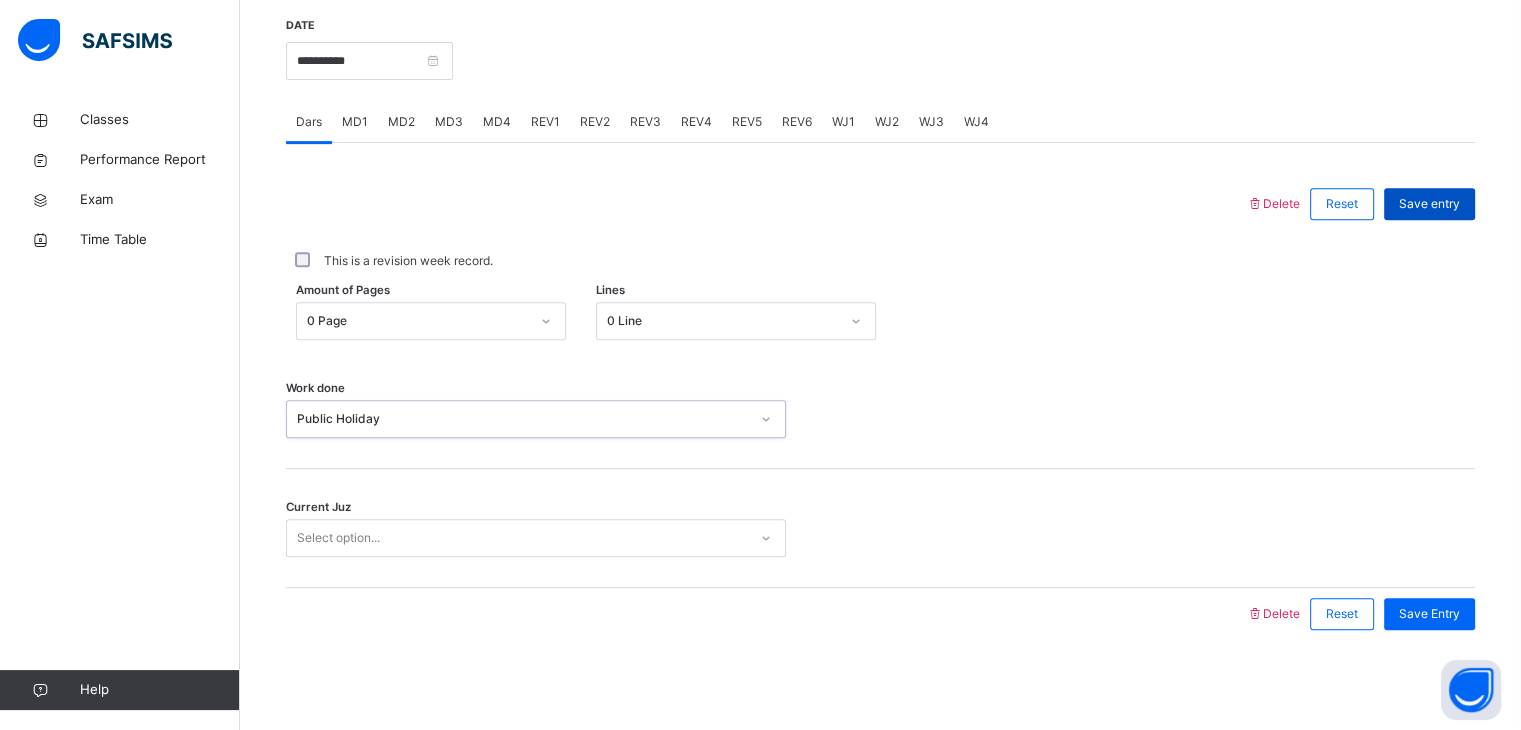 click on "Save entry" at bounding box center (1429, 204) 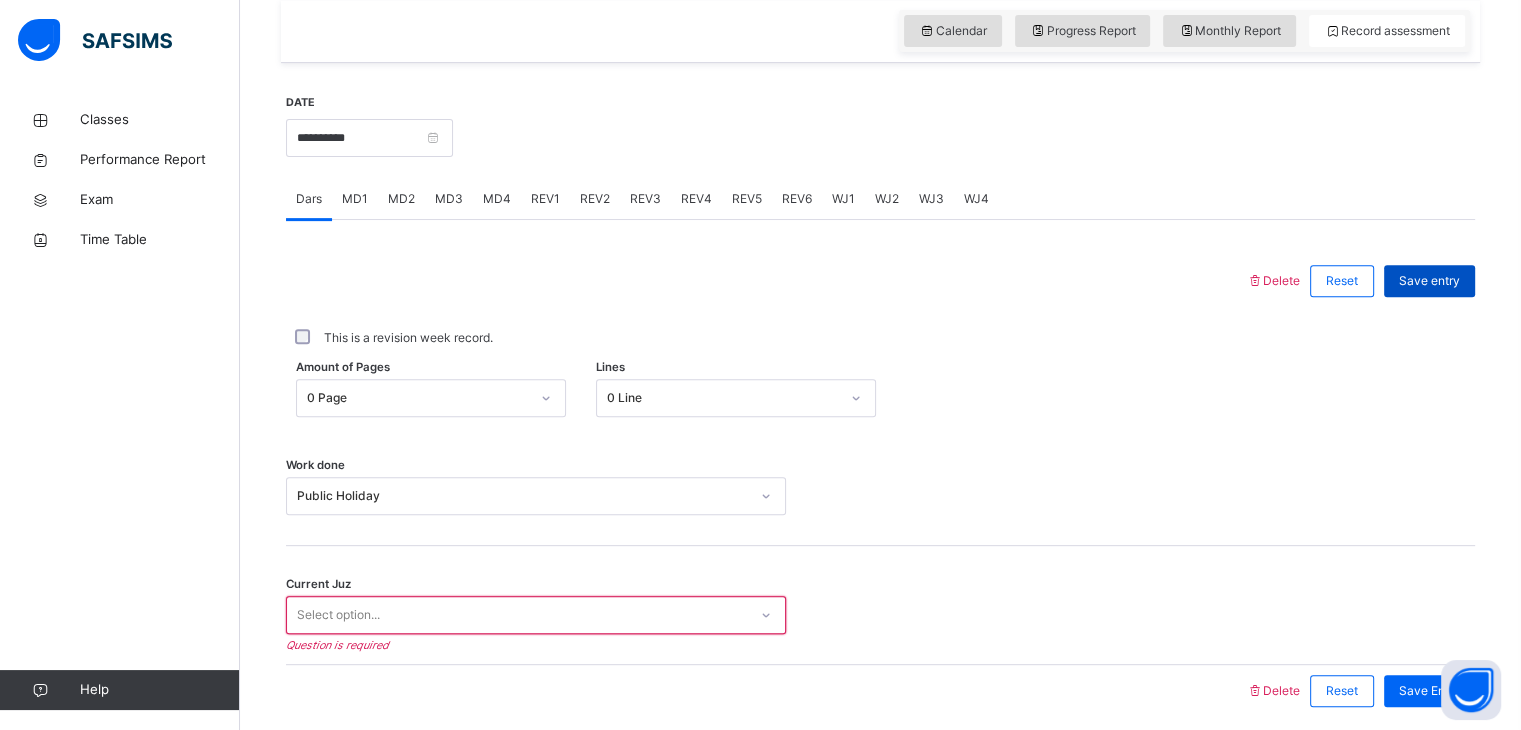 scroll, scrollTop: 685, scrollLeft: 0, axis: vertical 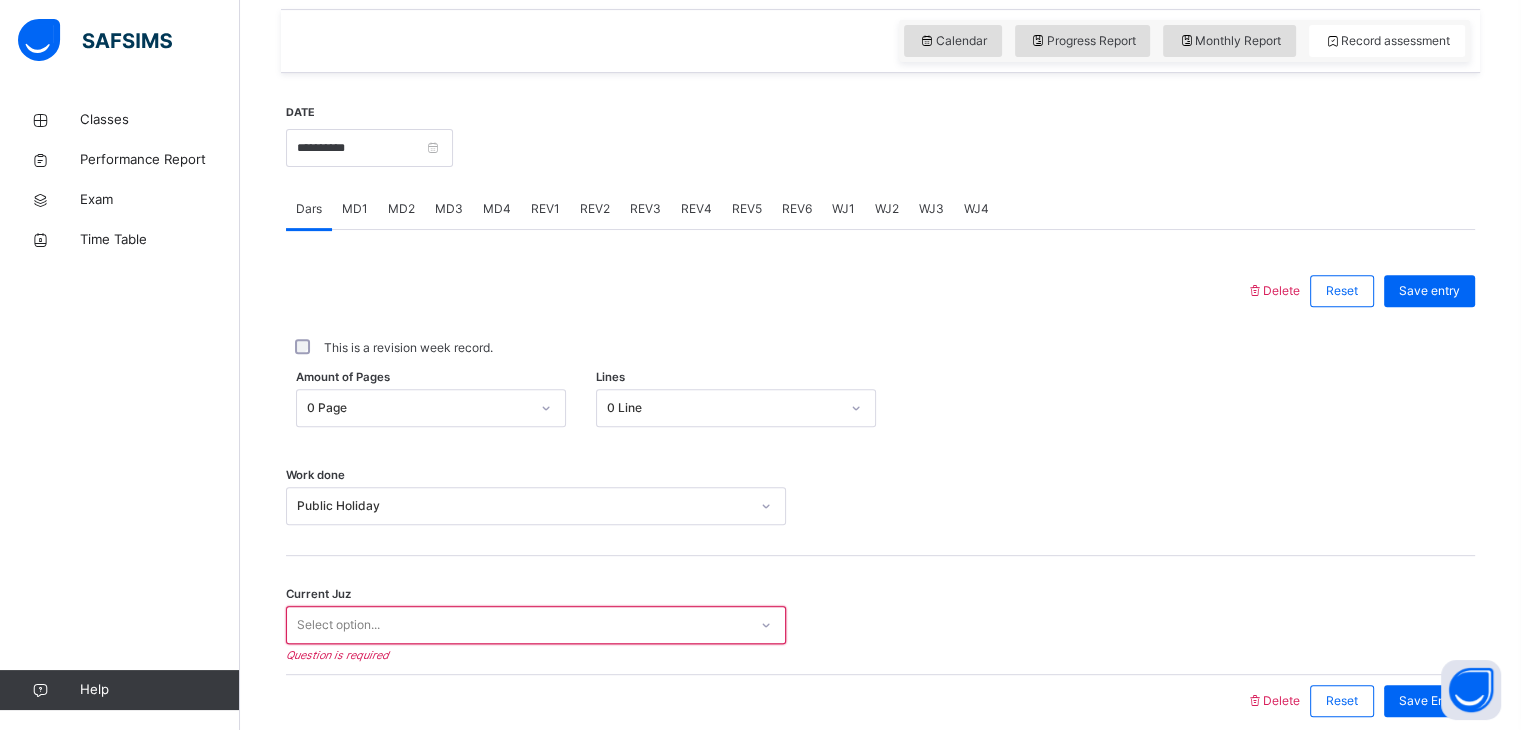 click on "Current Juz Select option... Question is required" at bounding box center [880, 615] 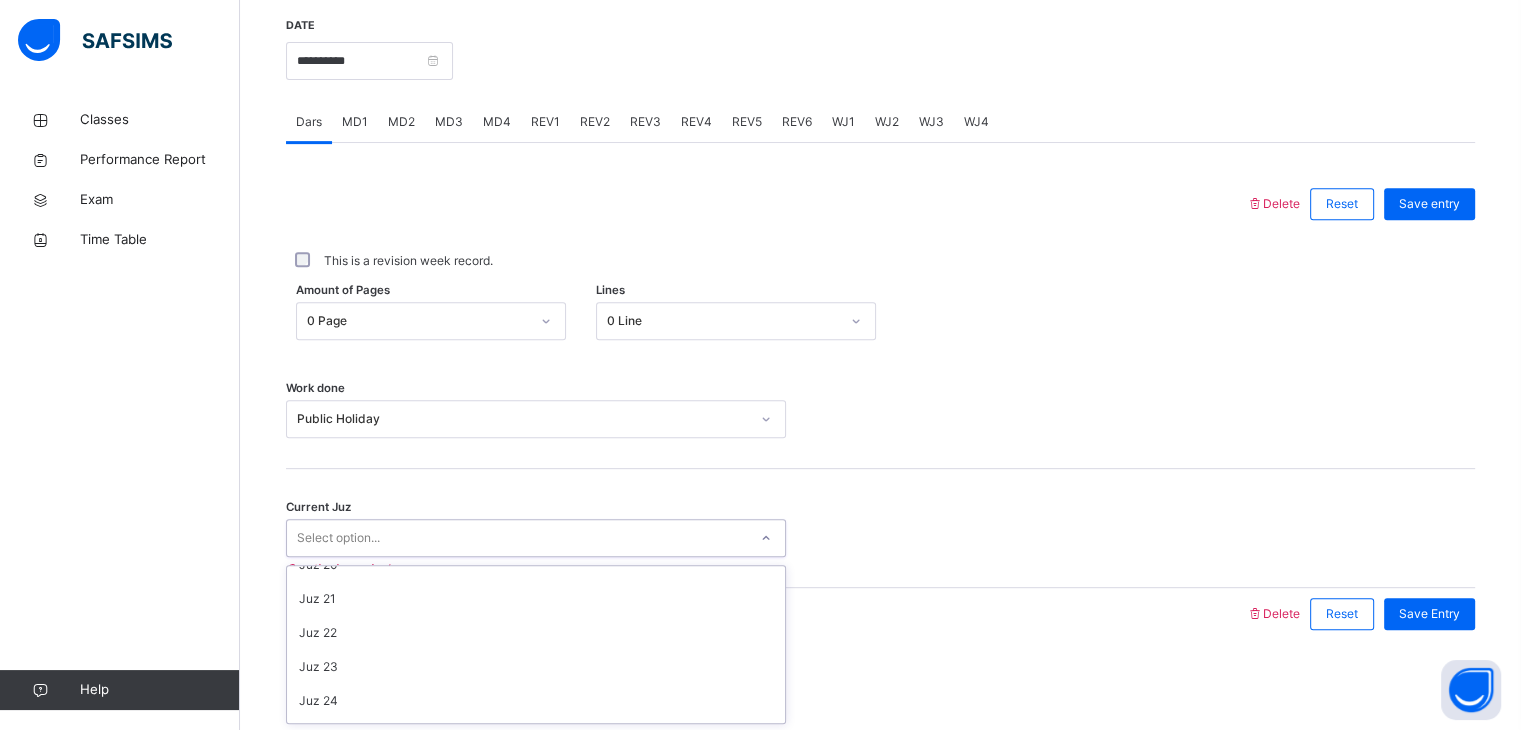 scroll, scrollTop: 662, scrollLeft: 0, axis: vertical 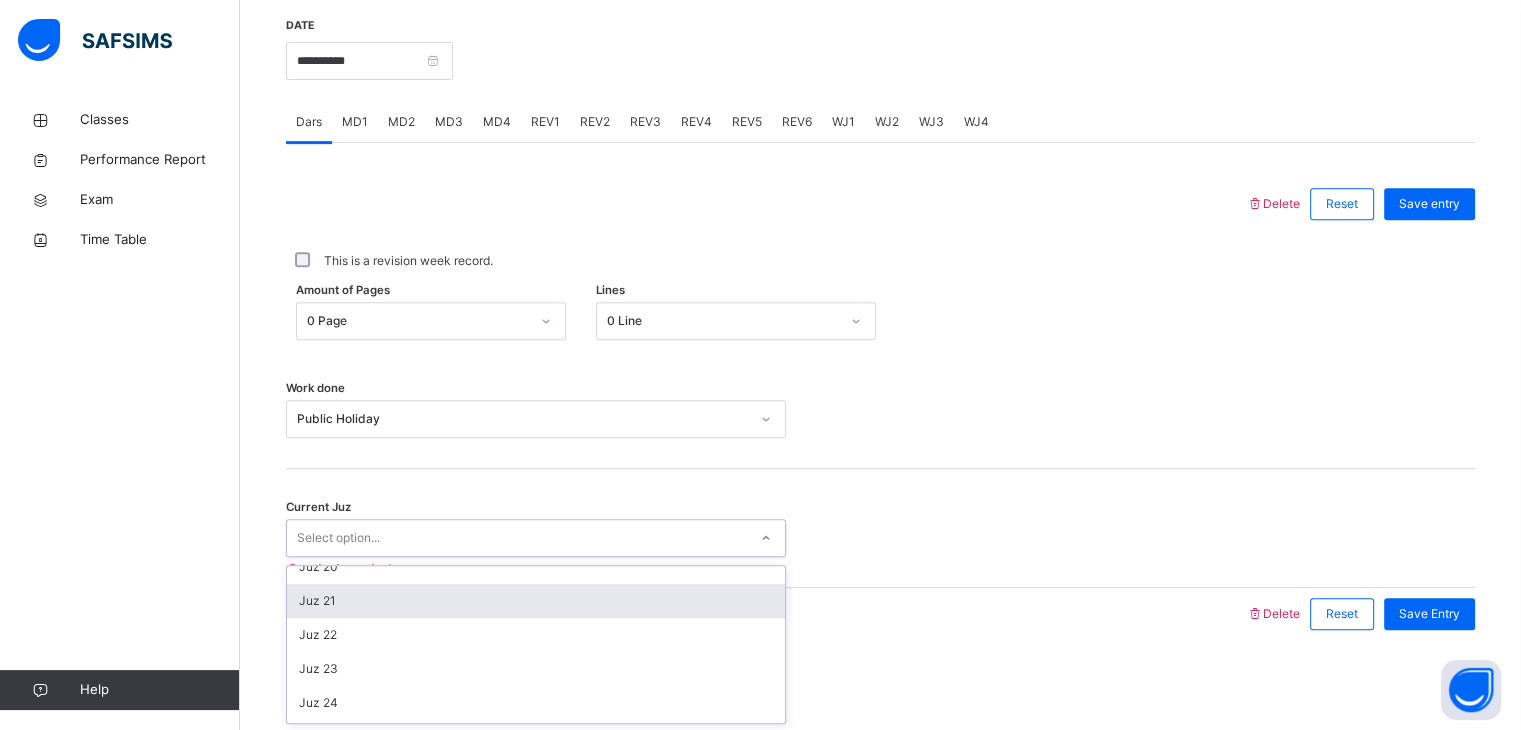 click on "Juz 21" at bounding box center (536, 601) 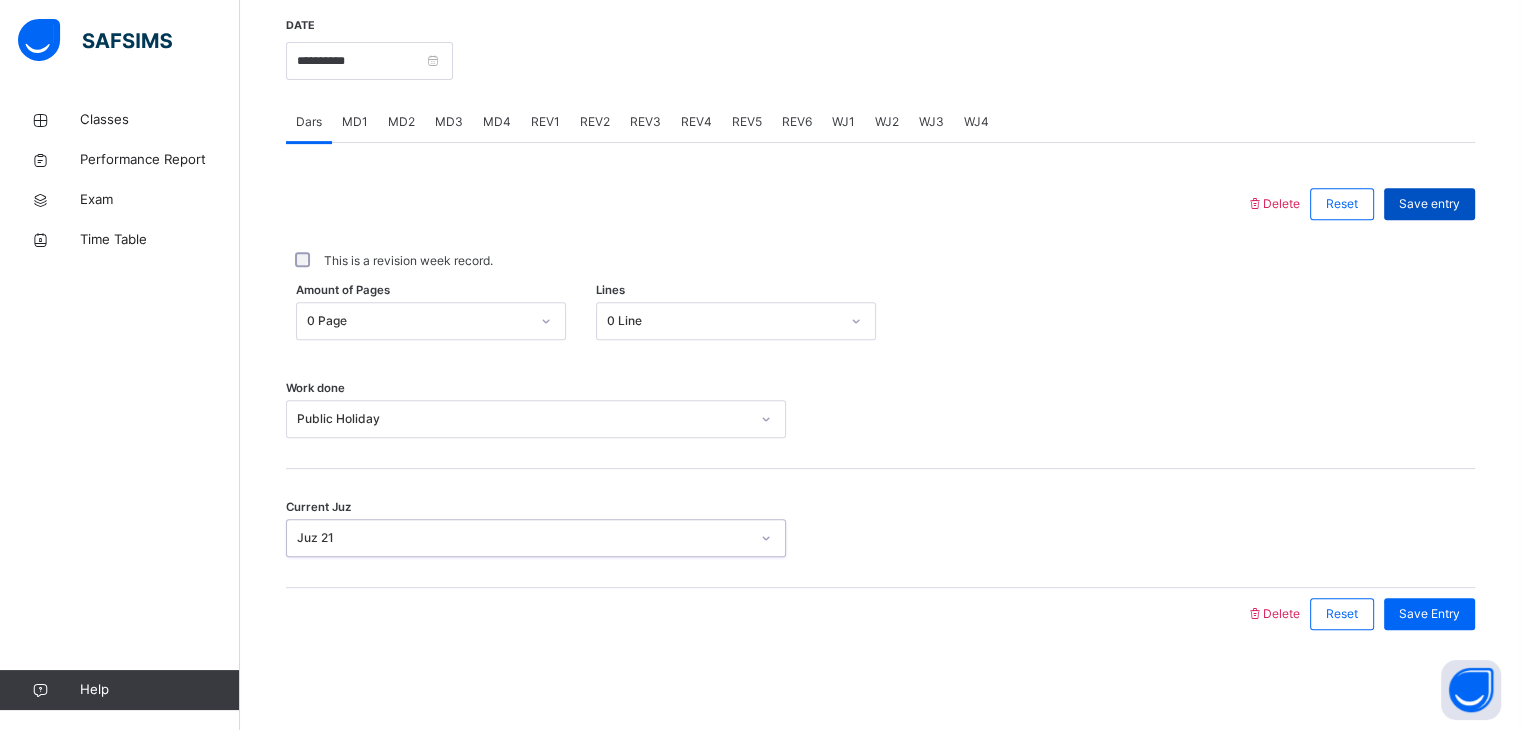 click on "Save entry" at bounding box center [1429, 204] 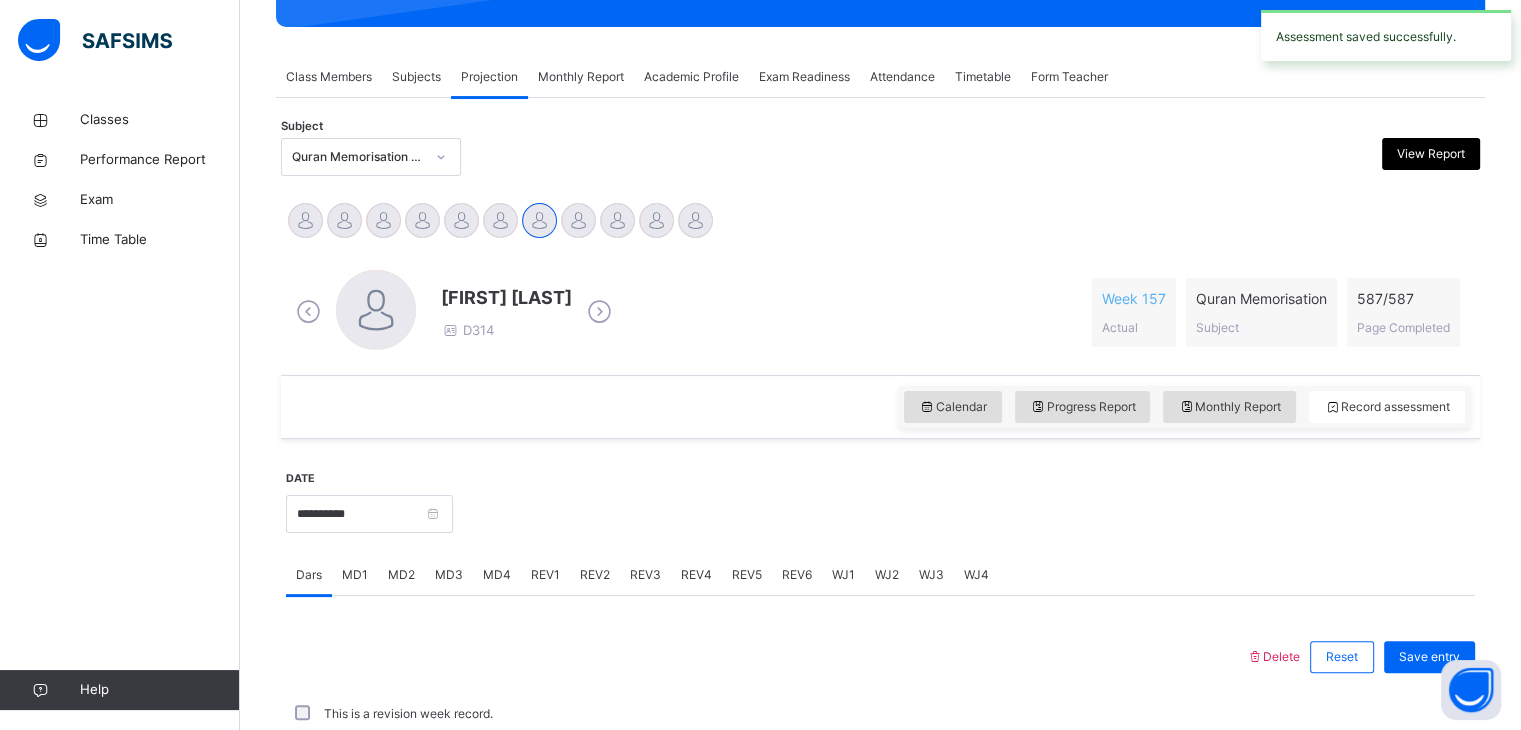 scroll, scrollTop: 772, scrollLeft: 0, axis: vertical 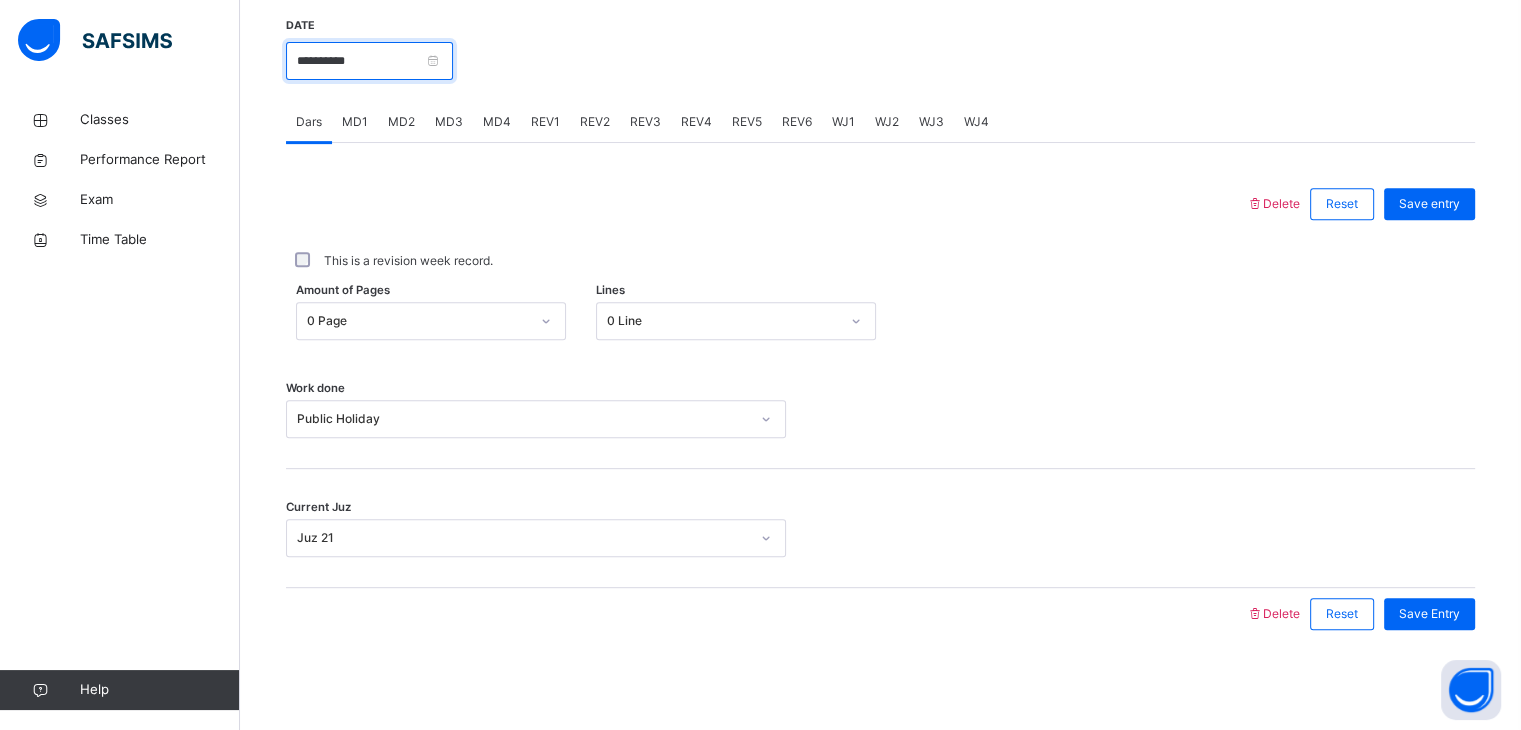 click on "**********" at bounding box center (369, 61) 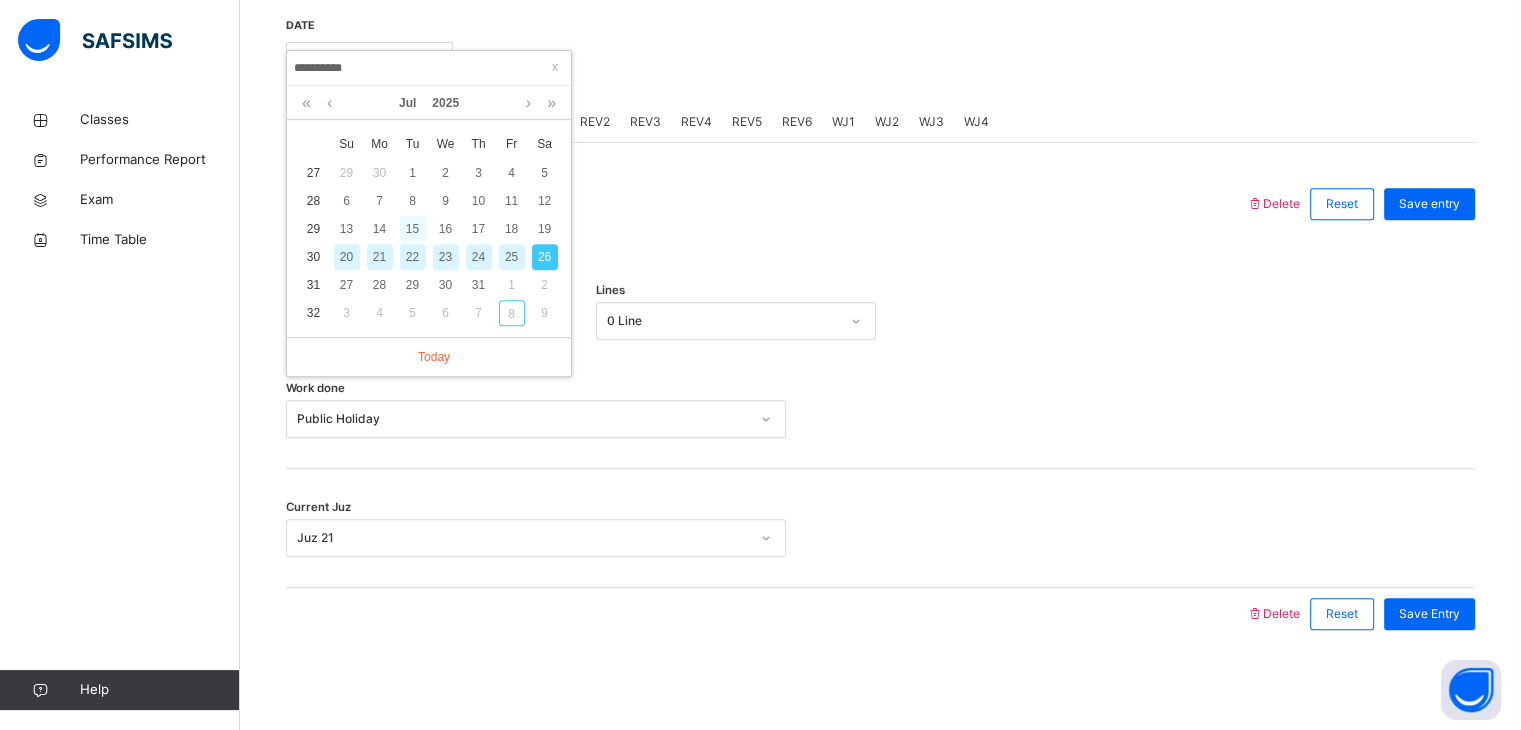 click on "15" at bounding box center [413, 229] 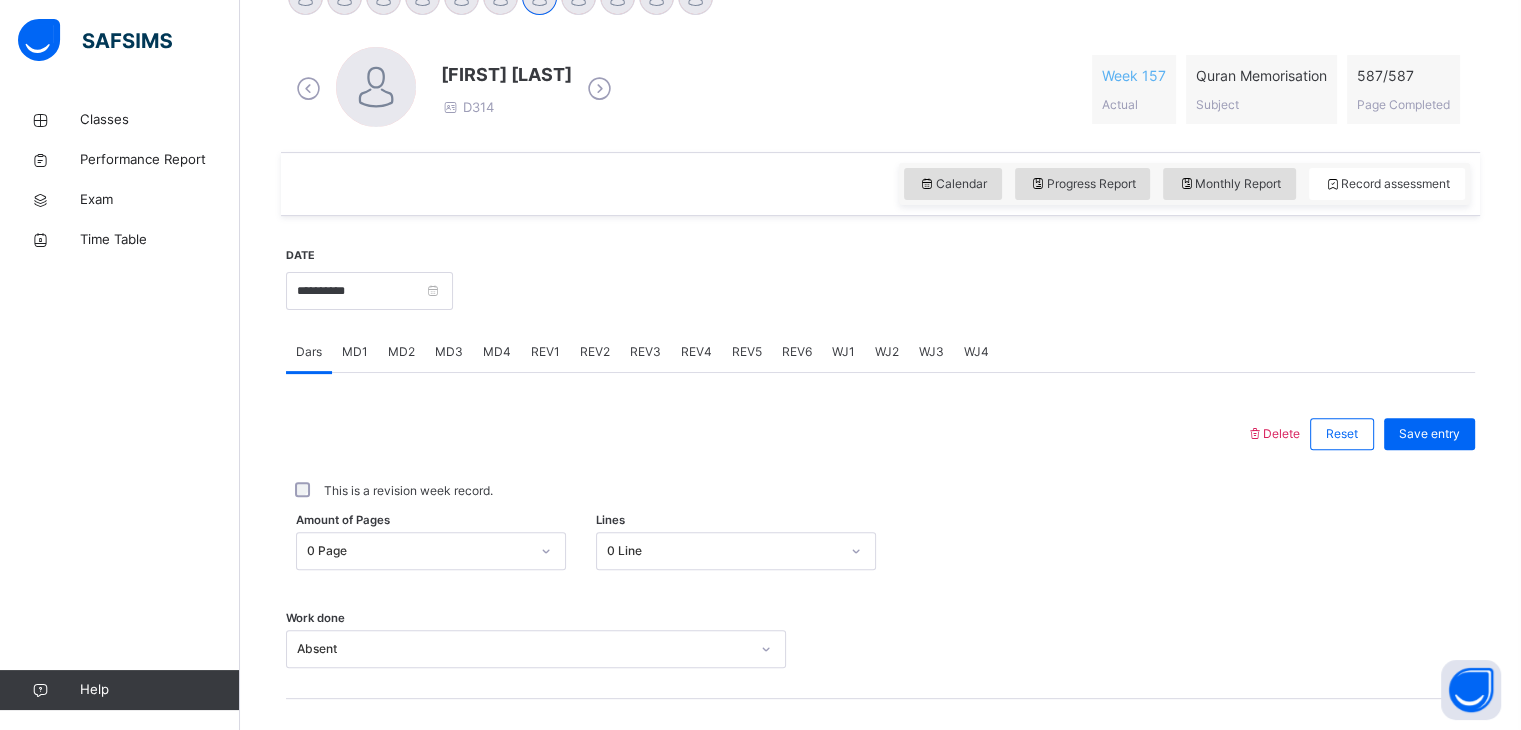 scroll, scrollTop: 494, scrollLeft: 0, axis: vertical 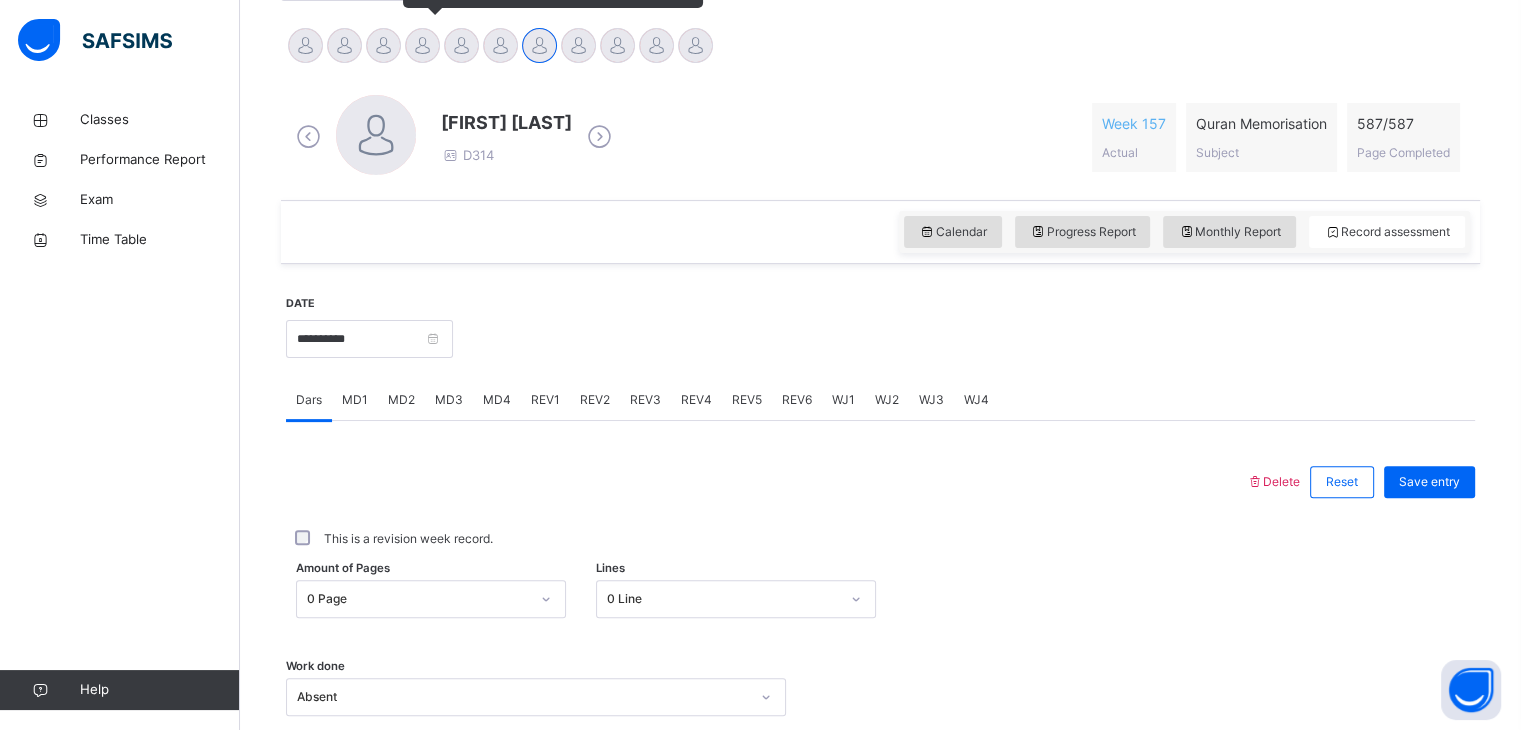 click at bounding box center [422, 45] 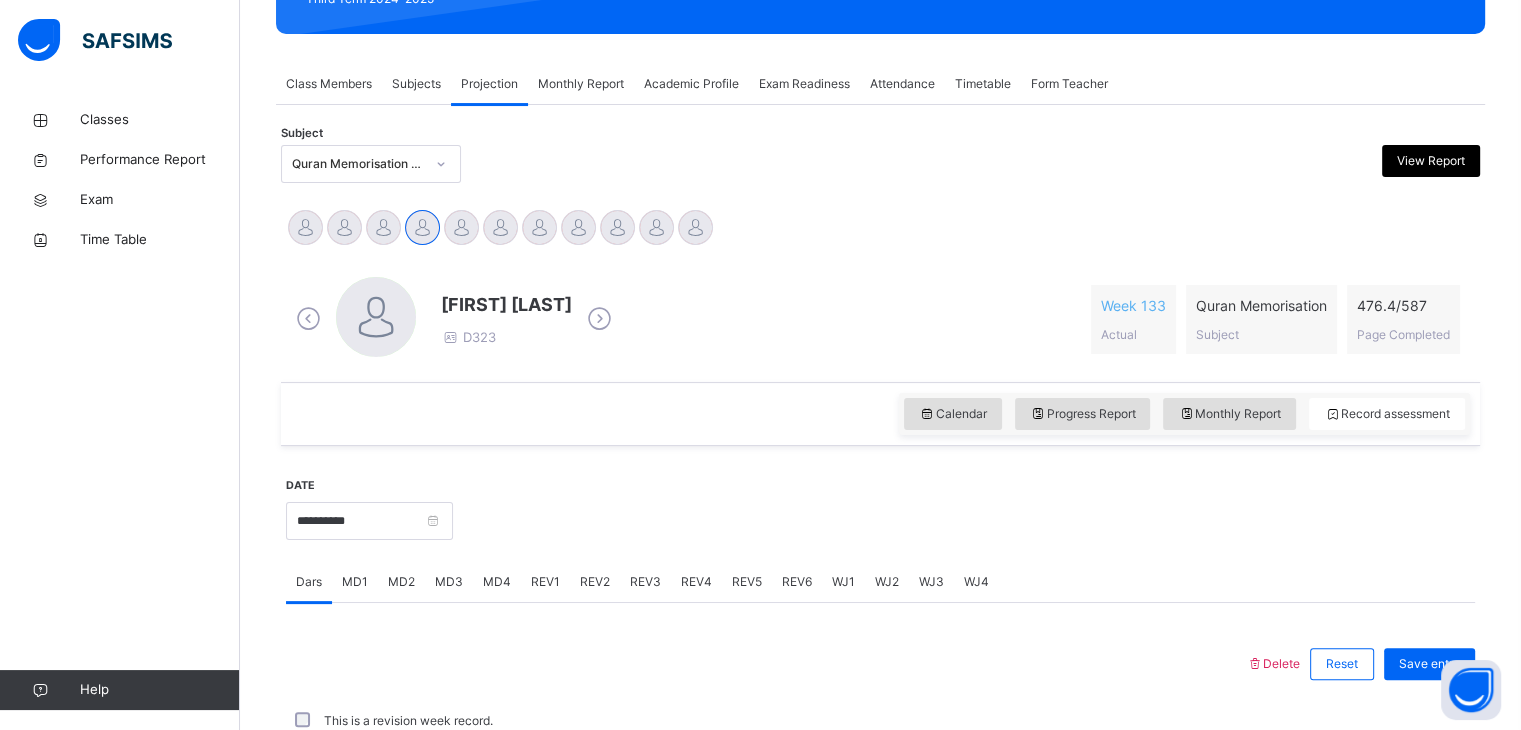 scroll, scrollTop: 444, scrollLeft: 0, axis: vertical 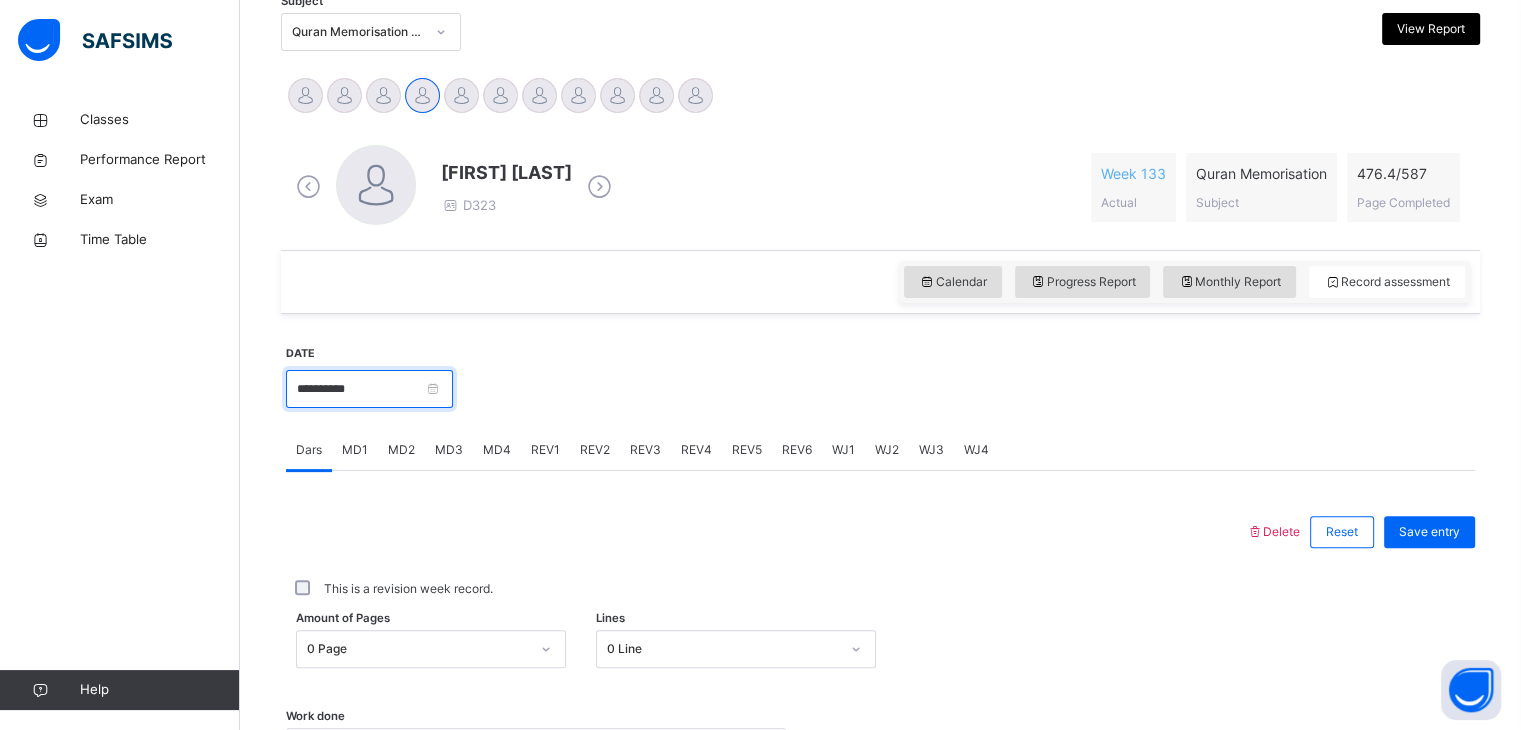 click on "**********" at bounding box center [369, 389] 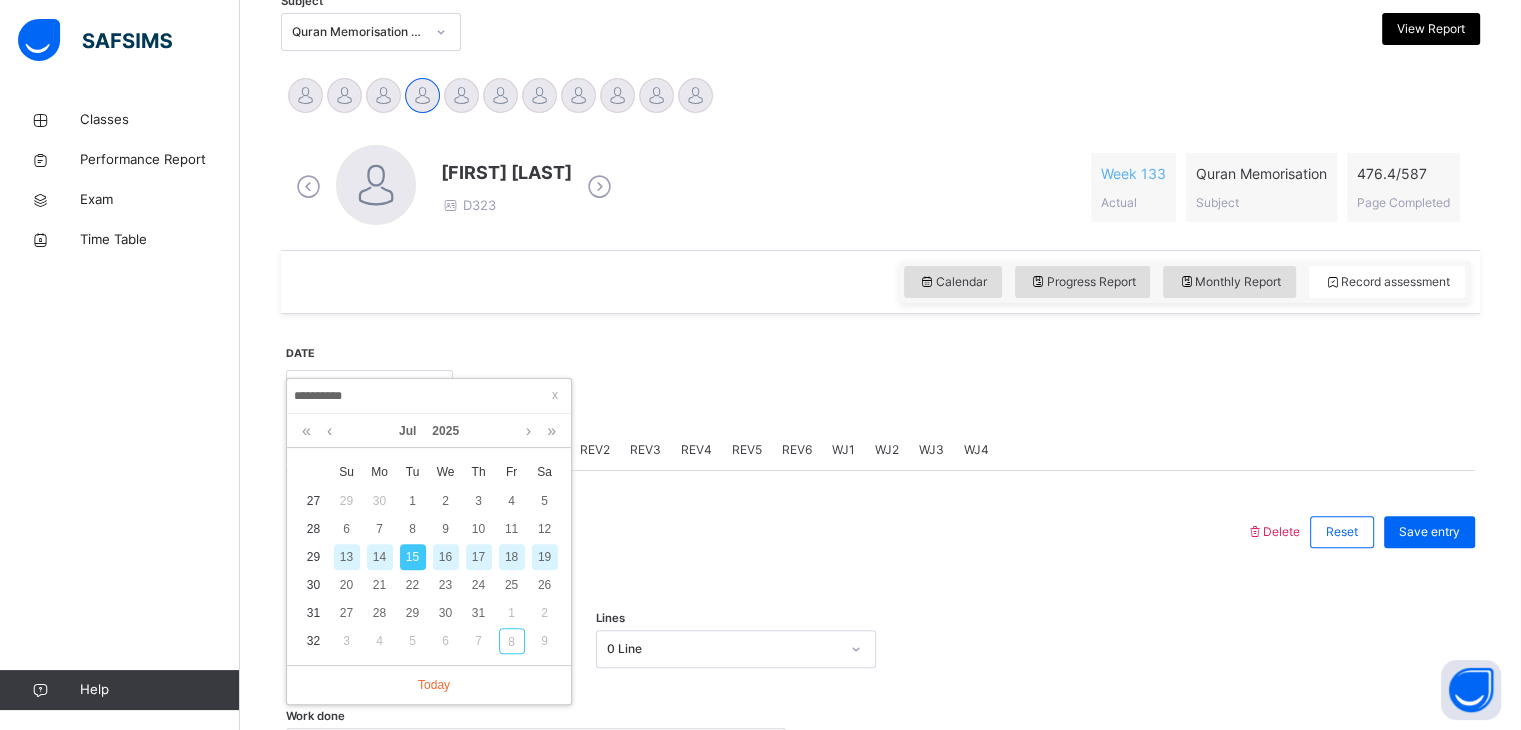 click at bounding box center (964, 387) 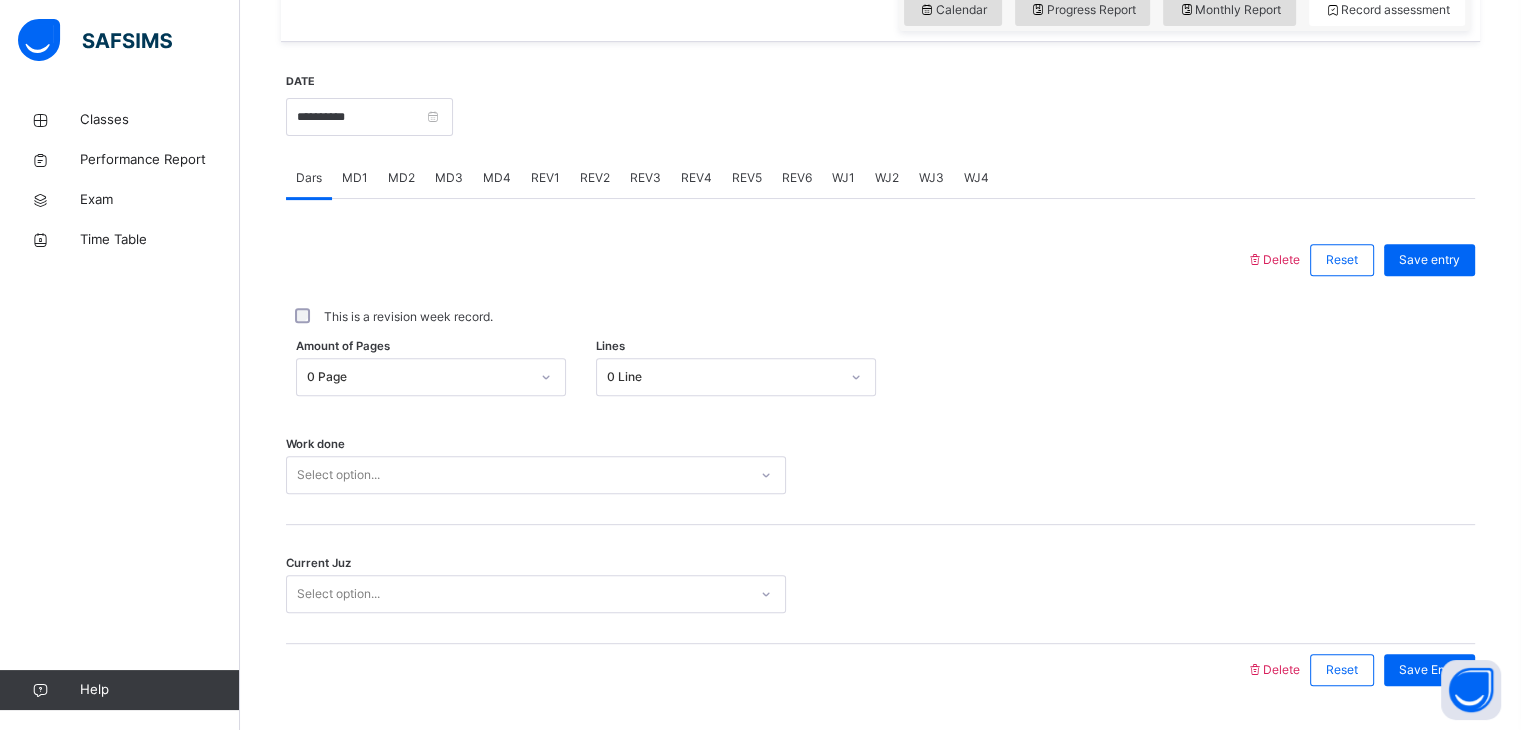 scroll, scrollTop: 772, scrollLeft: 0, axis: vertical 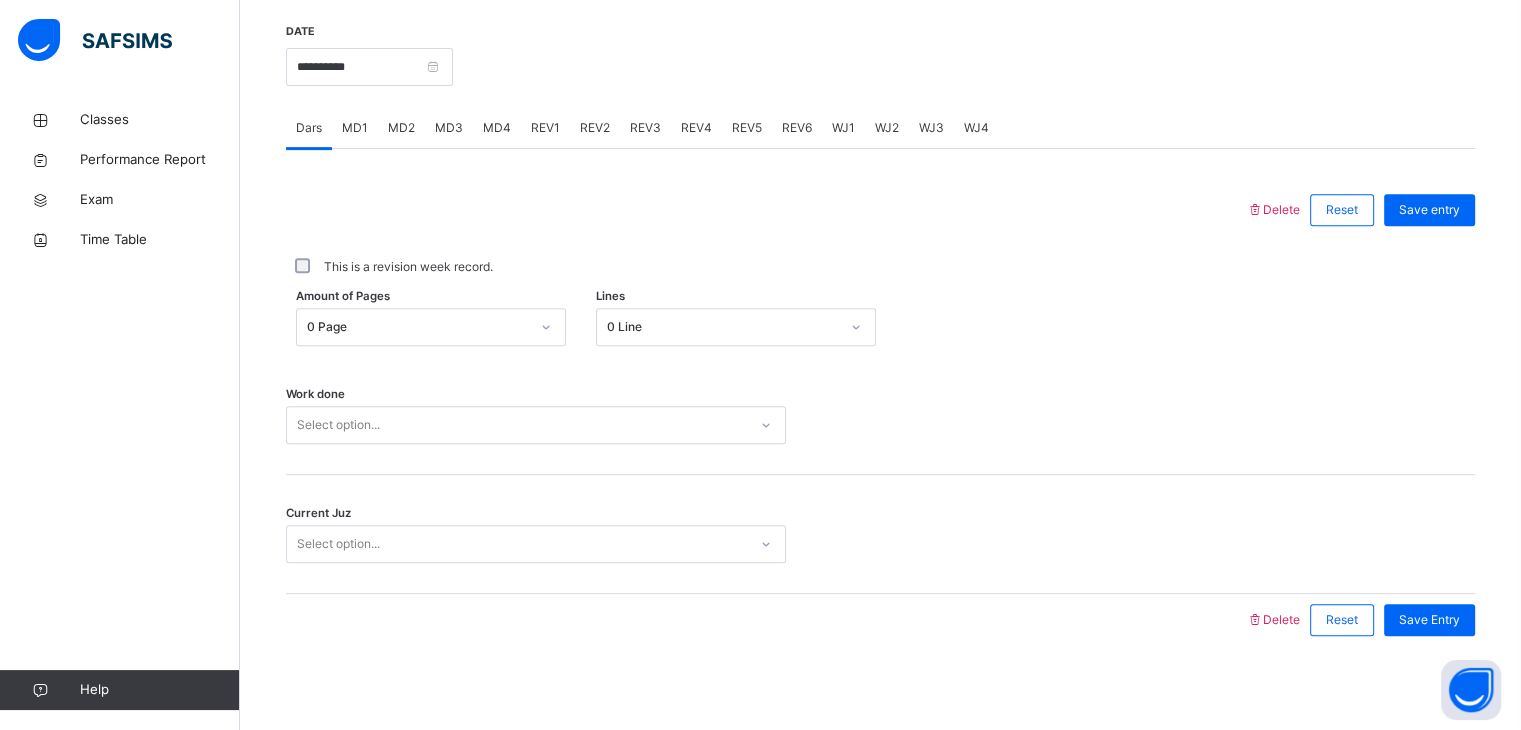click on "Select option..." at bounding box center (536, 425) 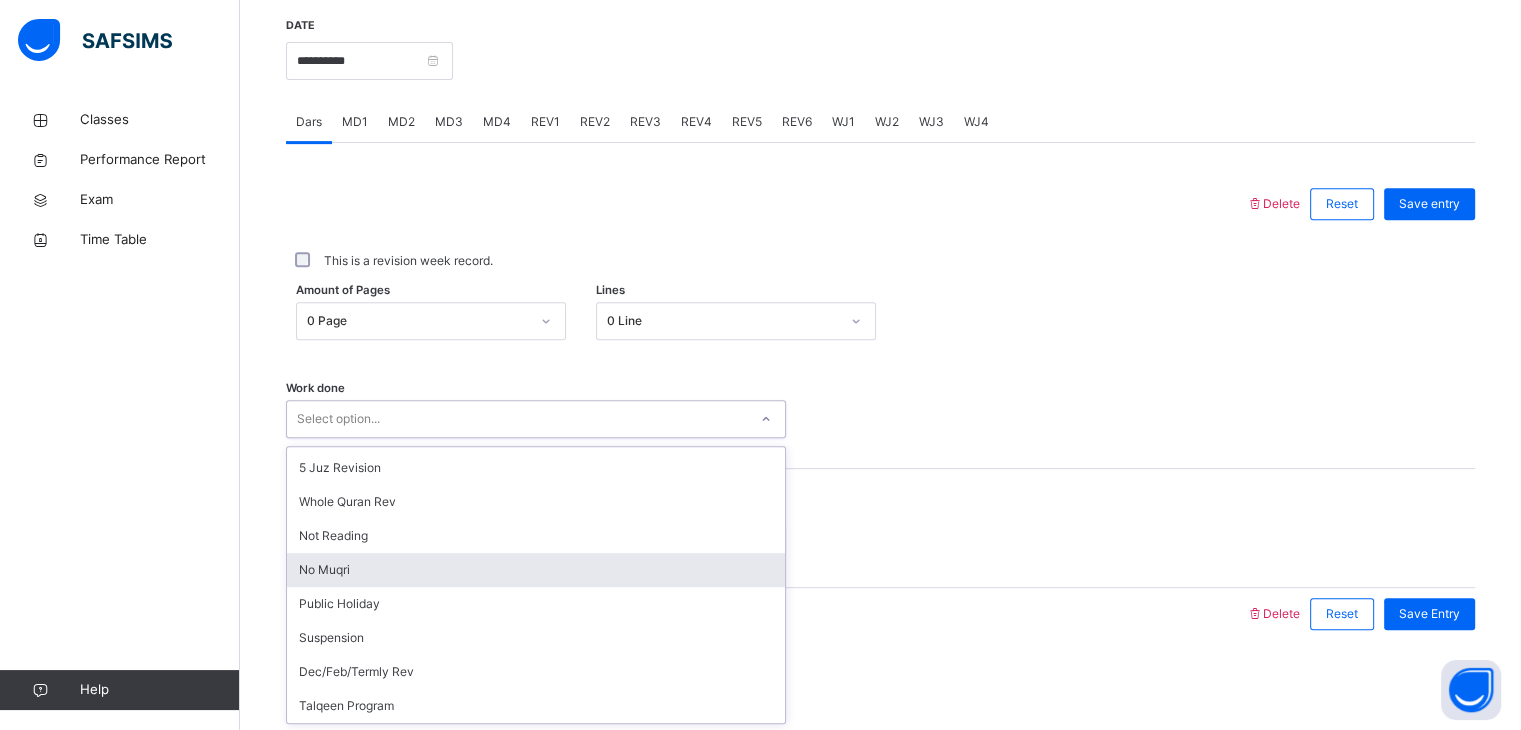 scroll, scrollTop: 266, scrollLeft: 0, axis: vertical 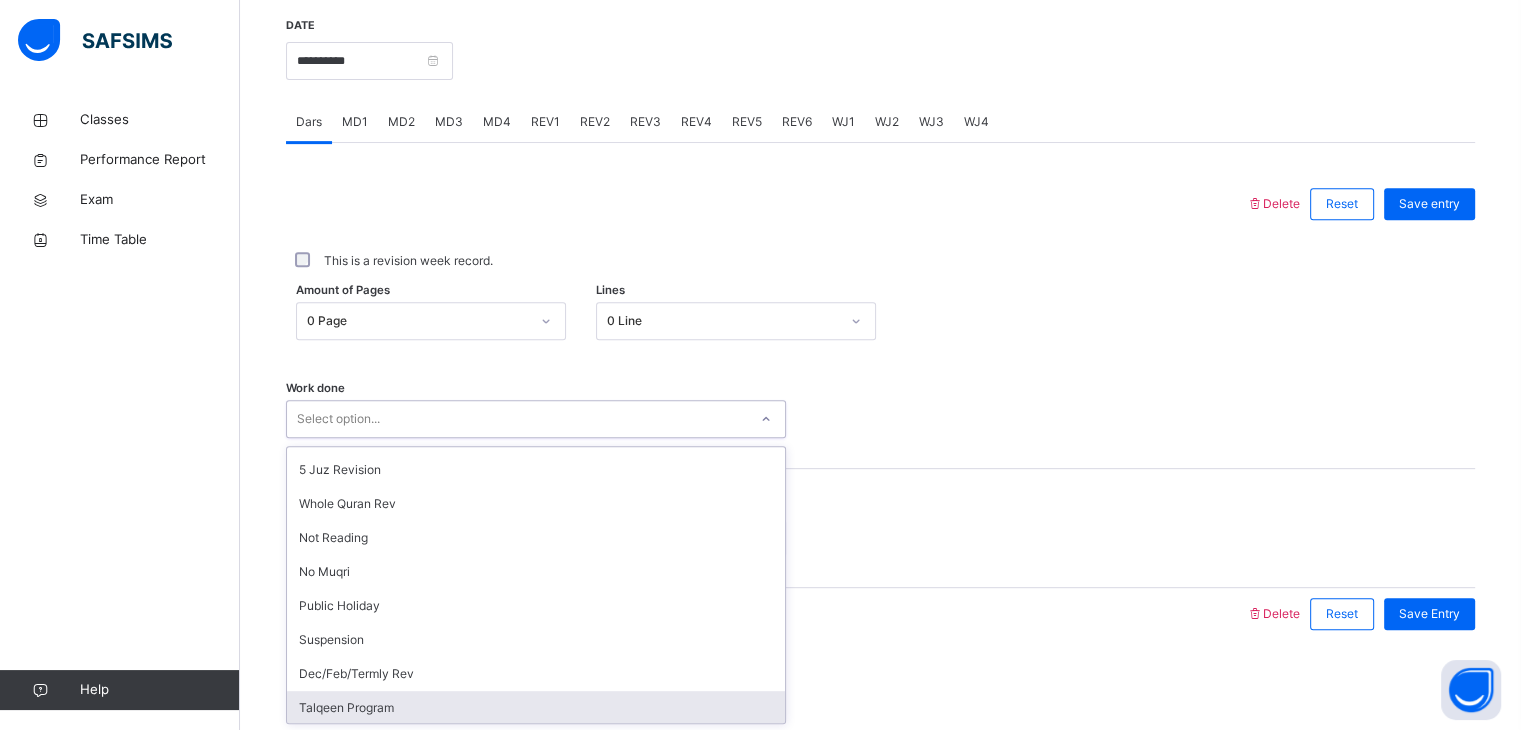 click on "Talqeen Program" at bounding box center (536, 708) 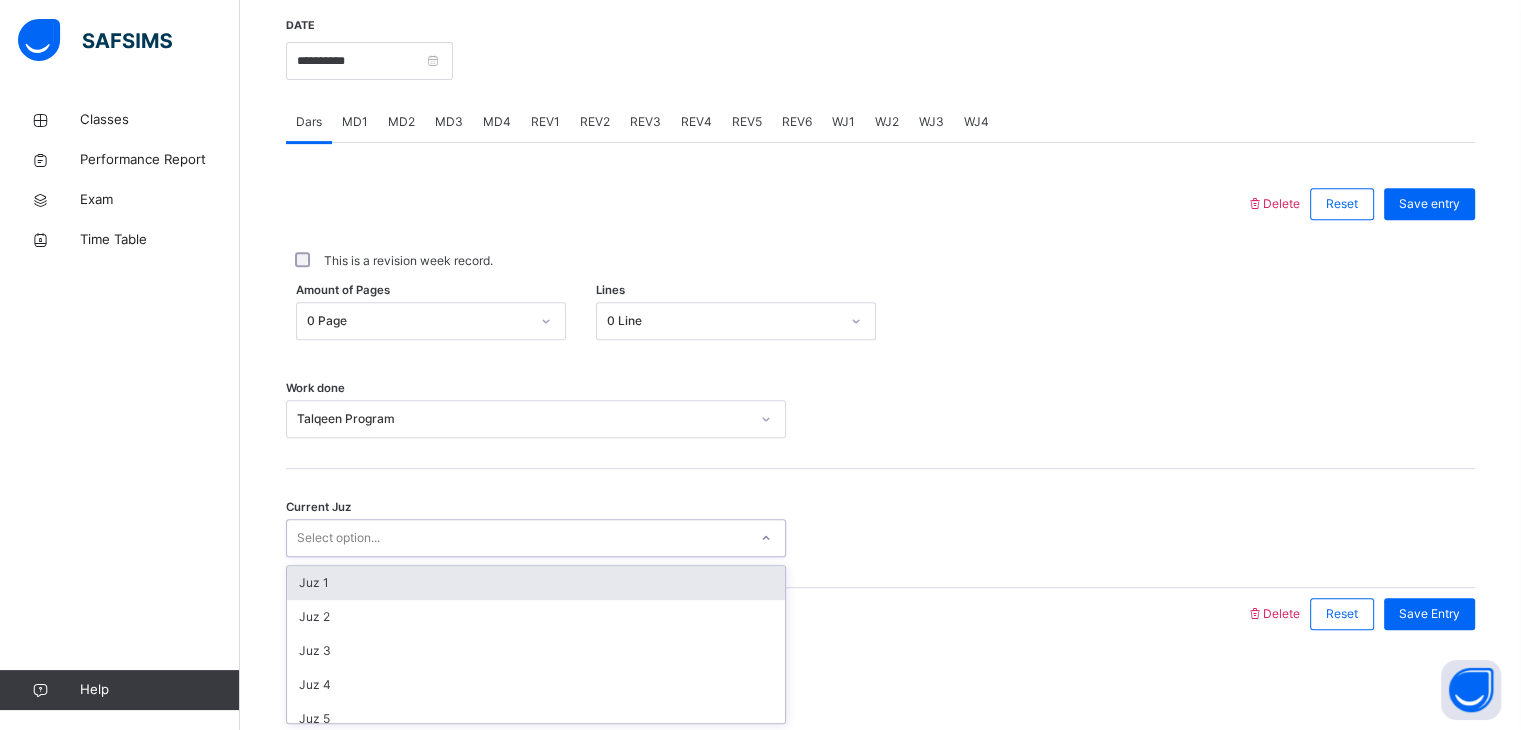 click on "Select option..." at bounding box center [517, 538] 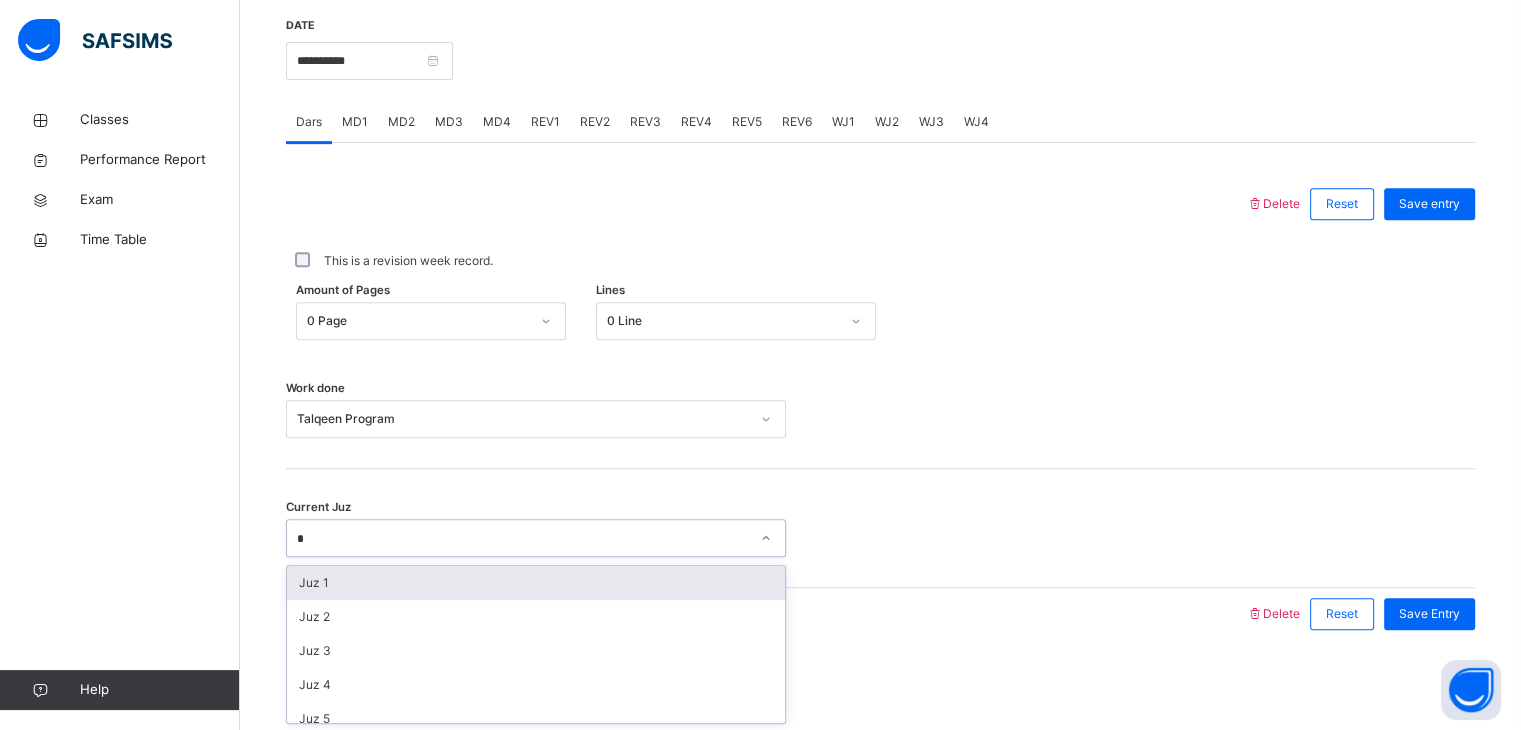 type on "**" 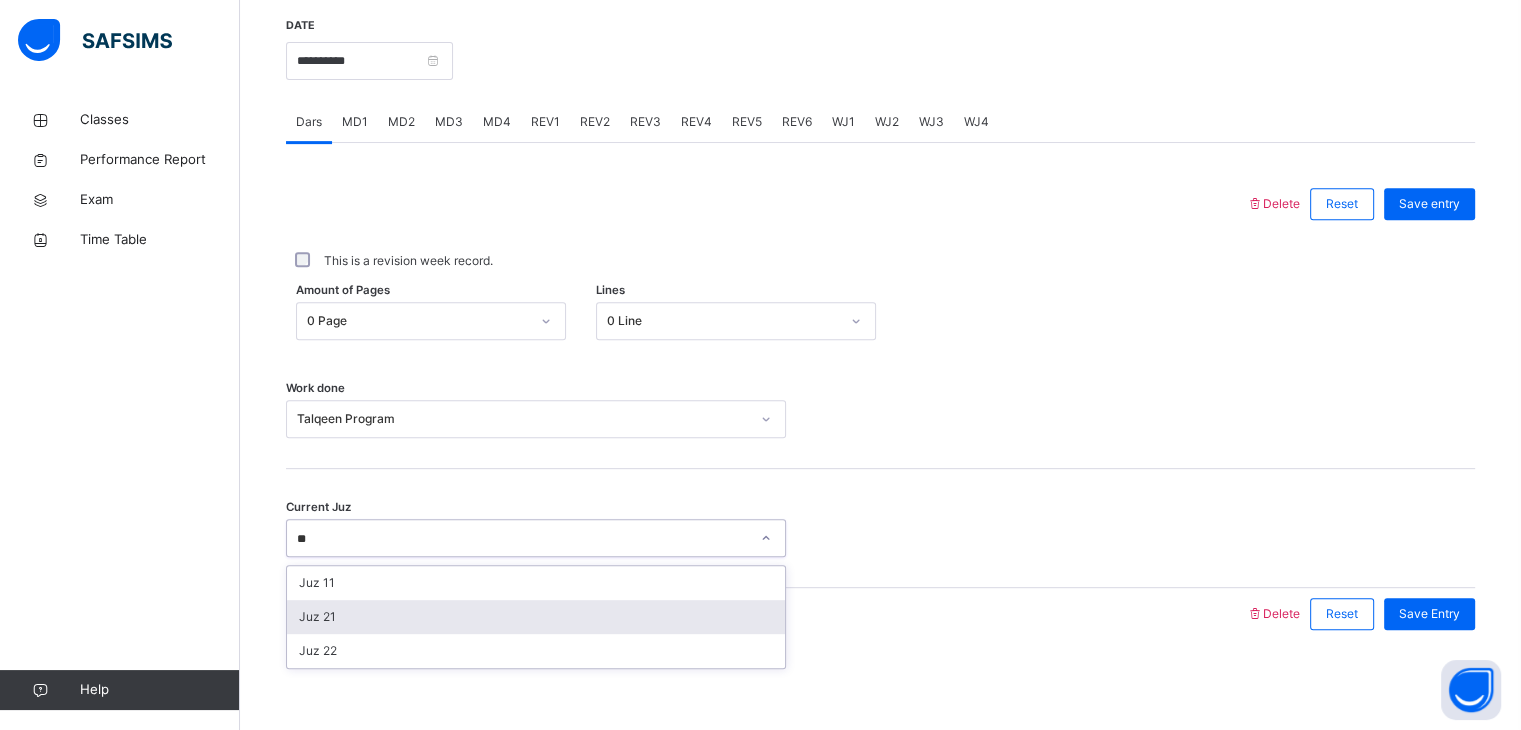 click on "Juz 21" at bounding box center [536, 617] 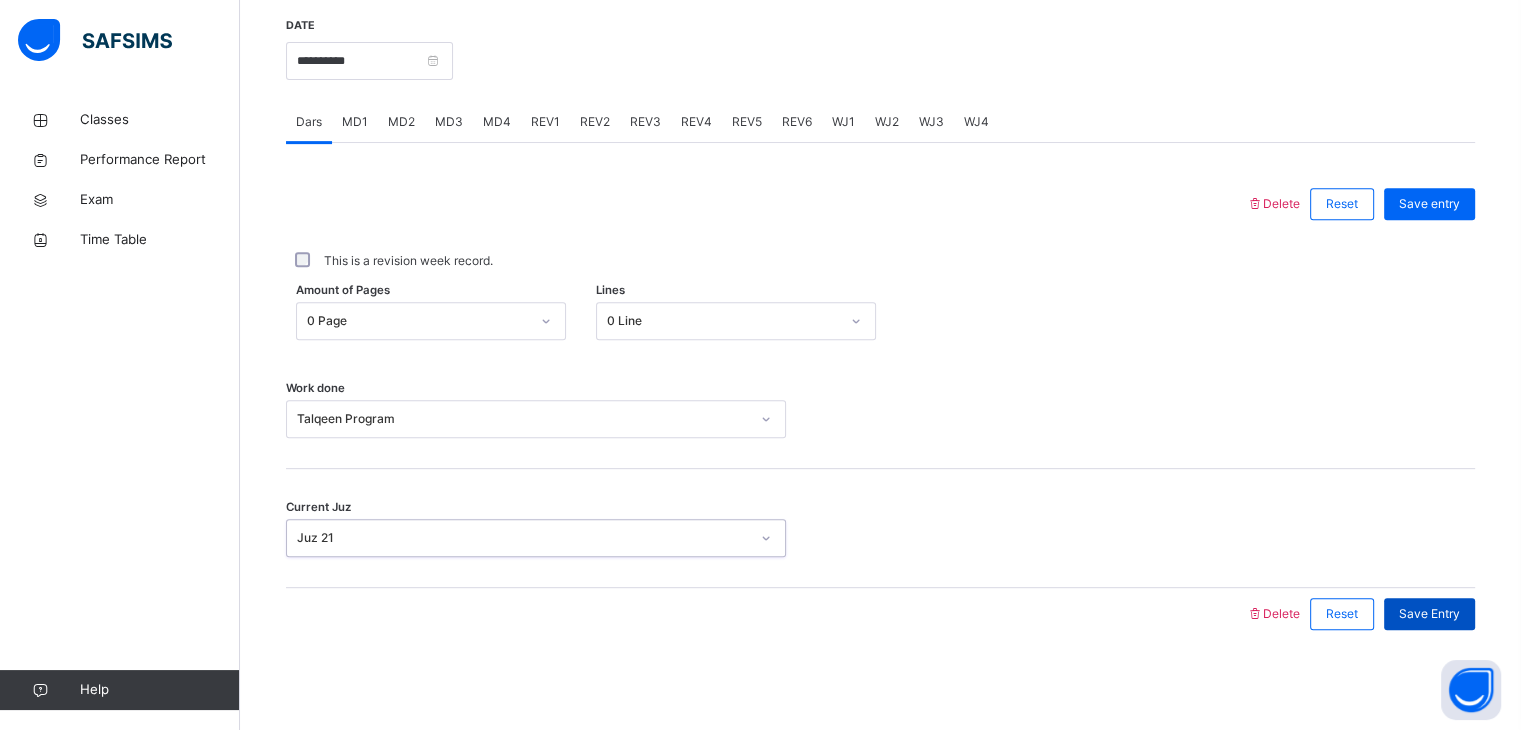 click on "Save Entry" at bounding box center [1429, 614] 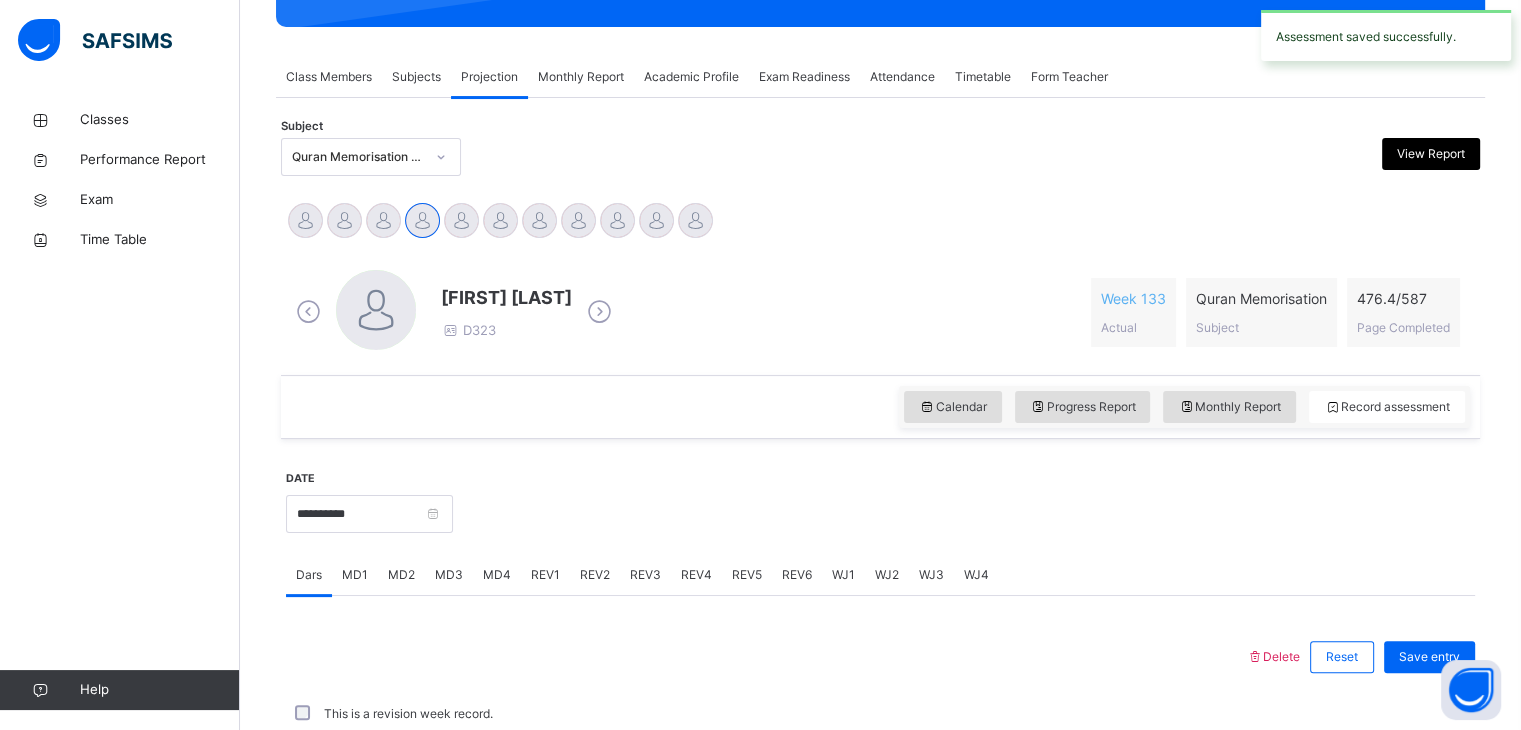 scroll, scrollTop: 772, scrollLeft: 0, axis: vertical 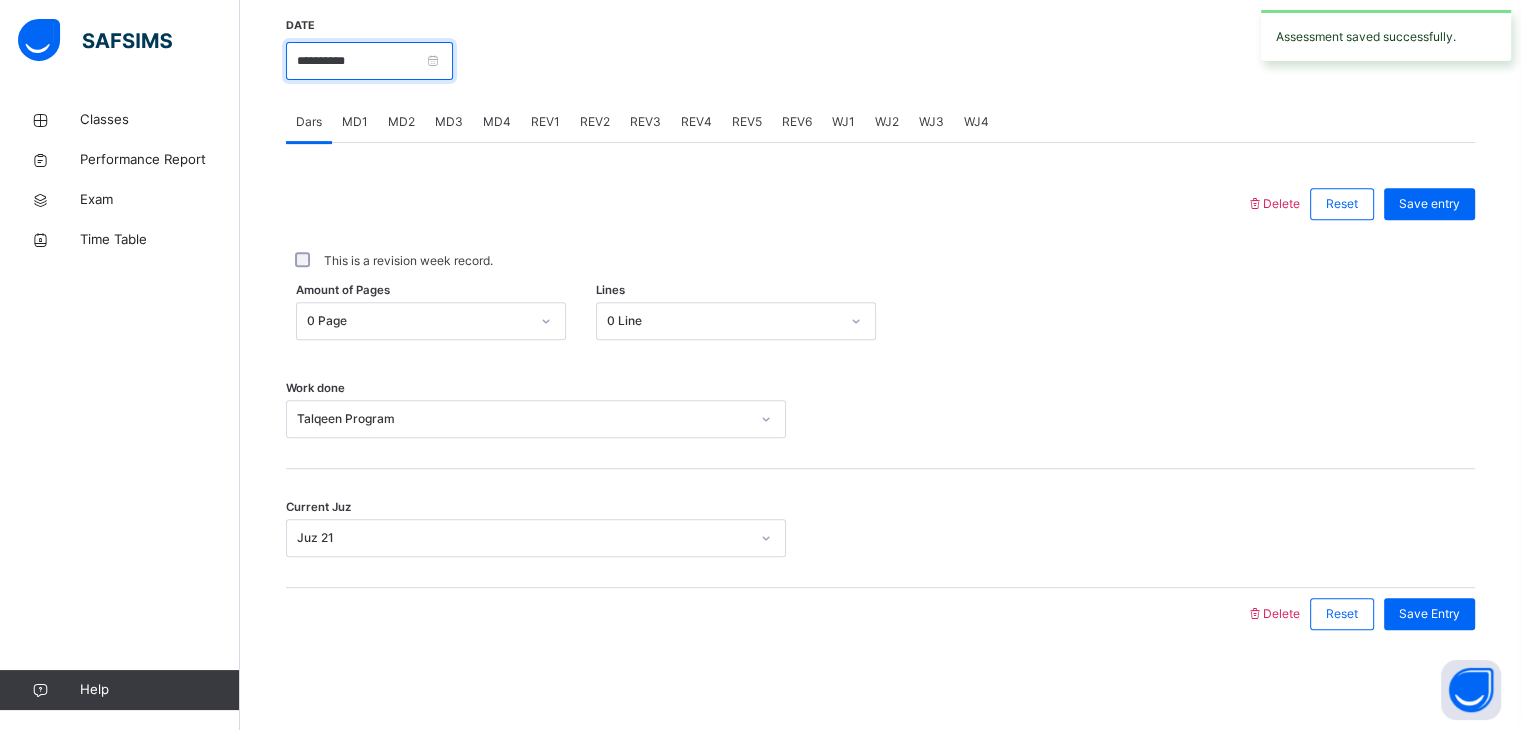 click on "**********" at bounding box center (369, 61) 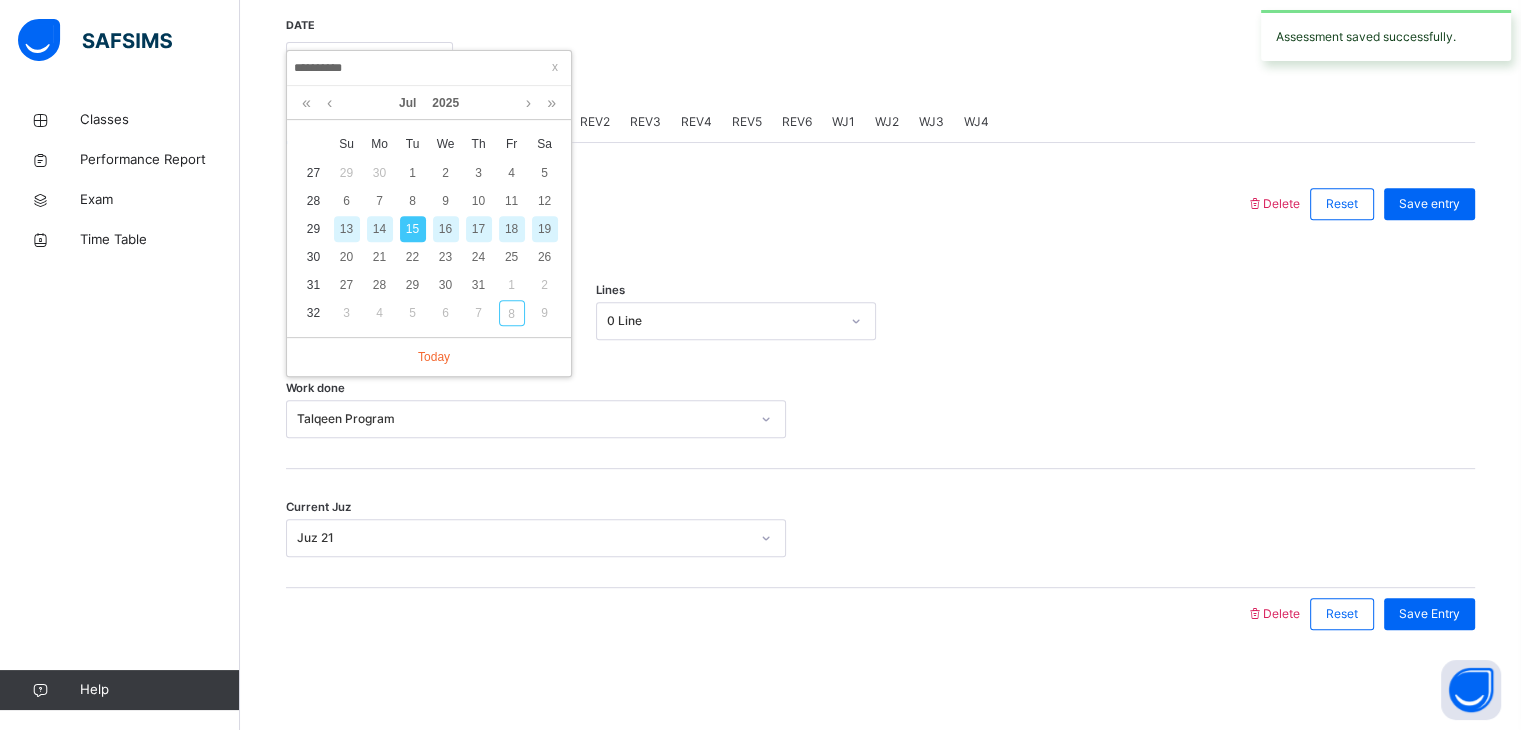 click on "16" at bounding box center (446, 229) 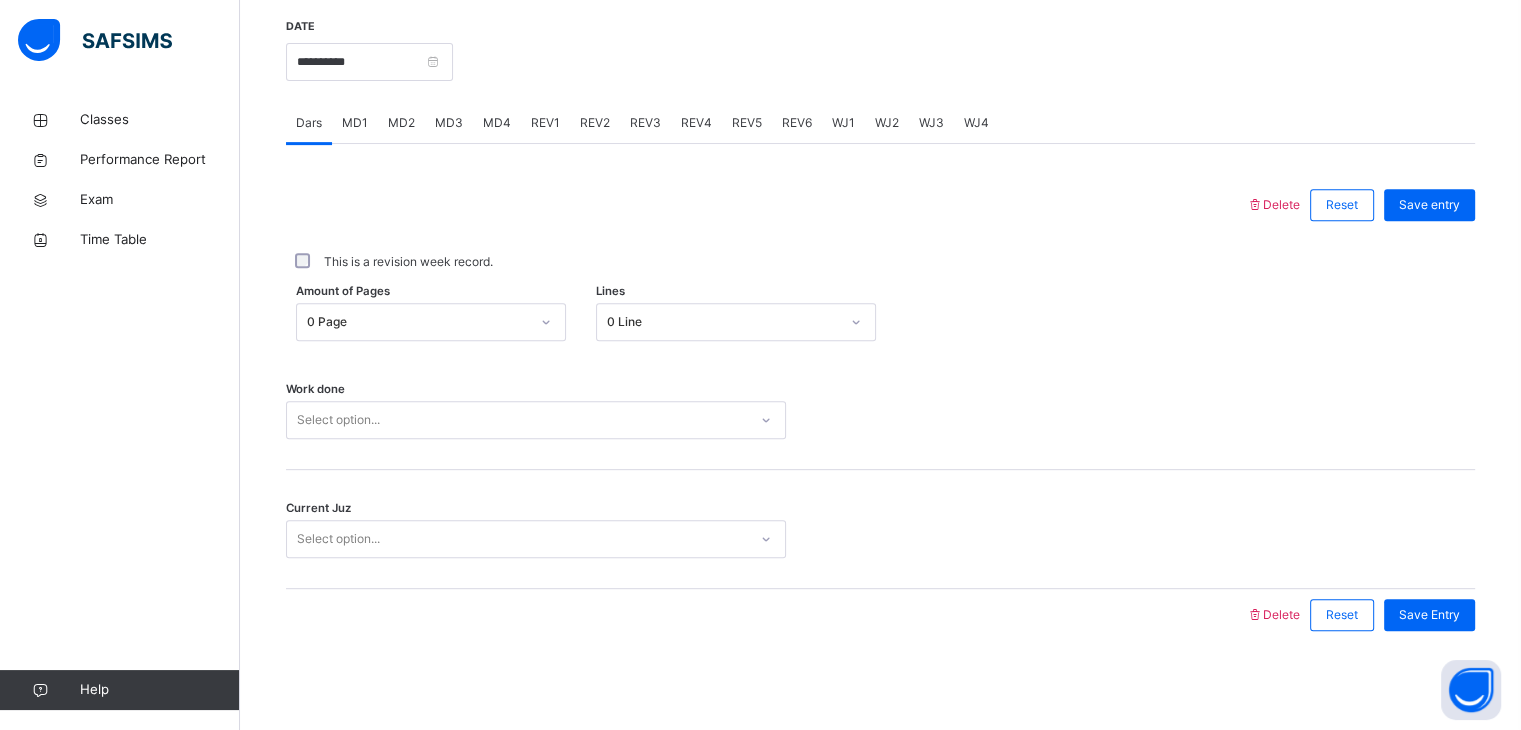 scroll, scrollTop: 772, scrollLeft: 0, axis: vertical 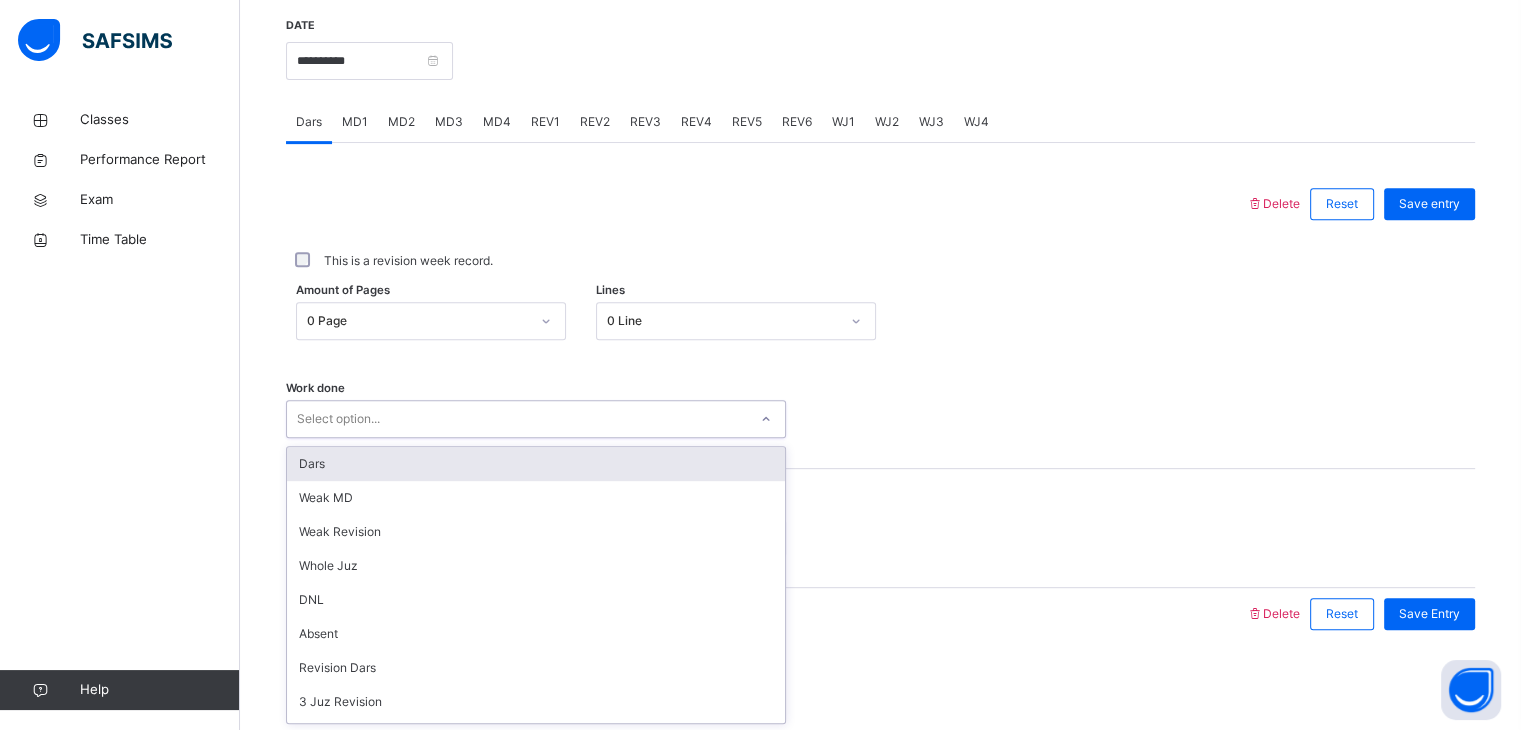 click on "Select option..." at bounding box center [517, 419] 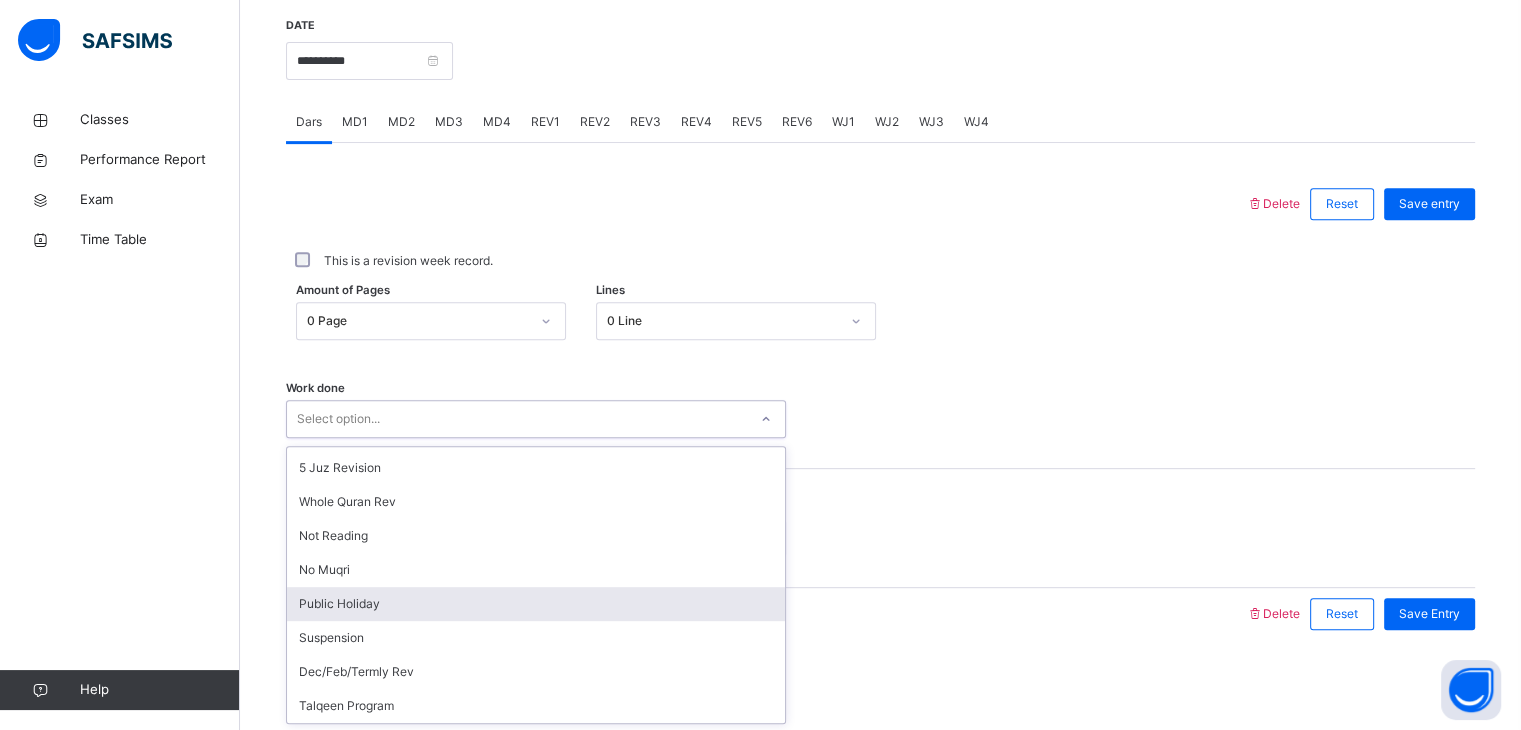 scroll, scrollTop: 266, scrollLeft: 0, axis: vertical 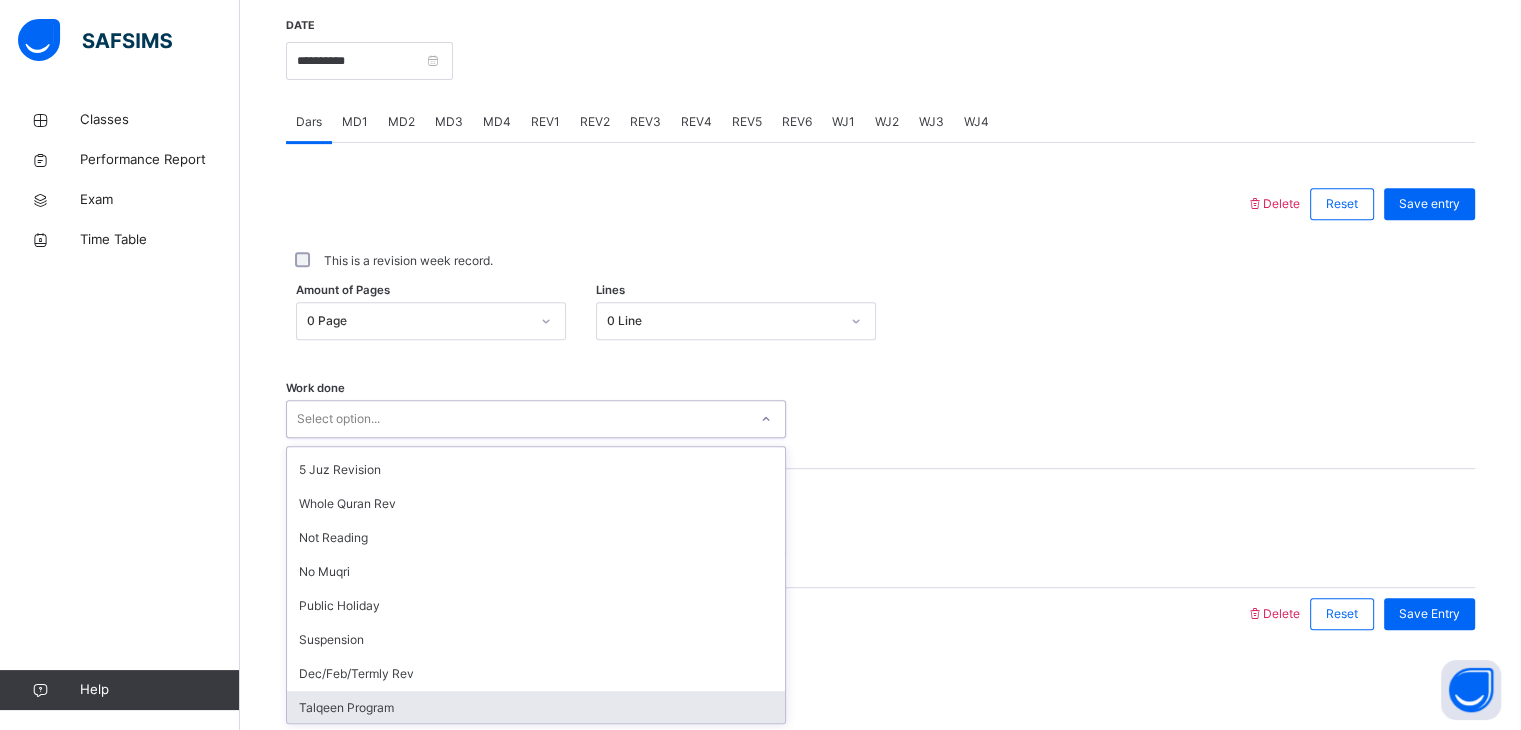 click on "Talqeen Program" at bounding box center (536, 708) 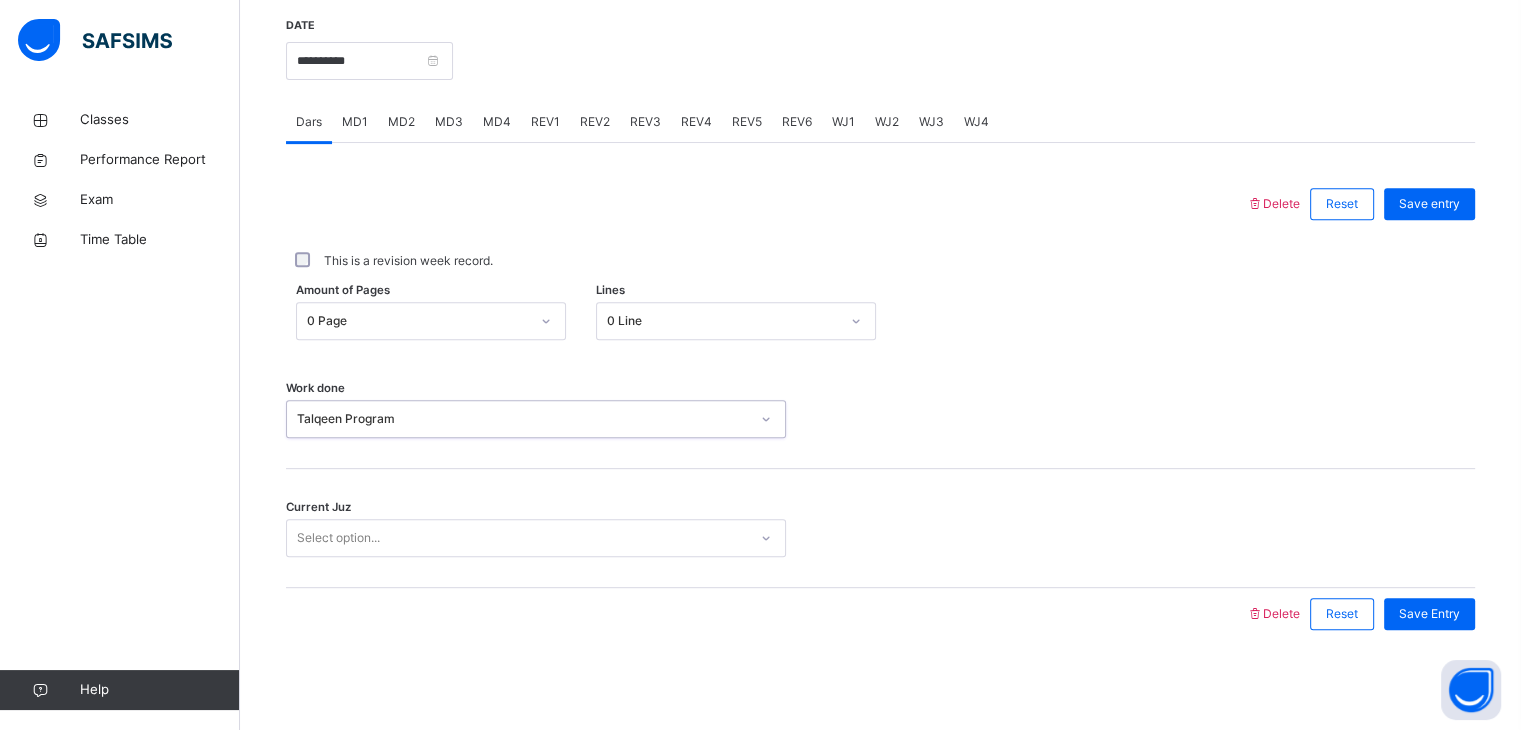 click on "Select option..." at bounding box center [517, 538] 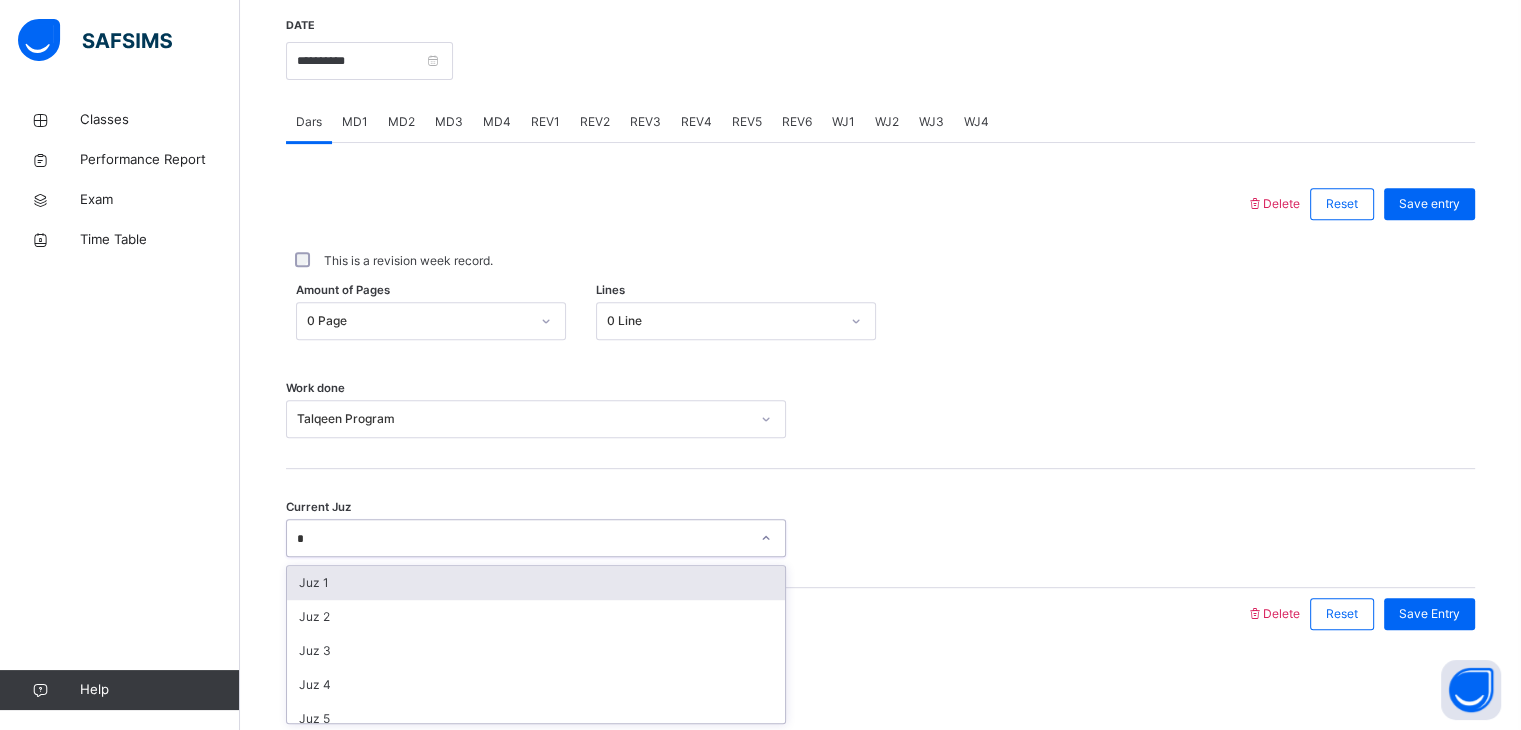 type on "**" 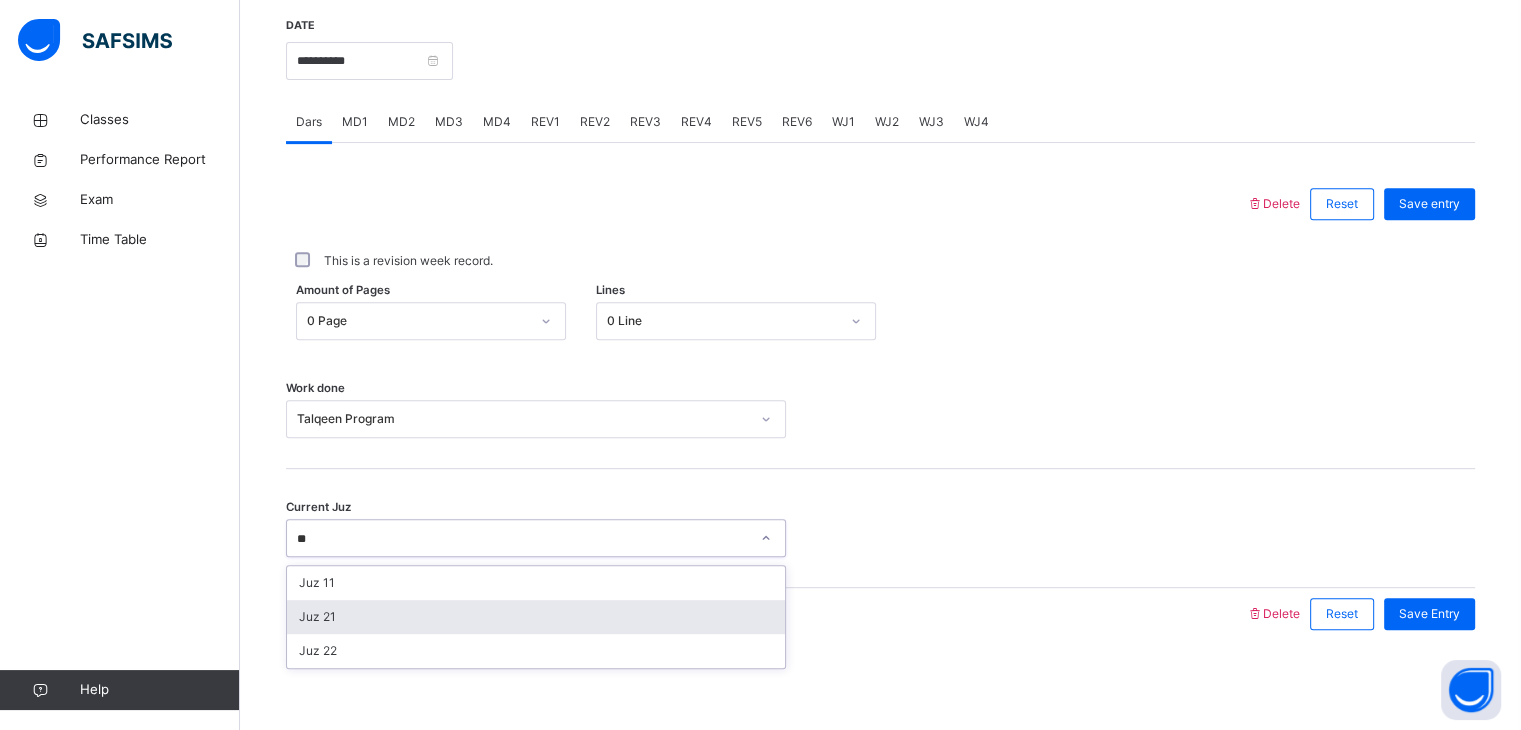 click on "Juz 21" at bounding box center (536, 617) 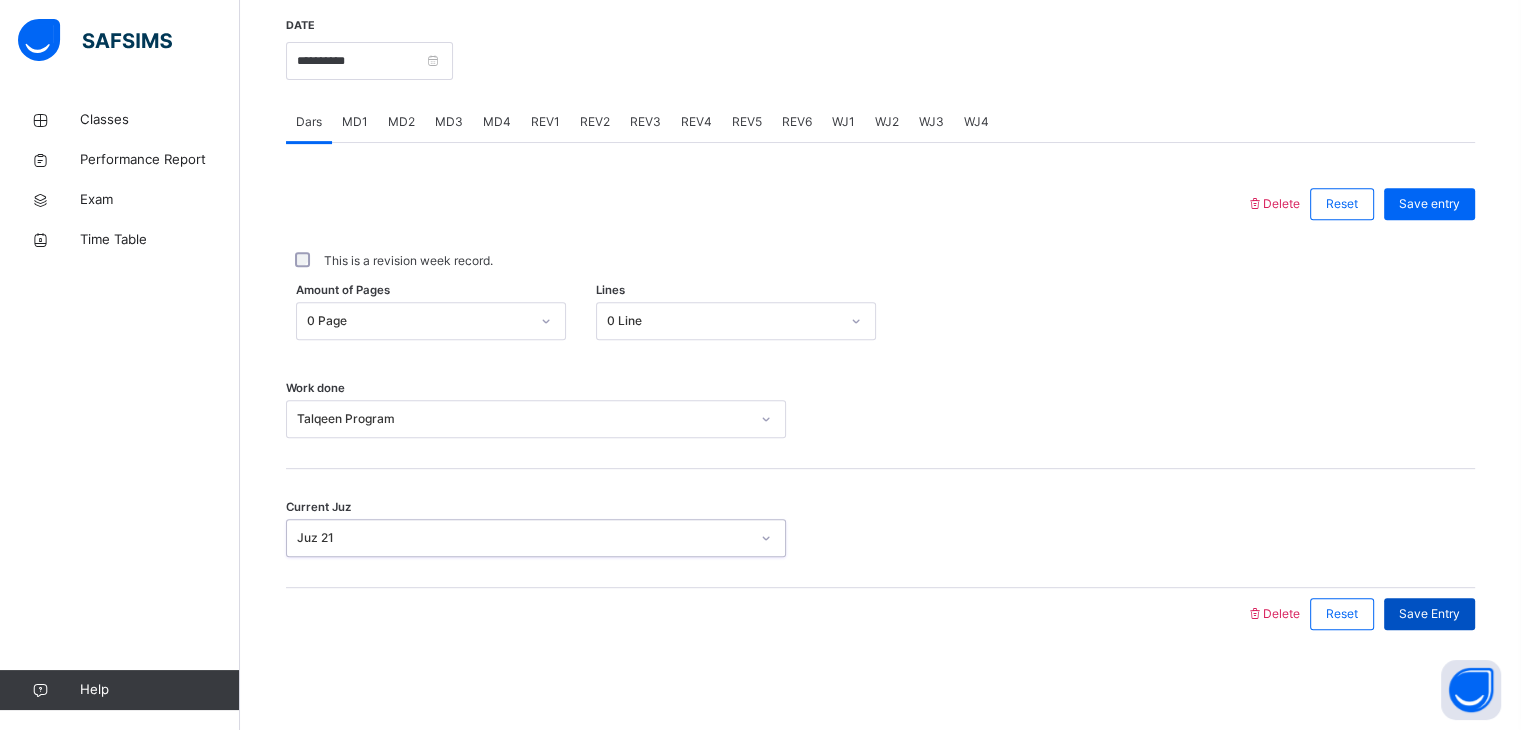 click on "Save Entry" at bounding box center (1429, 614) 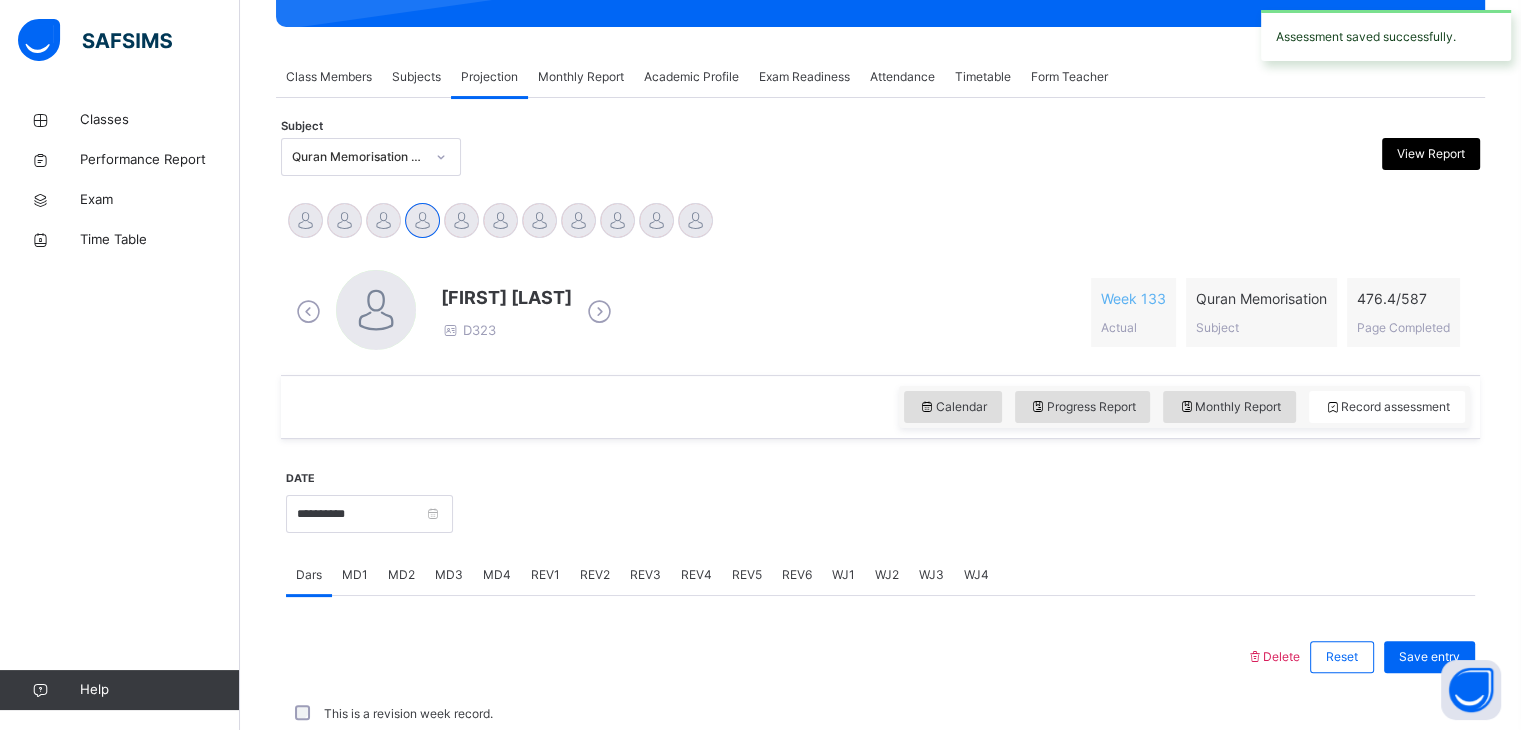 scroll, scrollTop: 772, scrollLeft: 0, axis: vertical 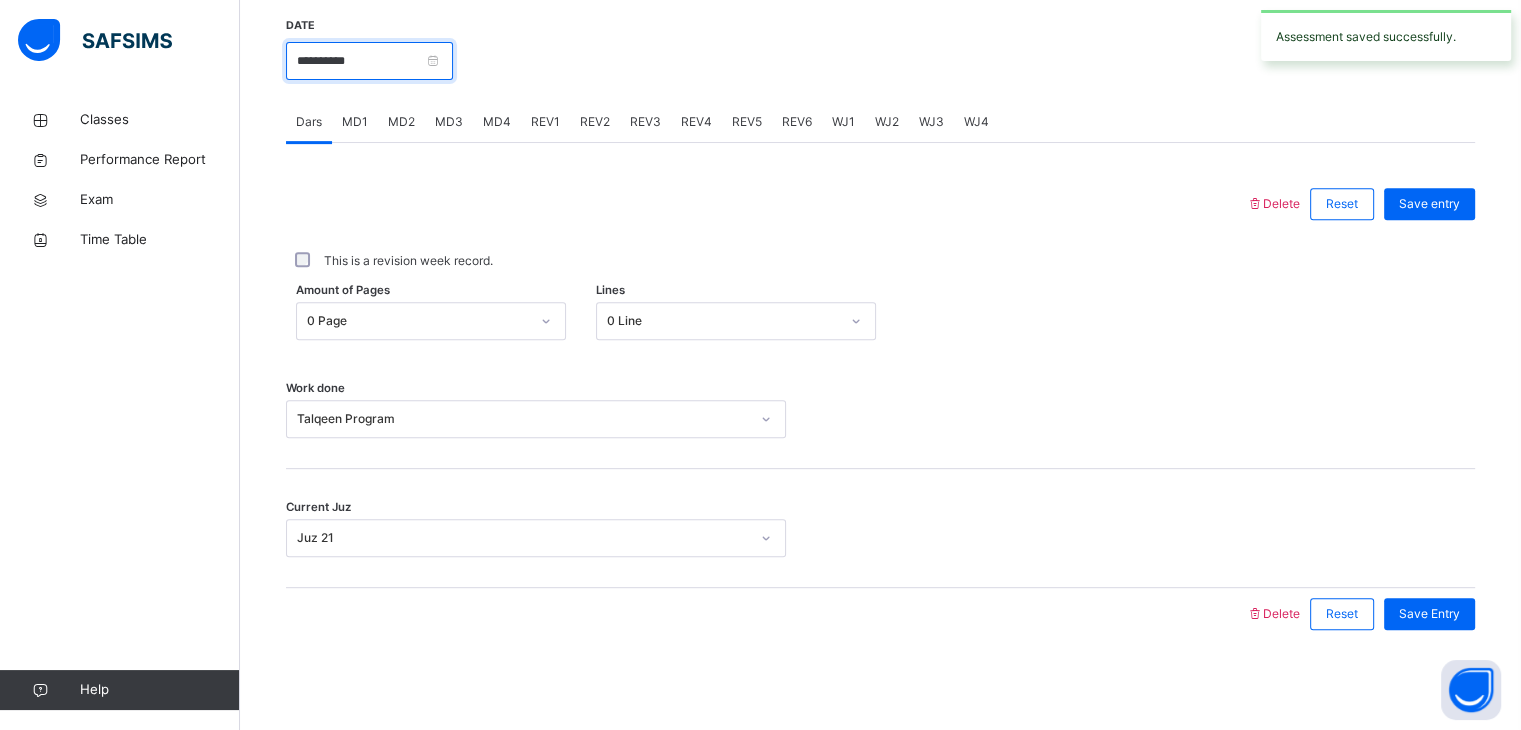 click on "**********" at bounding box center (369, 61) 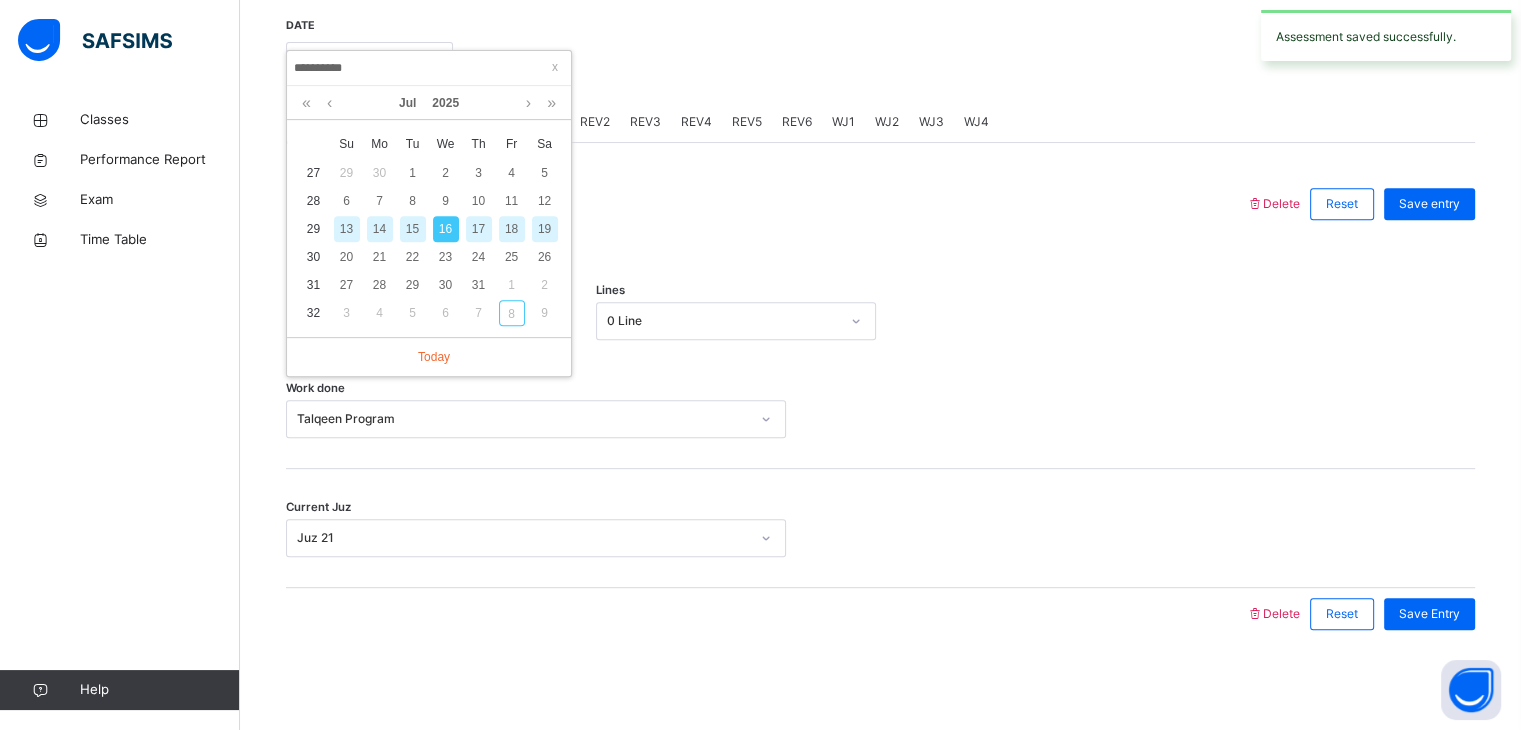 click on "17" at bounding box center [479, 229] 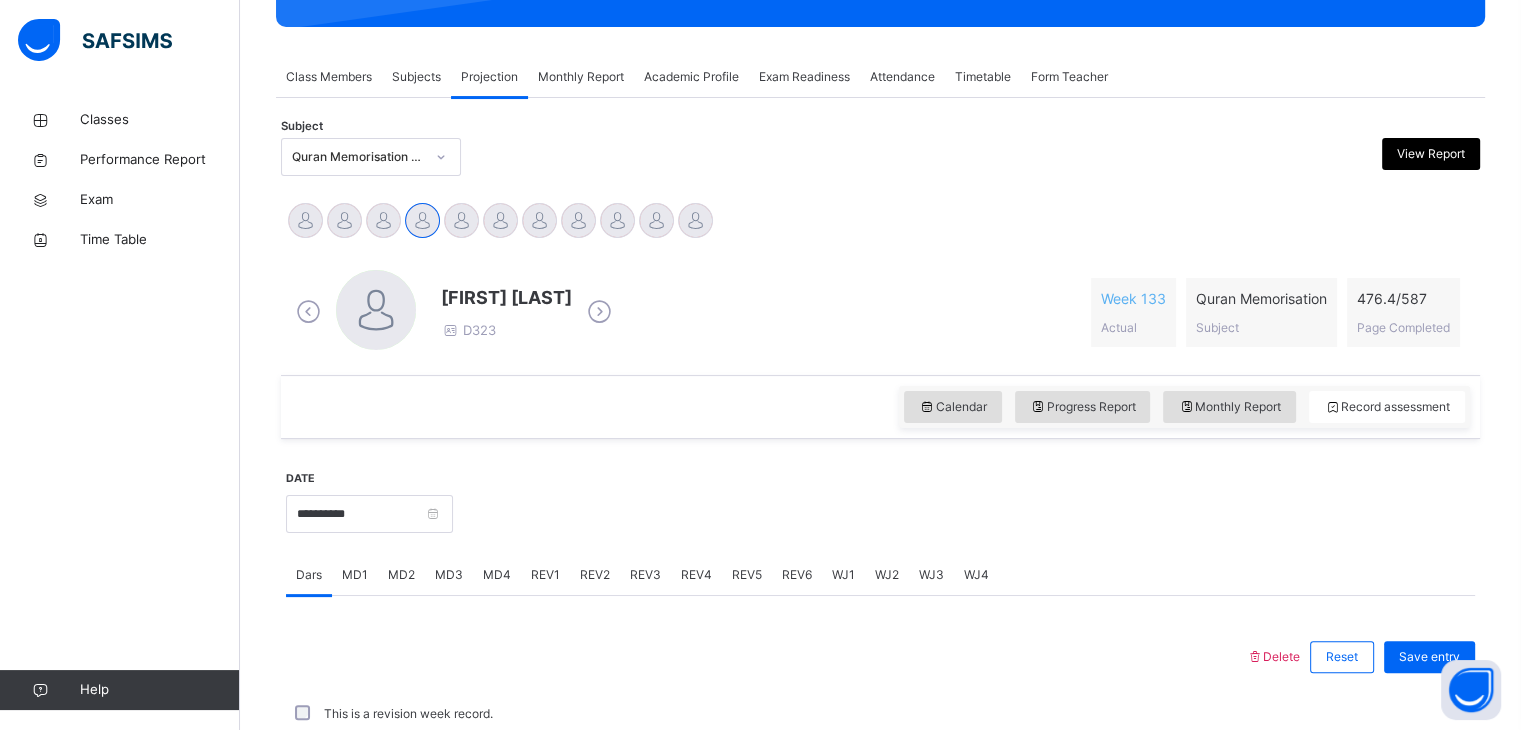 scroll, scrollTop: 772, scrollLeft: 0, axis: vertical 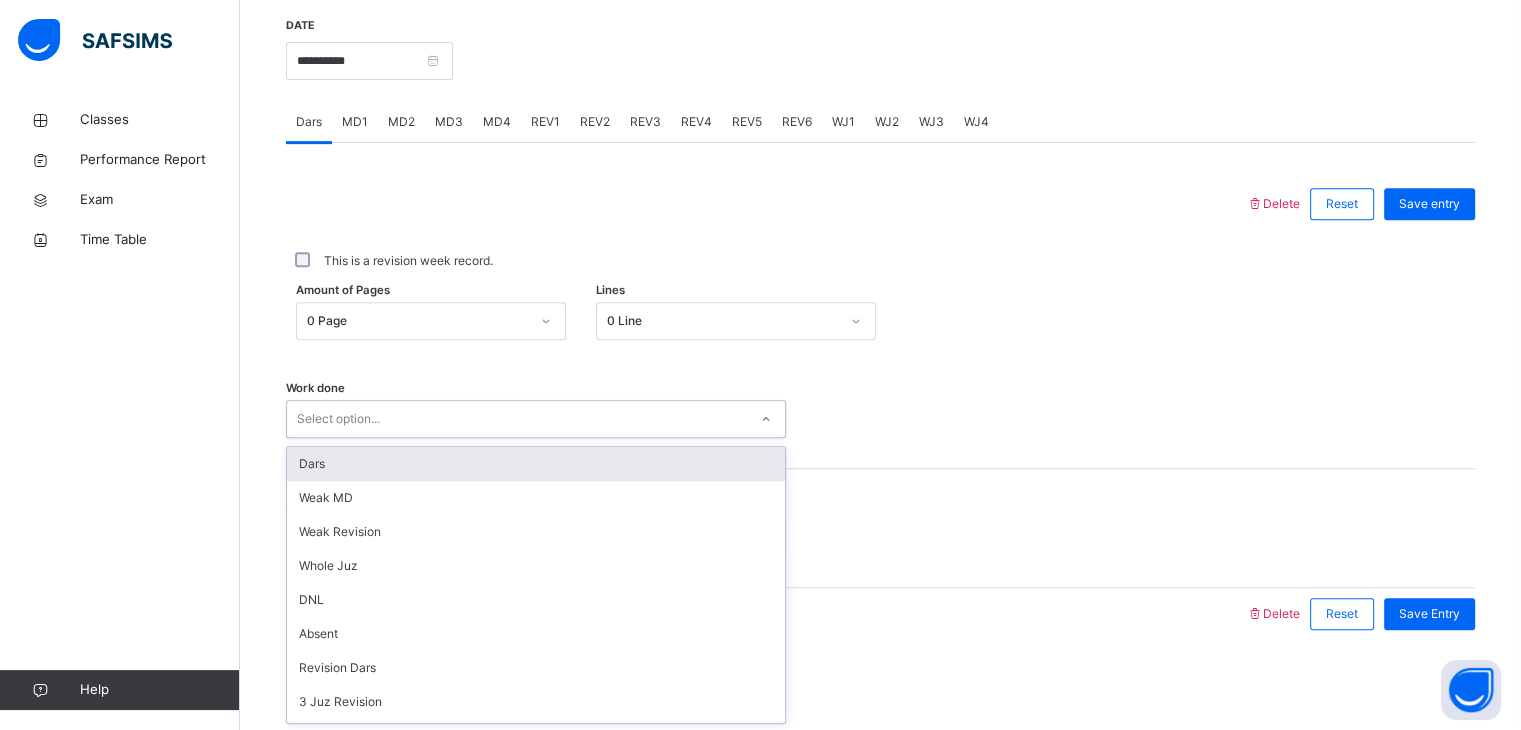 click on "Select option..." at bounding box center [517, 419] 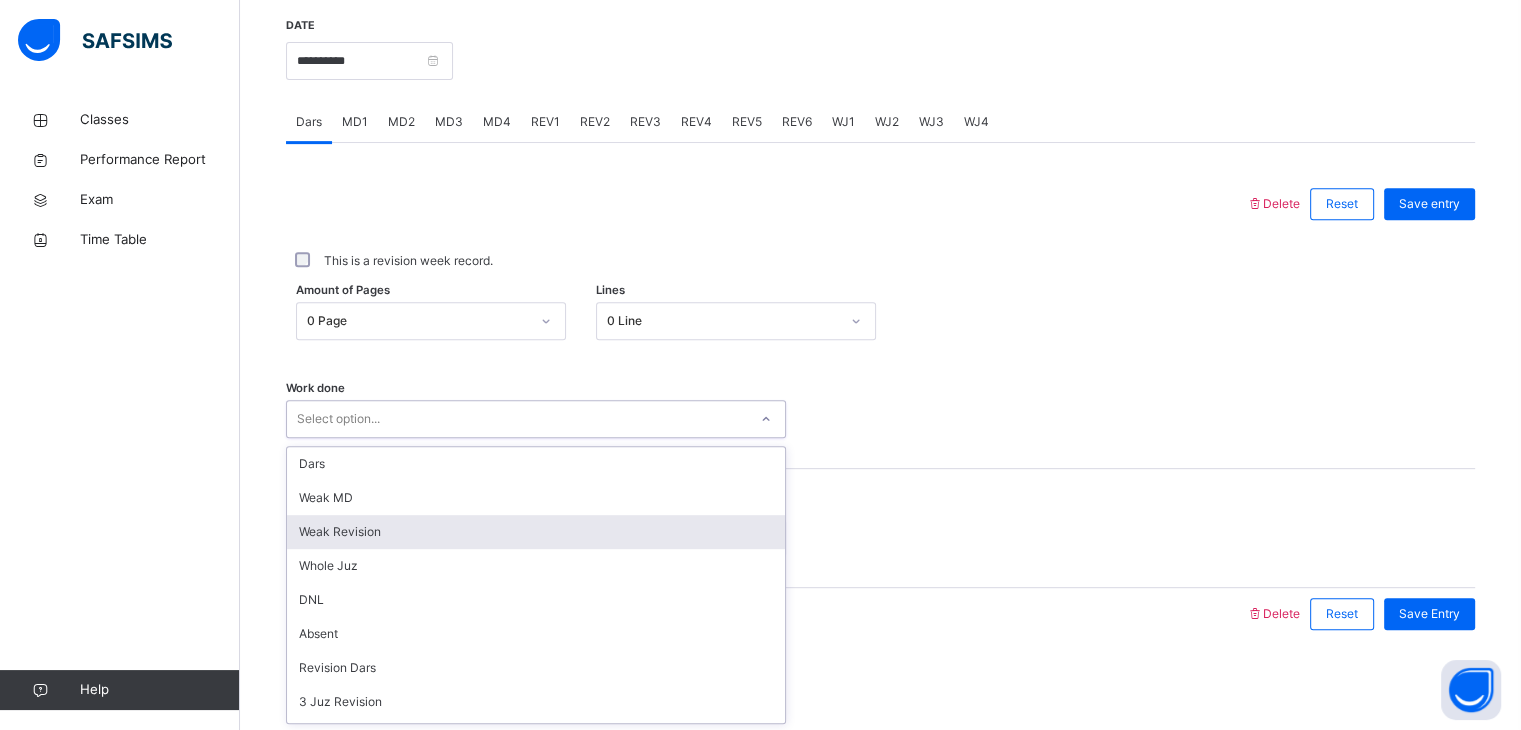 scroll, scrollTop: 268, scrollLeft: 0, axis: vertical 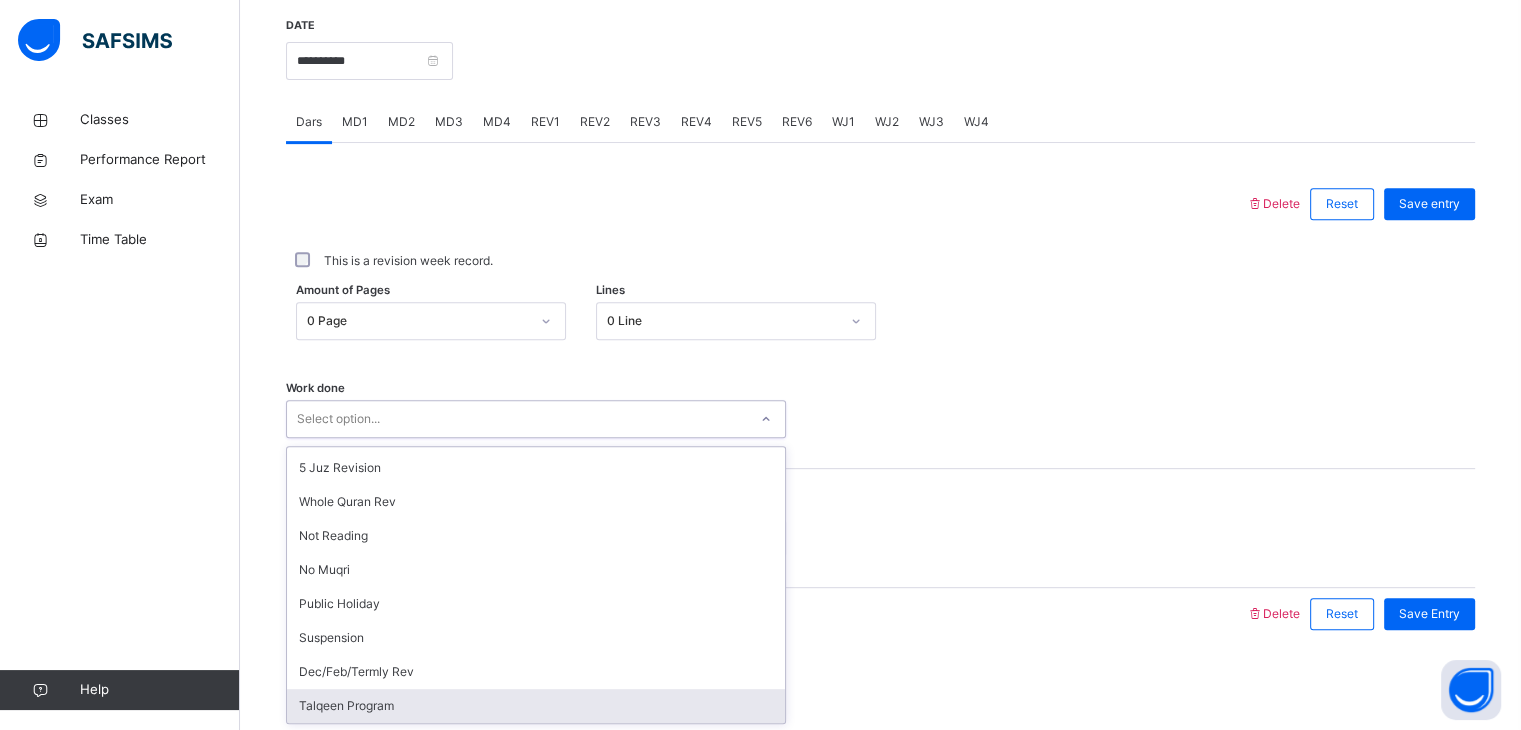 click on "Talqeen Program" at bounding box center (536, 706) 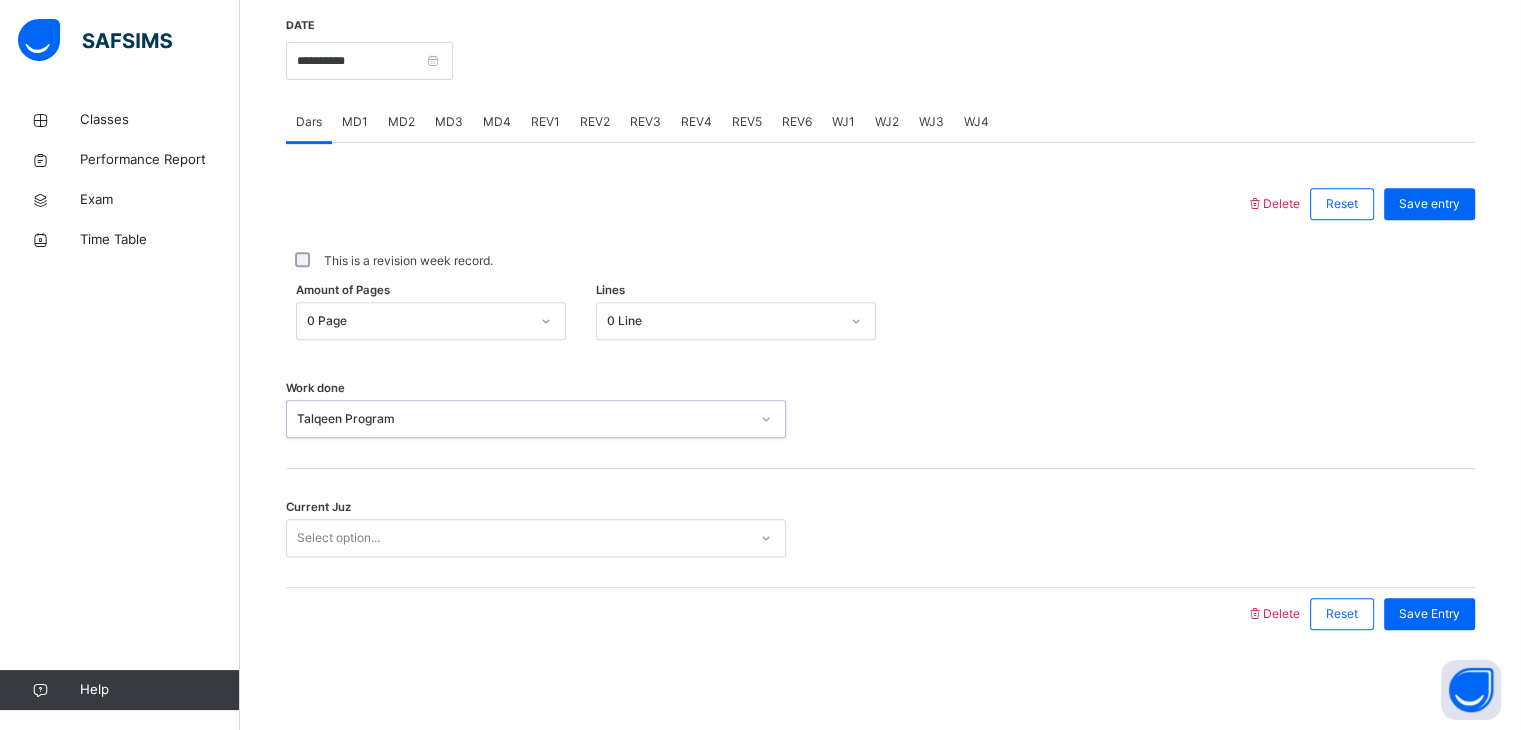 click on "Select option..." at bounding box center (517, 538) 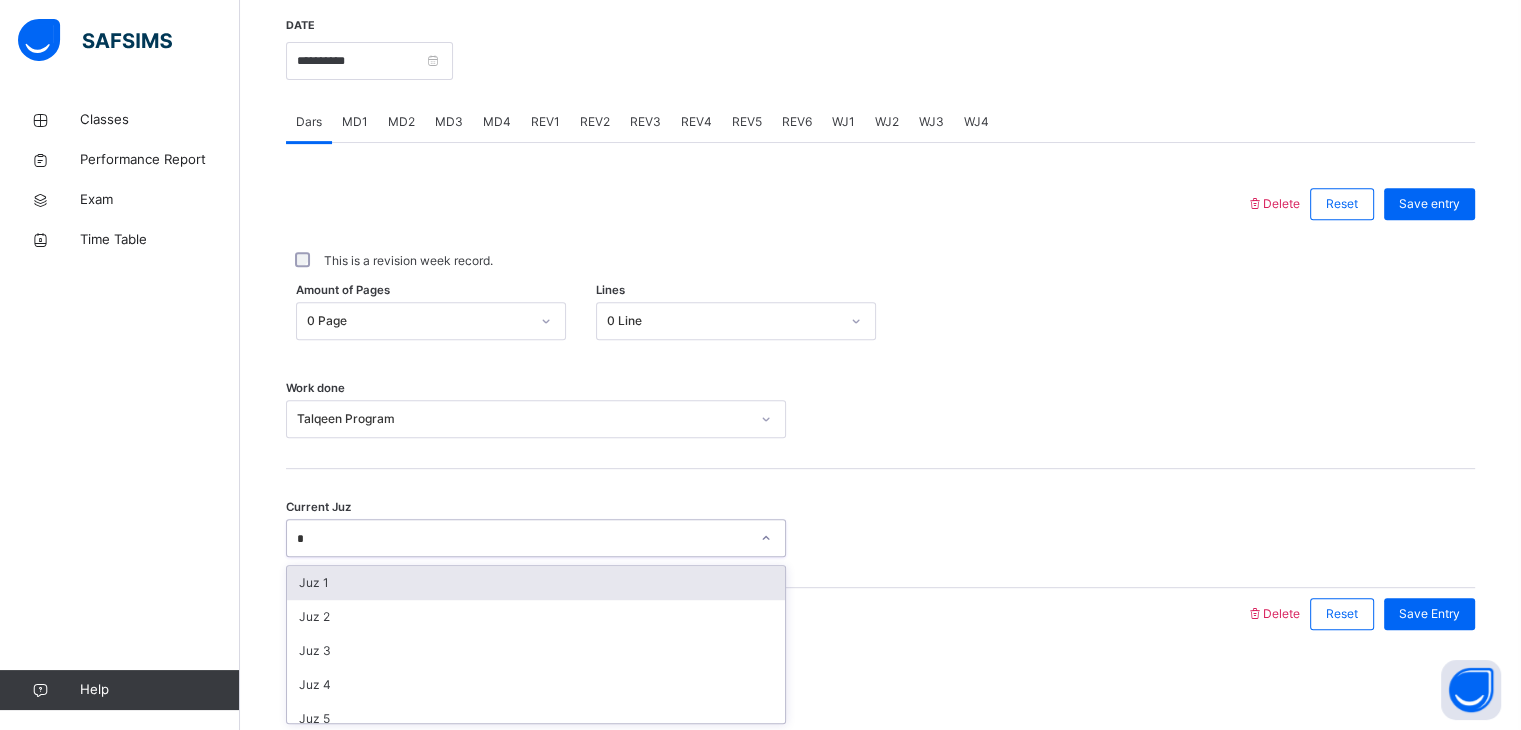 type on "**" 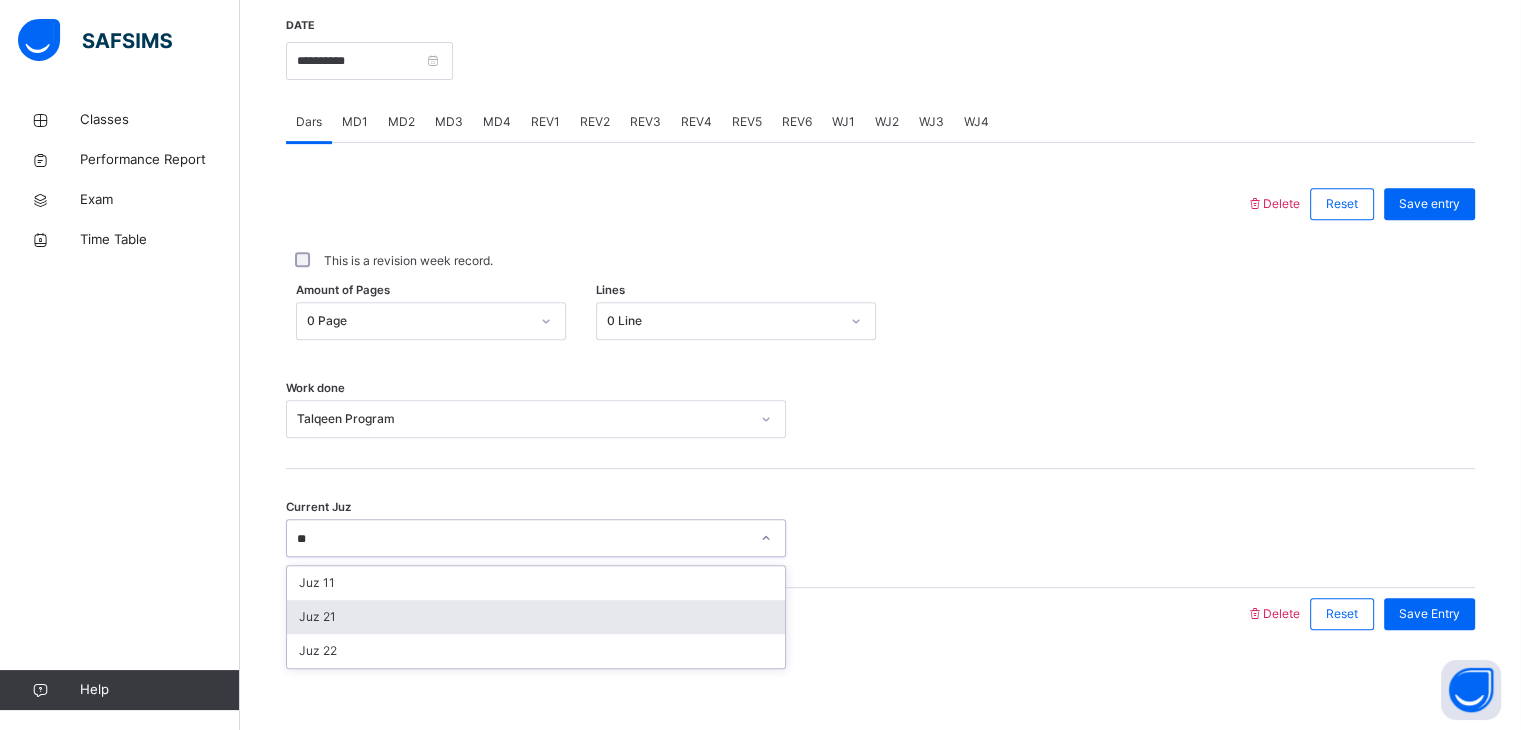 click on "Juz 21" at bounding box center (536, 617) 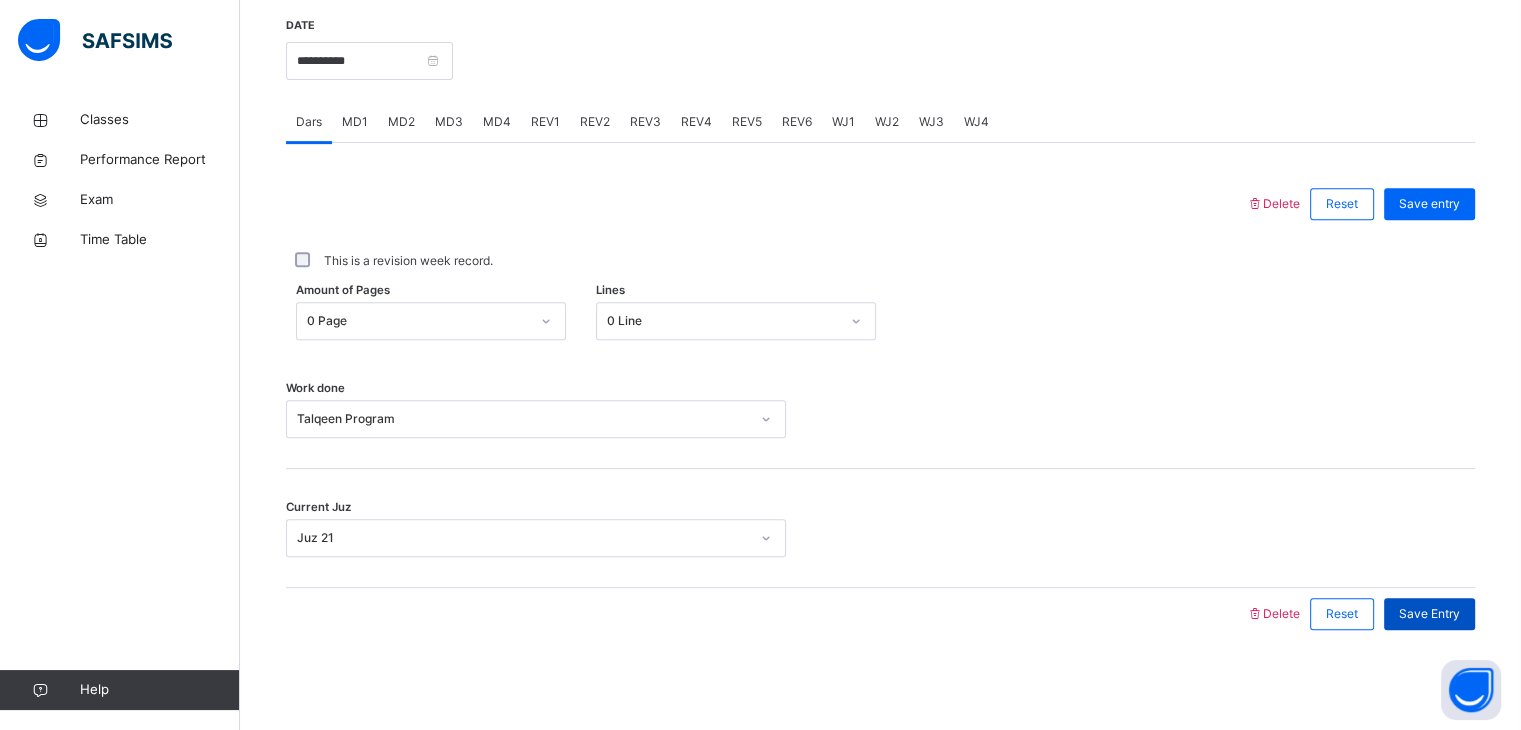 click on "Save Entry" at bounding box center [1429, 614] 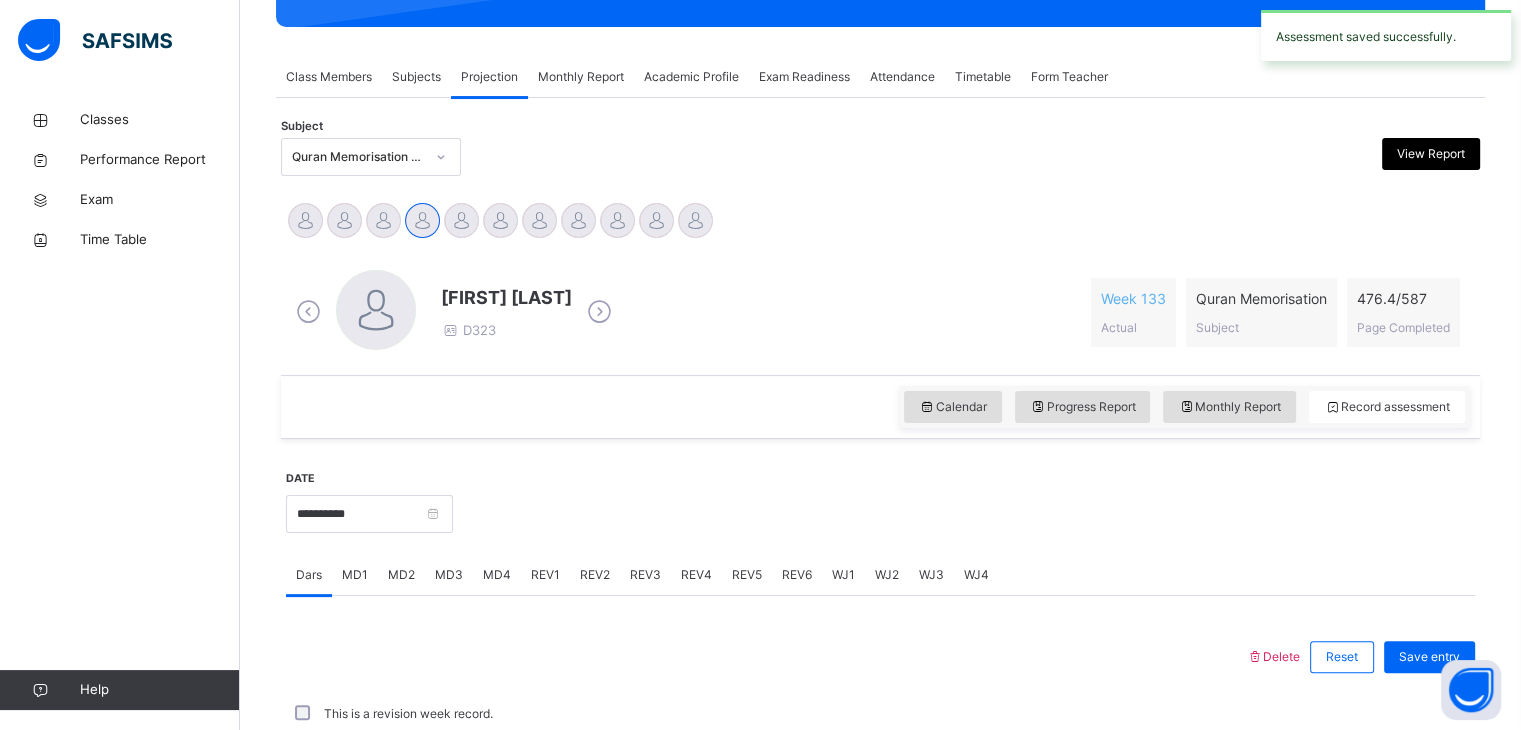 scroll, scrollTop: 772, scrollLeft: 0, axis: vertical 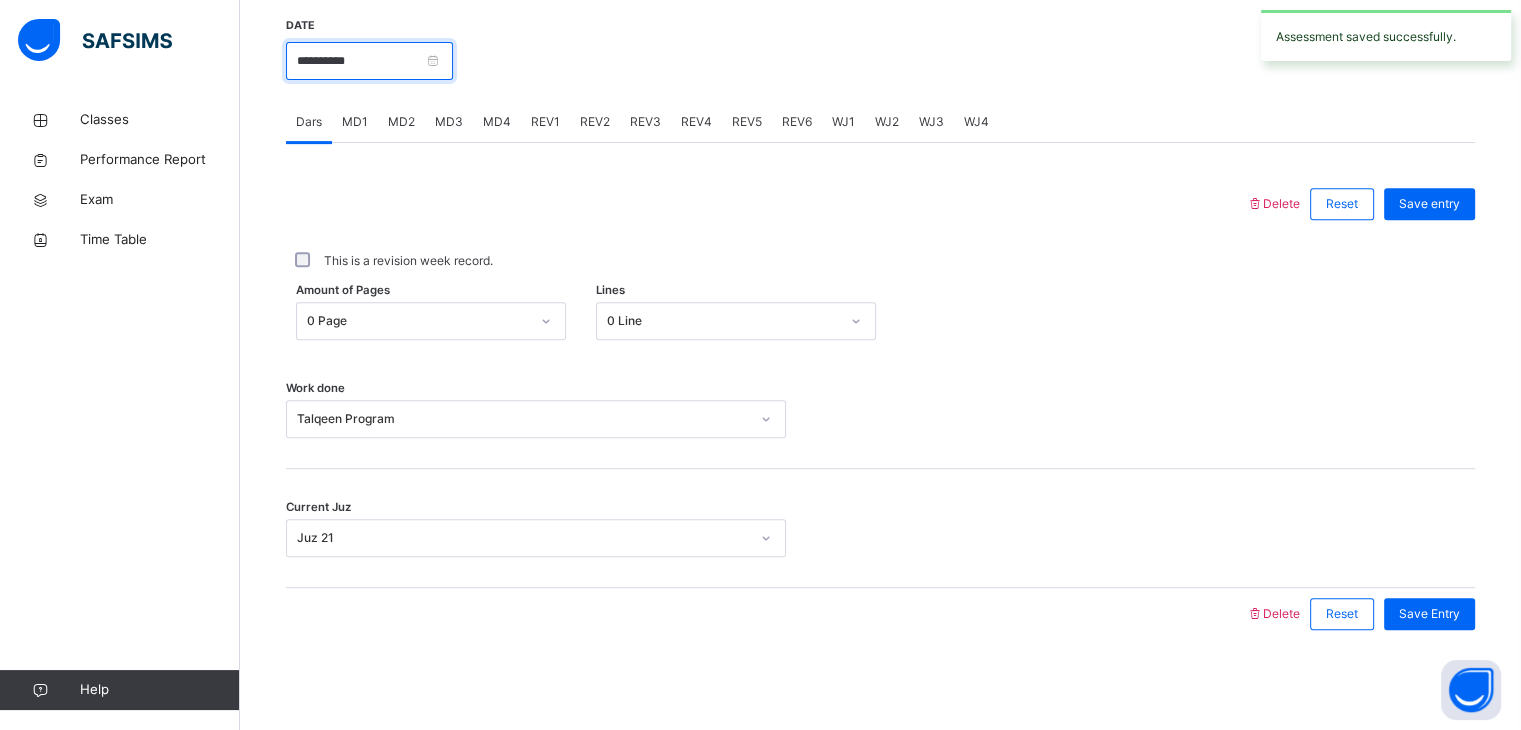 click on "**********" at bounding box center [369, 61] 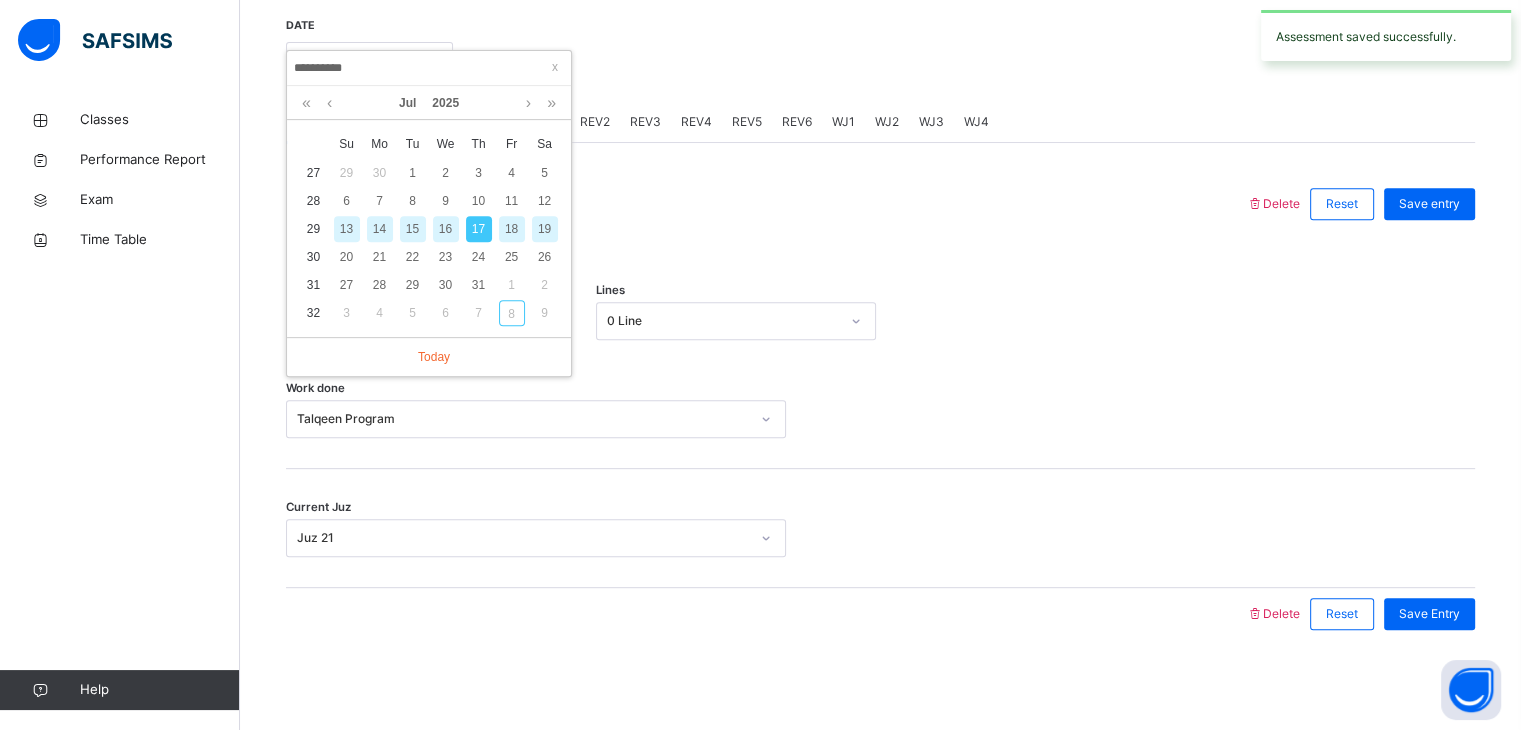 click on "18" at bounding box center [512, 229] 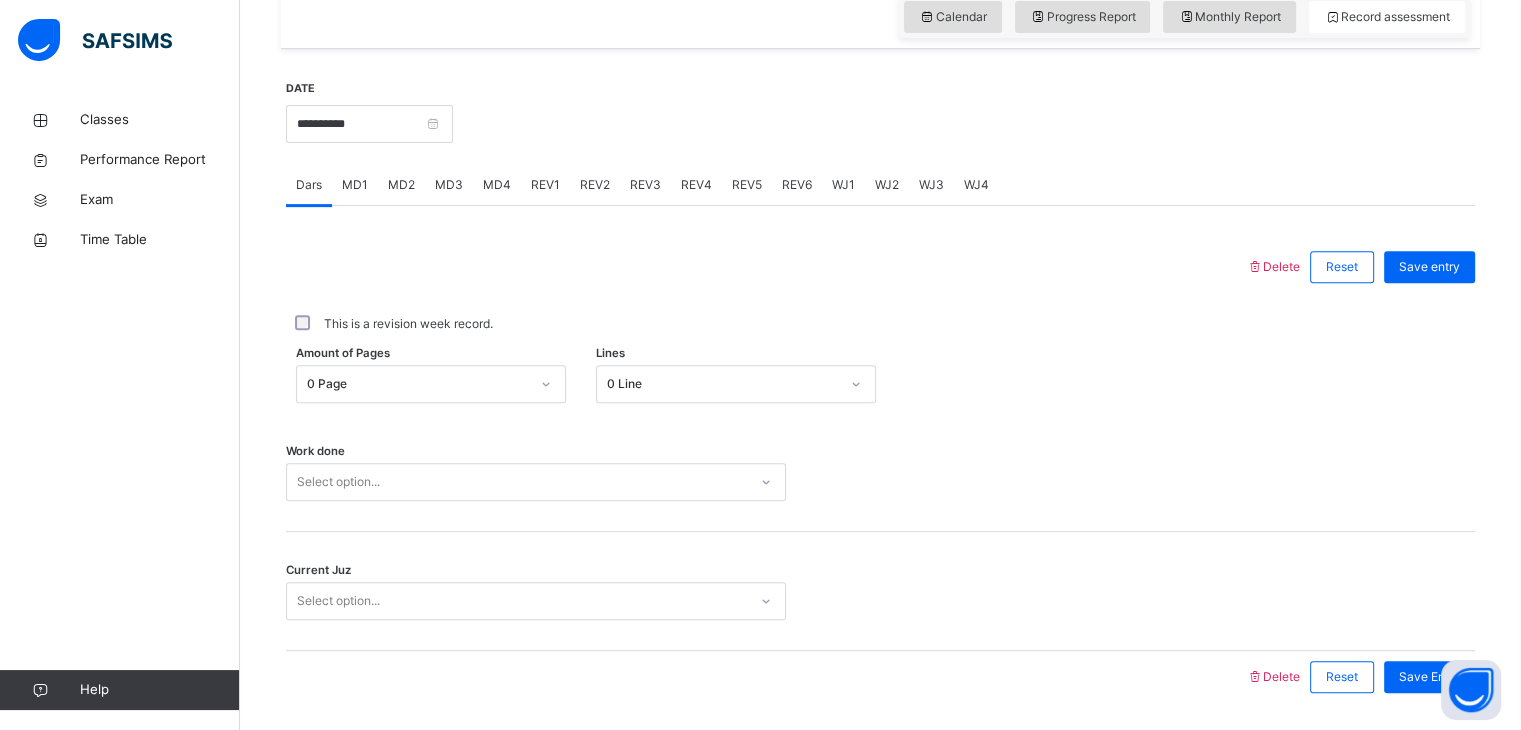 scroll, scrollTop: 772, scrollLeft: 0, axis: vertical 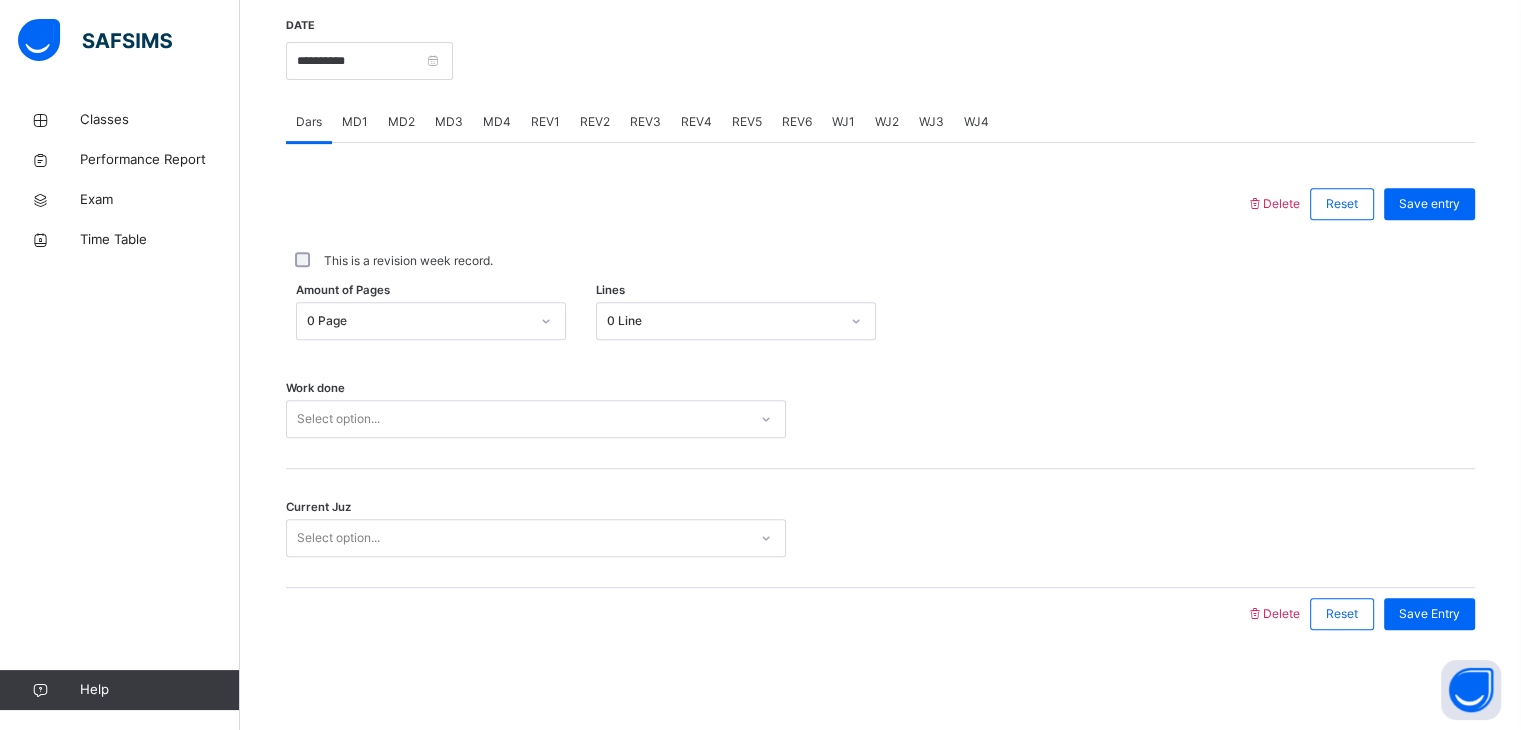 click on "Select option..." at bounding box center [517, 419] 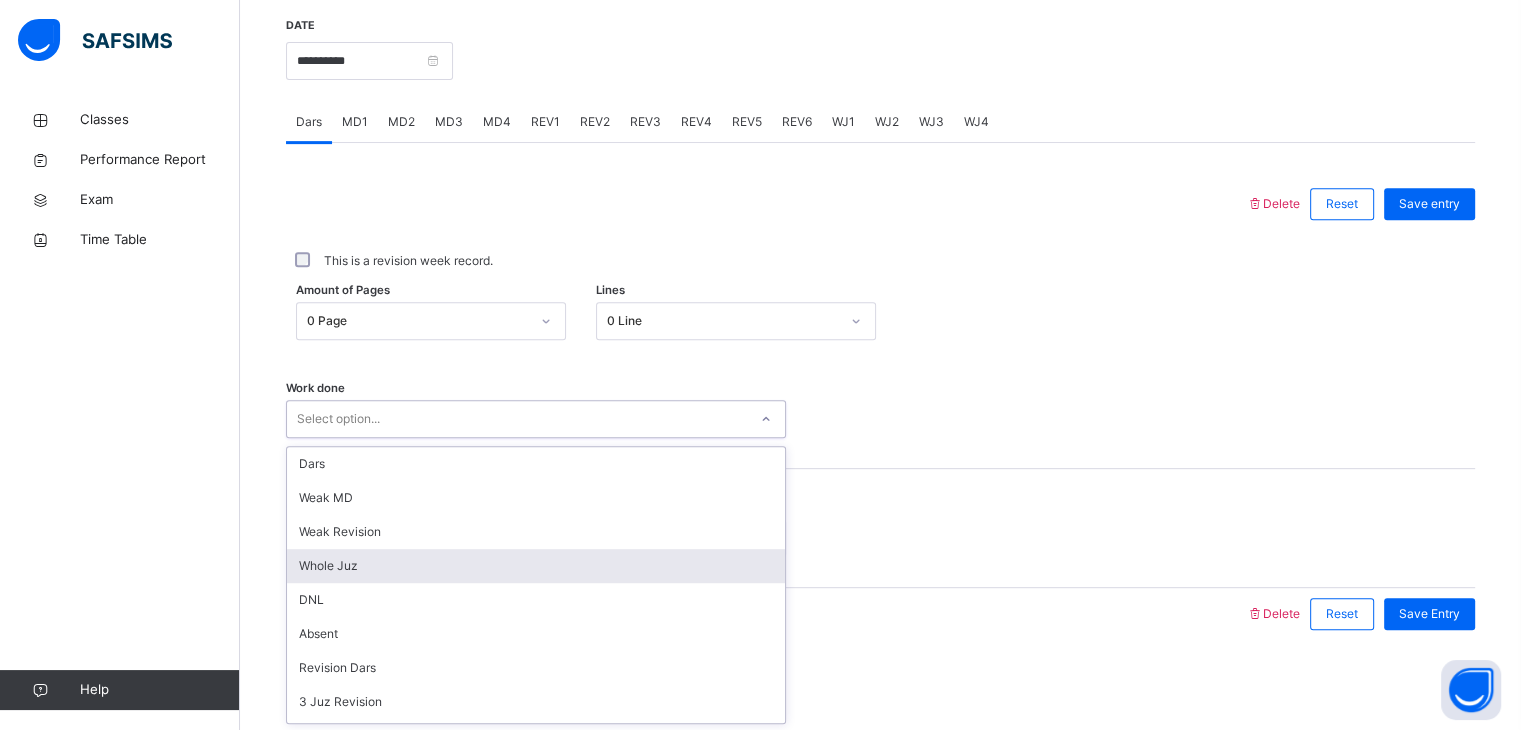 scroll, scrollTop: 268, scrollLeft: 0, axis: vertical 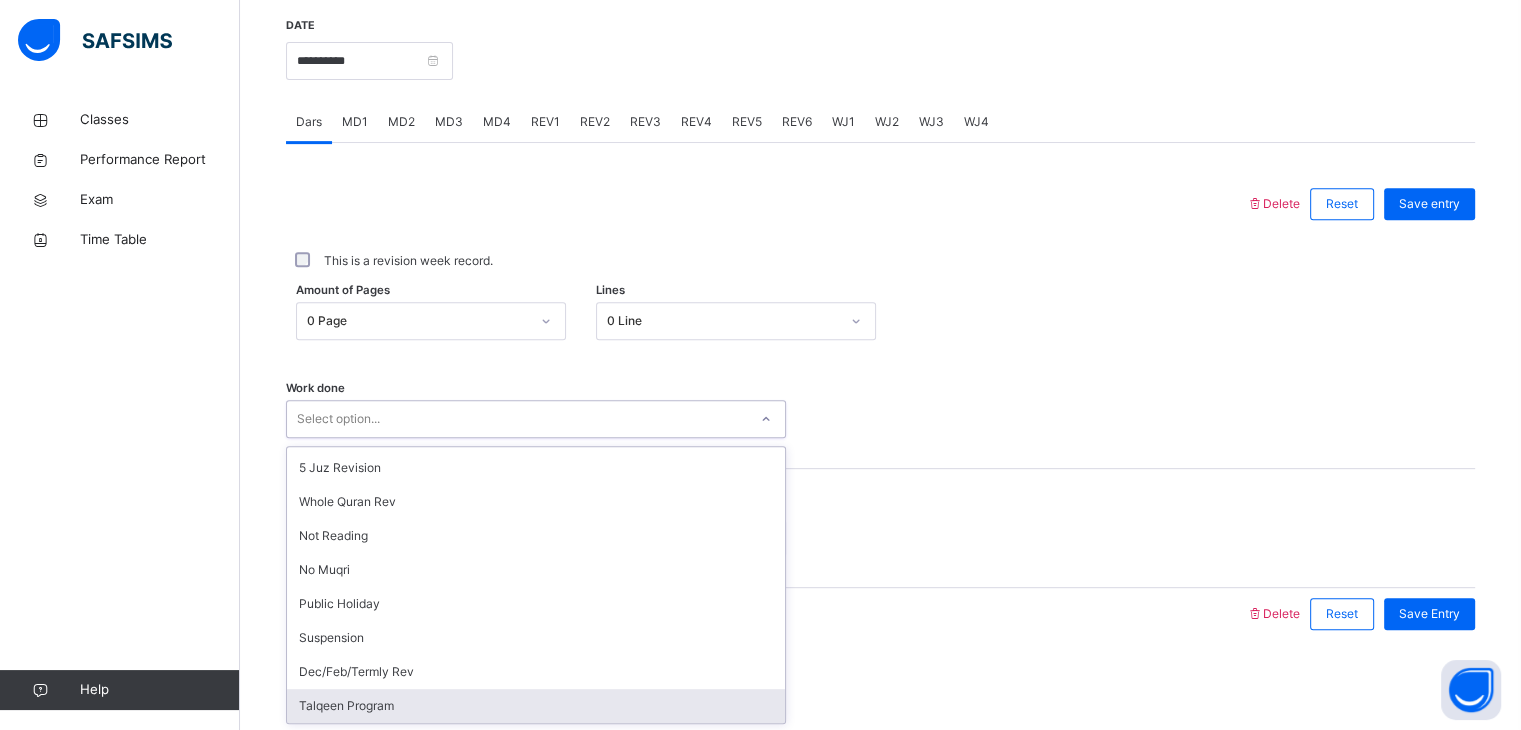 click on "Talqeen Program" at bounding box center [536, 706] 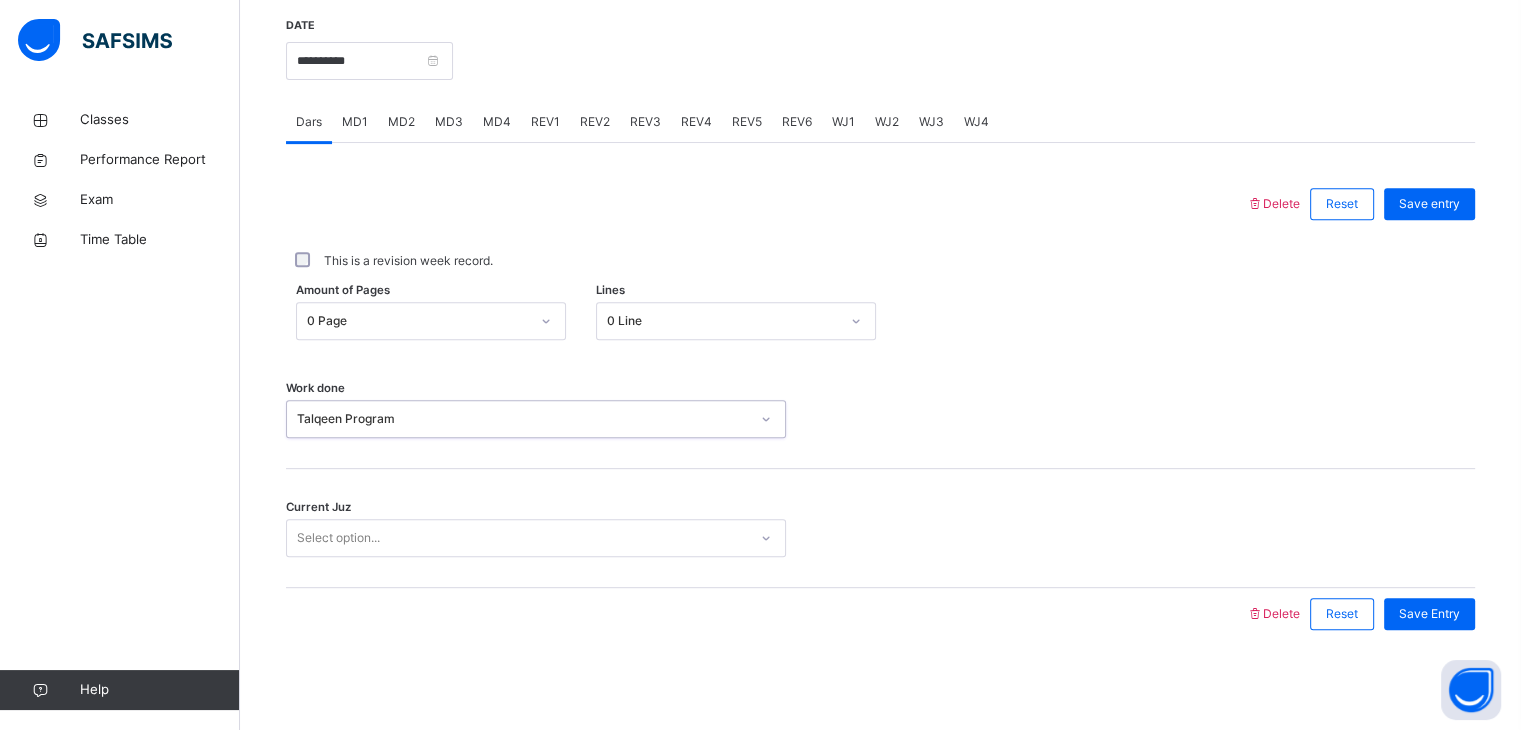 click on "Select option..." at bounding box center [517, 538] 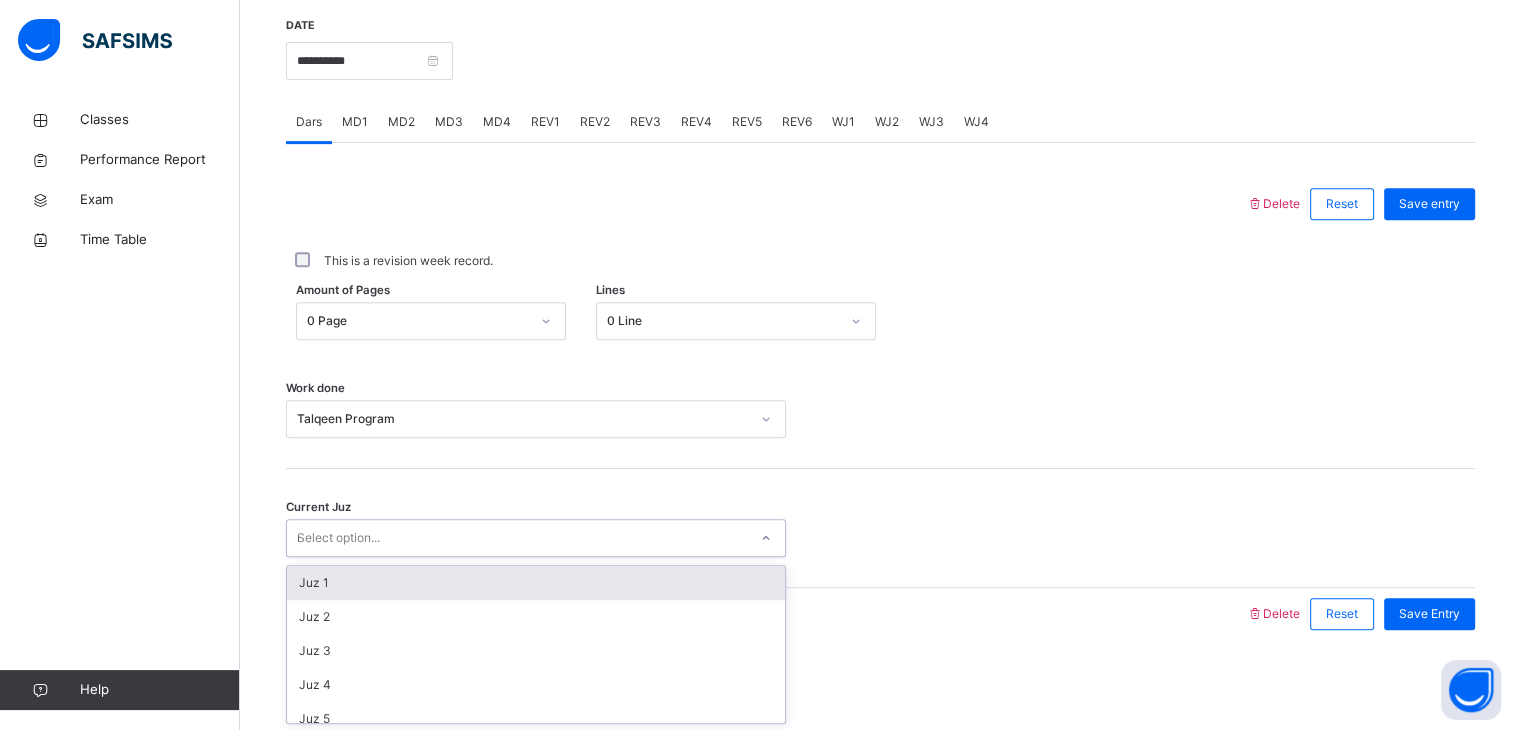 type on "**" 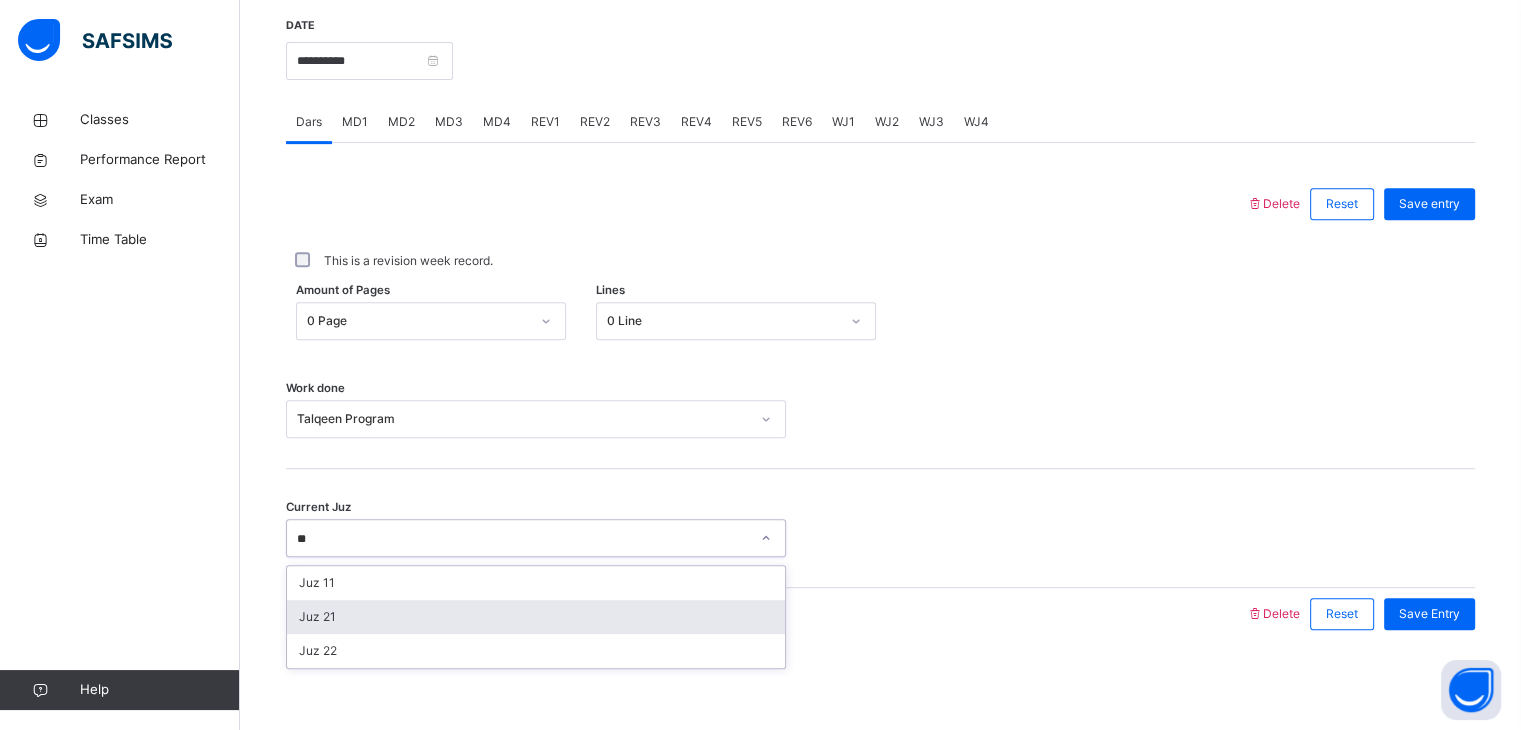 click on "Juz 21" at bounding box center (536, 617) 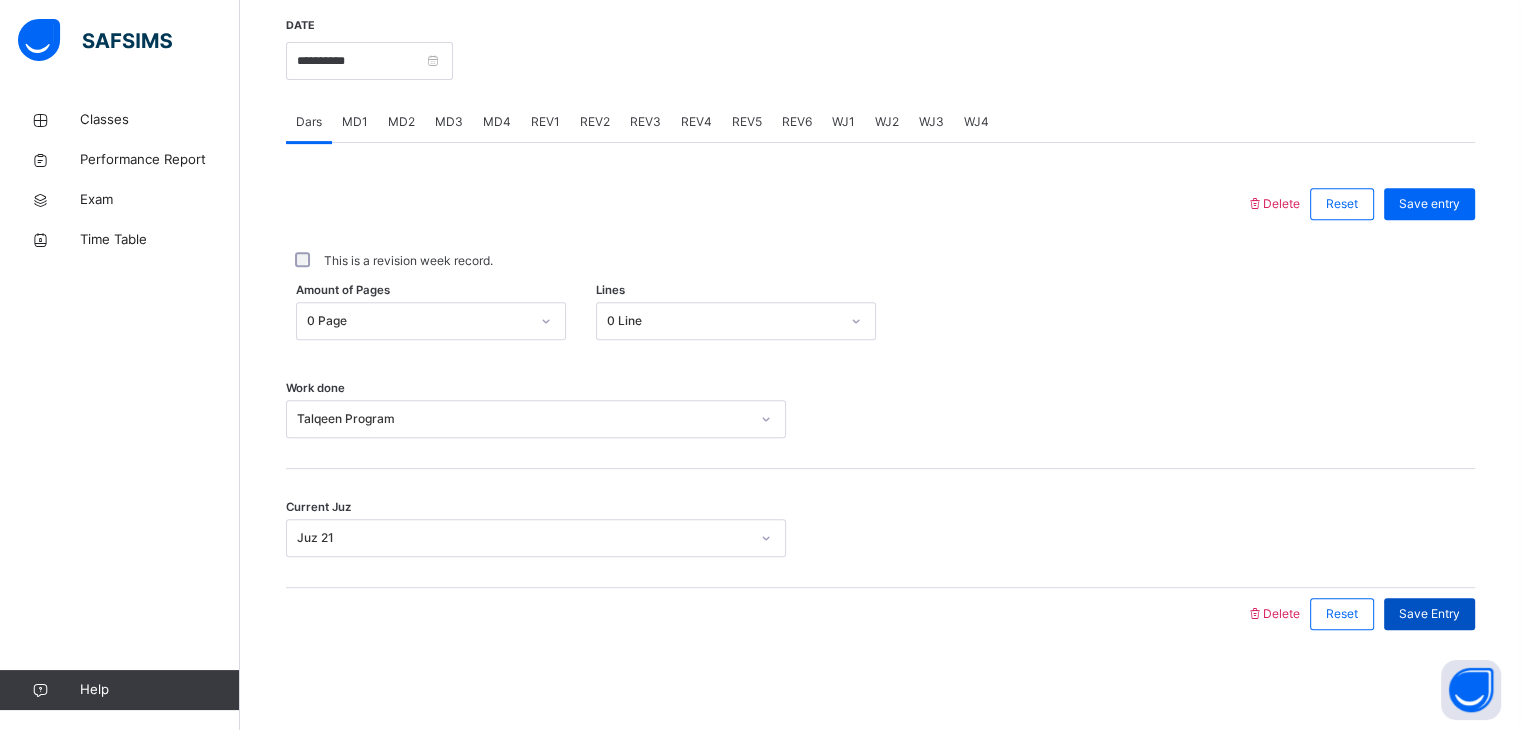 click on "Save Entry" at bounding box center (1429, 614) 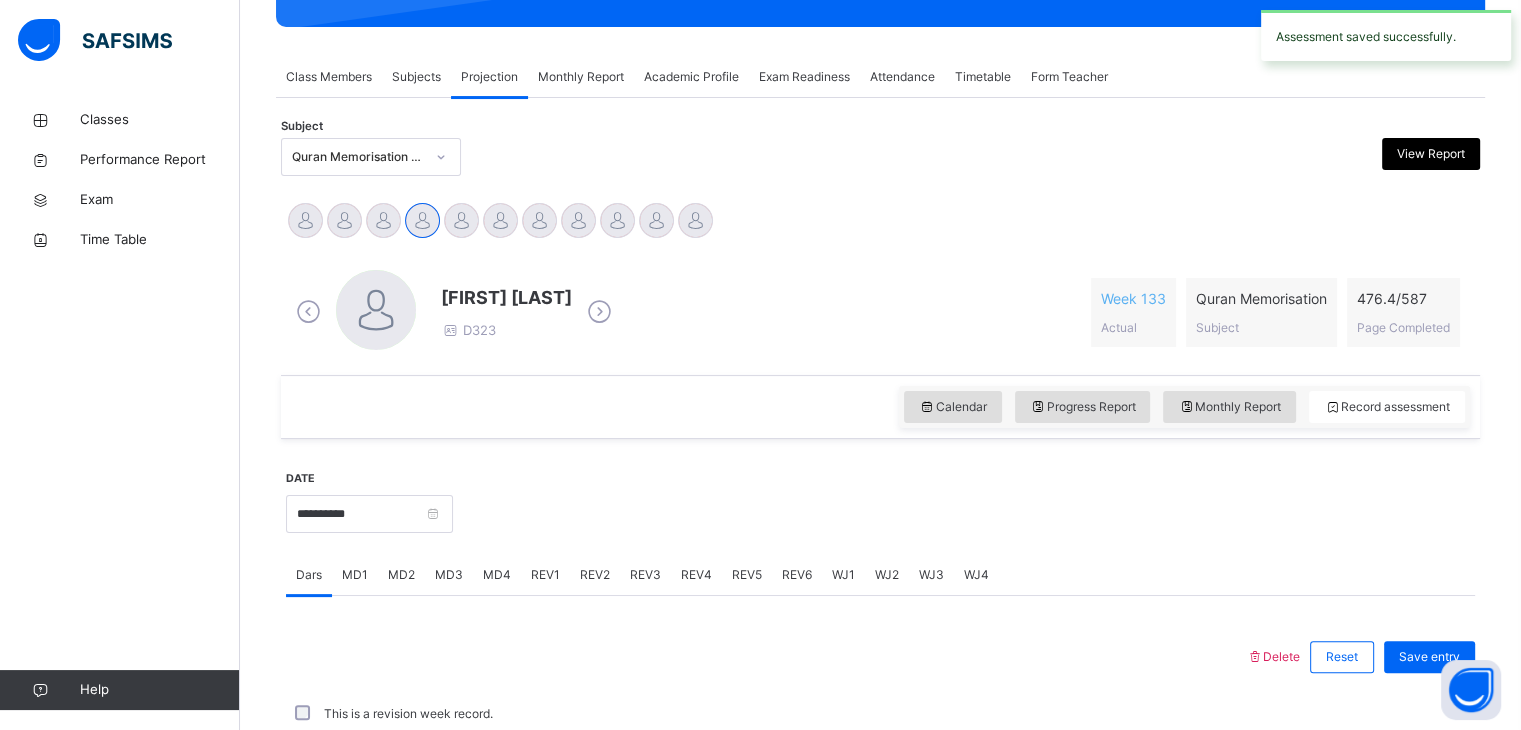 scroll, scrollTop: 772, scrollLeft: 0, axis: vertical 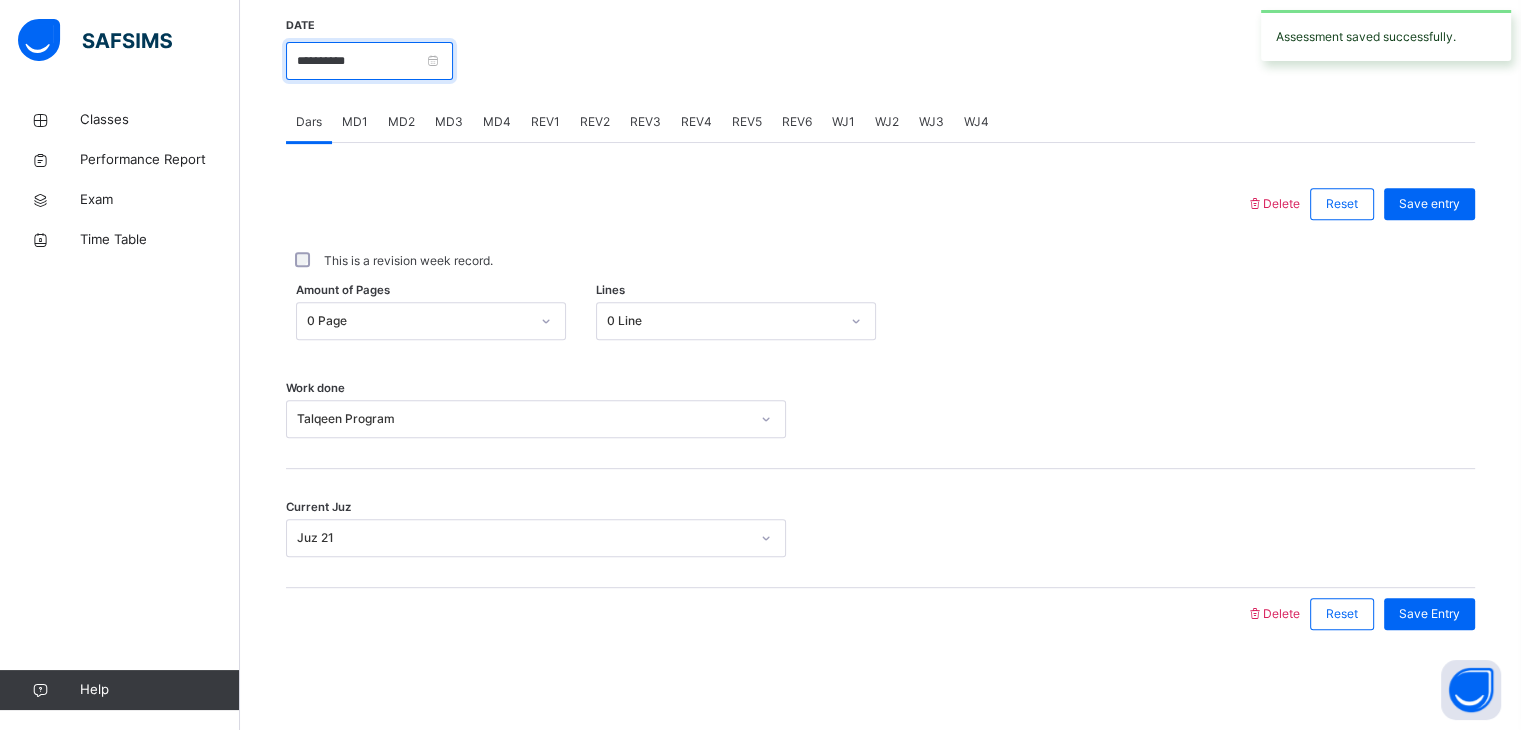click on "**********" at bounding box center (369, 61) 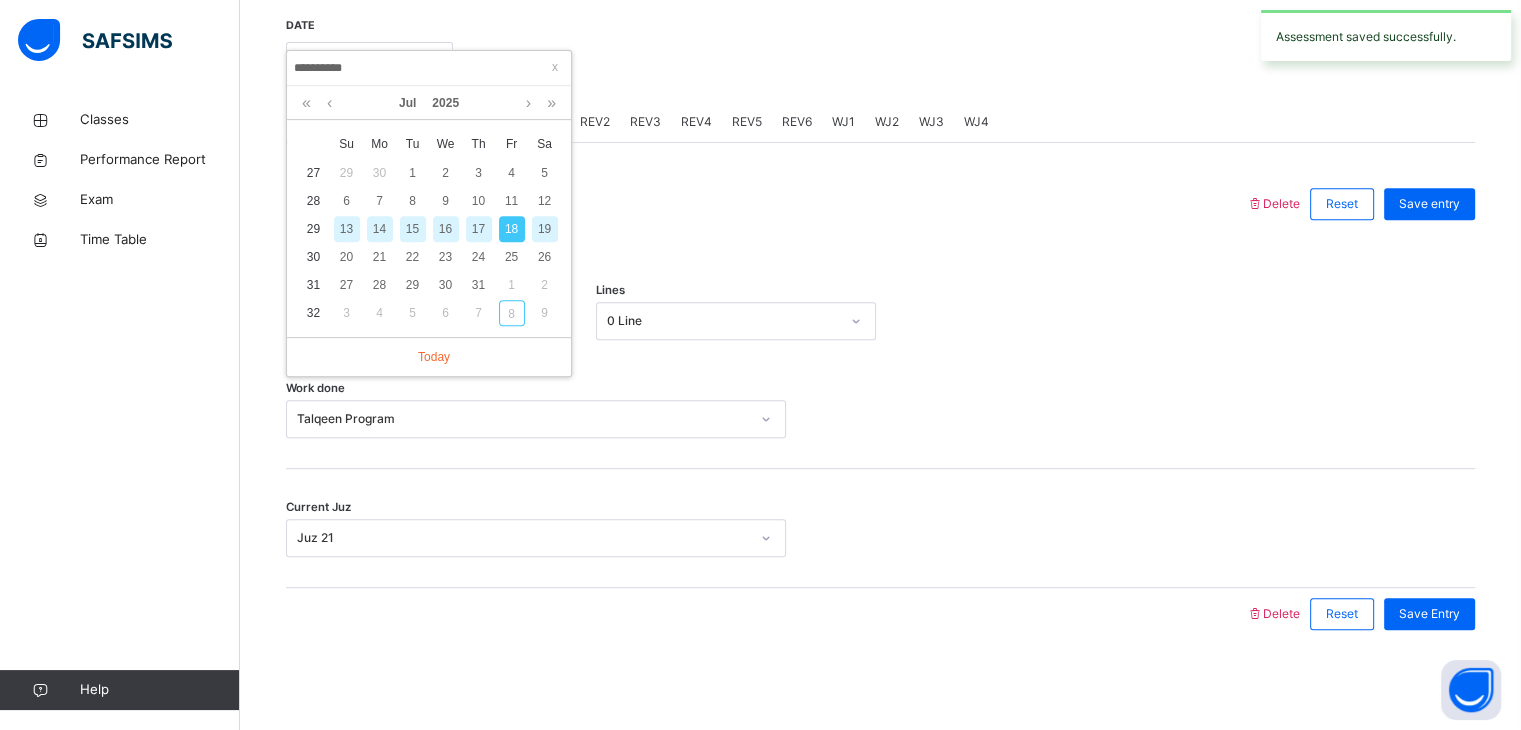 click on "19" at bounding box center [545, 229] 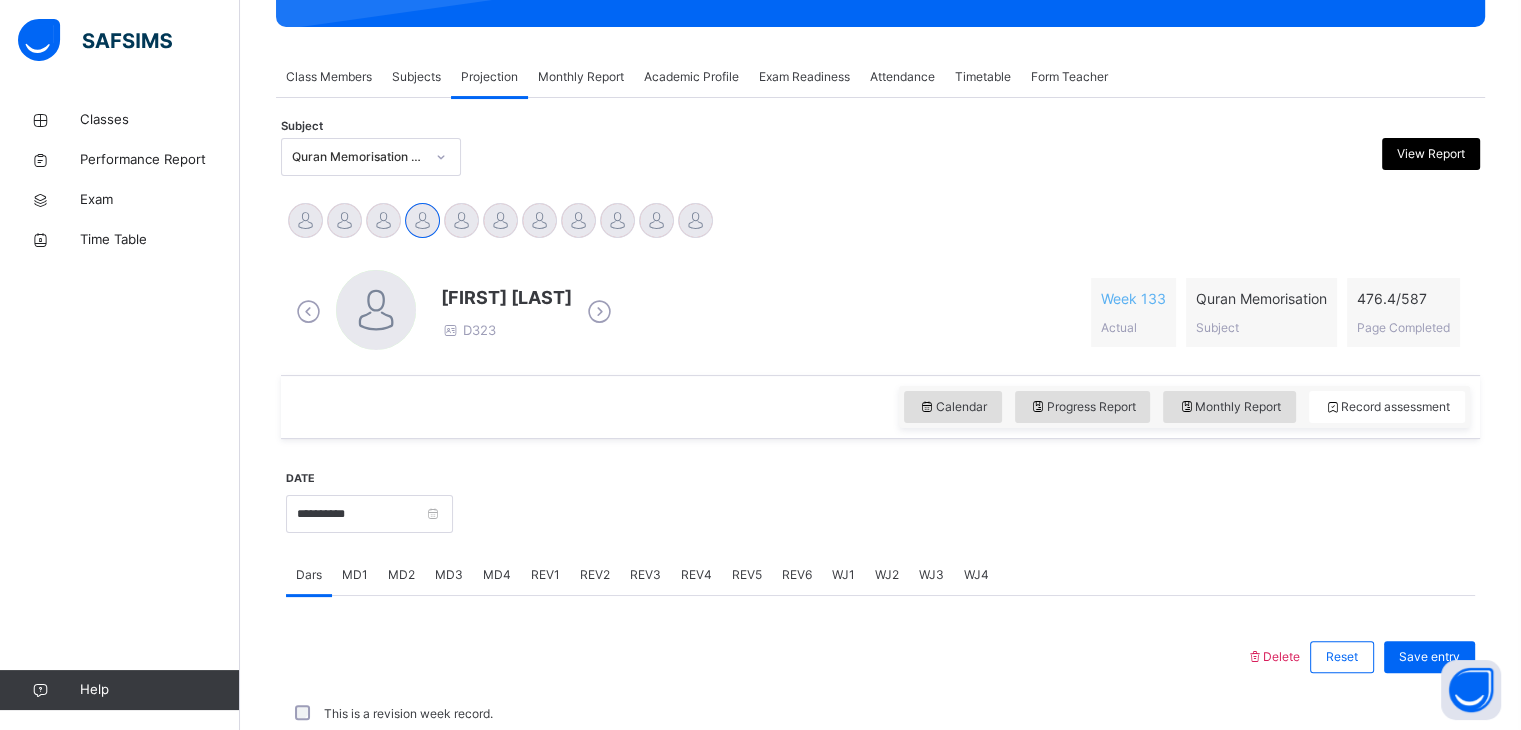 scroll, scrollTop: 772, scrollLeft: 0, axis: vertical 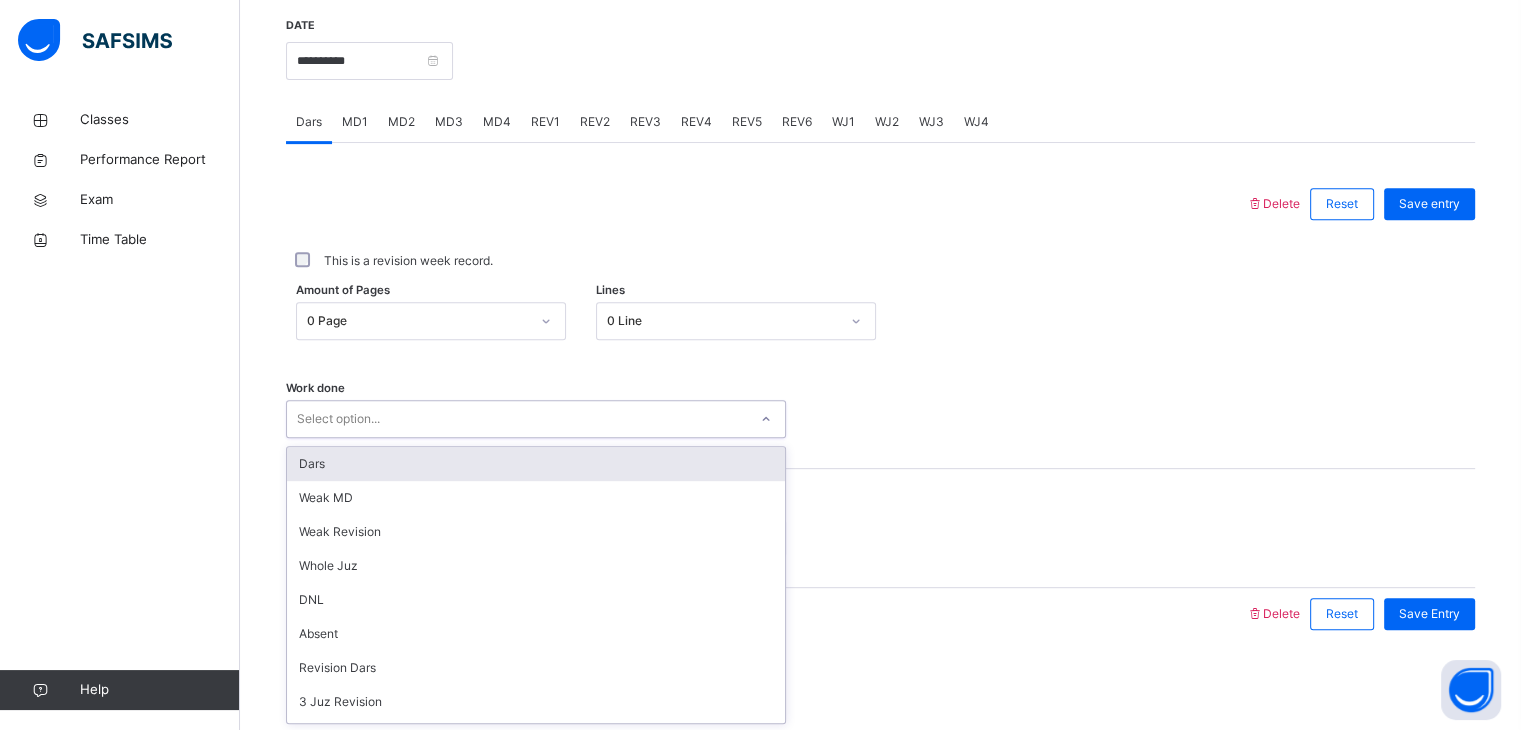 click on "Select option..." at bounding box center (517, 419) 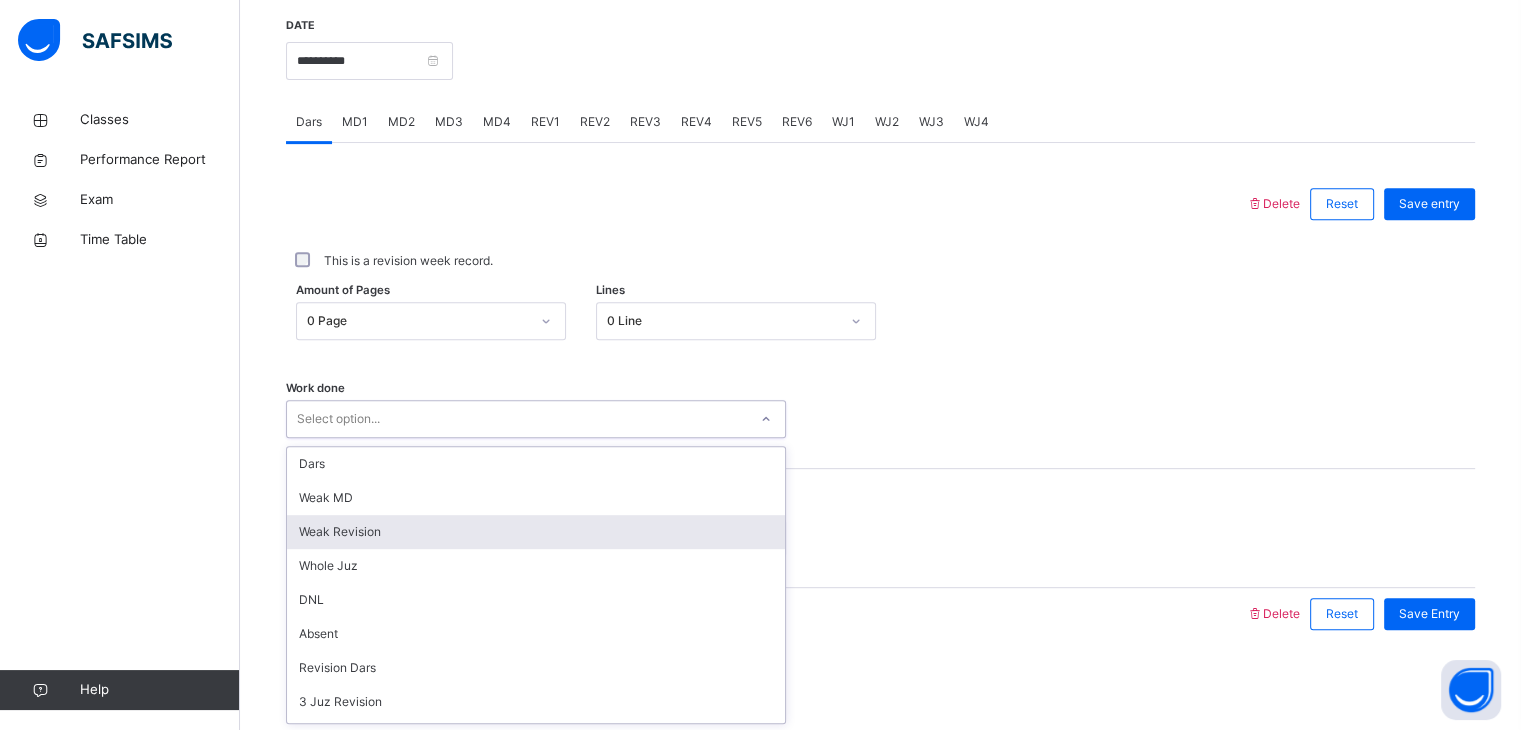 scroll, scrollTop: 268, scrollLeft: 0, axis: vertical 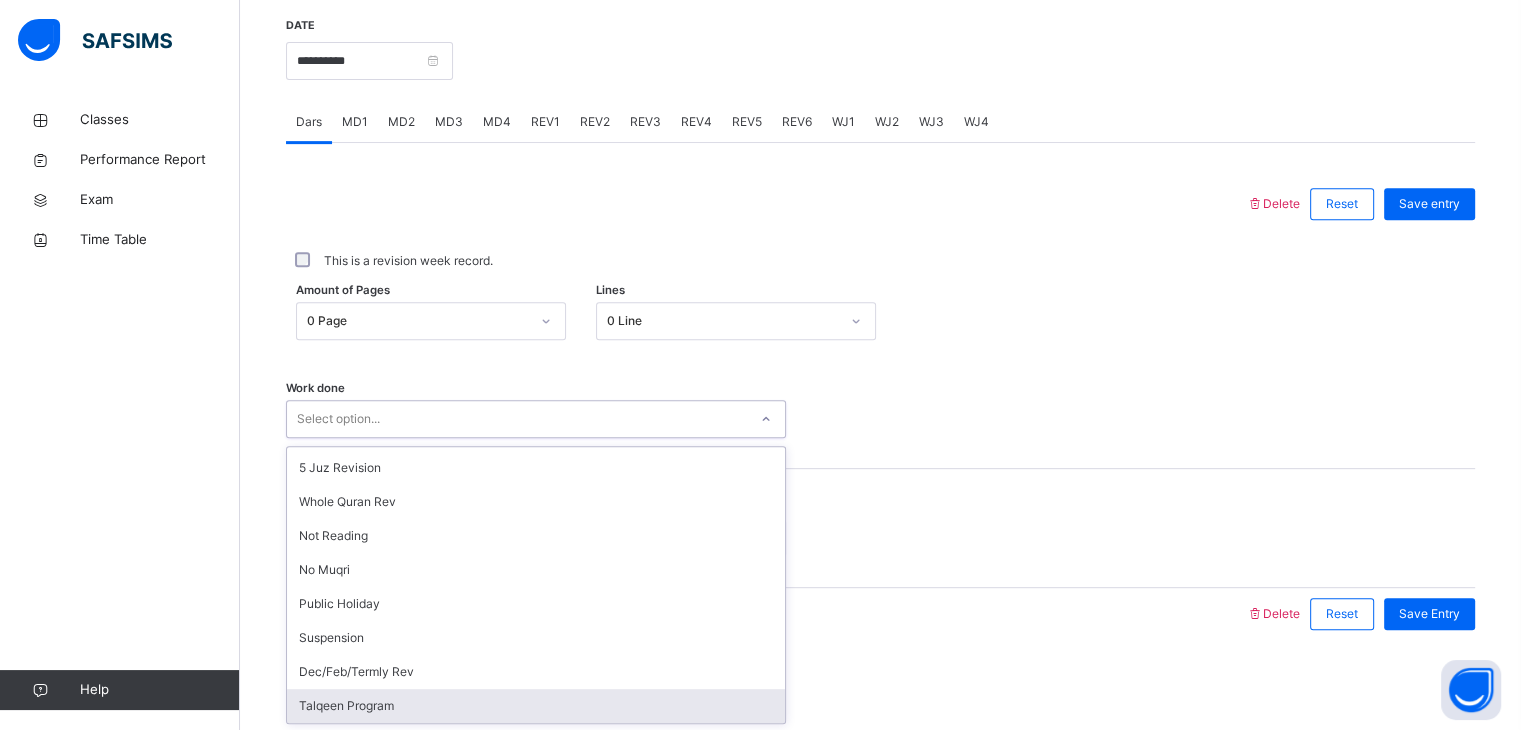 click on "Talqeen Program" at bounding box center (536, 706) 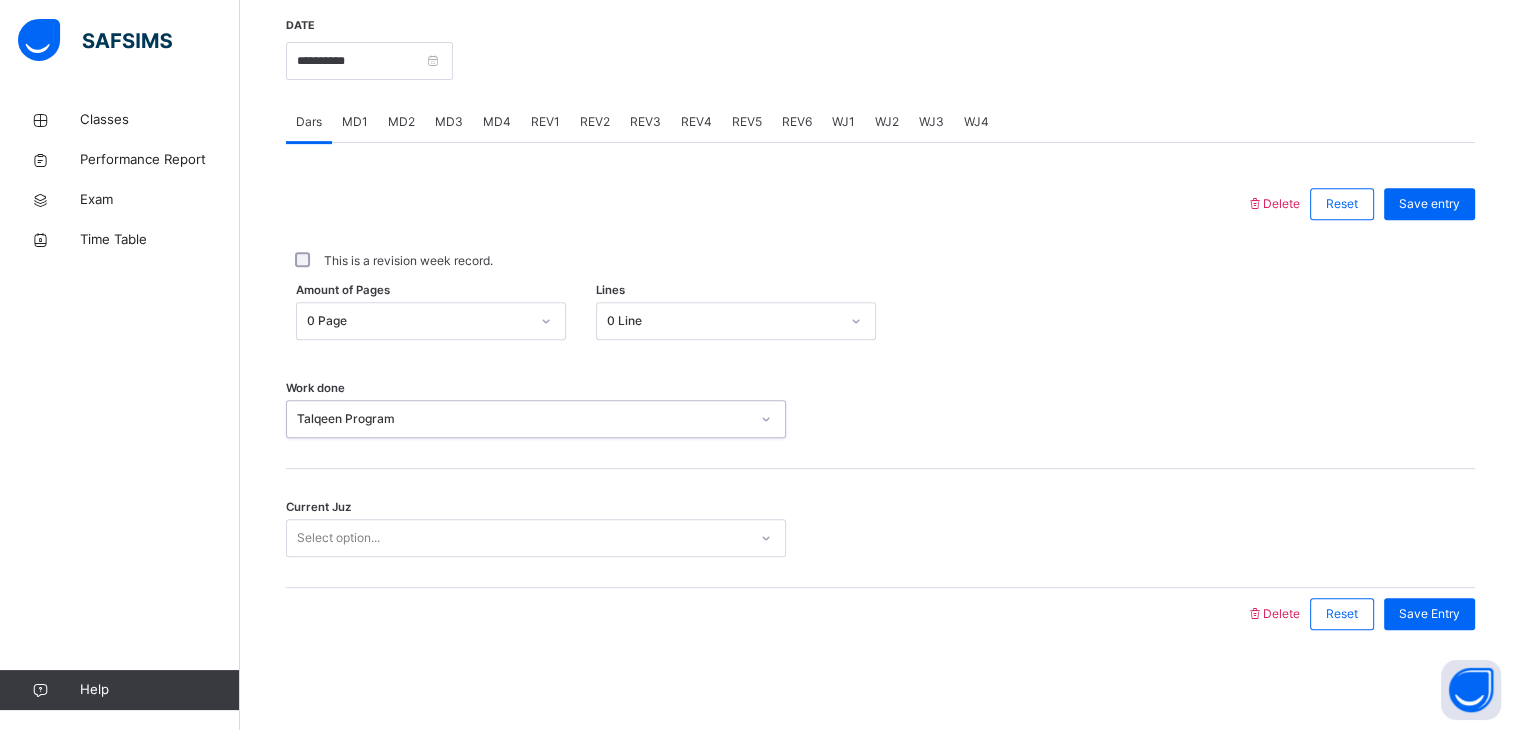 click on "Select option..." at bounding box center (517, 538) 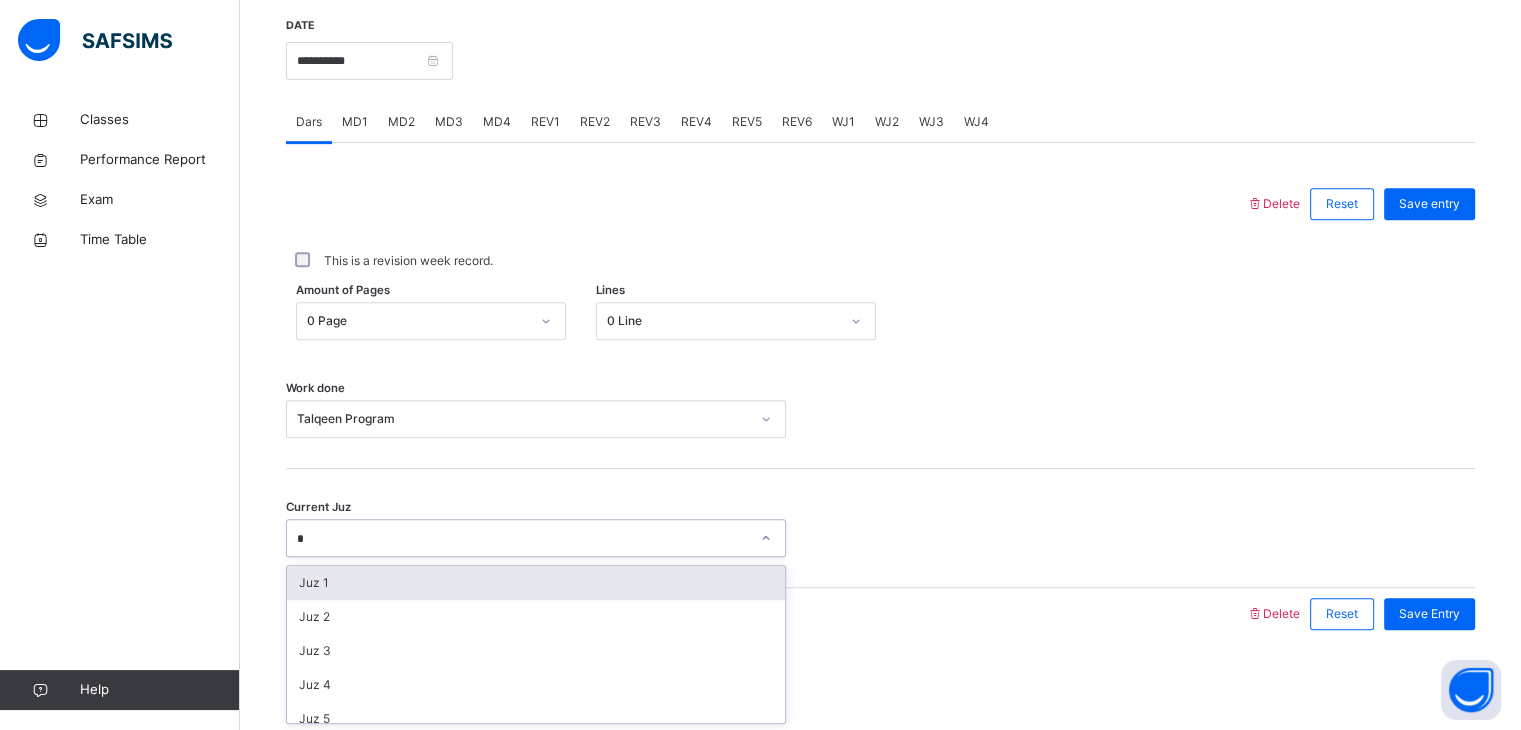 type on "**" 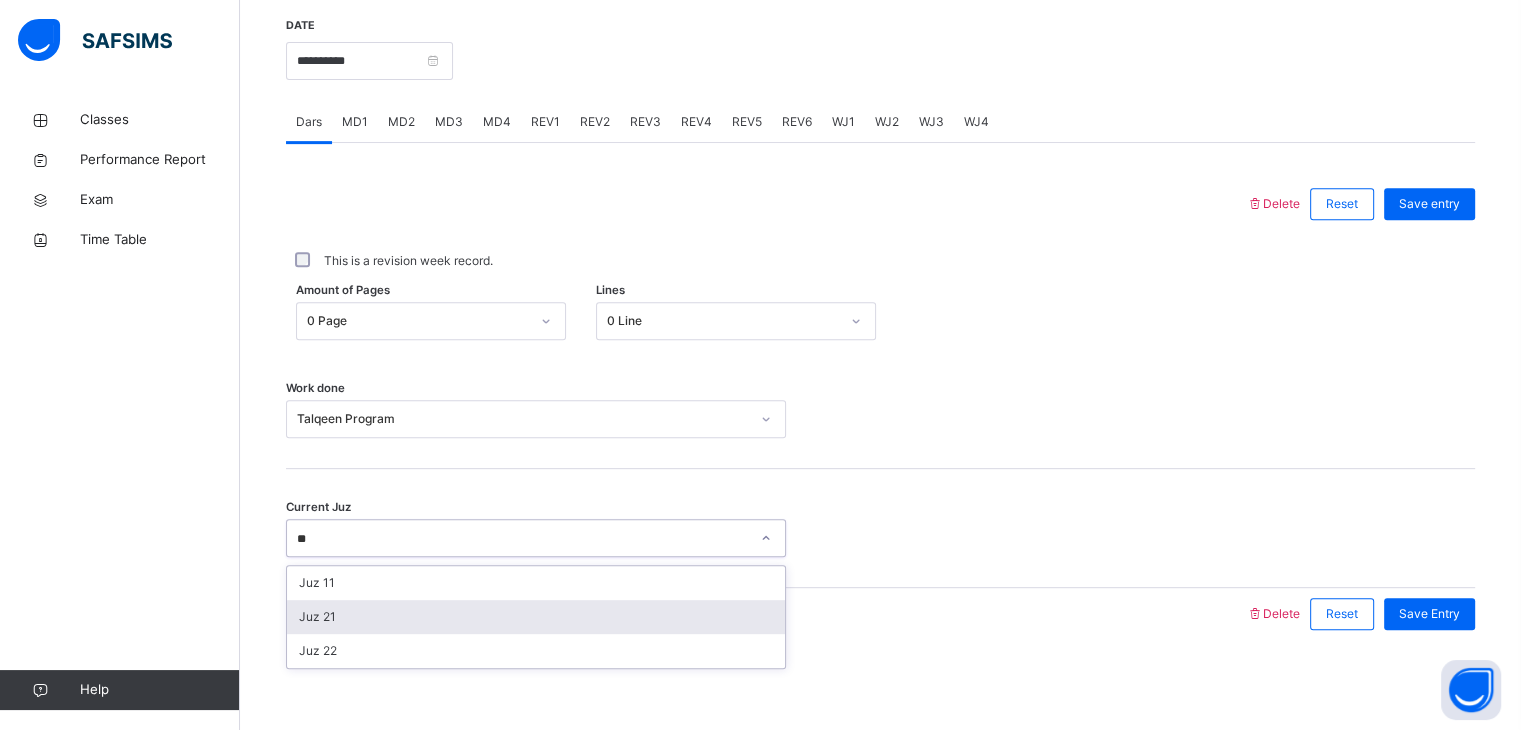 click on "Juz 21" at bounding box center [536, 617] 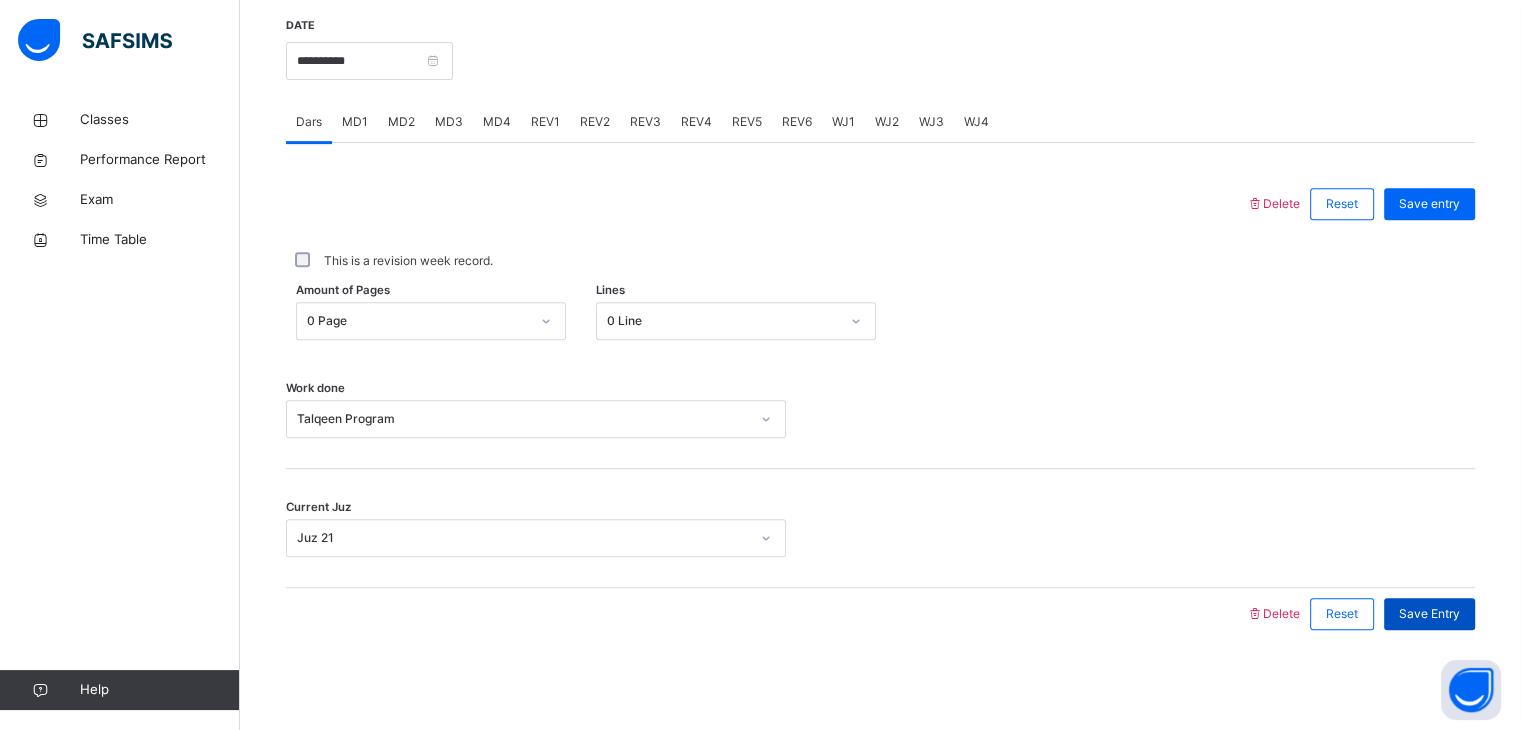 click on "Save Entry" at bounding box center [1429, 614] 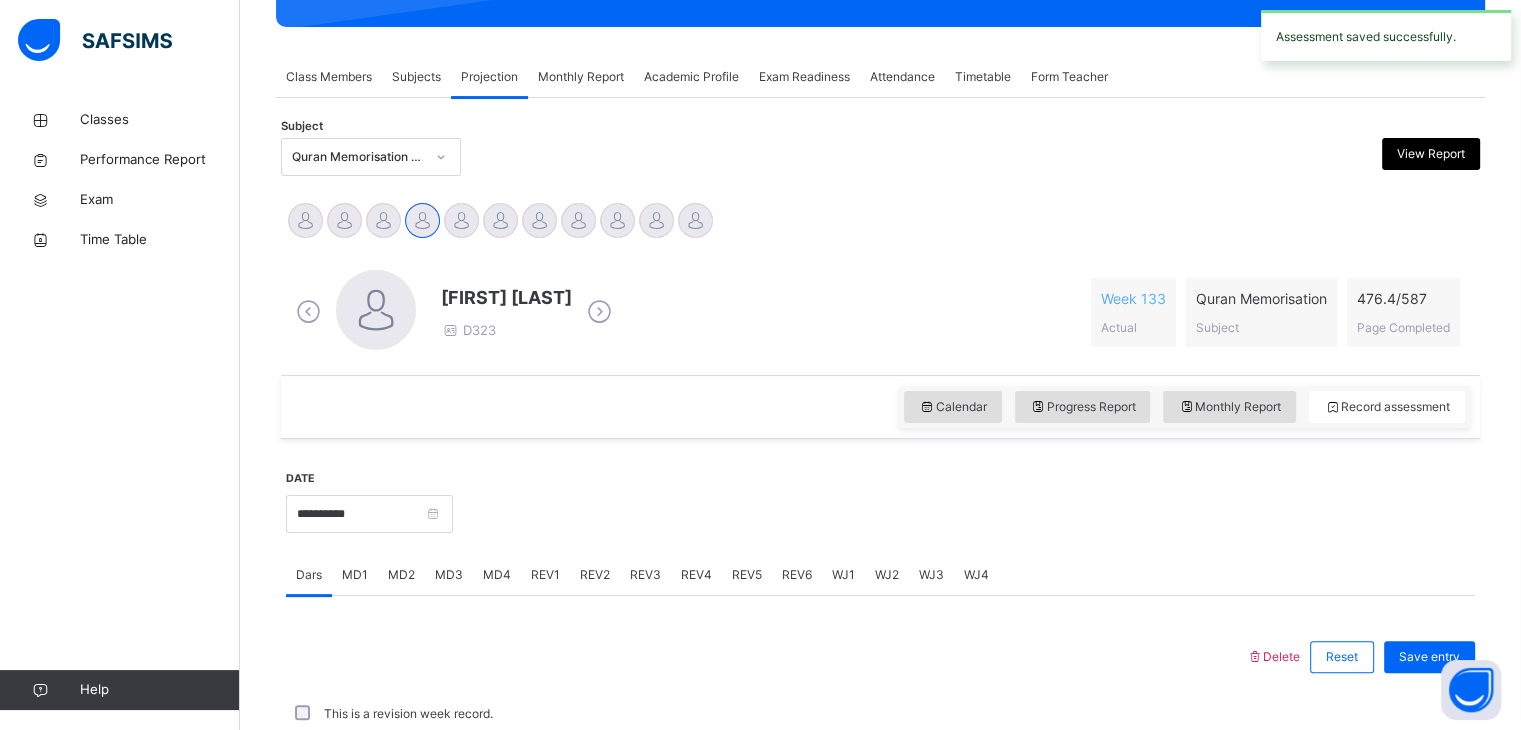 scroll, scrollTop: 772, scrollLeft: 0, axis: vertical 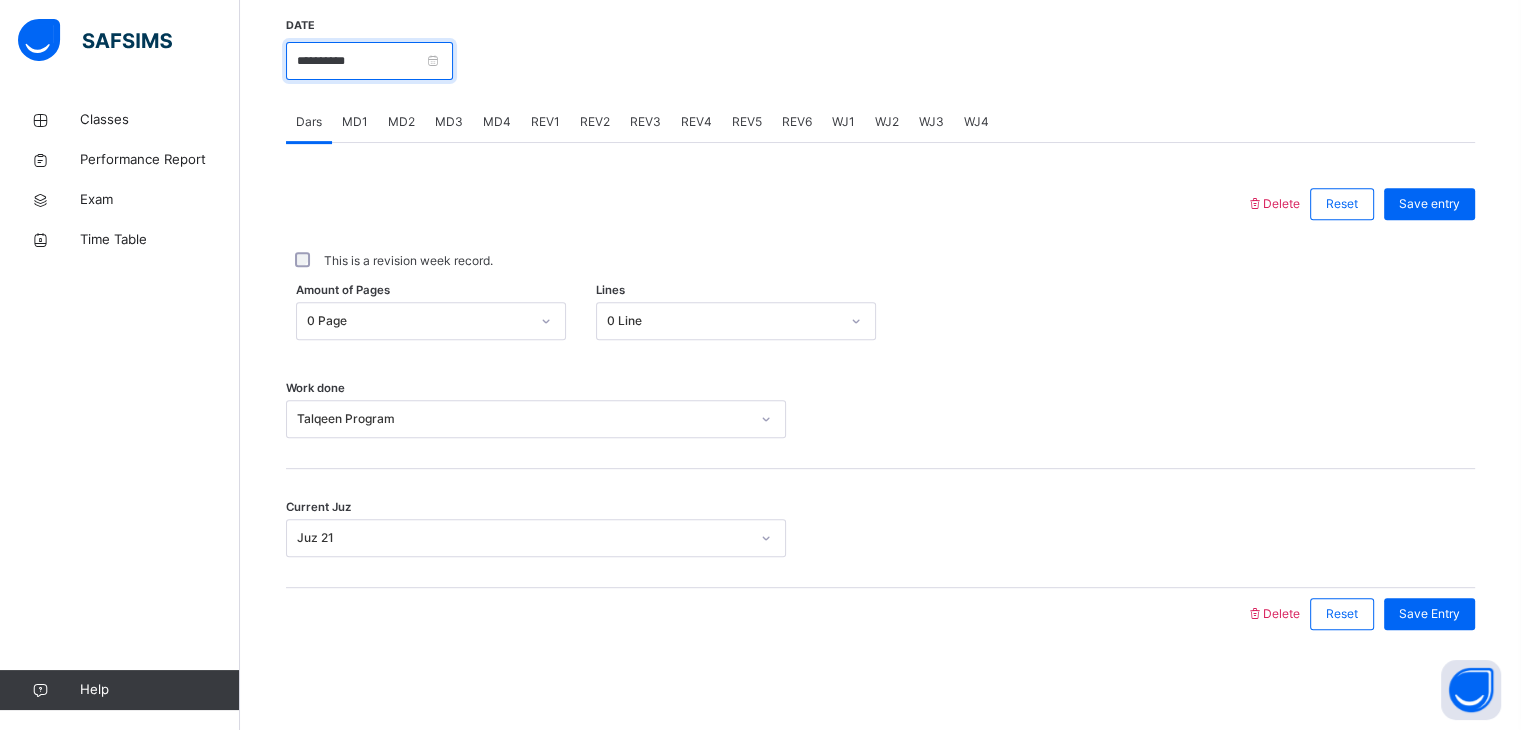 click on "**********" at bounding box center (369, 61) 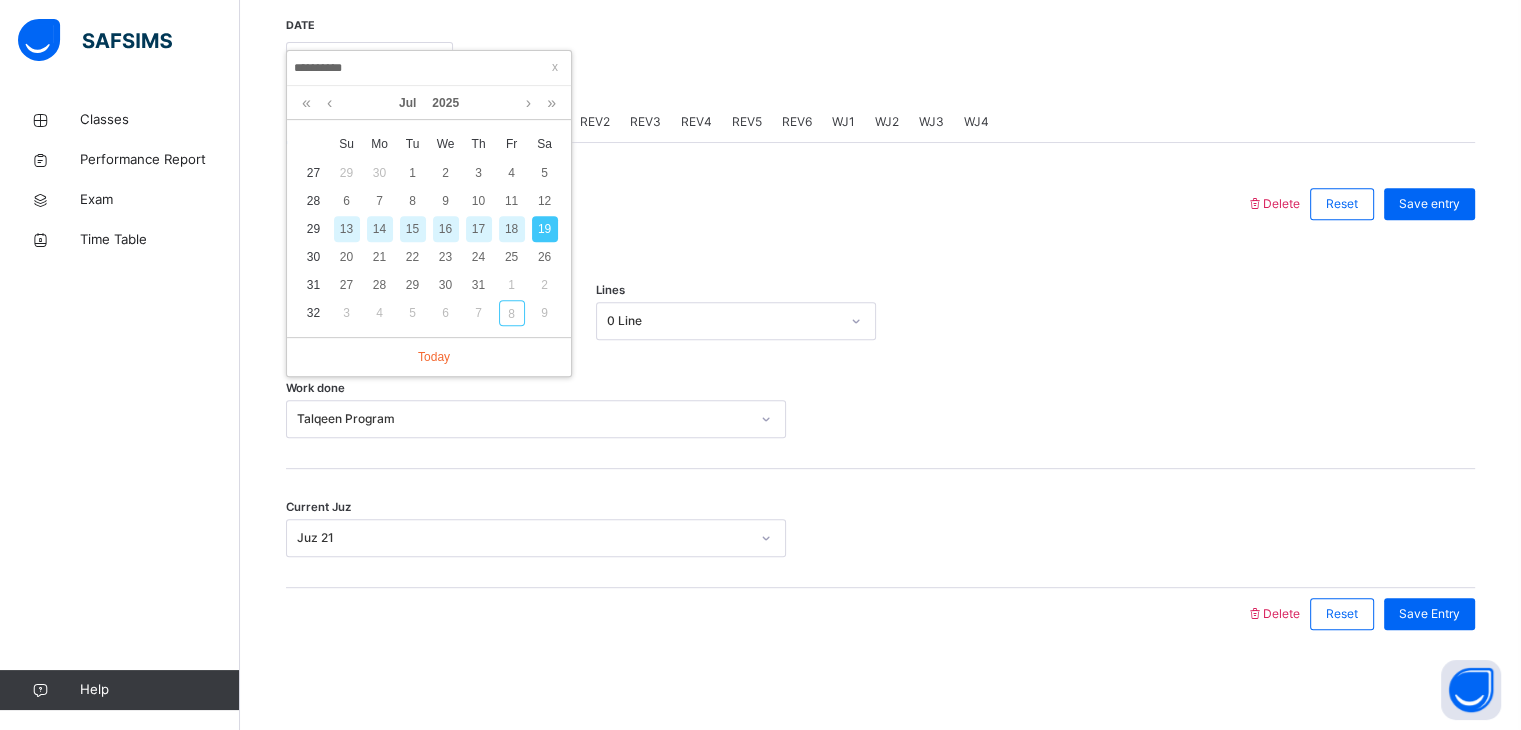 click on "31" at bounding box center (313, 285) 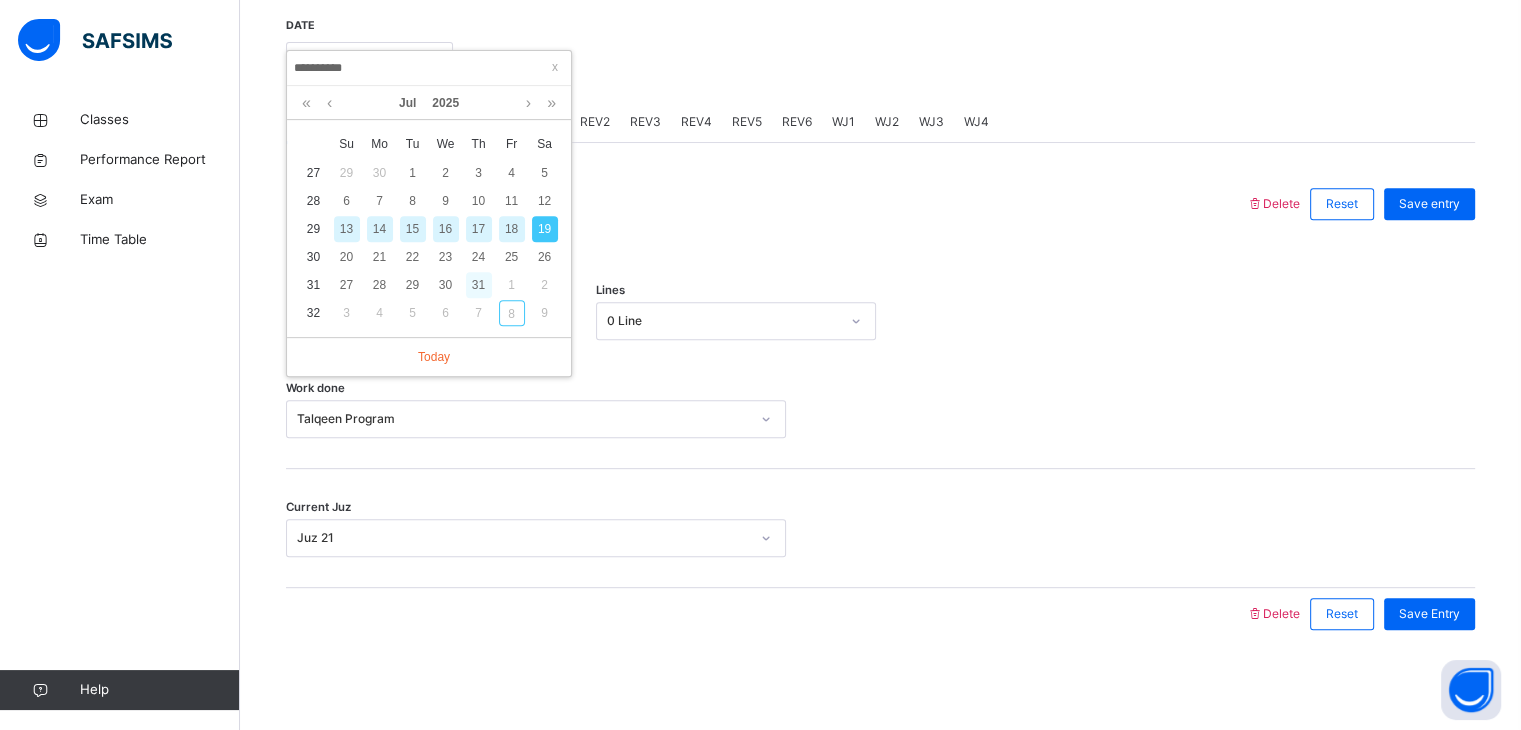 click on "31" at bounding box center (479, 285) 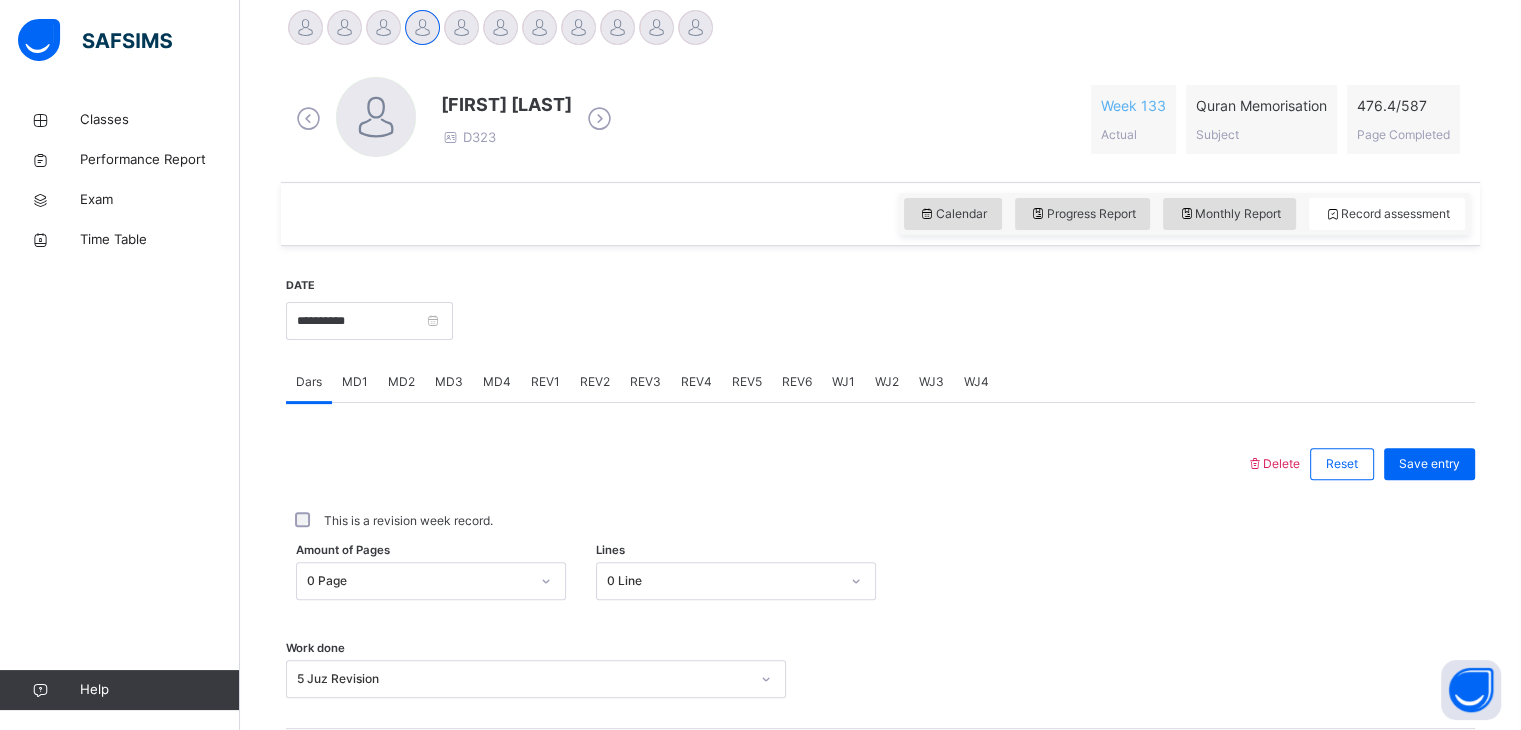 scroll, scrollTop: 512, scrollLeft: 0, axis: vertical 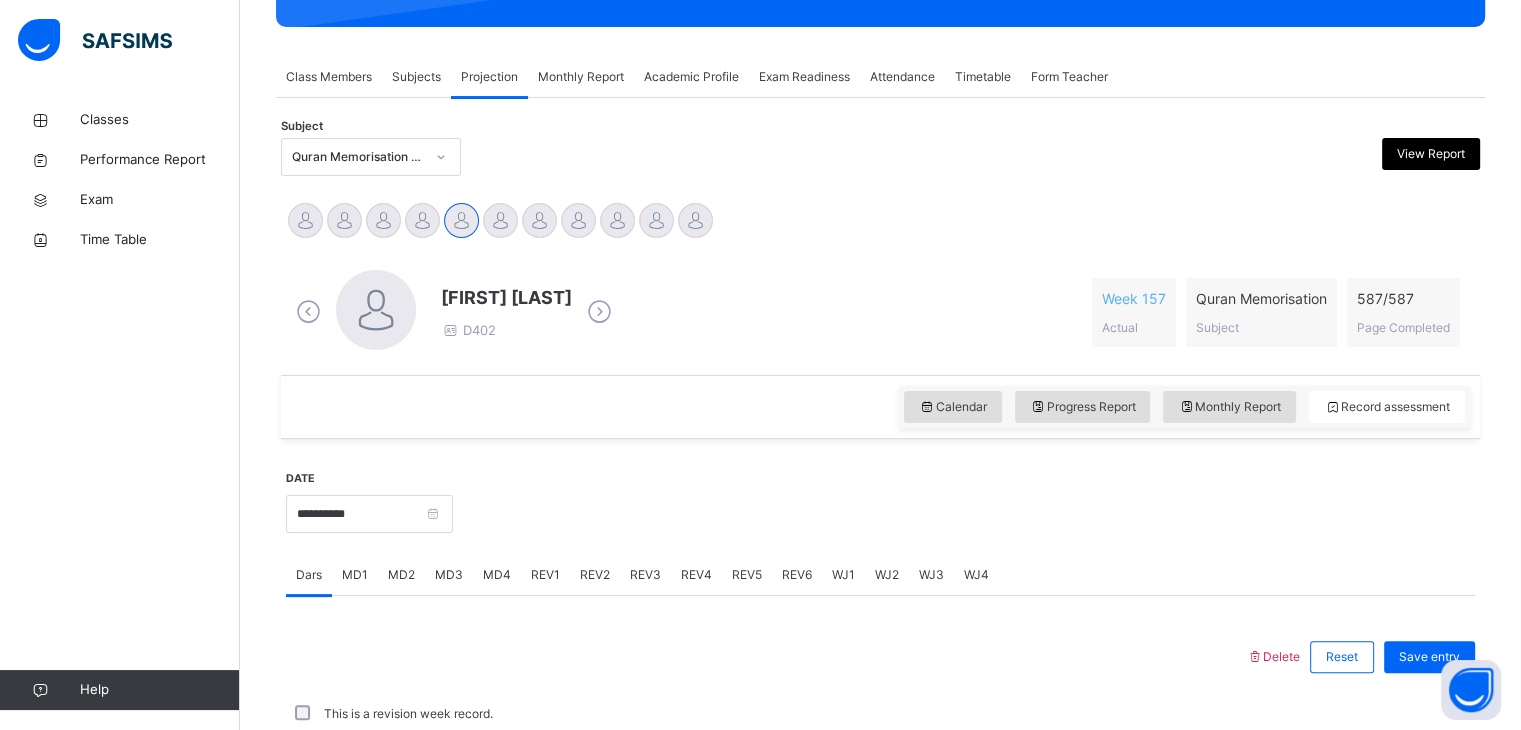 click on "Calendar Progress Report Monthly Report Record assessment" at bounding box center (880, 407) 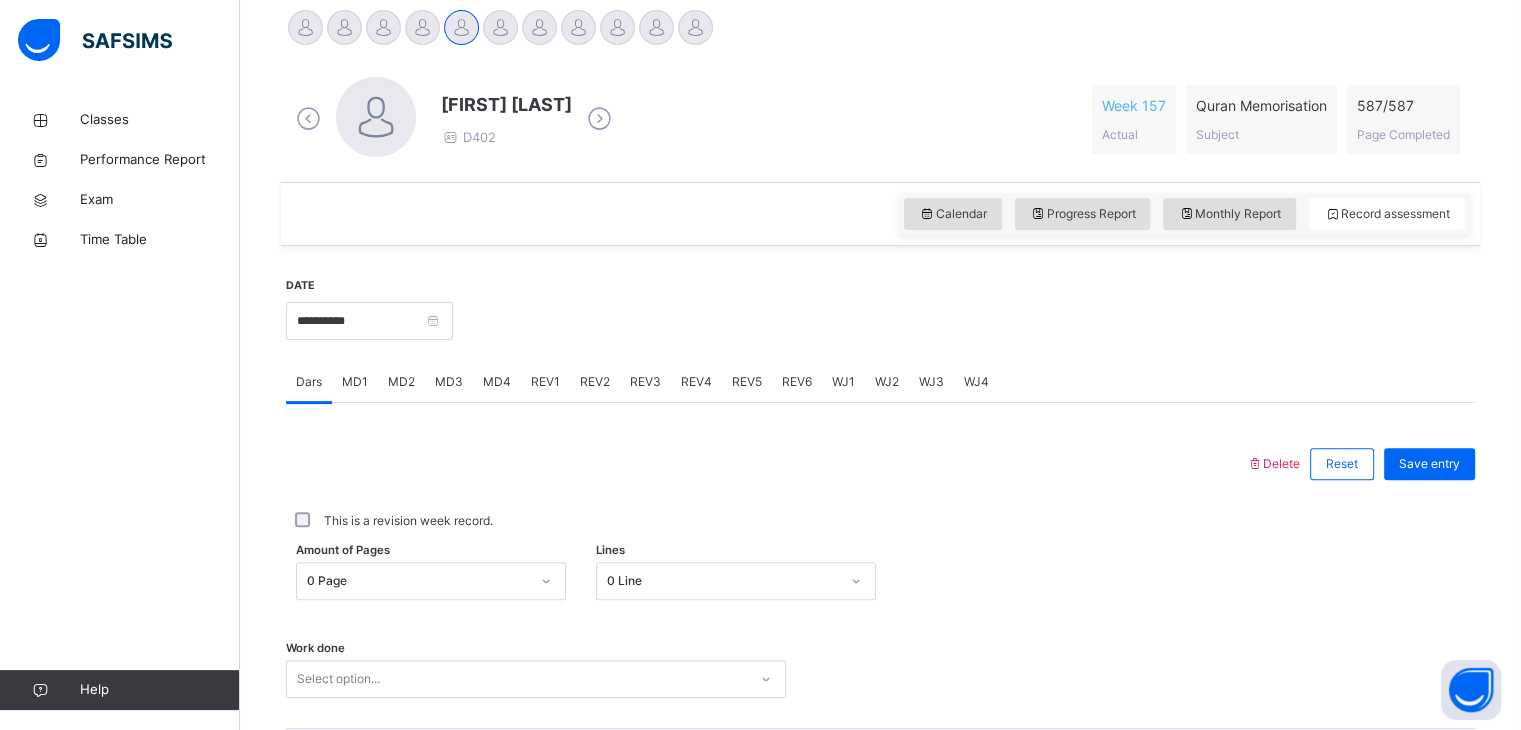 click at bounding box center [500, 27] 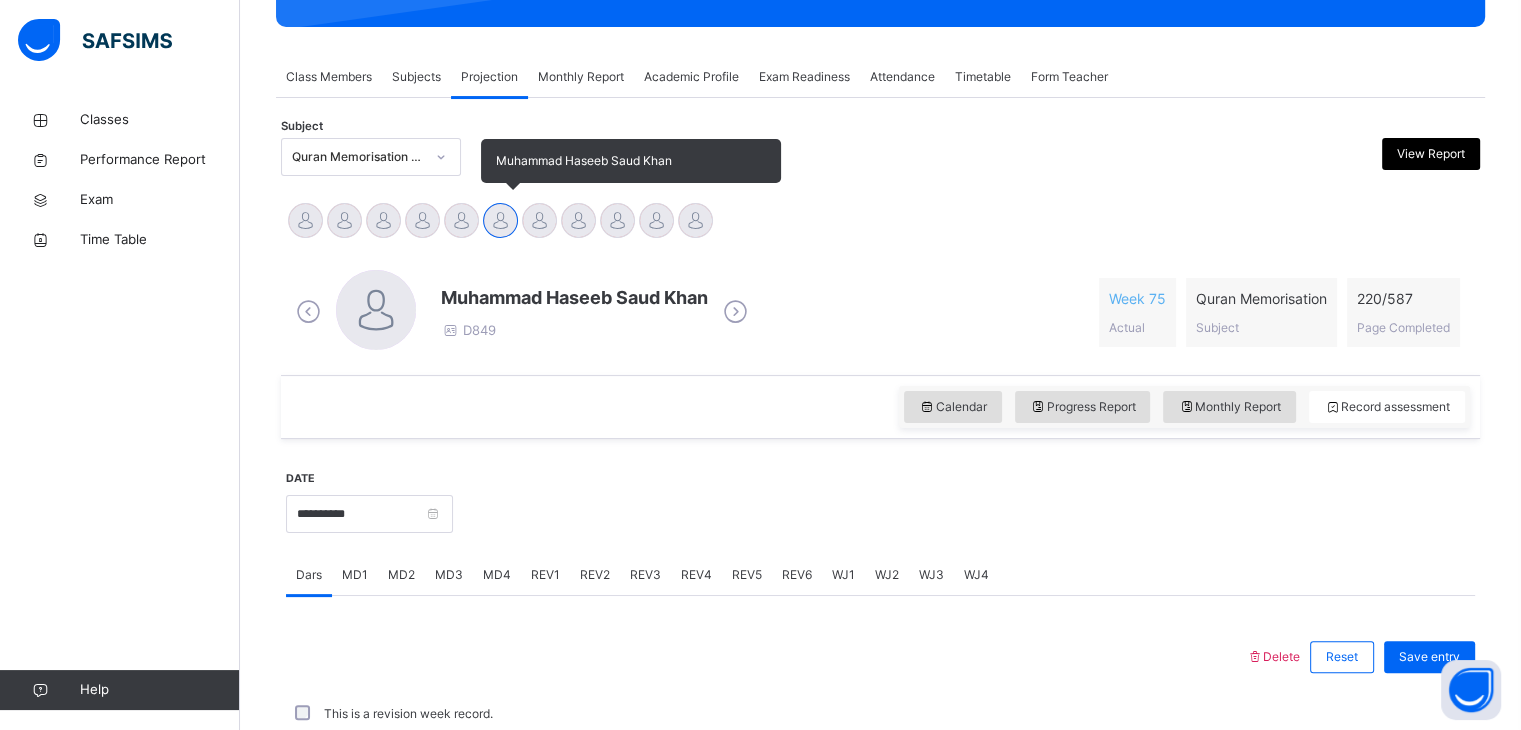scroll, scrollTop: 512, scrollLeft: 0, axis: vertical 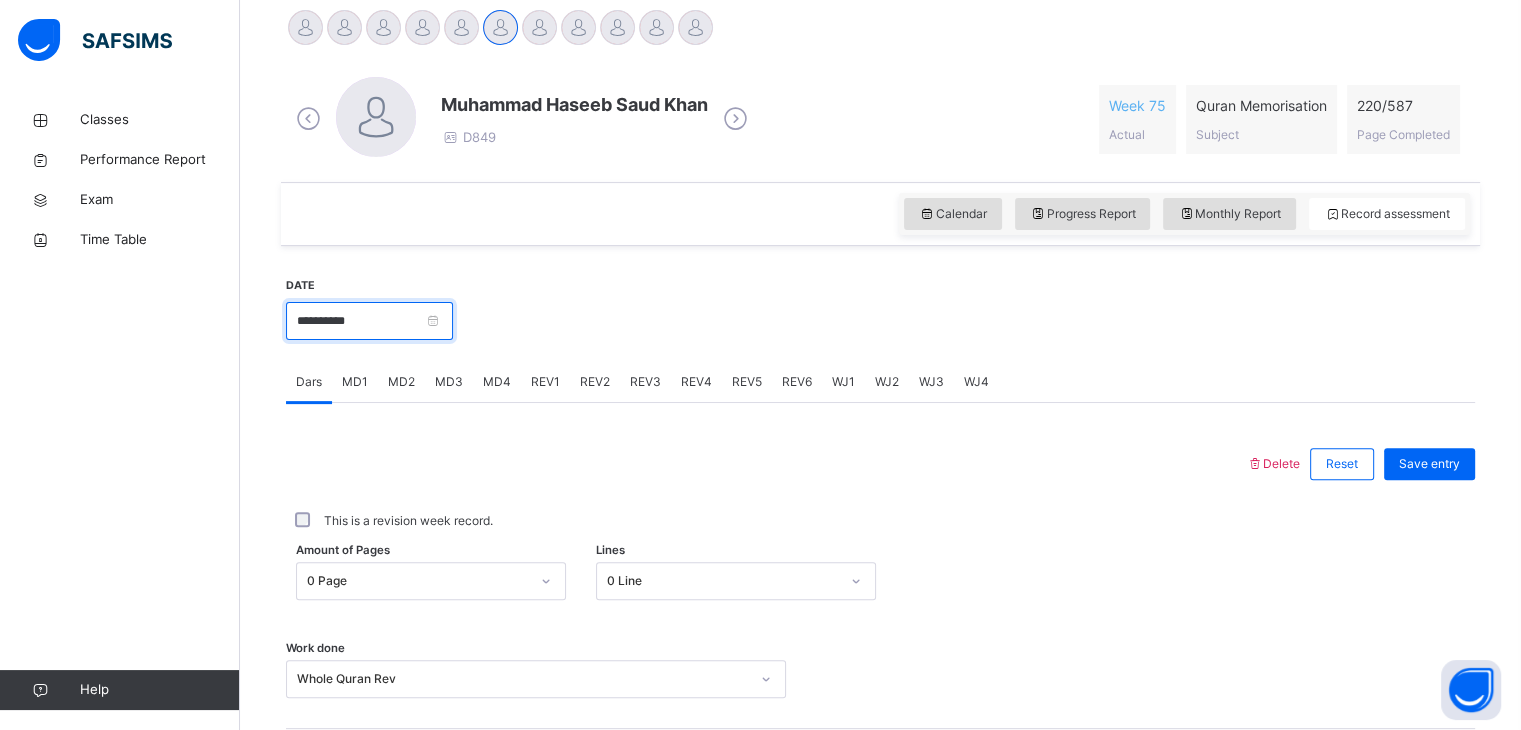 click on "**********" at bounding box center [369, 321] 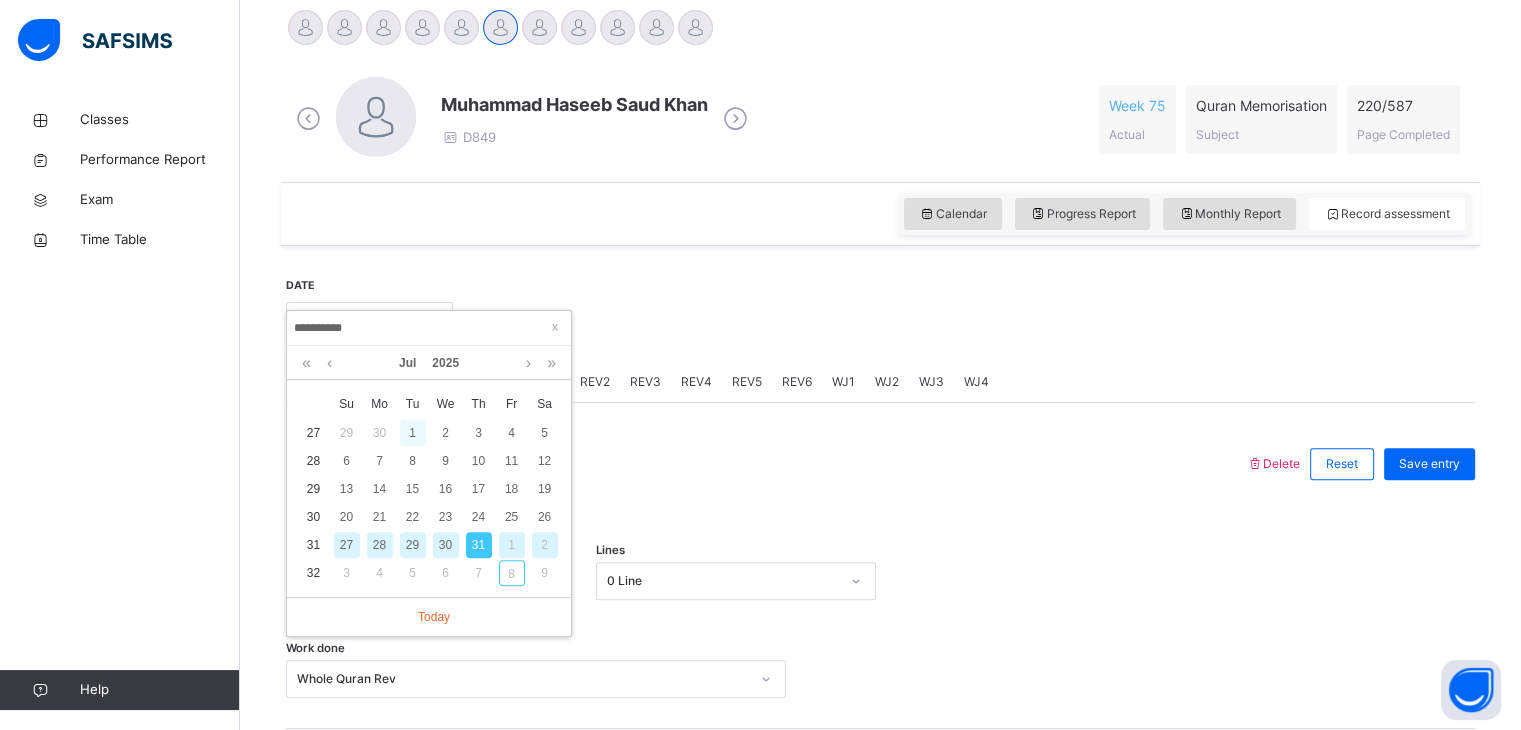 click on "1" at bounding box center [413, 433] 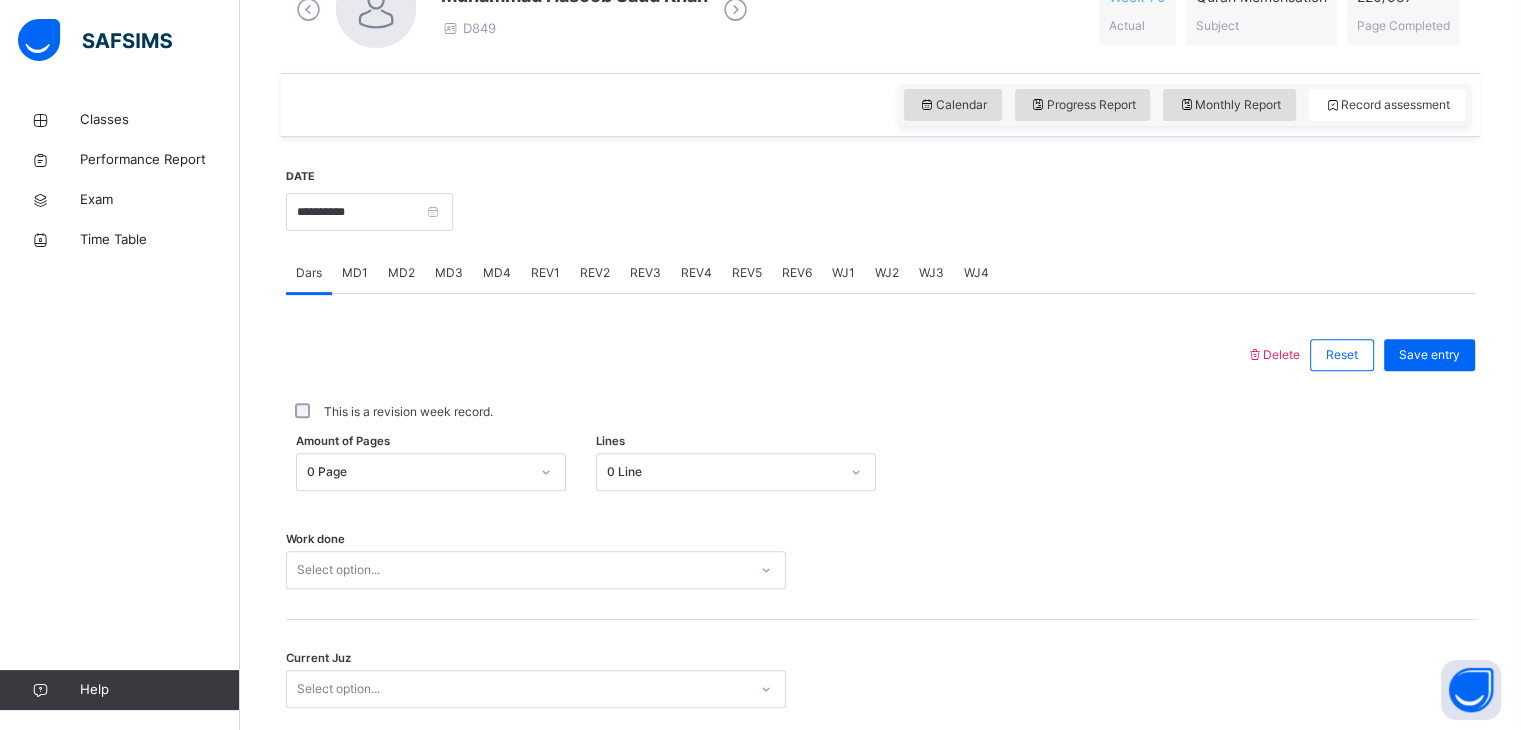 scroll, scrollTop: 717, scrollLeft: 0, axis: vertical 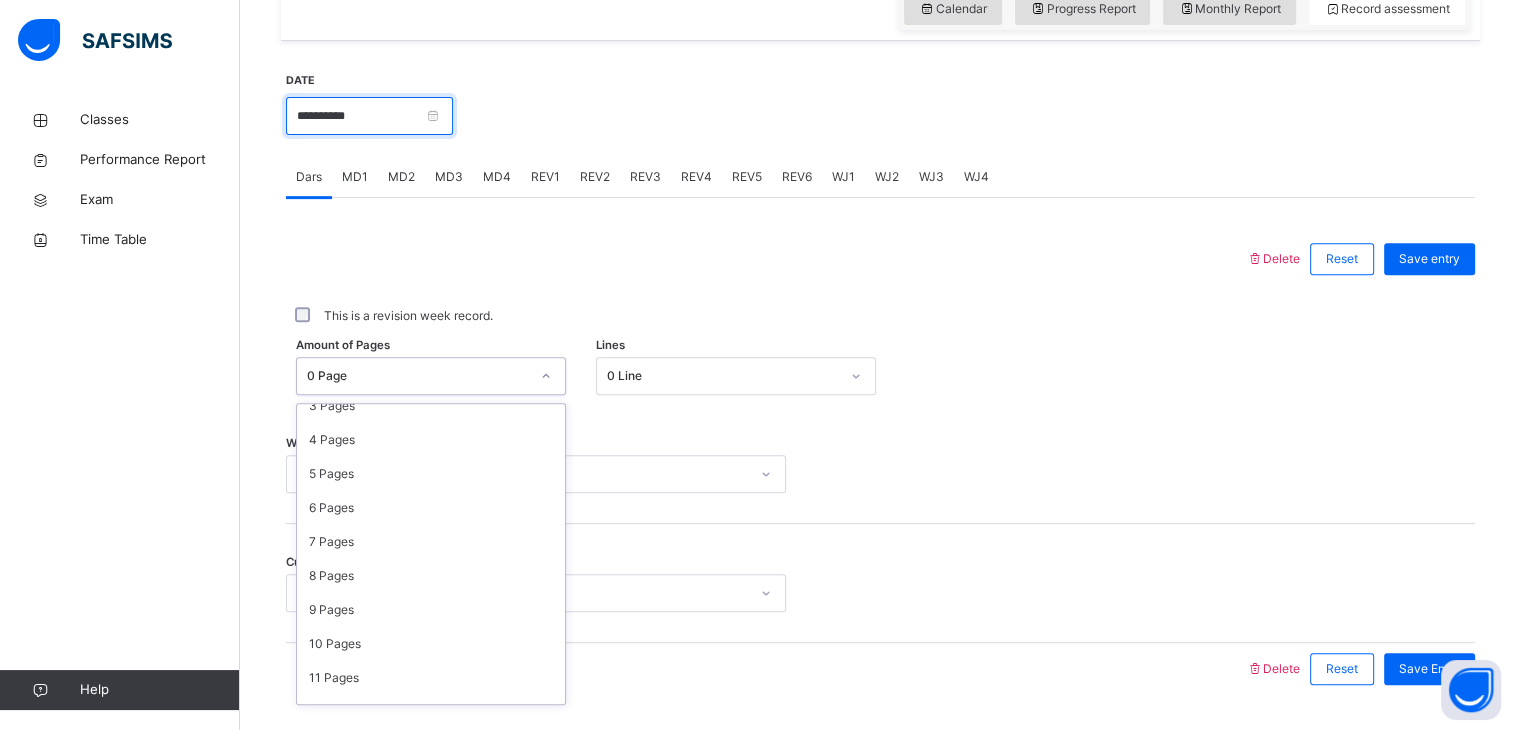 click on "**********" at bounding box center [369, 116] 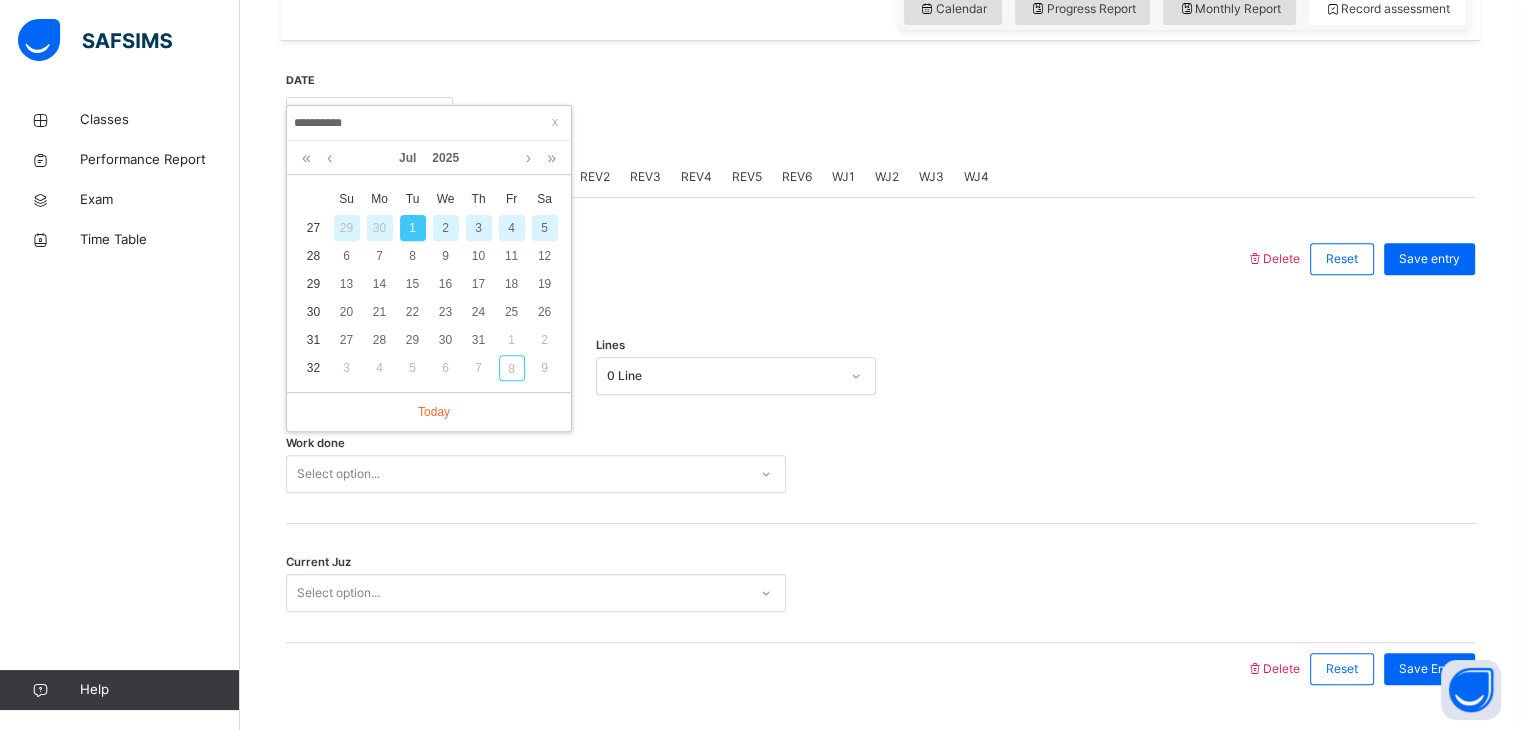 click at bounding box center (766, 259) 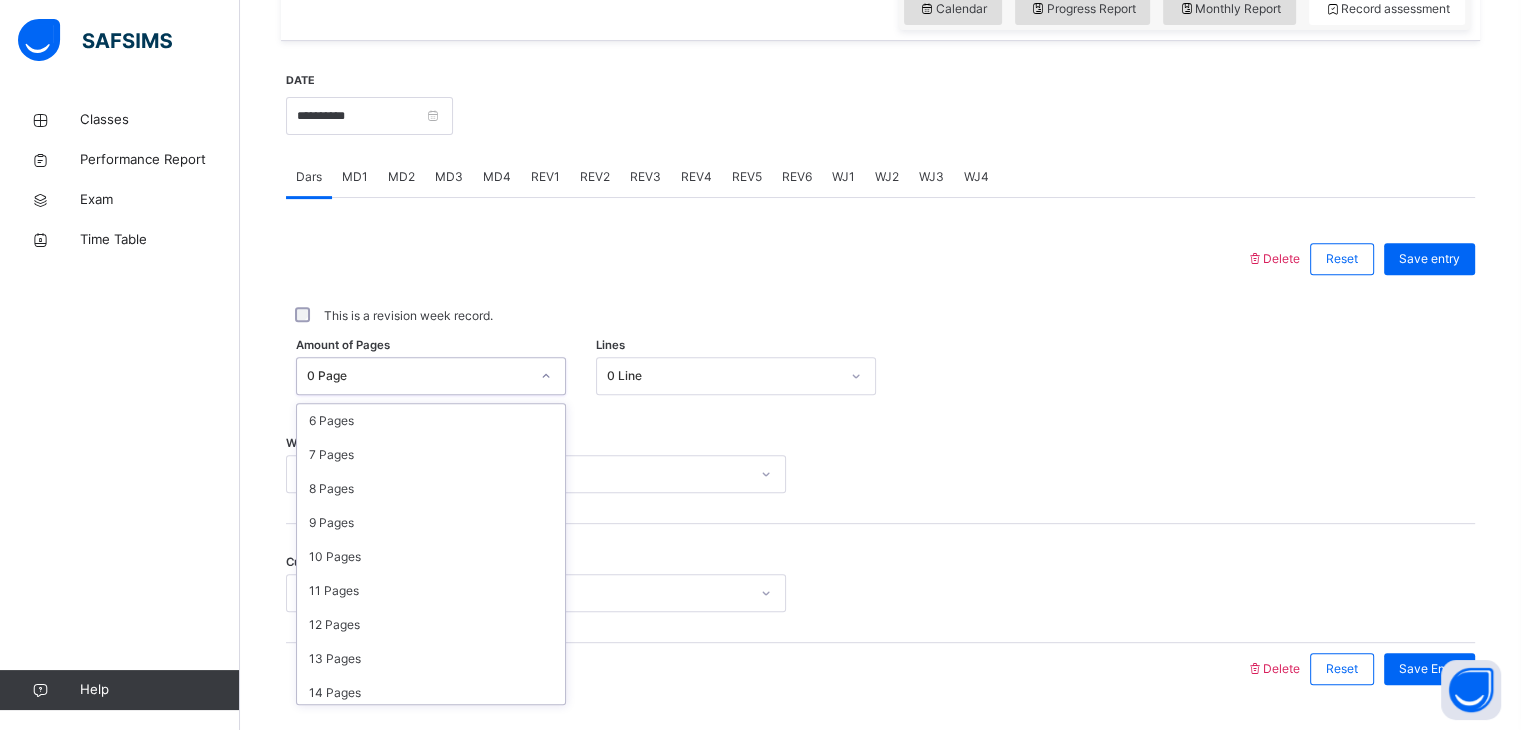scroll, scrollTop: 206, scrollLeft: 0, axis: vertical 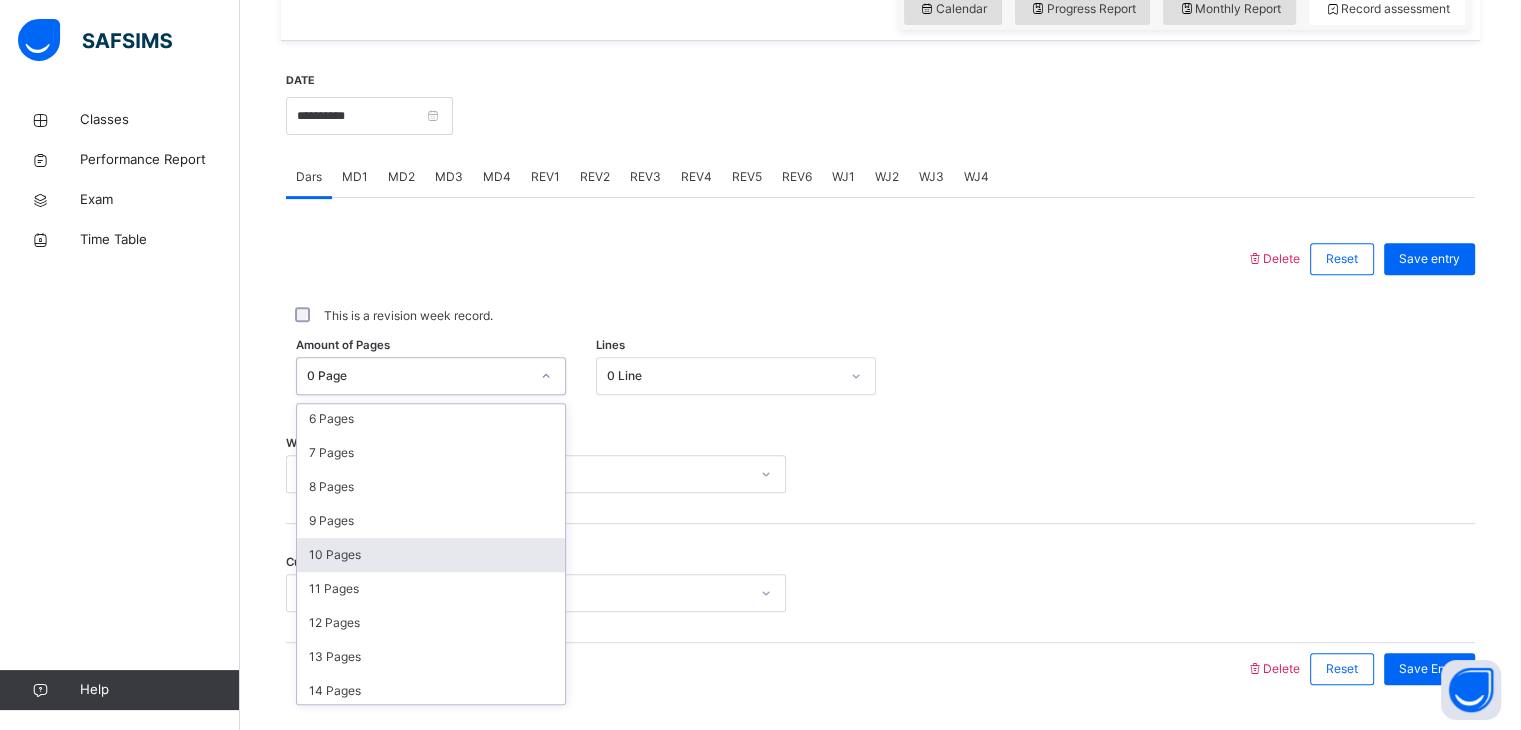 click on "10 Pages" at bounding box center (431, 555) 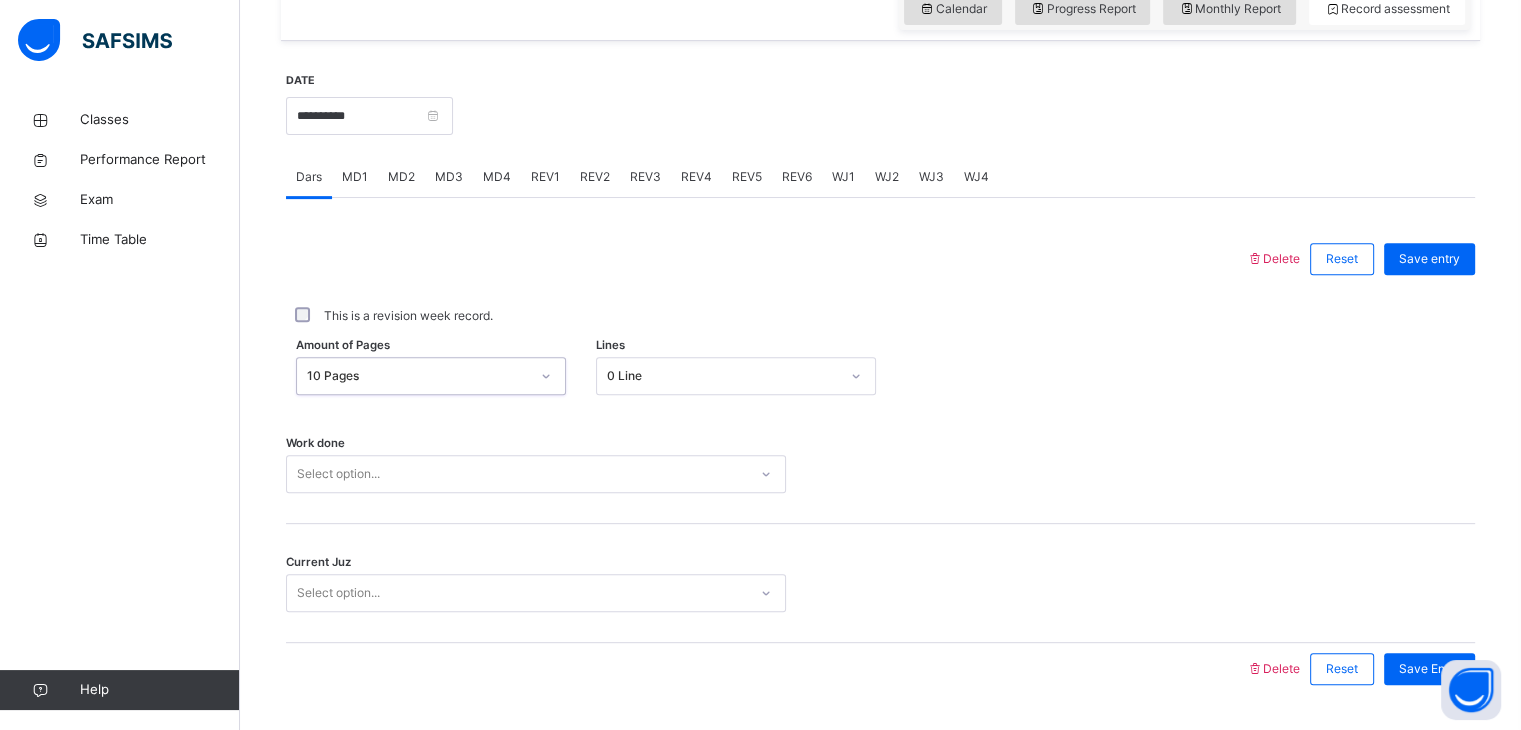 scroll, scrollTop: 772, scrollLeft: 0, axis: vertical 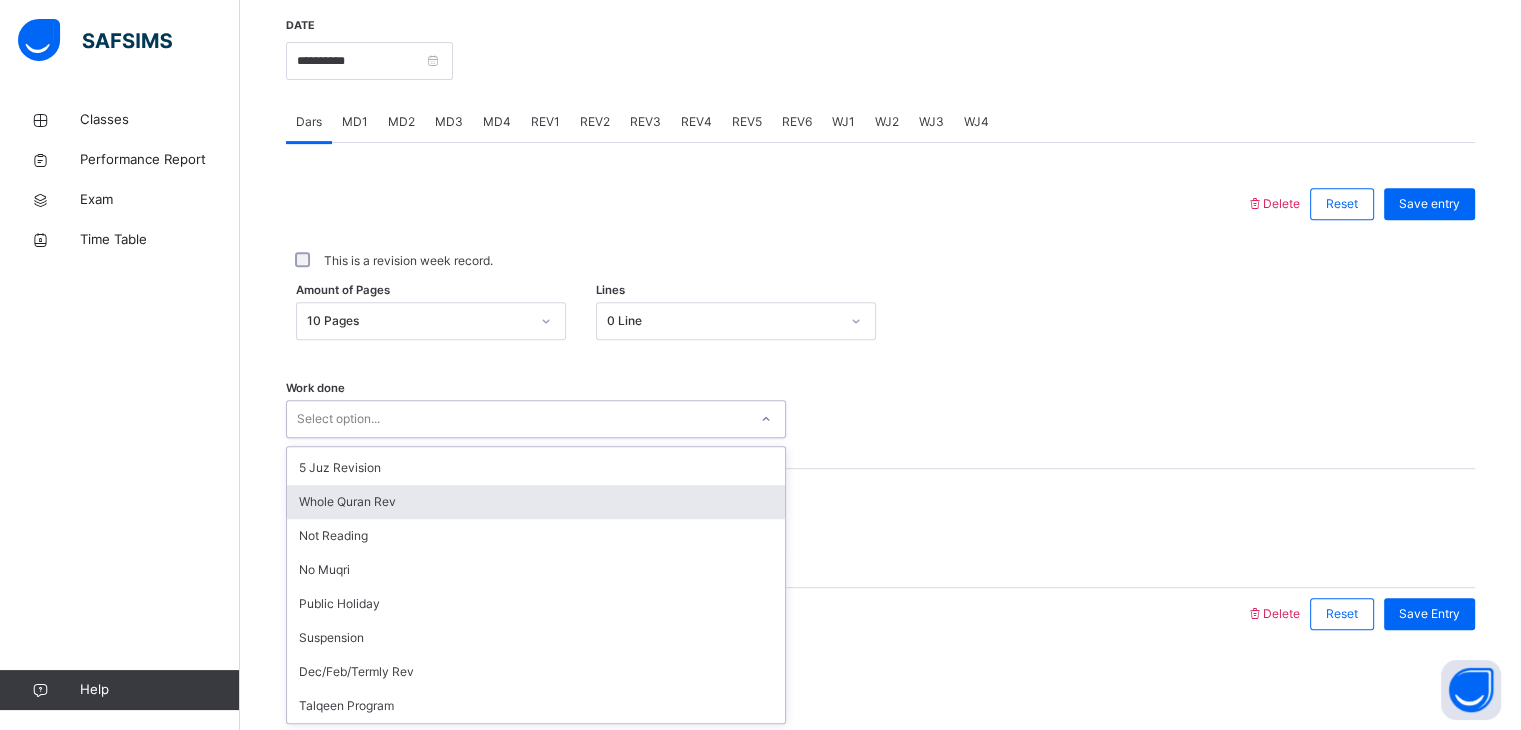 click on "Whole Quran Rev" at bounding box center [536, 502] 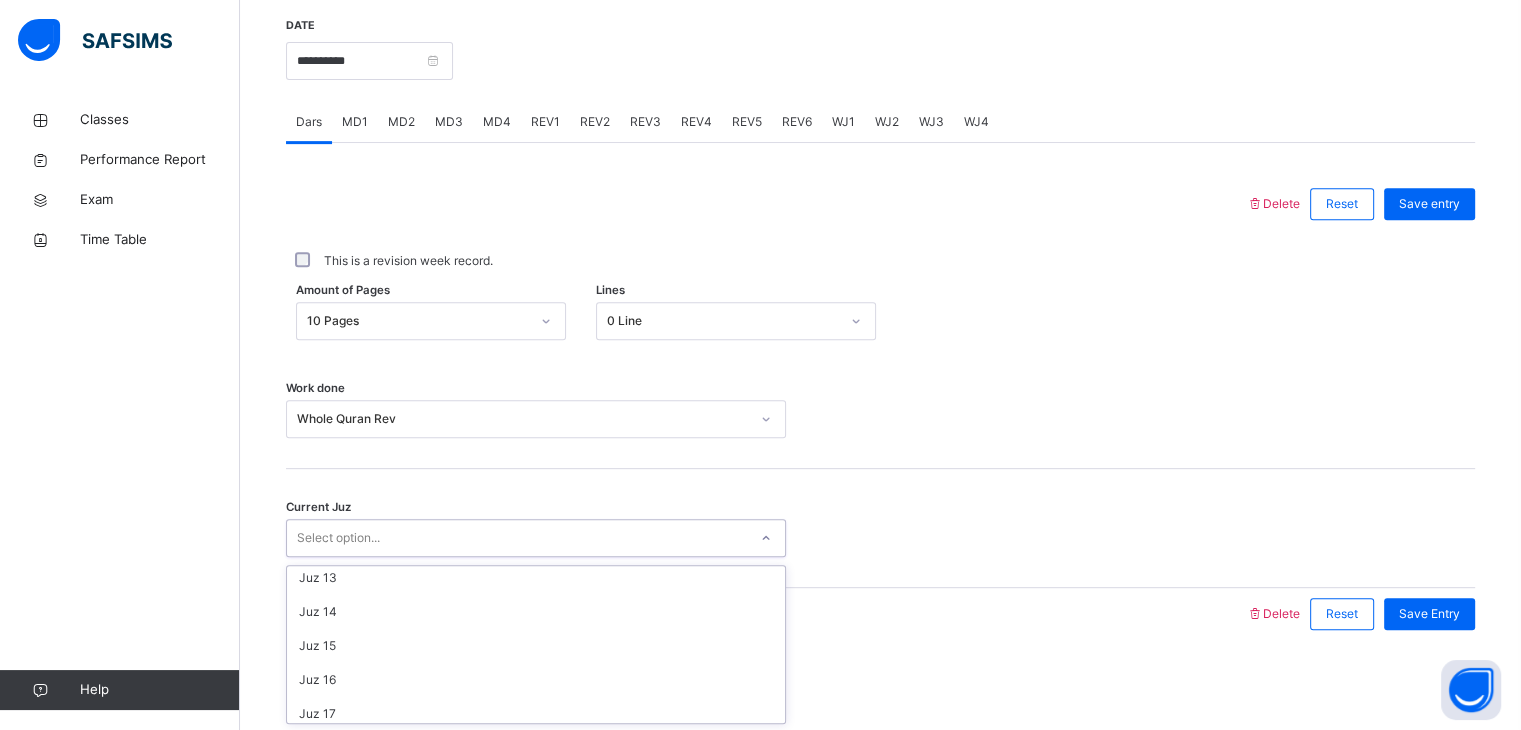 scroll, scrollTop: 439, scrollLeft: 0, axis: vertical 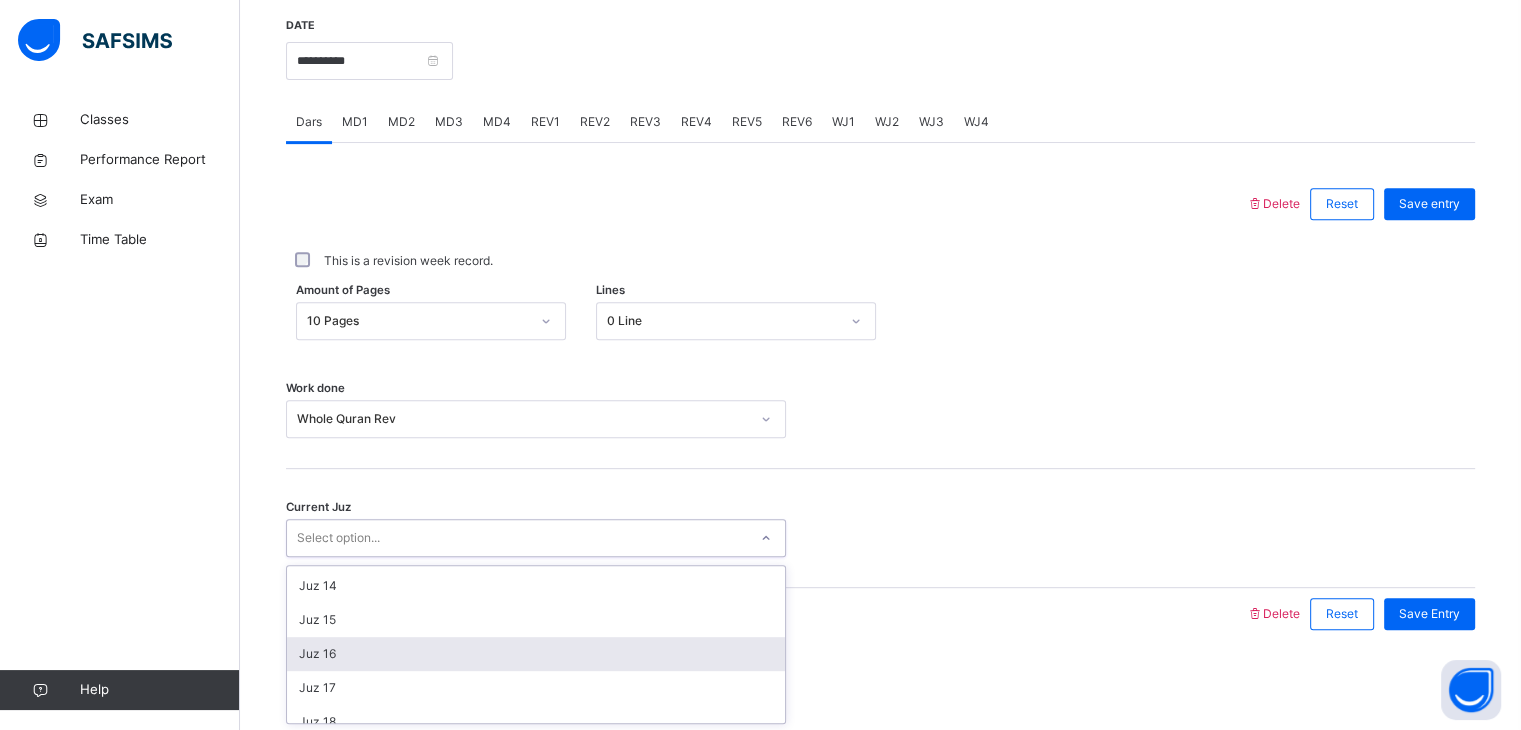 click on "Juz 16" at bounding box center (536, 654) 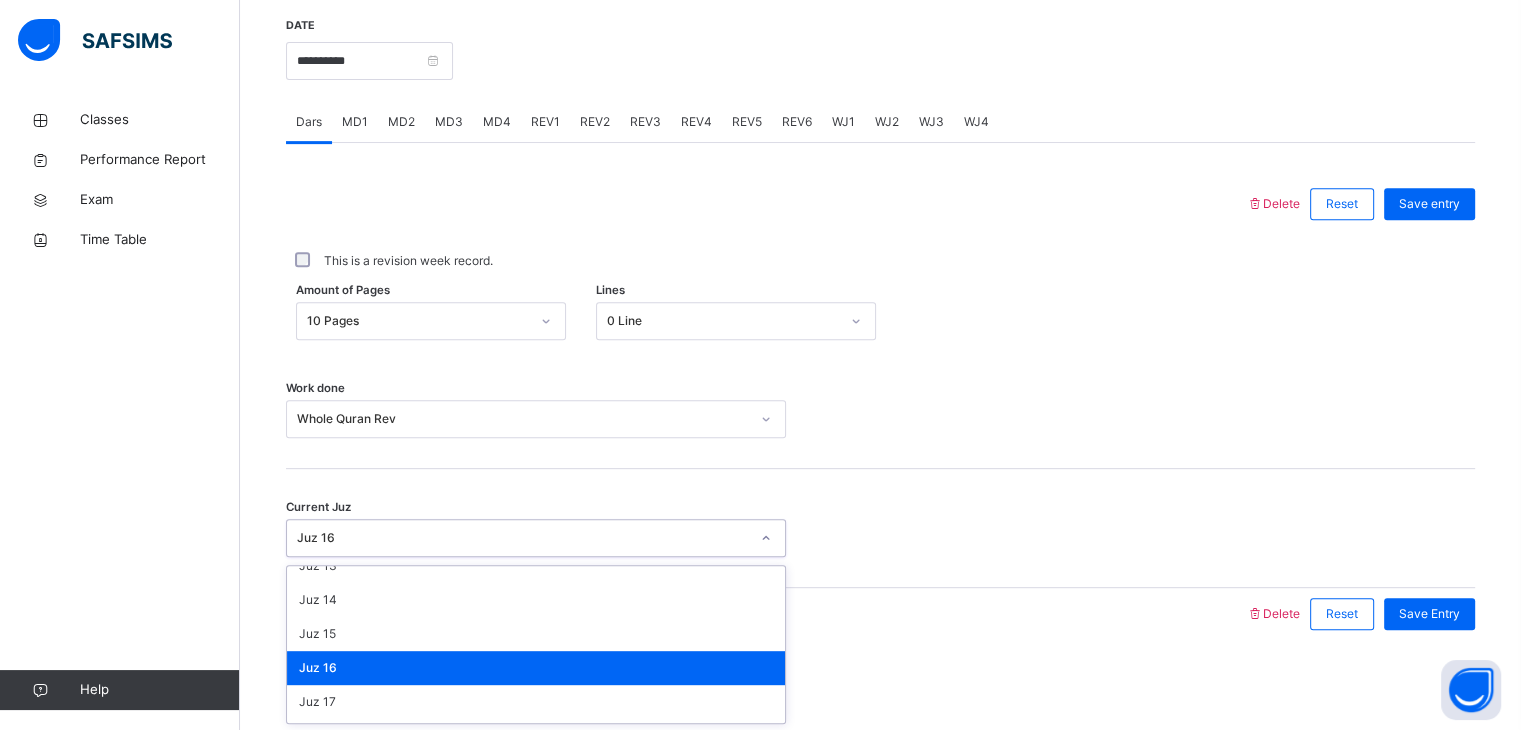 scroll, scrollTop: 440, scrollLeft: 0, axis: vertical 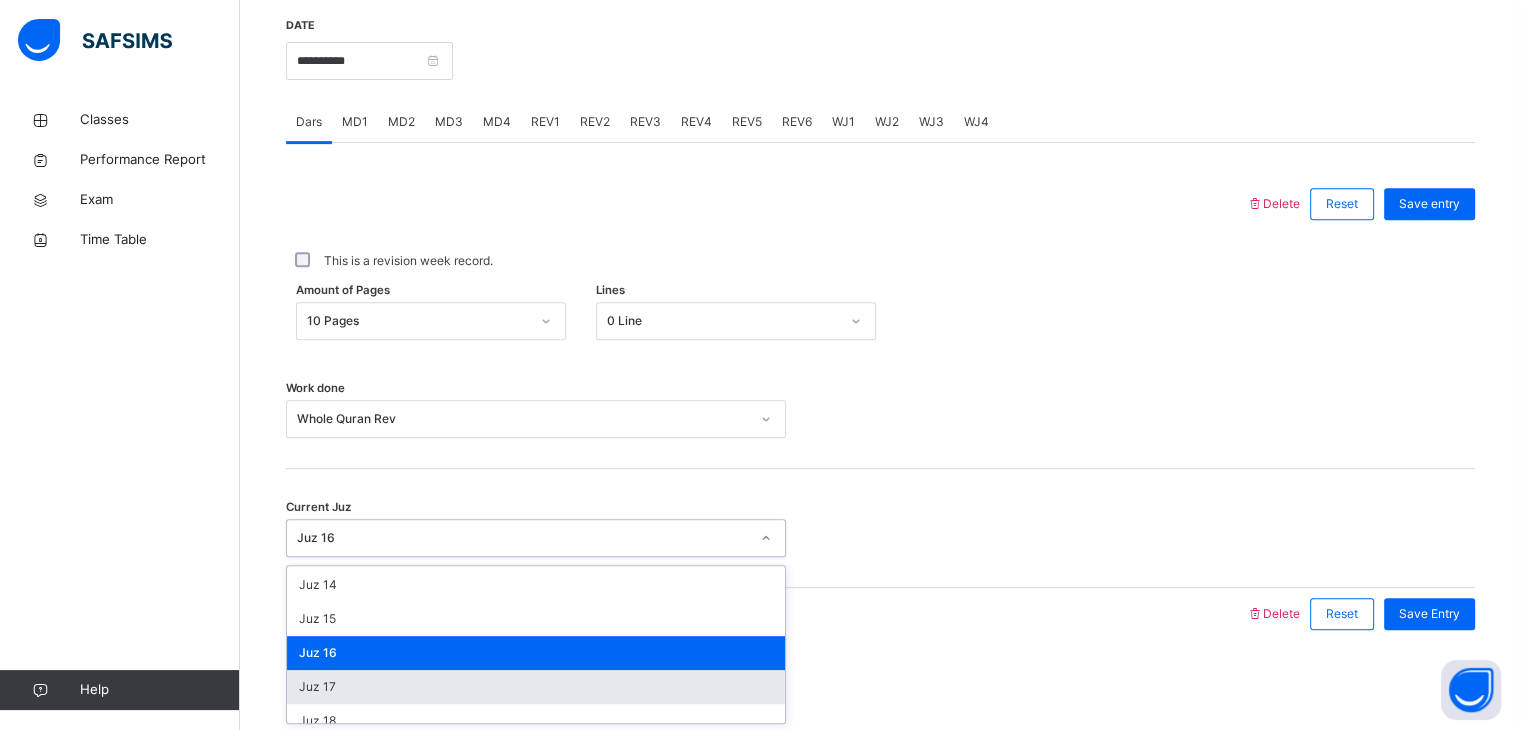 click on "Juz 17" at bounding box center (536, 687) 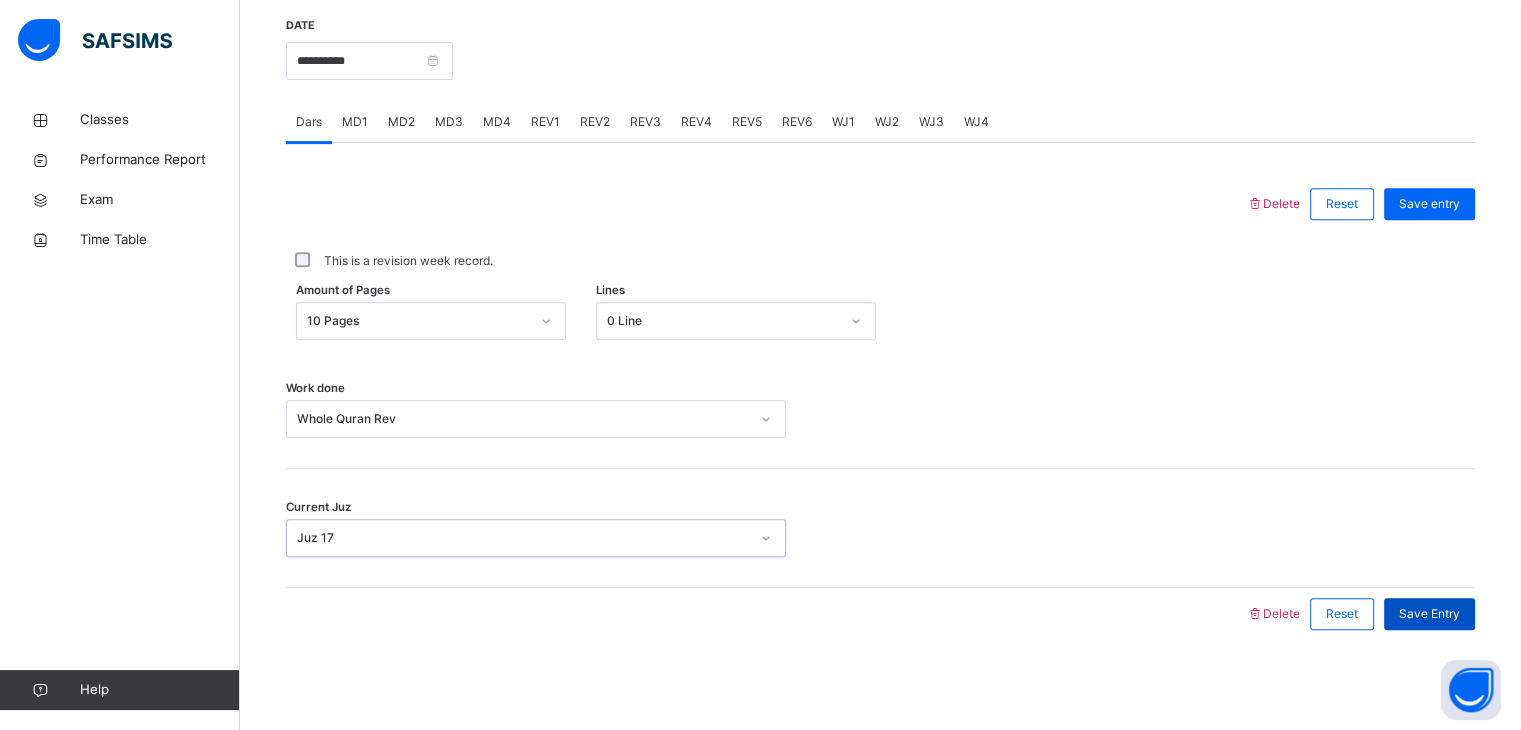 click on "Save Entry" at bounding box center (1429, 614) 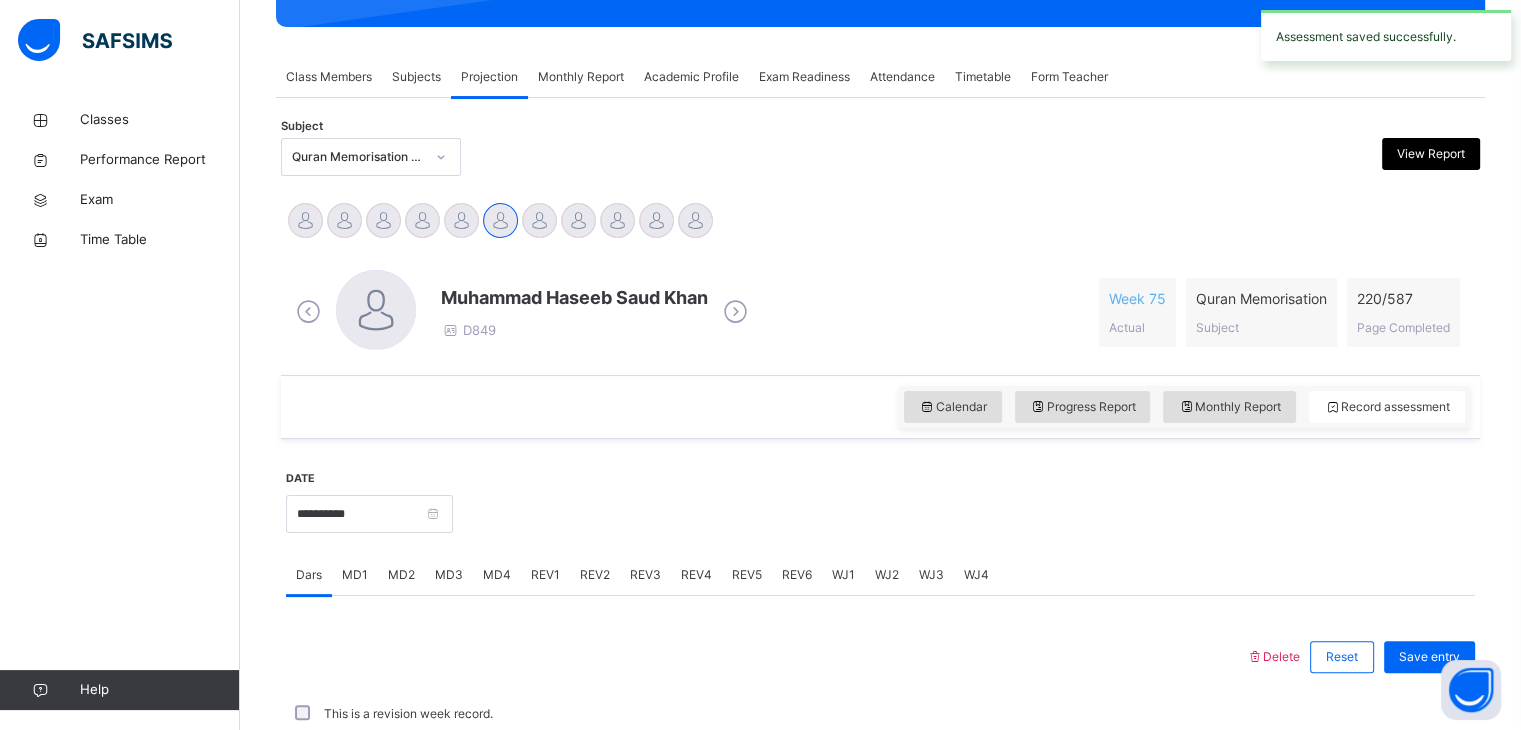 scroll, scrollTop: 772, scrollLeft: 0, axis: vertical 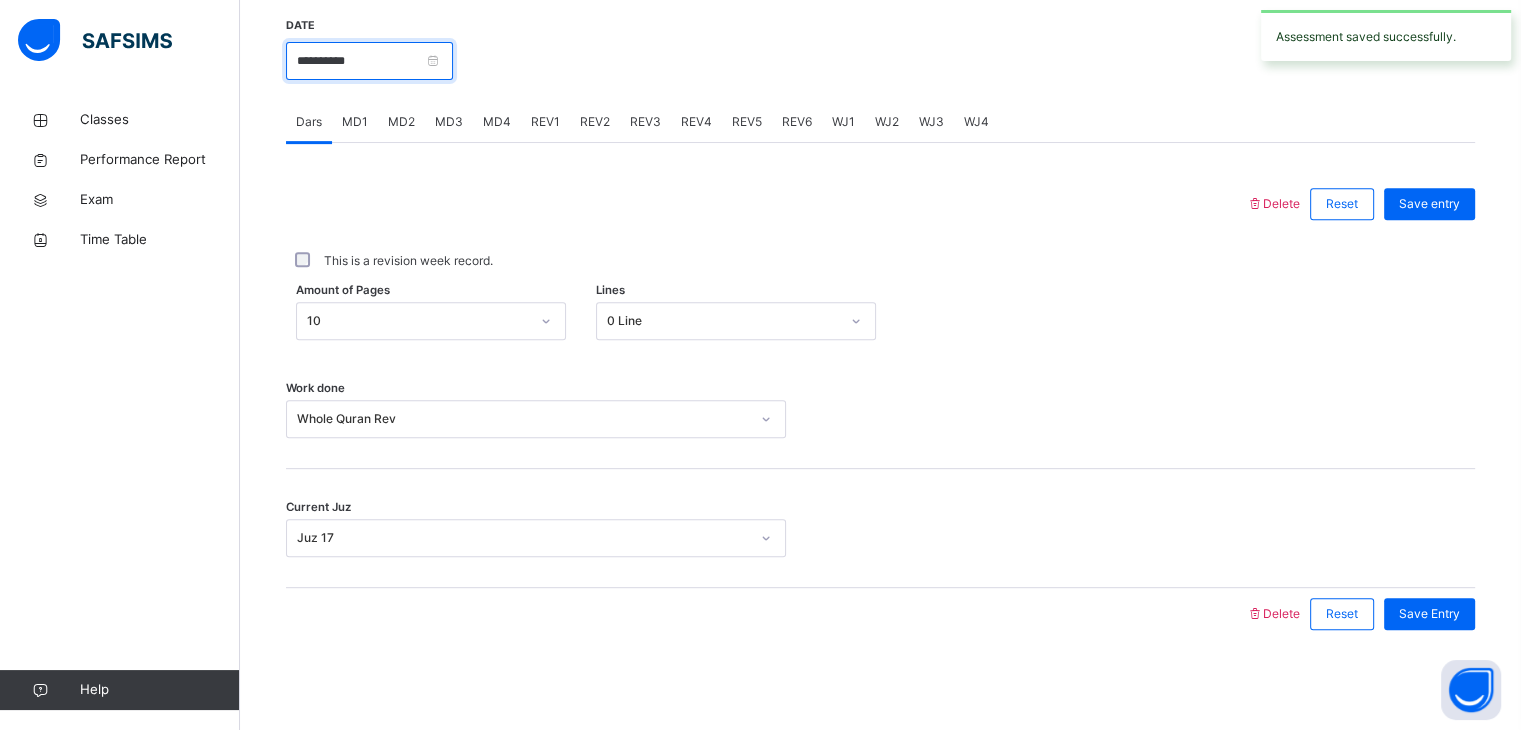 click on "**********" at bounding box center [369, 61] 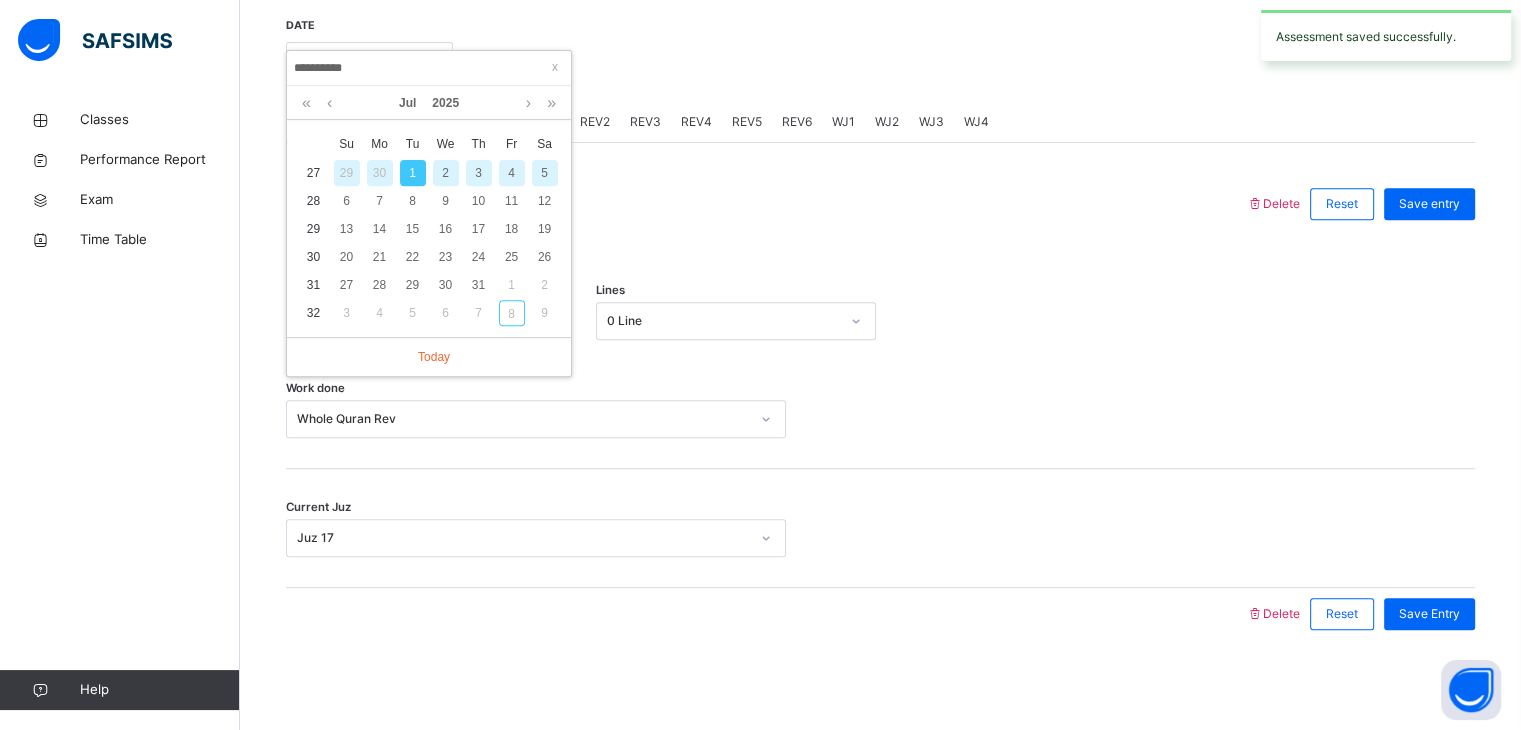 click on "2" at bounding box center (446, 173) 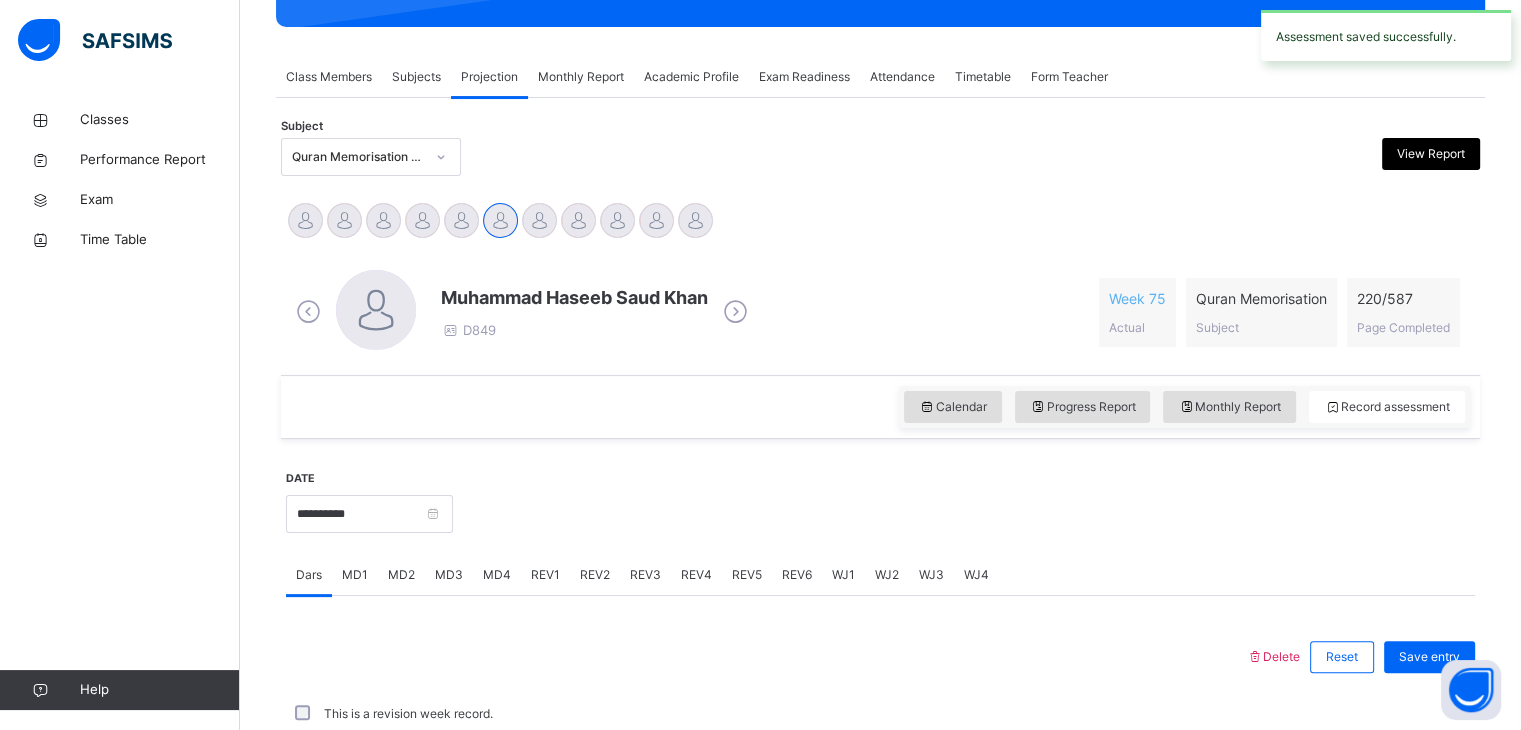 scroll, scrollTop: 772, scrollLeft: 0, axis: vertical 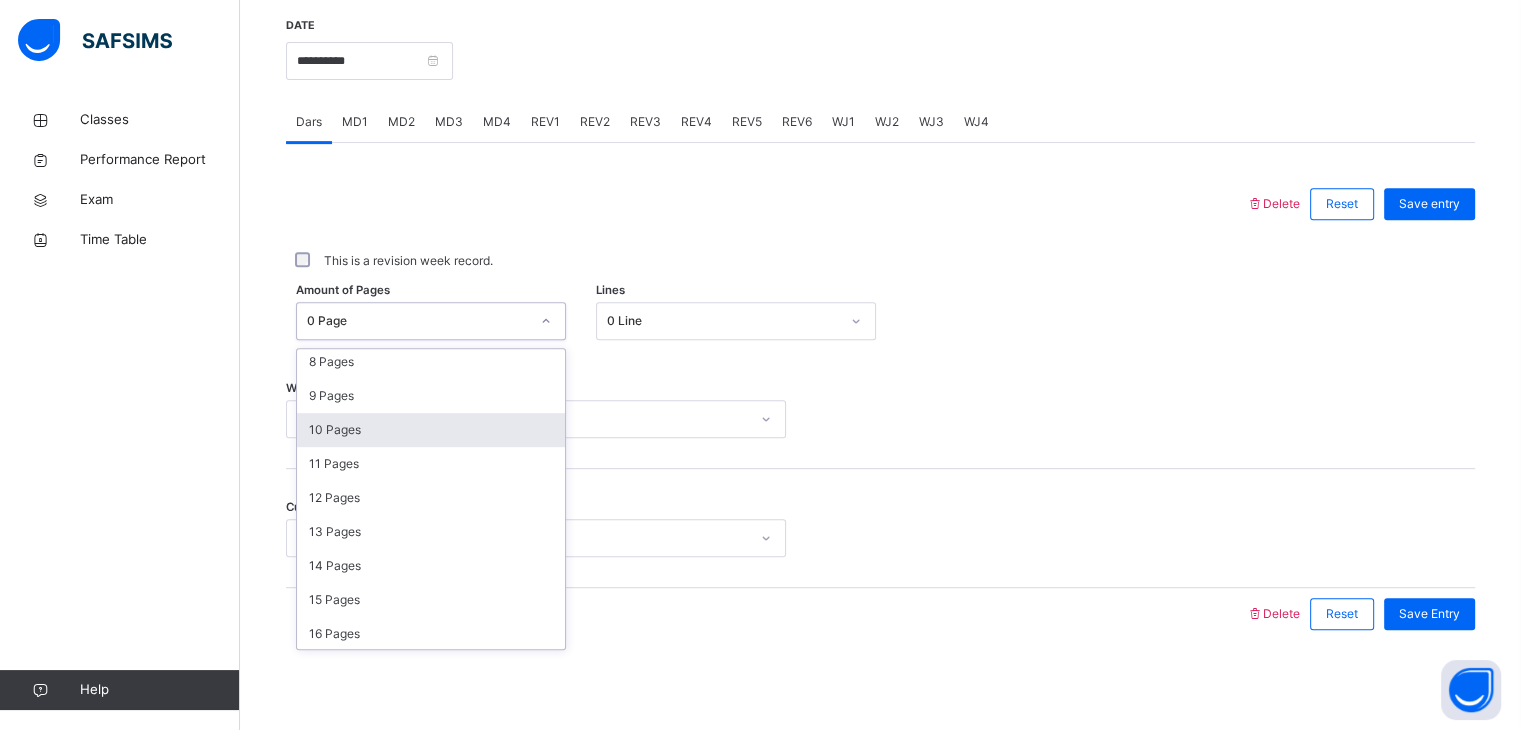 click on "10 Pages" at bounding box center [431, 430] 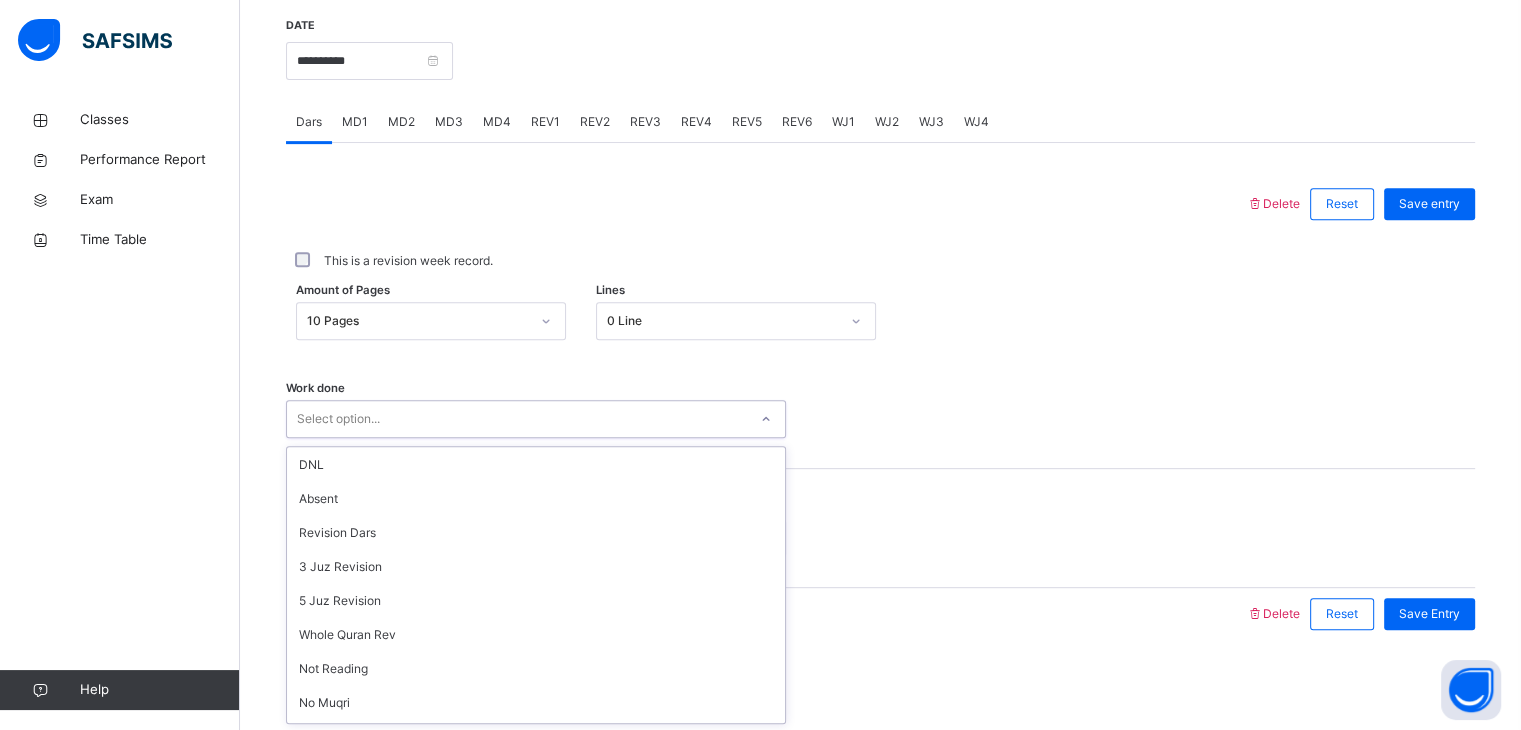 scroll, scrollTop: 268, scrollLeft: 0, axis: vertical 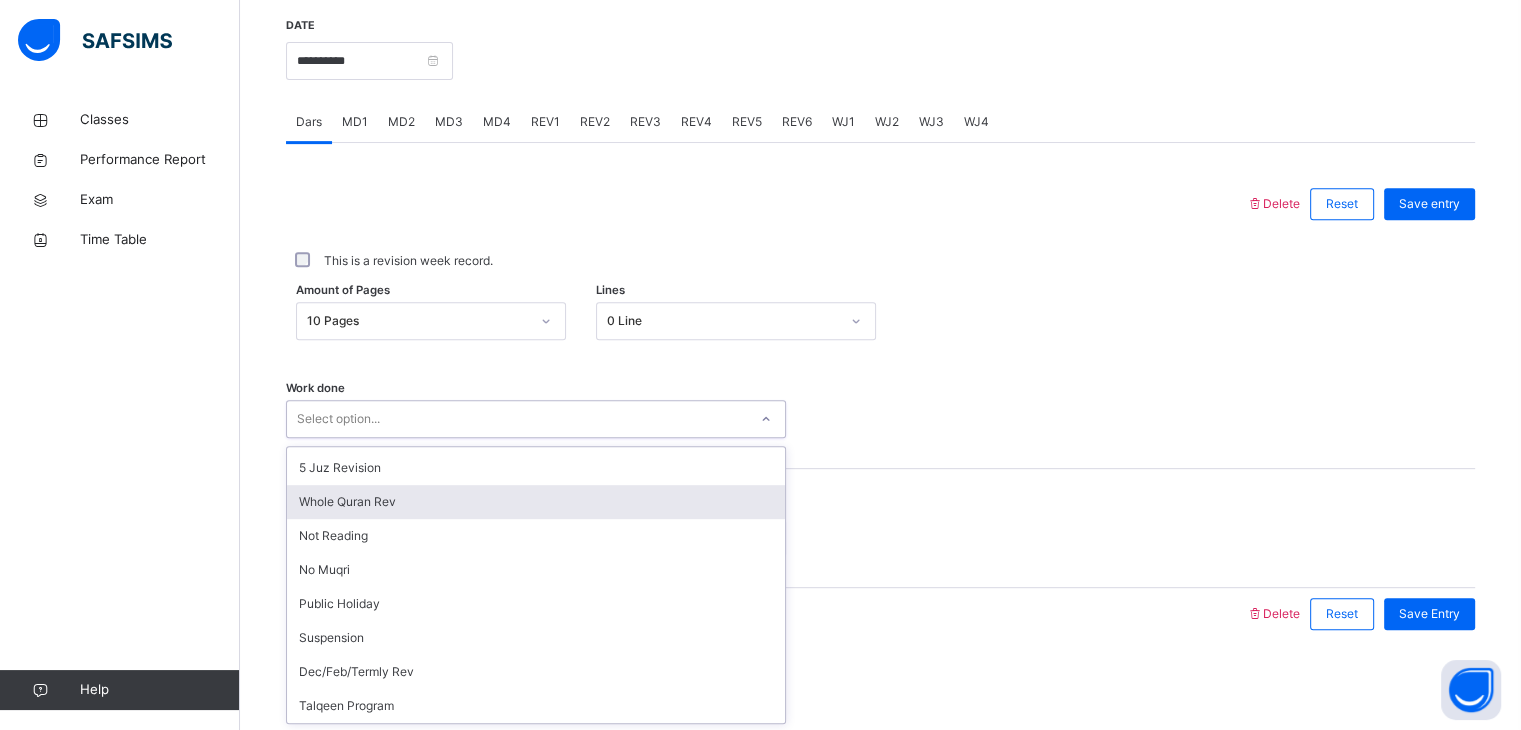 click on "Whole Quran Rev" at bounding box center [536, 502] 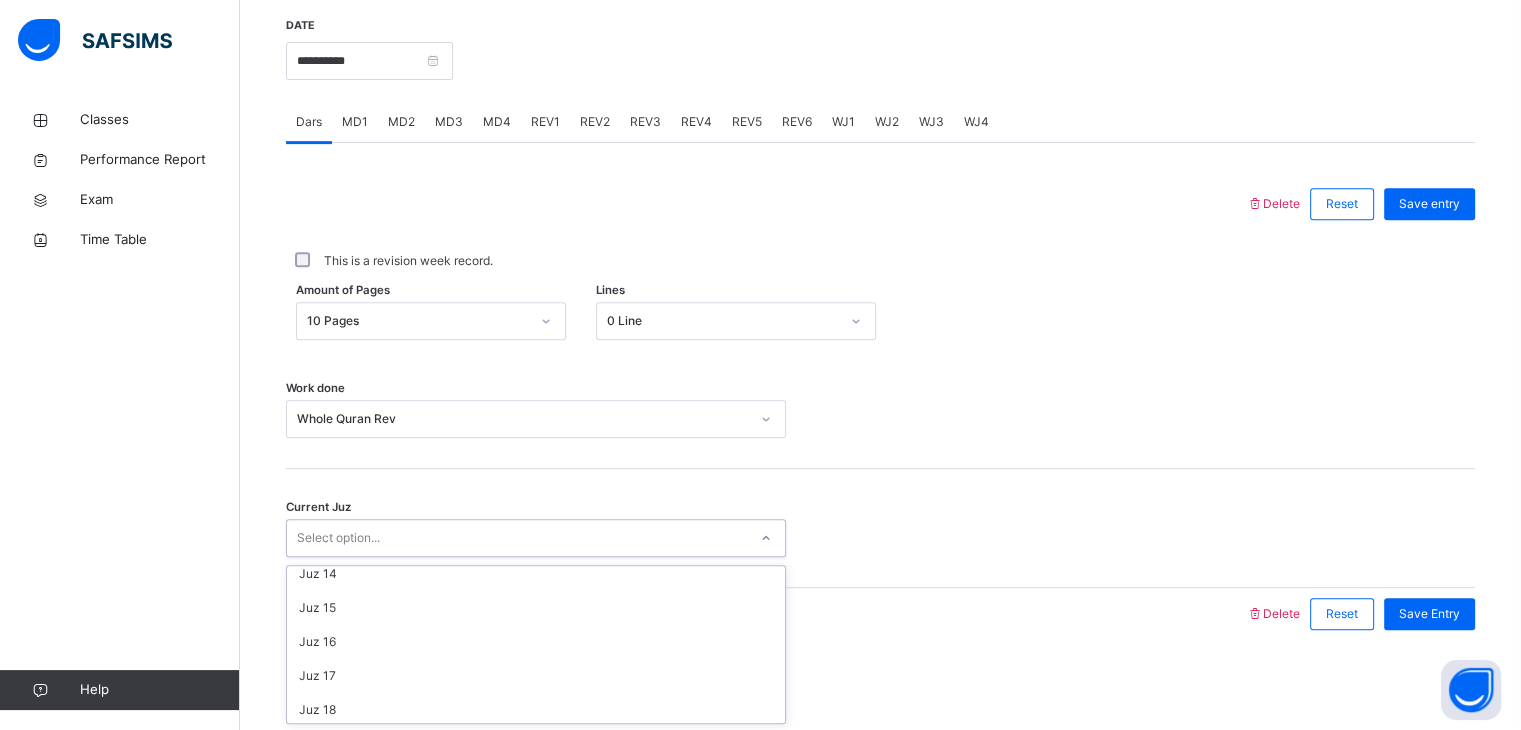 scroll, scrollTop: 481, scrollLeft: 0, axis: vertical 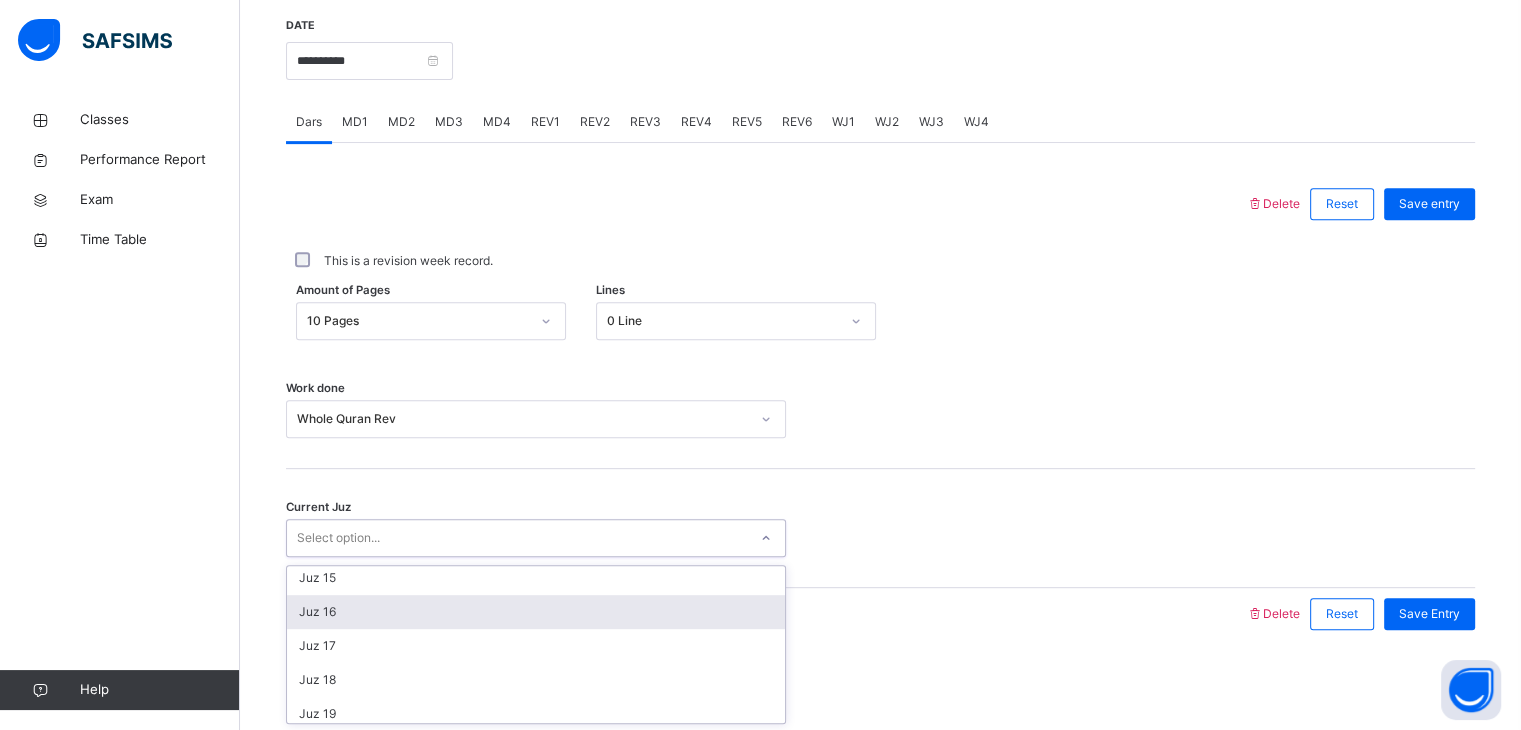 click on "Juz 16" at bounding box center [536, 612] 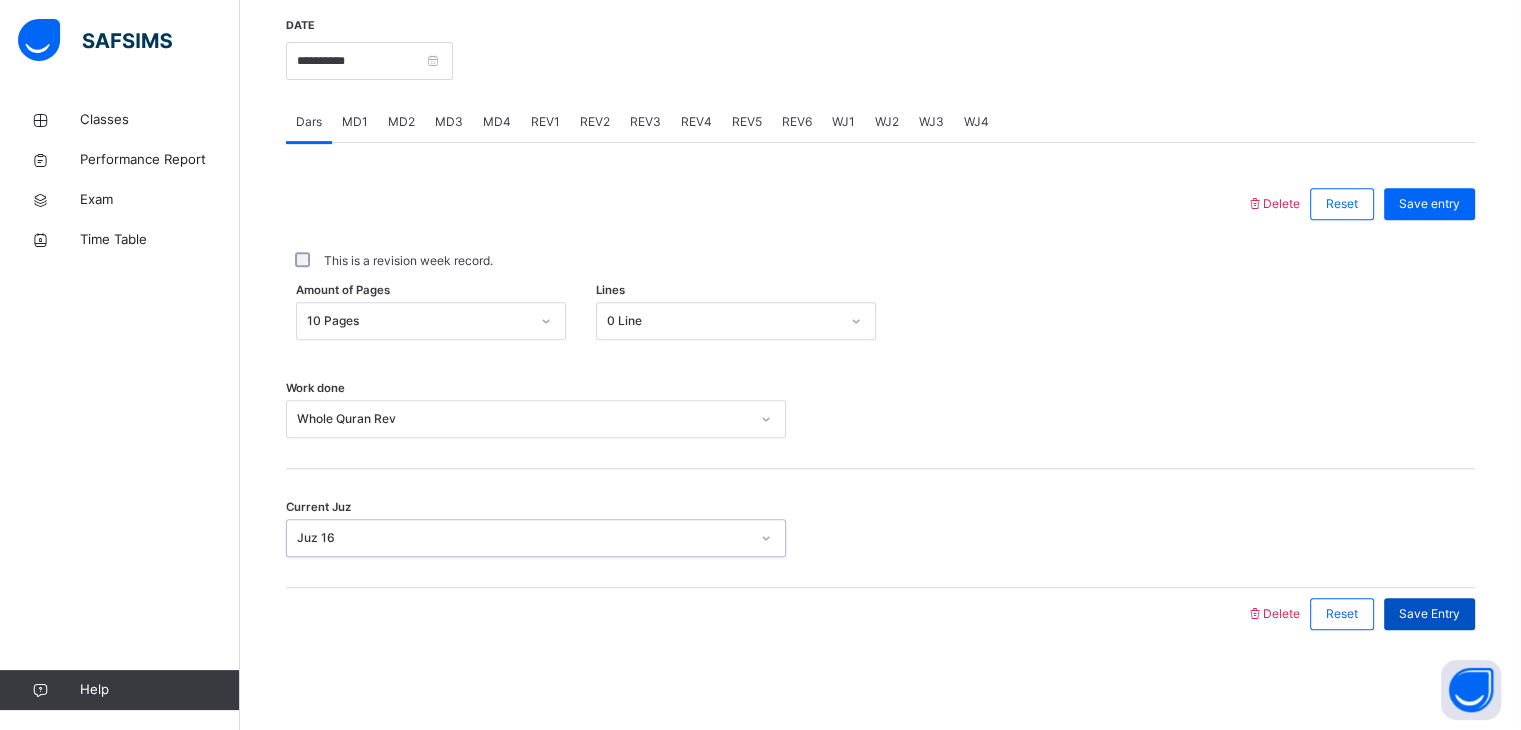 click on "Save Entry" at bounding box center (1429, 614) 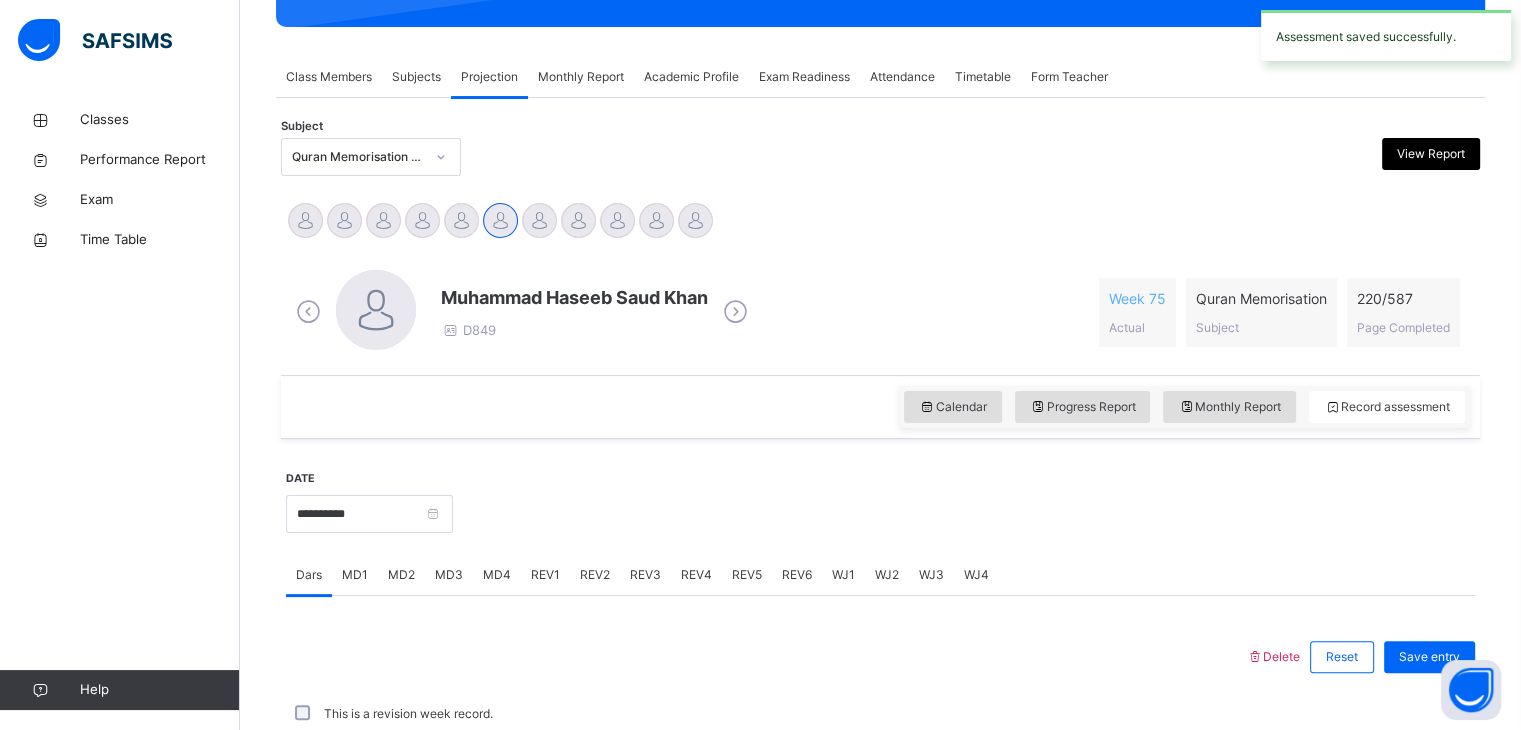 scroll, scrollTop: 772, scrollLeft: 0, axis: vertical 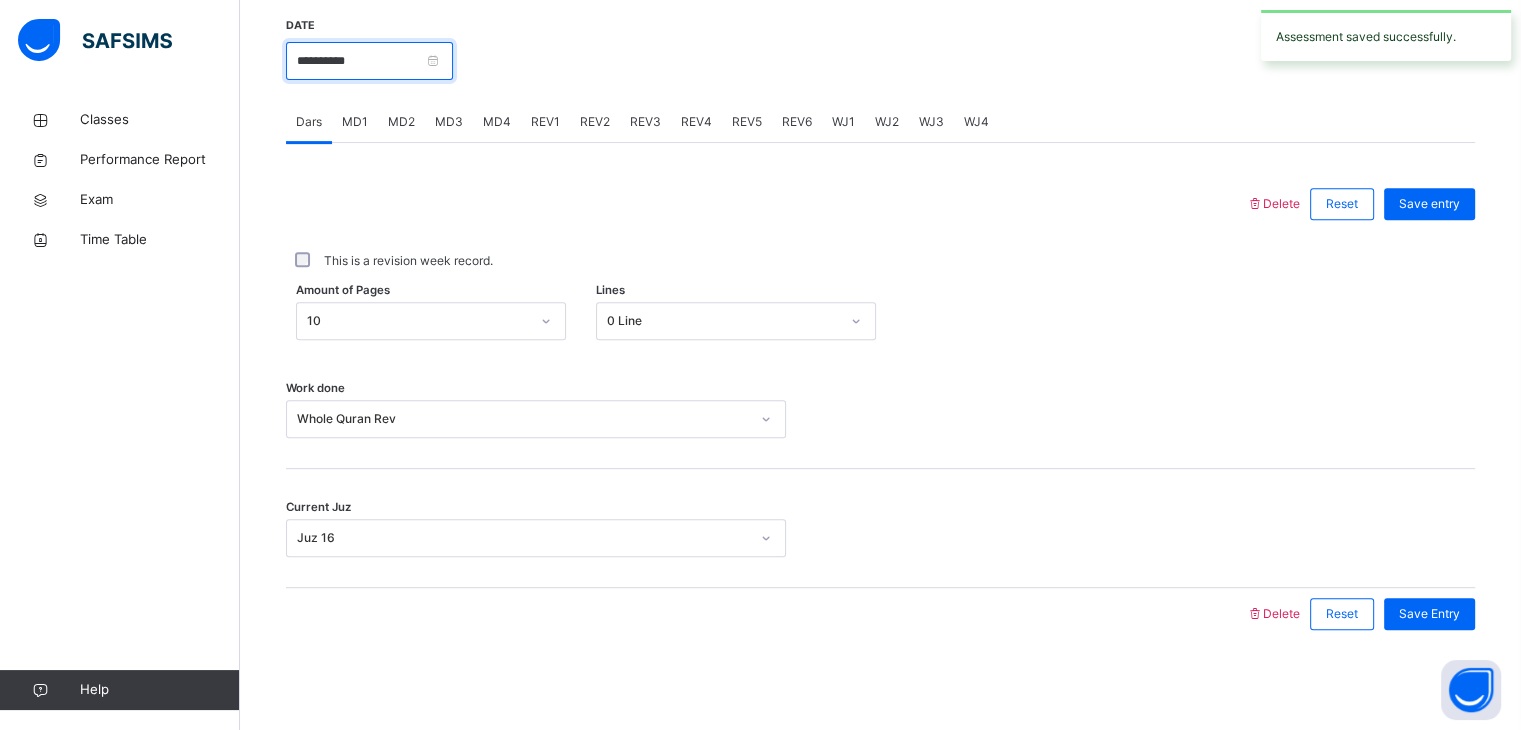 click on "**********" at bounding box center (369, 61) 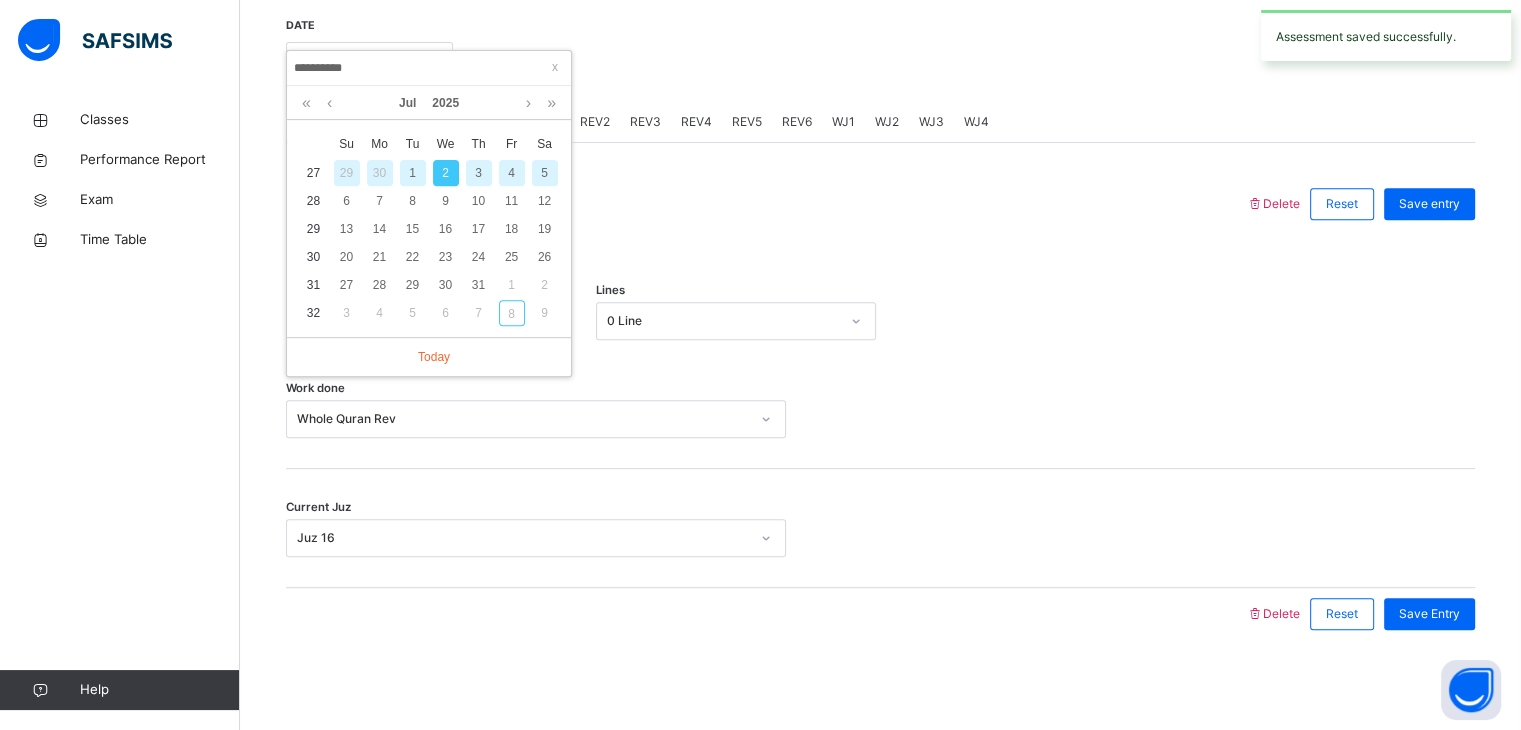 click on "2" at bounding box center (446, 173) 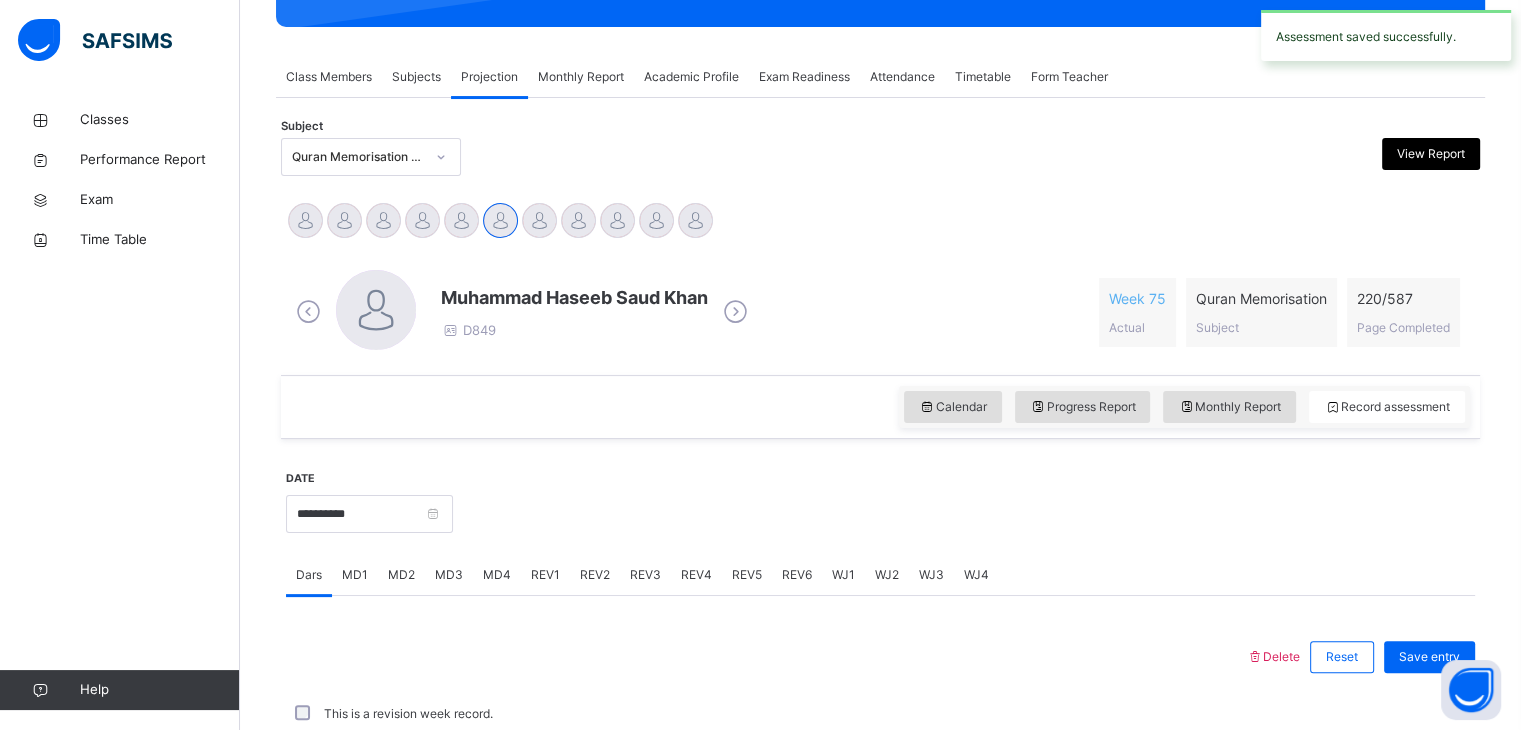 scroll, scrollTop: 772, scrollLeft: 0, axis: vertical 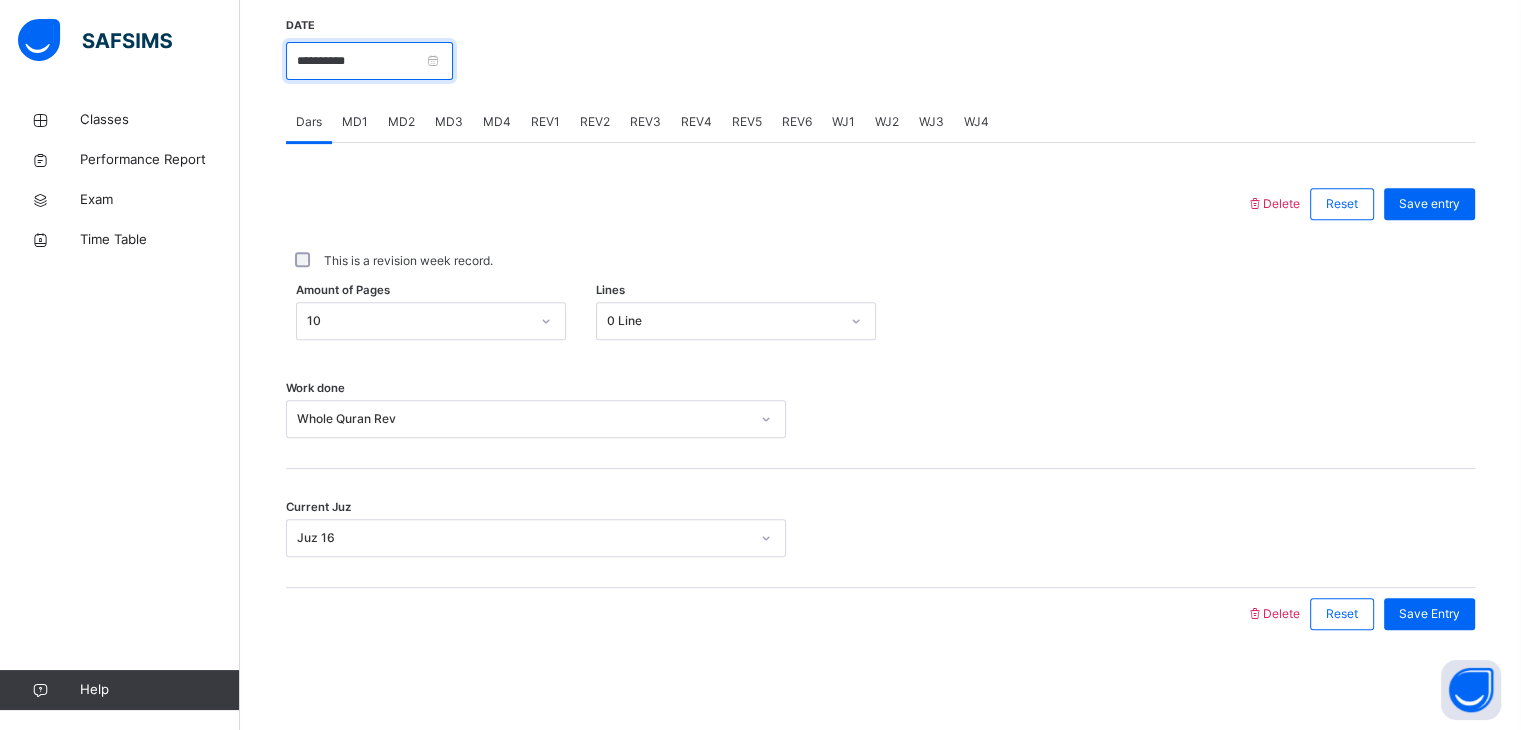 click on "**********" at bounding box center (369, 61) 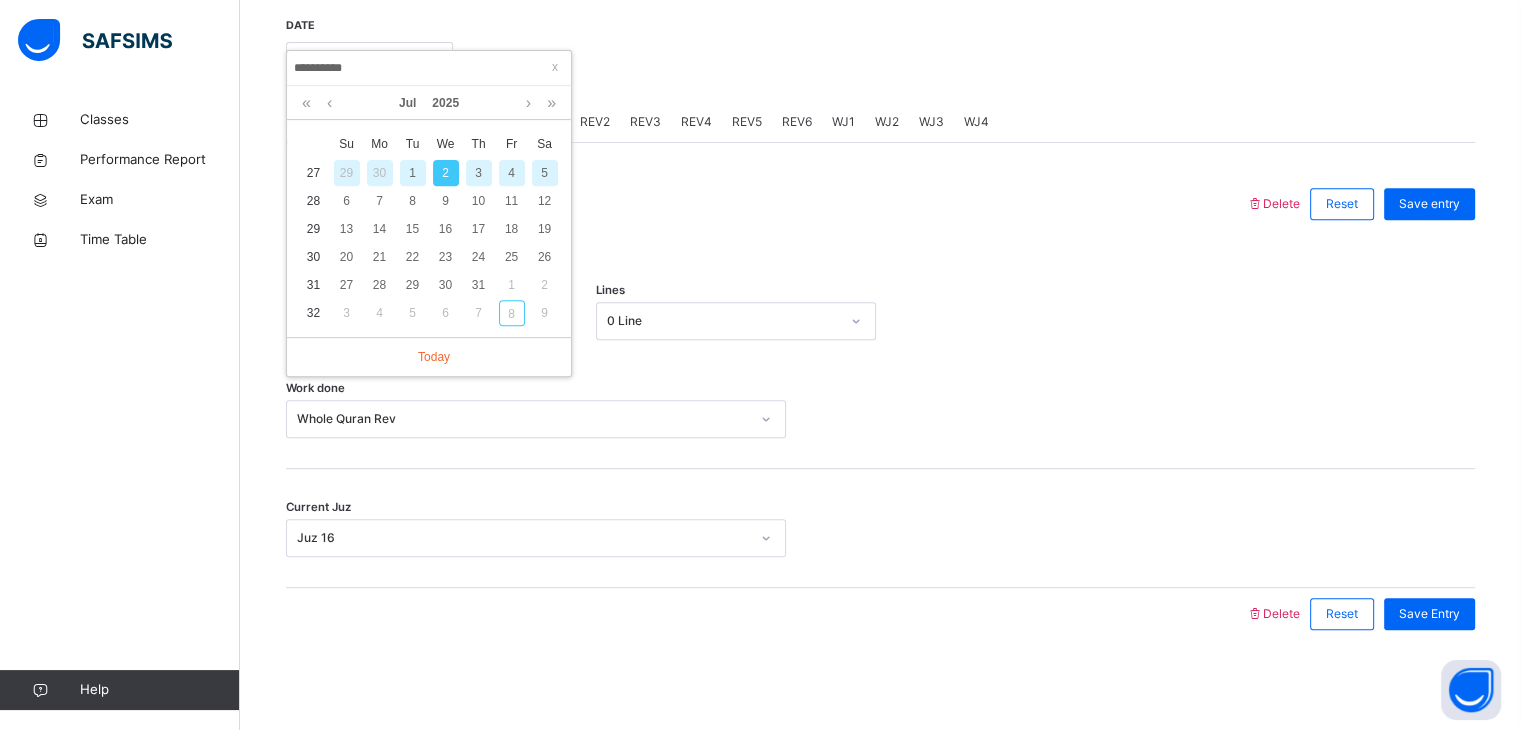 click on "3" at bounding box center [479, 173] 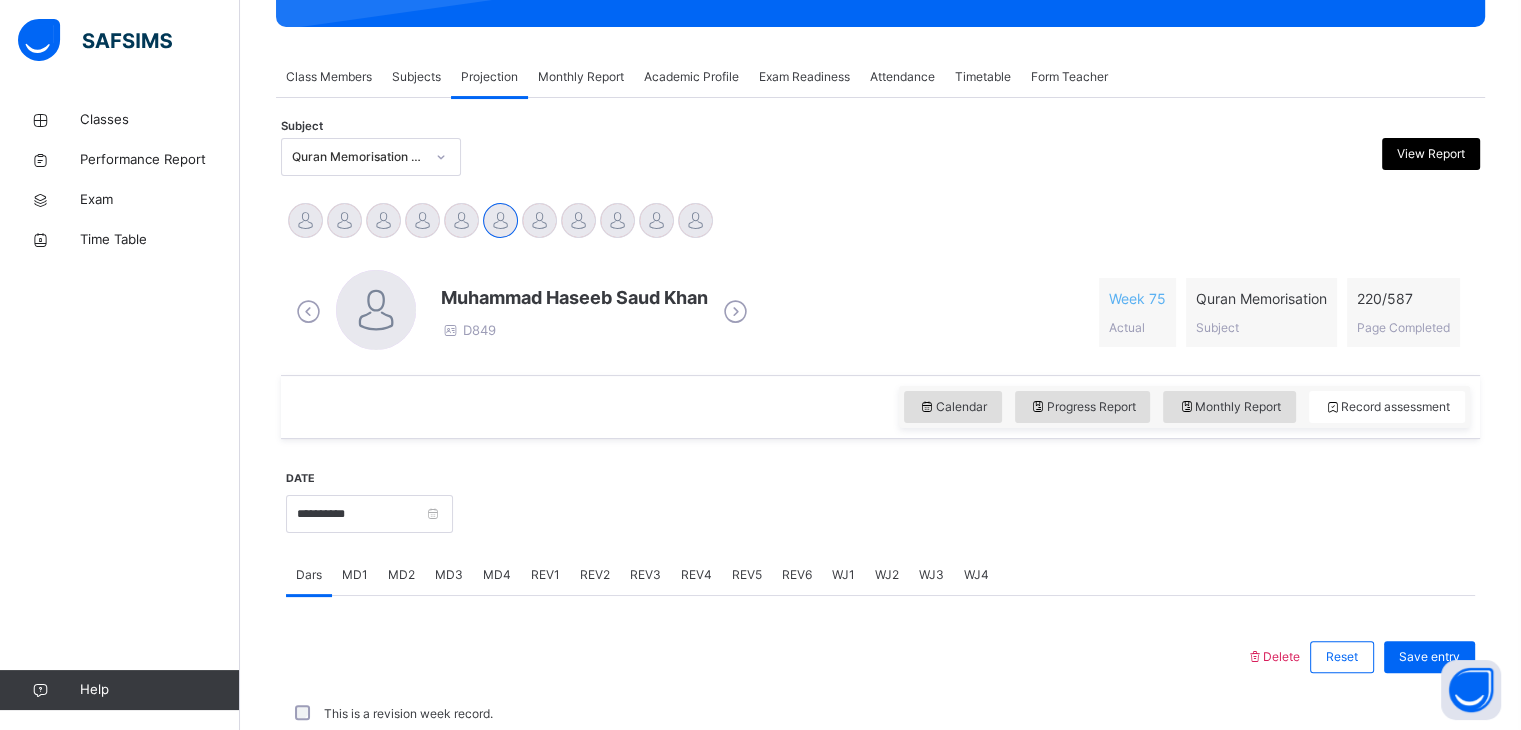 scroll, scrollTop: 772, scrollLeft: 0, axis: vertical 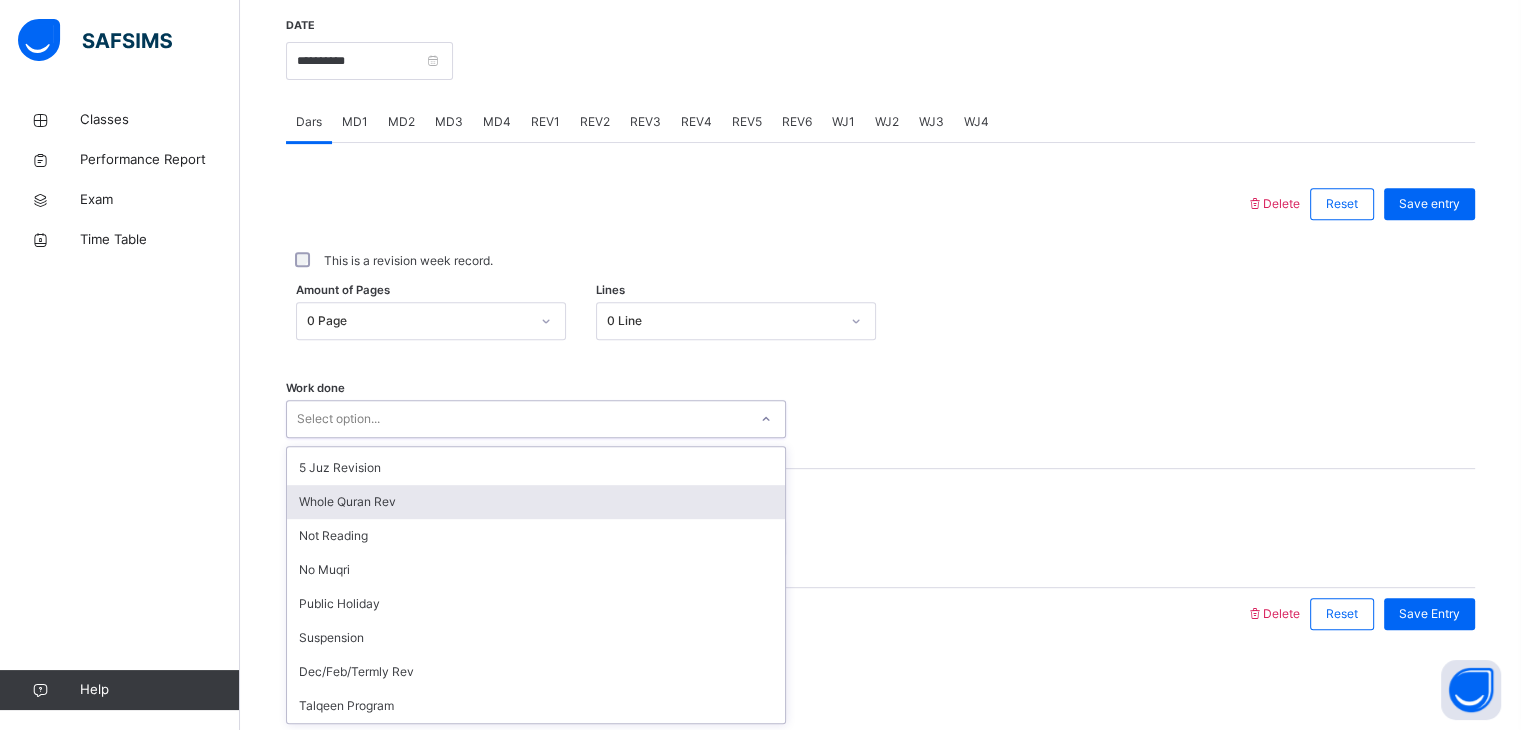 click on "Whole Quran Rev" at bounding box center (536, 502) 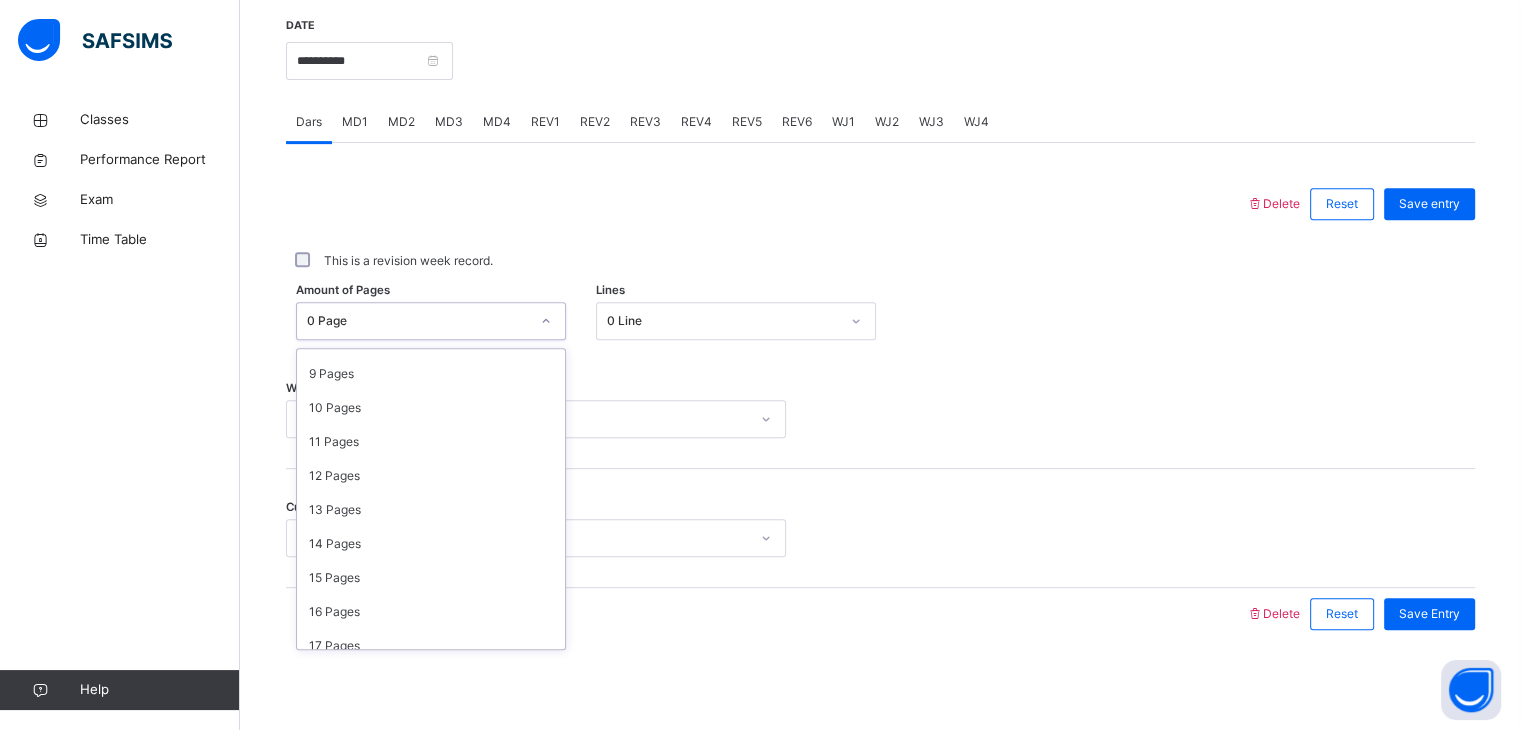 scroll, scrollTop: 292, scrollLeft: 0, axis: vertical 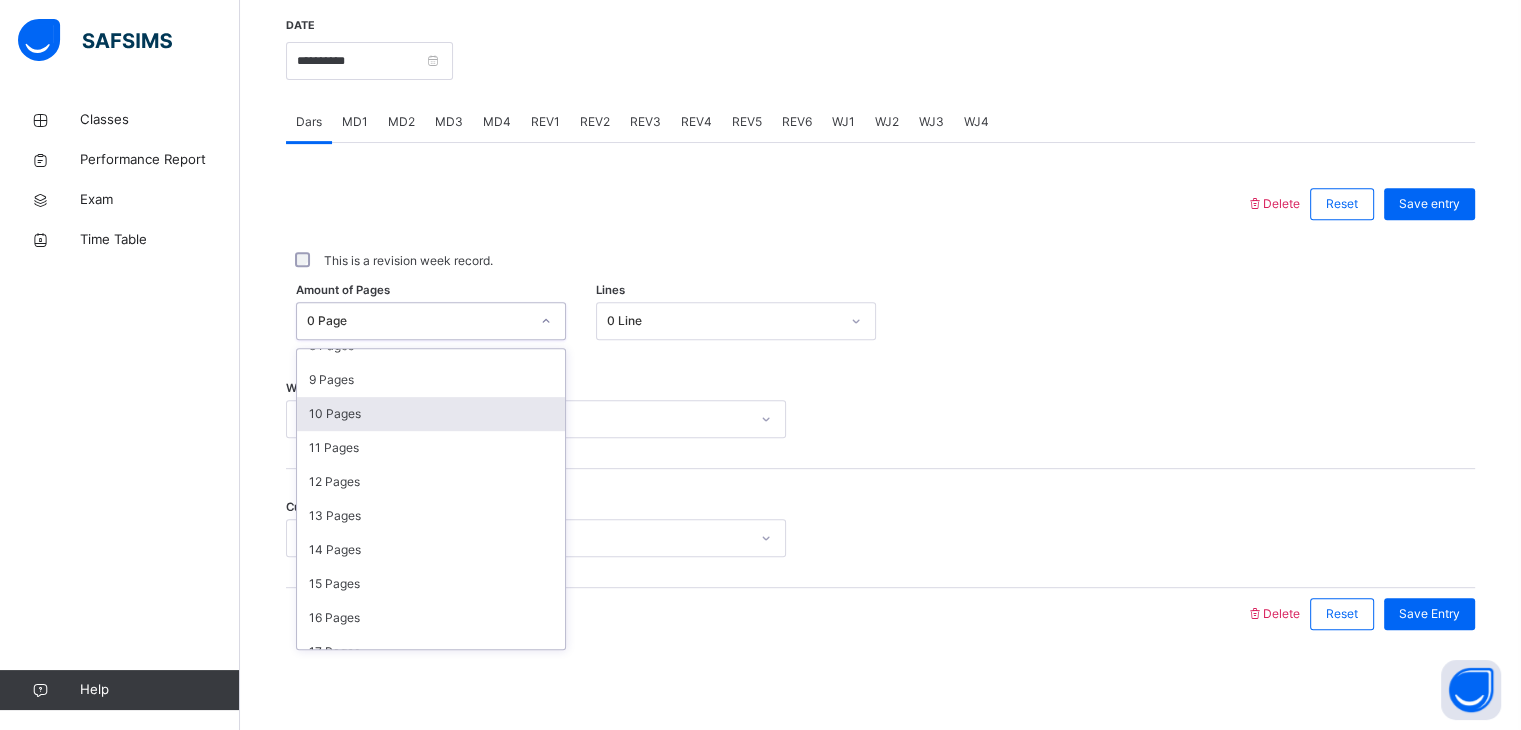 click on "10 Pages" at bounding box center (431, 414) 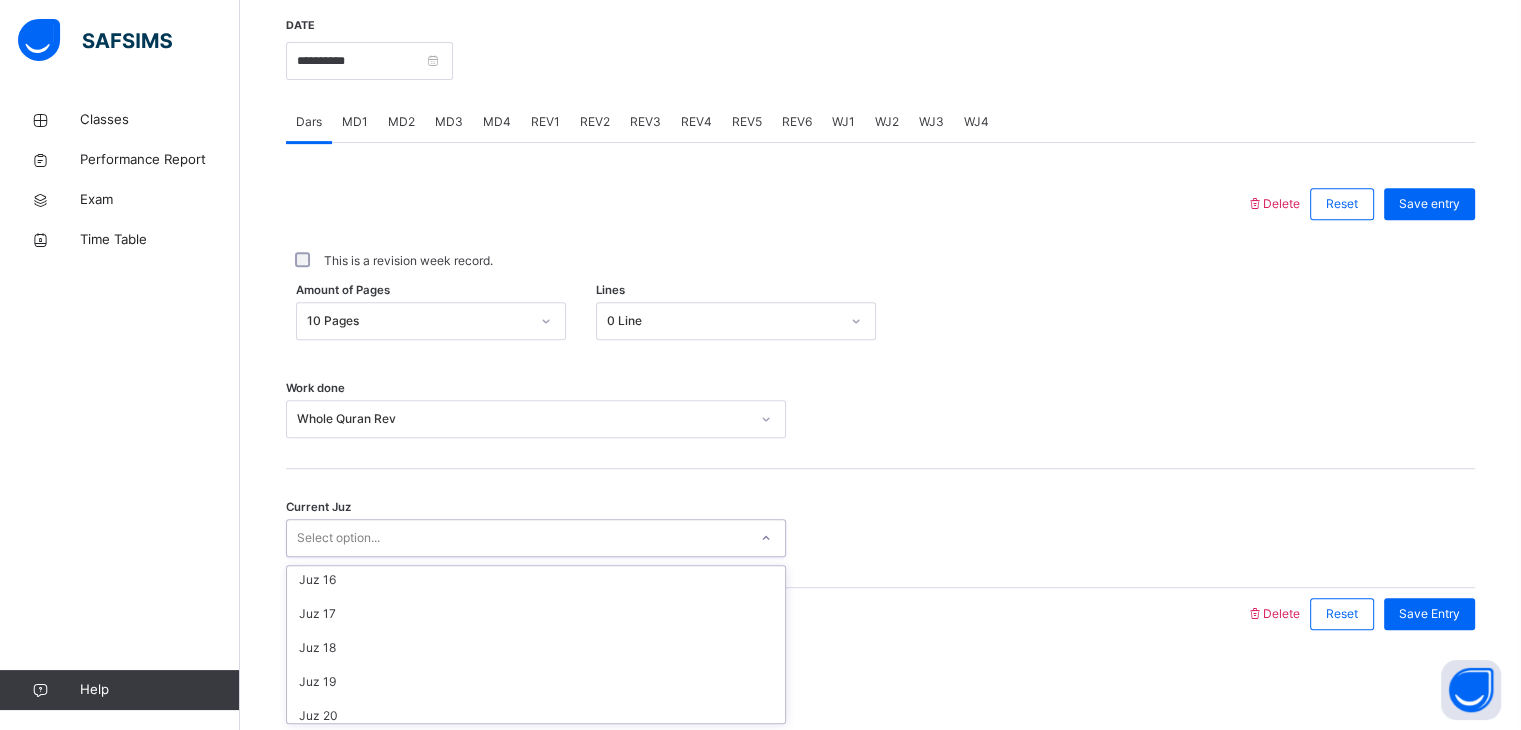 scroll, scrollTop: 510, scrollLeft: 0, axis: vertical 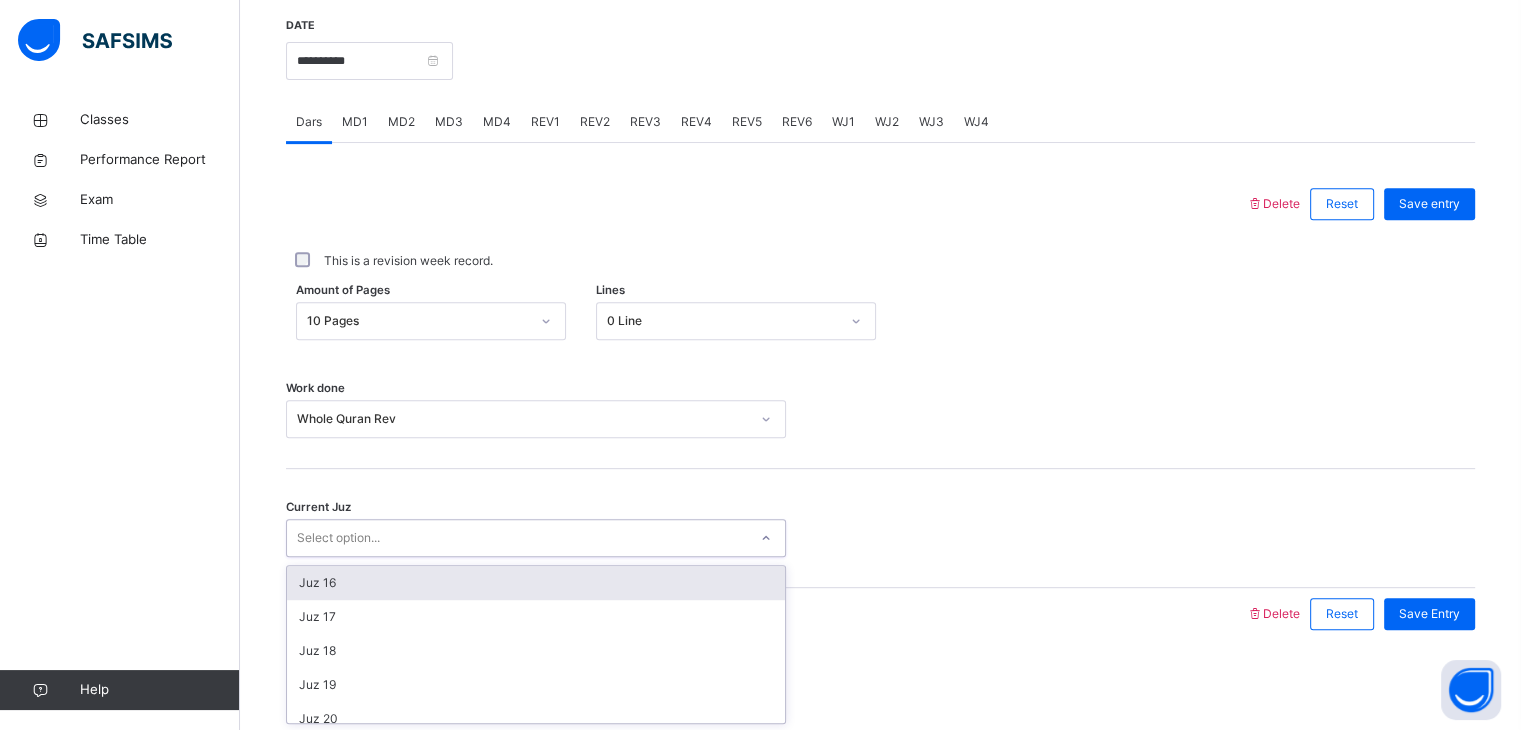 click on "Juz 16" at bounding box center (536, 583) 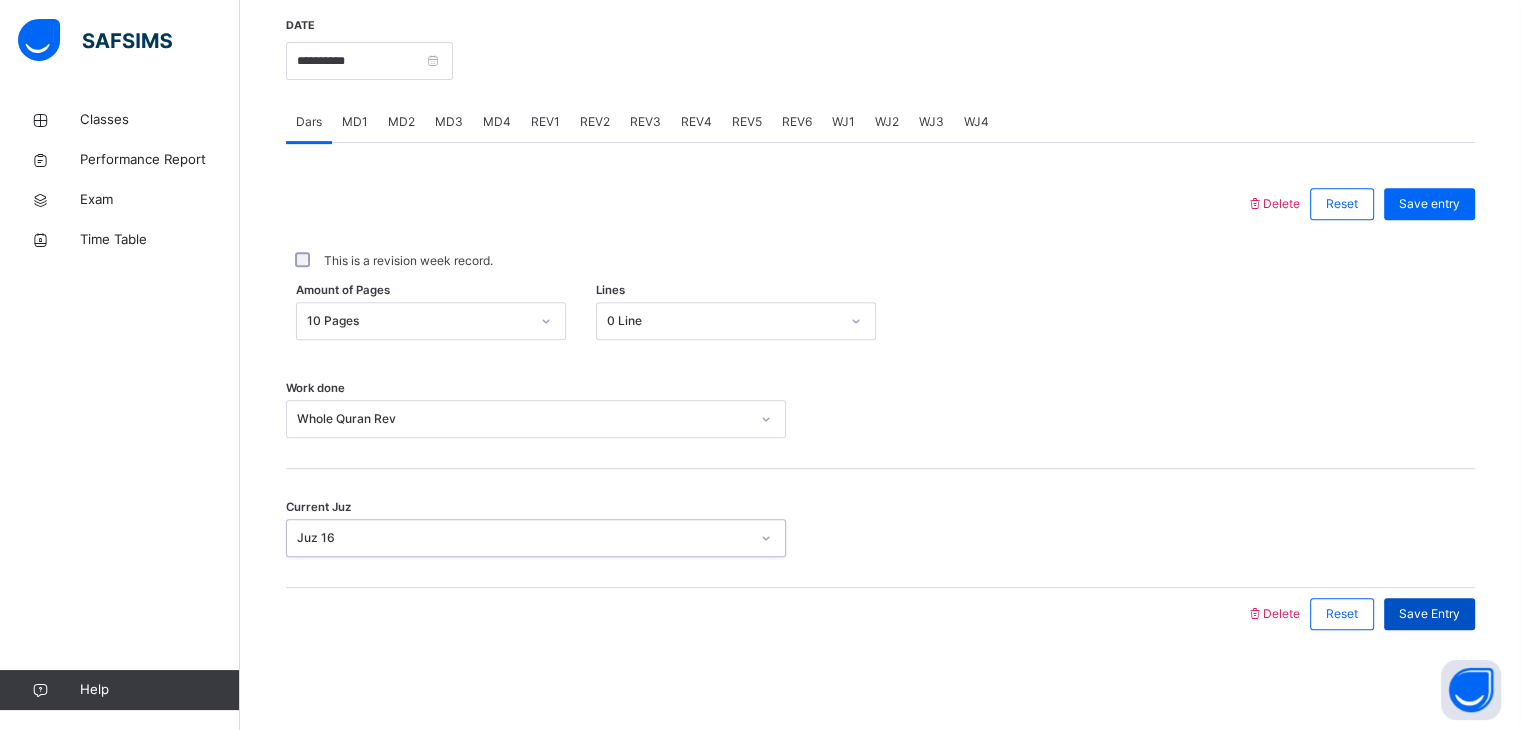 click on "Save Entry" at bounding box center [1429, 614] 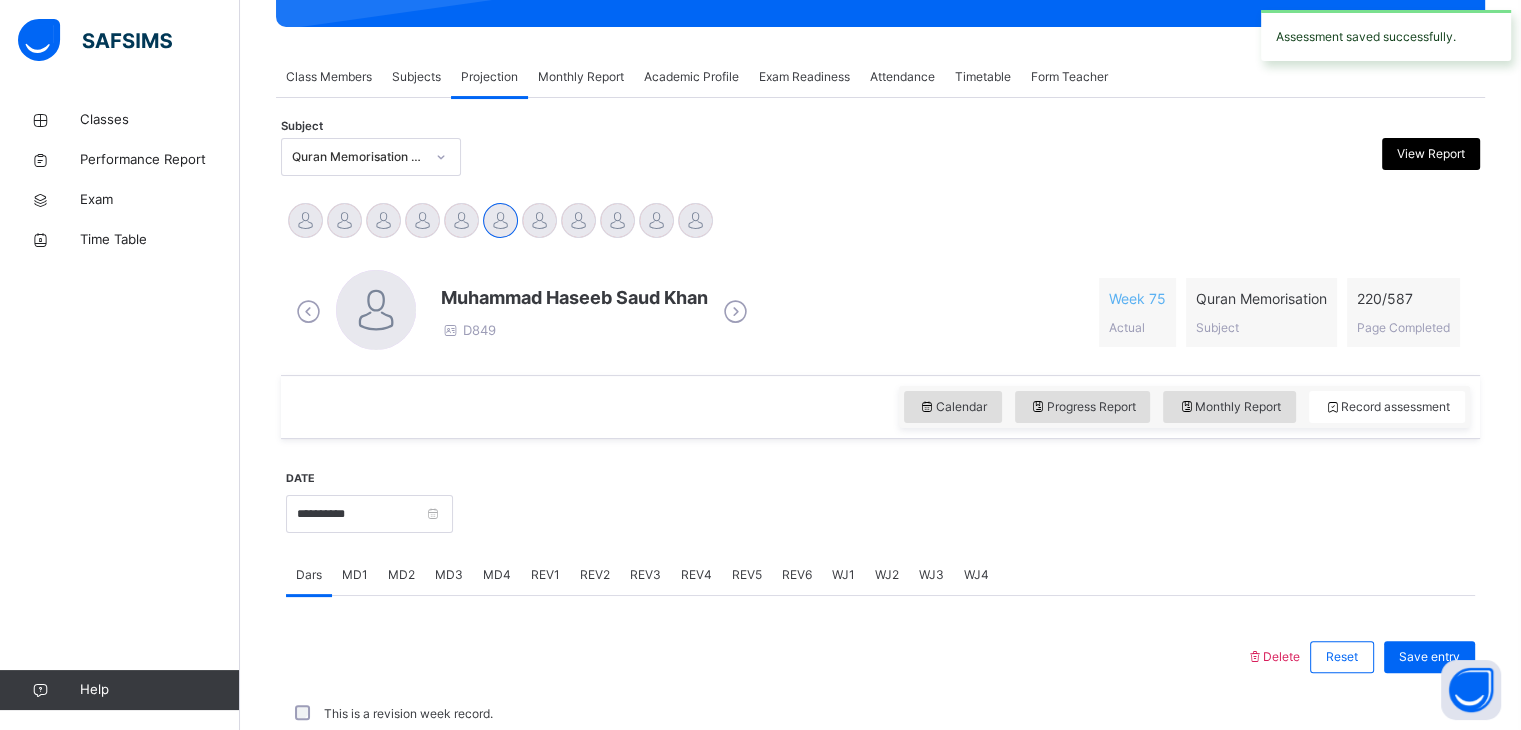 scroll, scrollTop: 772, scrollLeft: 0, axis: vertical 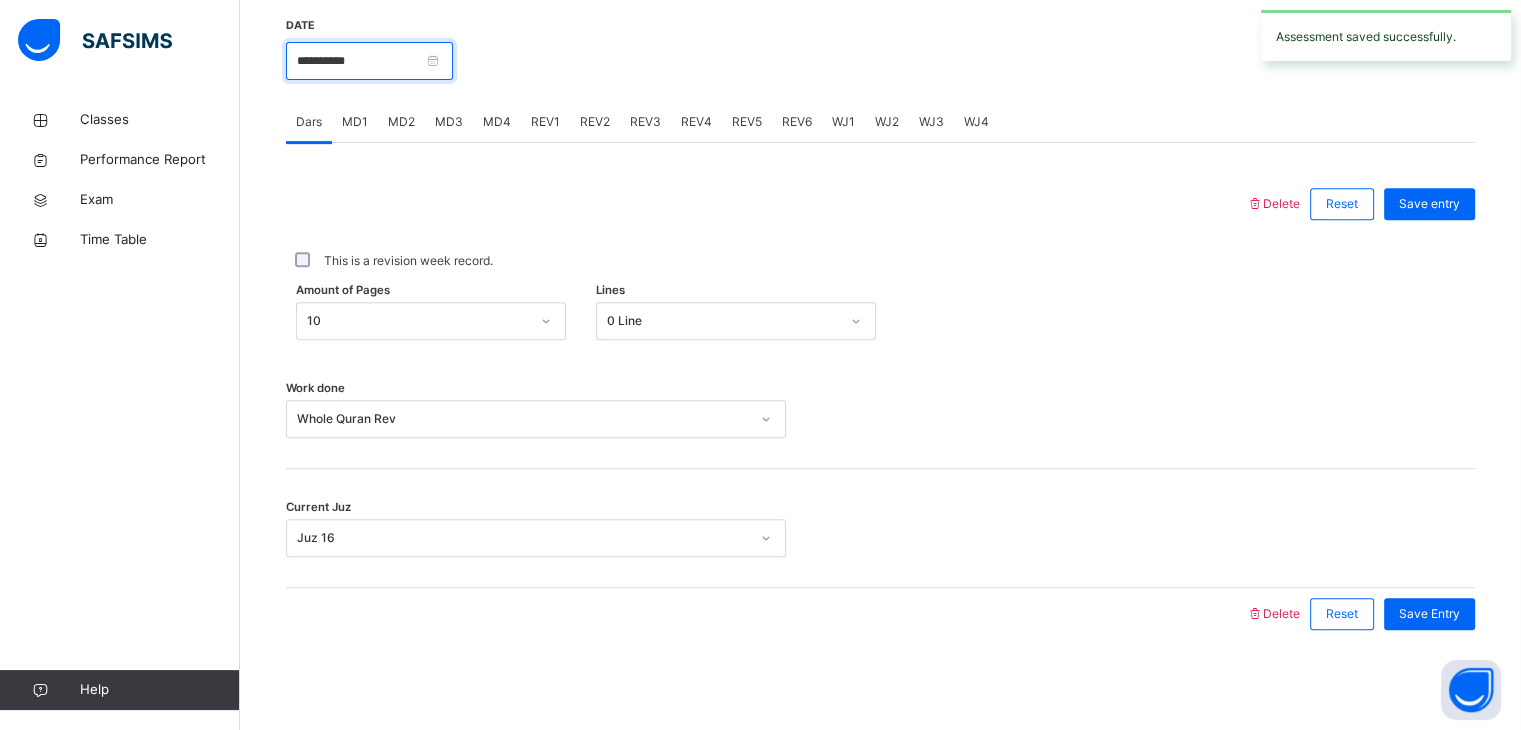click on "**********" at bounding box center (369, 61) 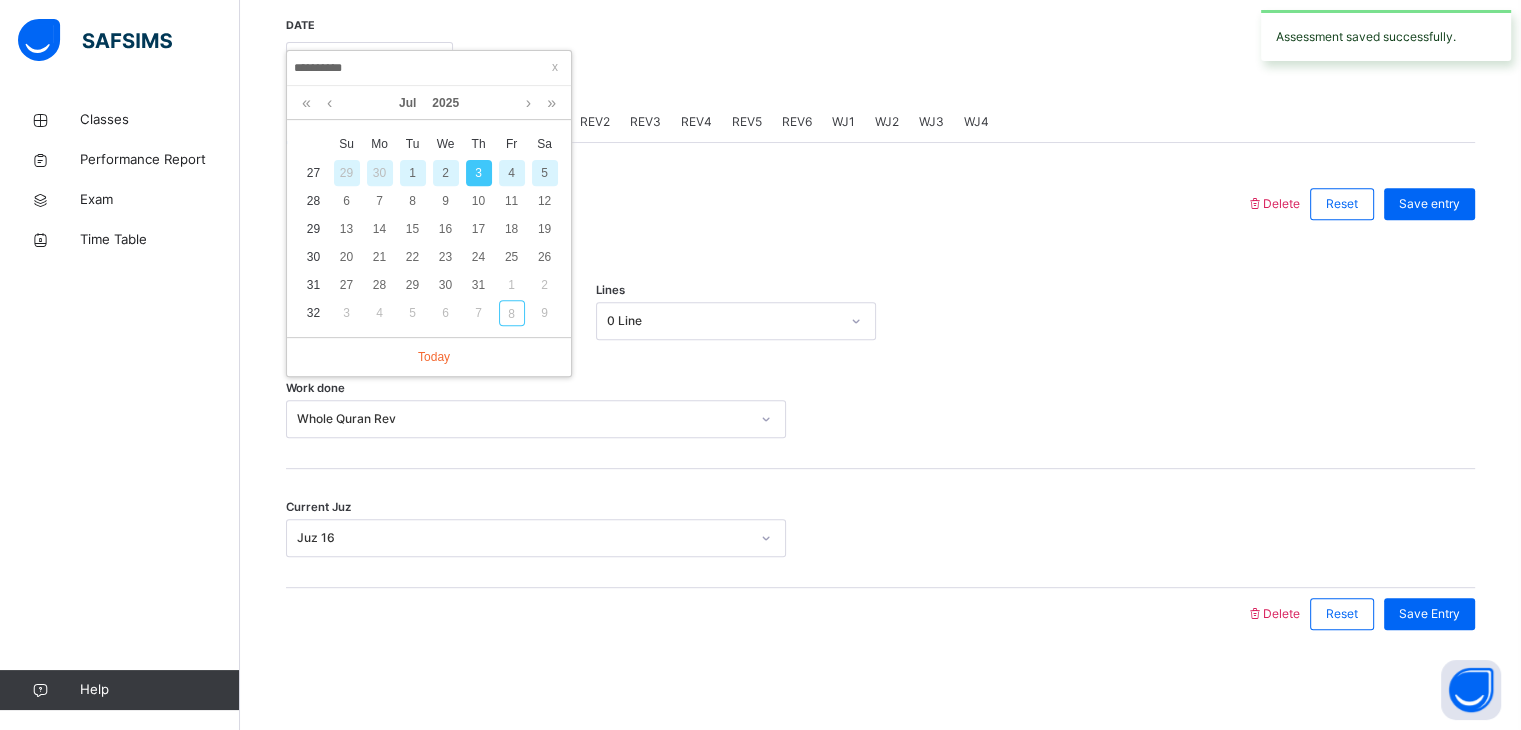 click on "4" at bounding box center [512, 173] 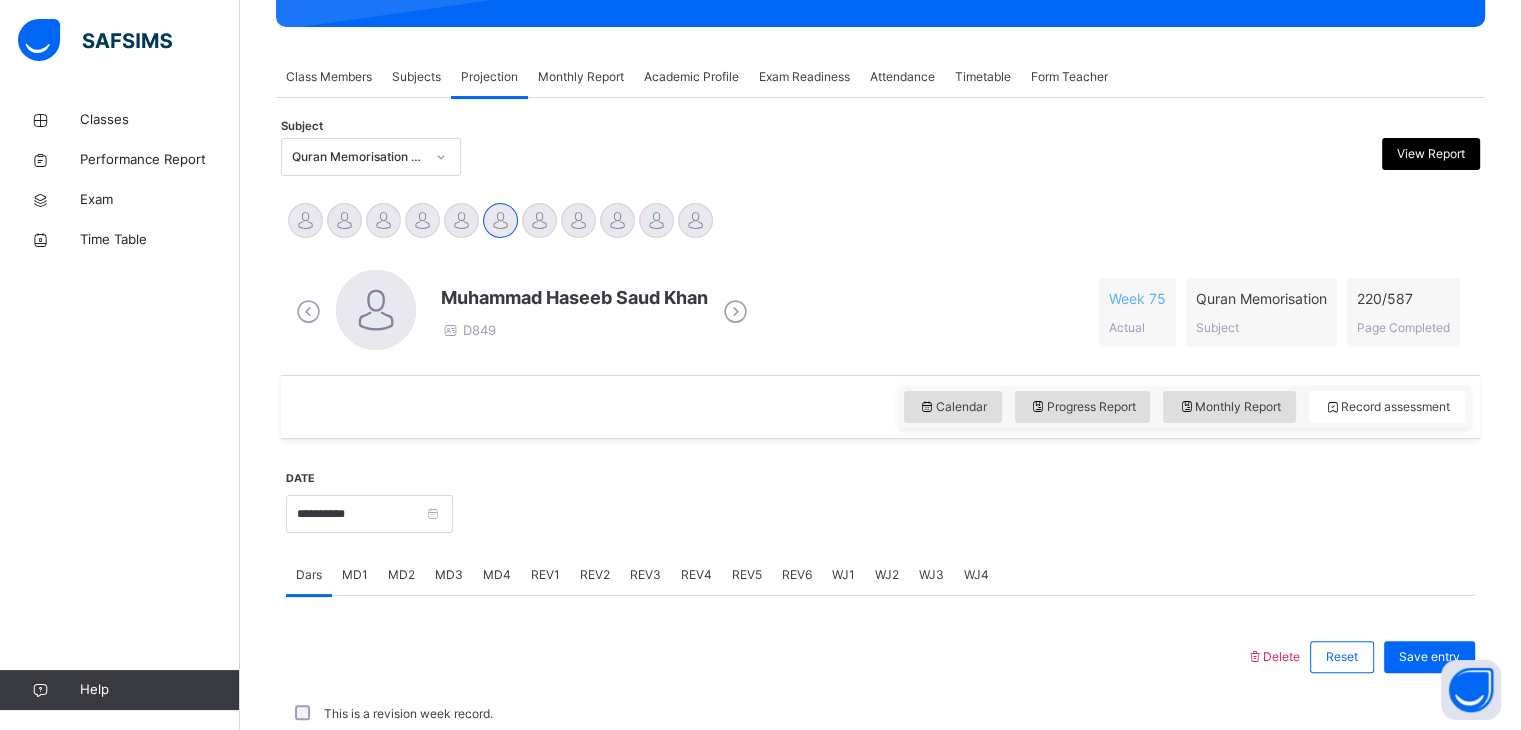 scroll, scrollTop: 772, scrollLeft: 0, axis: vertical 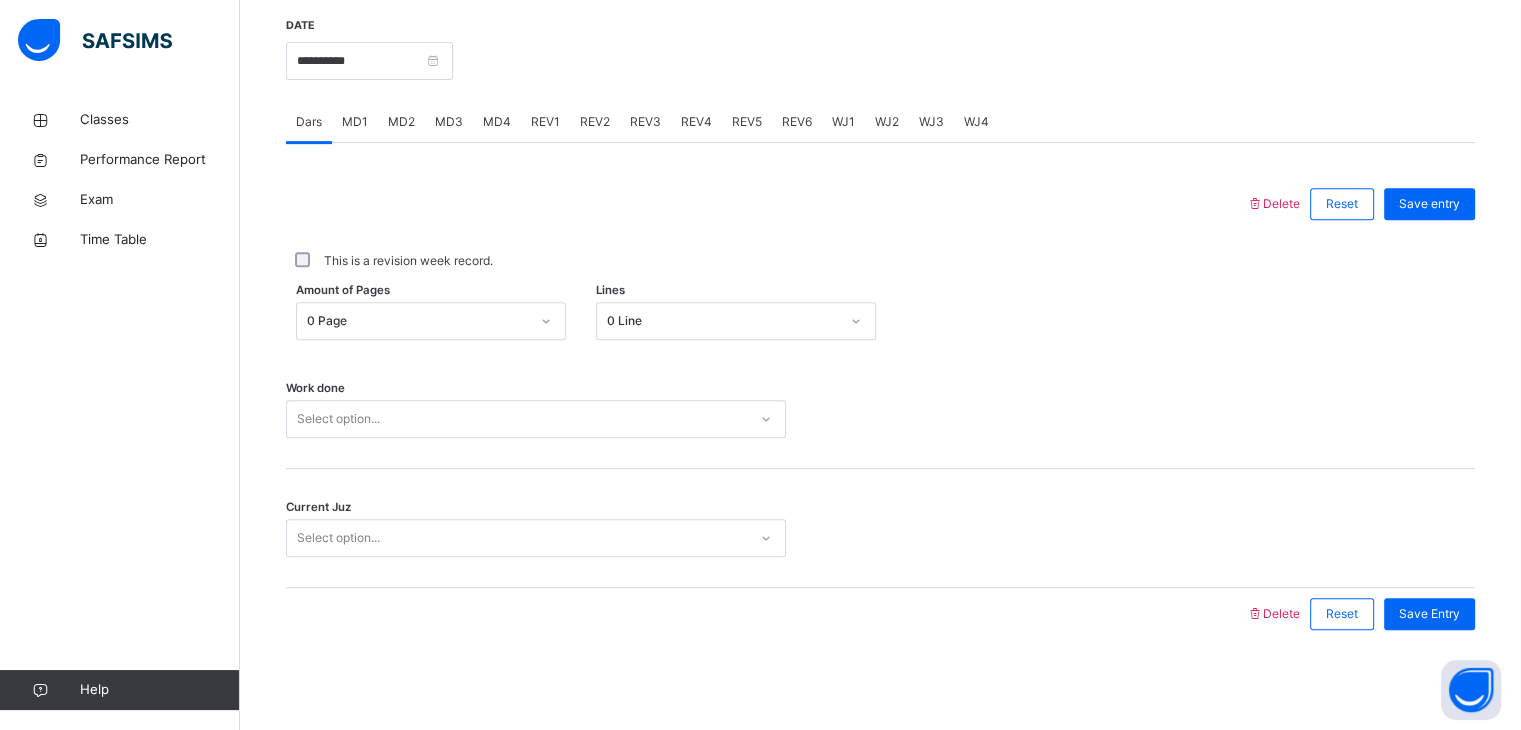 click on "Work done Select option..." at bounding box center (880, 409) 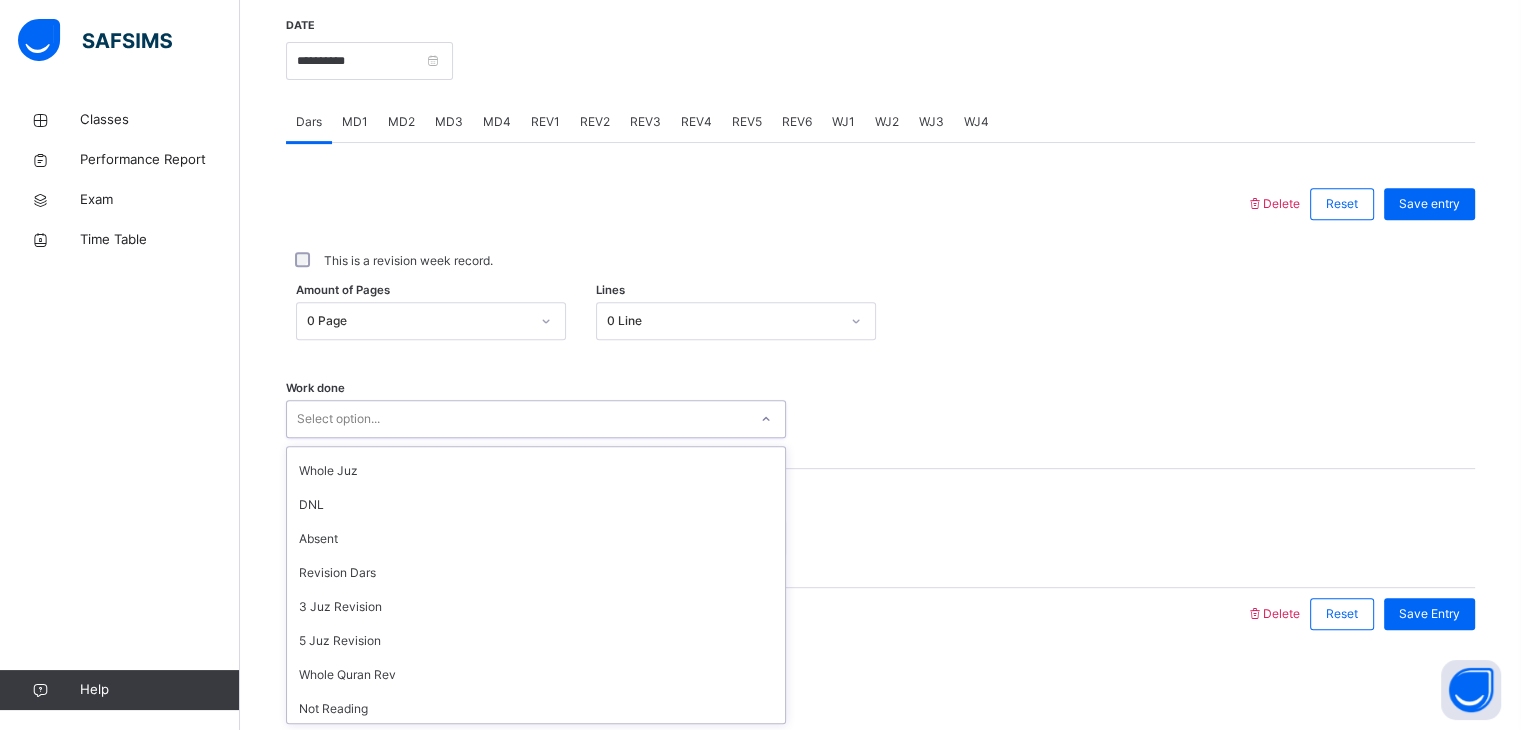 scroll, scrollTop: 268, scrollLeft: 0, axis: vertical 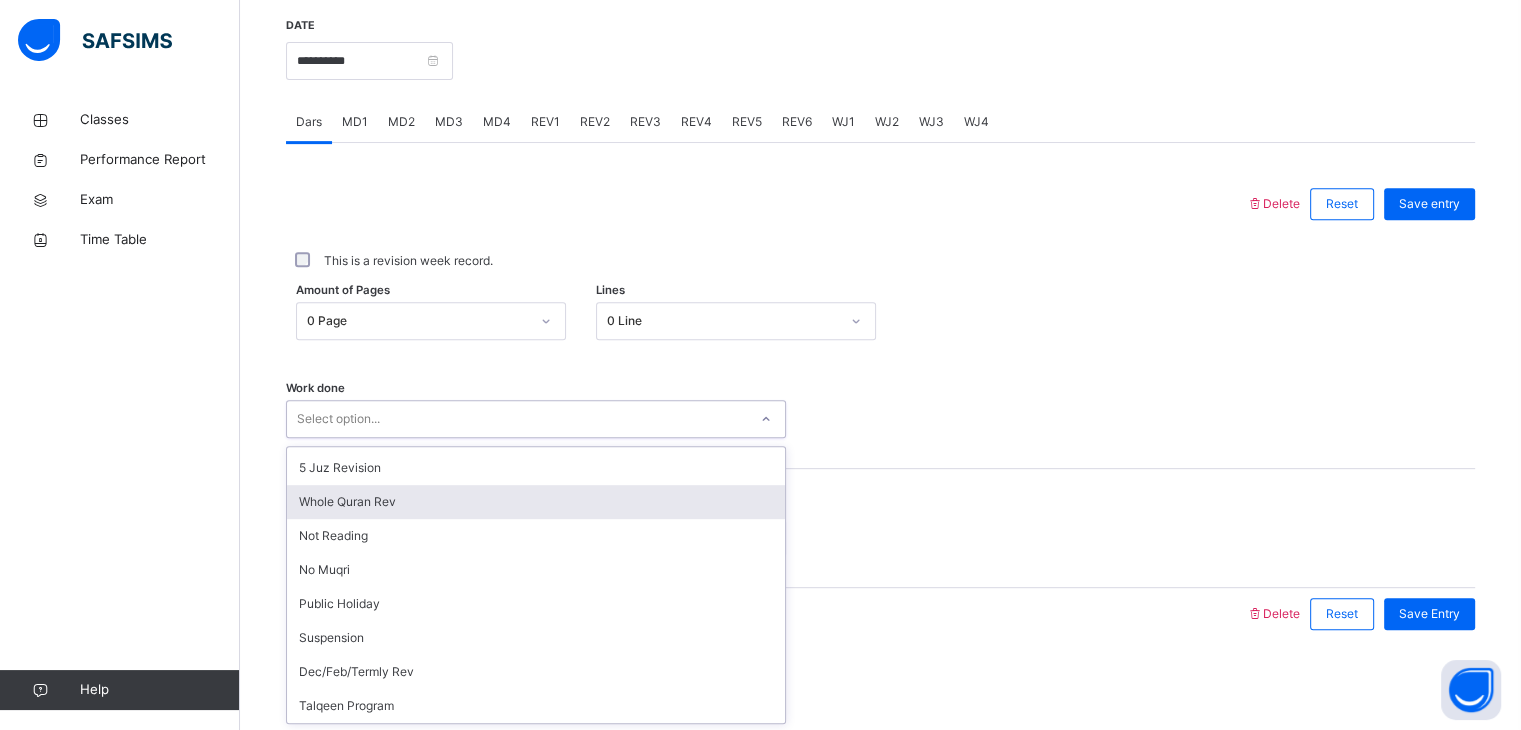 click on "Whole Quran Rev" at bounding box center (536, 502) 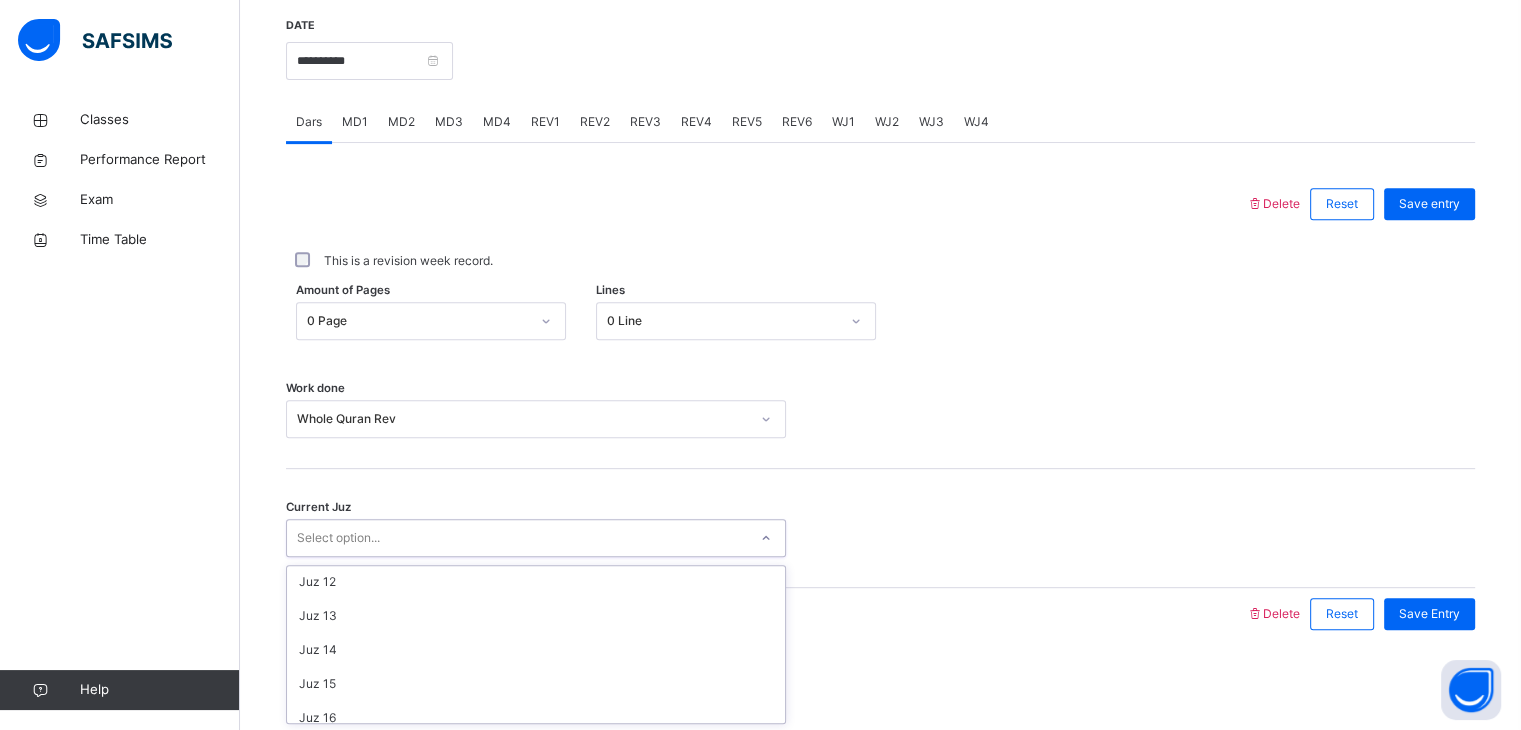 scroll, scrollTop: 388, scrollLeft: 0, axis: vertical 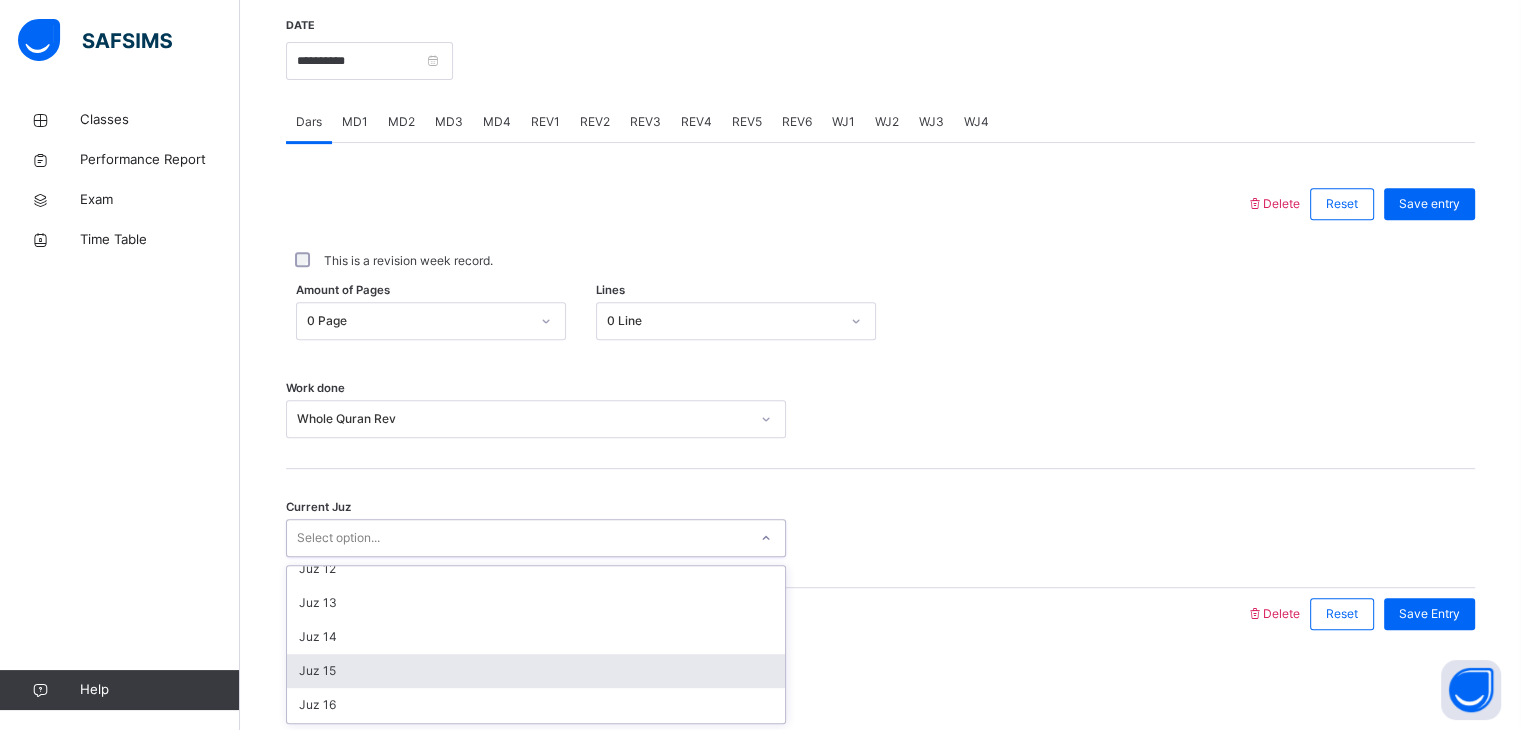 click on "Juz 15" at bounding box center (536, 671) 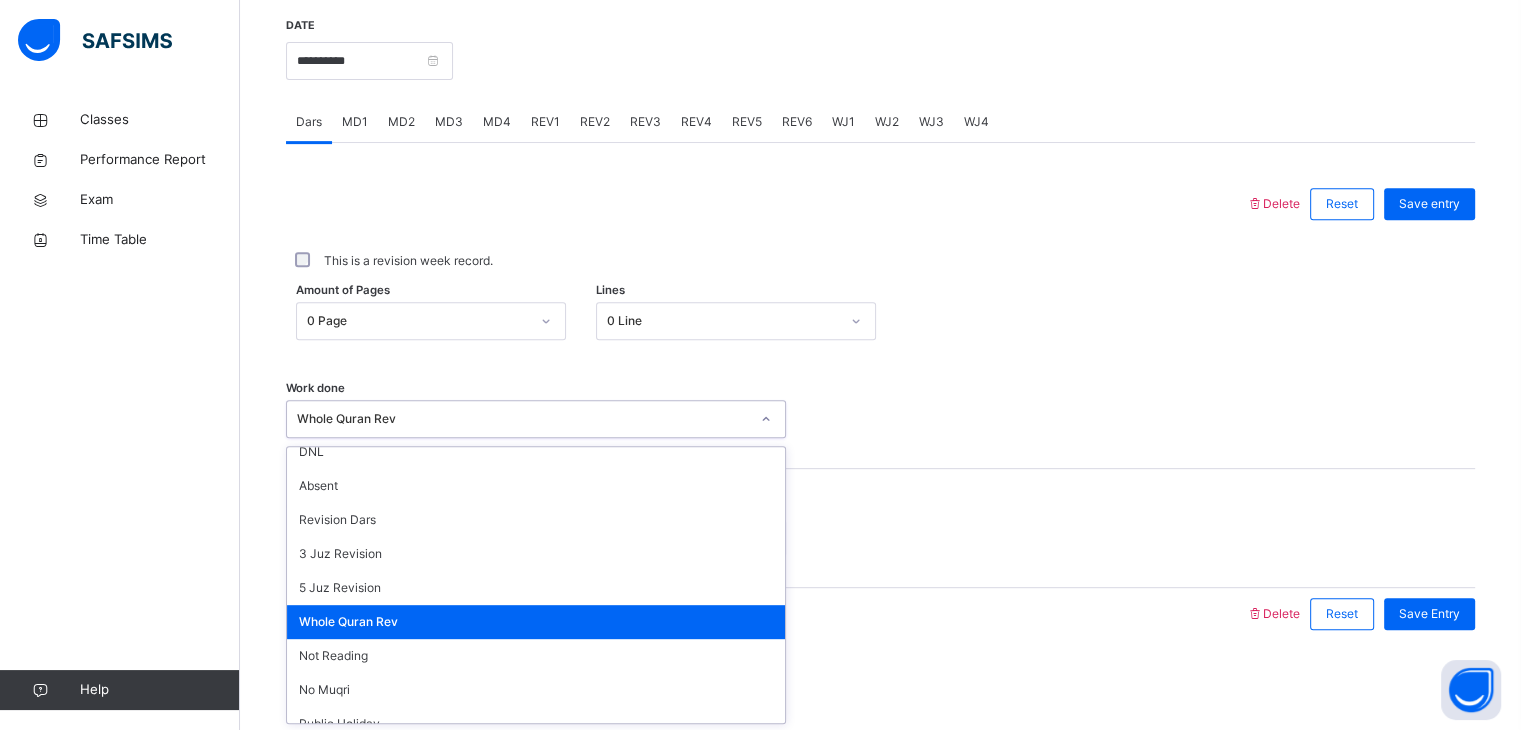 scroll, scrollTop: 268, scrollLeft: 0, axis: vertical 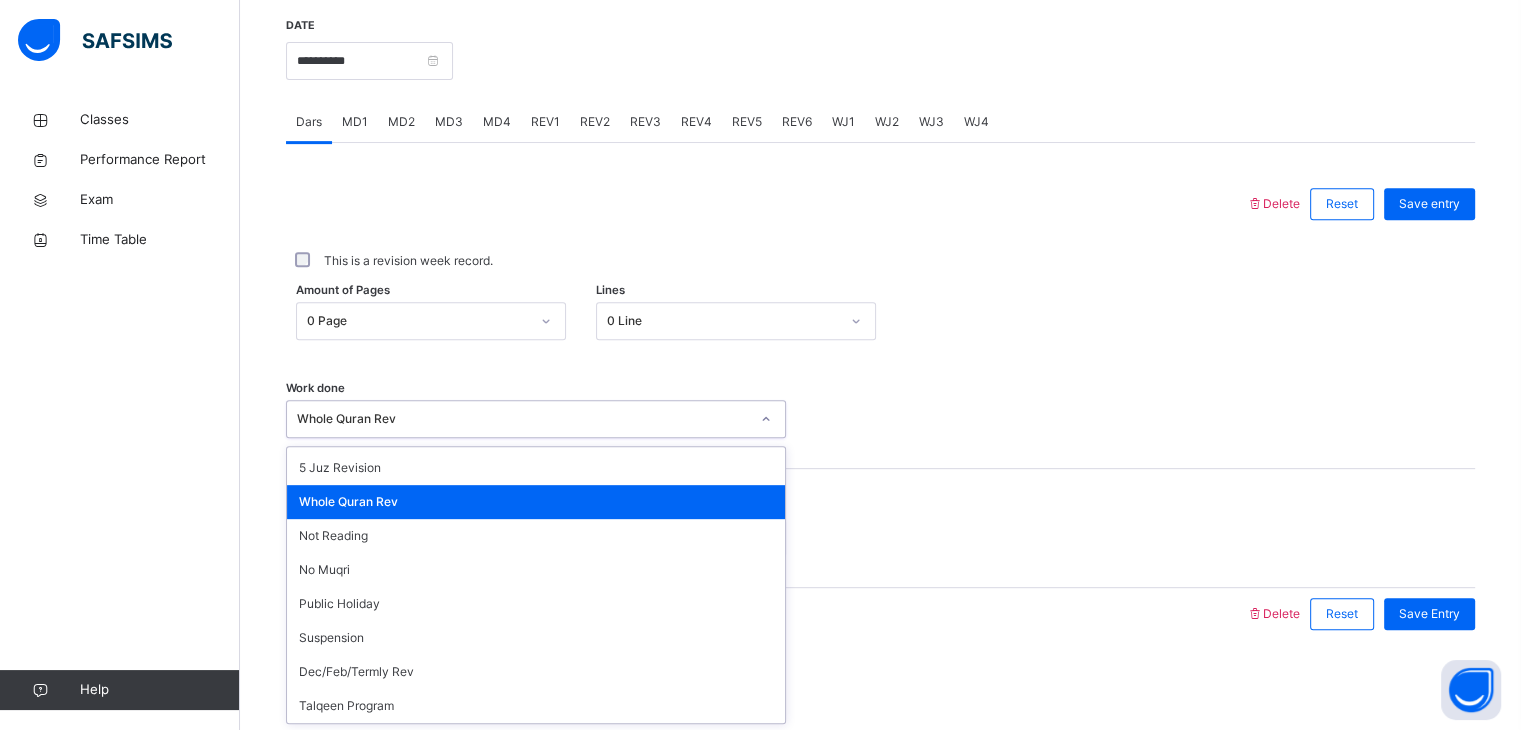 click on "Whole Quran Rev" at bounding box center [536, 502] 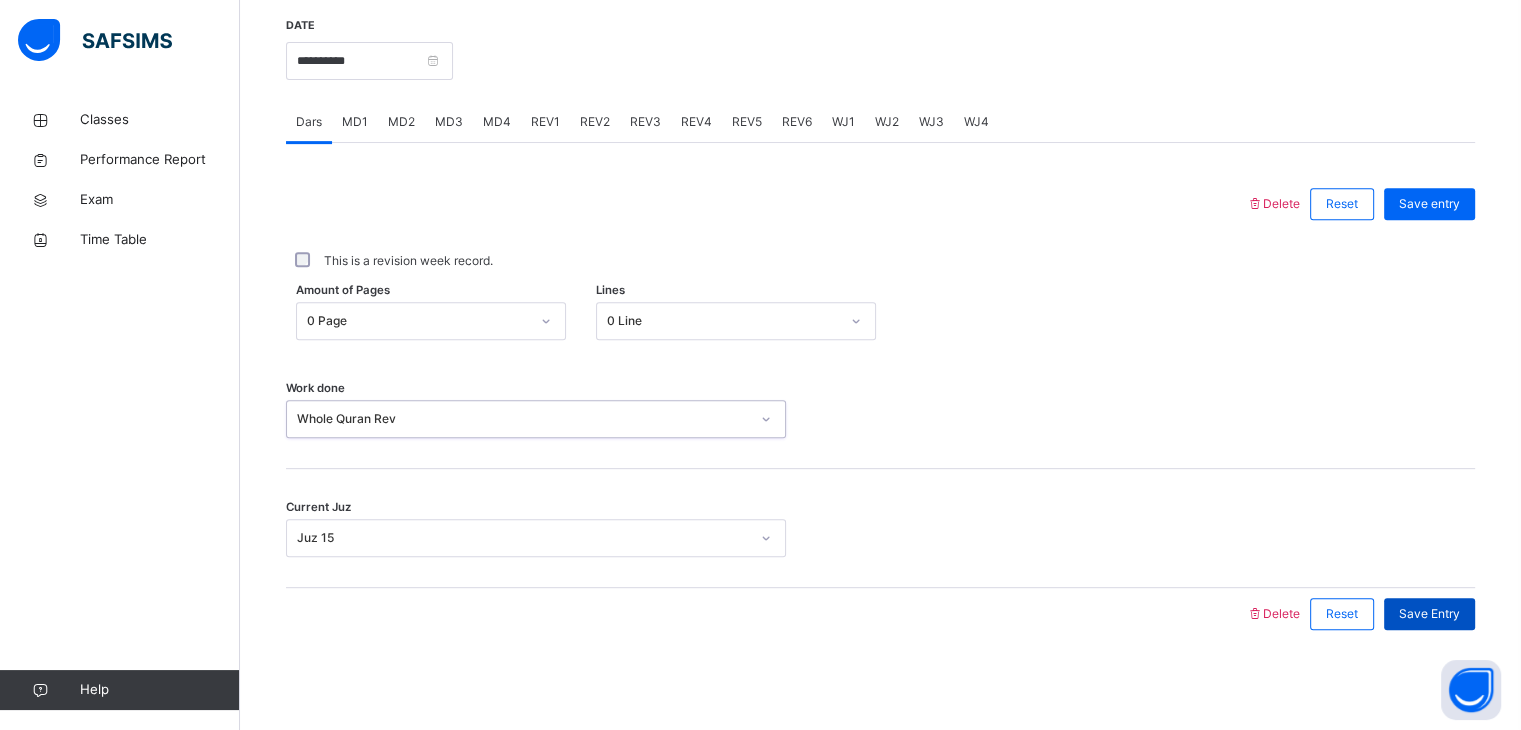 click on "Save Entry" at bounding box center (1429, 614) 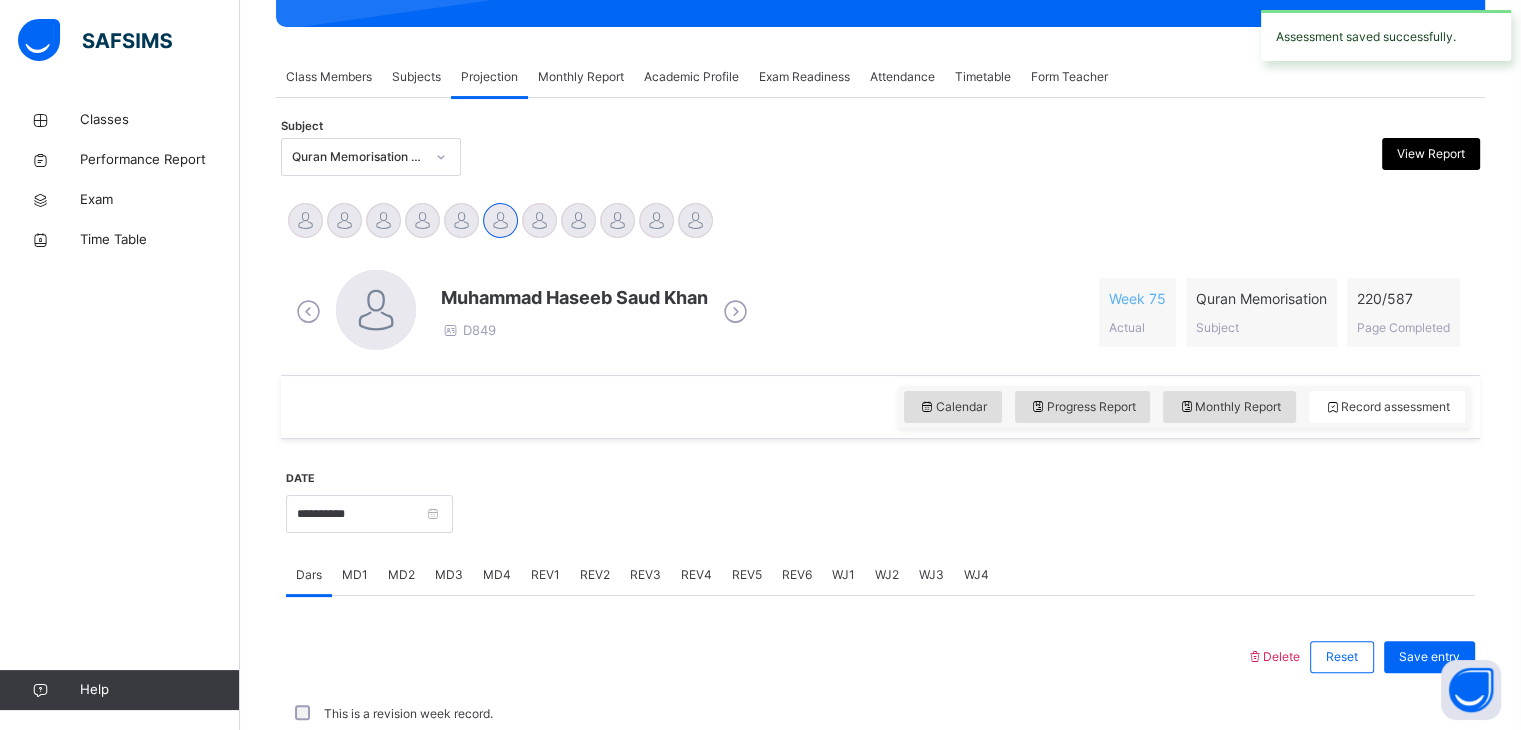 scroll, scrollTop: 772, scrollLeft: 0, axis: vertical 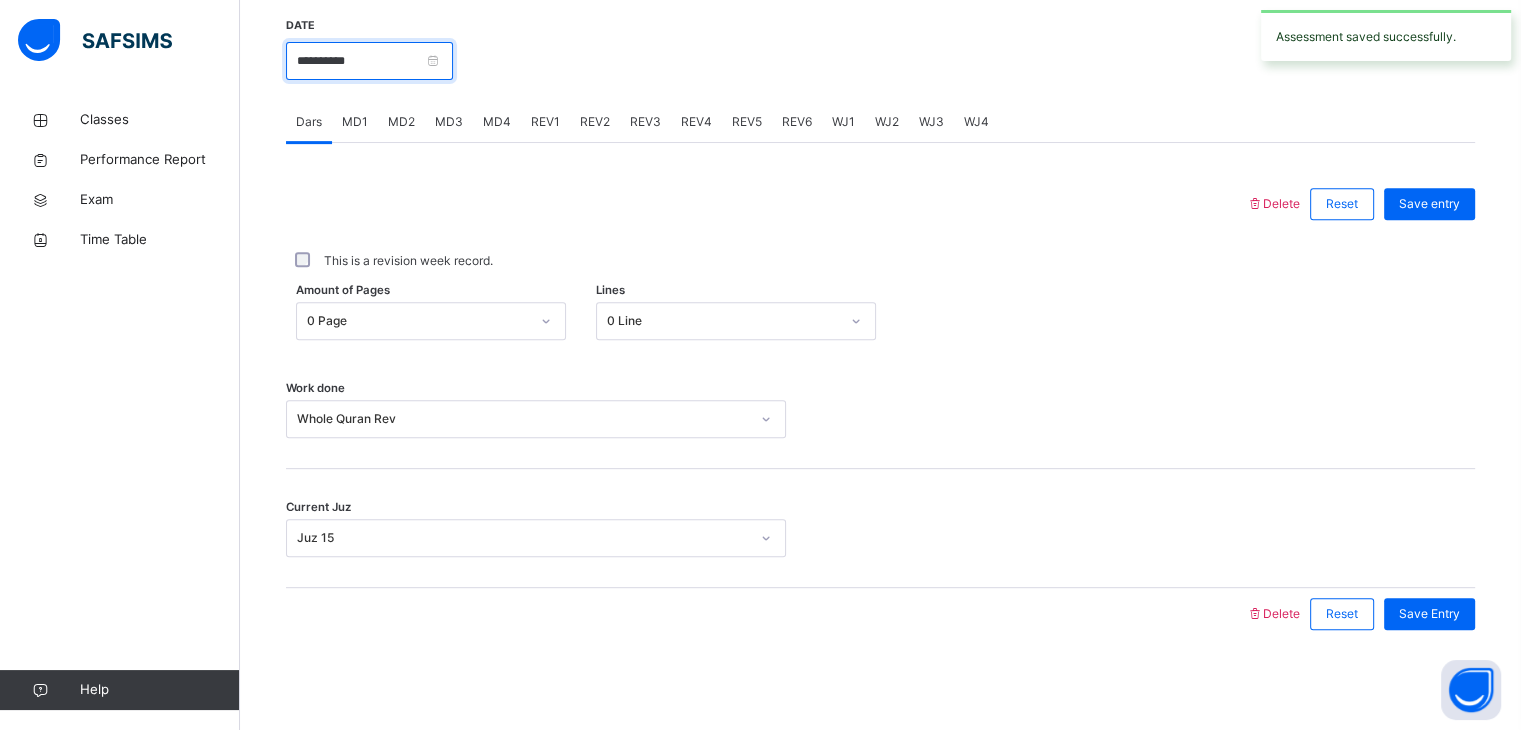click on "**********" at bounding box center [369, 61] 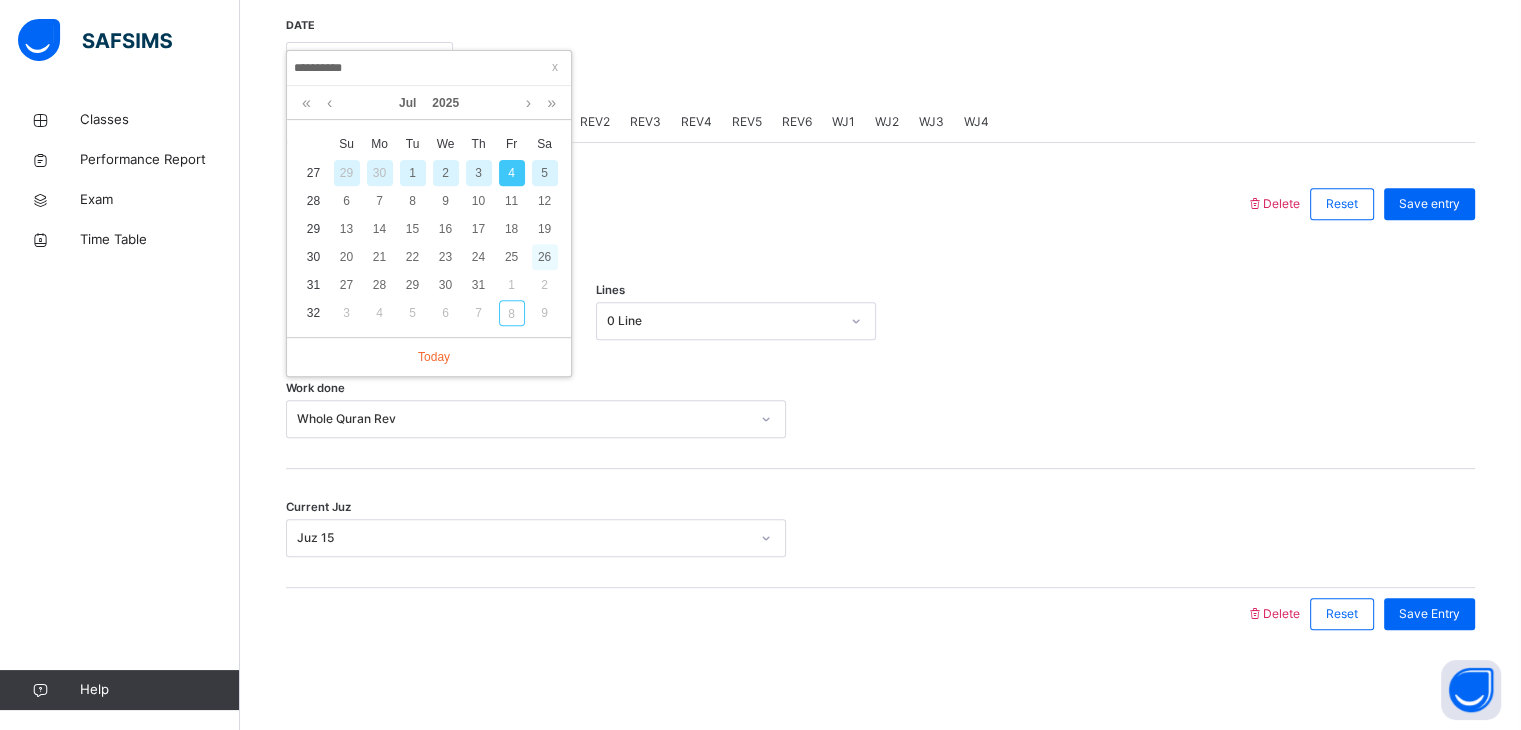 click on "26" at bounding box center [545, 257] 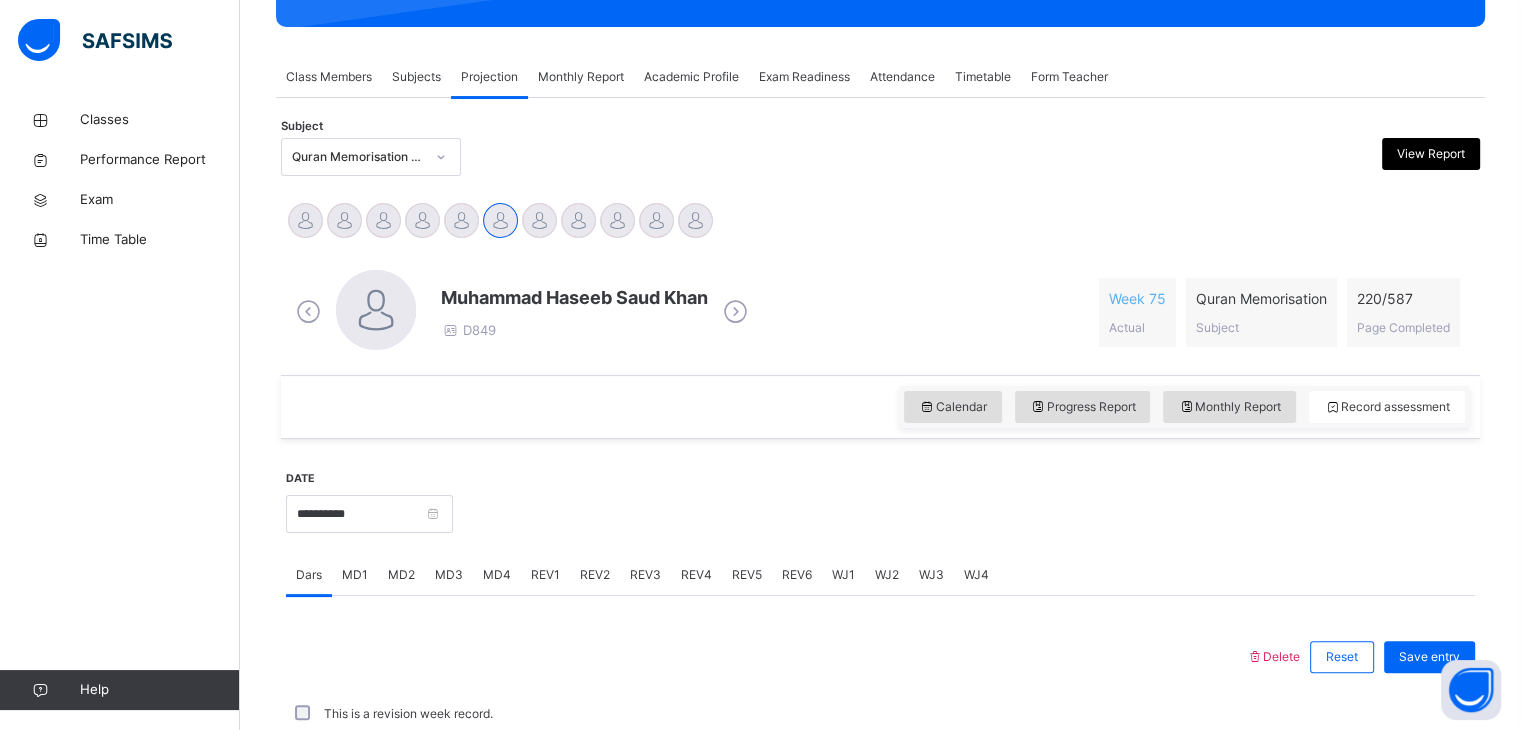 scroll, scrollTop: 772, scrollLeft: 0, axis: vertical 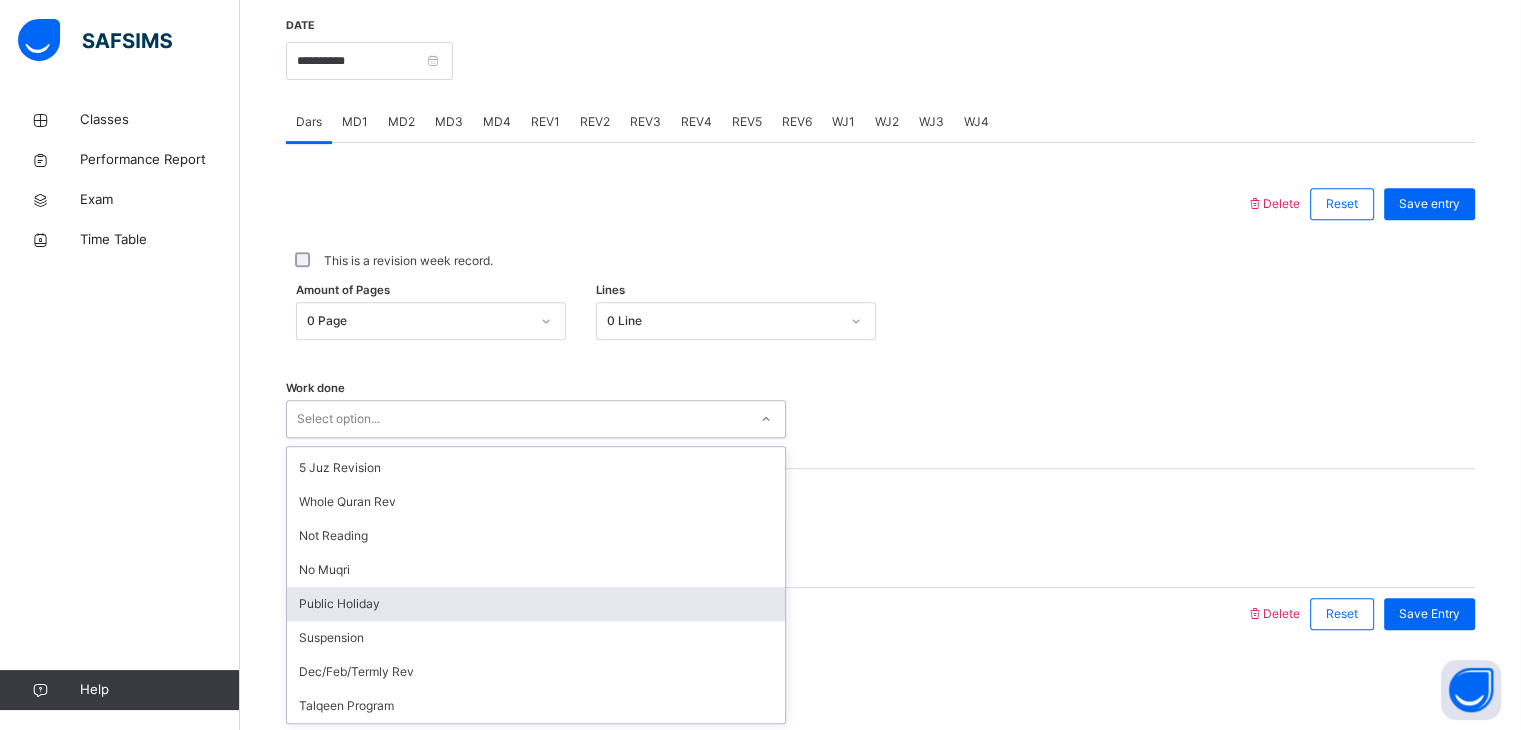 click on "Public Holiday" at bounding box center [536, 604] 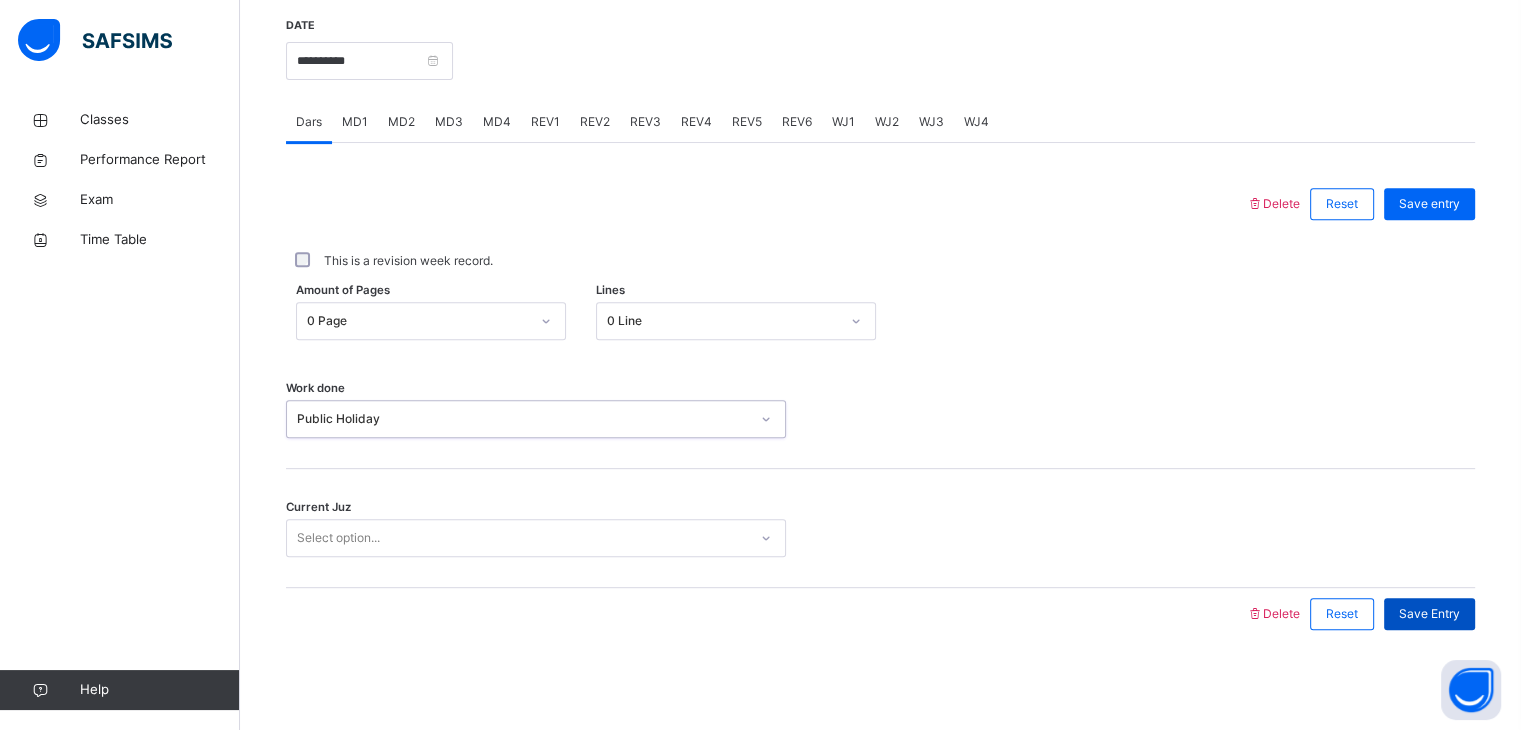 click on "Save Entry" at bounding box center (1429, 614) 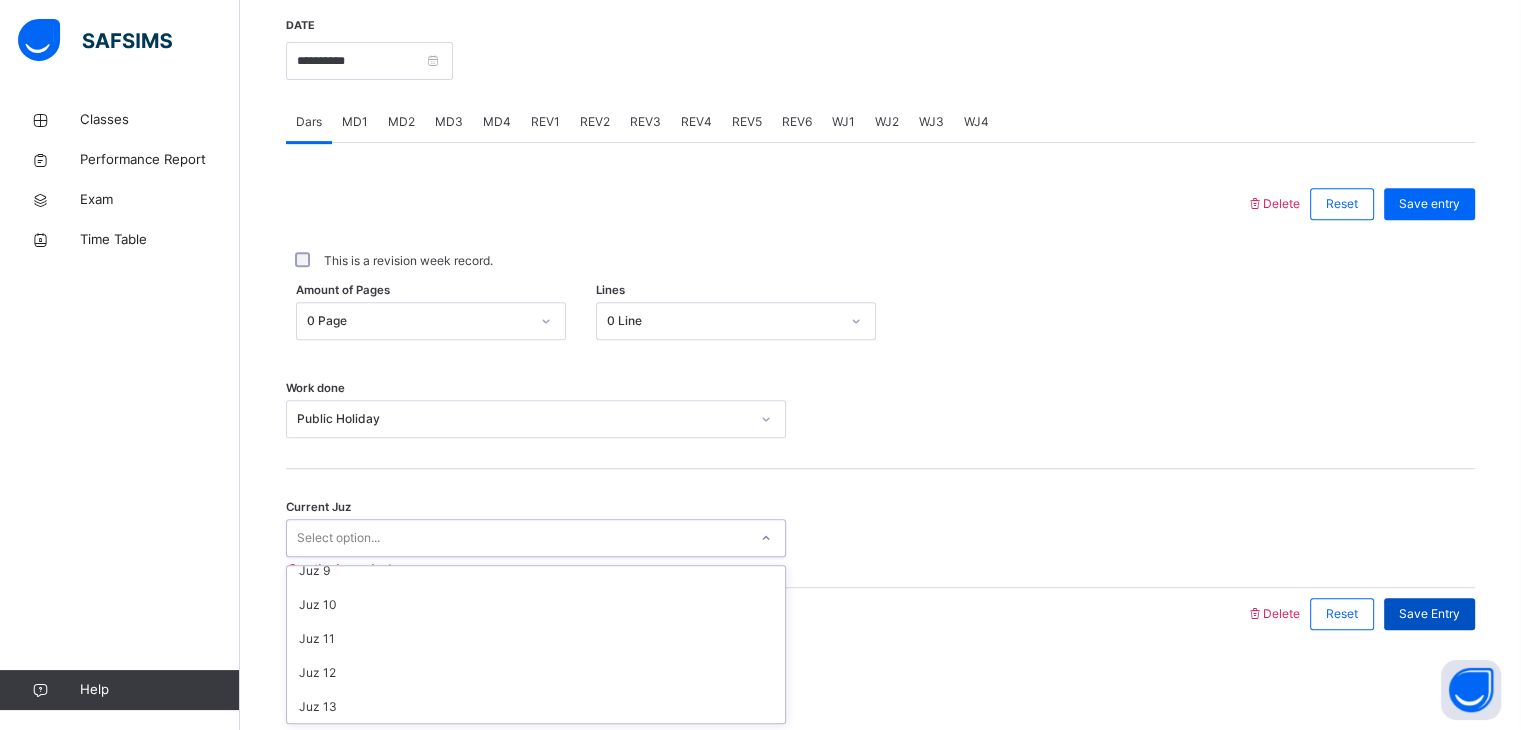 scroll, scrollTop: 277, scrollLeft: 0, axis: vertical 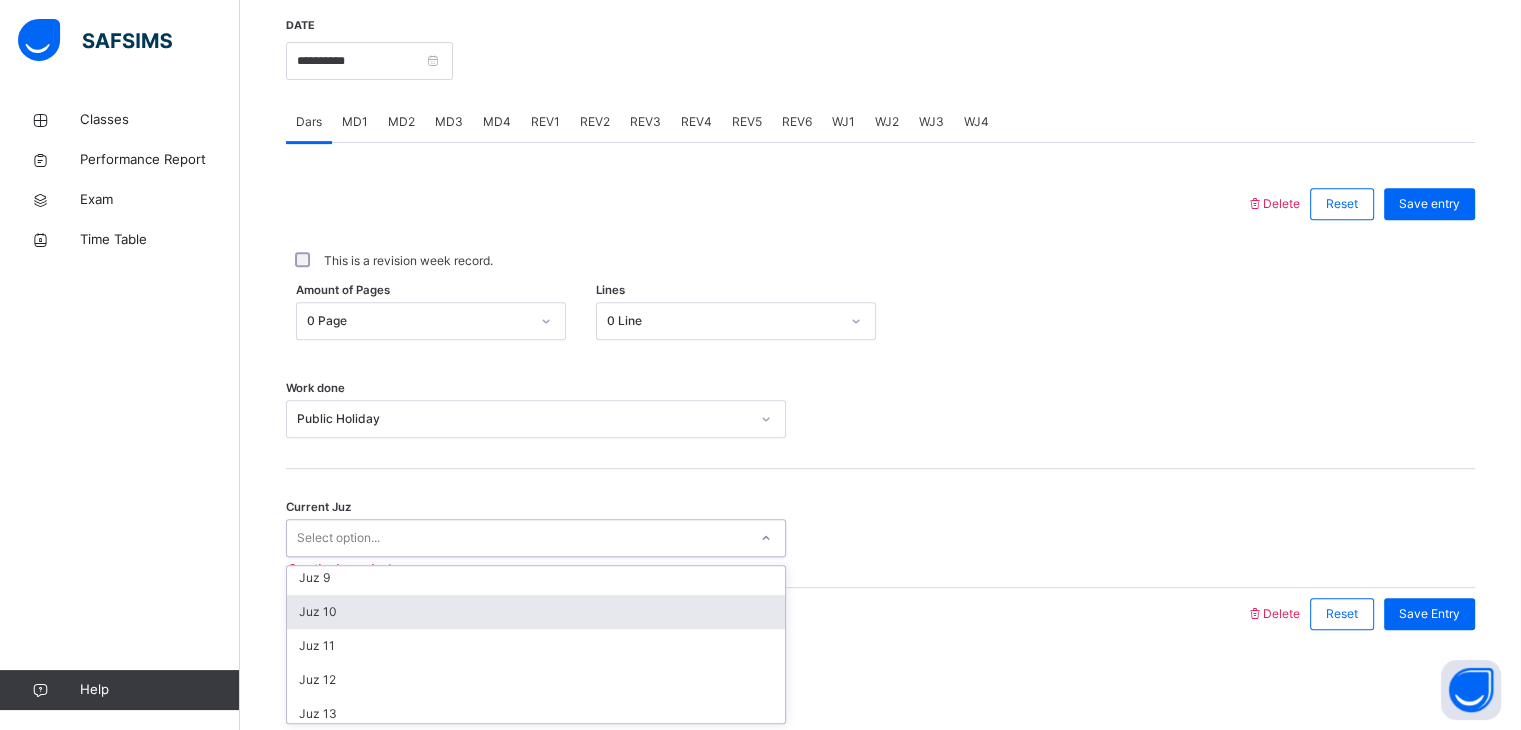 click on "Juz 10" at bounding box center [536, 612] 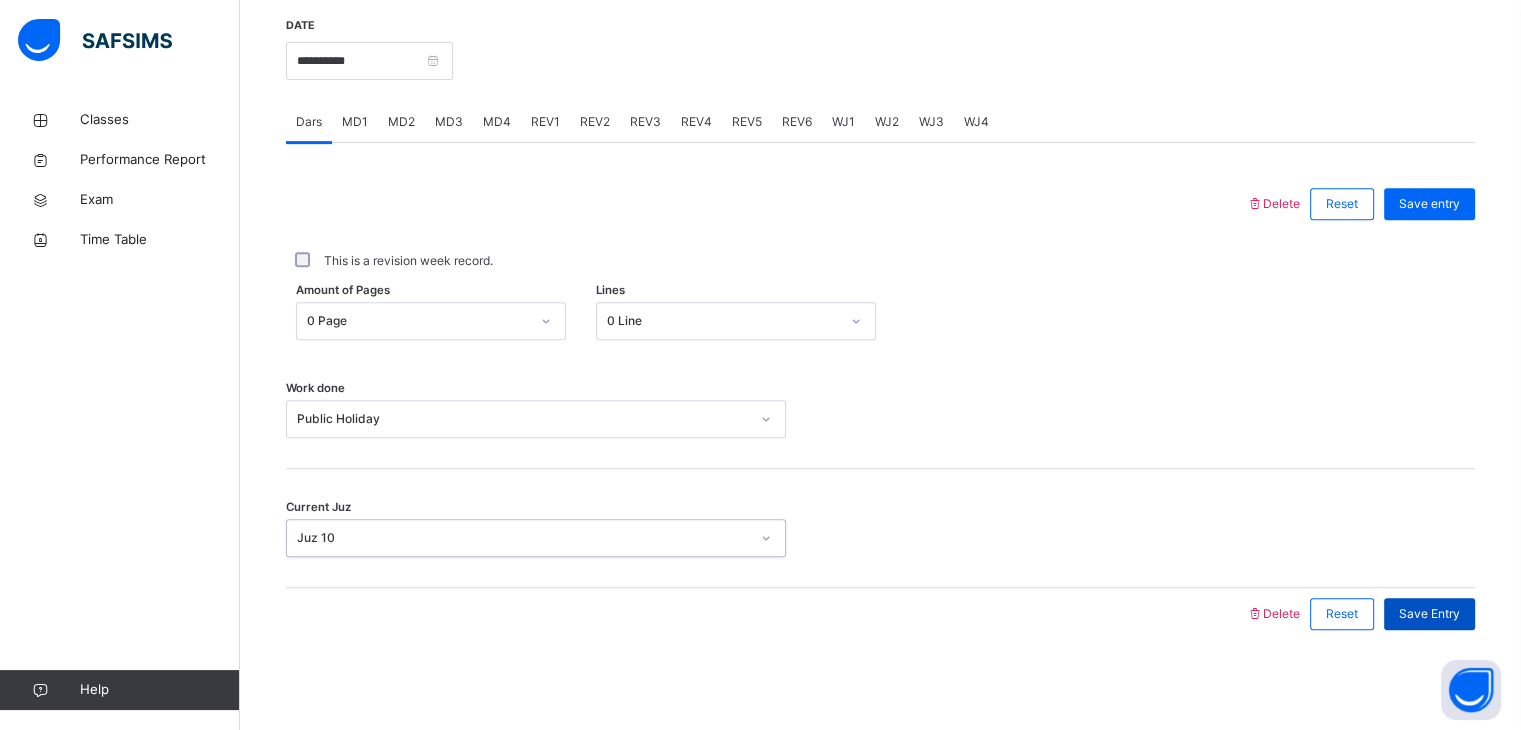 click on "Save Entry" at bounding box center [1429, 614] 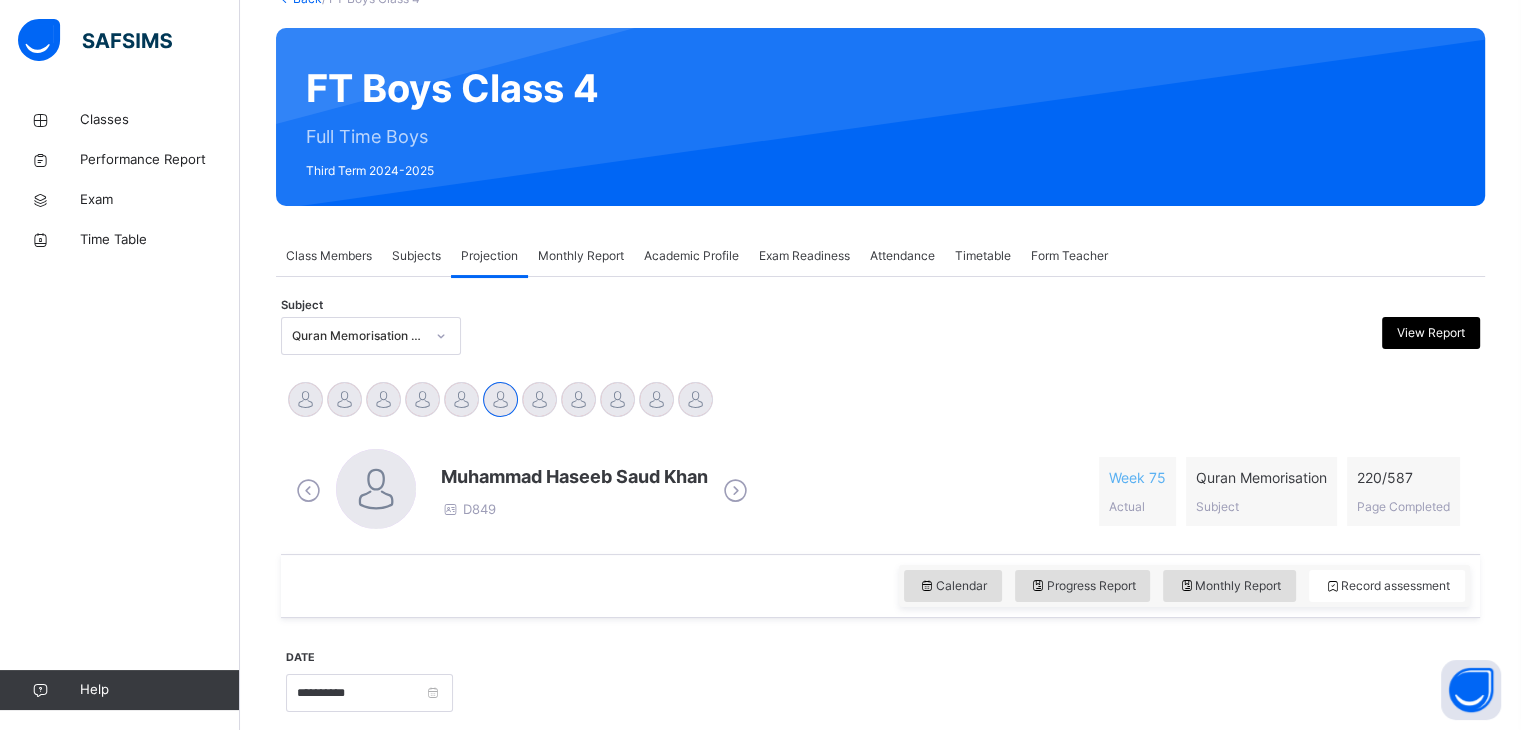 scroll, scrollTop: 84, scrollLeft: 0, axis: vertical 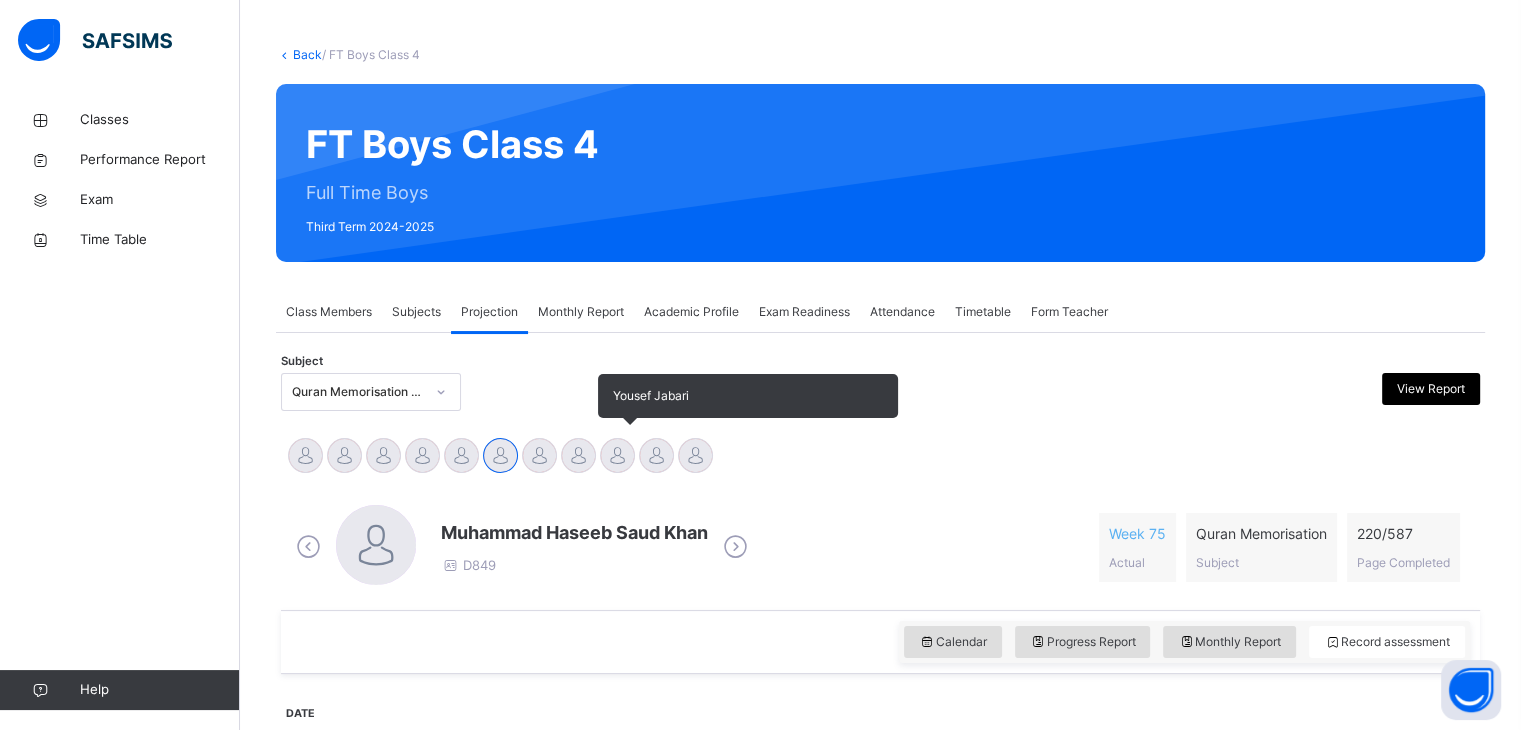 click at bounding box center (617, 455) 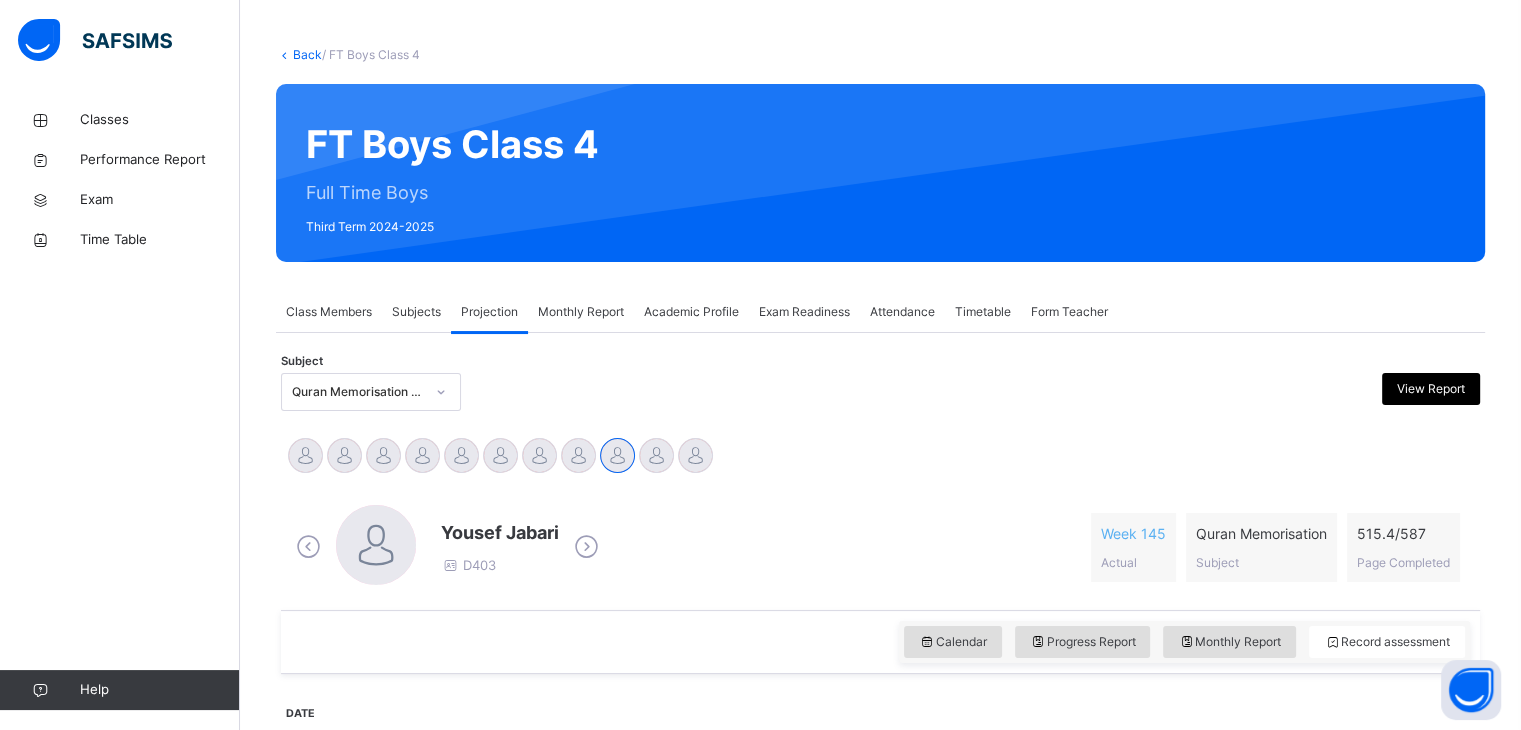scroll, scrollTop: 319, scrollLeft: 0, axis: vertical 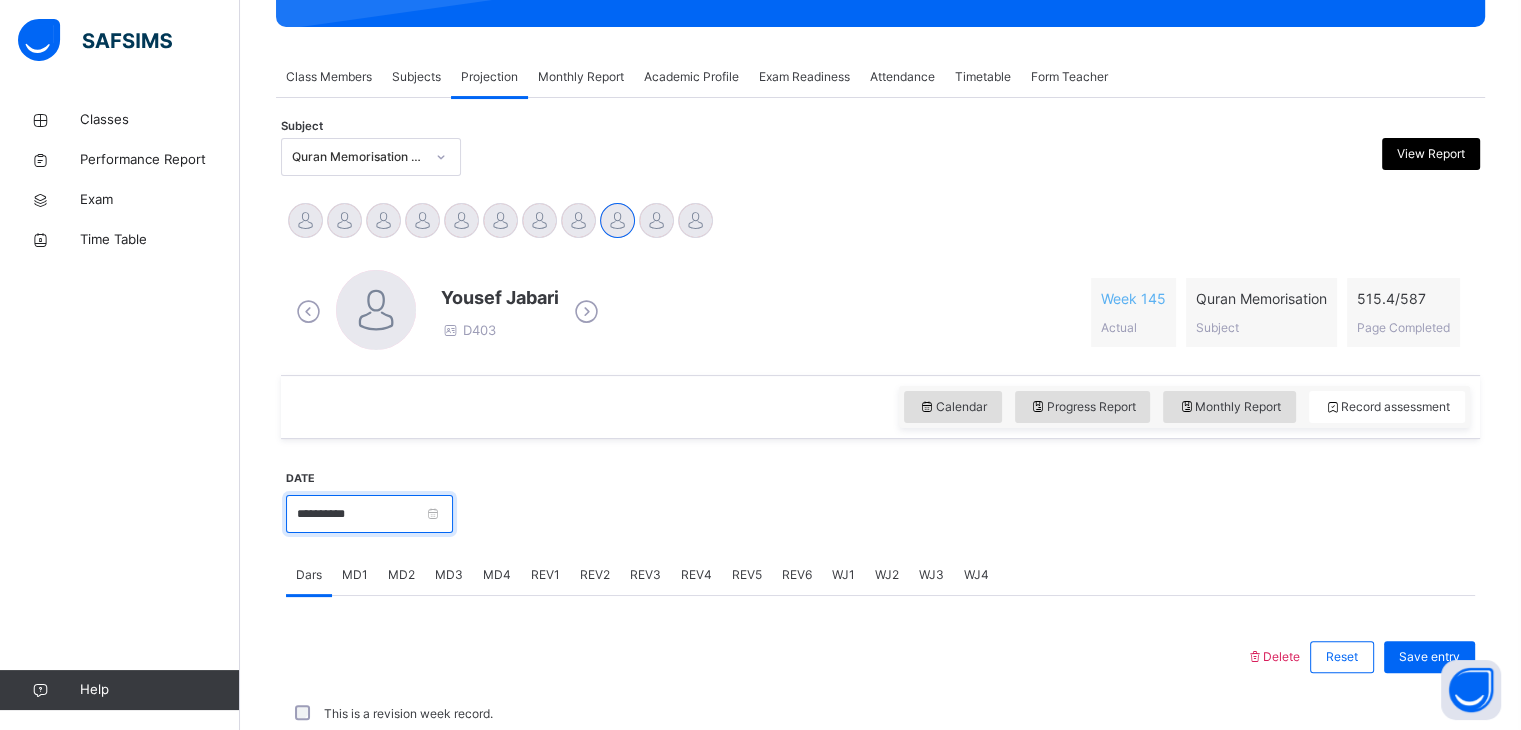 click on "**********" at bounding box center [369, 514] 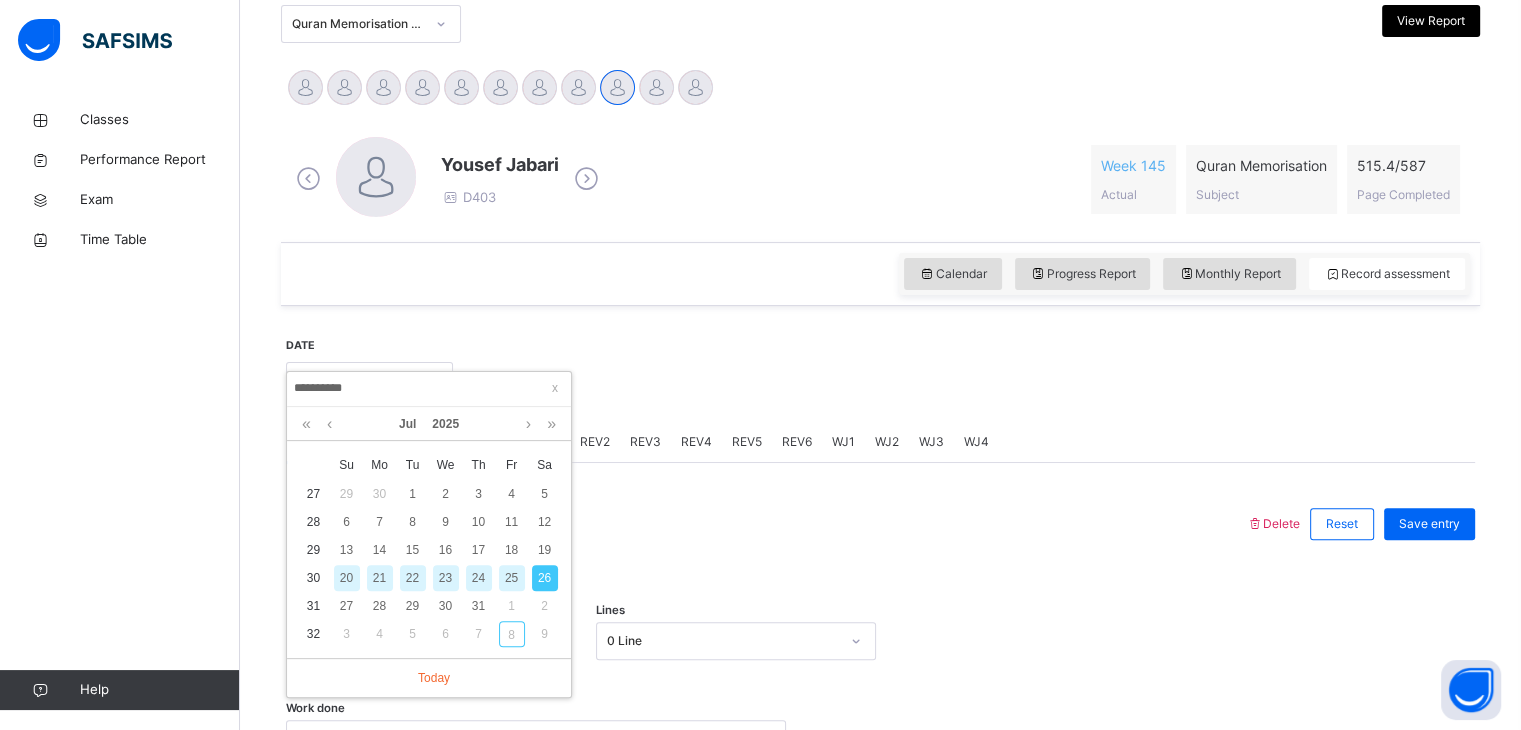 scroll, scrollTop: 477, scrollLeft: 0, axis: vertical 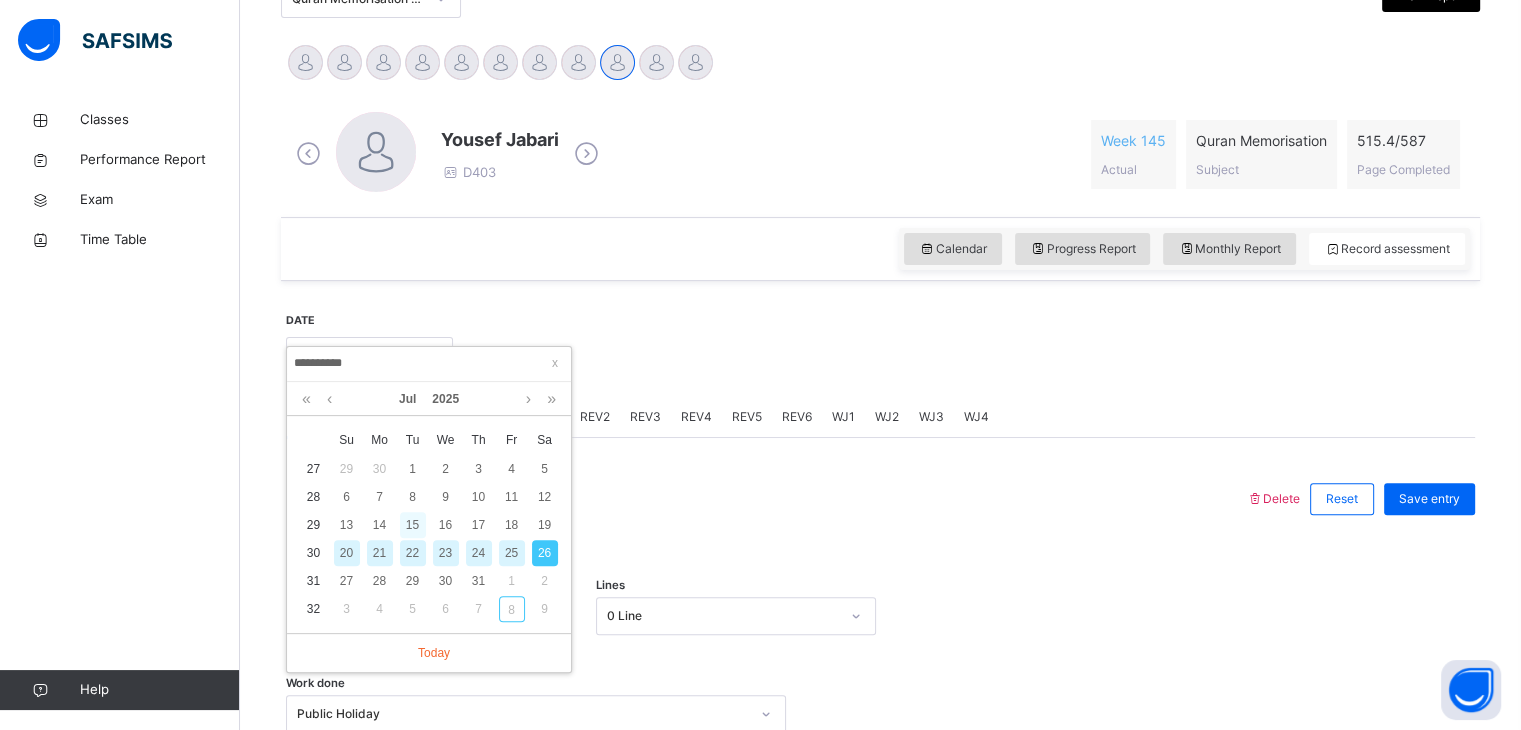 click on "15" at bounding box center [413, 525] 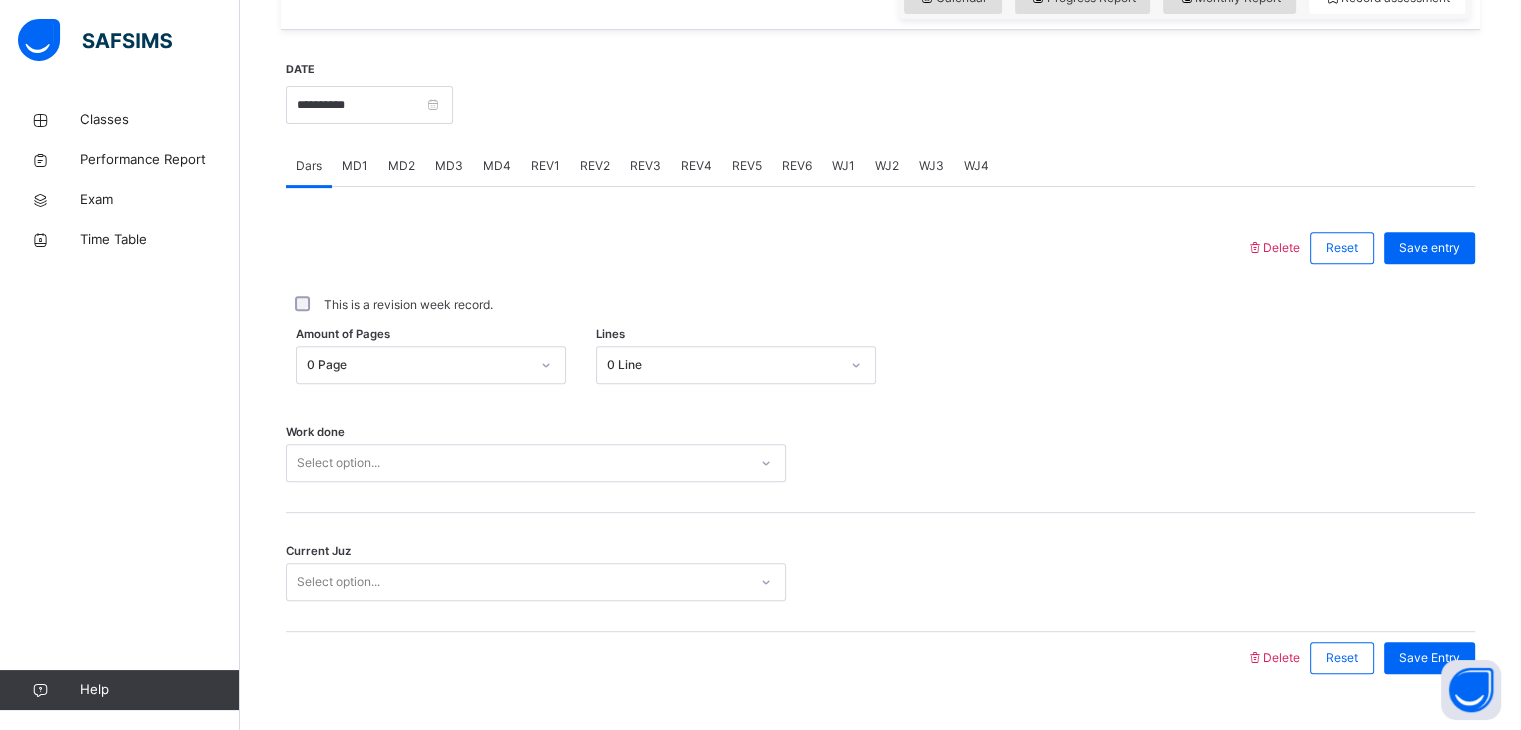 scroll, scrollTop: 729, scrollLeft: 0, axis: vertical 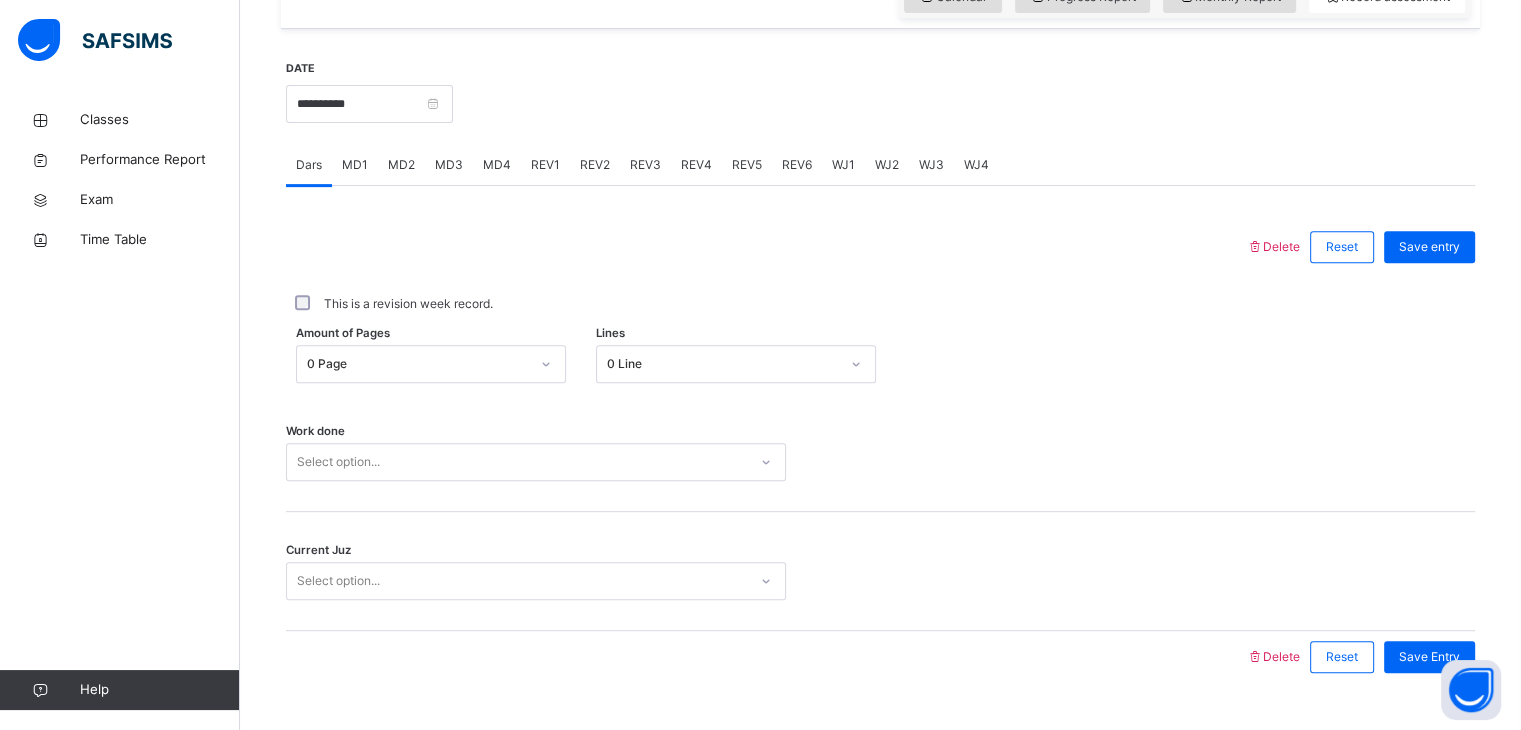 click on "WJ1" at bounding box center [843, 165] 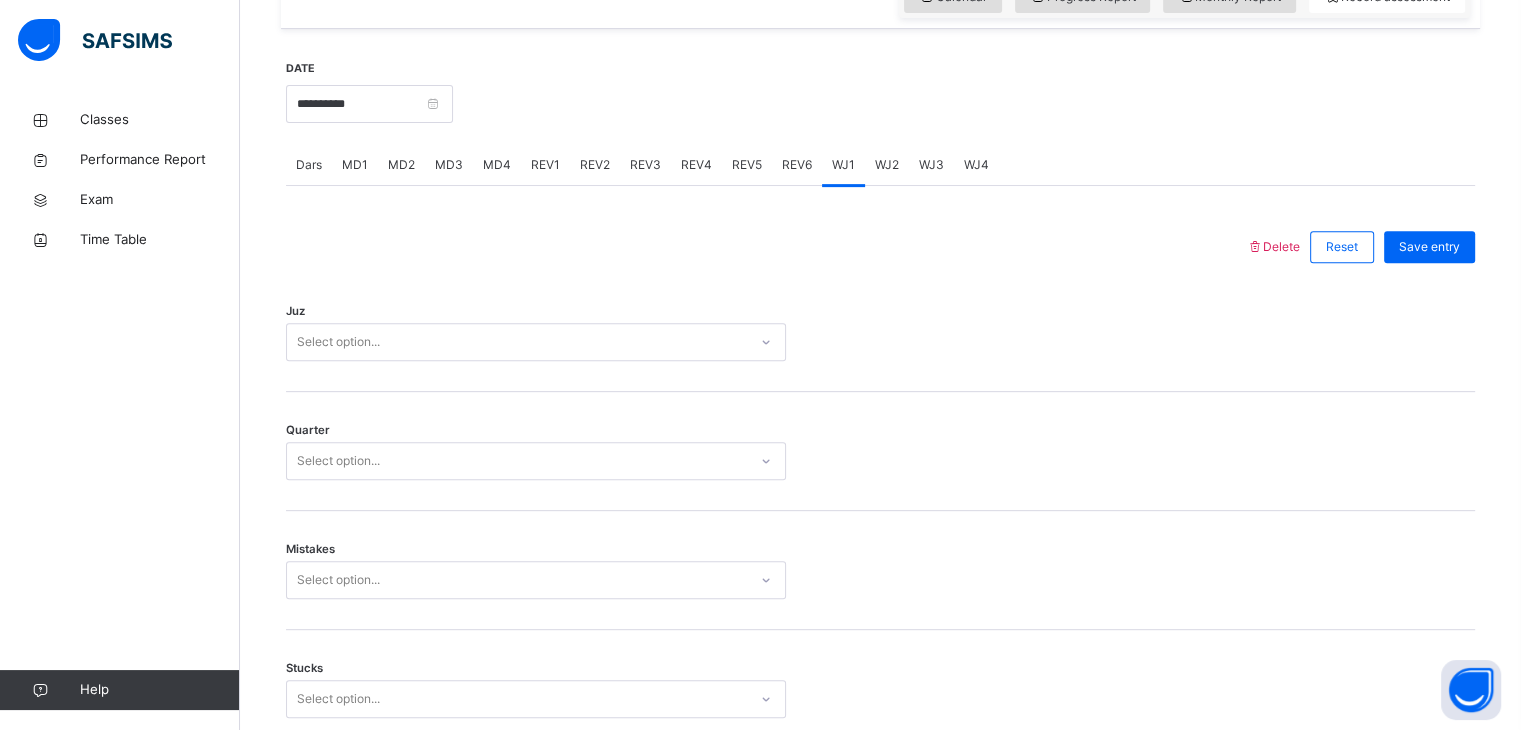 click on "Dars" at bounding box center [309, 165] 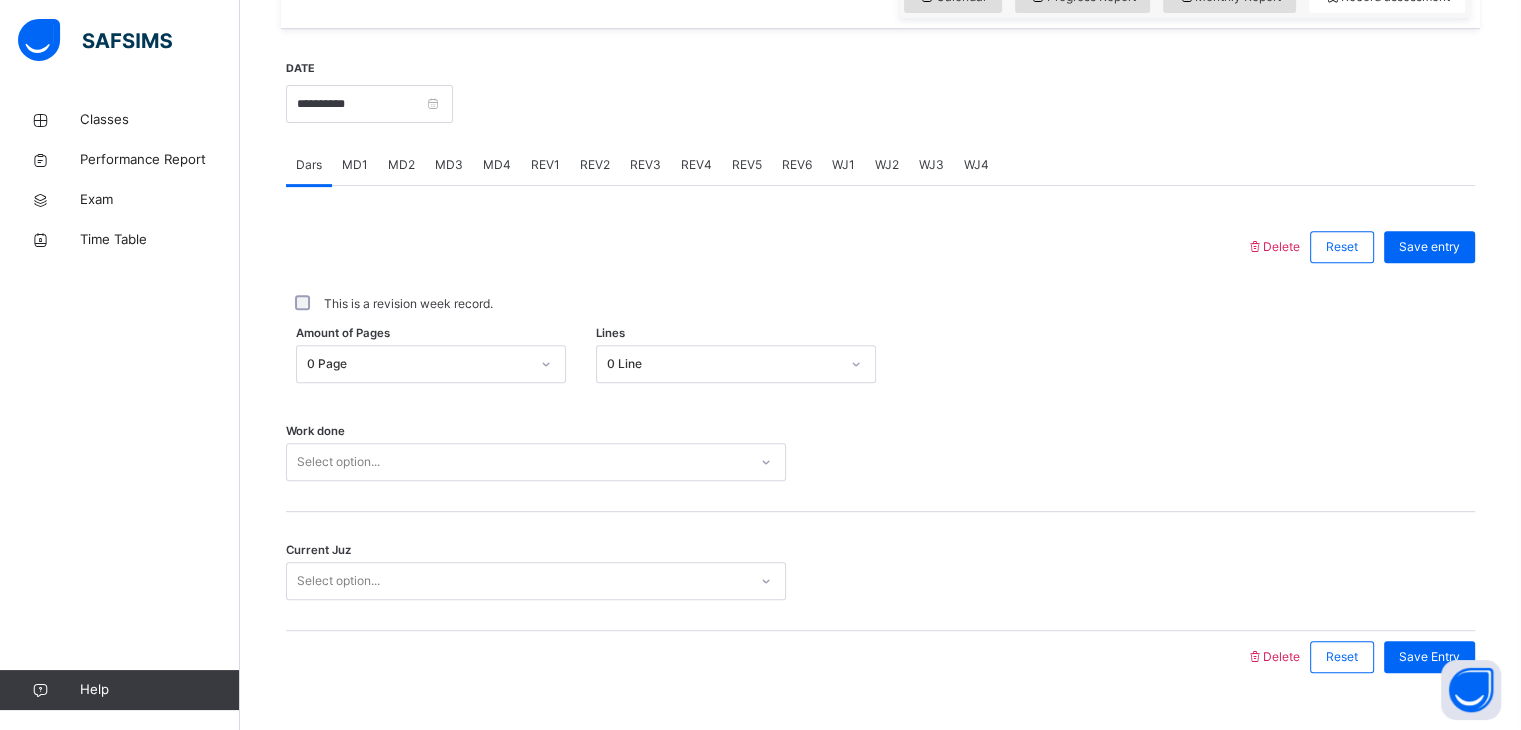 click on "Select option..." at bounding box center [536, 462] 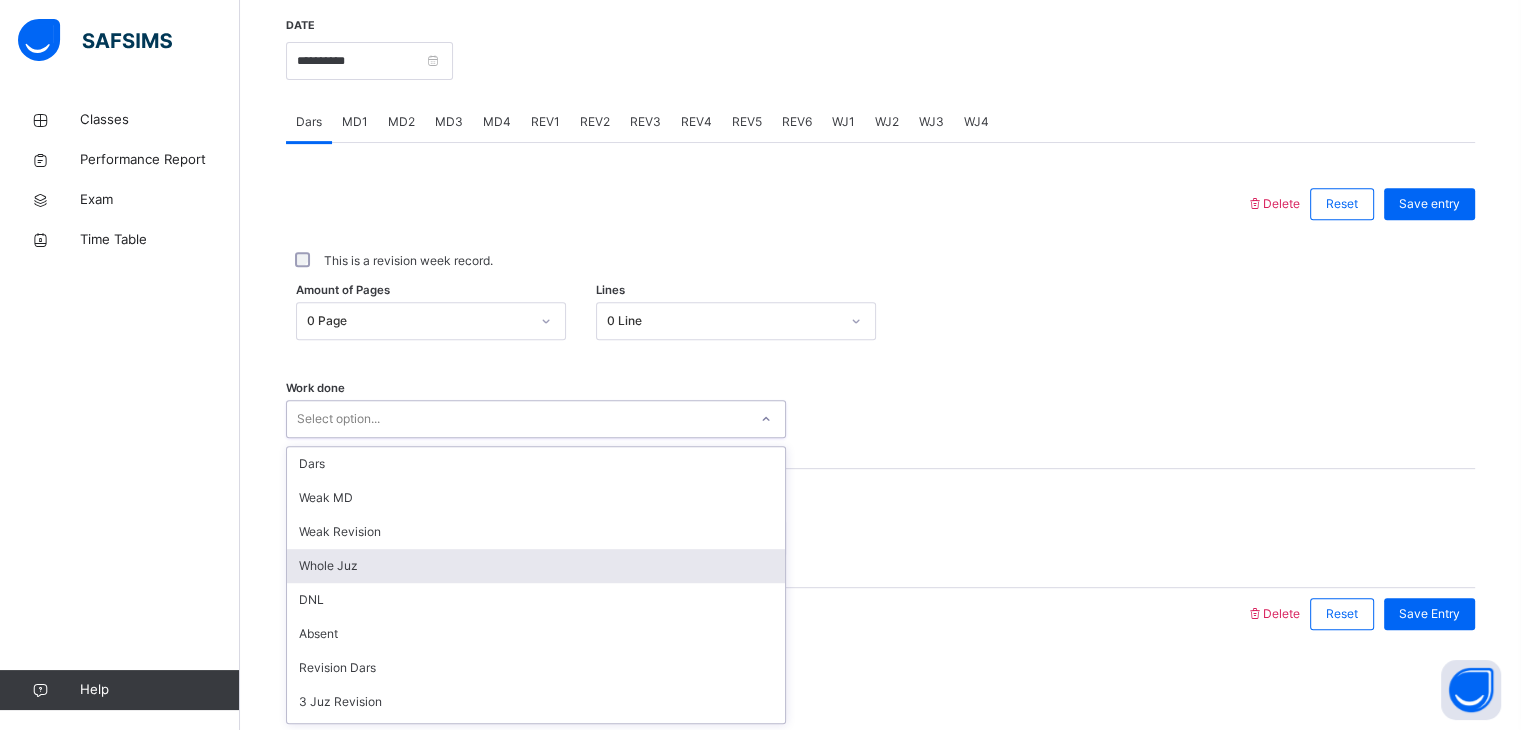 click on "Whole Juz" at bounding box center (536, 566) 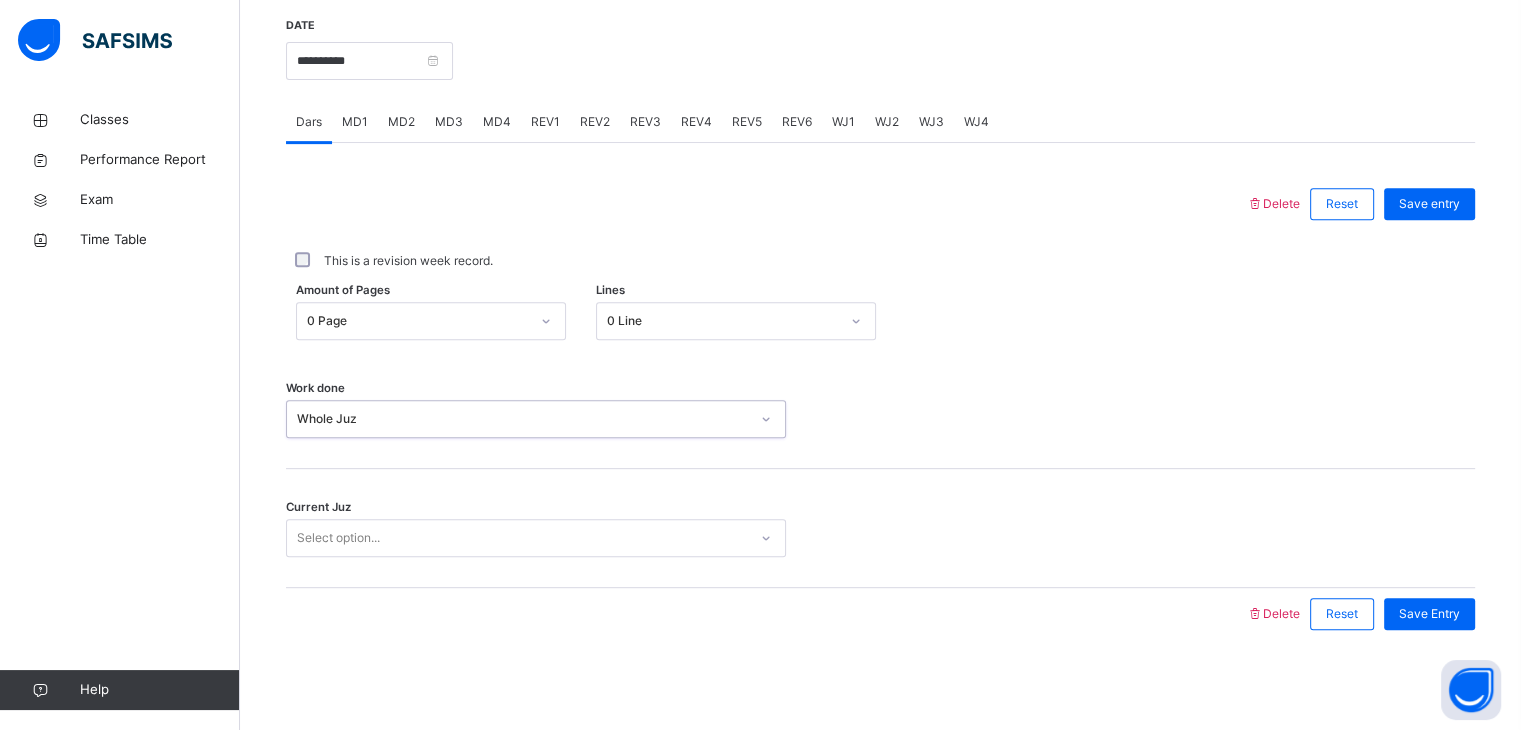 click on "Select option..." at bounding box center [338, 538] 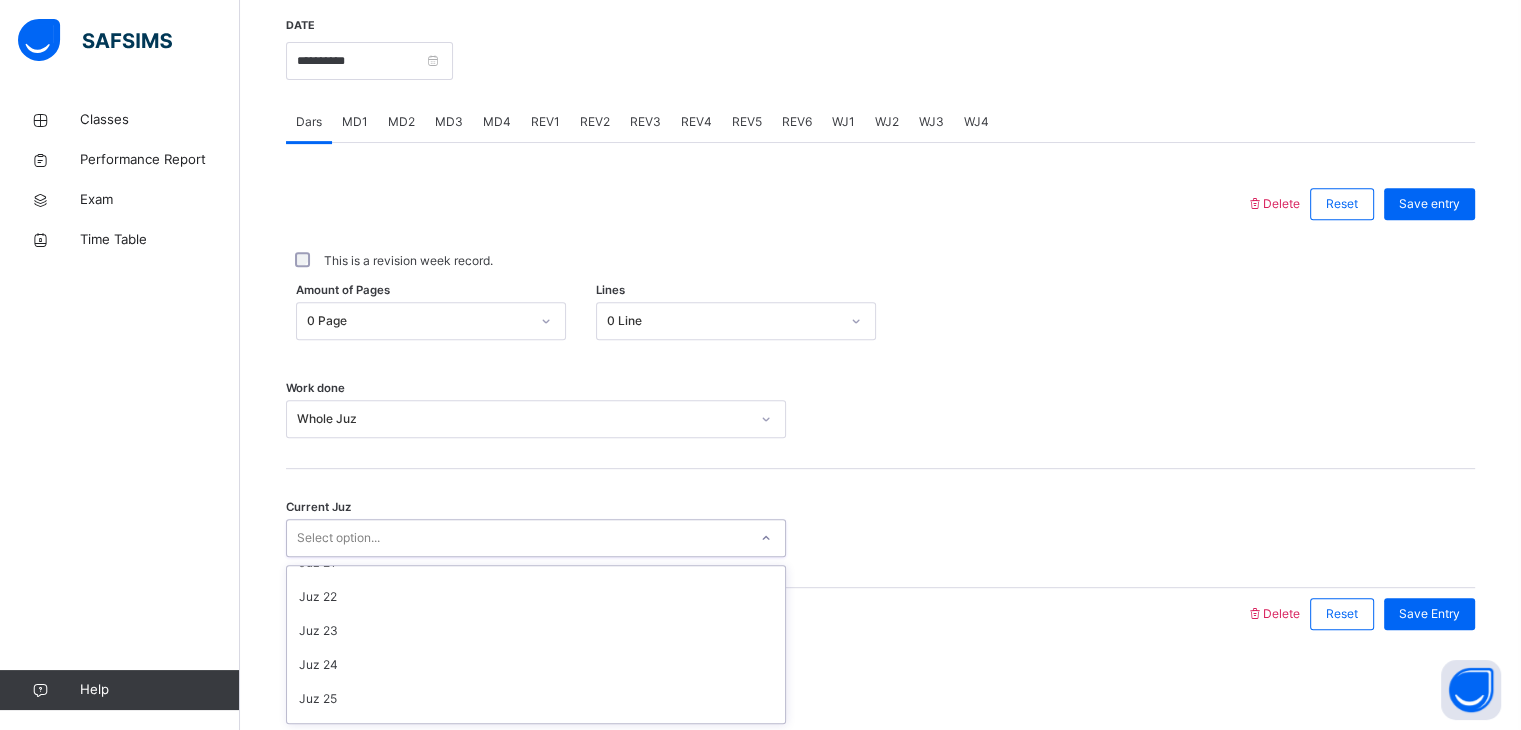 scroll, scrollTop: 702, scrollLeft: 0, axis: vertical 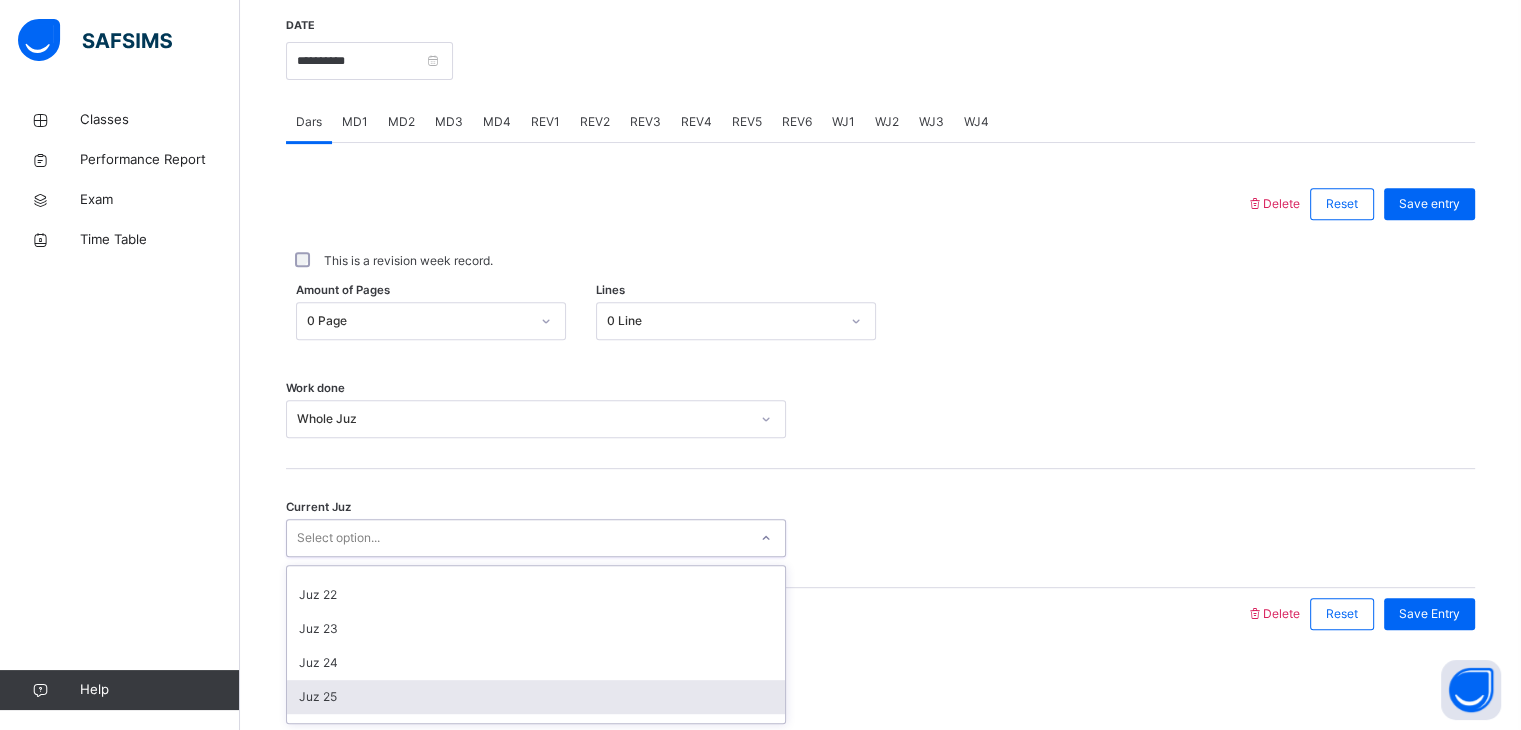 click on "Juz 25" at bounding box center (536, 697) 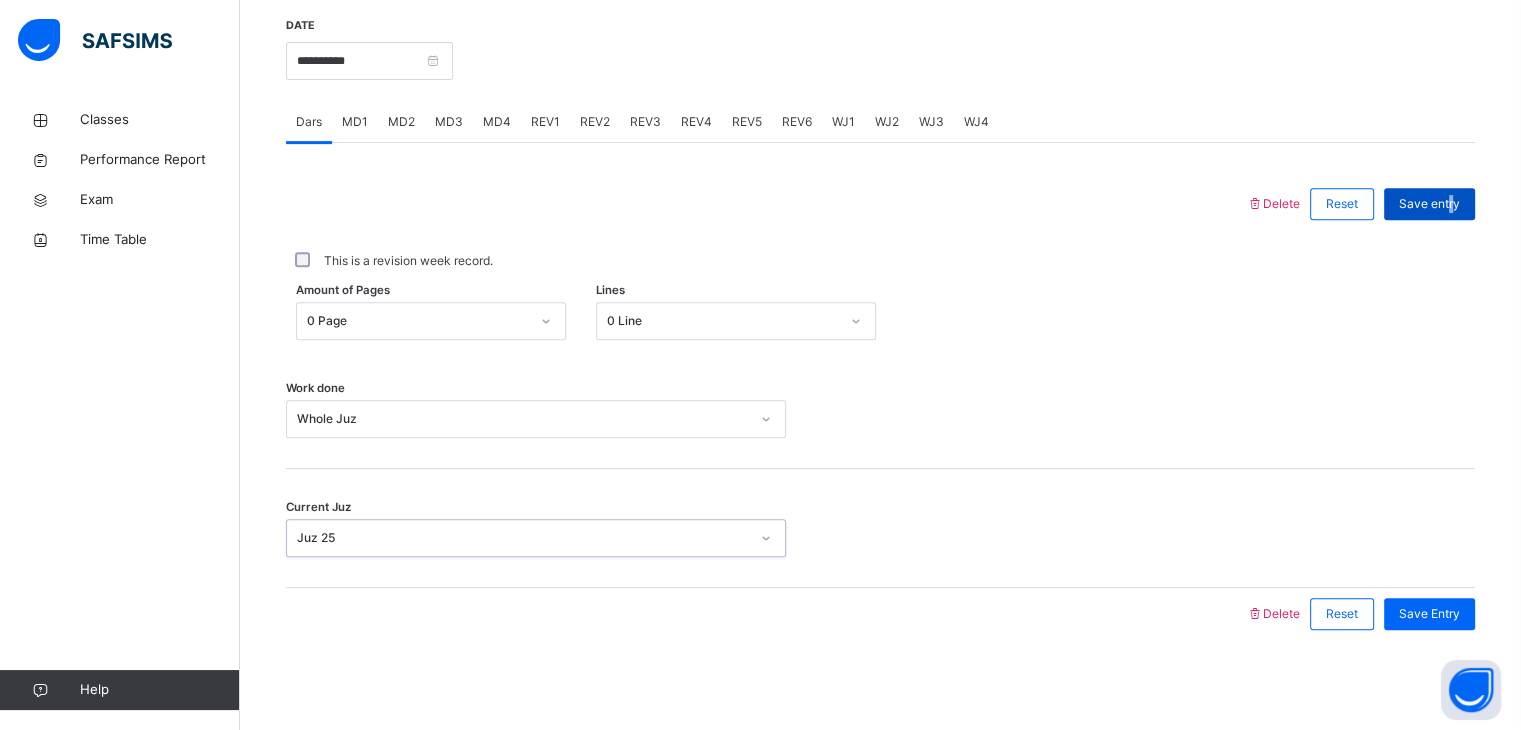 drag, startPoint x: 1466, startPoint y: 197, endPoint x: 1457, endPoint y: 202, distance: 10.29563 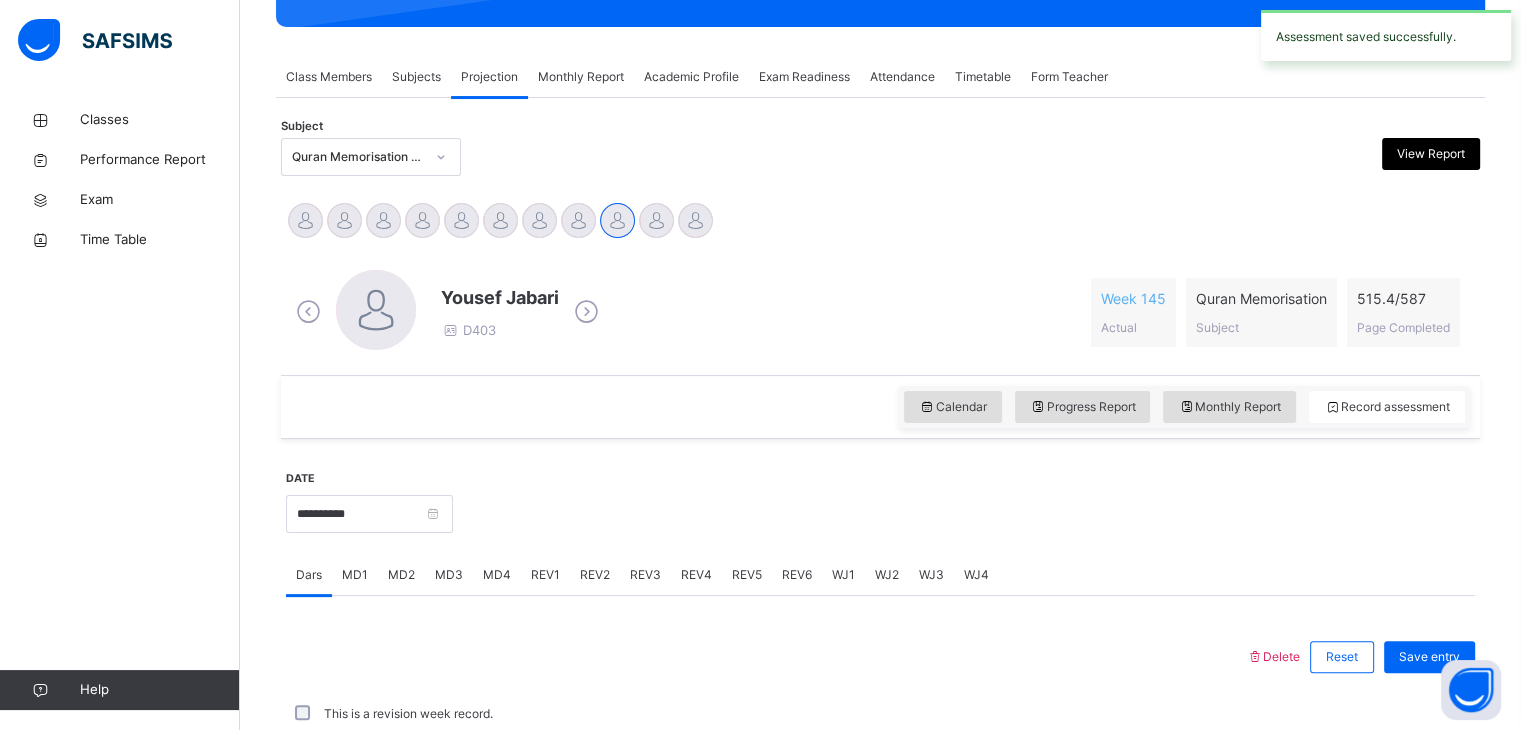 scroll, scrollTop: 772, scrollLeft: 0, axis: vertical 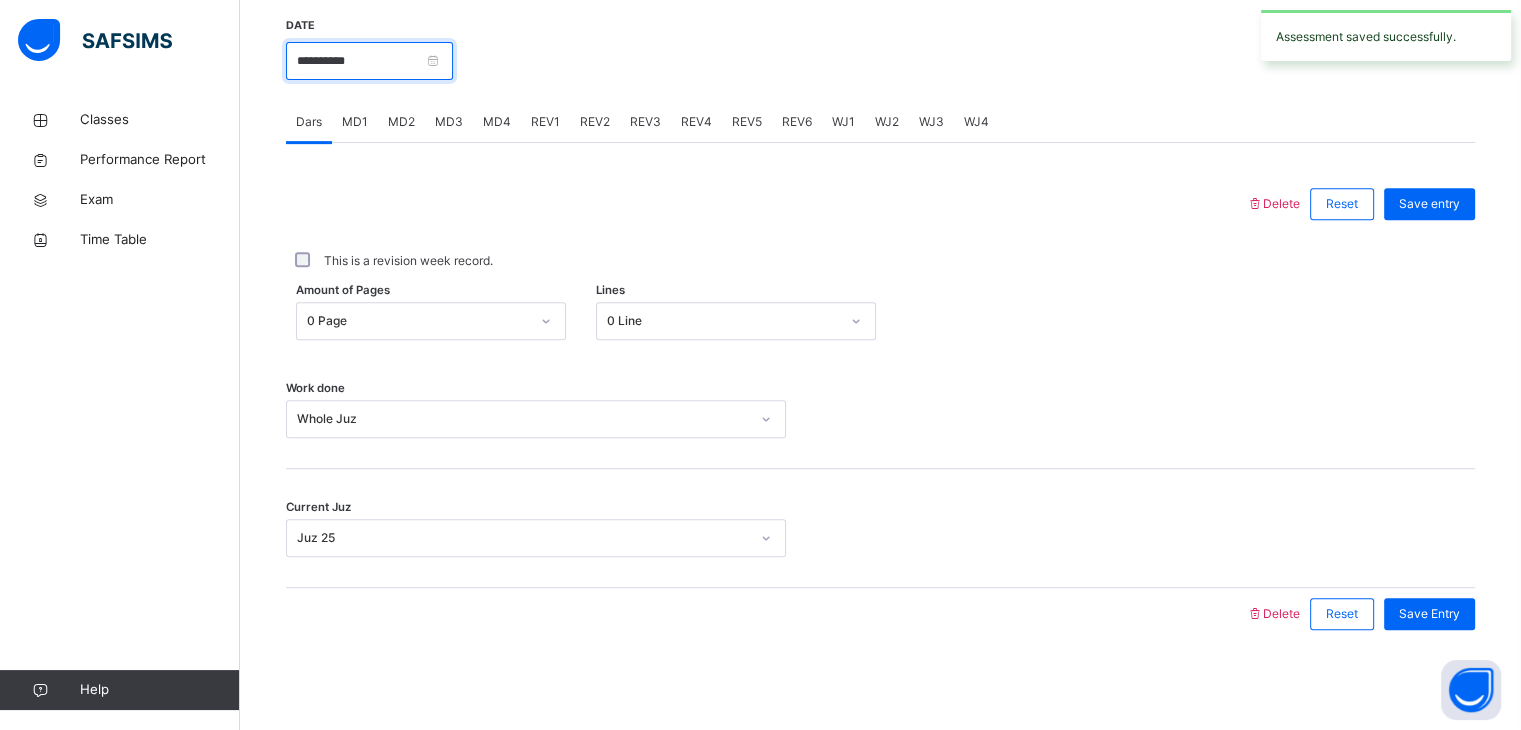 click on "**********" at bounding box center (369, 61) 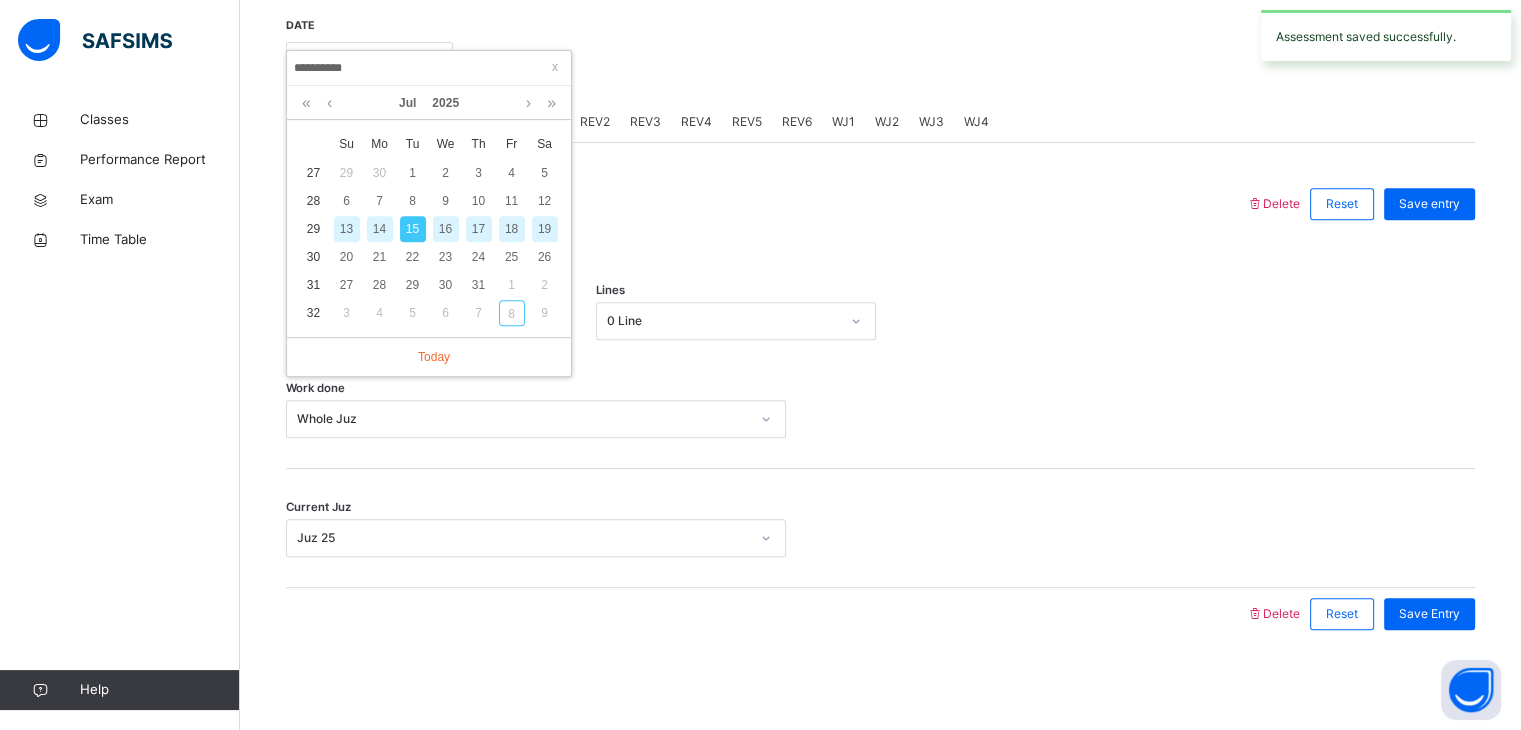 click on "16" at bounding box center [446, 229] 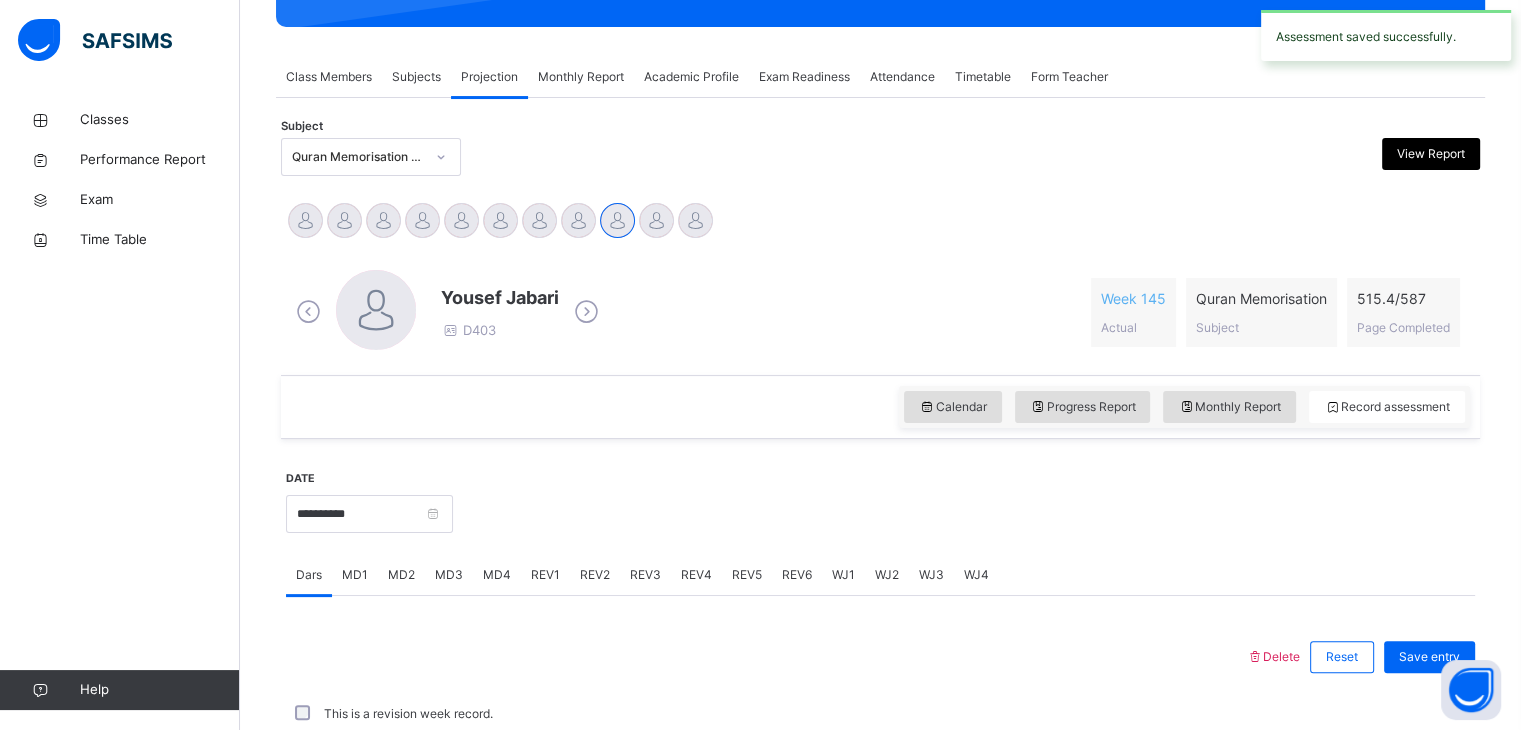 scroll, scrollTop: 772, scrollLeft: 0, axis: vertical 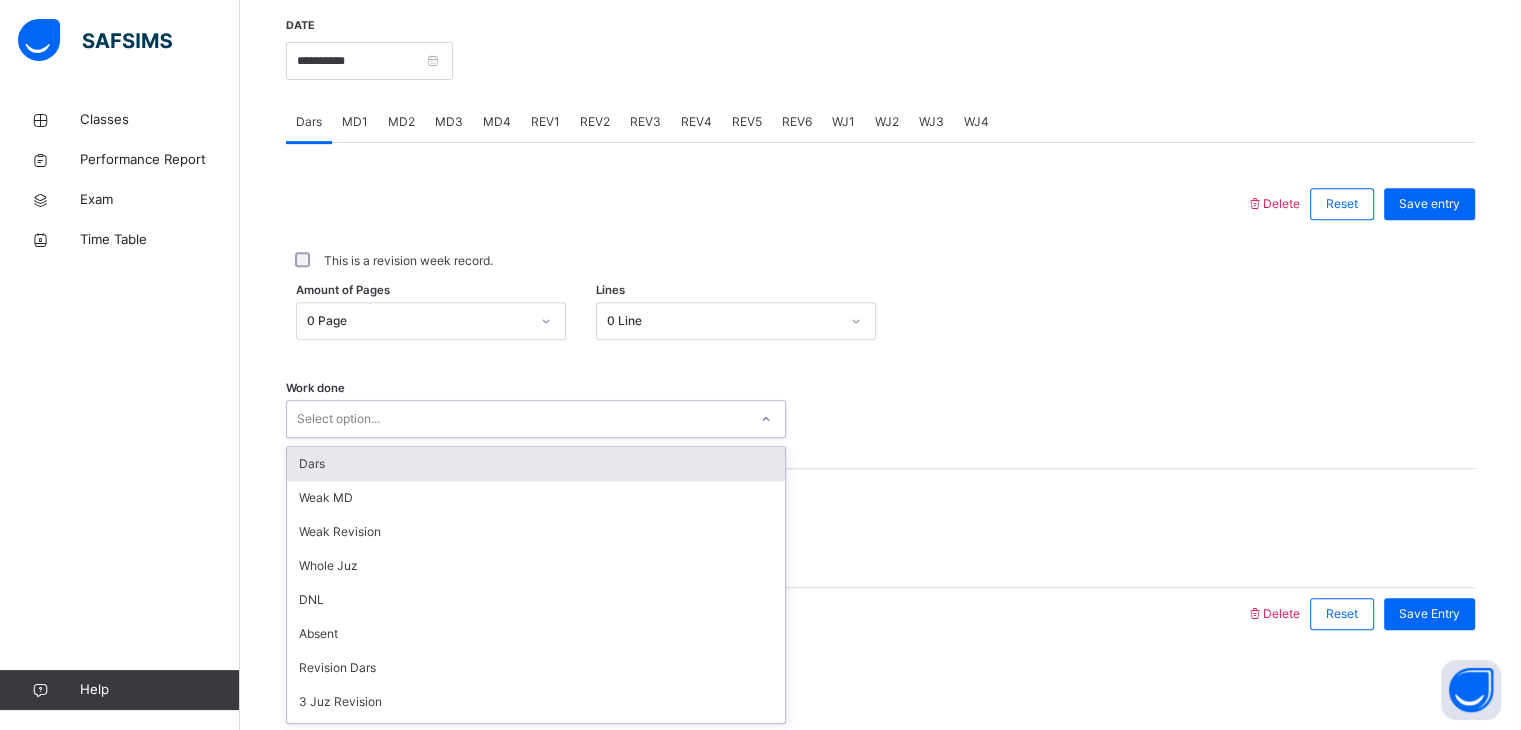 click on "Select option..." at bounding box center (338, 419) 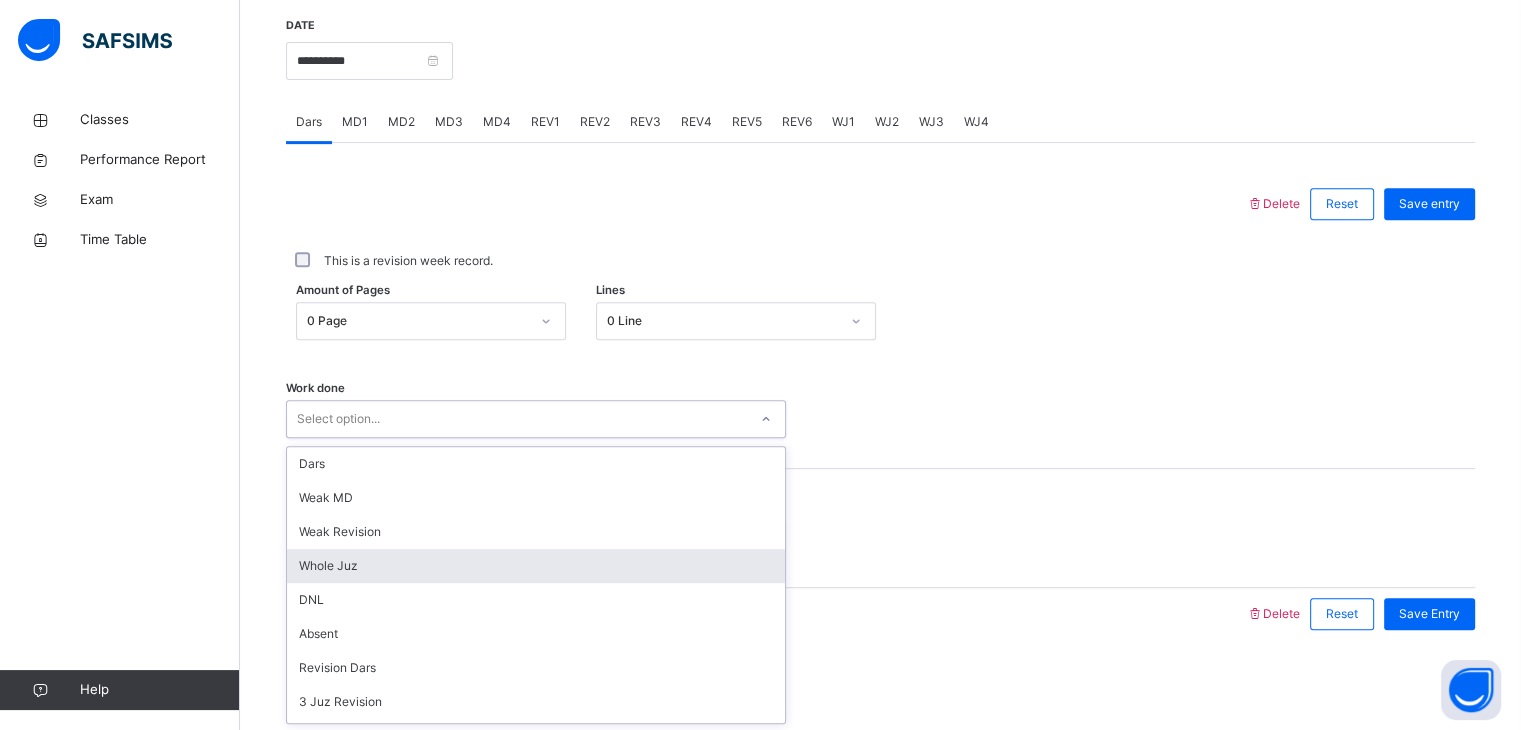 click on "Whole Juz" at bounding box center [536, 566] 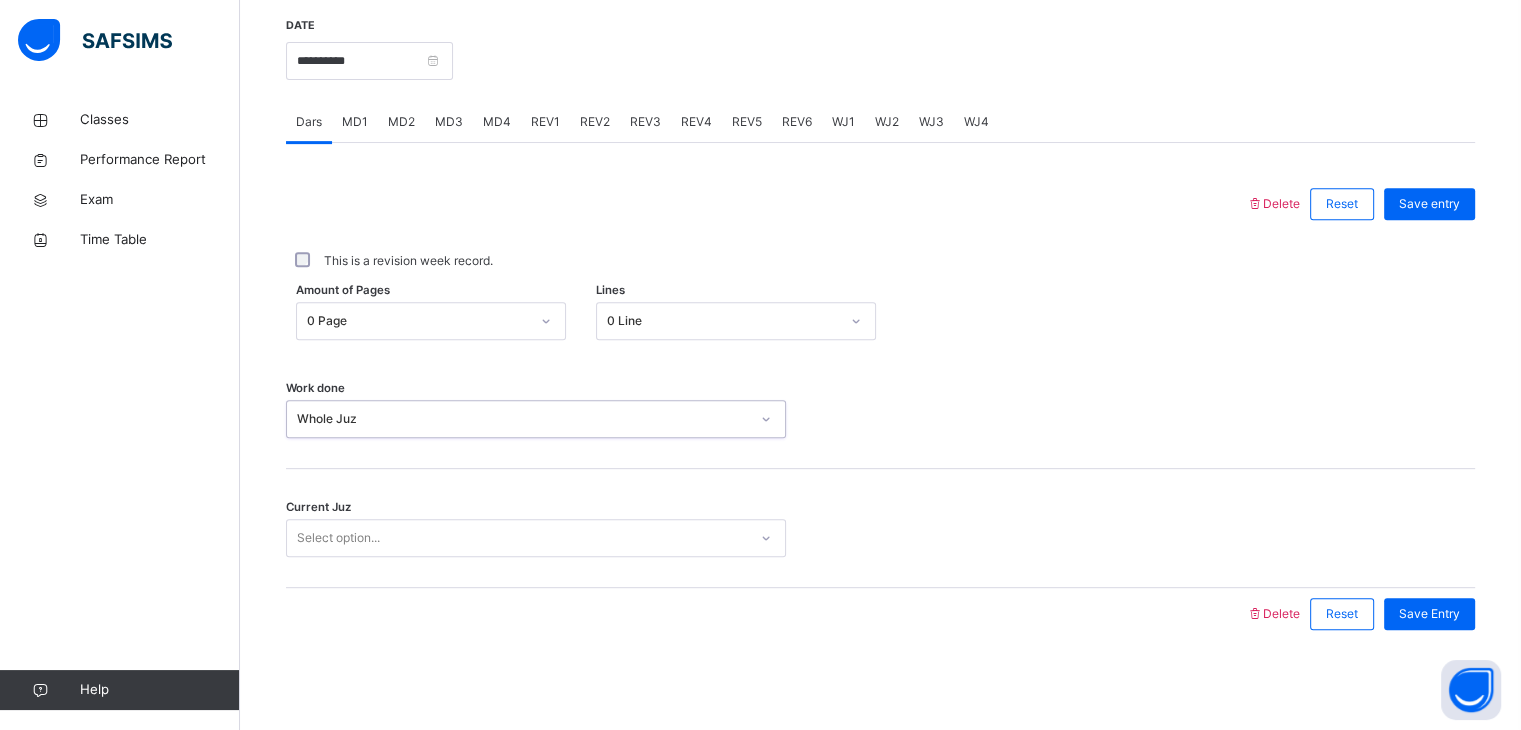 click on "Select option..." at bounding box center [338, 538] 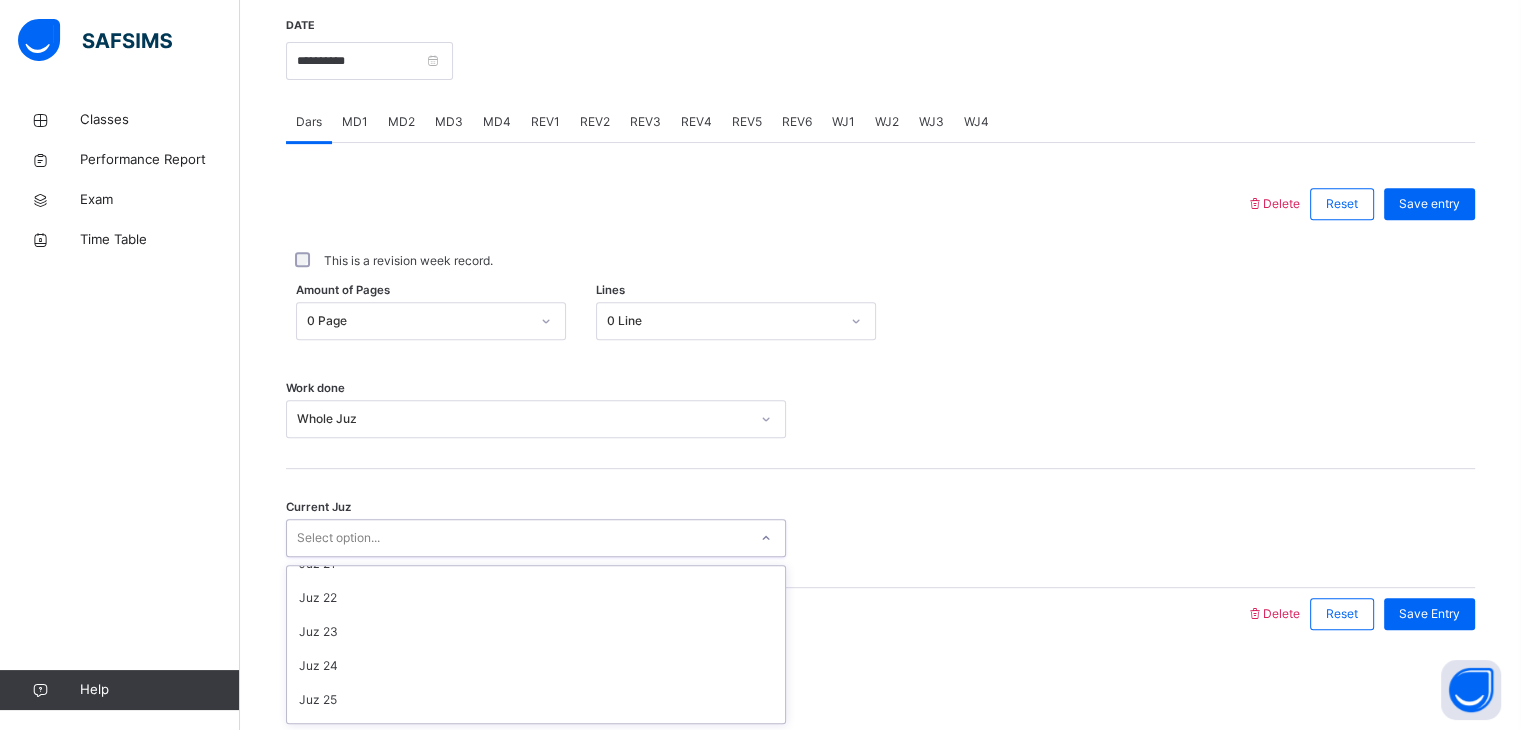 scroll, scrollTop: 700, scrollLeft: 0, axis: vertical 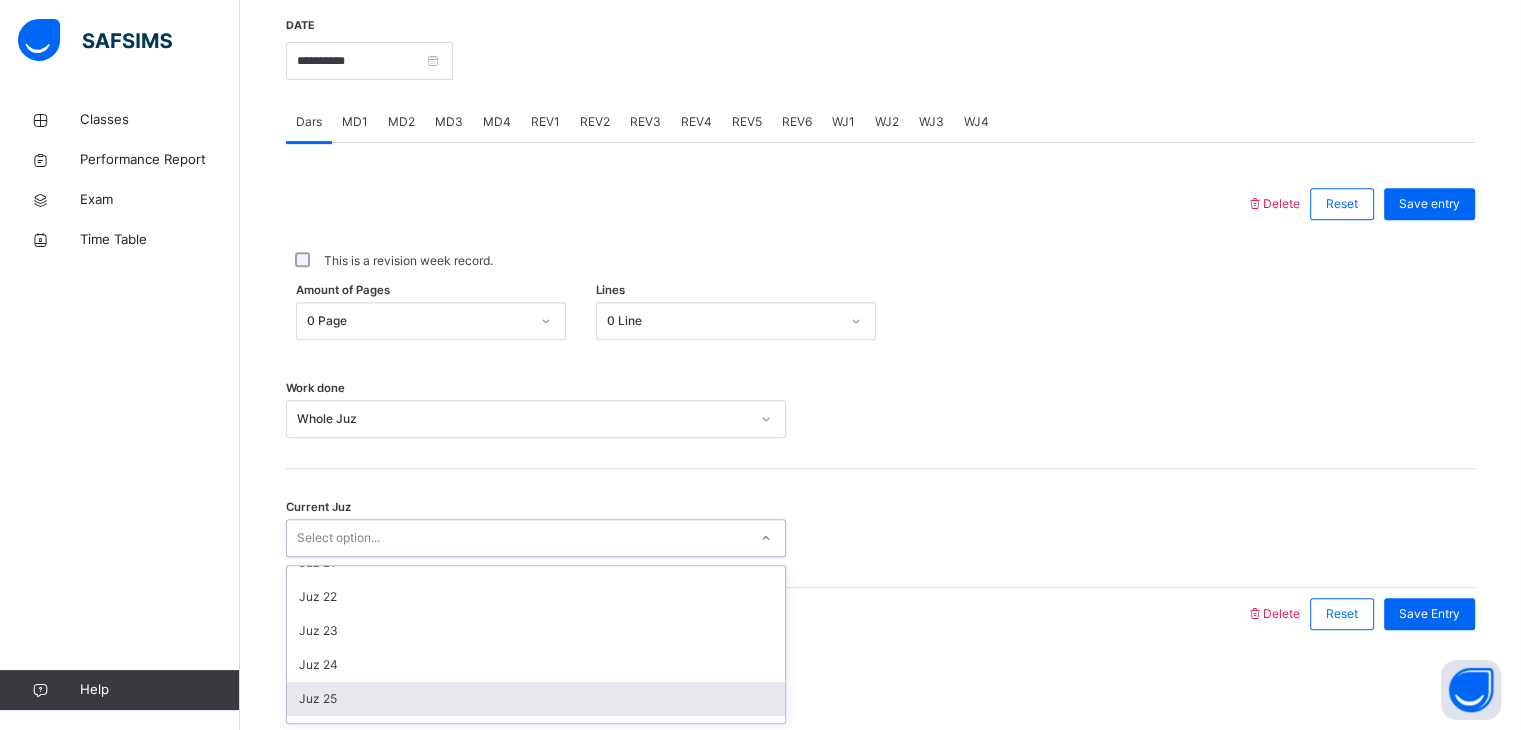click on "Juz 25" at bounding box center (536, 699) 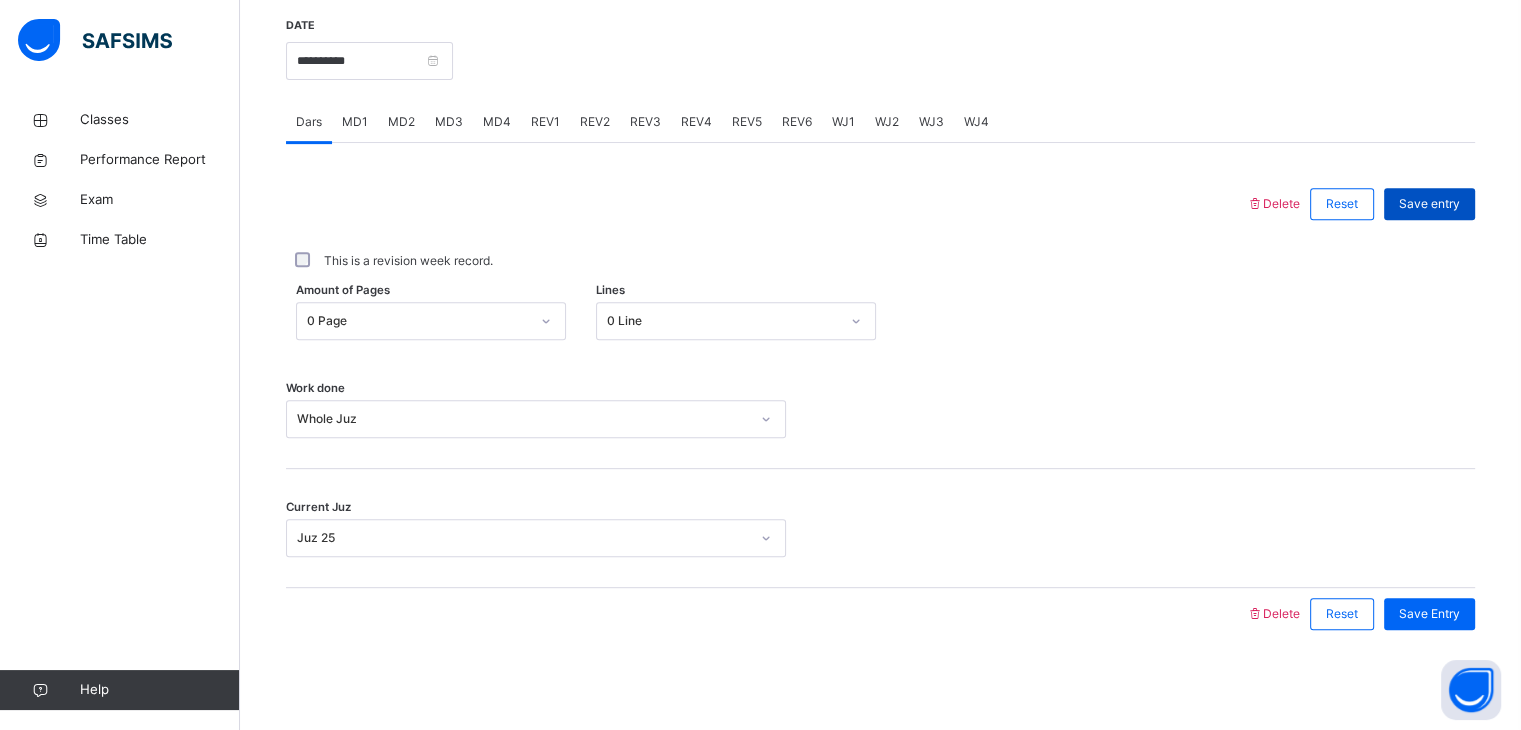 click on "Save entry" at bounding box center (1429, 204) 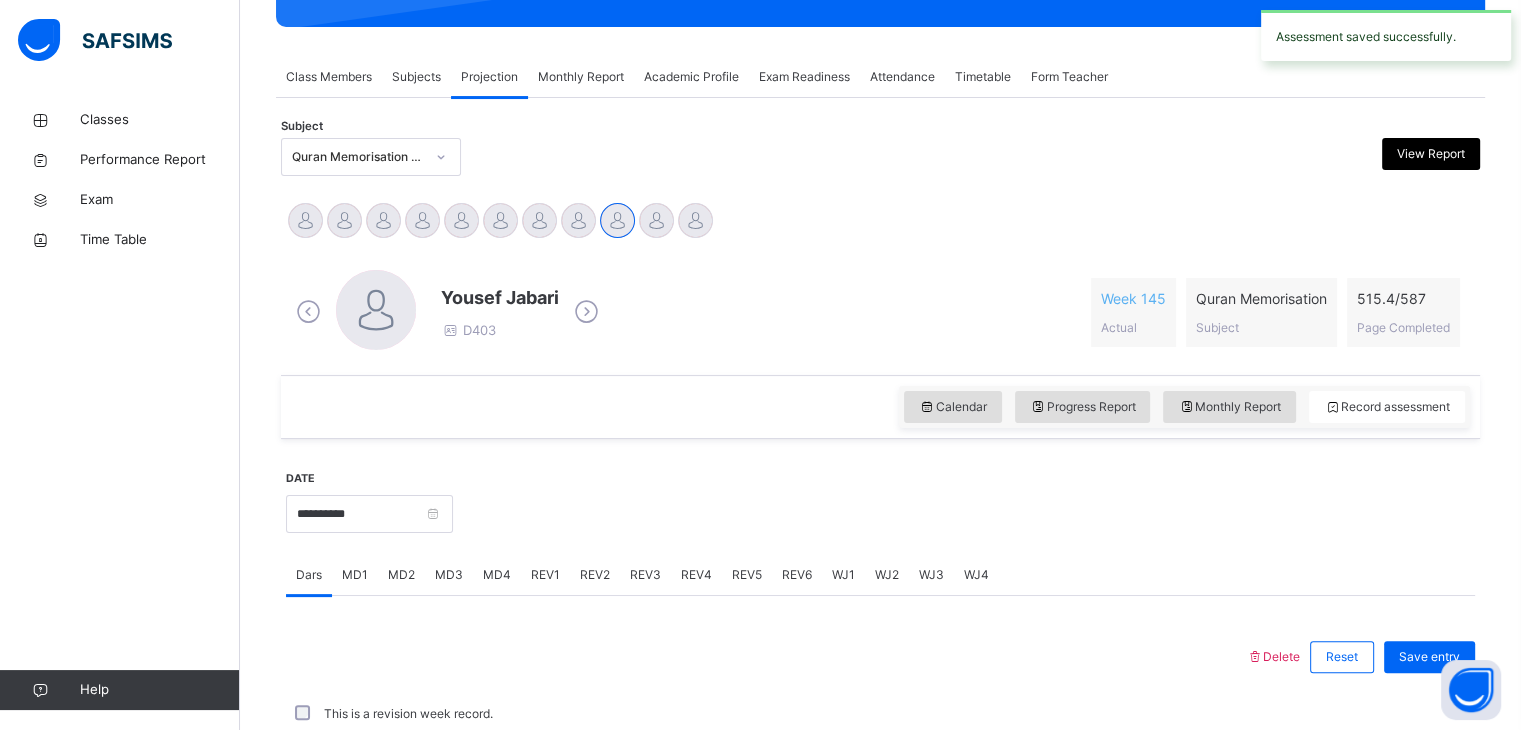 scroll, scrollTop: 772, scrollLeft: 0, axis: vertical 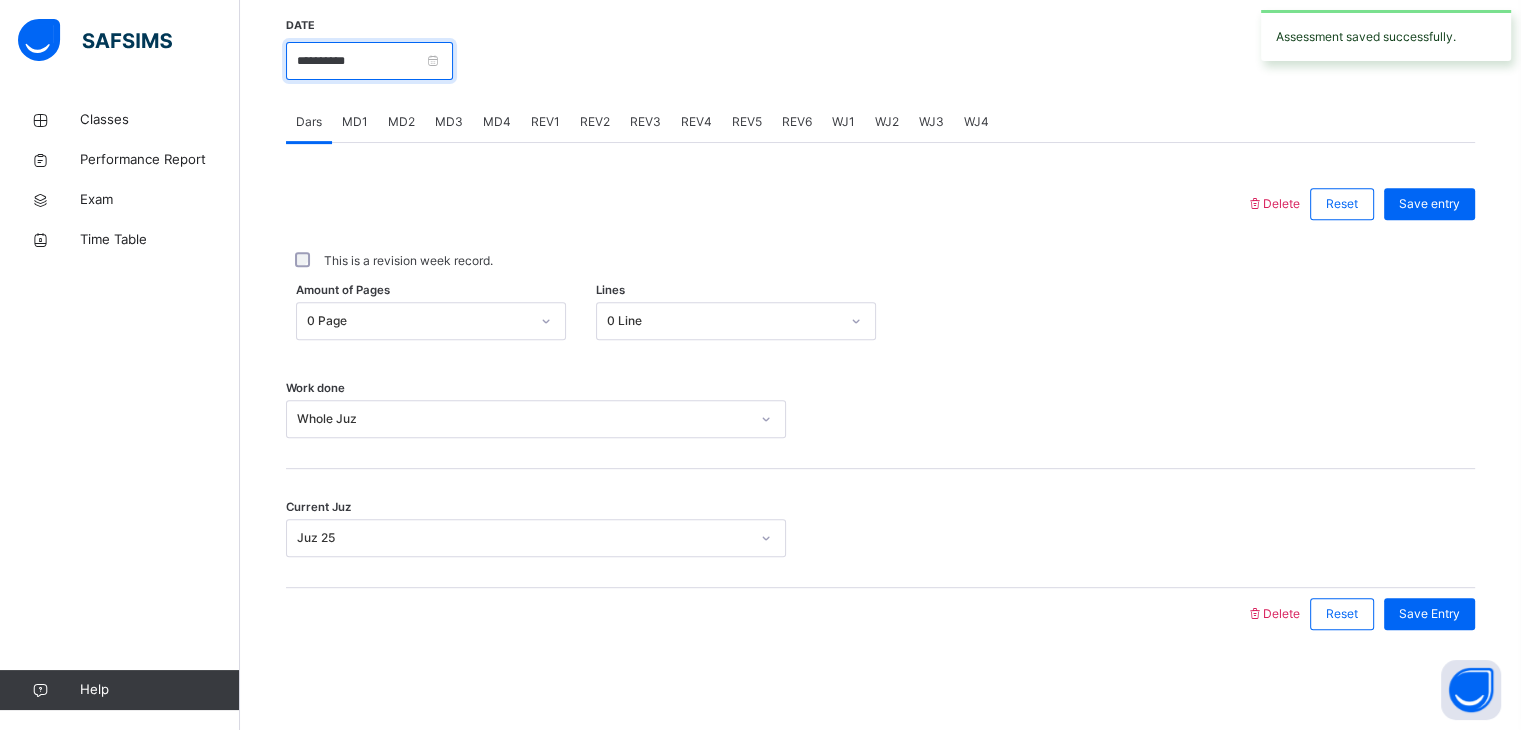 click on "**********" at bounding box center [369, 61] 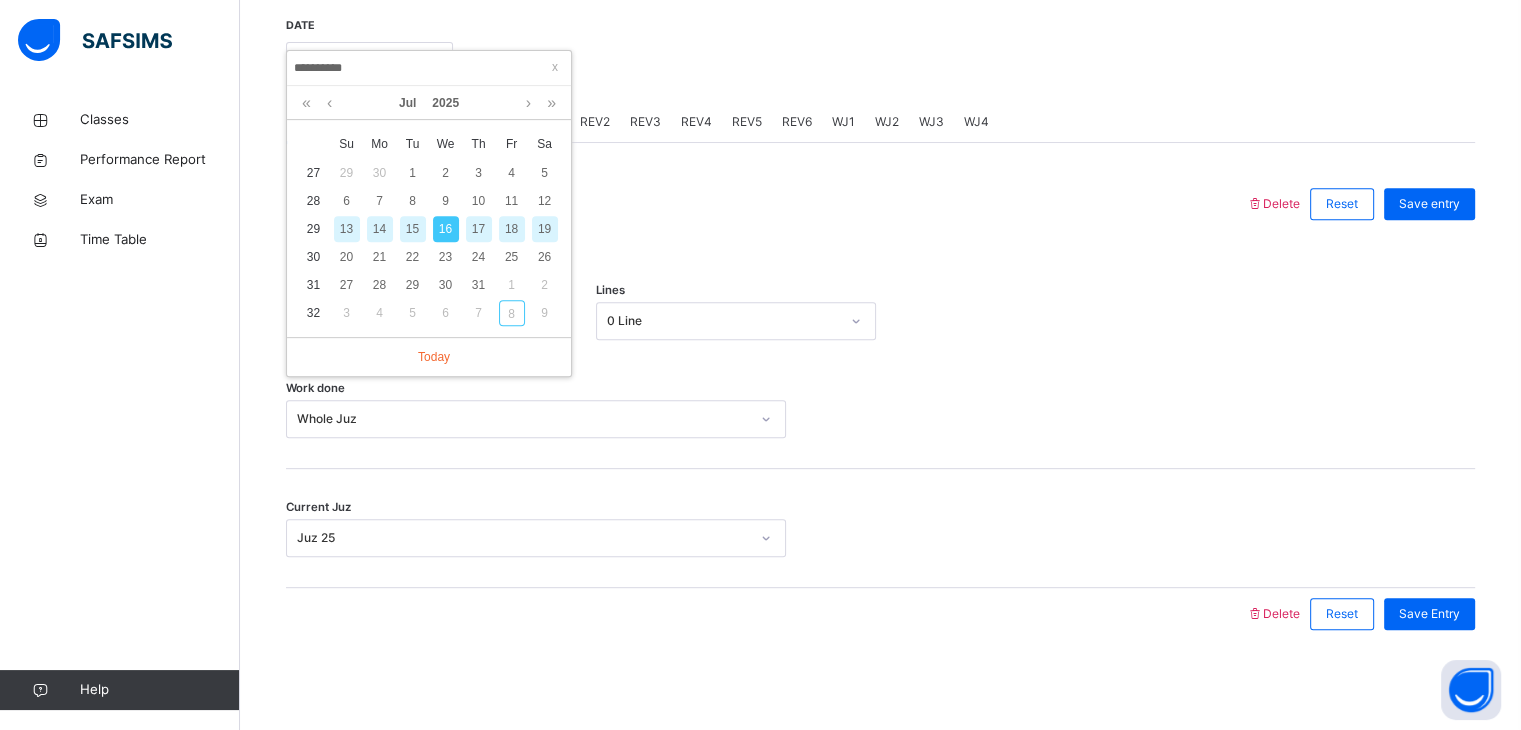 click on "17" at bounding box center [479, 229] 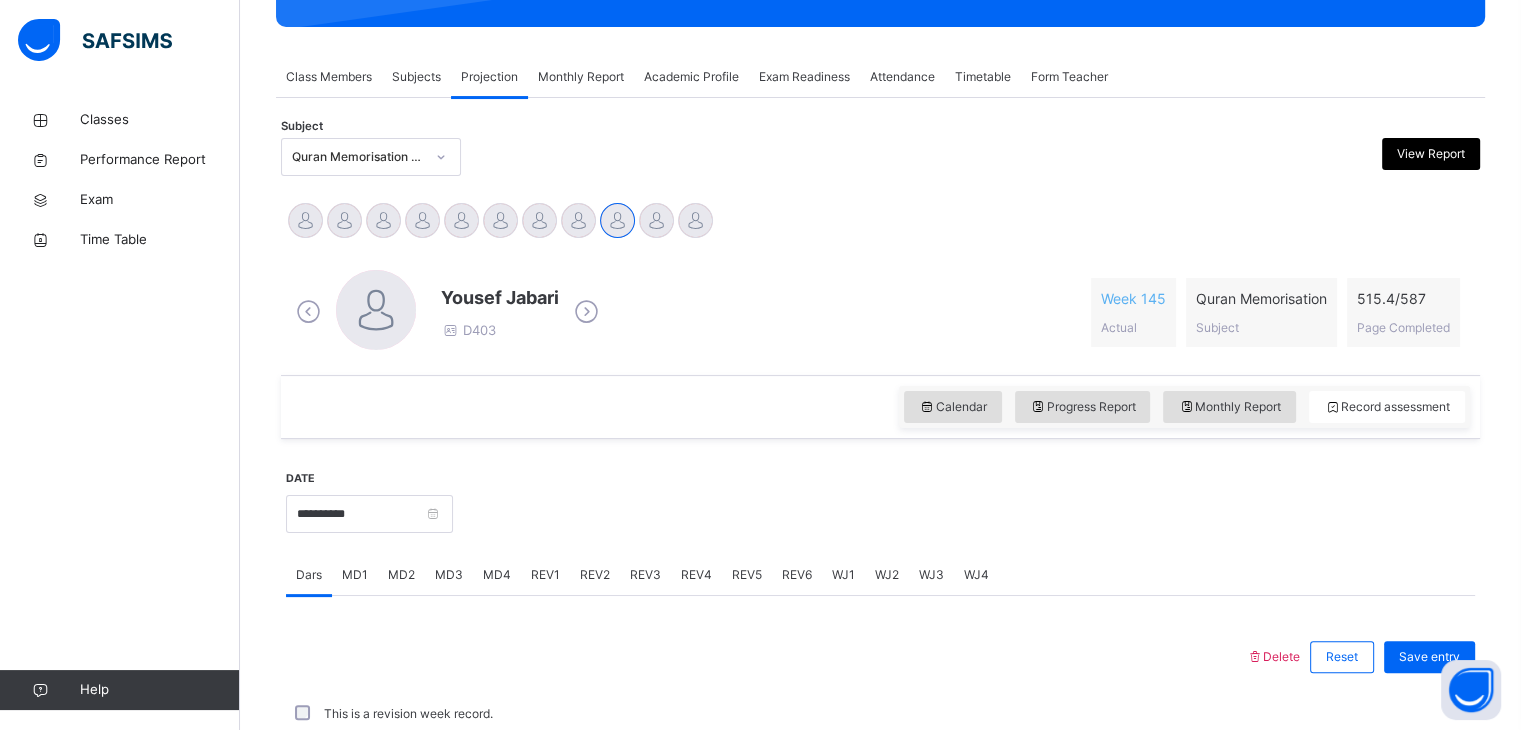 scroll, scrollTop: 772, scrollLeft: 0, axis: vertical 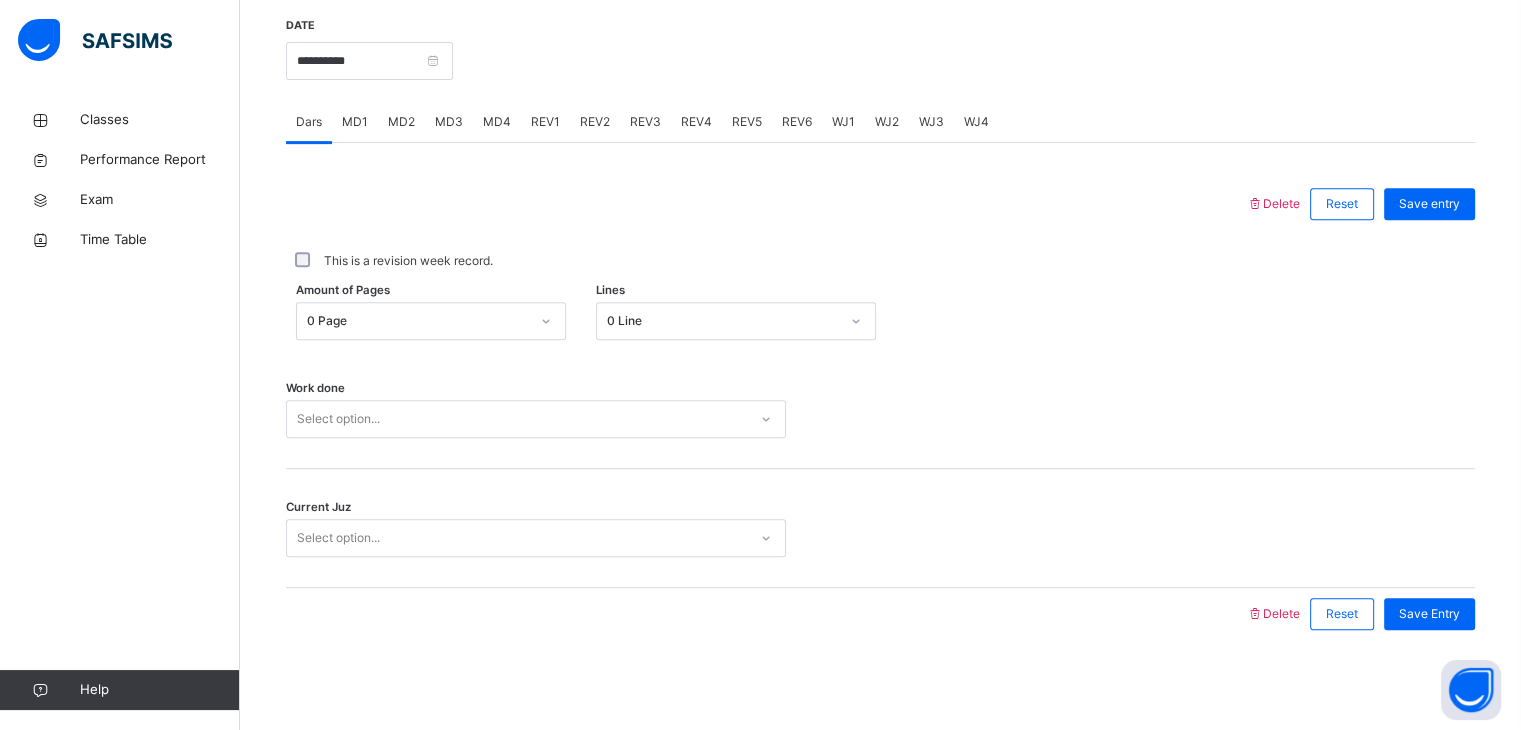 click on "Select option..." at bounding box center (517, 419) 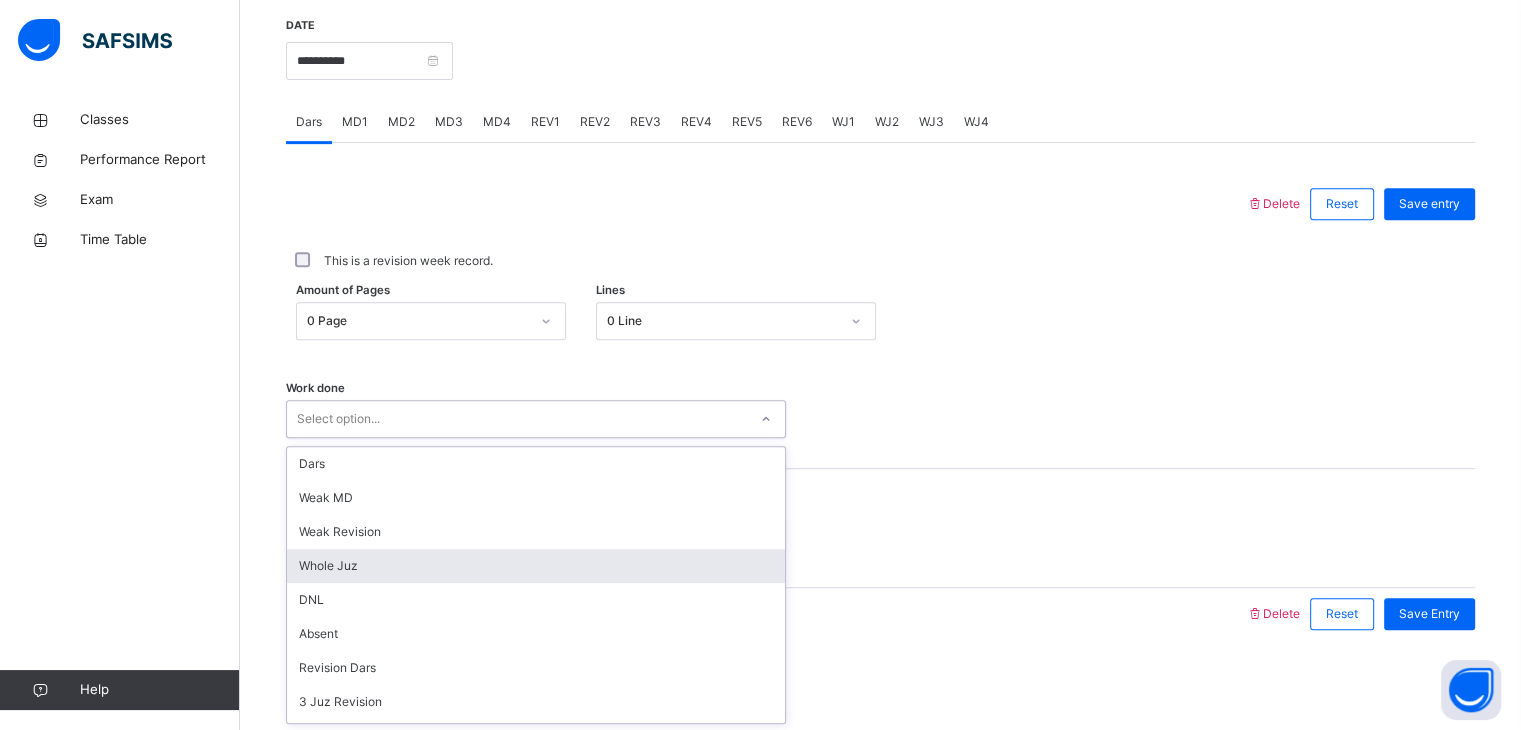 click on "Whole Juz" at bounding box center [536, 566] 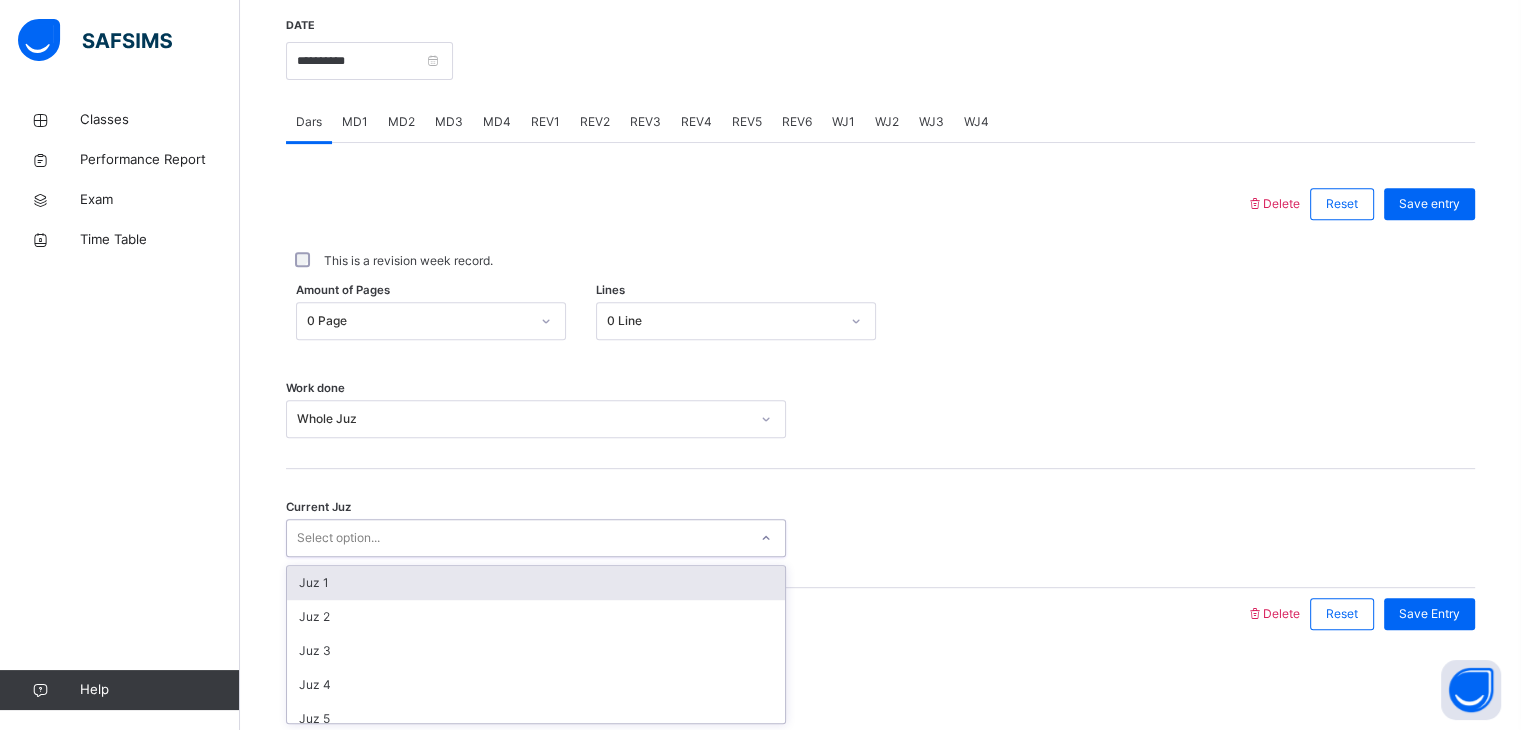 click on "Select option..." at bounding box center [338, 538] 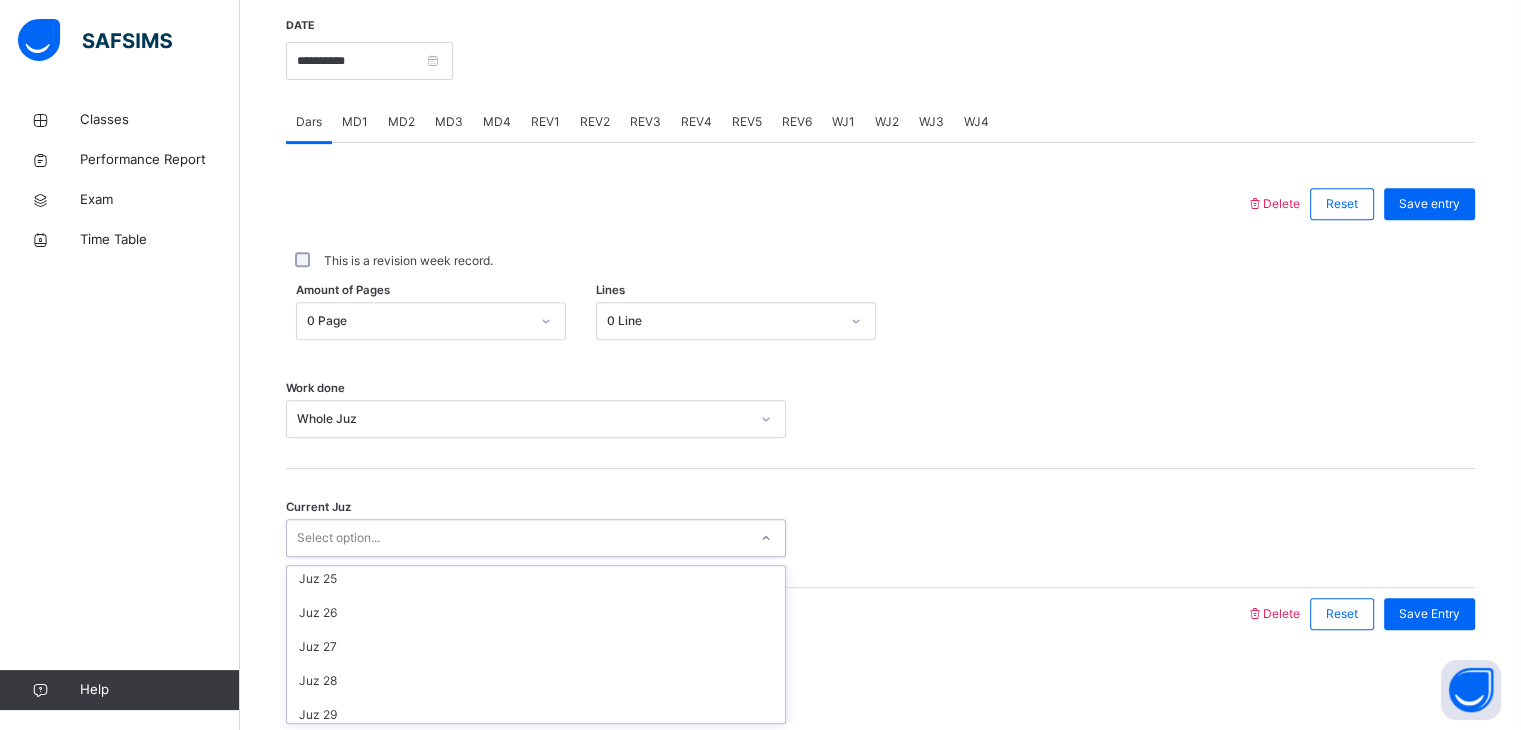 scroll, scrollTop: 827, scrollLeft: 0, axis: vertical 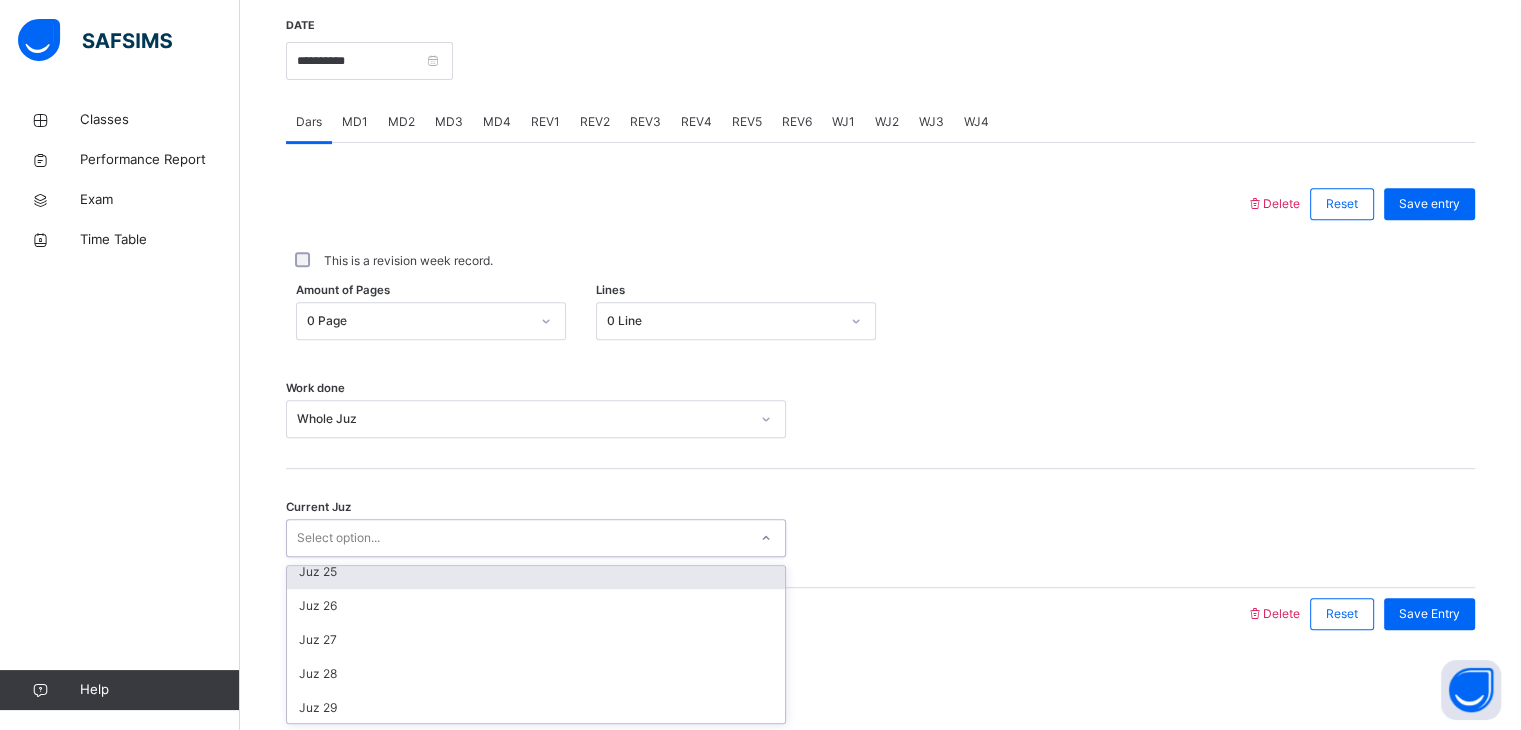 click on "Juz 1 Juz 2 Juz 3 Juz 4 Juz 5 Juz 6 Juz 7 Juz 8 Juz 9 Juz 10 Juz 11 Juz 12 Juz 13 Juz 14 Juz 15 Juz 16 Juz 17 Juz 18 Juz 19 Juz 20 Juz 21 Juz 22 Juz 23 Juz 24 Juz 25 Juz 26 Juz 27 Juz 28 Juz 29 Juz 30" at bounding box center [536, 644] 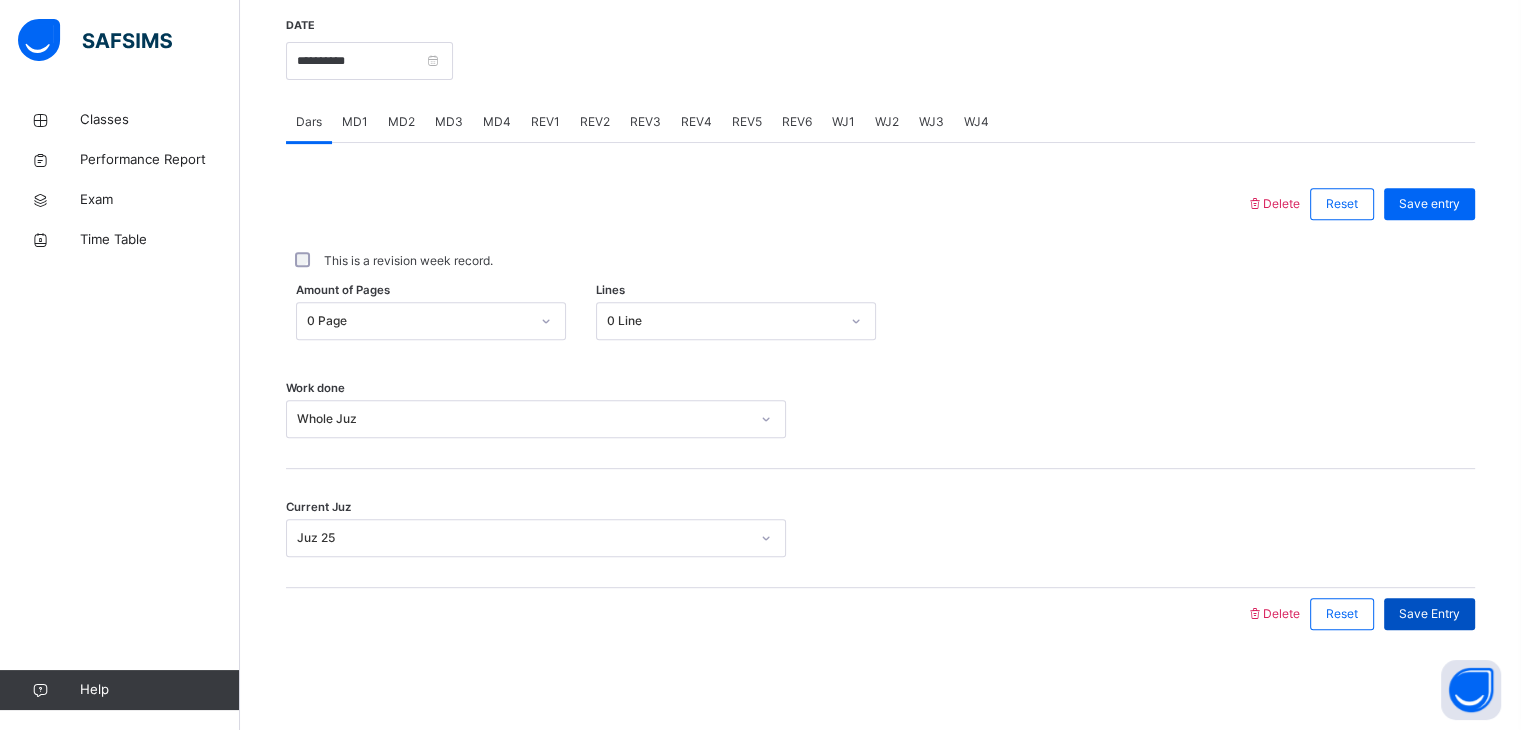click on "Save Entry" at bounding box center (1429, 614) 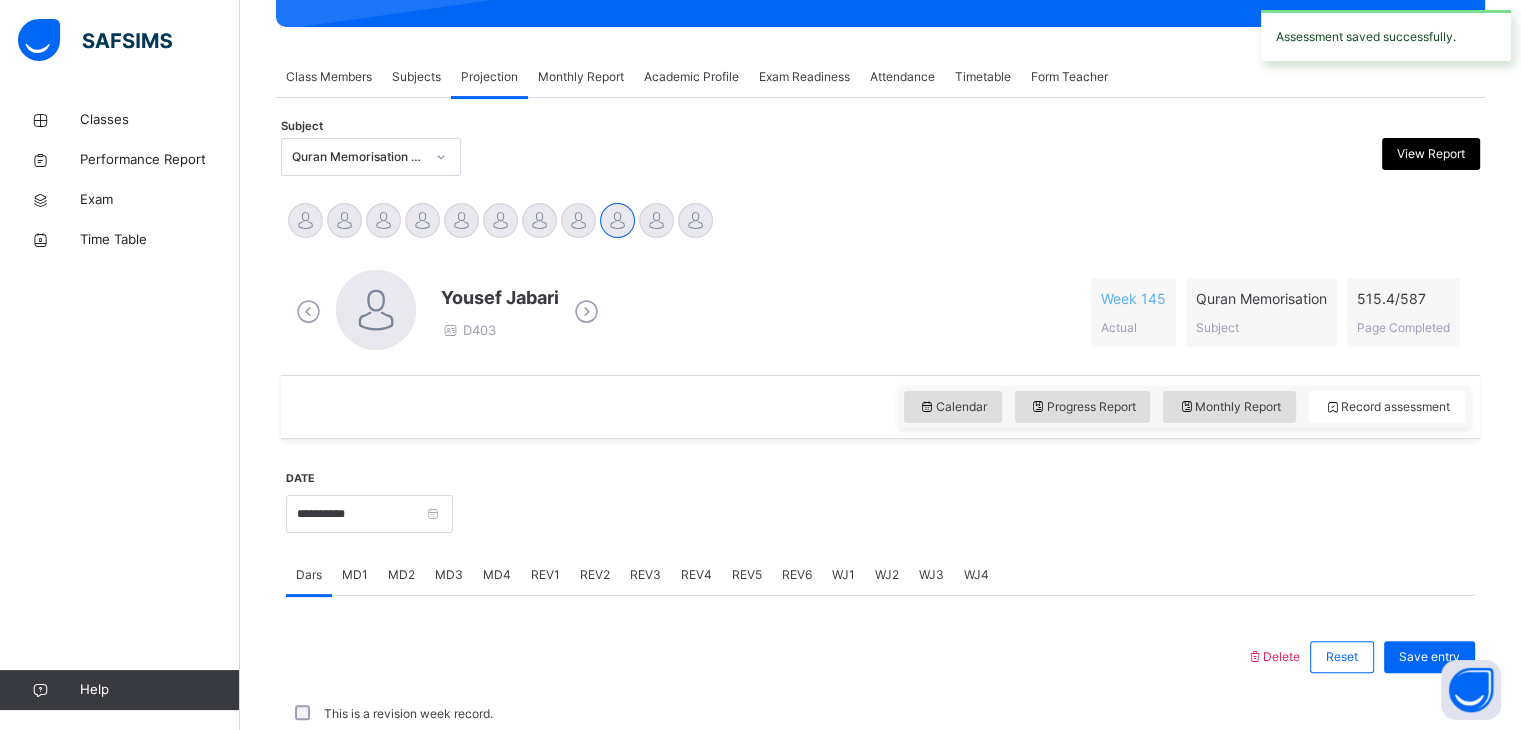 scroll, scrollTop: 772, scrollLeft: 0, axis: vertical 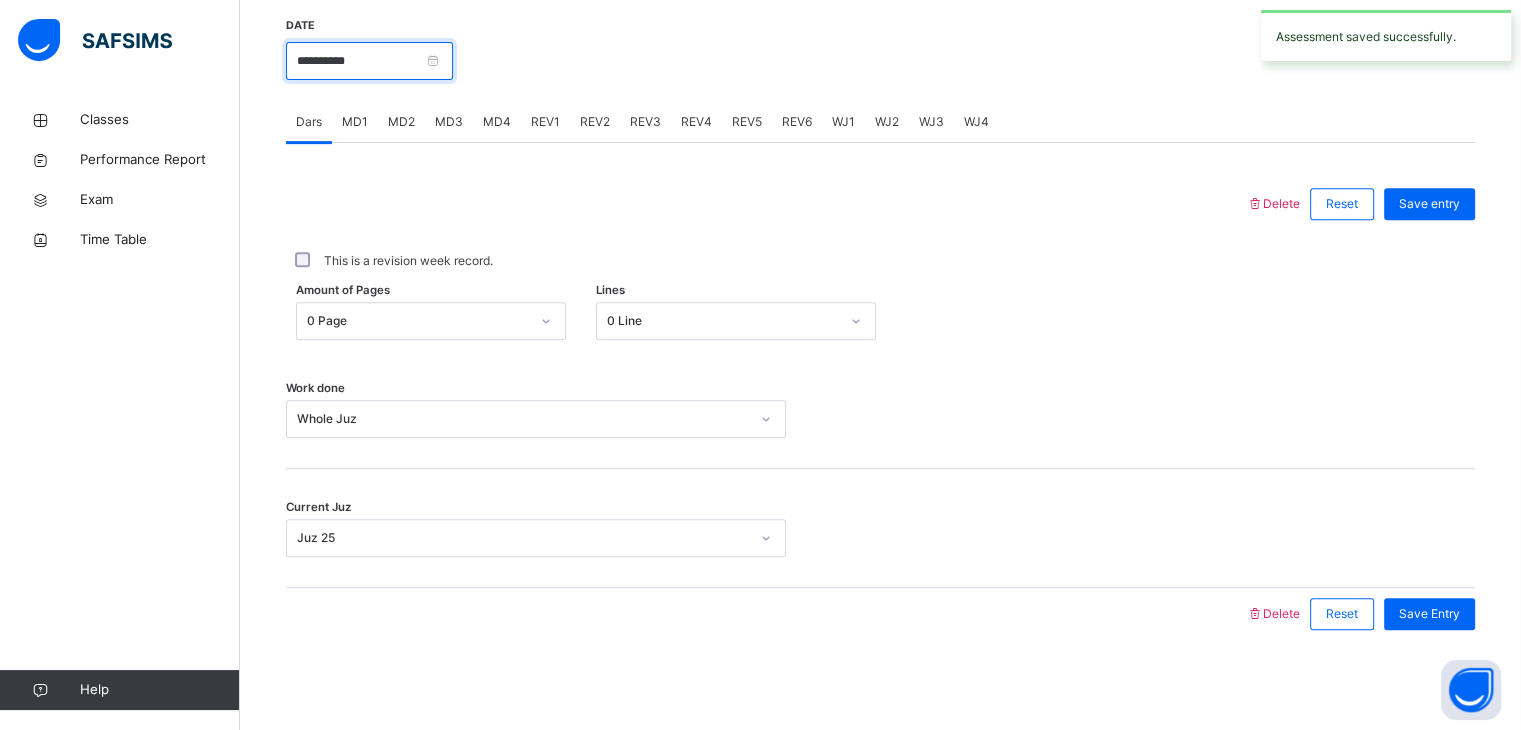 click on "**********" at bounding box center (369, 61) 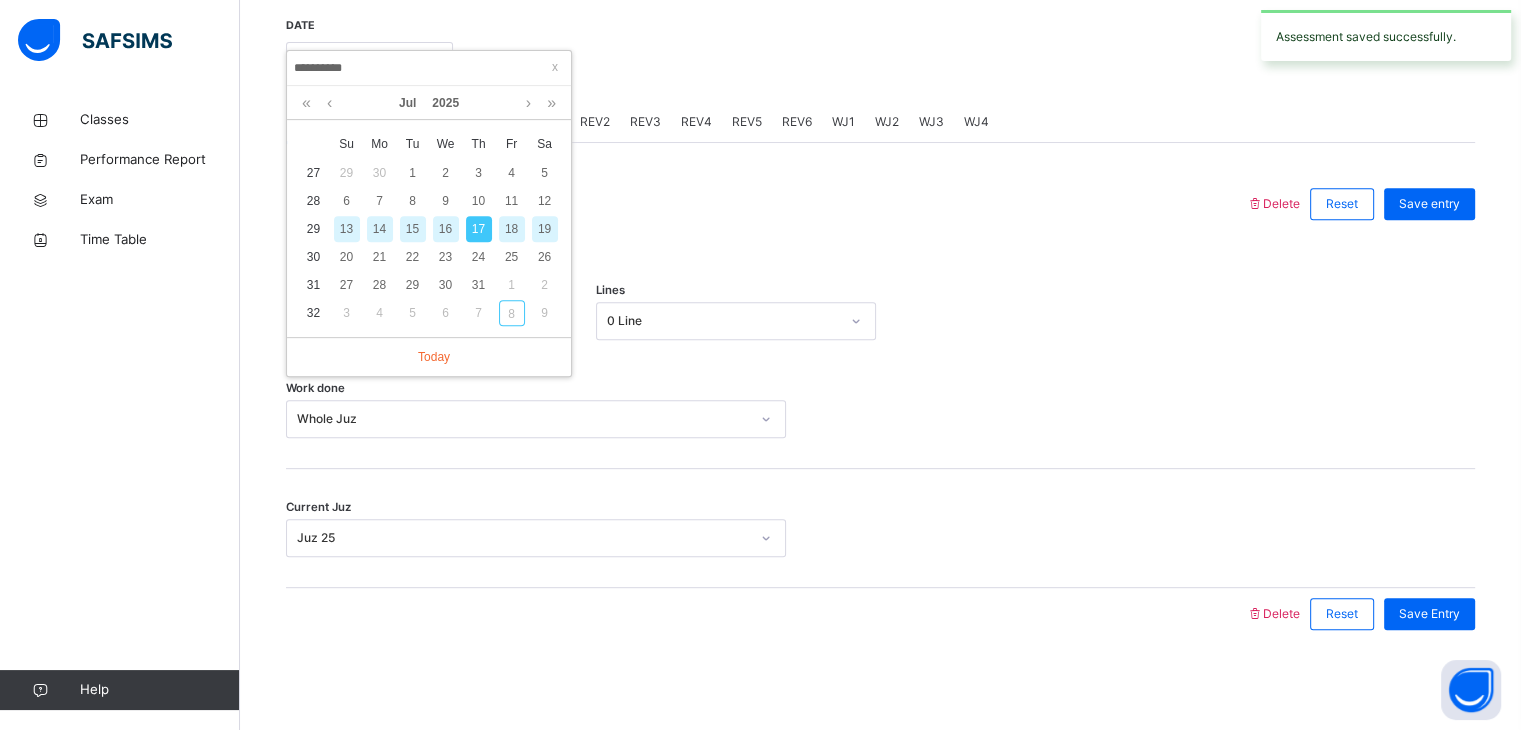 click on "18" at bounding box center (512, 229) 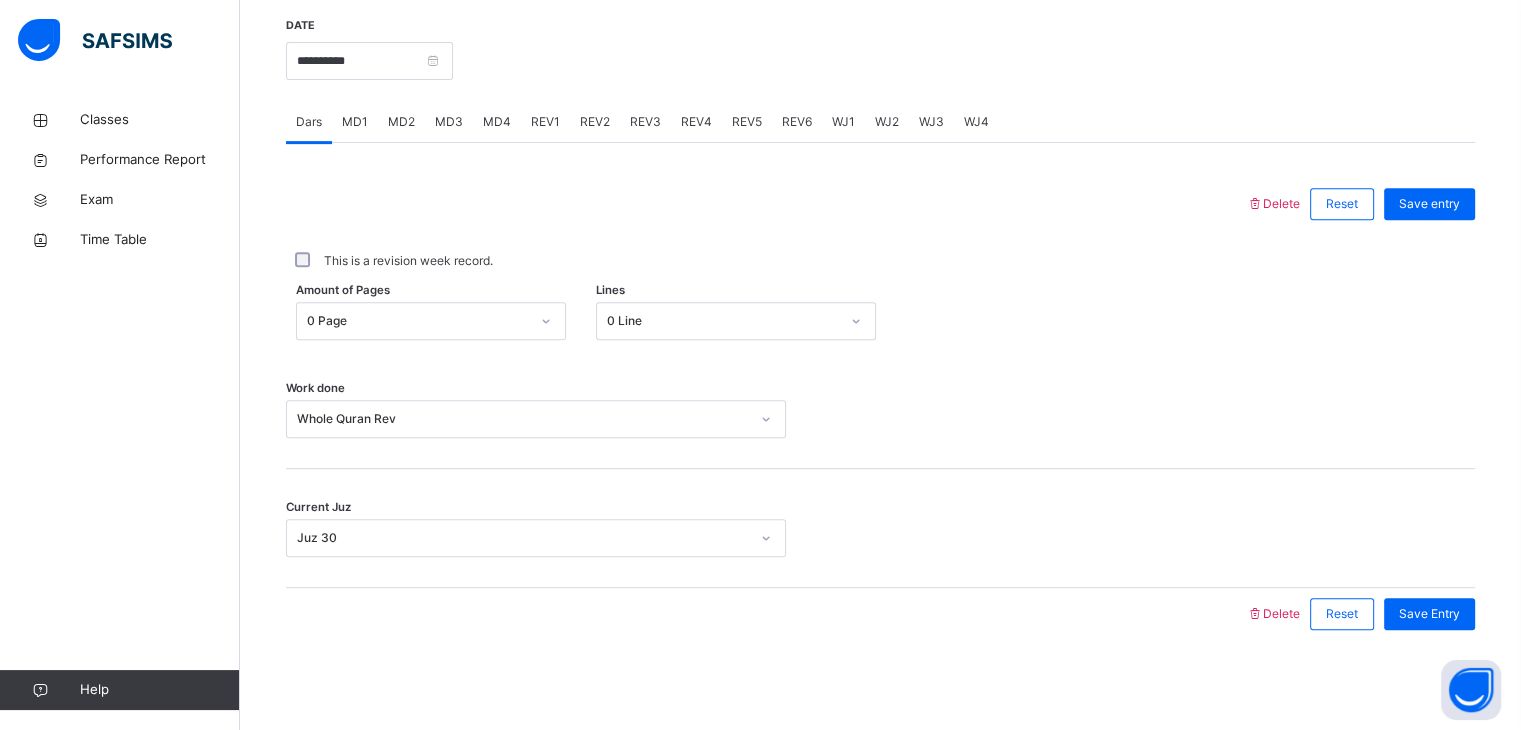 scroll, scrollTop: 616, scrollLeft: 0, axis: vertical 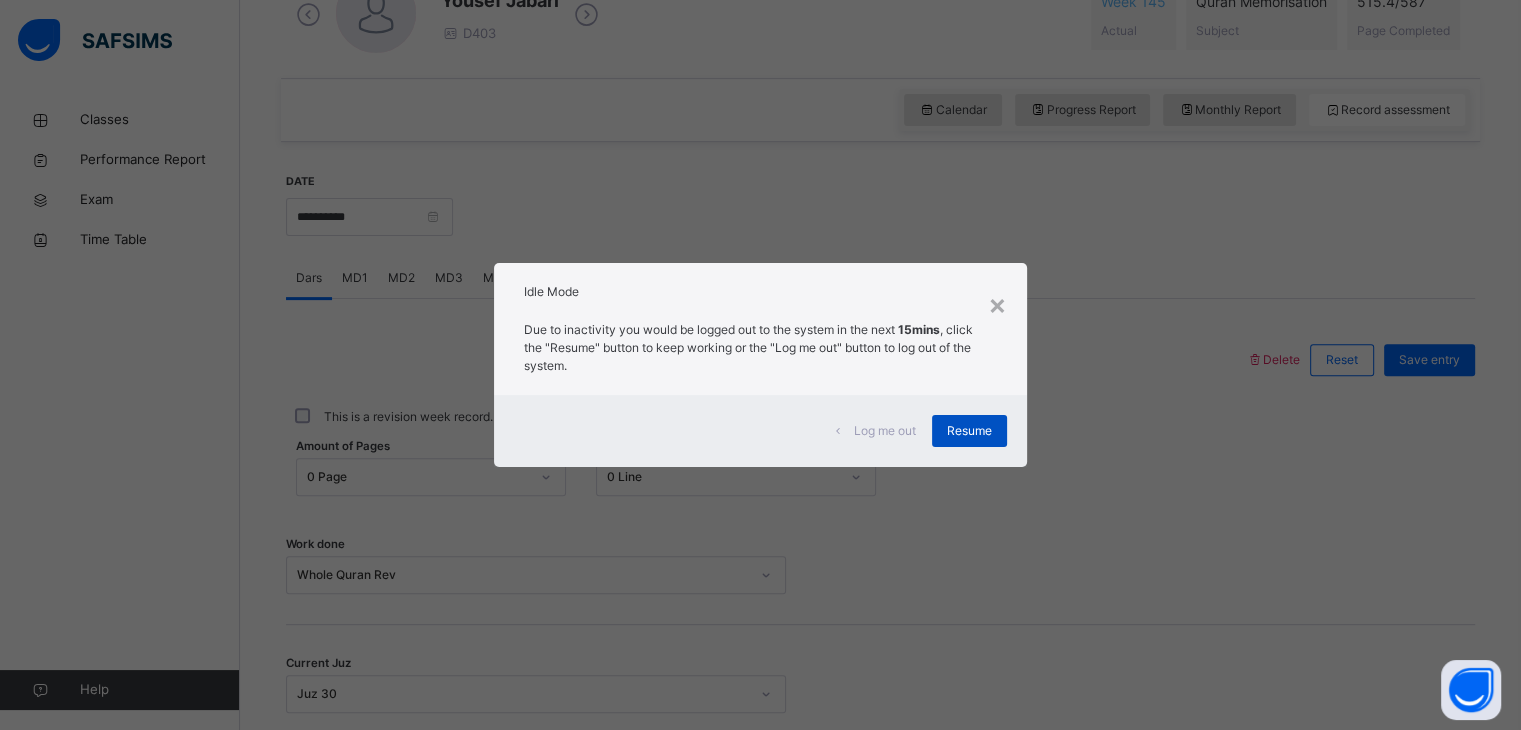 click on "Resume" at bounding box center [969, 431] 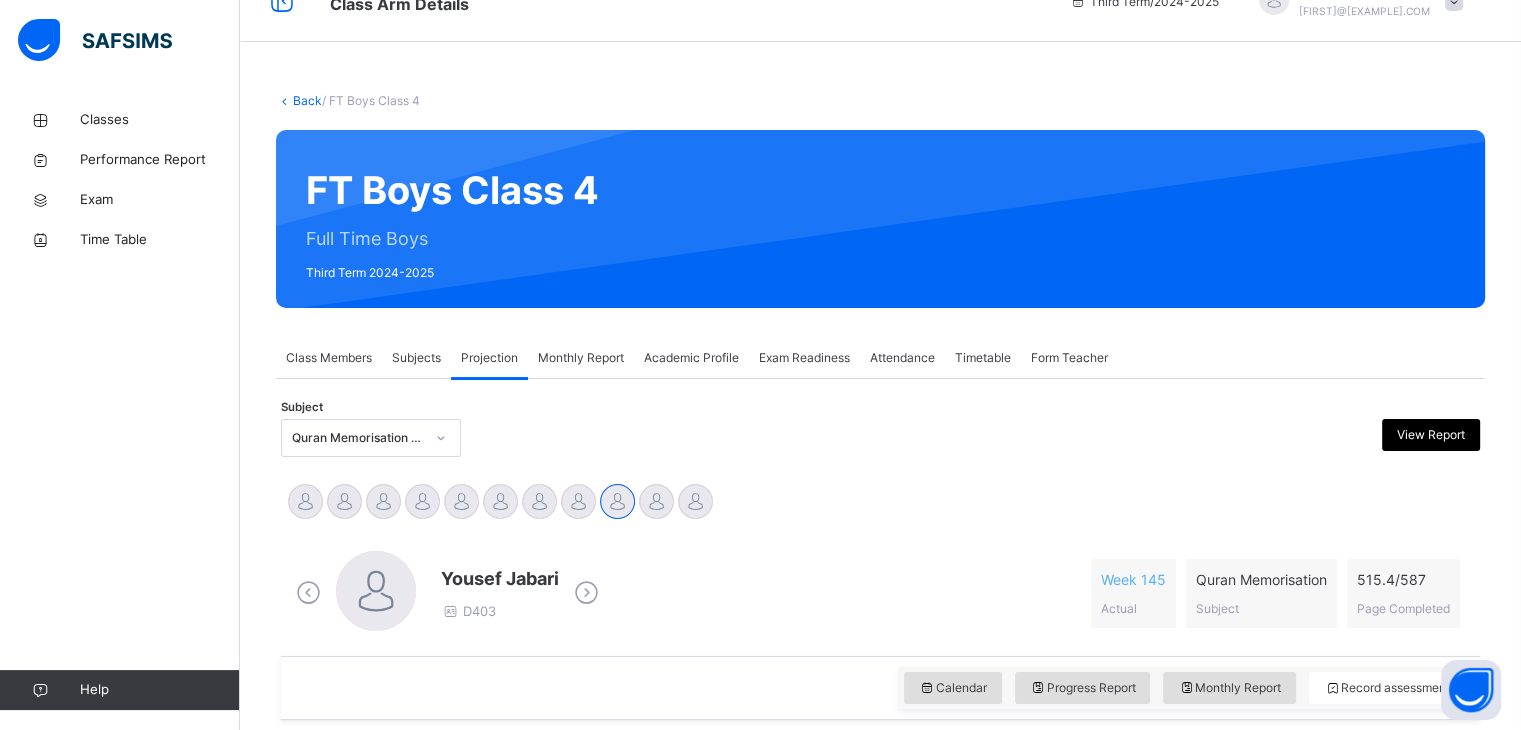scroll, scrollTop: 6, scrollLeft: 0, axis: vertical 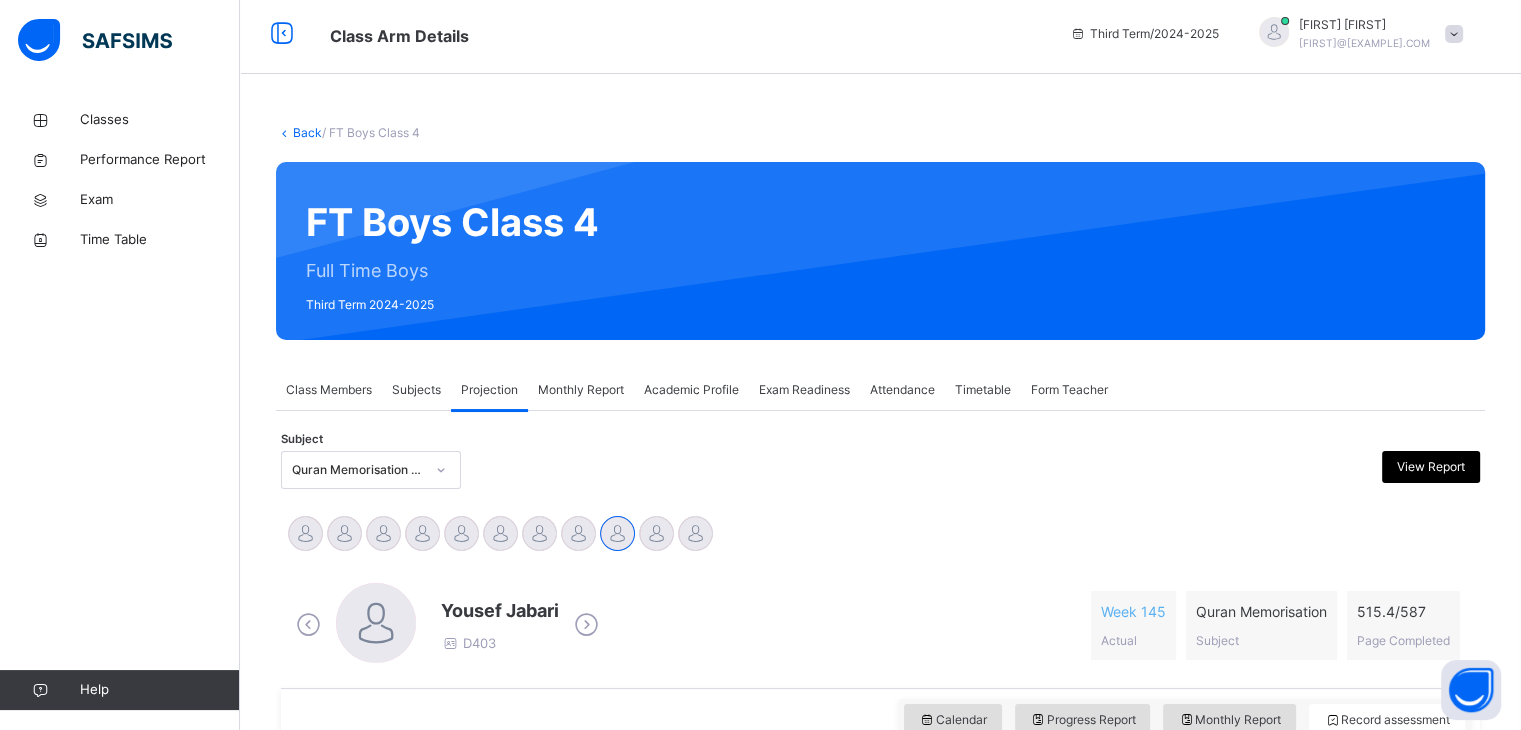 click on "Back" at bounding box center (307, 132) 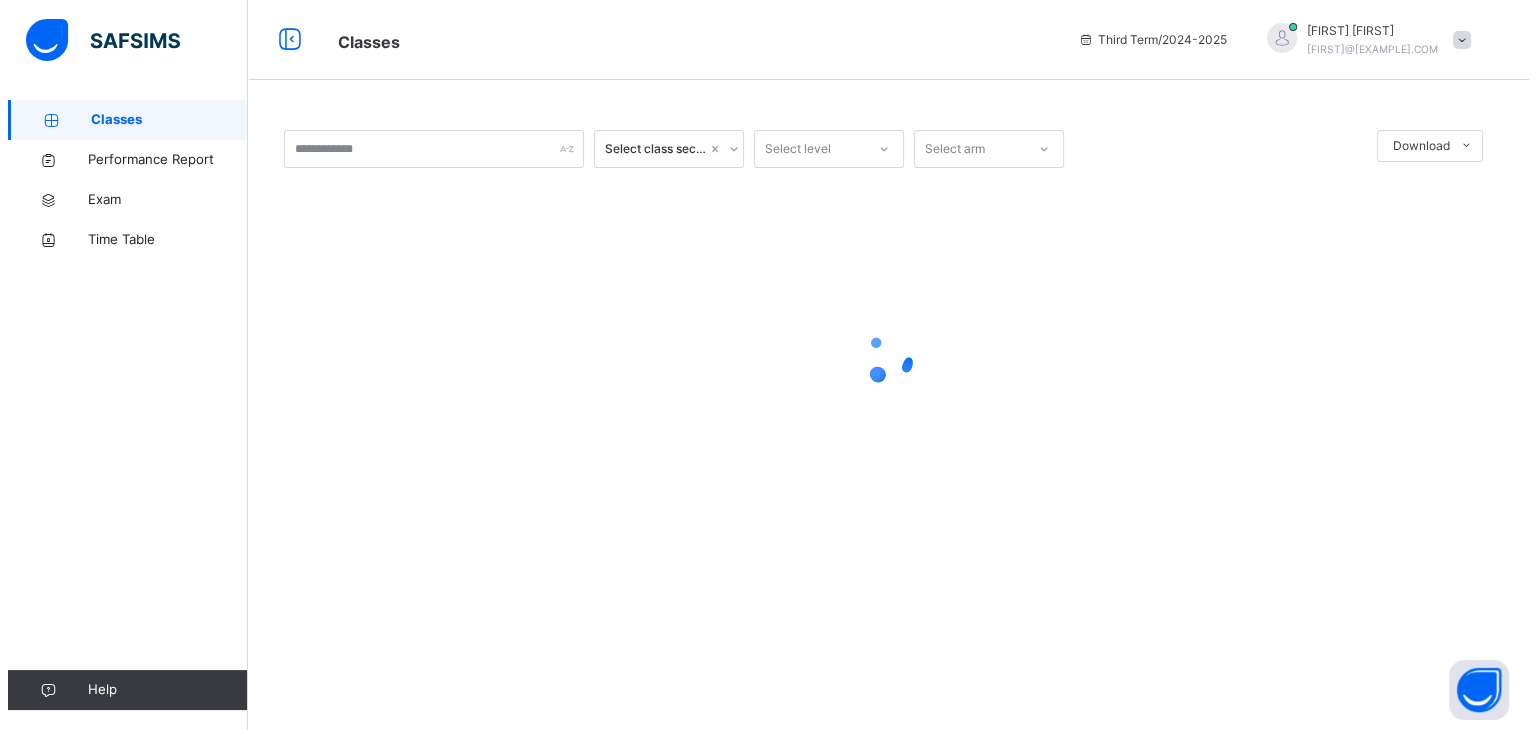 scroll, scrollTop: 0, scrollLeft: 0, axis: both 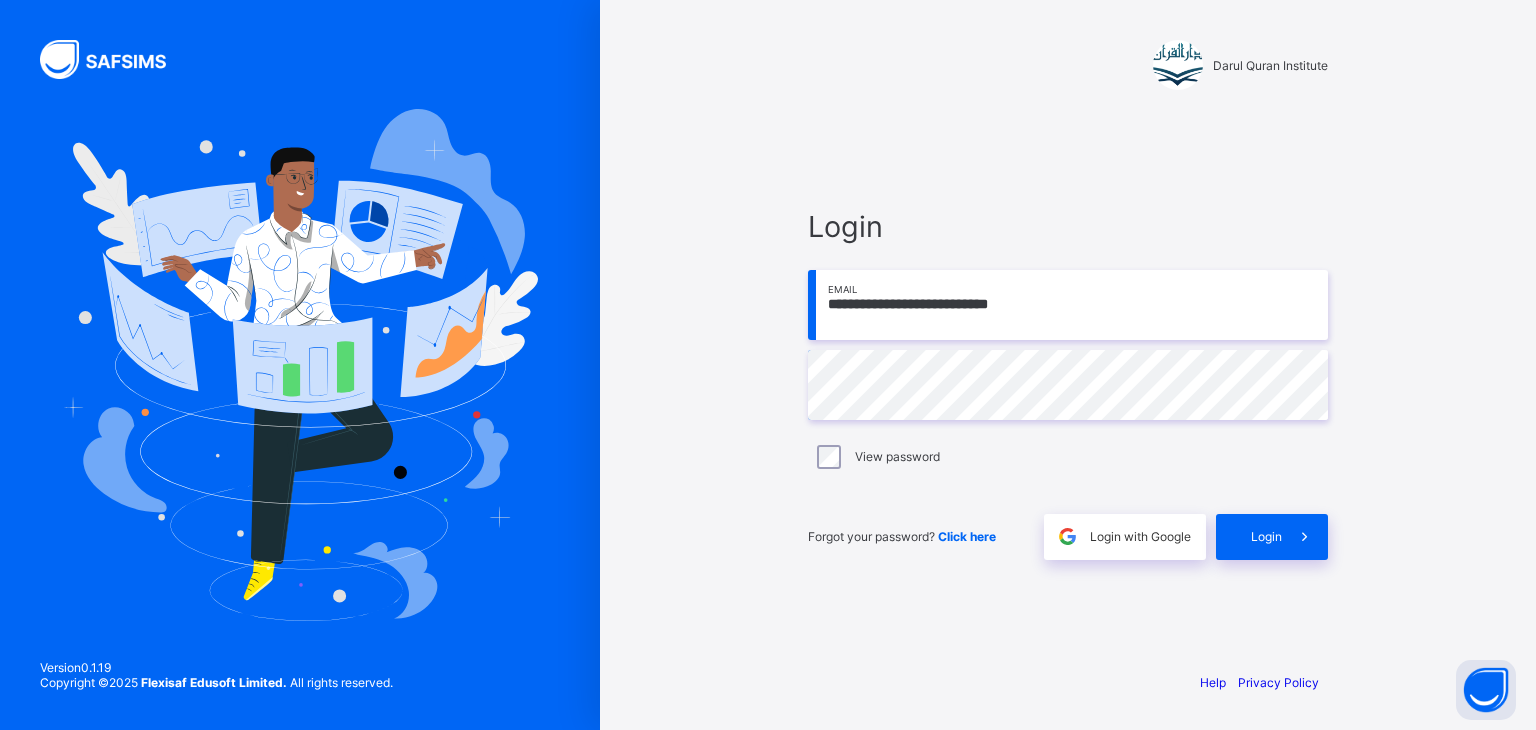 type on "**********" 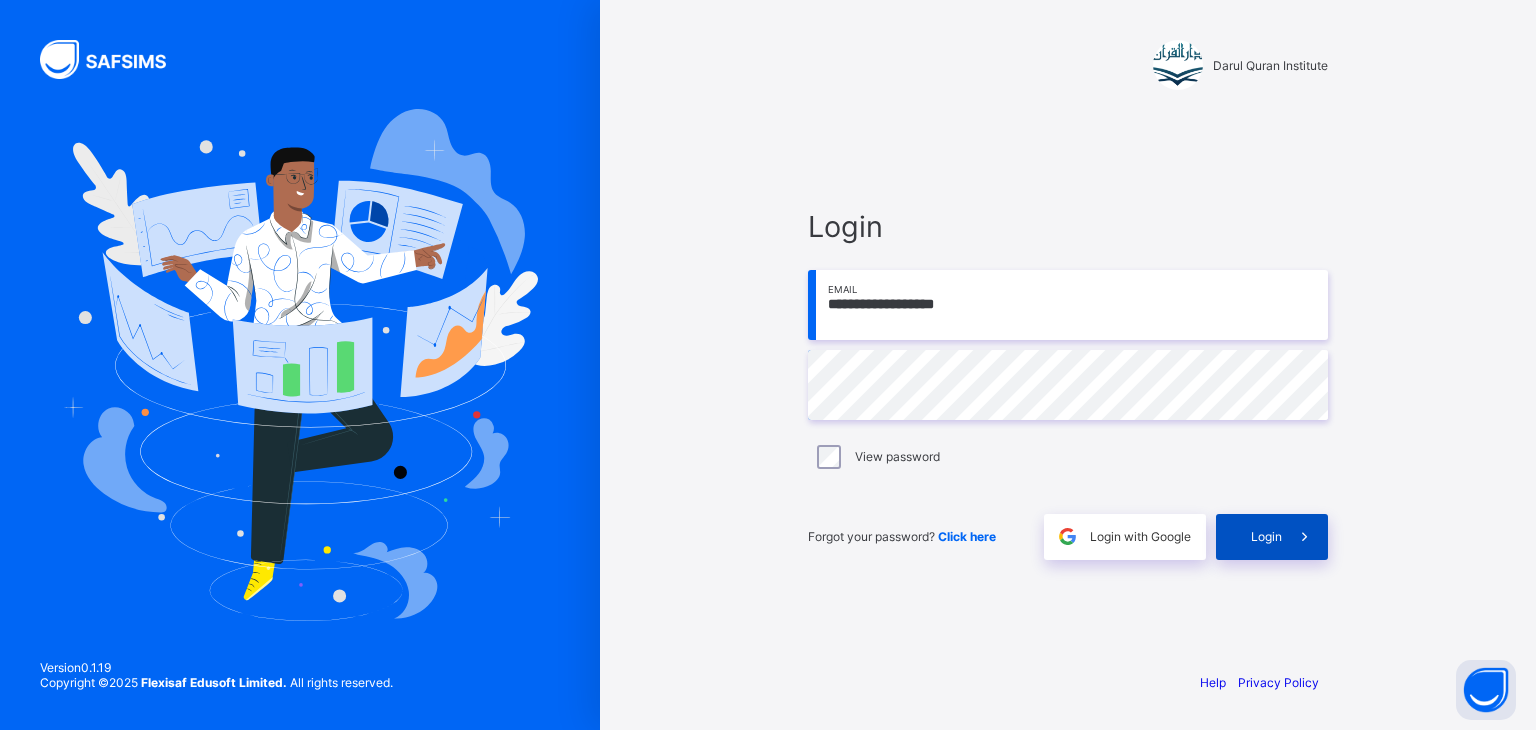 click at bounding box center (1304, 536) 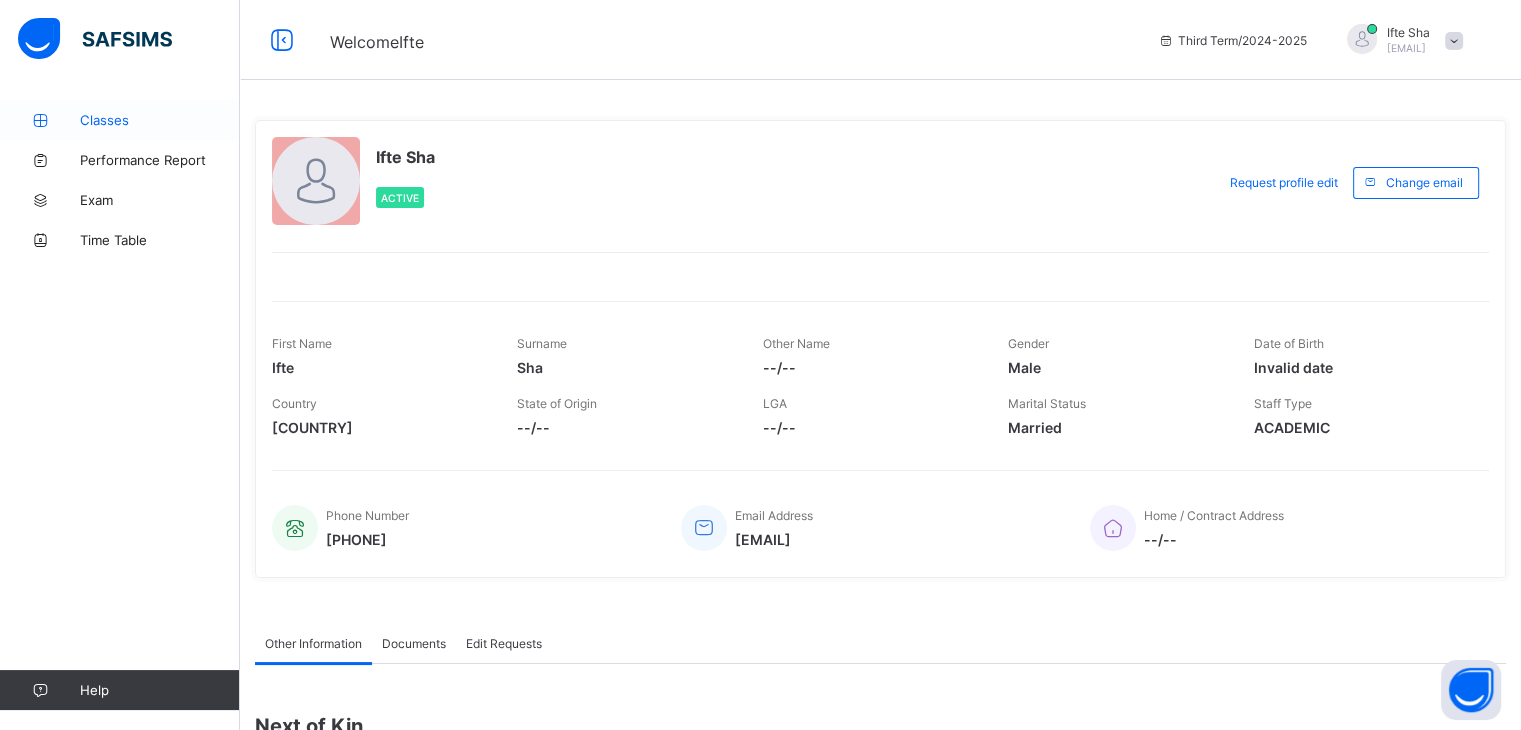 click on "Classes" at bounding box center [160, 120] 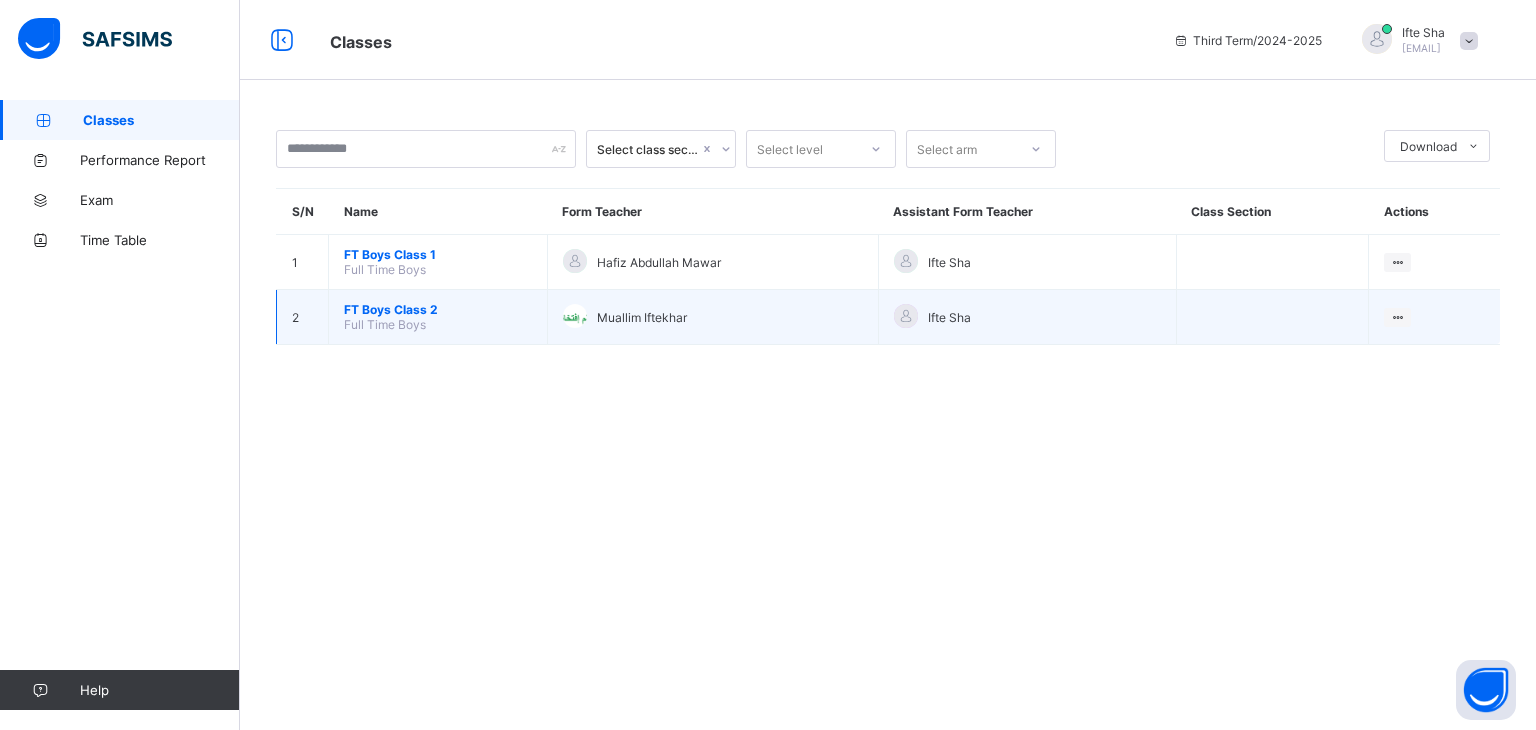 click on "FT Boys   Class 2" at bounding box center (438, 309) 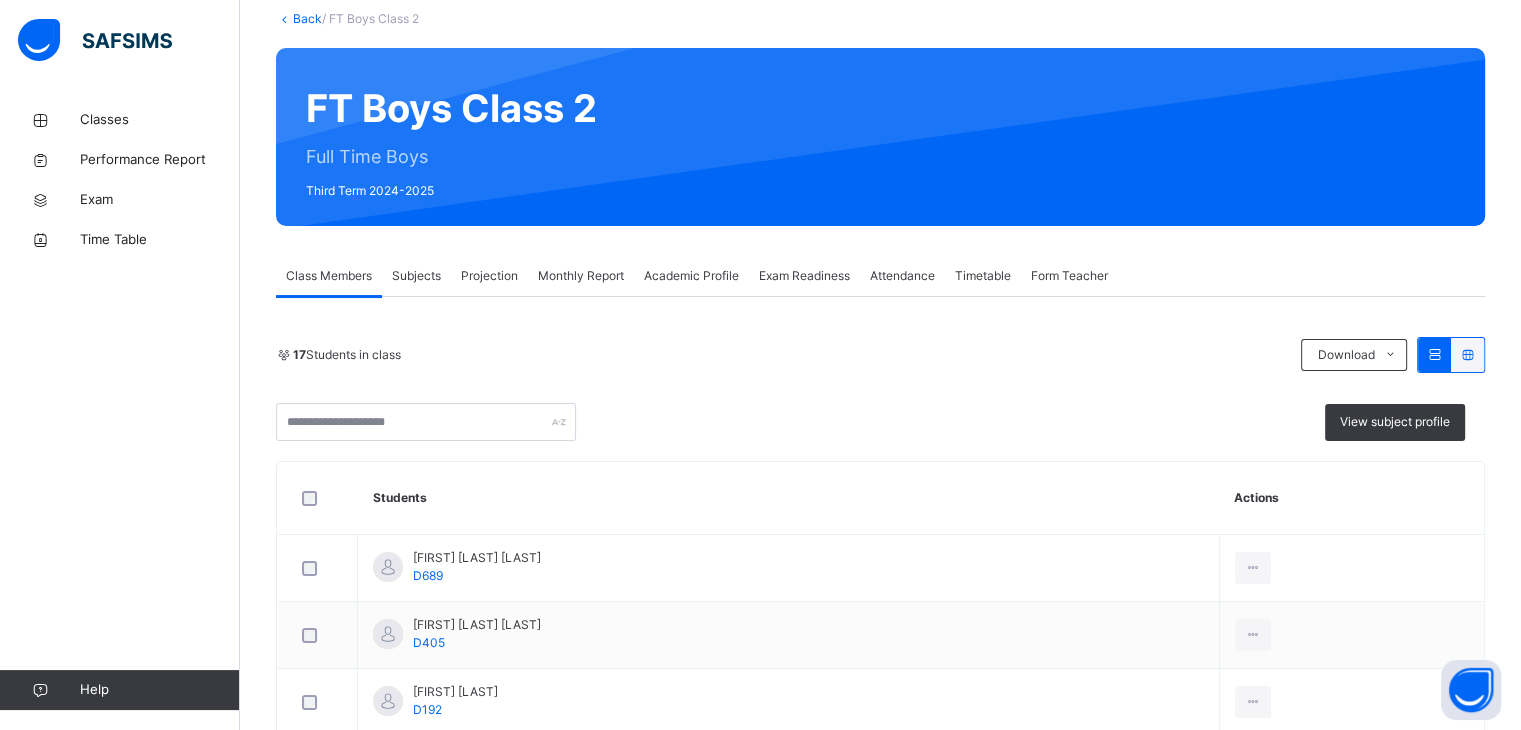 scroll, scrollTop: 120, scrollLeft: 0, axis: vertical 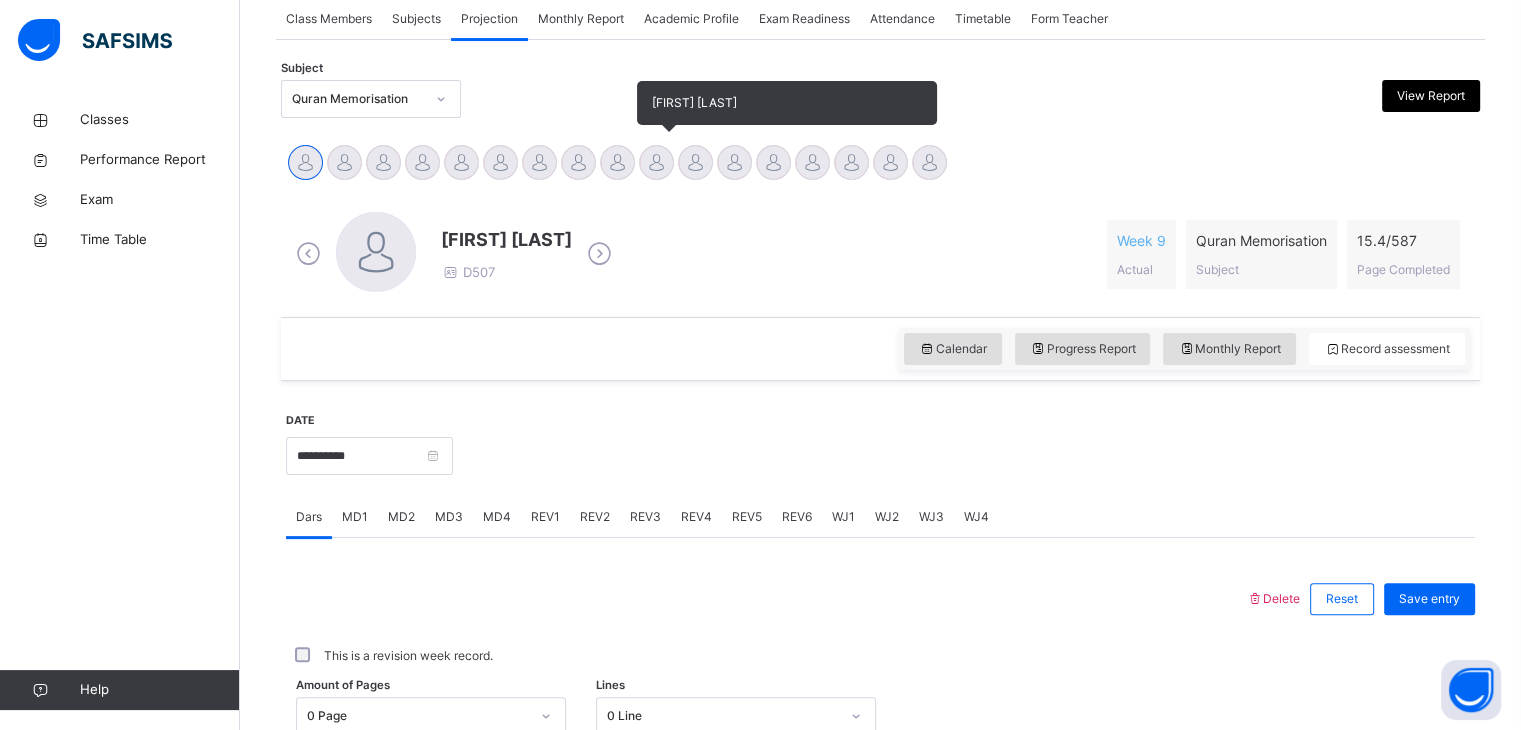 click at bounding box center [656, 162] 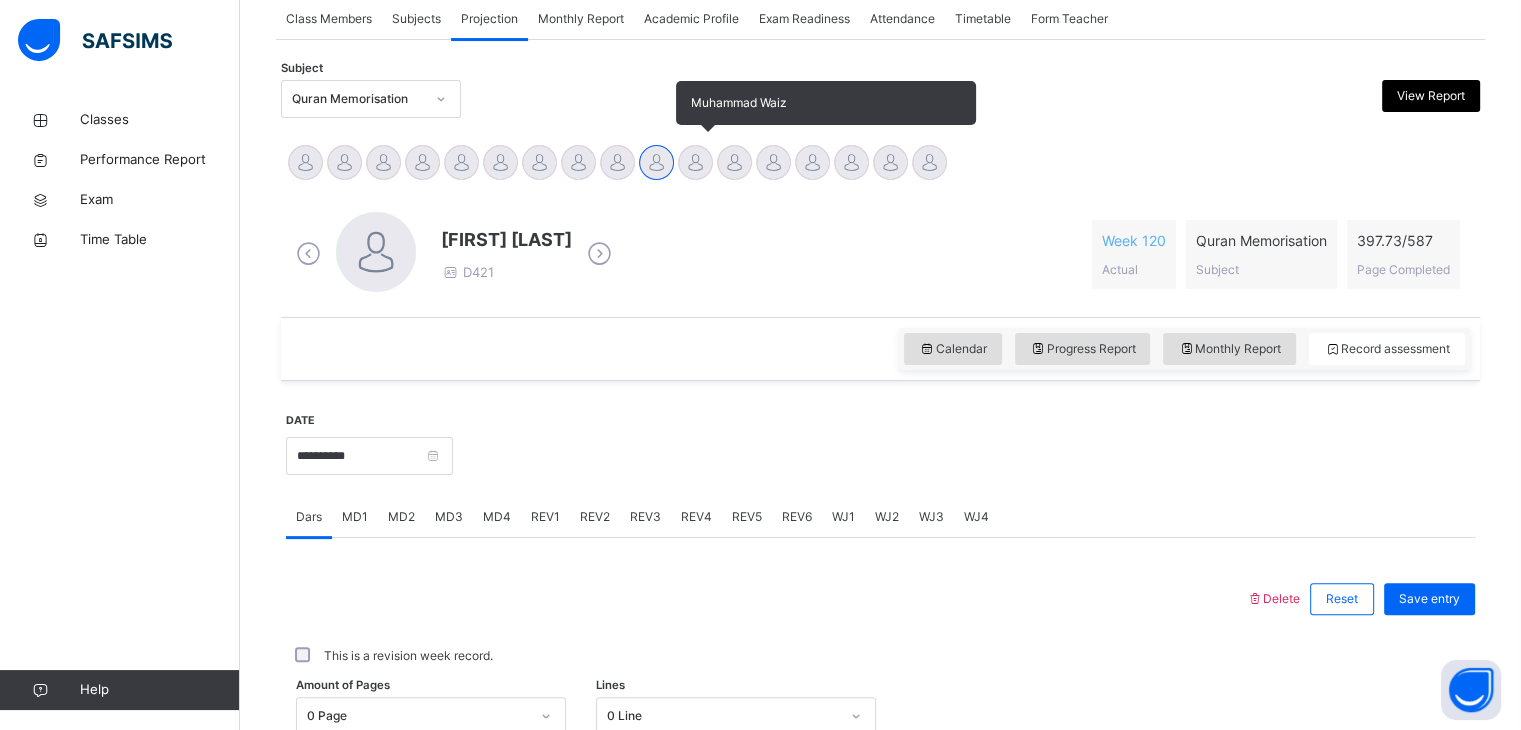 click at bounding box center [695, 162] 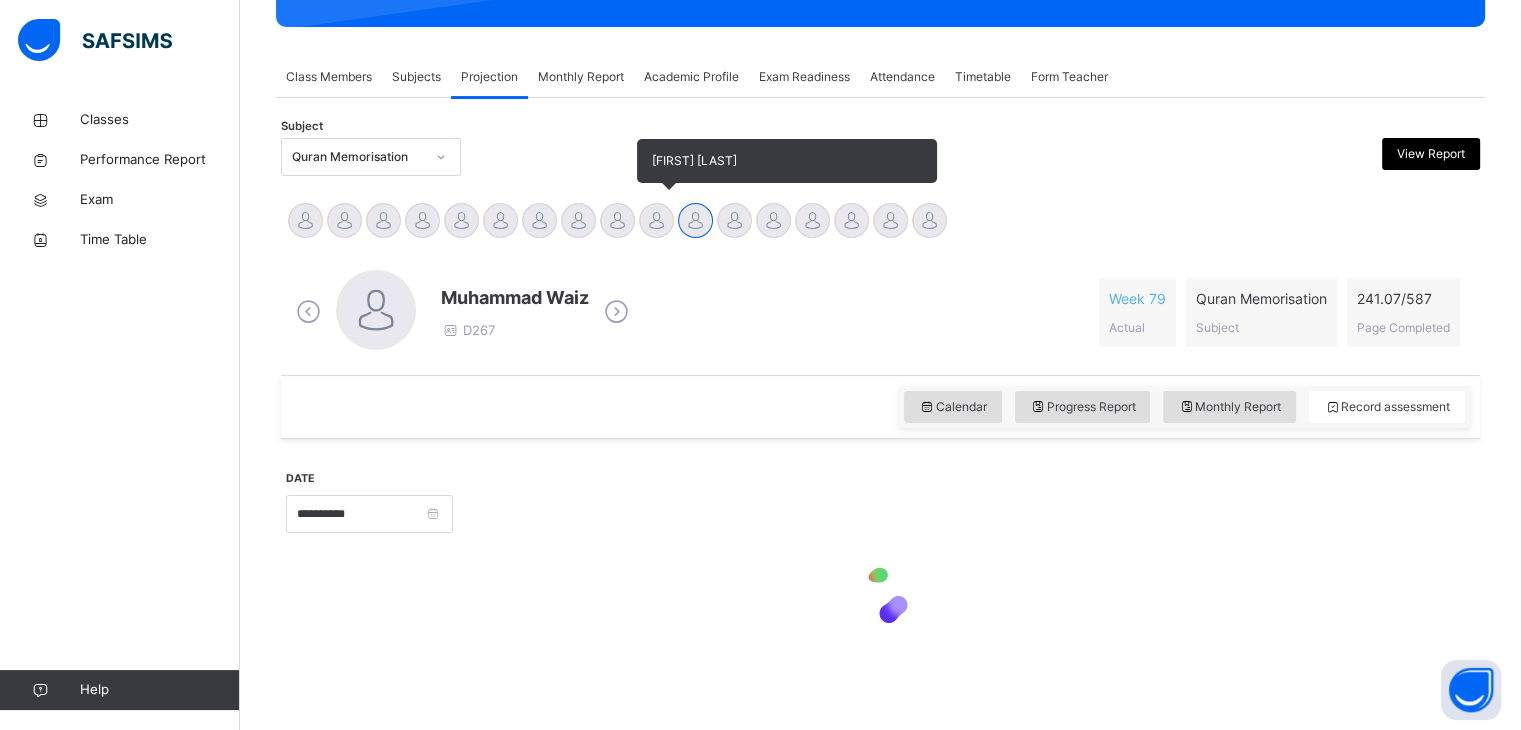 click at bounding box center (656, 220) 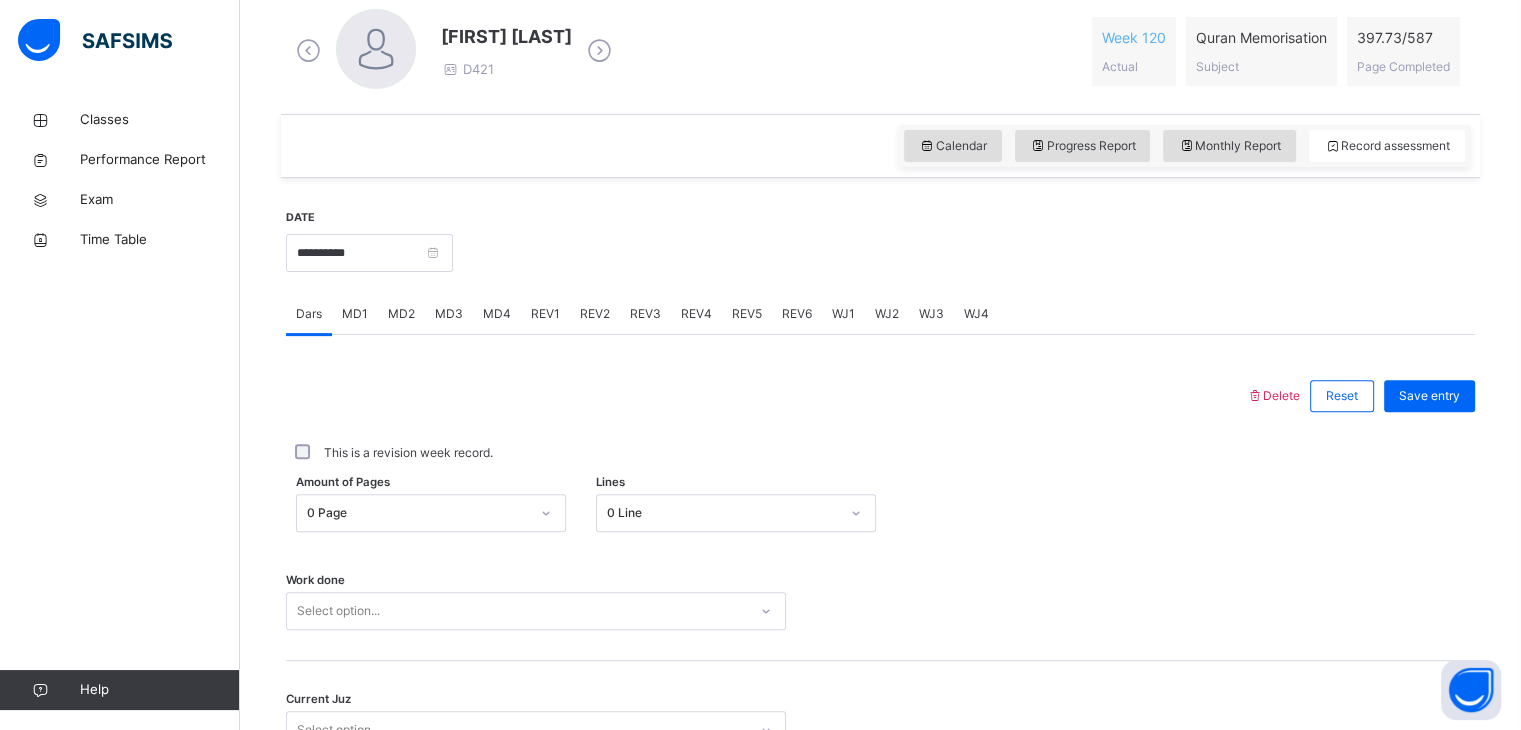 scroll, scrollTop: 584, scrollLeft: 0, axis: vertical 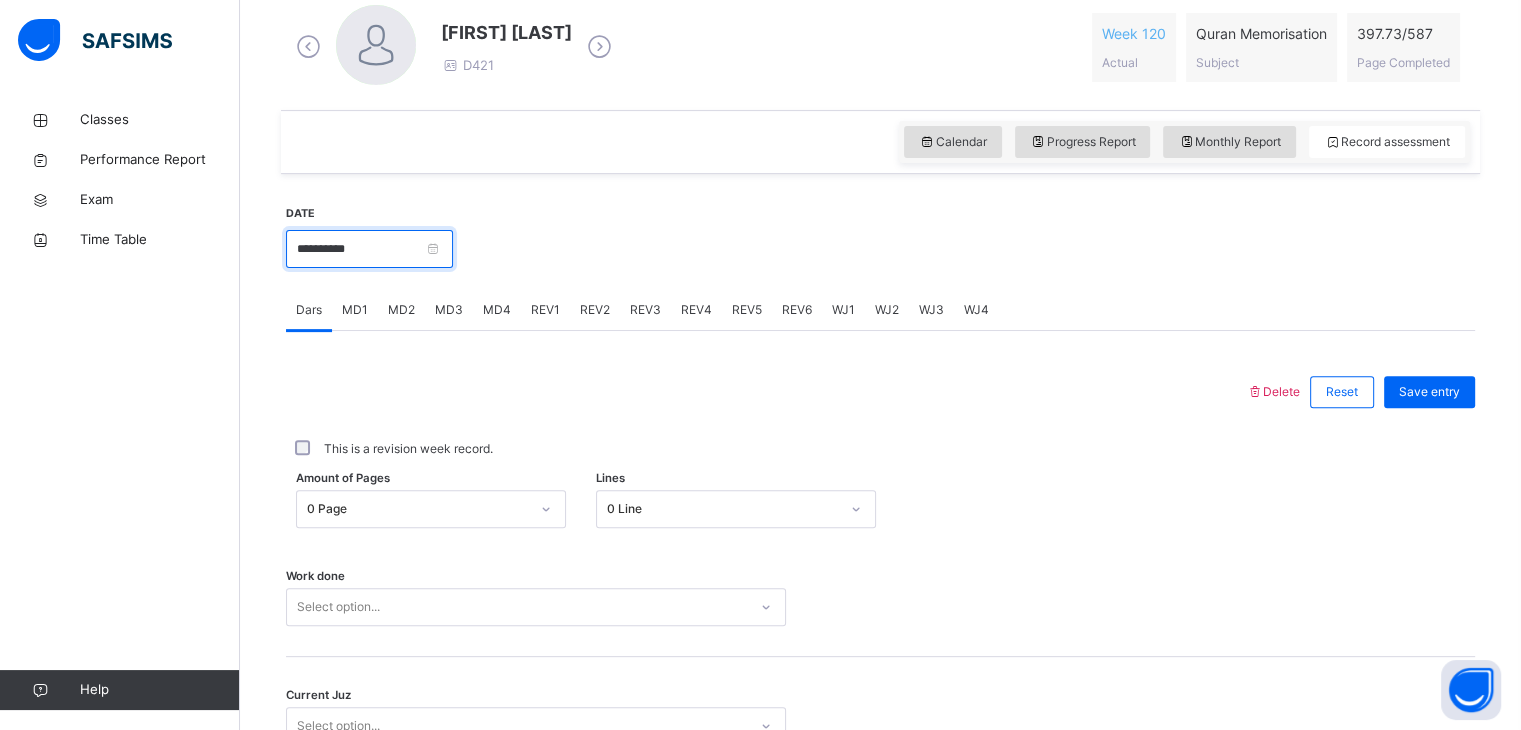 click on "**********" at bounding box center (369, 249) 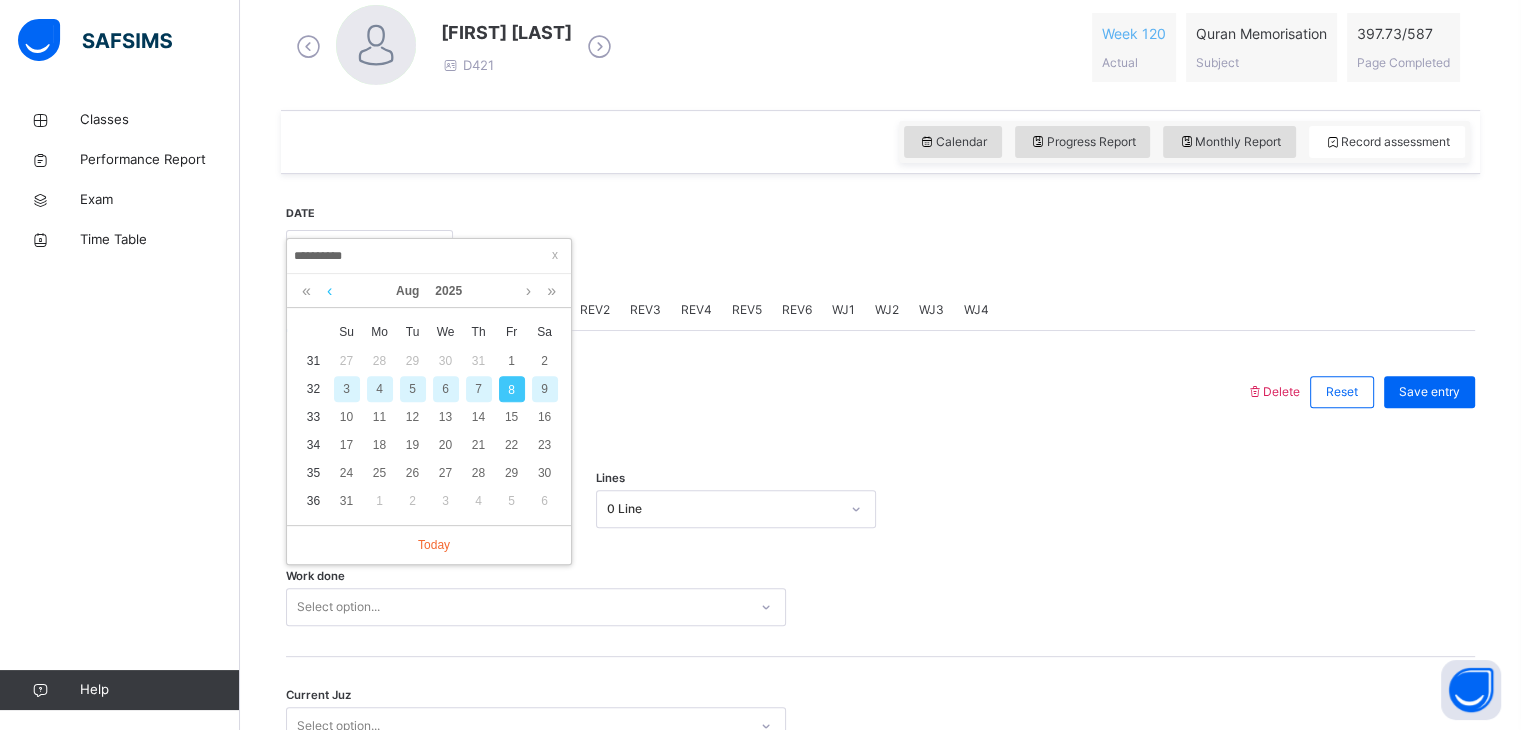 click at bounding box center (329, 291) 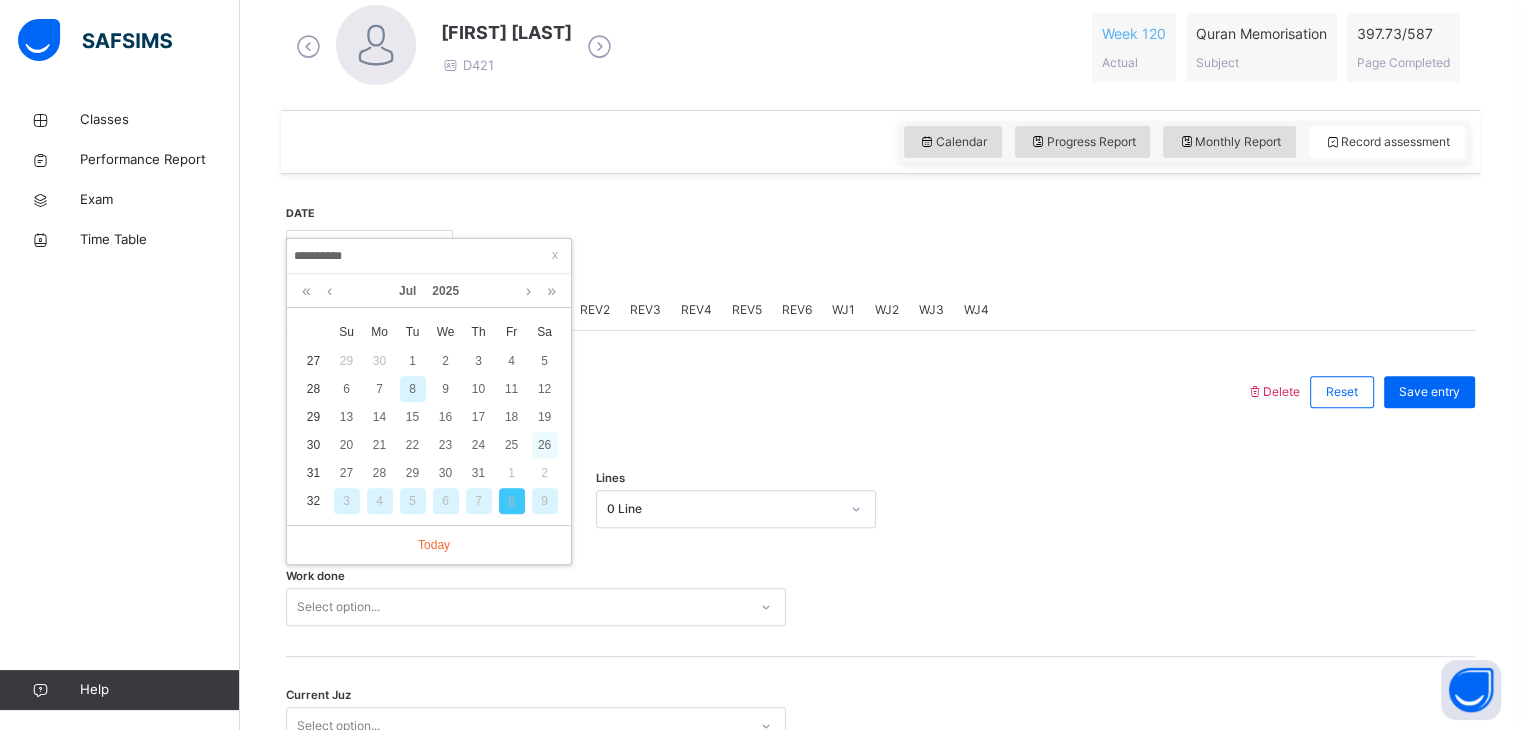 click on "26" at bounding box center (545, 445) 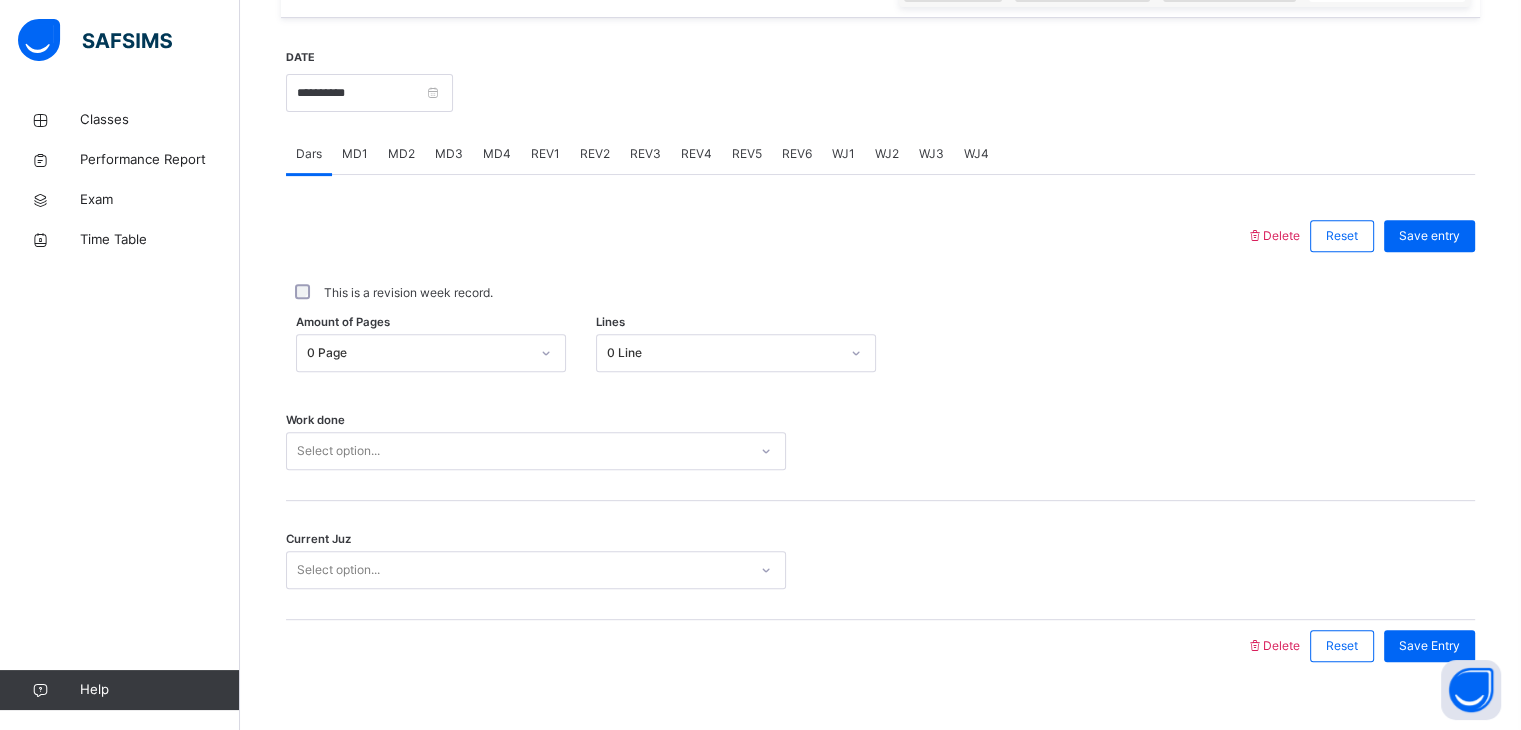 scroll, scrollTop: 739, scrollLeft: 0, axis: vertical 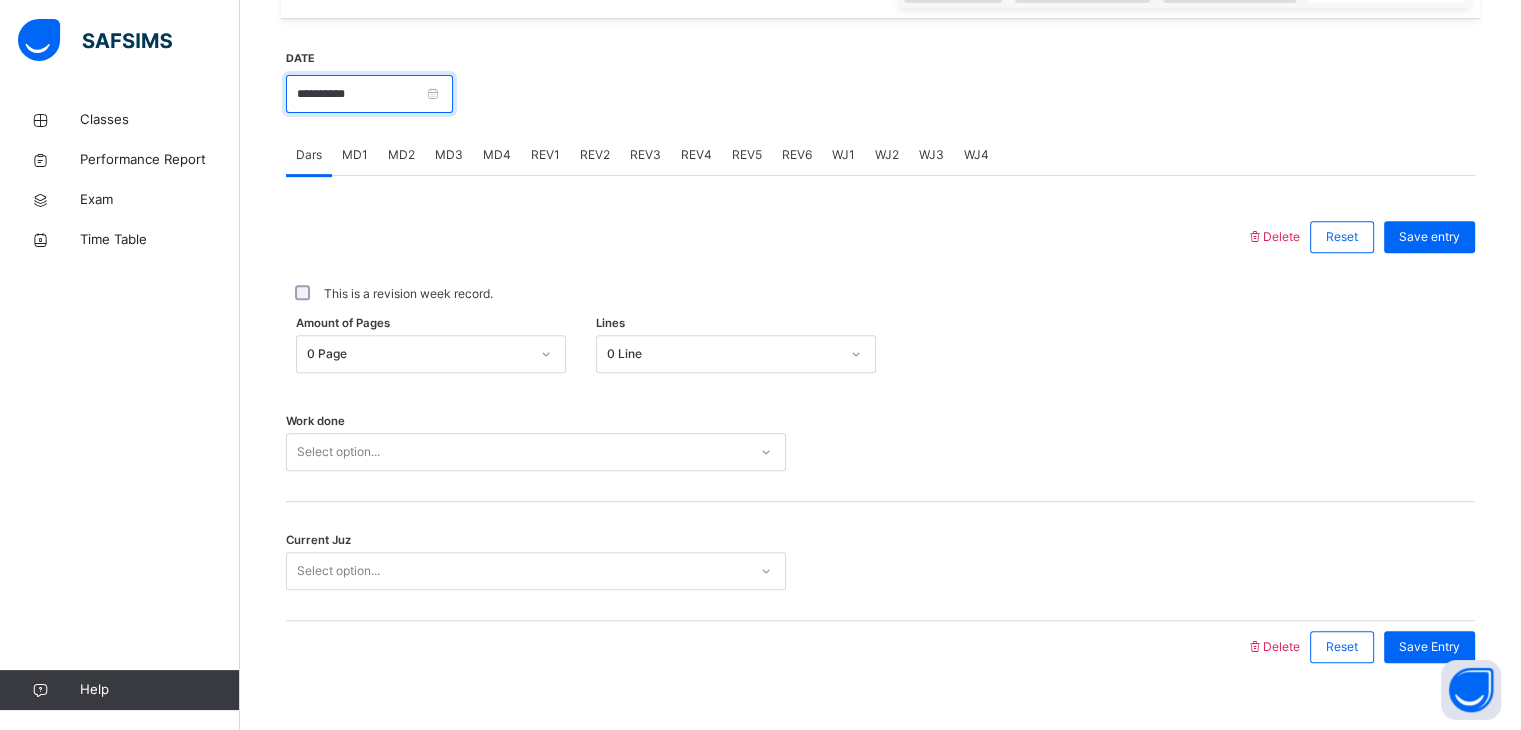 click on "**********" at bounding box center [369, 94] 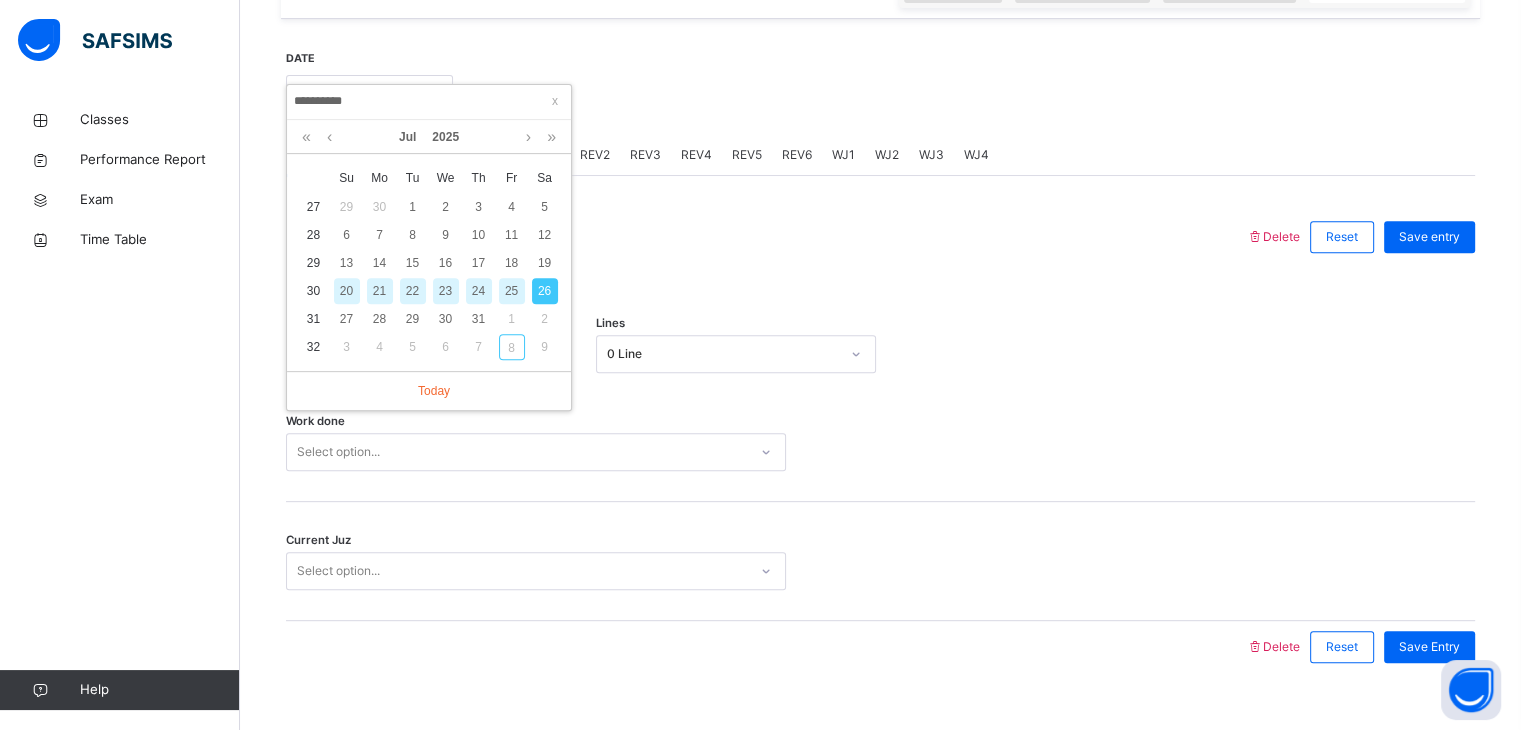 click on "25" at bounding box center [512, 291] 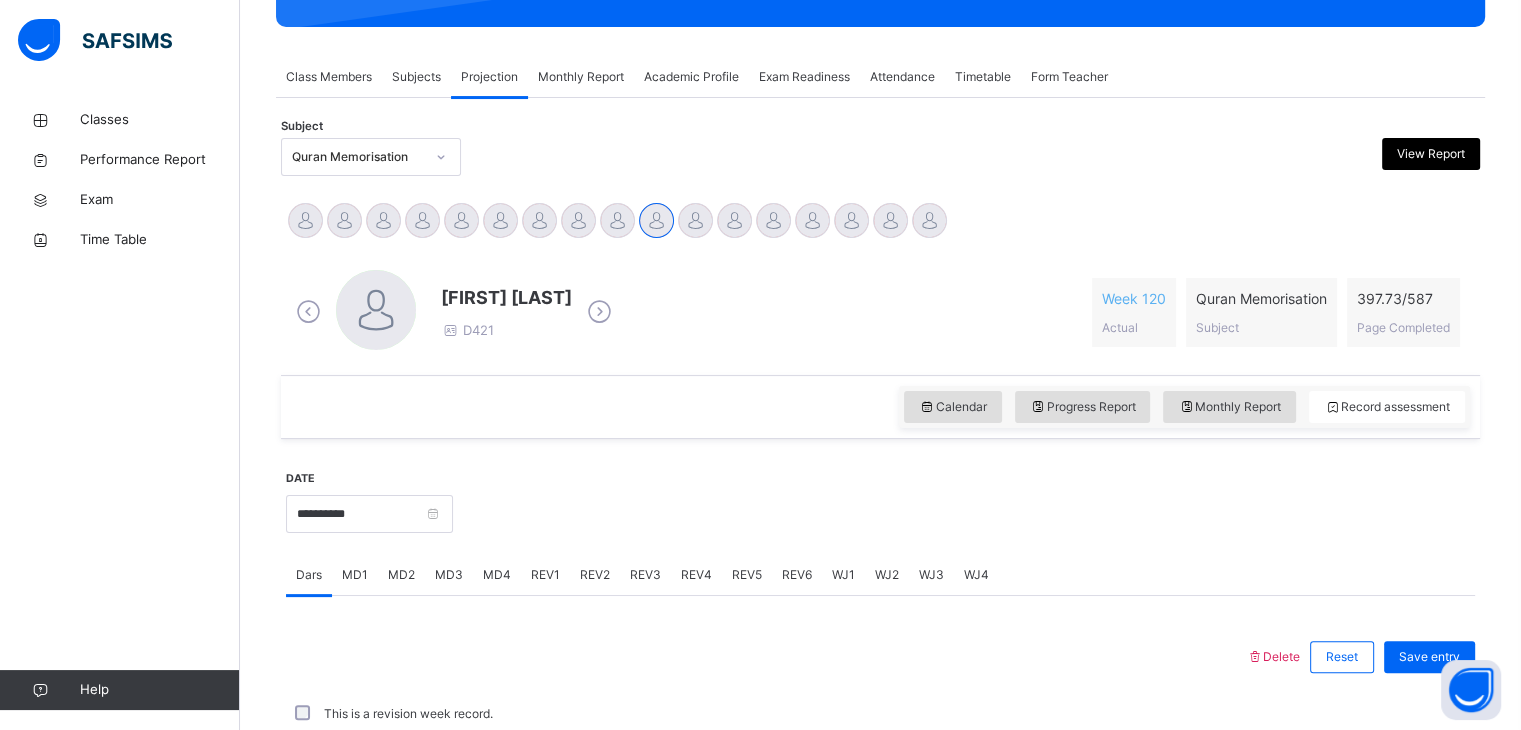 scroll, scrollTop: 739, scrollLeft: 0, axis: vertical 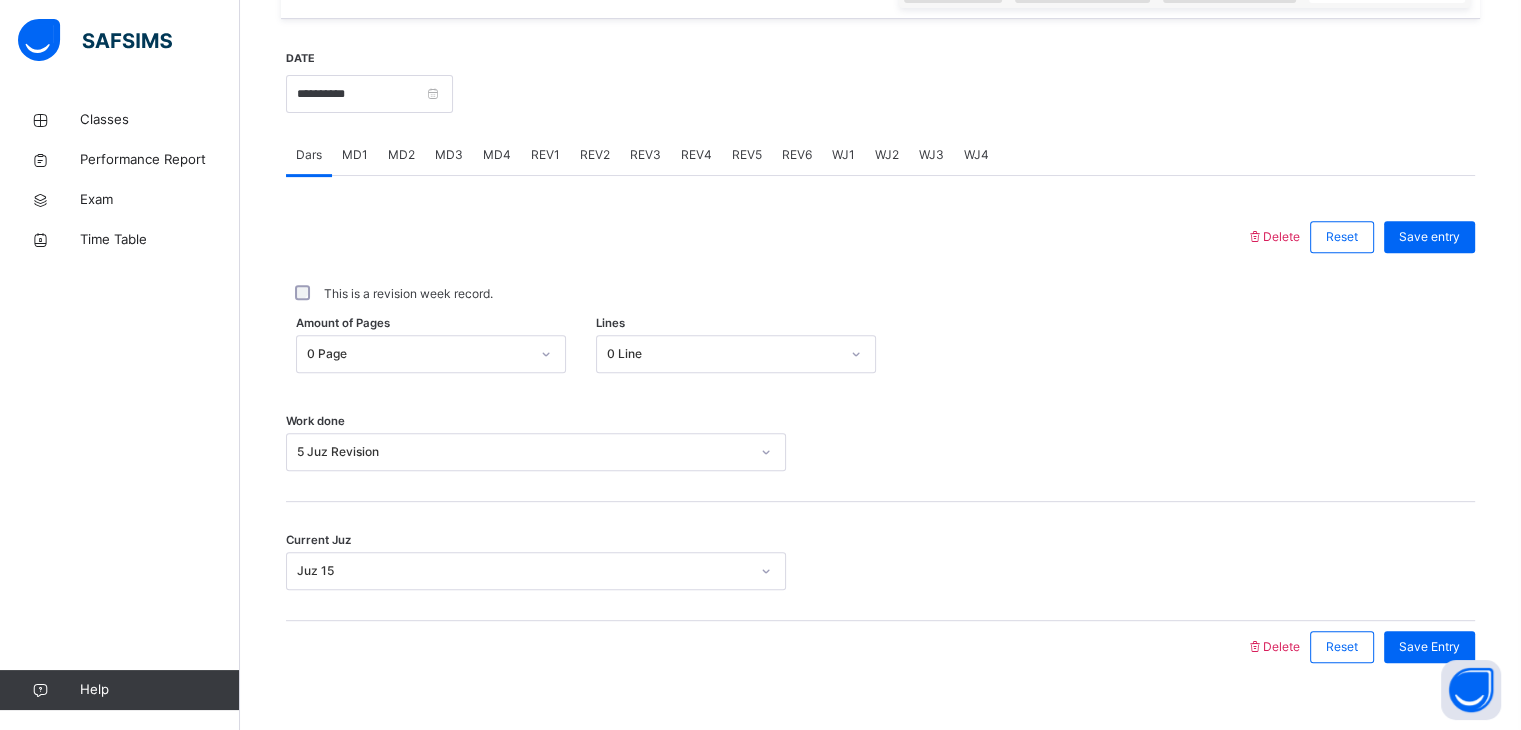 click on "REV3" at bounding box center (645, 155) 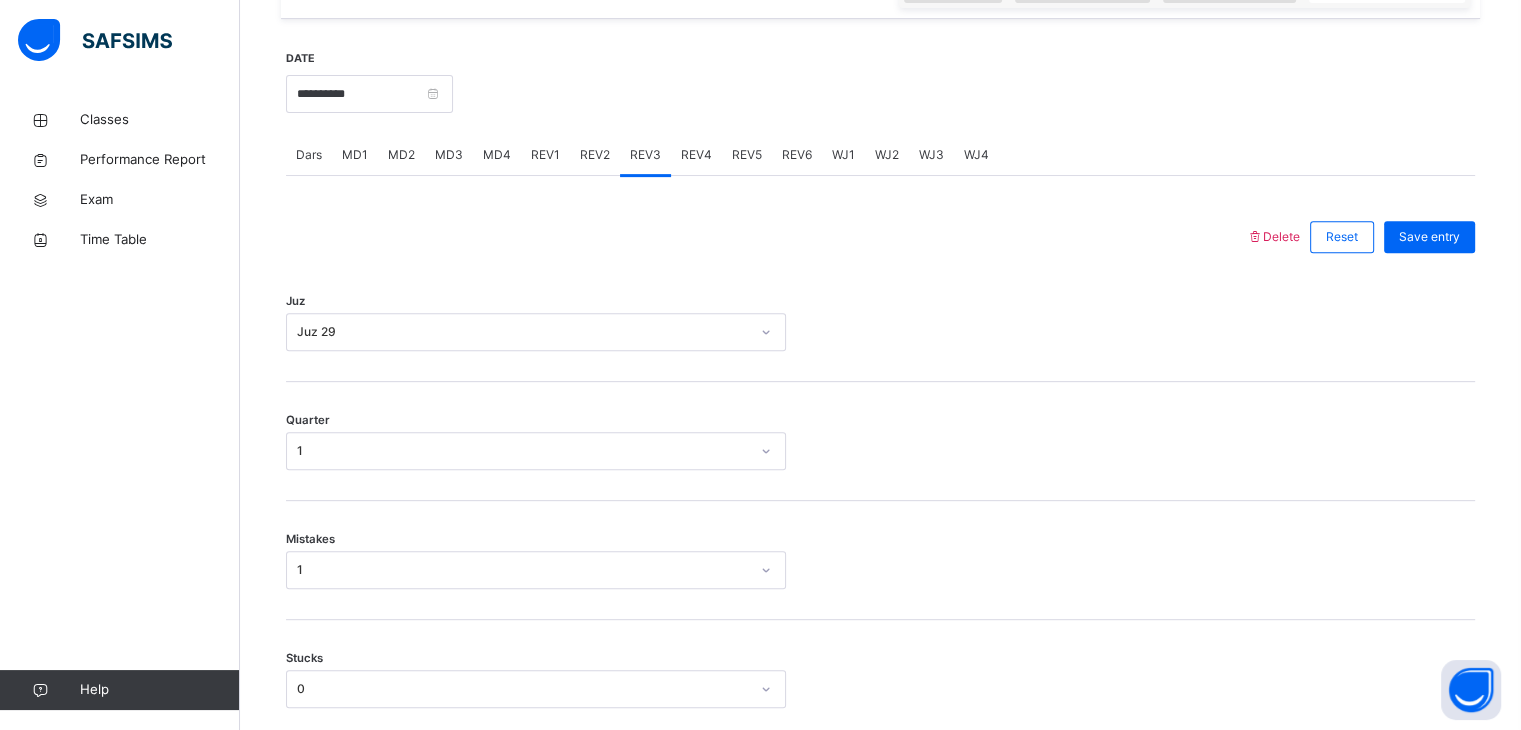 click on "REV4" at bounding box center [696, 155] 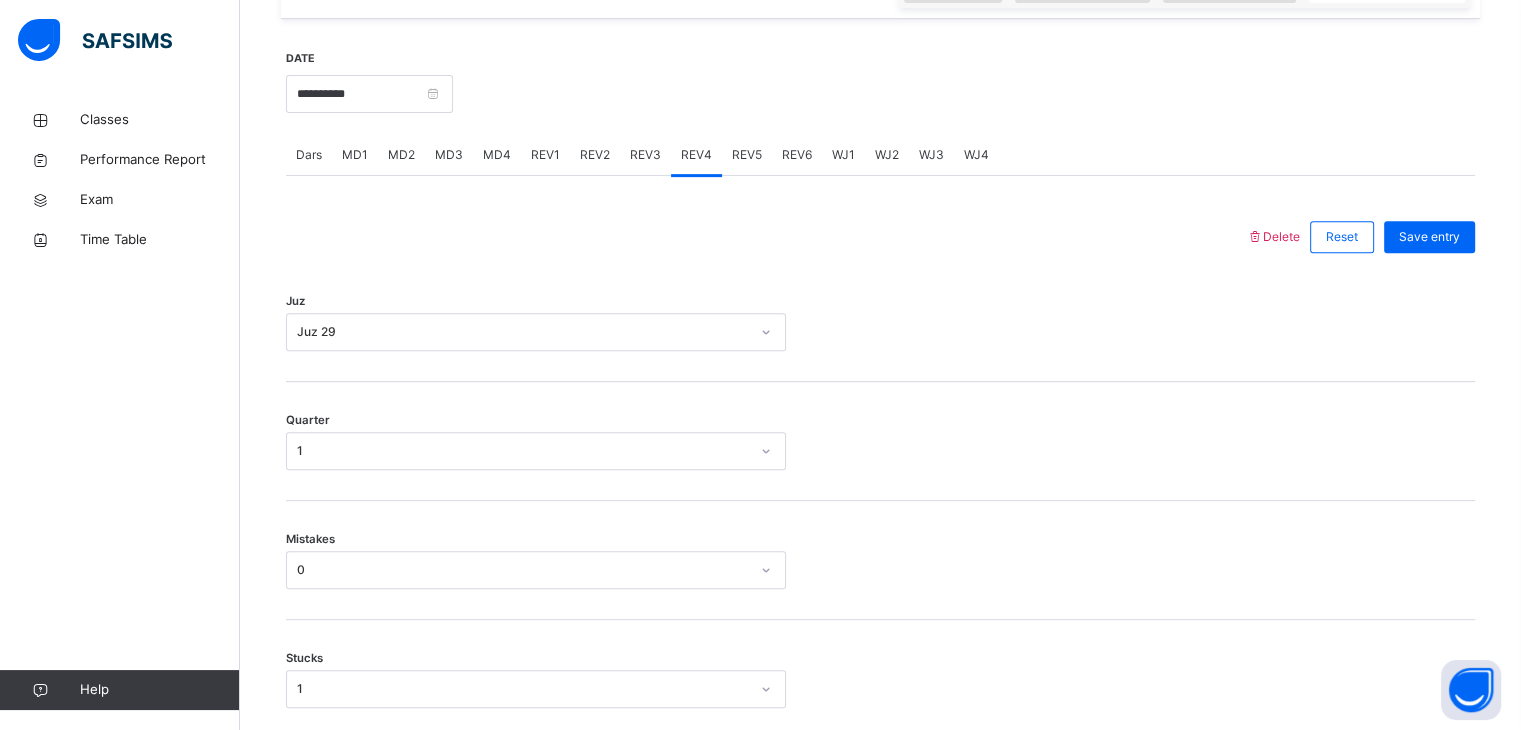 click on "REV5" at bounding box center [747, 155] 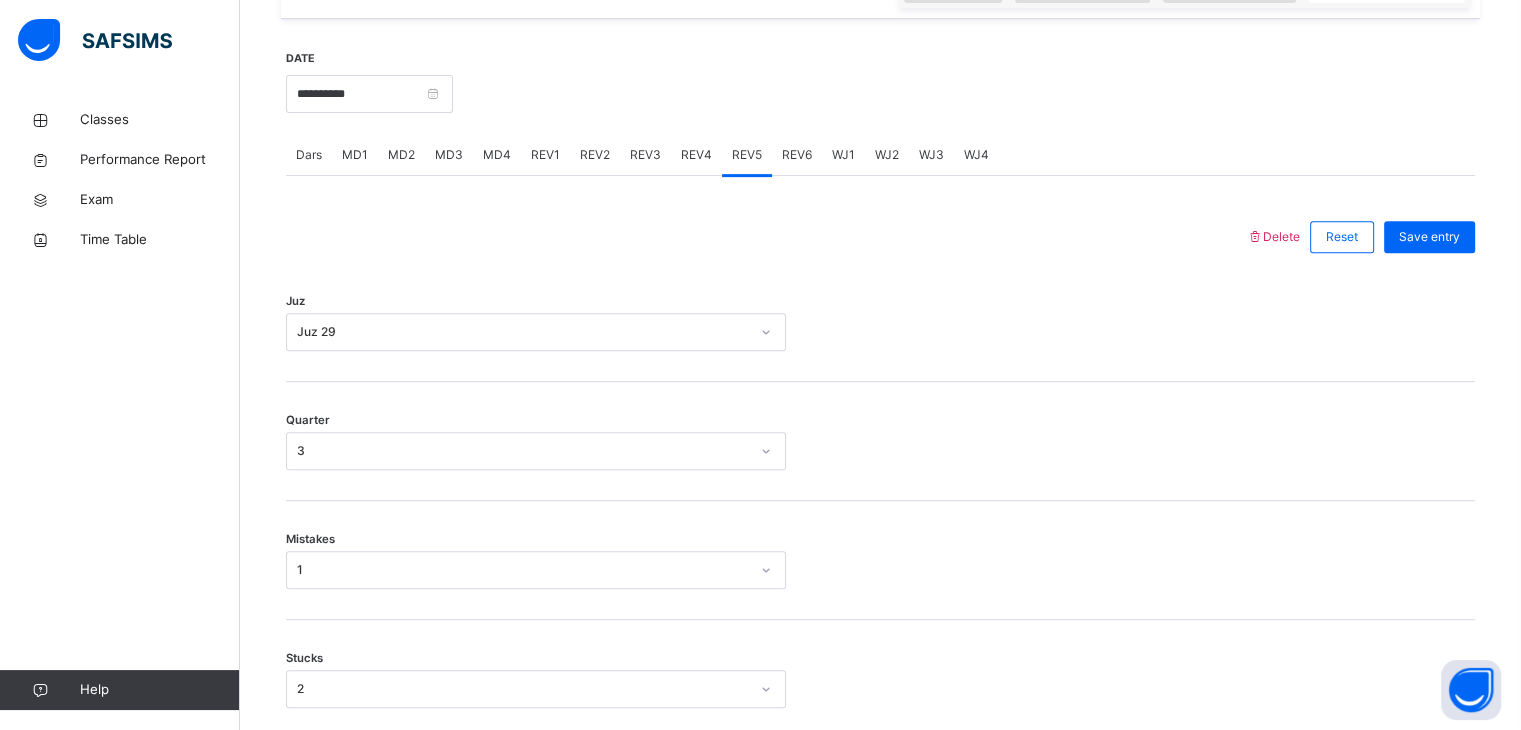 click on "REV6" at bounding box center [797, 155] 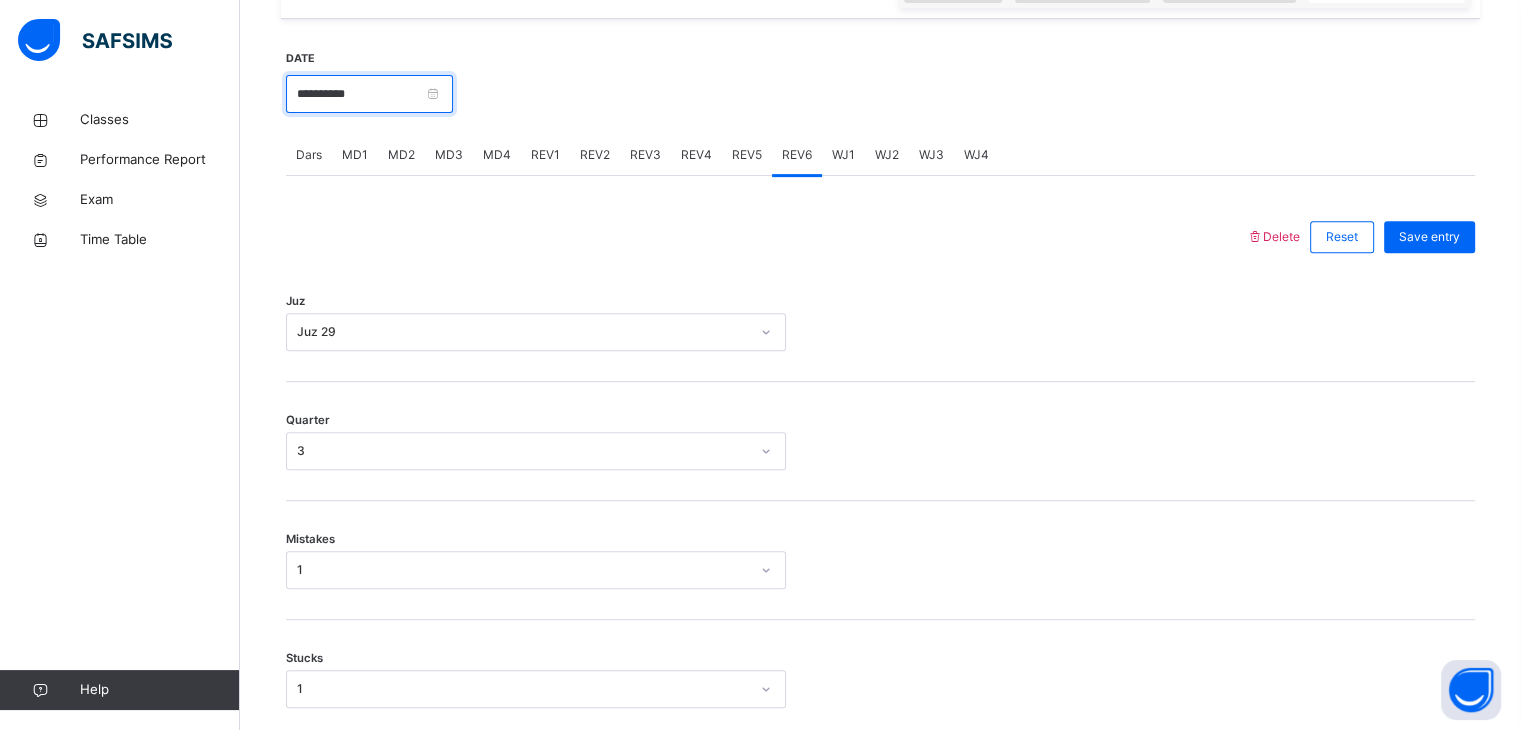 click on "**********" at bounding box center (369, 94) 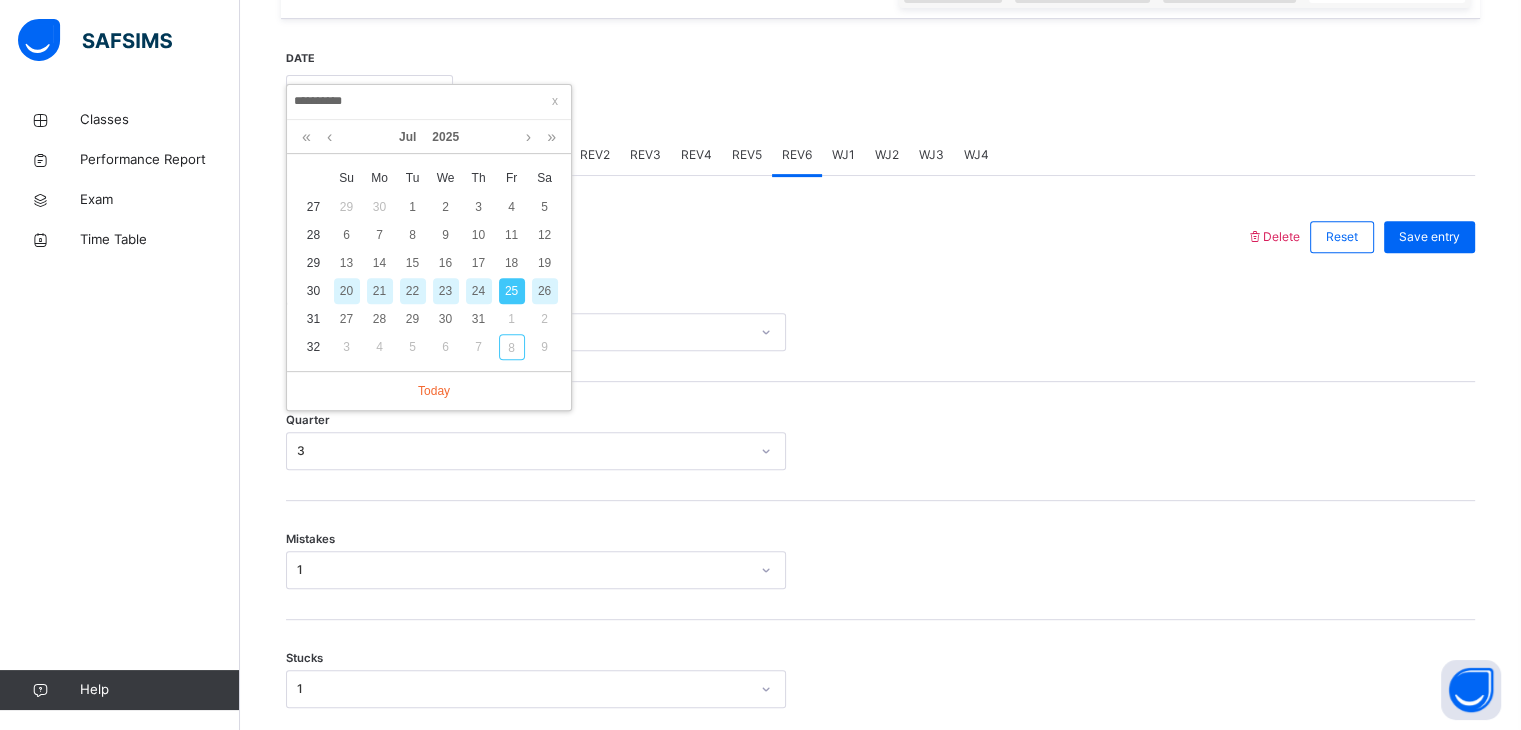 click on "26" at bounding box center [545, 291] 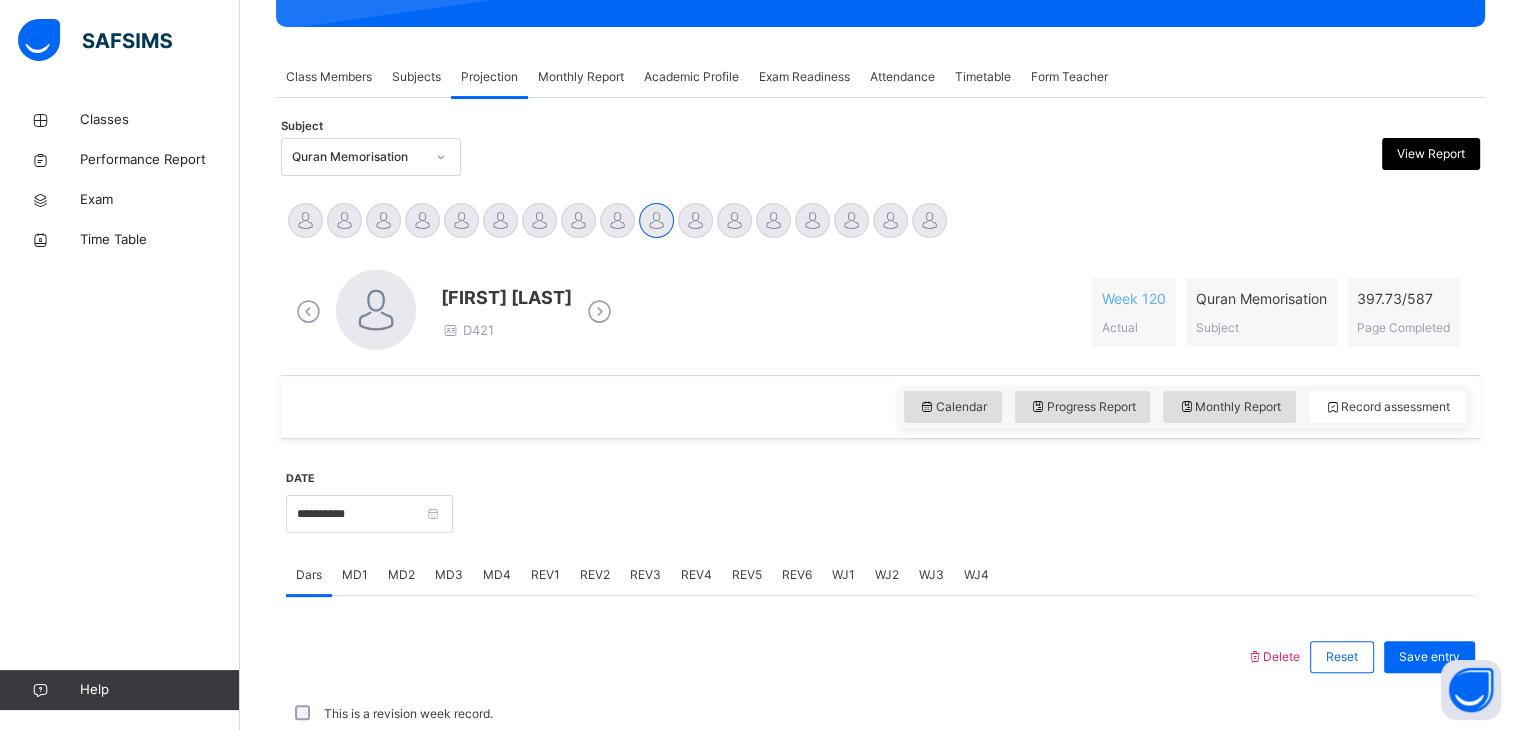 scroll, scrollTop: 772, scrollLeft: 0, axis: vertical 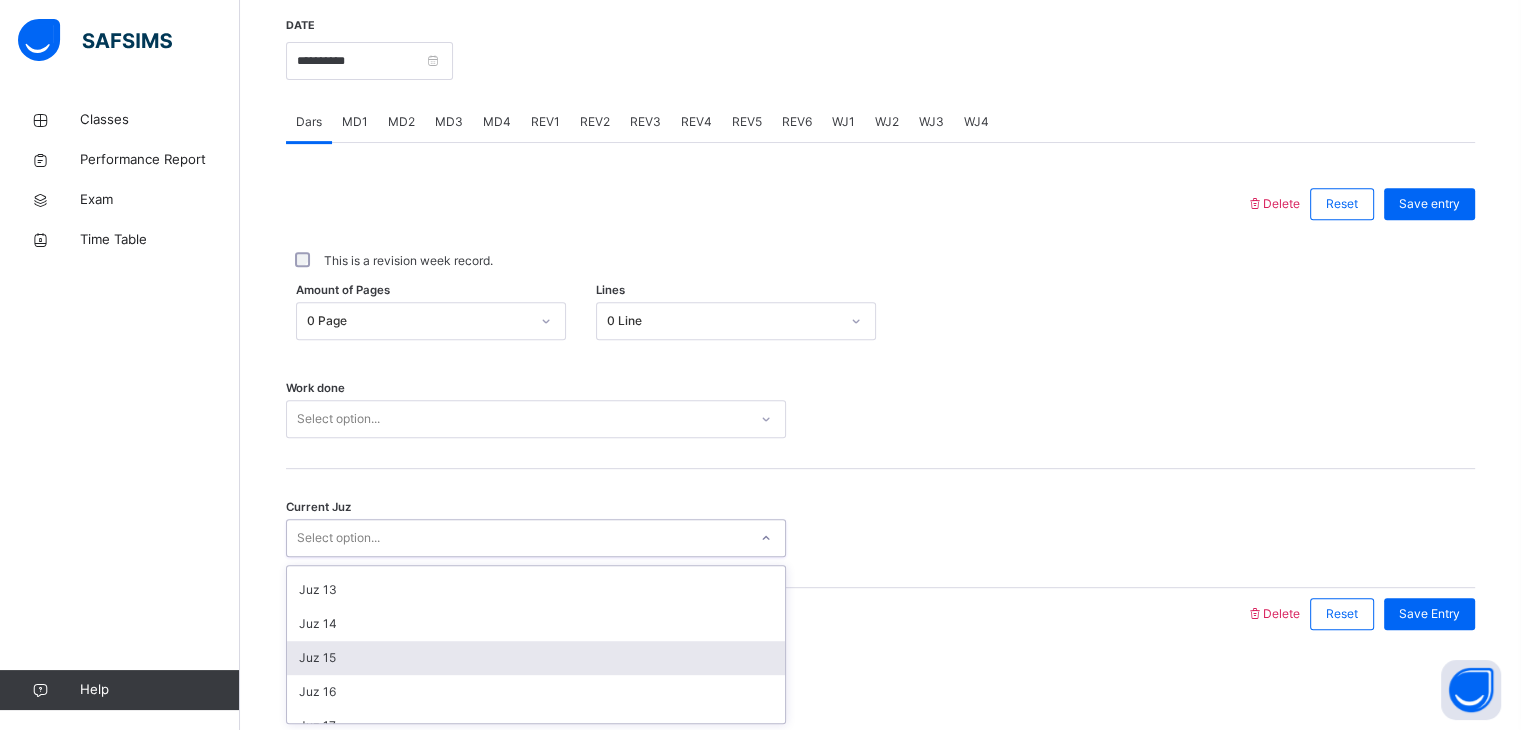 click on "Juz 15" at bounding box center (536, 658) 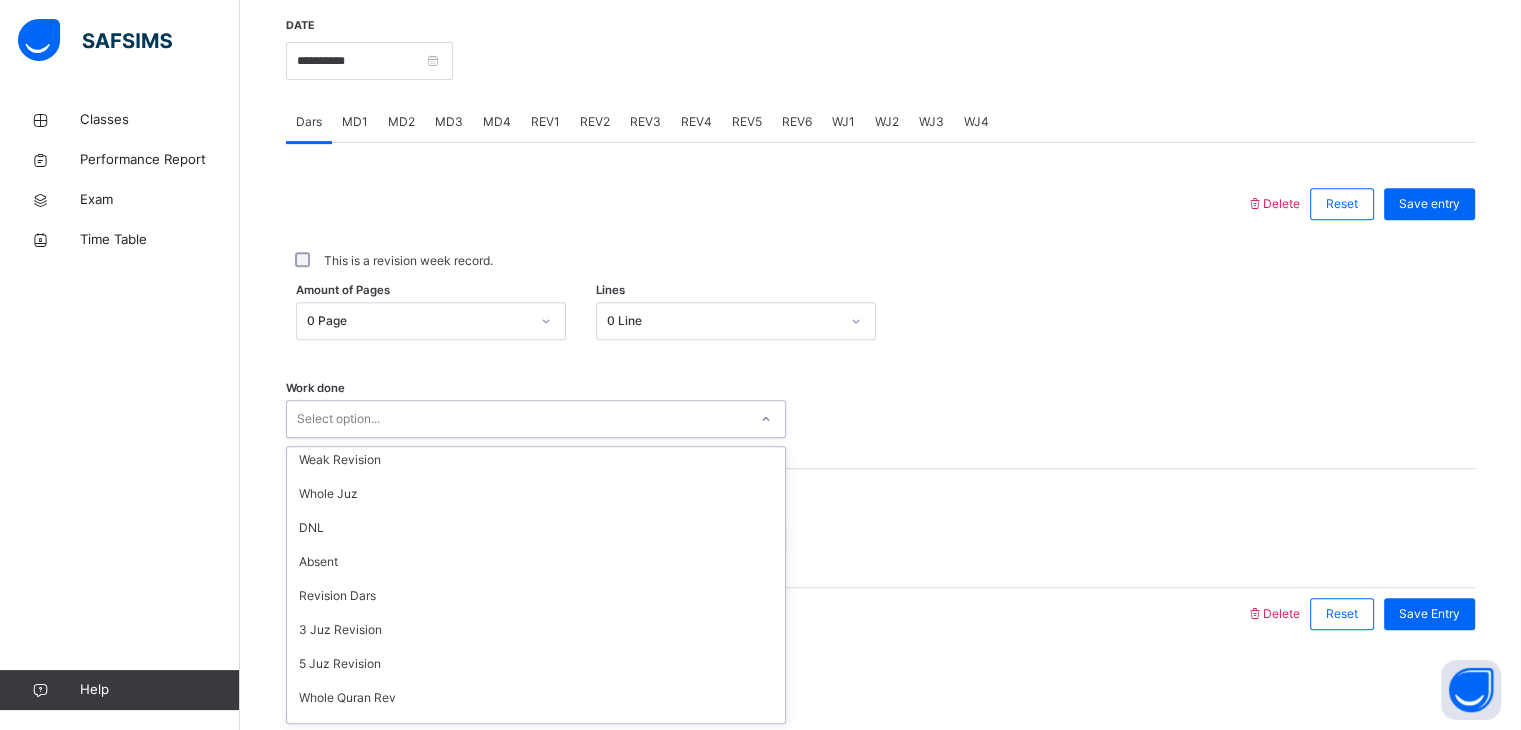 scroll, scrollTop: 73, scrollLeft: 0, axis: vertical 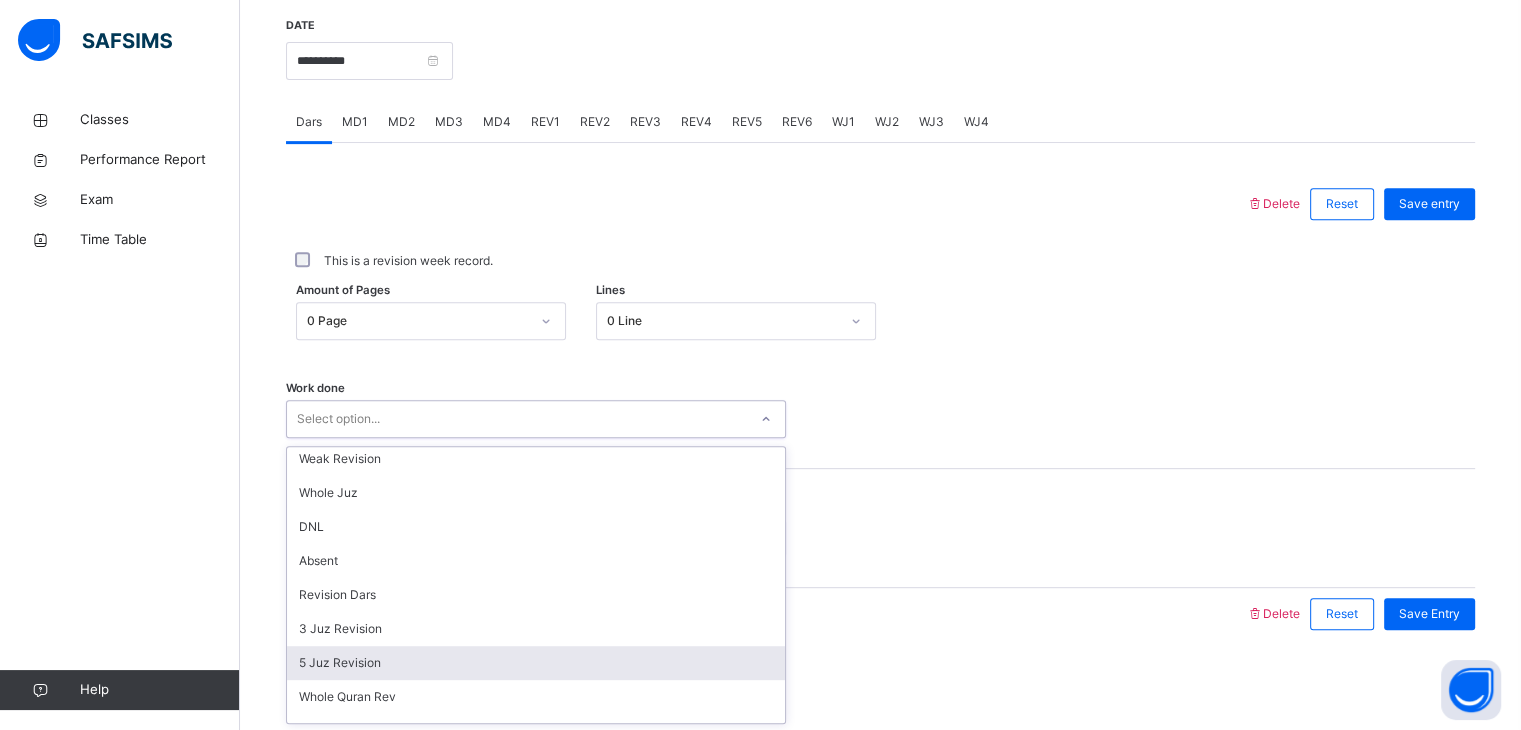click on "5 Juz Revision" at bounding box center (536, 663) 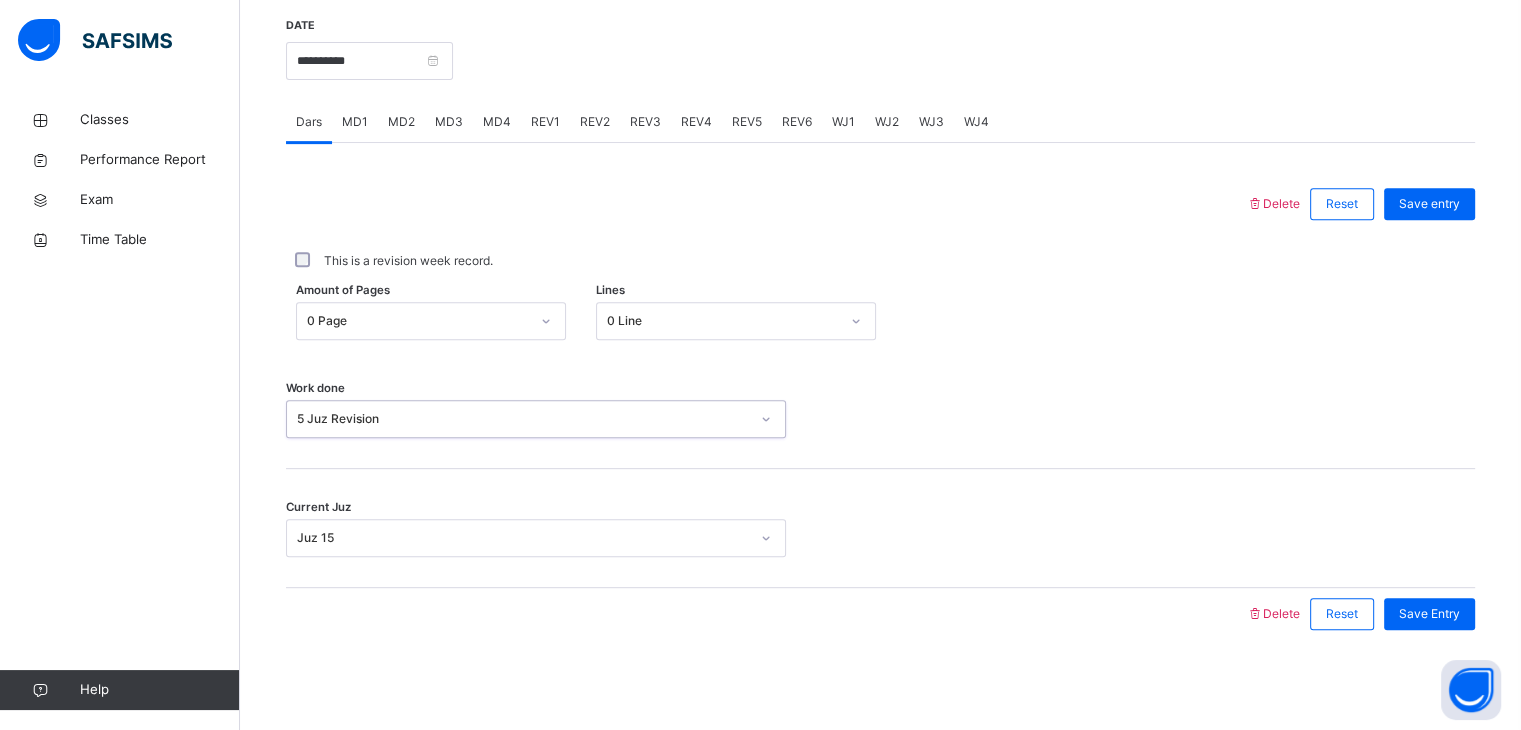 click on "REV1" at bounding box center (545, 122) 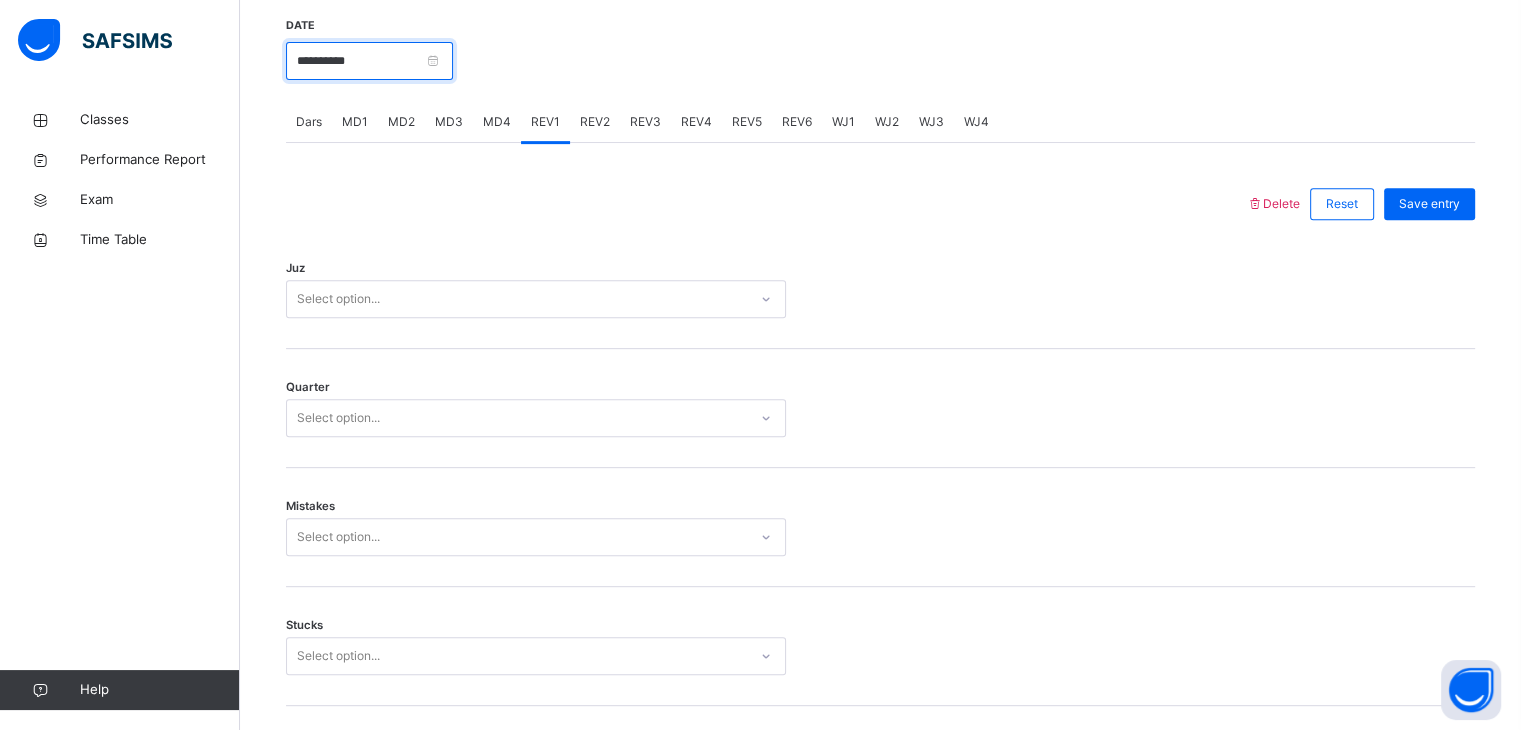 click on "**********" at bounding box center [369, 61] 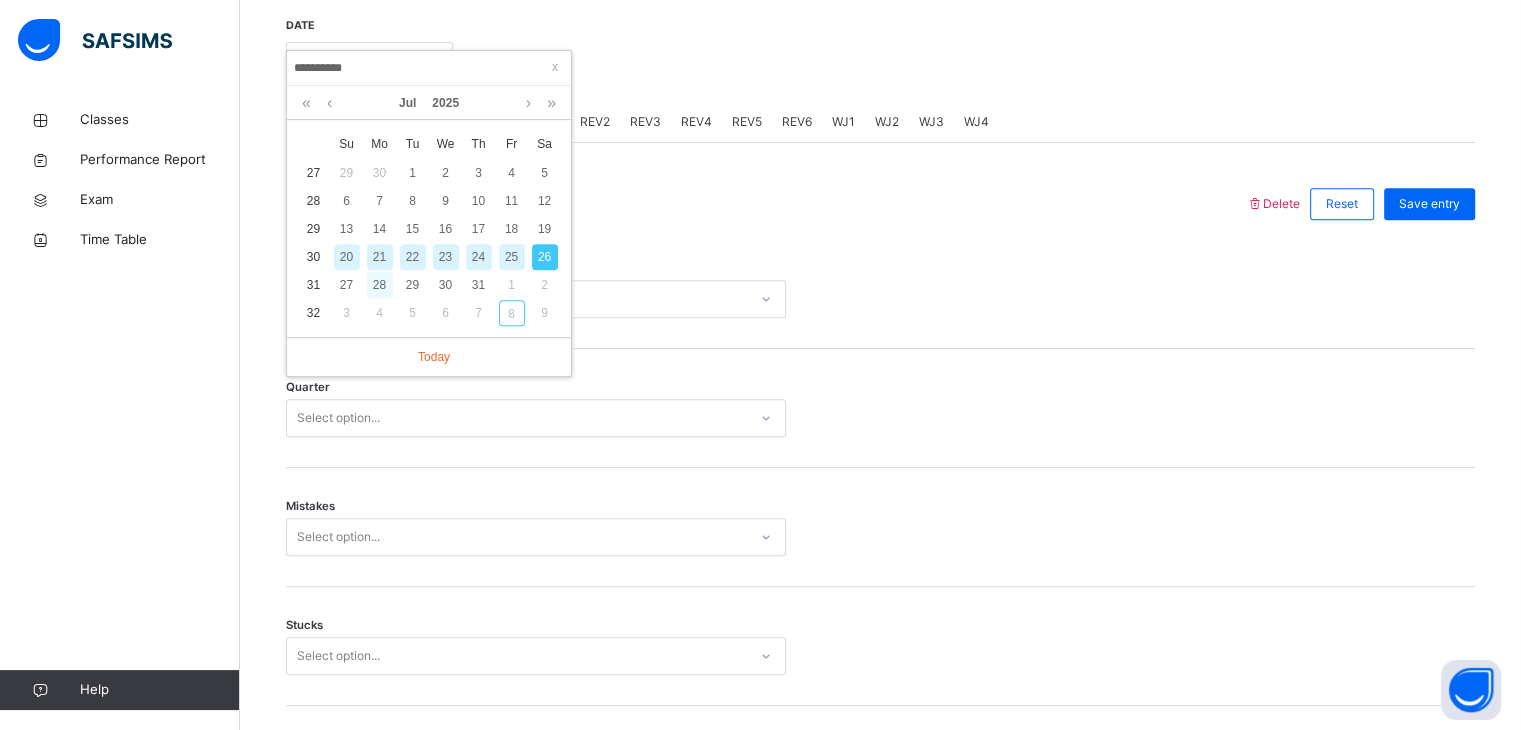 click on "28" at bounding box center [380, 285] 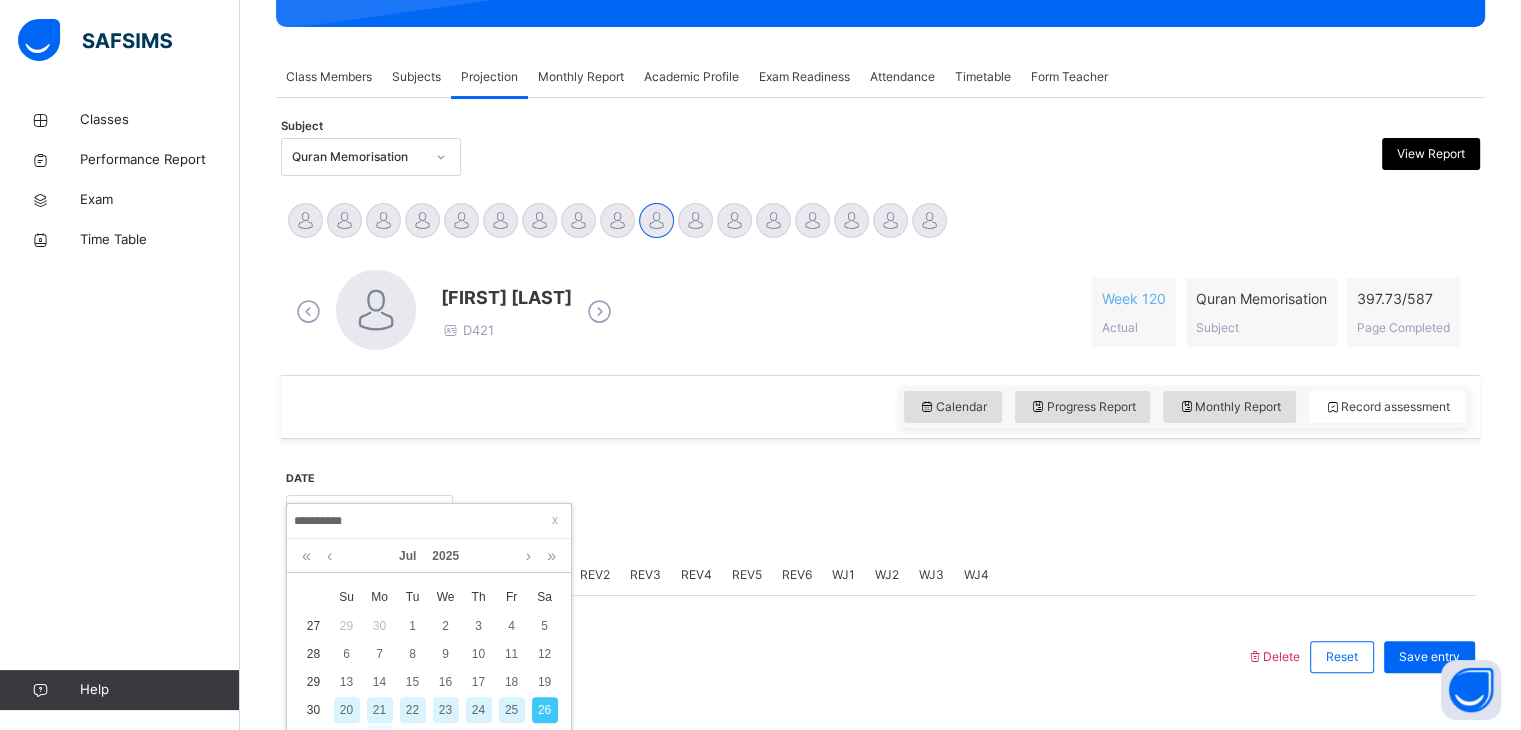 type on "**********" 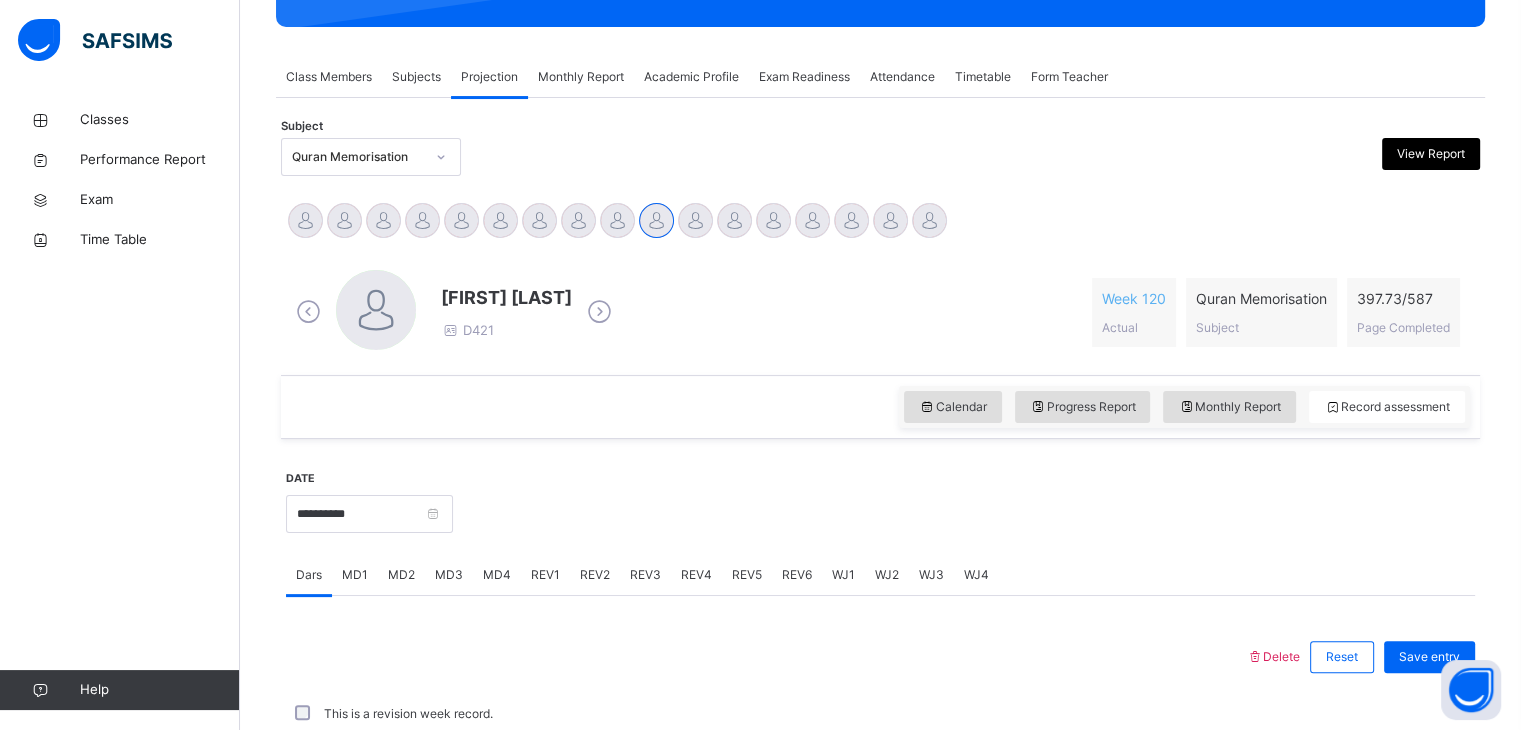 scroll, scrollTop: 772, scrollLeft: 0, axis: vertical 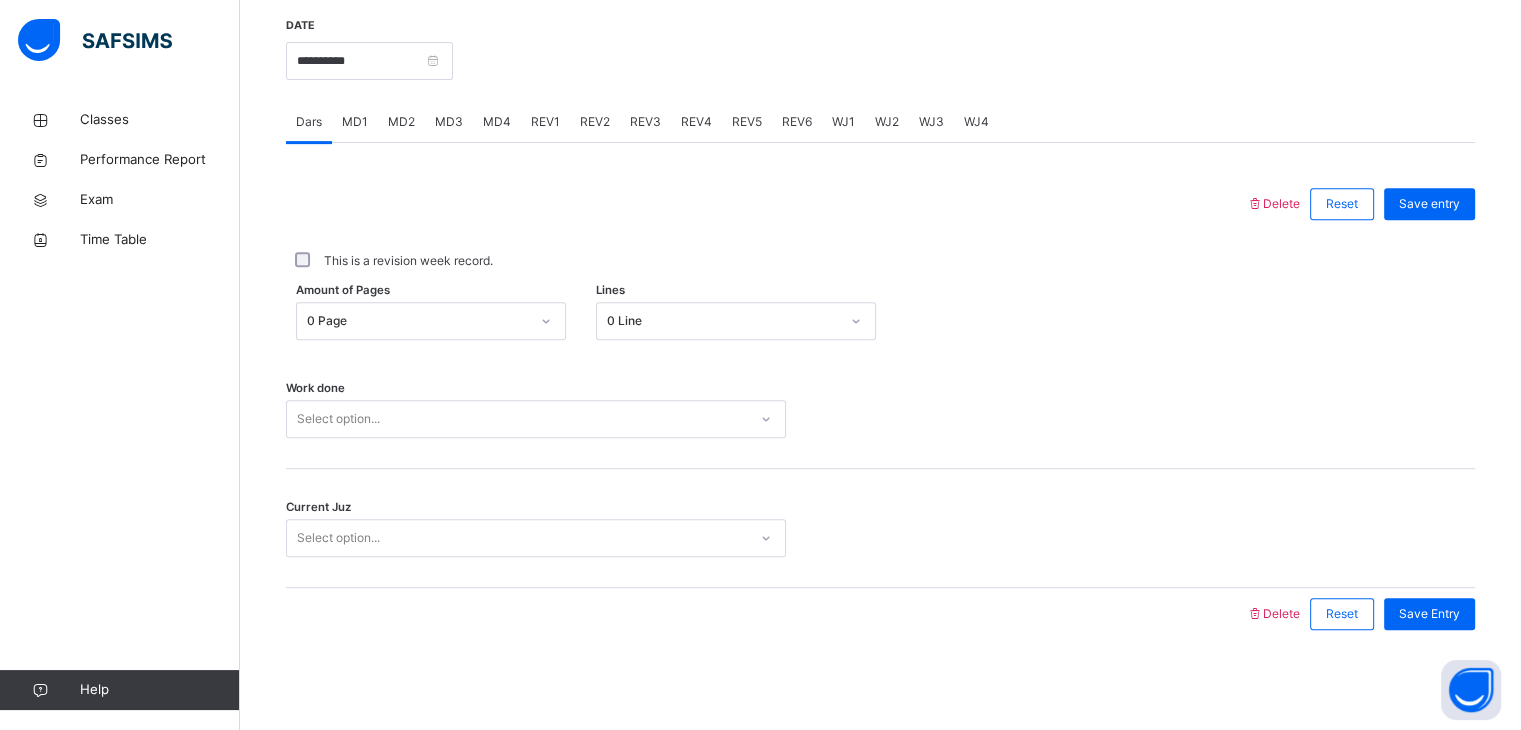 click on "REV2" at bounding box center [595, 122] 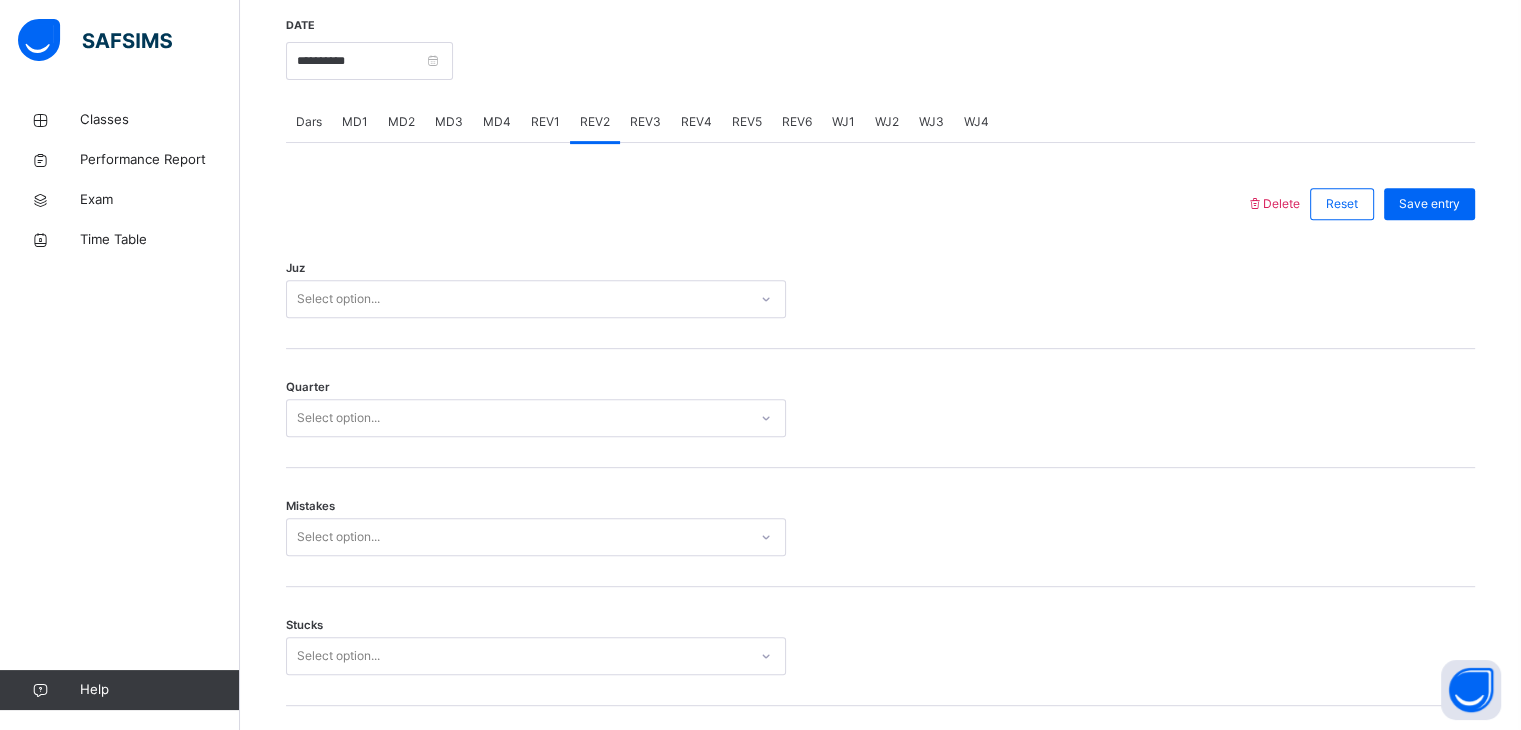 click on "REV1" at bounding box center (545, 122) 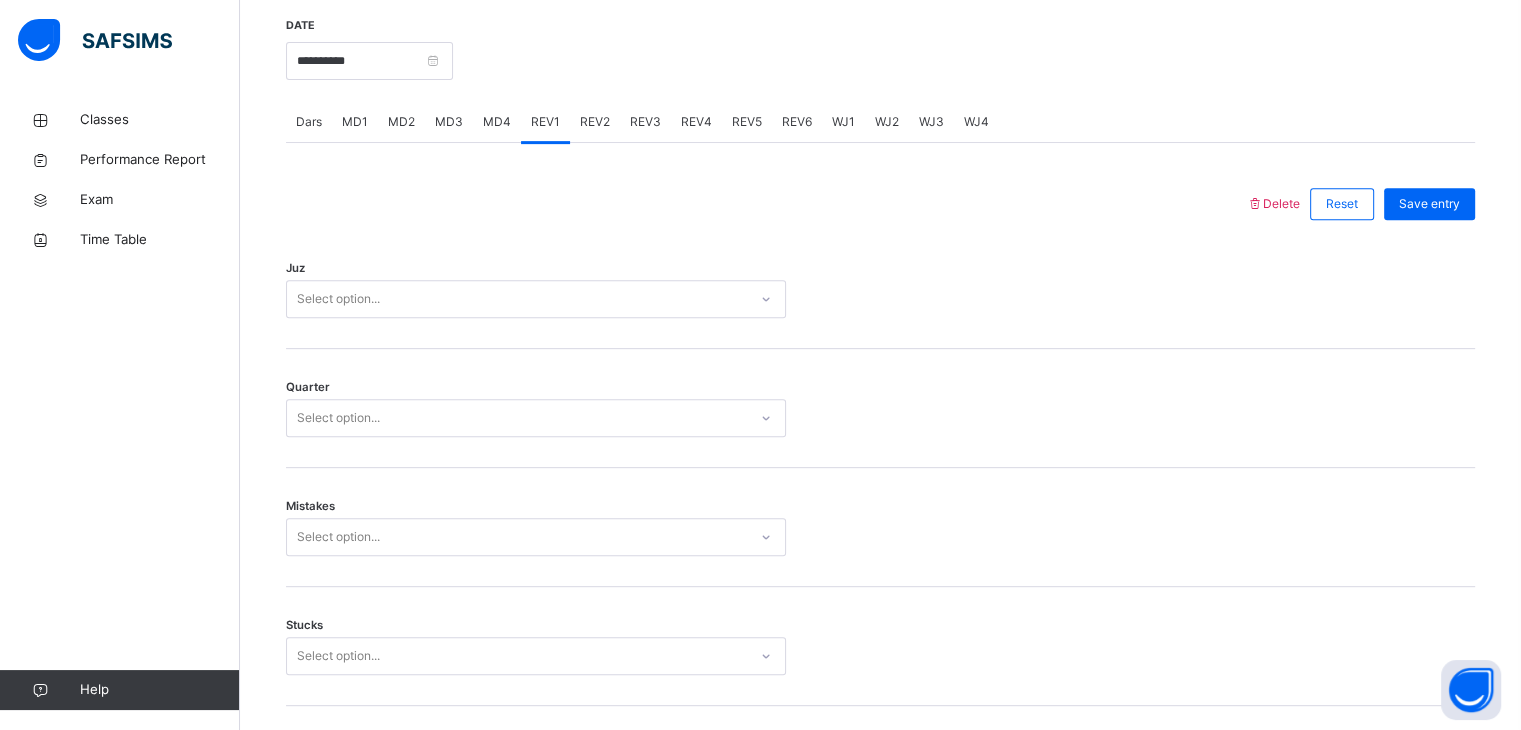 click on "Dars" at bounding box center [309, 122] 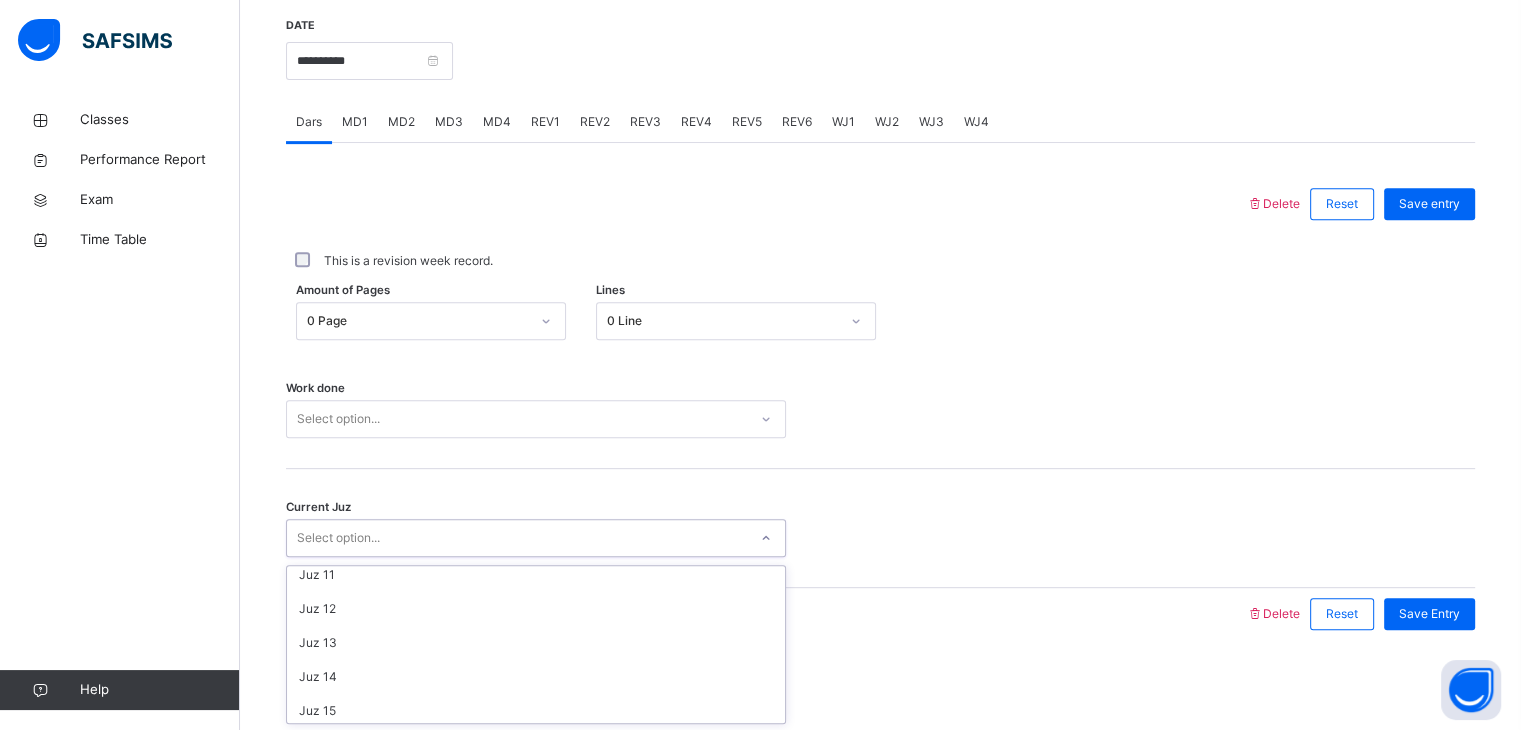 scroll, scrollTop: 350, scrollLeft: 0, axis: vertical 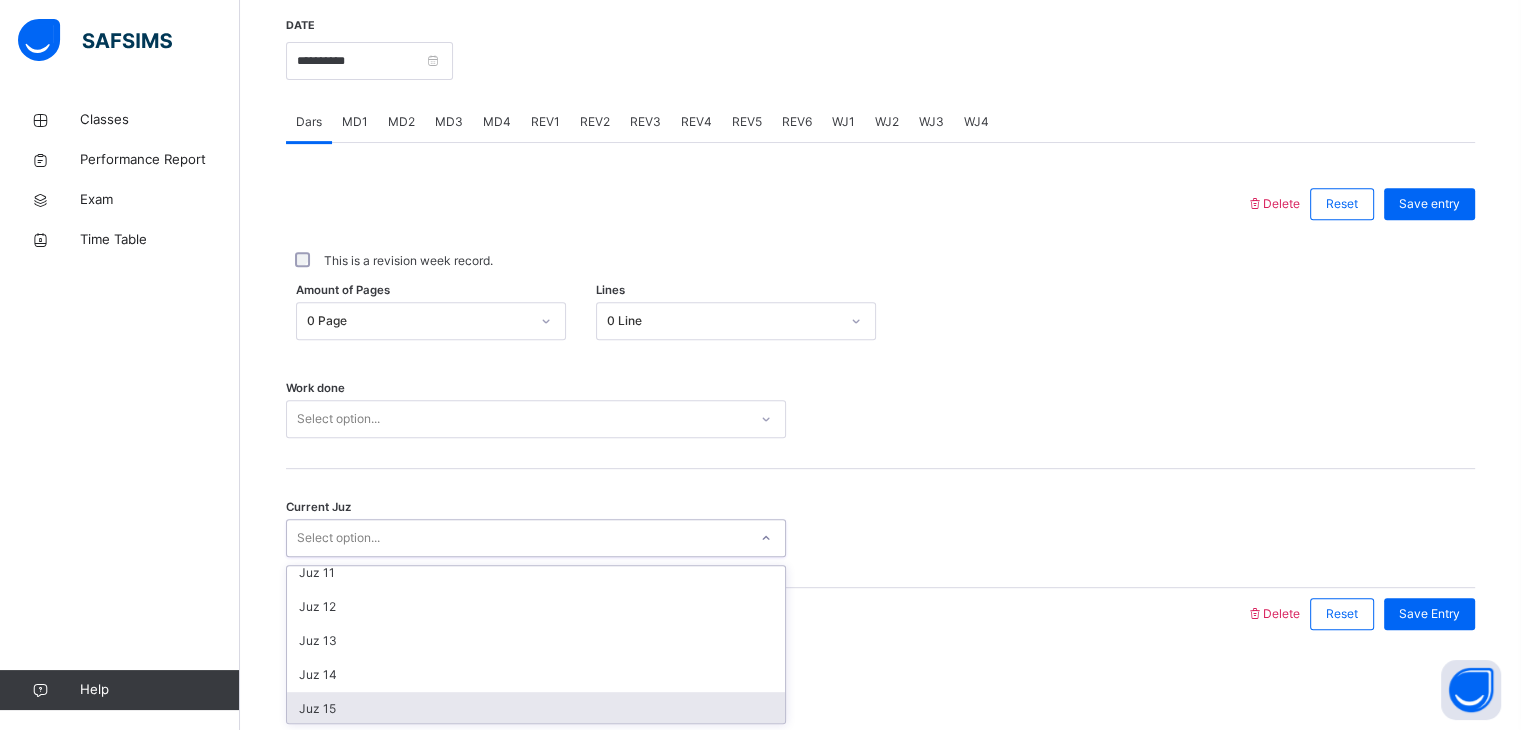 click on "Juz 15" at bounding box center (536, 709) 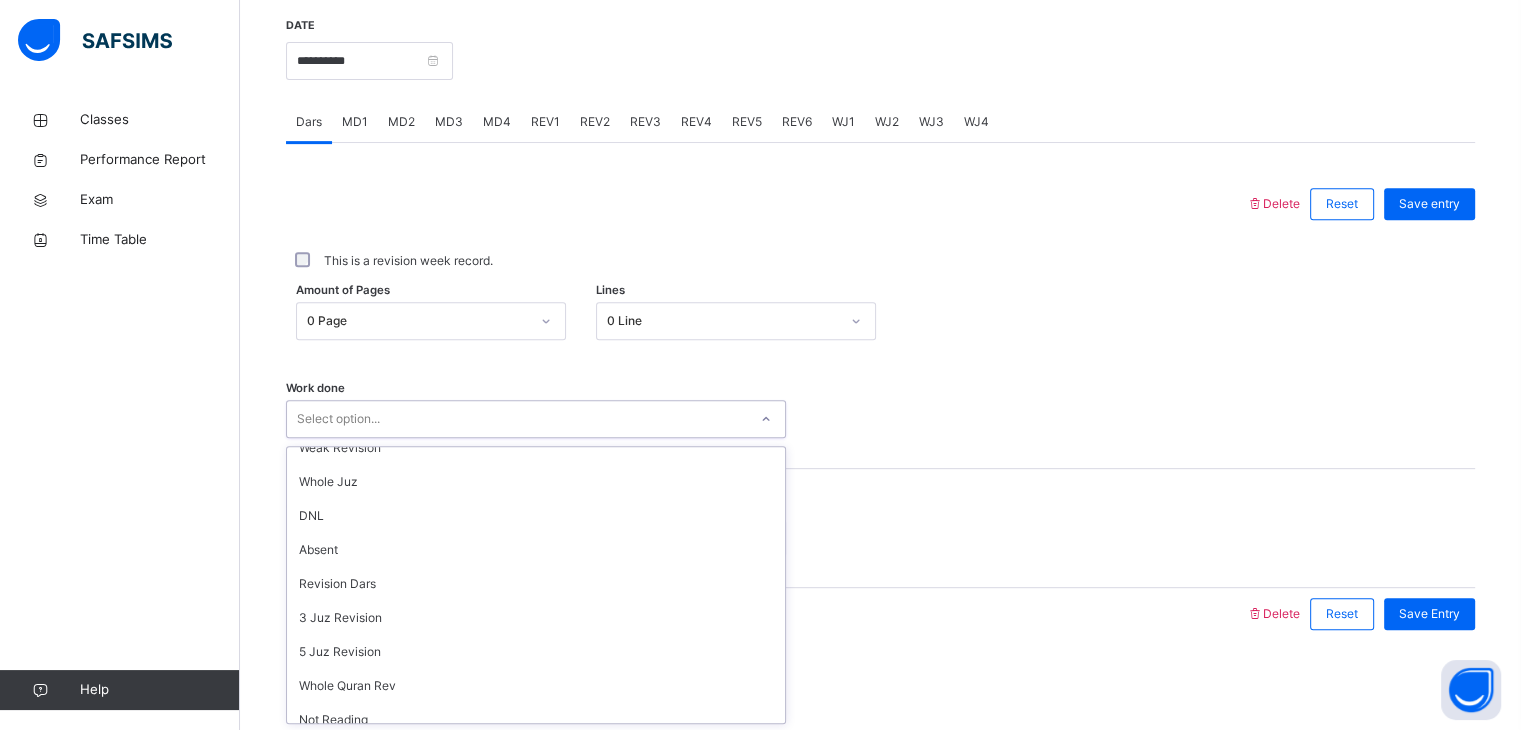 scroll, scrollTop: 92, scrollLeft: 0, axis: vertical 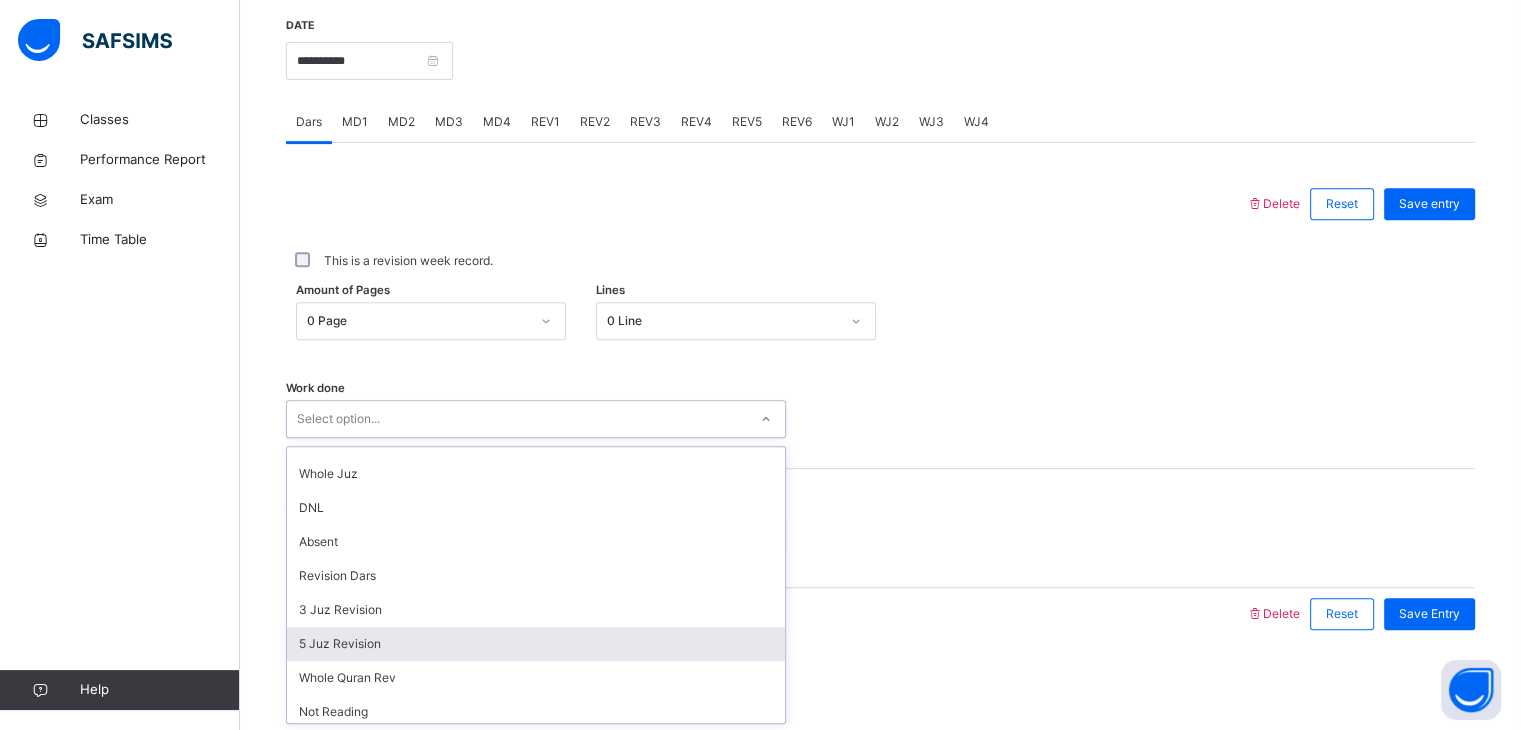 click on "5 Juz Revision" at bounding box center [536, 644] 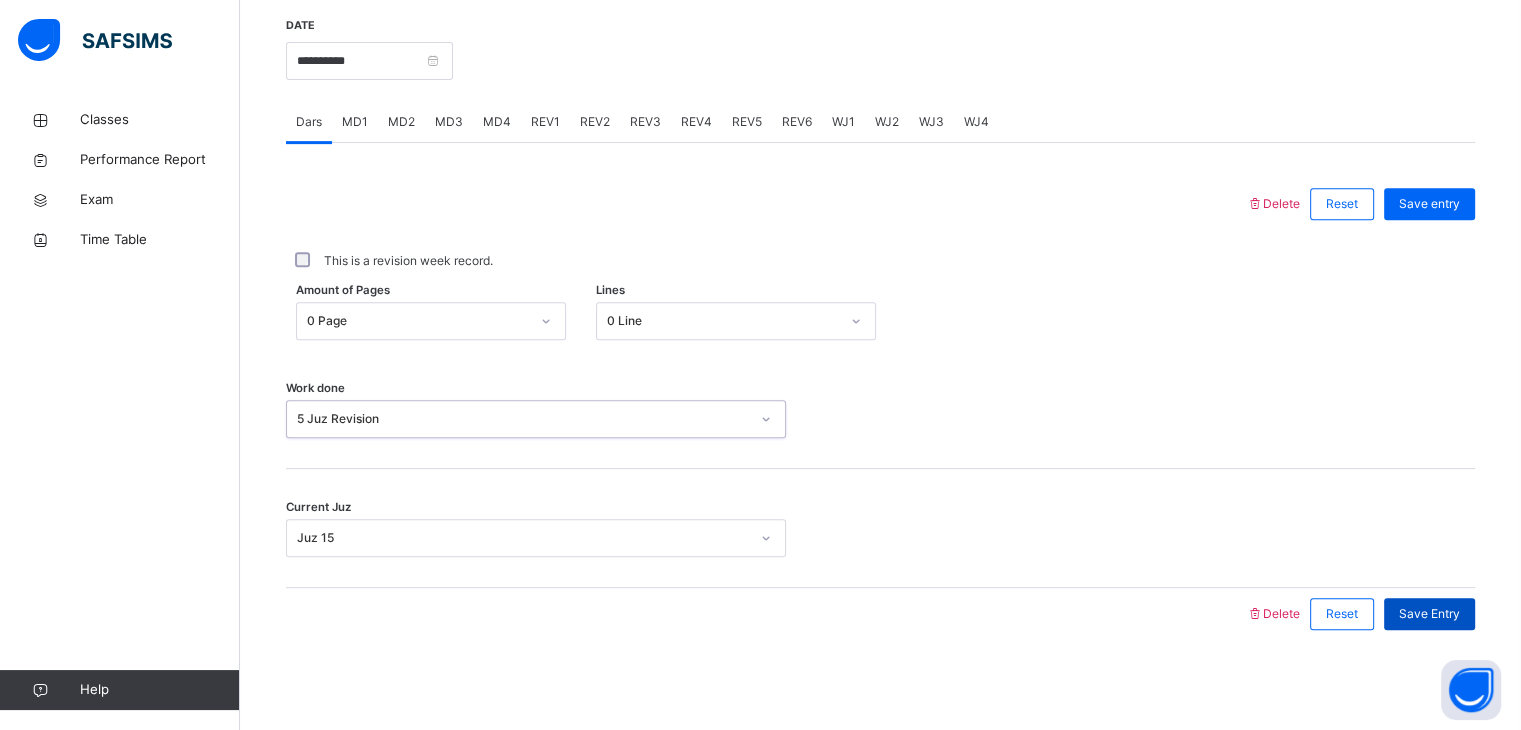 click on "Save Entry" at bounding box center [1429, 614] 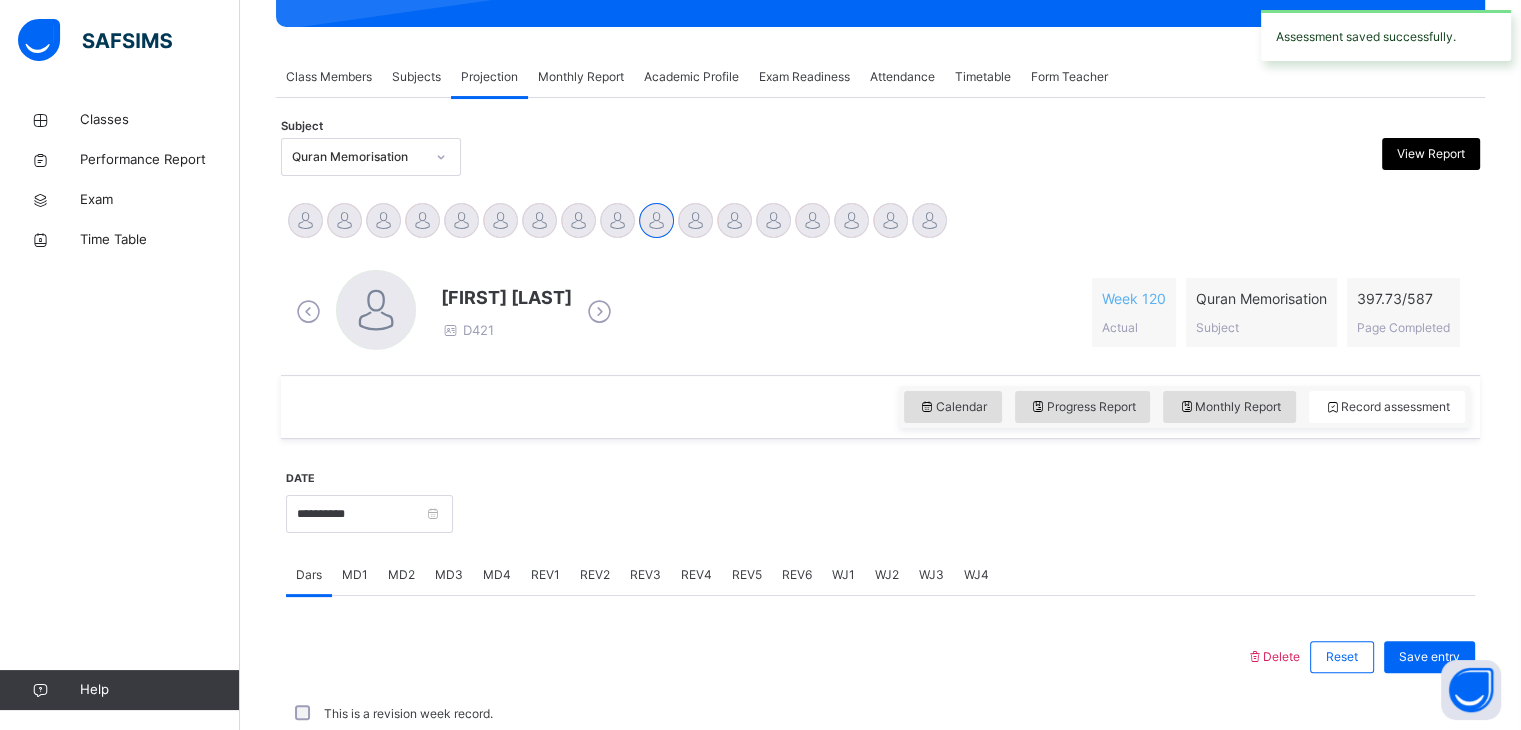 scroll, scrollTop: 772, scrollLeft: 0, axis: vertical 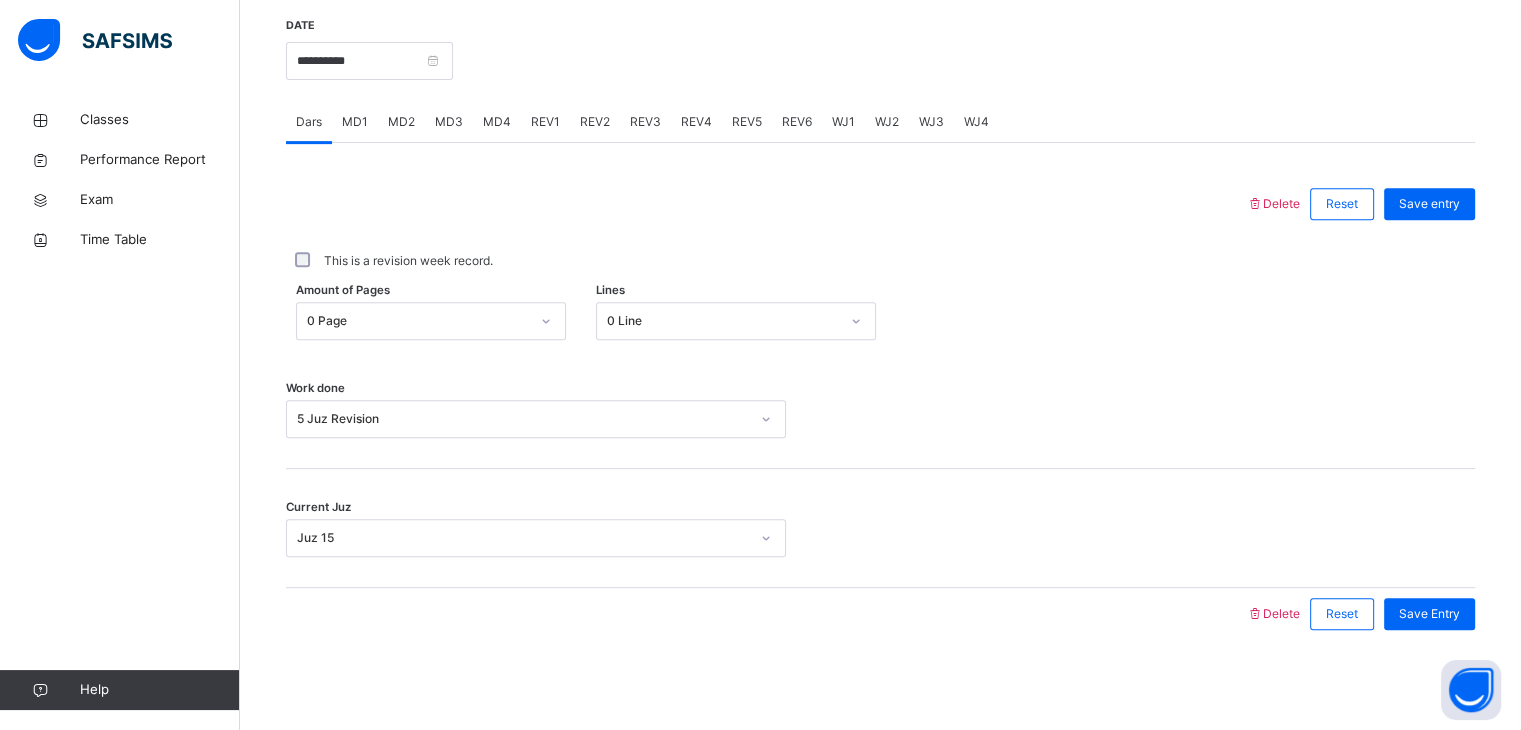 click on "REV1" at bounding box center [545, 122] 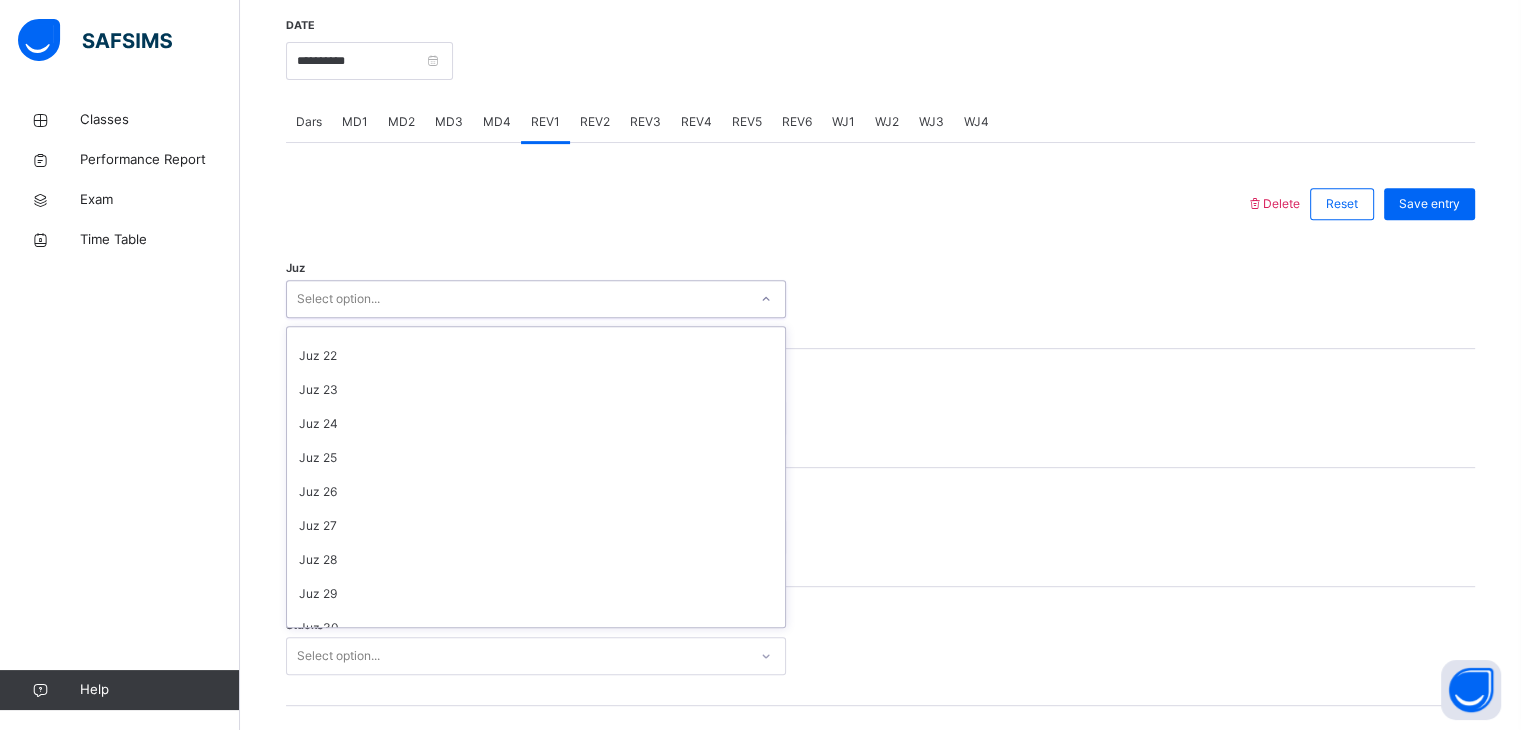 scroll, scrollTop: 720, scrollLeft: 0, axis: vertical 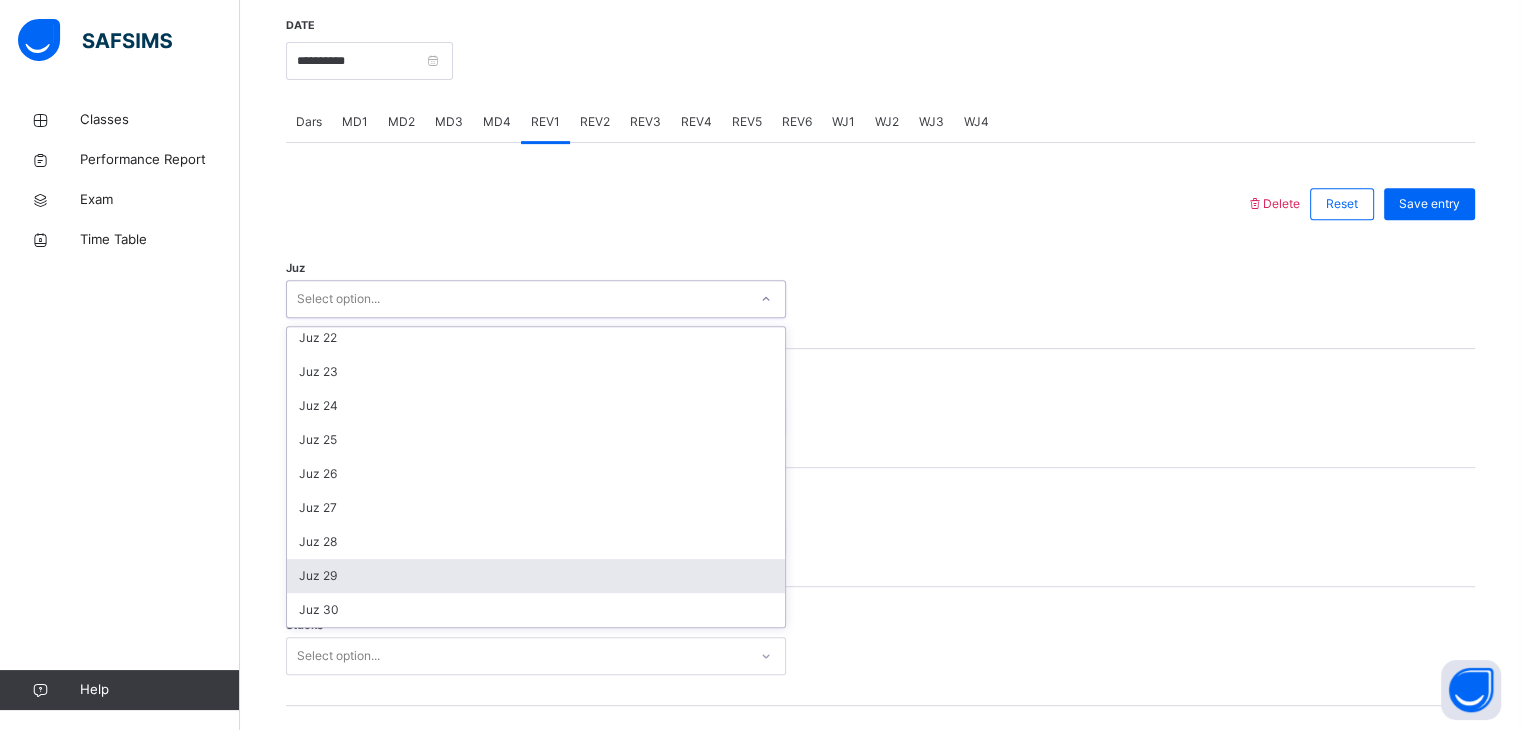 click on "Juz 29" at bounding box center [536, 576] 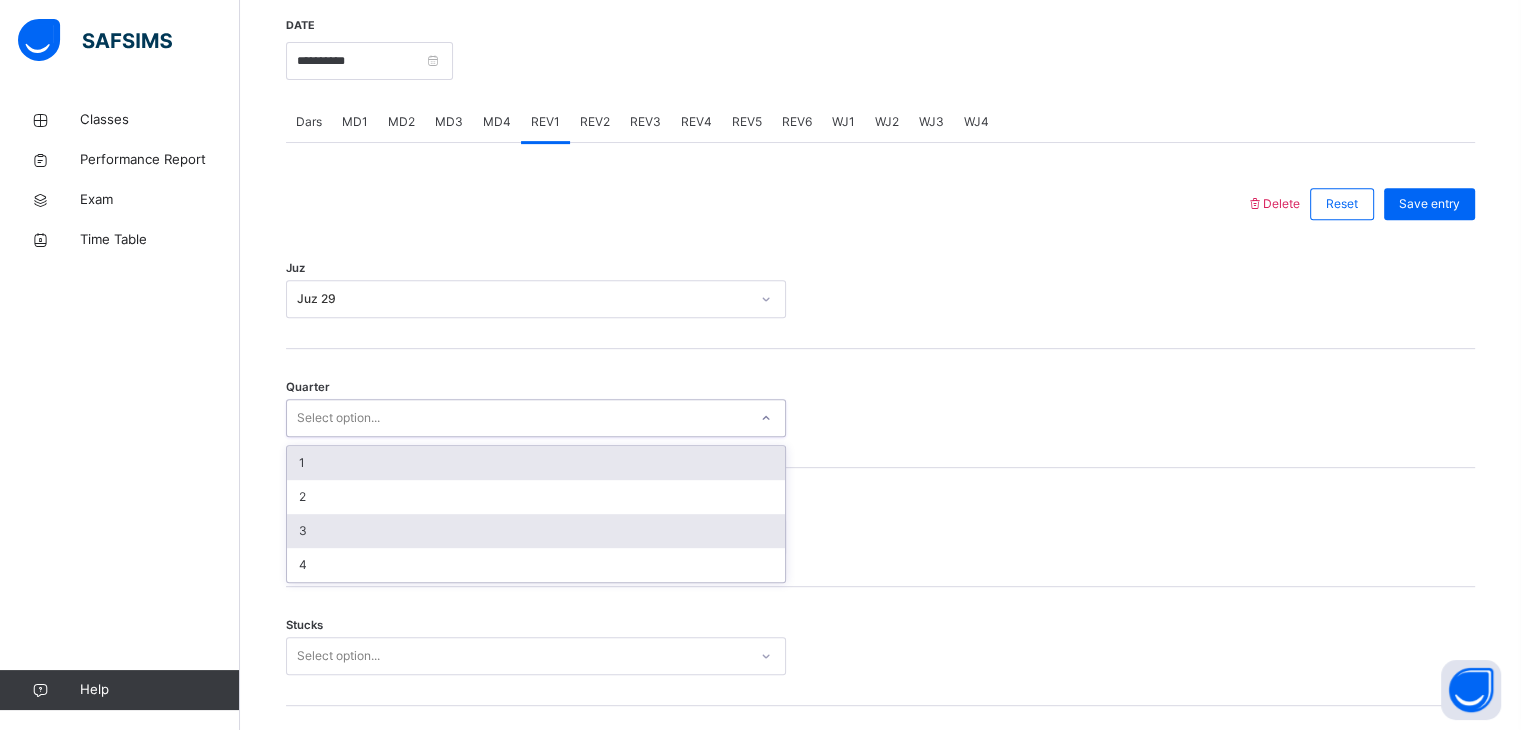 click on "3" at bounding box center [536, 531] 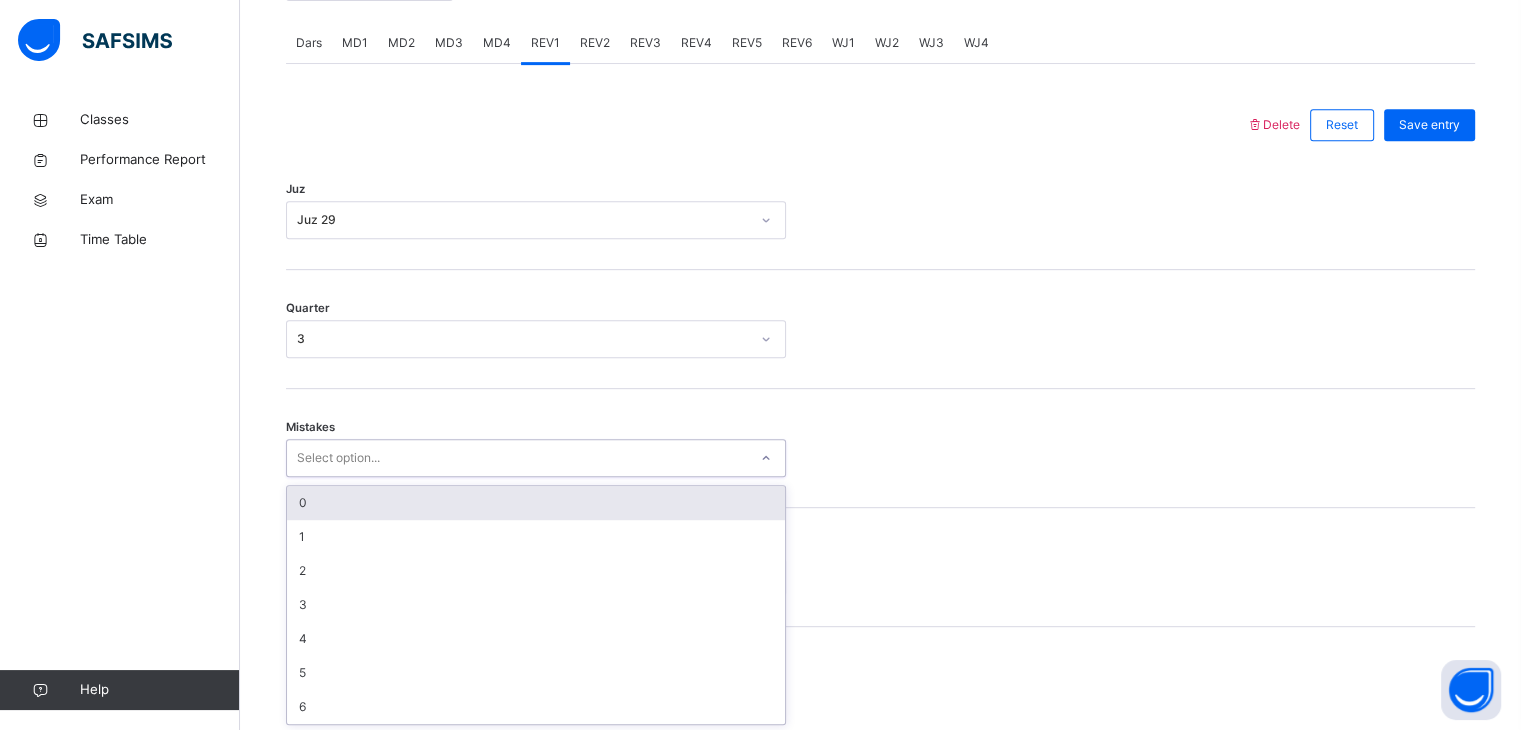 scroll, scrollTop: 852, scrollLeft: 0, axis: vertical 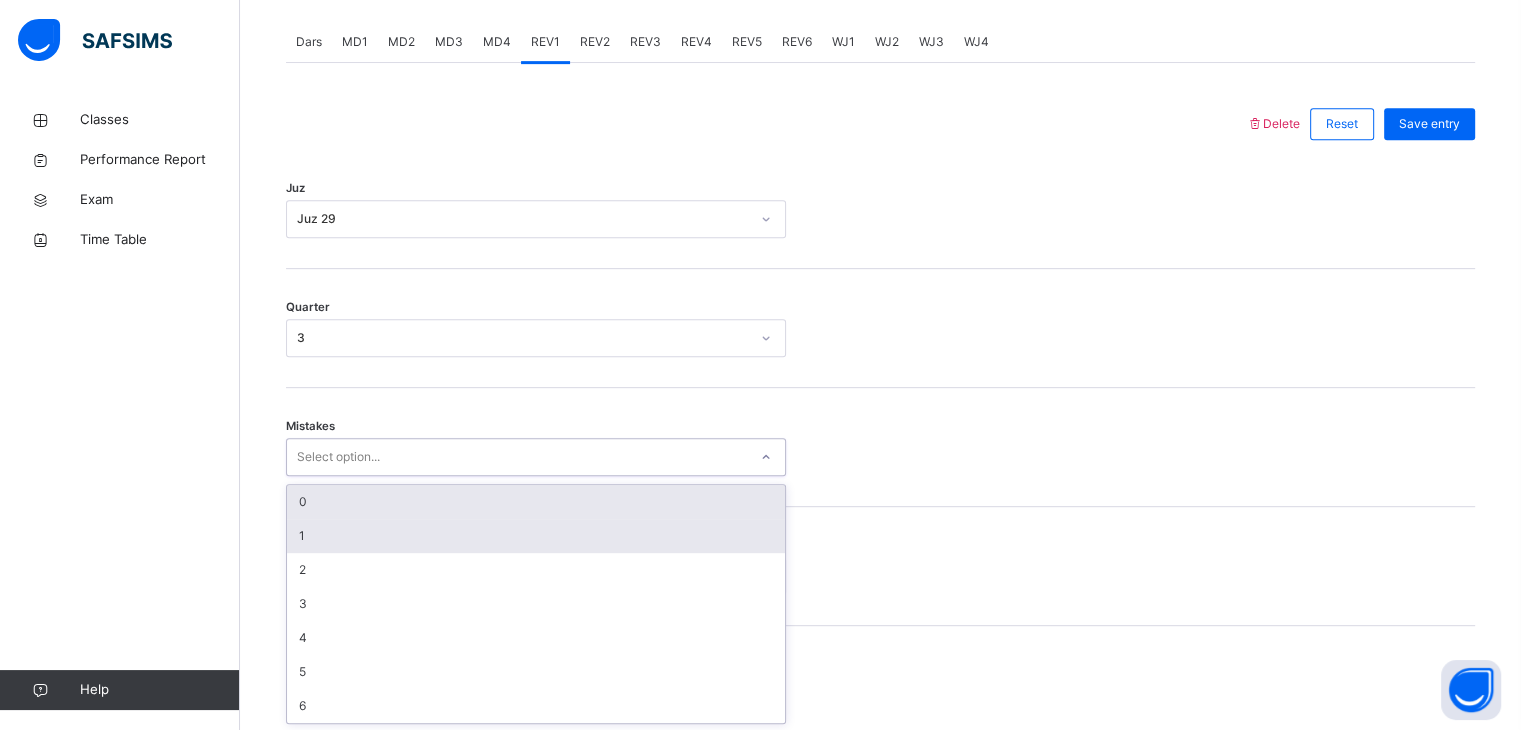 click on "1" at bounding box center (536, 536) 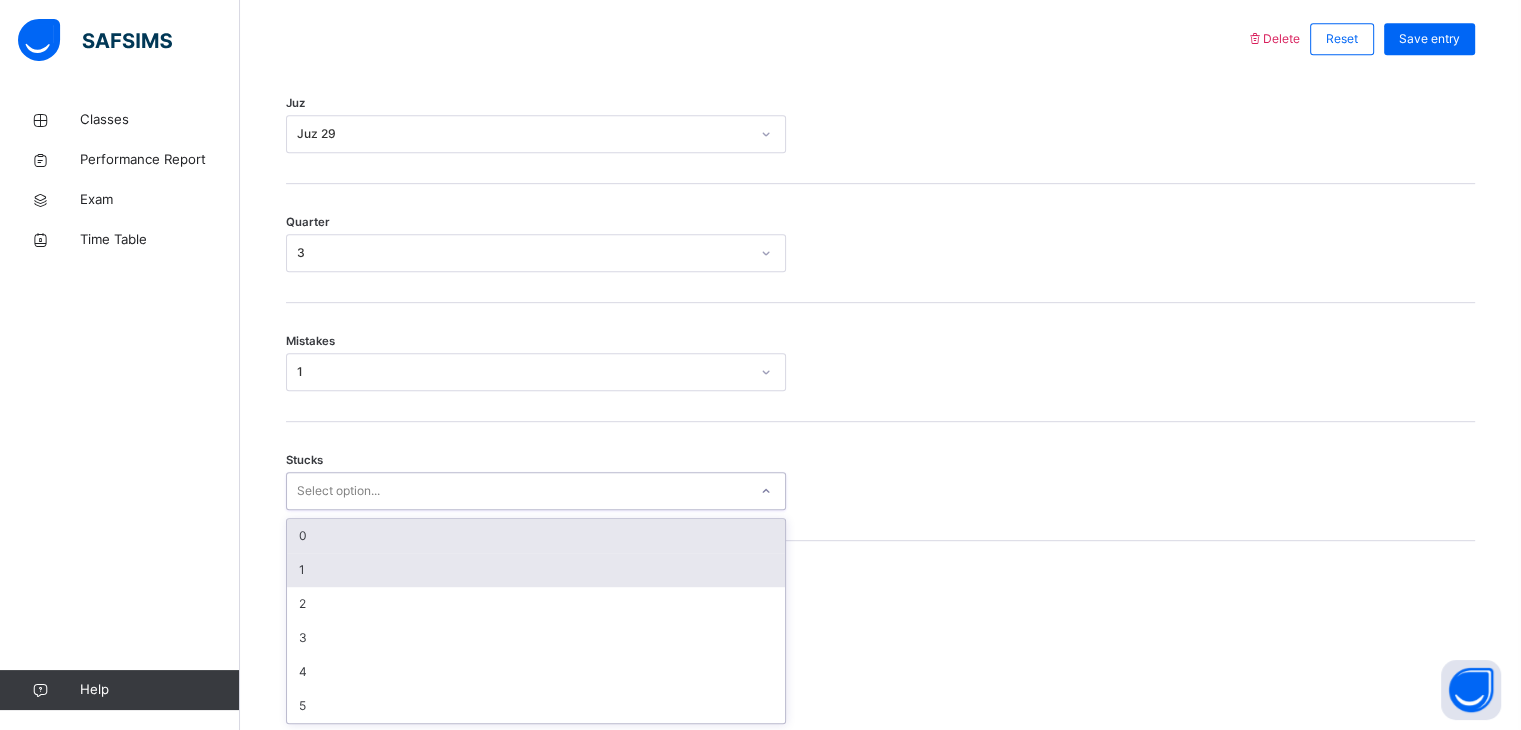 click on "1" at bounding box center (536, 570) 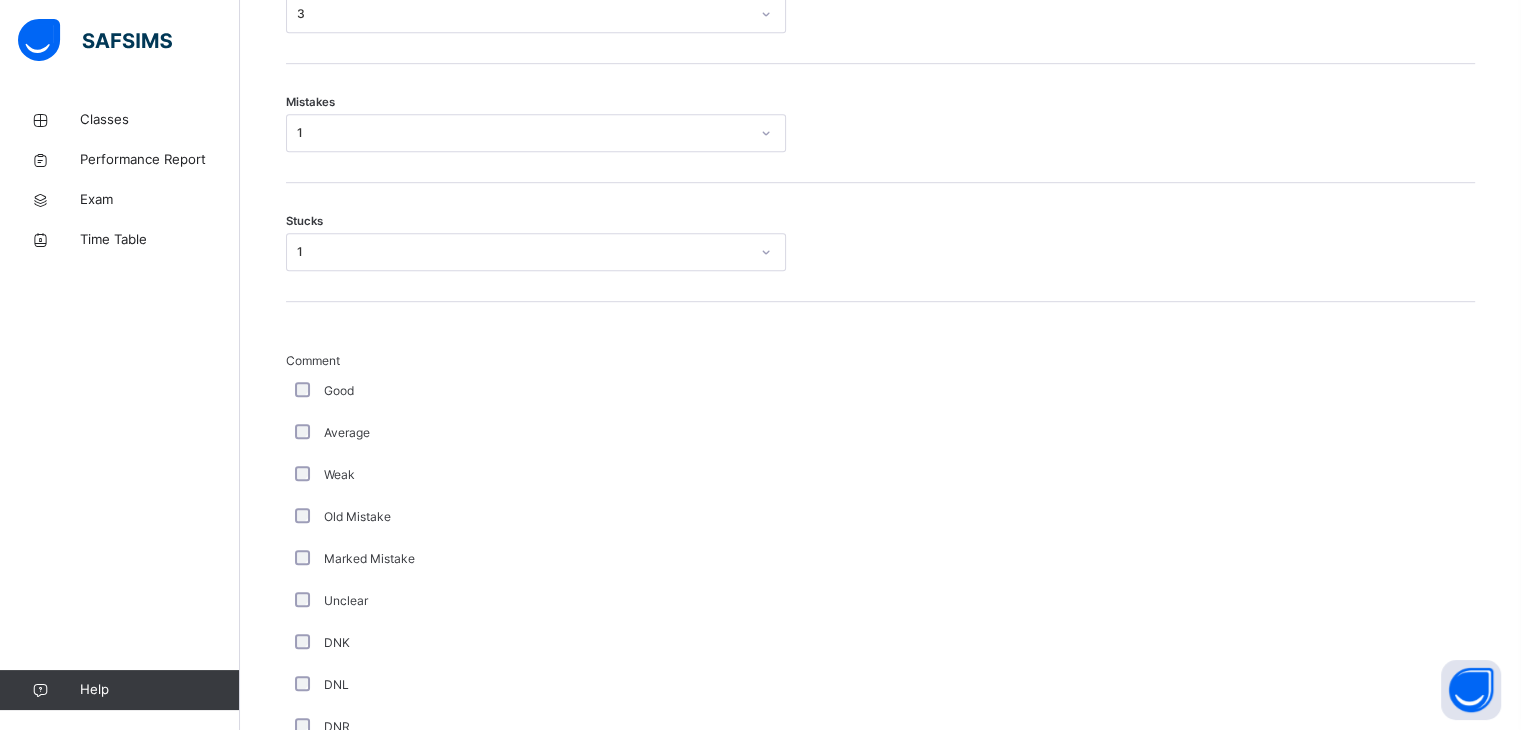 click on "Average" at bounding box center (536, 433) 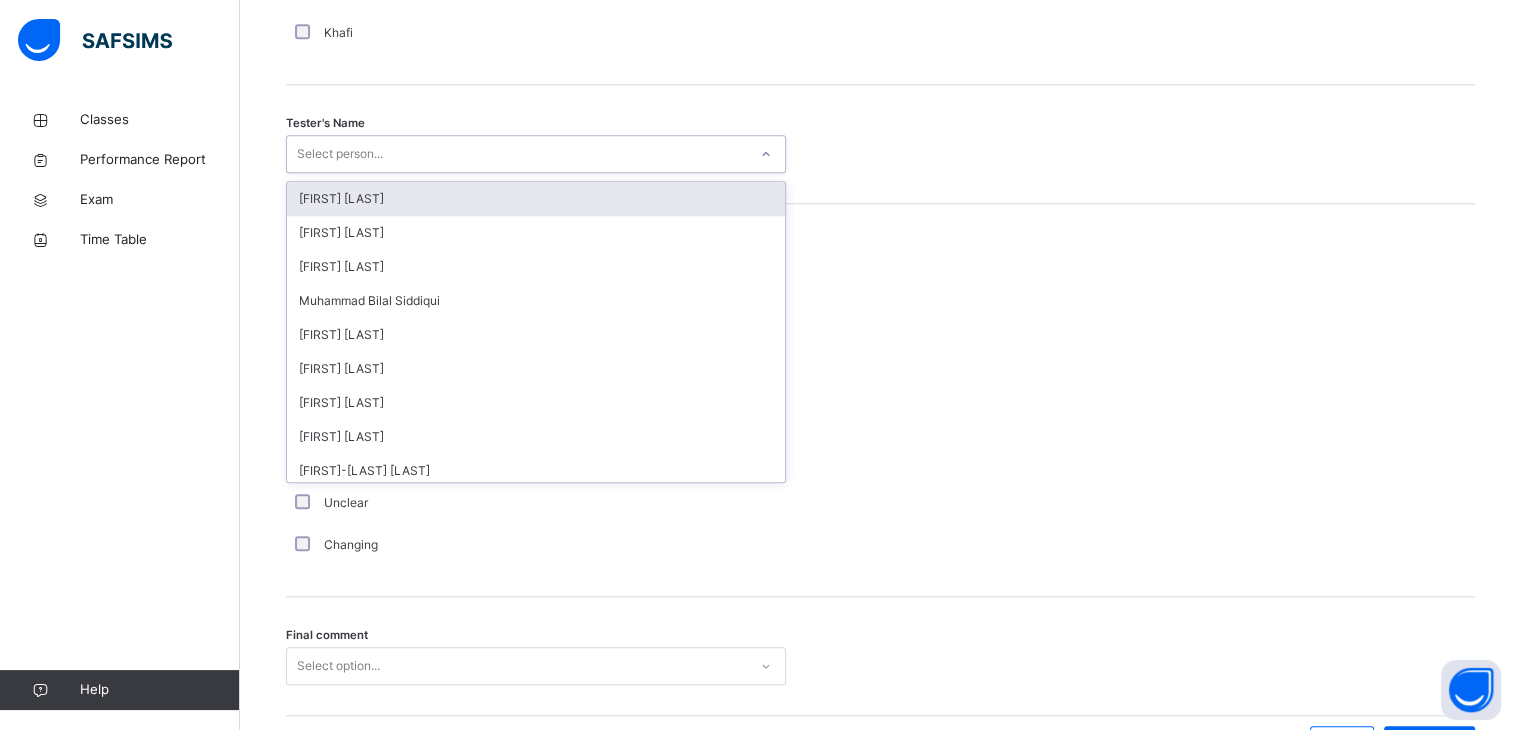 scroll, scrollTop: 2039, scrollLeft: 0, axis: vertical 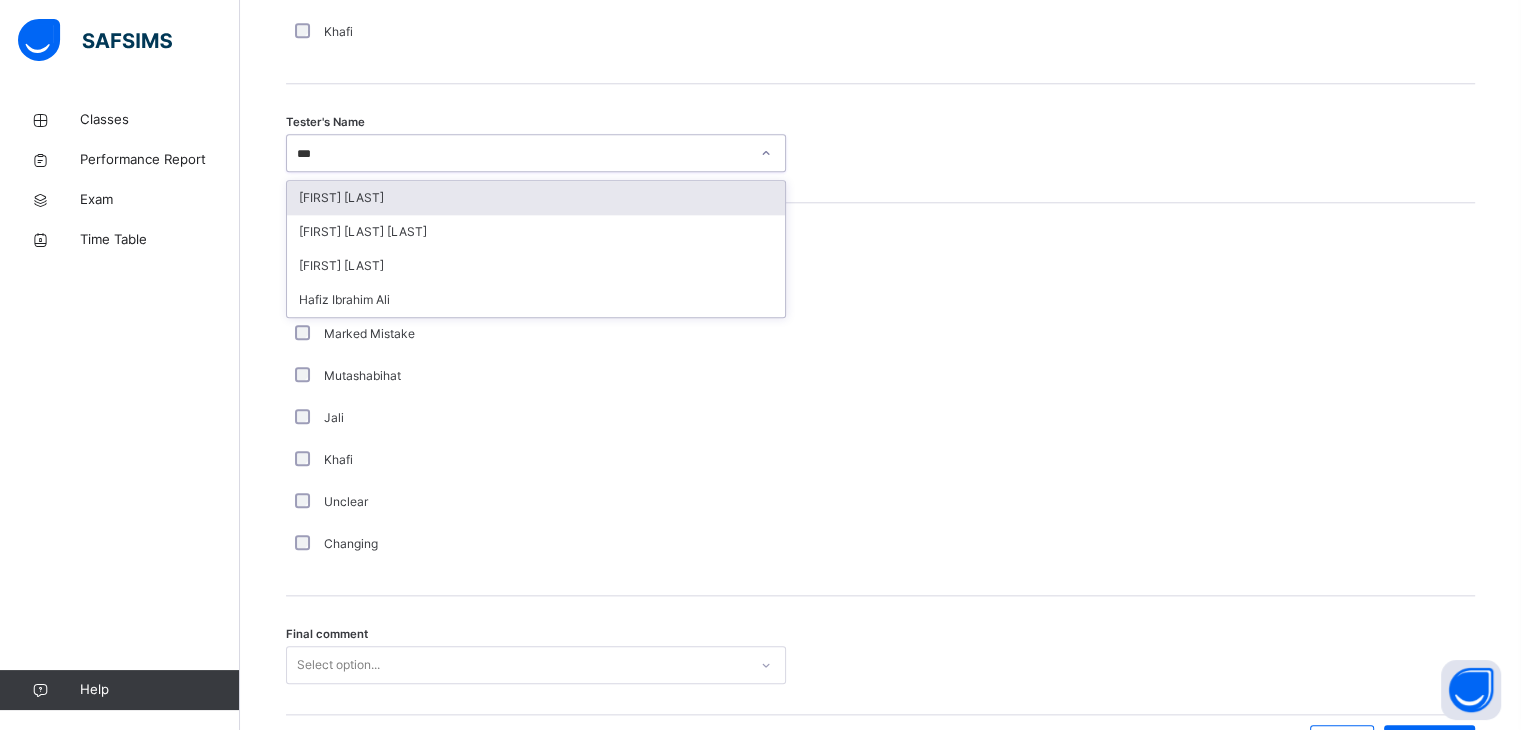 type on "****" 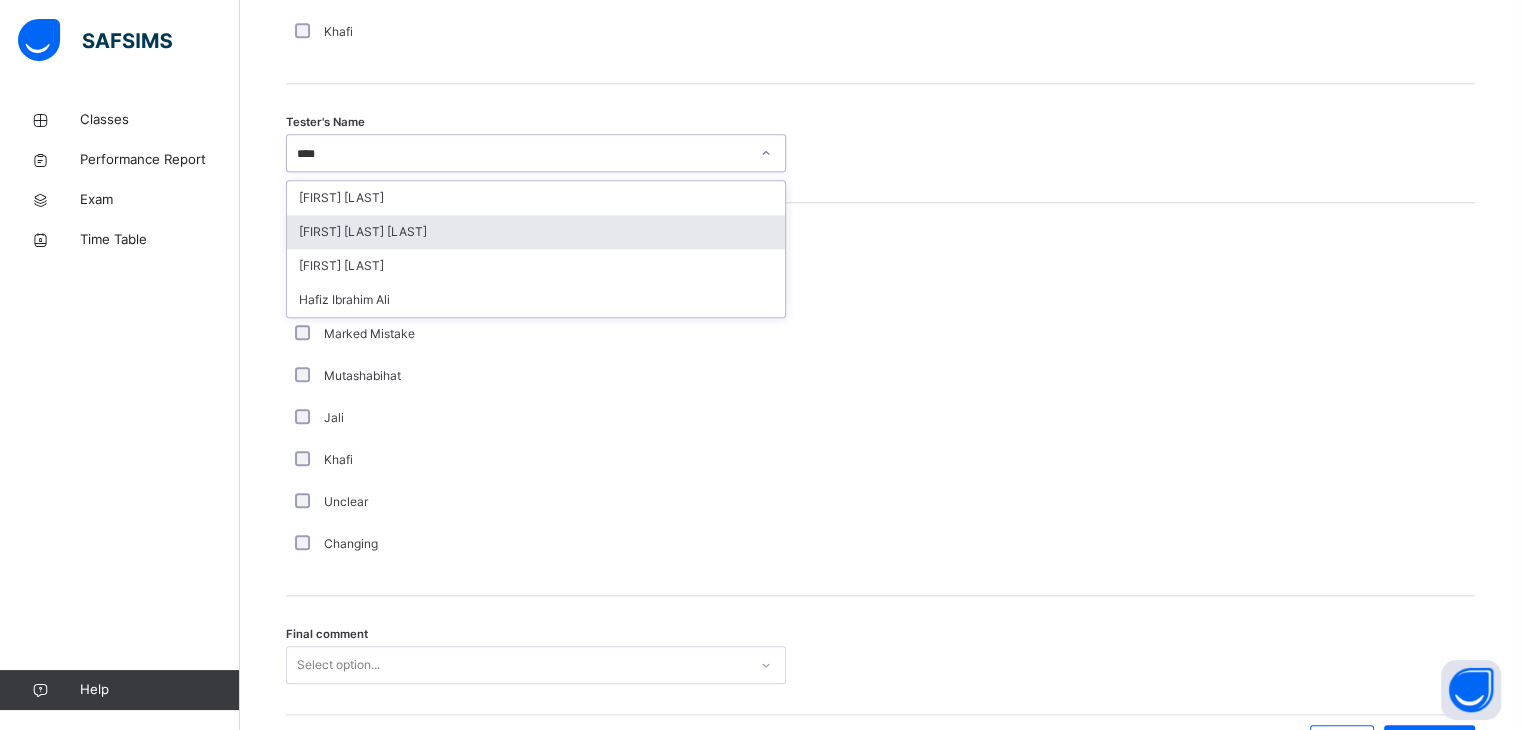 type 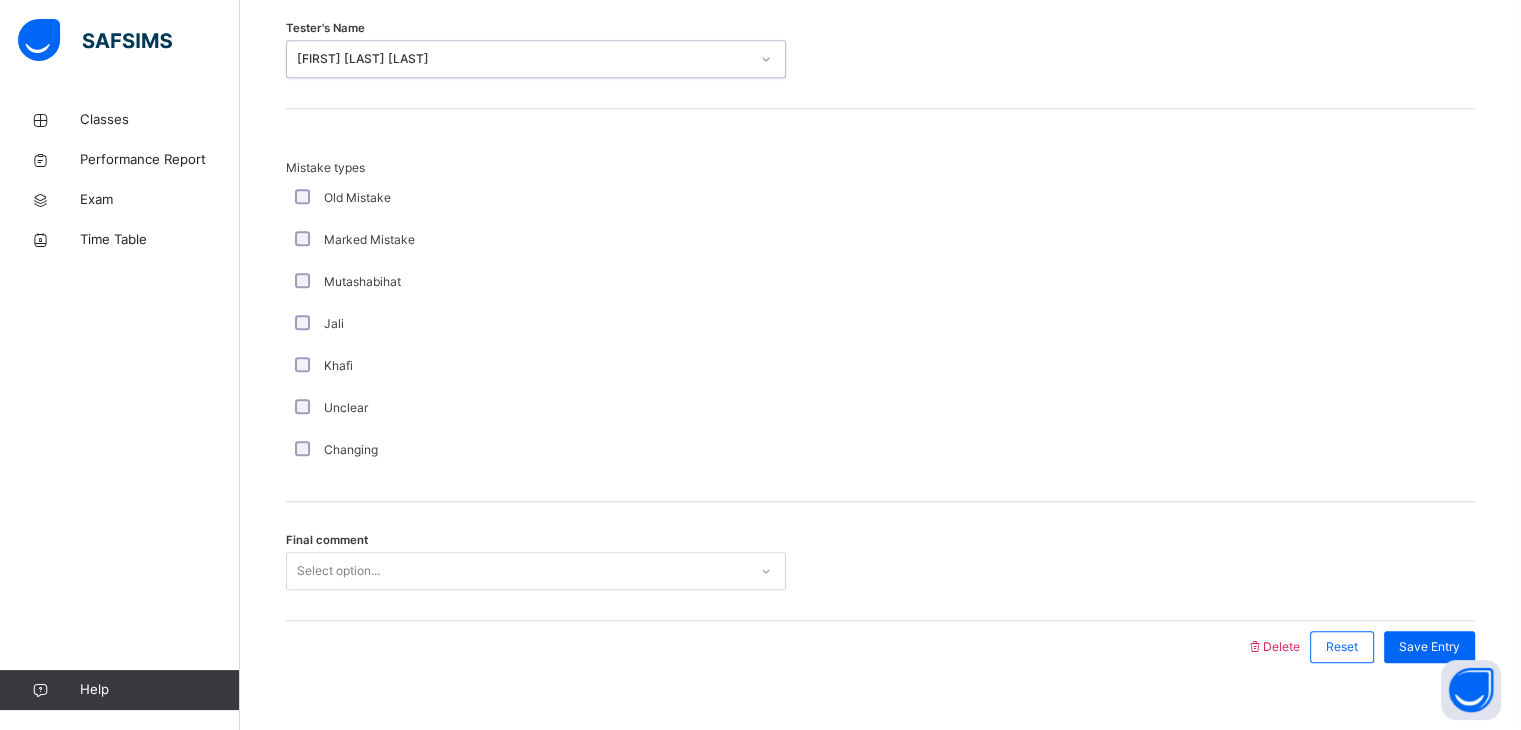 scroll, scrollTop: 2164, scrollLeft: 0, axis: vertical 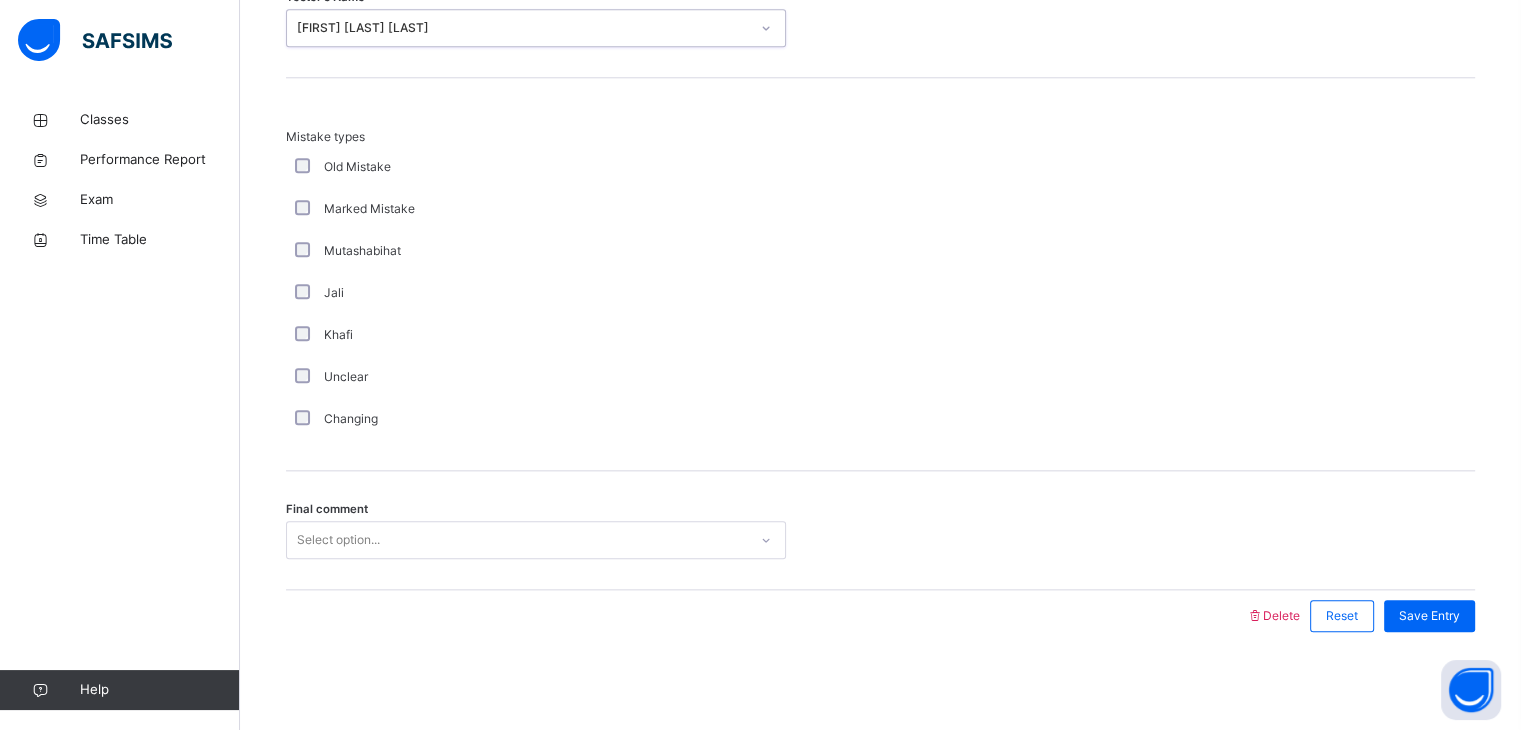 click on "Changing" at bounding box center (536, 419) 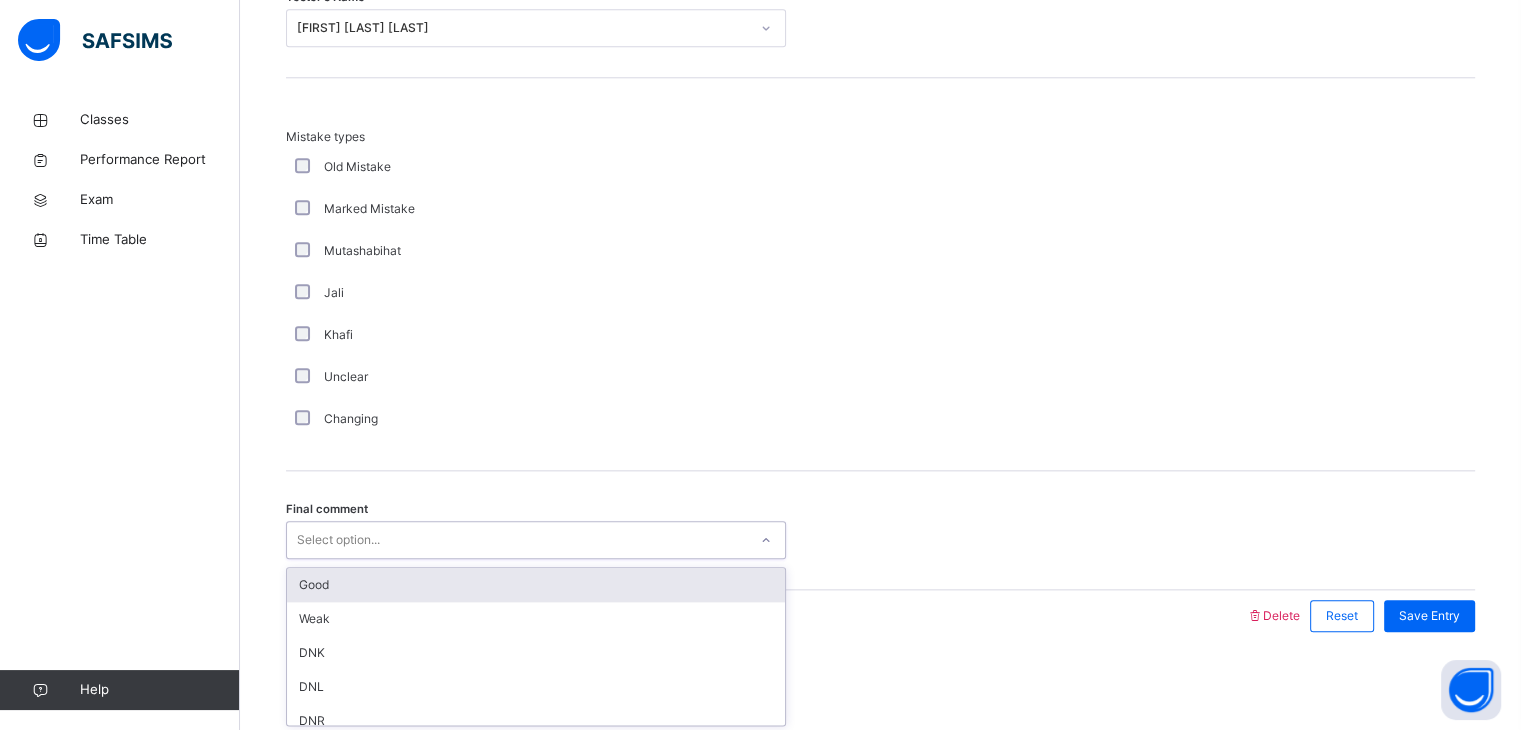 click on "Good" at bounding box center [536, 585] 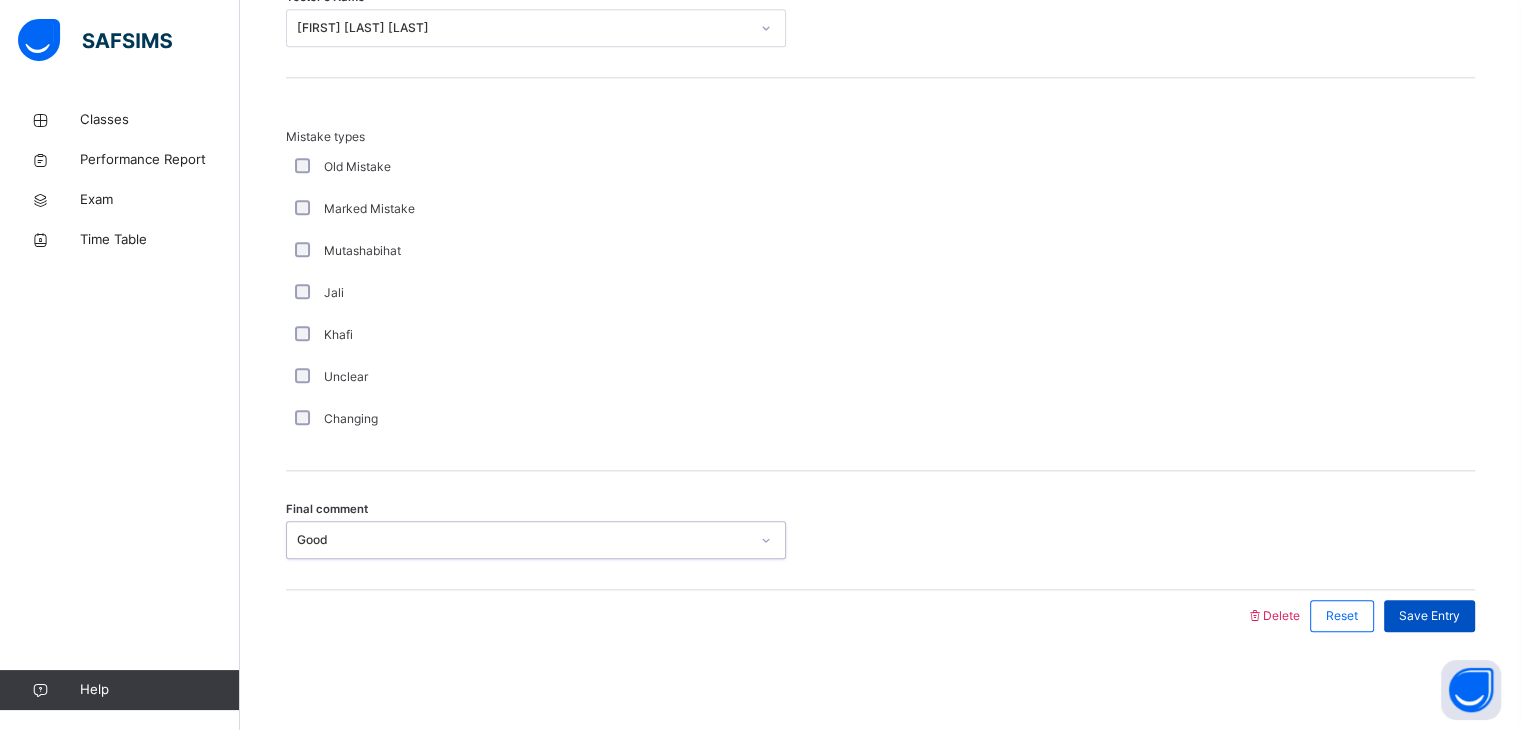 click on "Save Entry" at bounding box center (1429, 616) 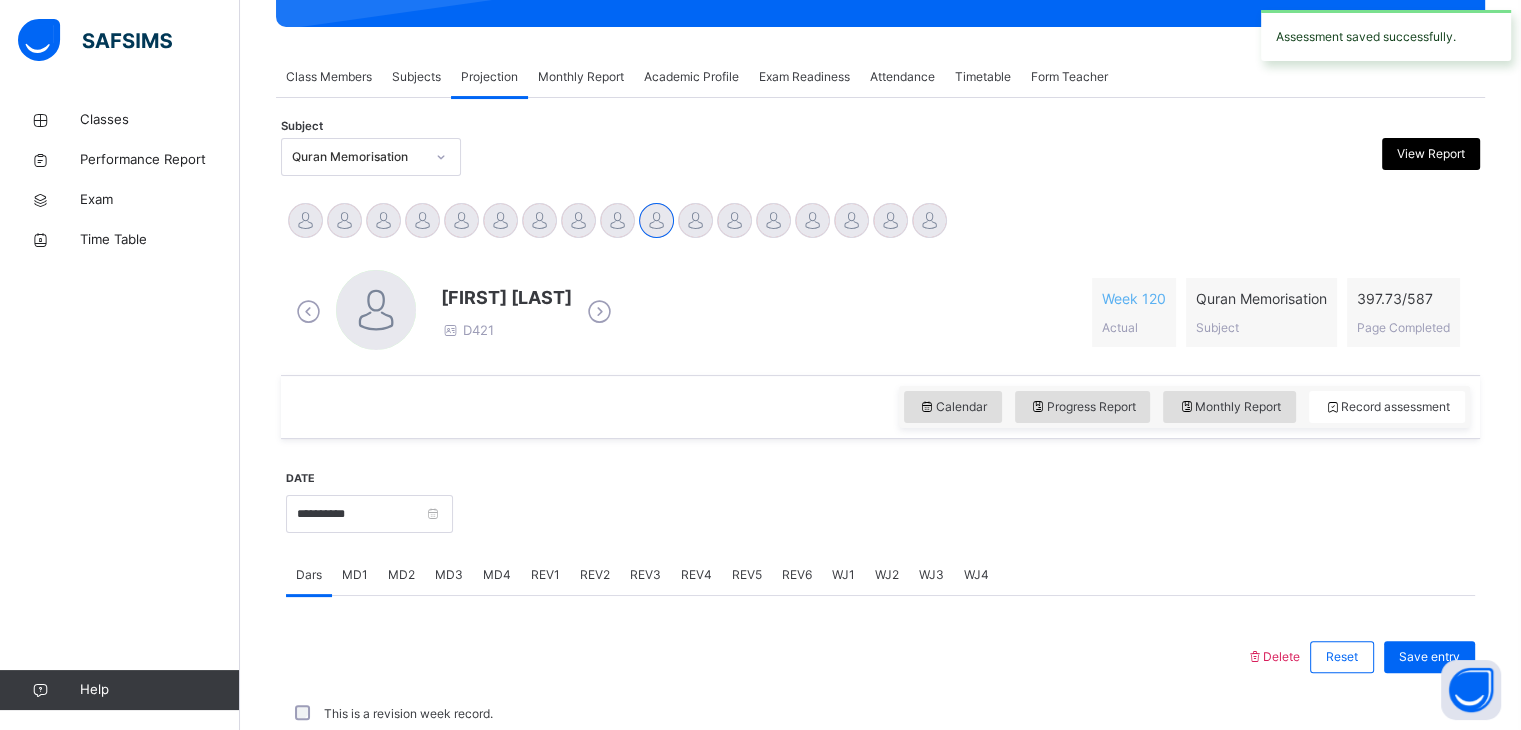 scroll, scrollTop: 772, scrollLeft: 0, axis: vertical 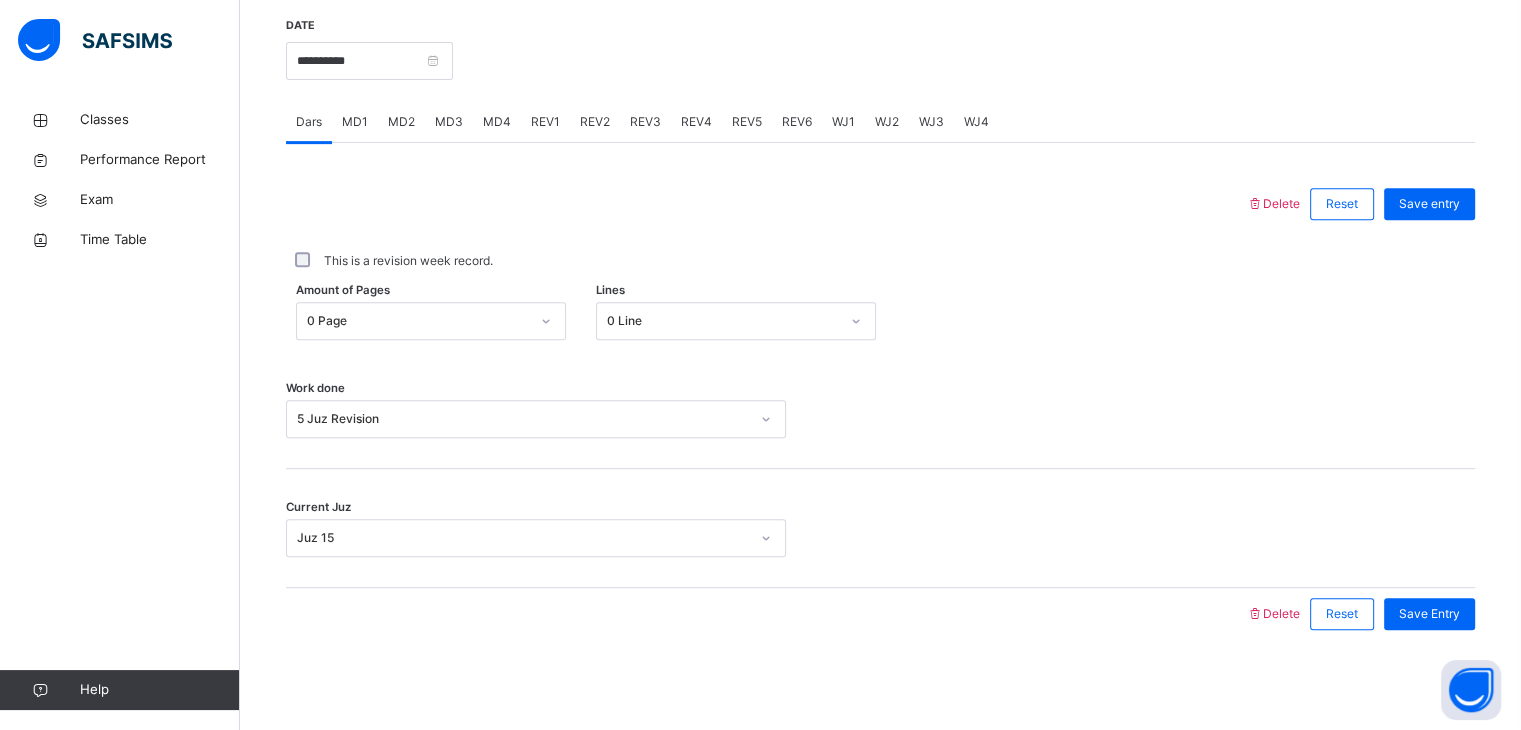 click on "REV2" at bounding box center (595, 122) 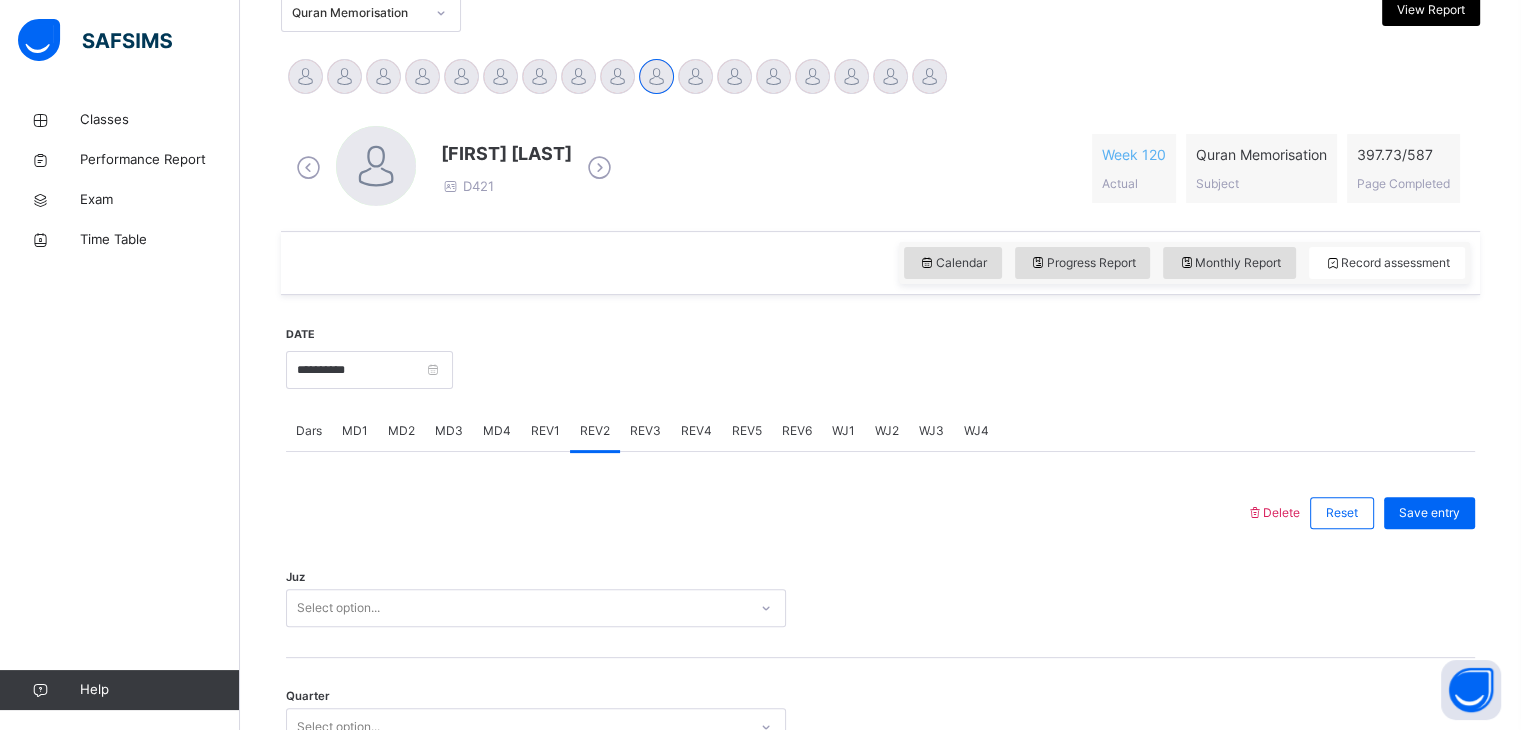 click at bounding box center (964, 368) 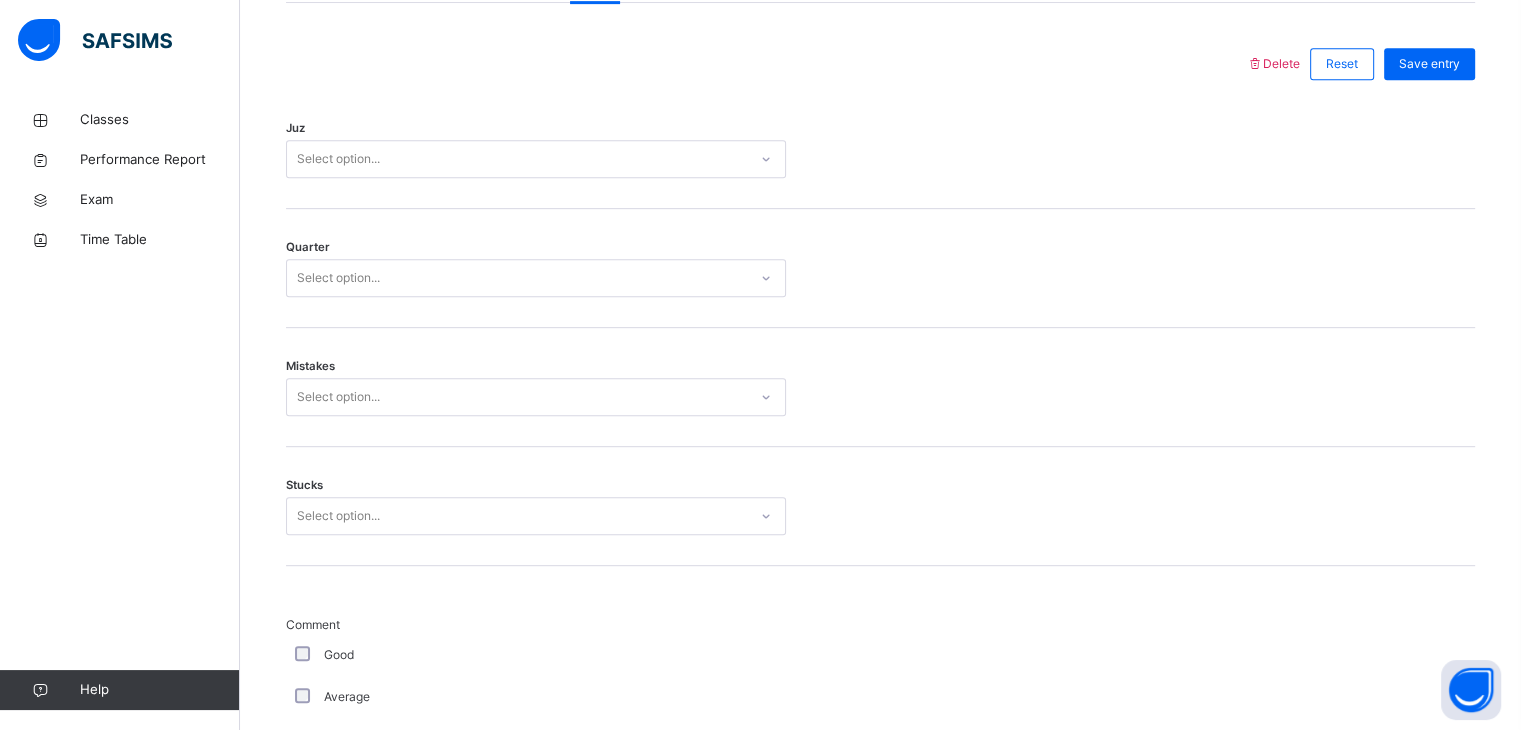 scroll, scrollTop: 911, scrollLeft: 0, axis: vertical 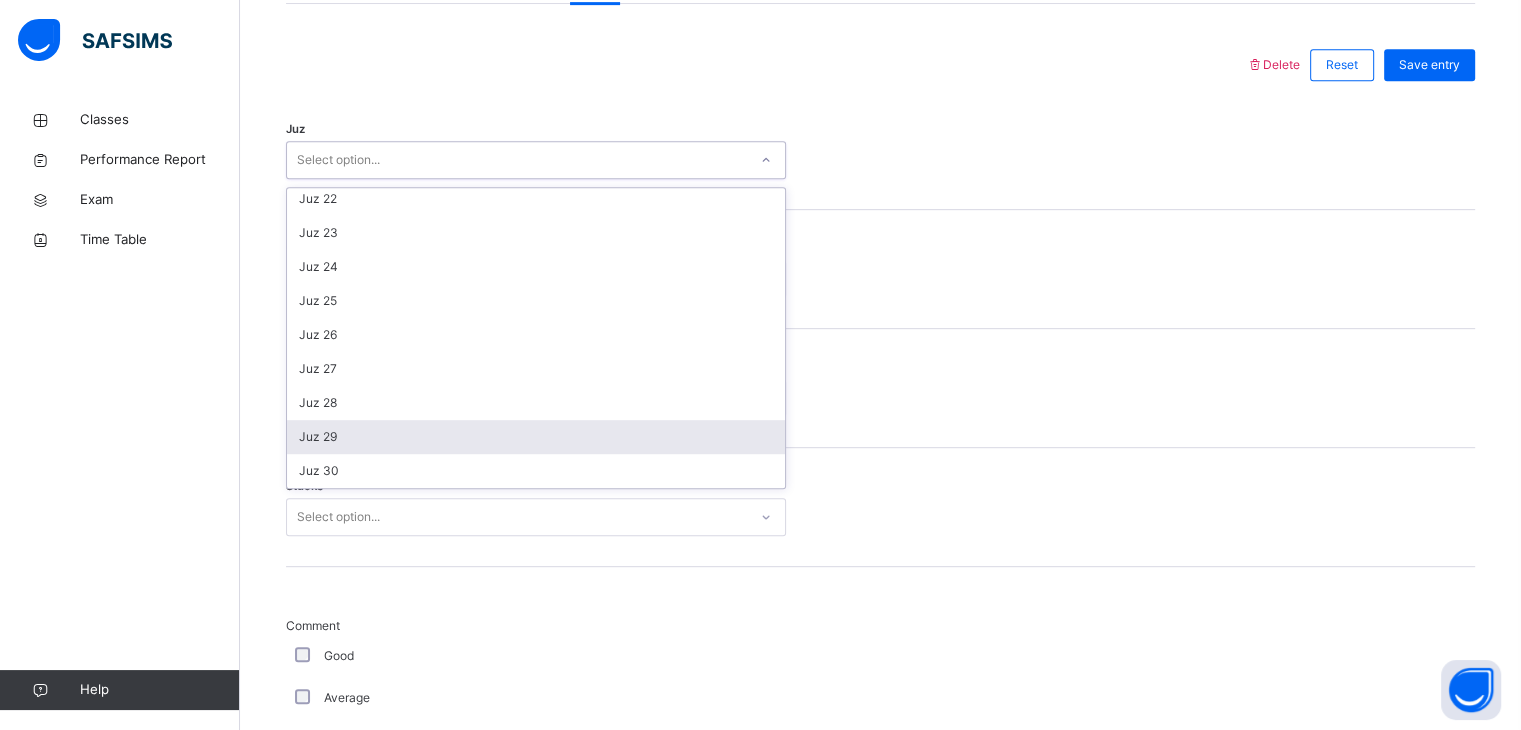 click on "Juz 29" at bounding box center (536, 437) 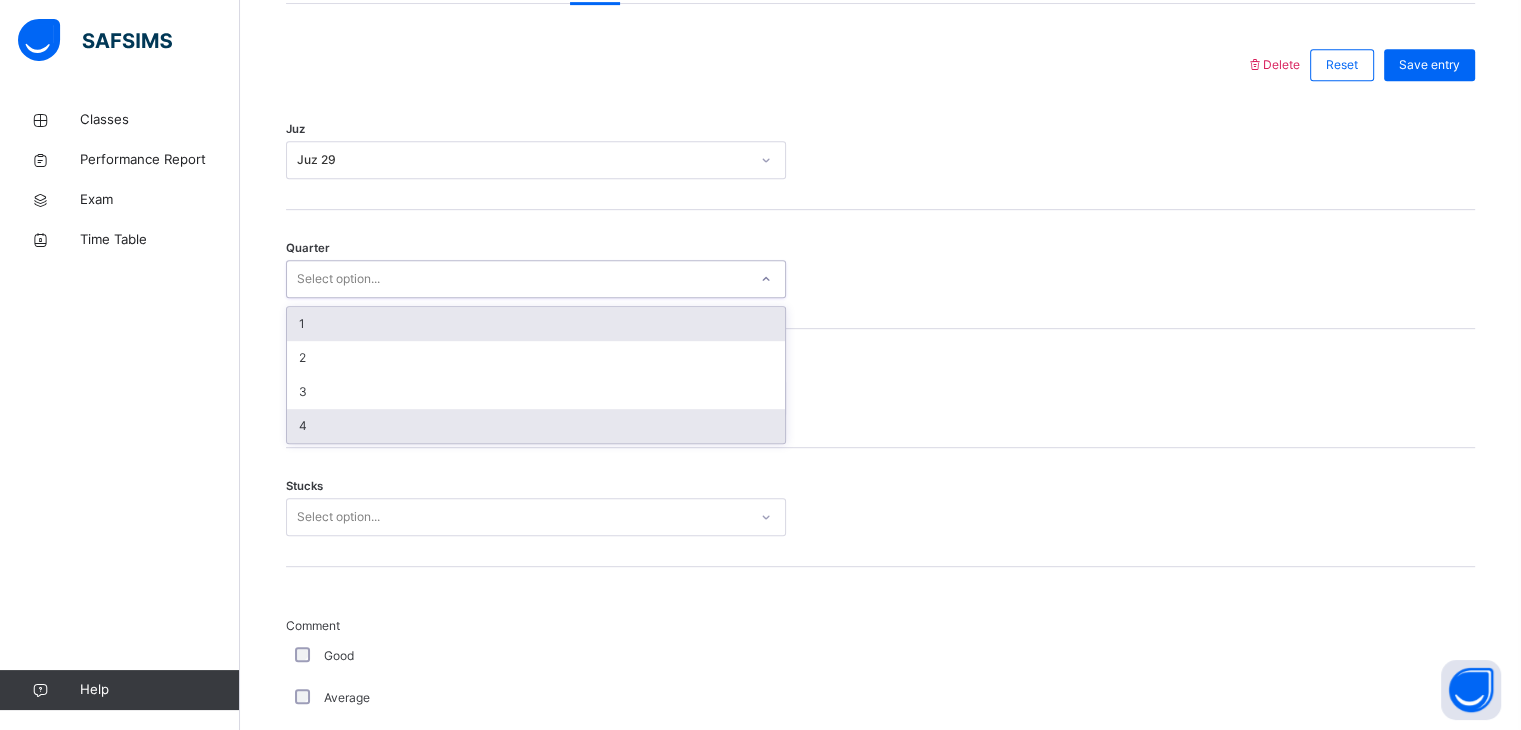 click on "4" at bounding box center [536, 426] 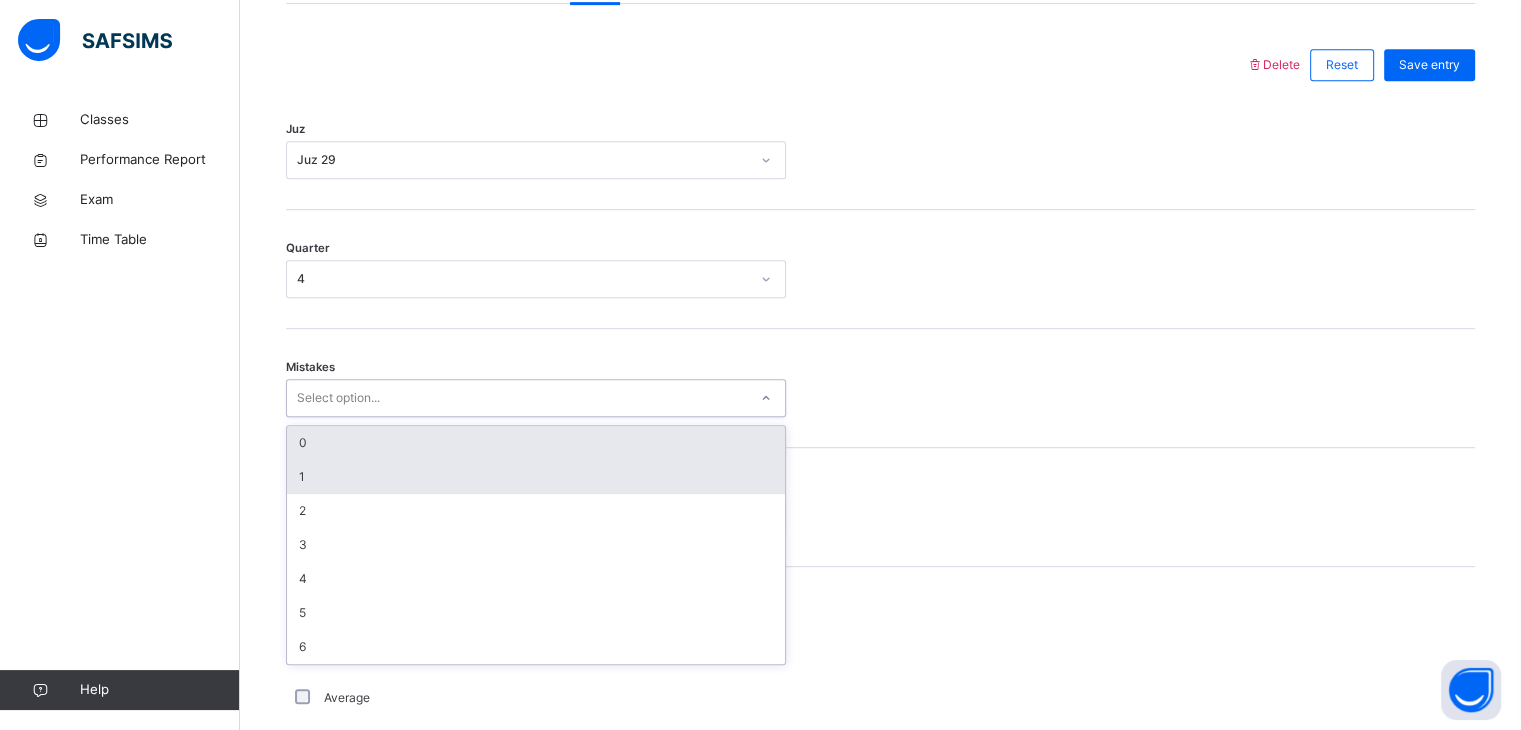 click on "1" at bounding box center [536, 477] 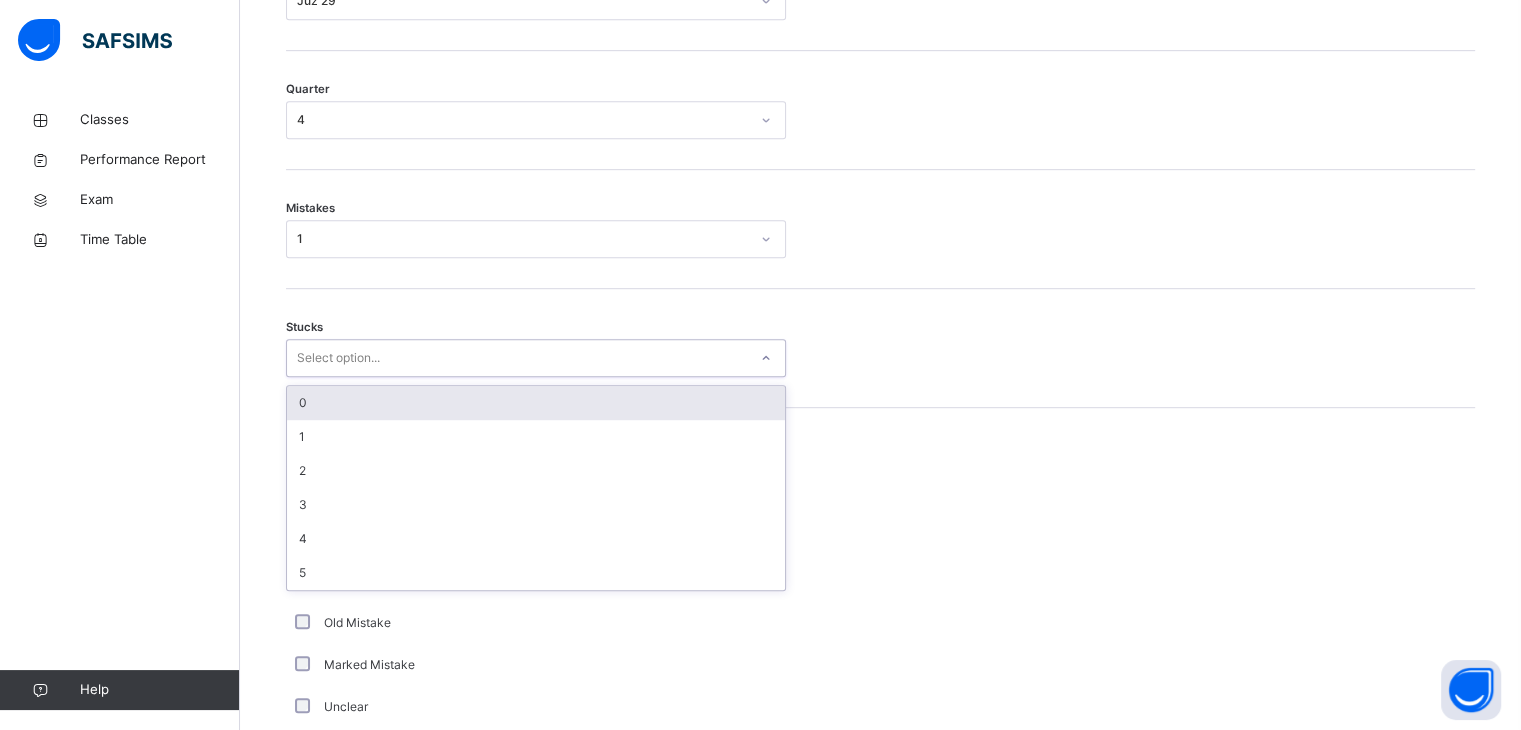 click on "0" at bounding box center [536, 403] 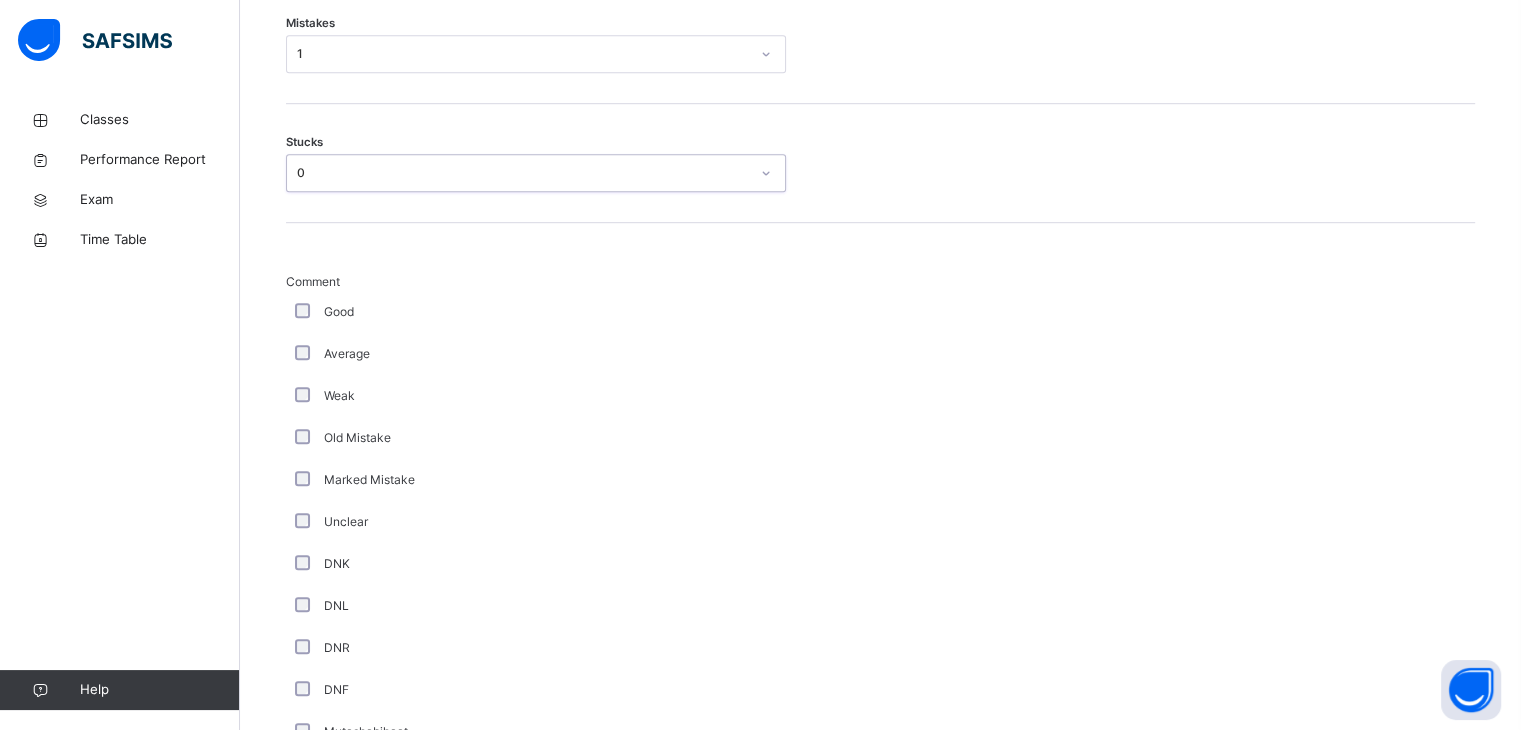 scroll, scrollTop: 1303, scrollLeft: 0, axis: vertical 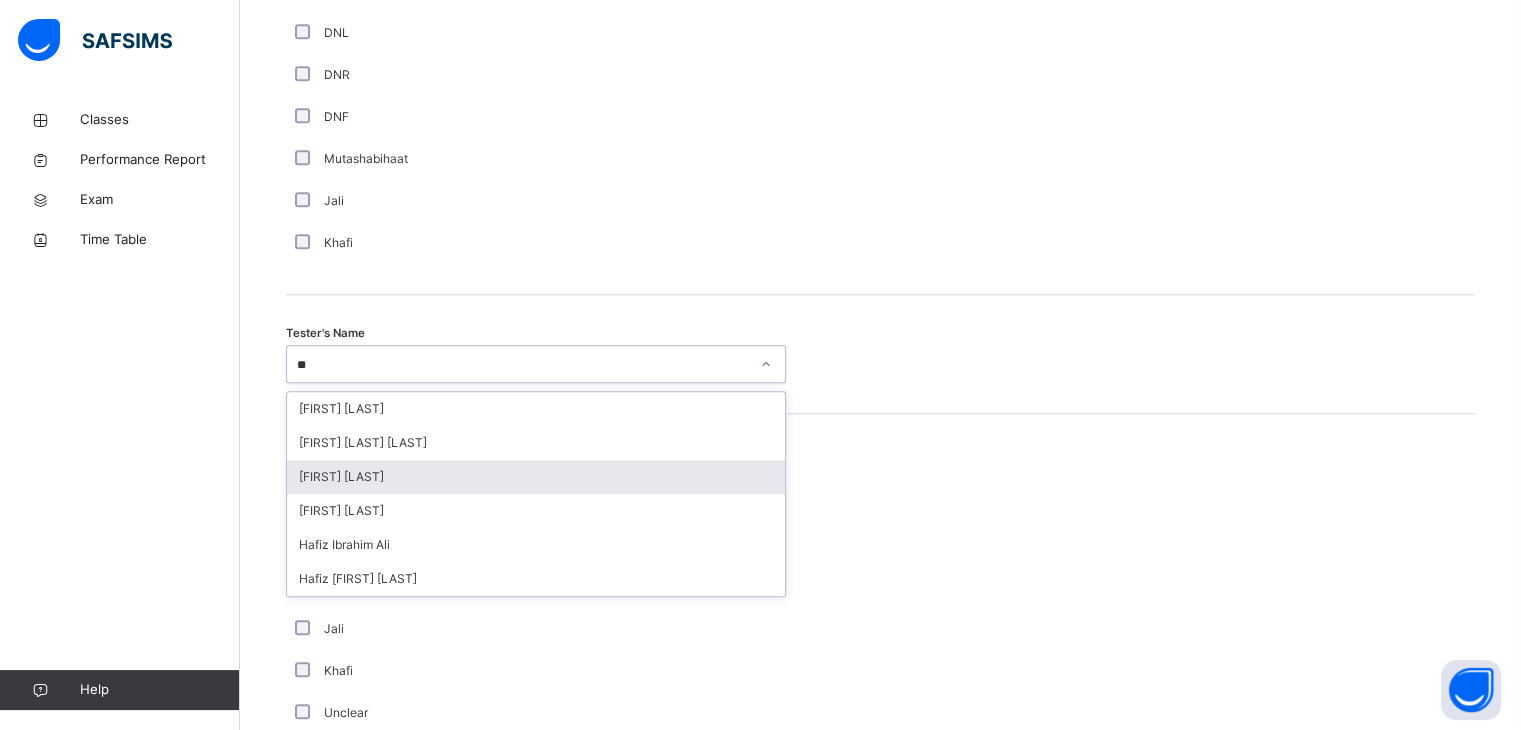 type on "***" 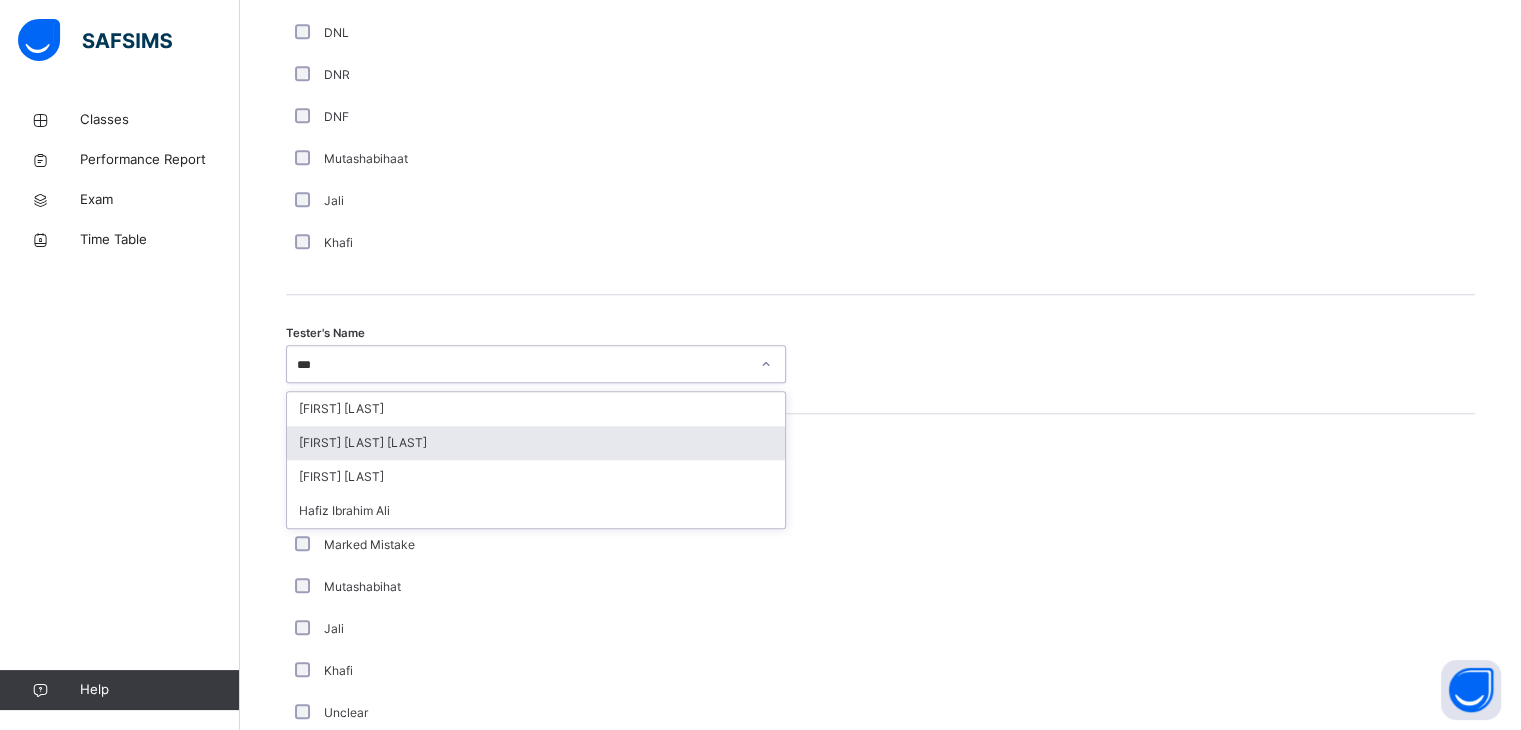 type 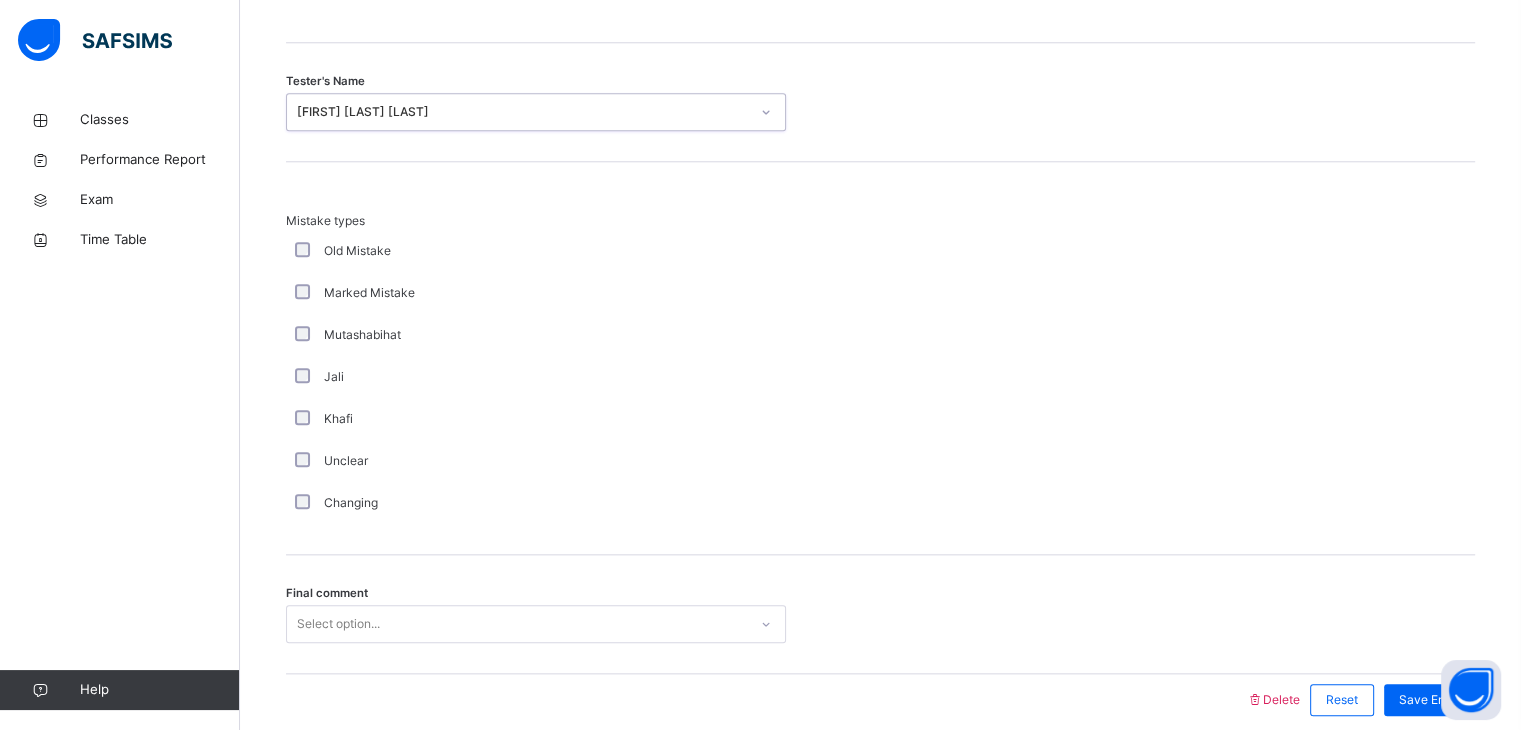 scroll, scrollTop: 2164, scrollLeft: 0, axis: vertical 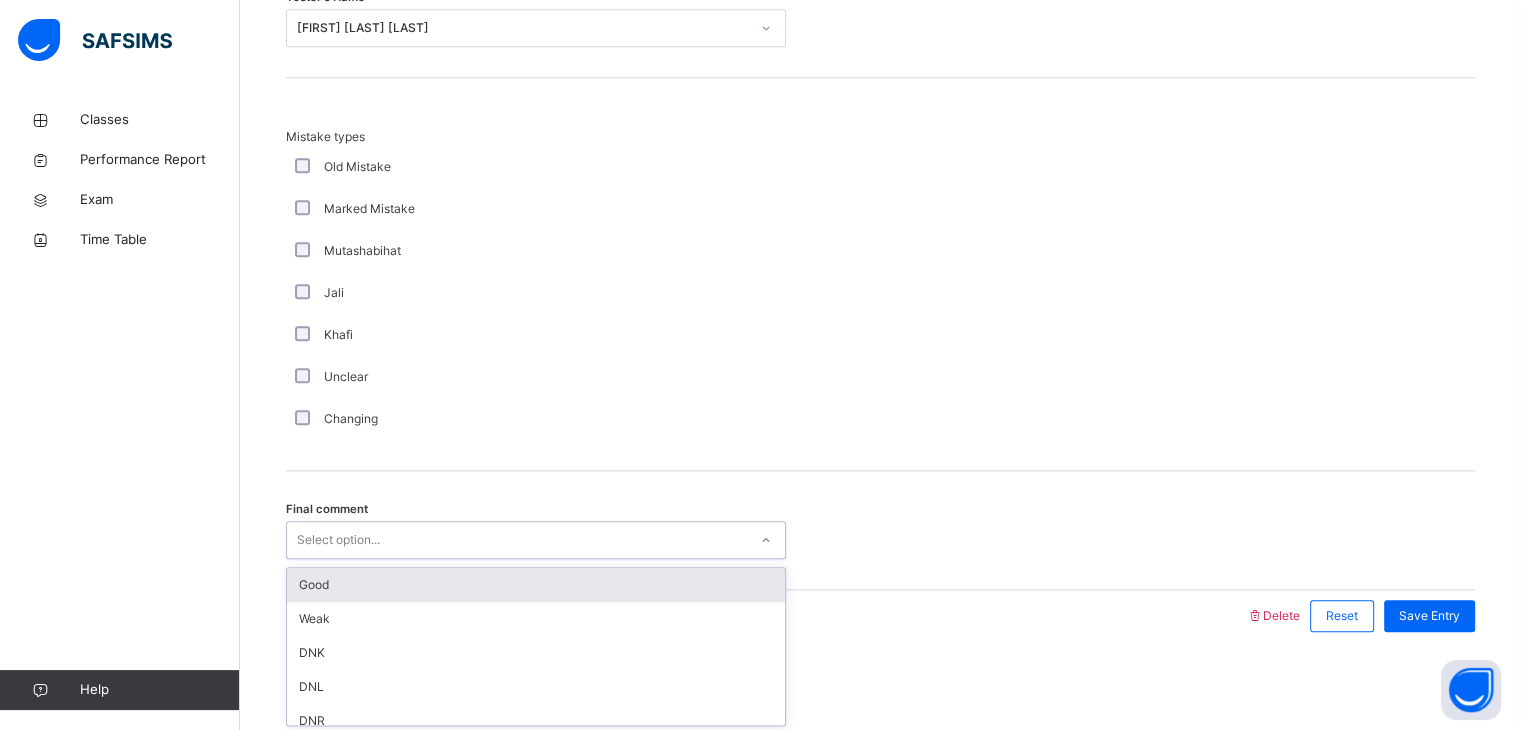 click on "Good" at bounding box center (536, 585) 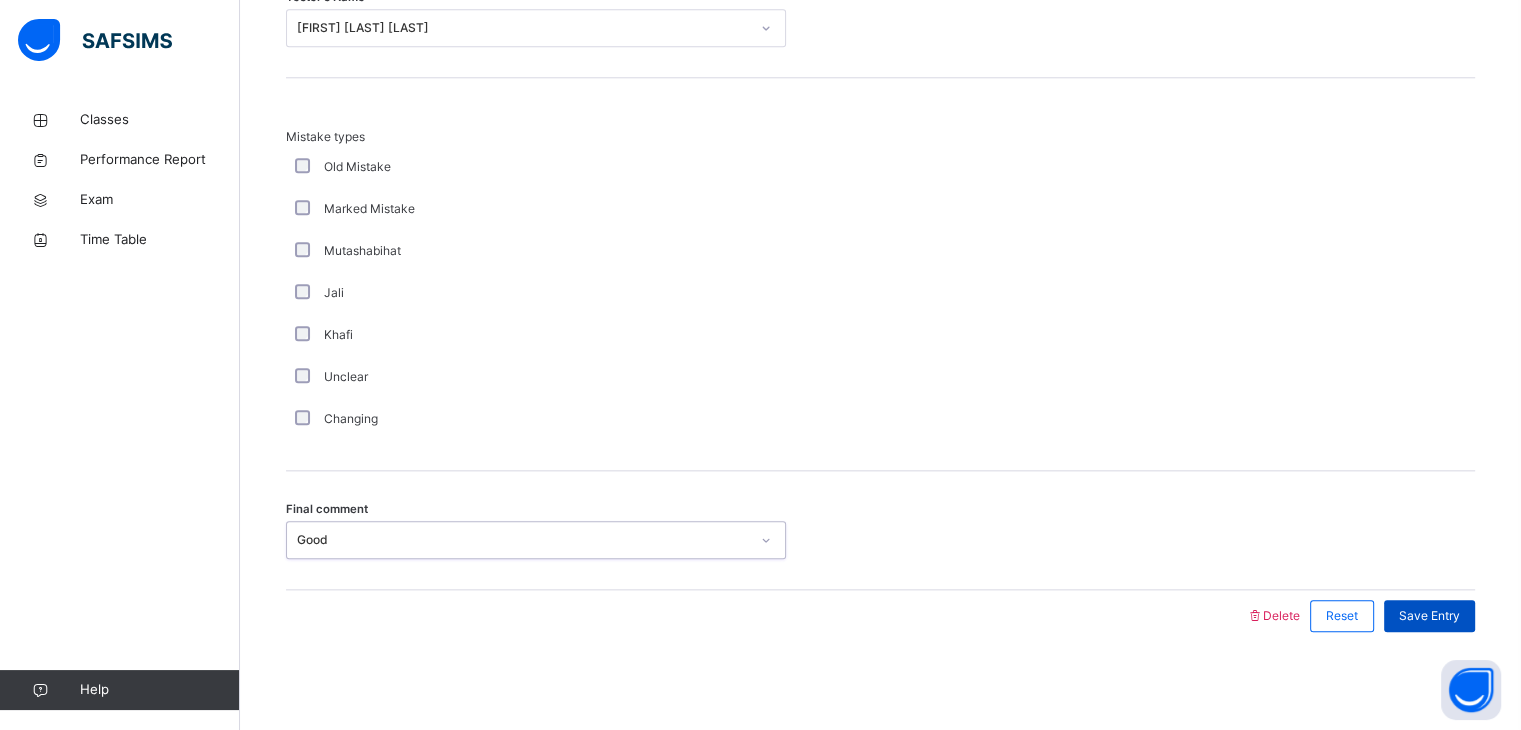click on "Save Entry" at bounding box center (1429, 616) 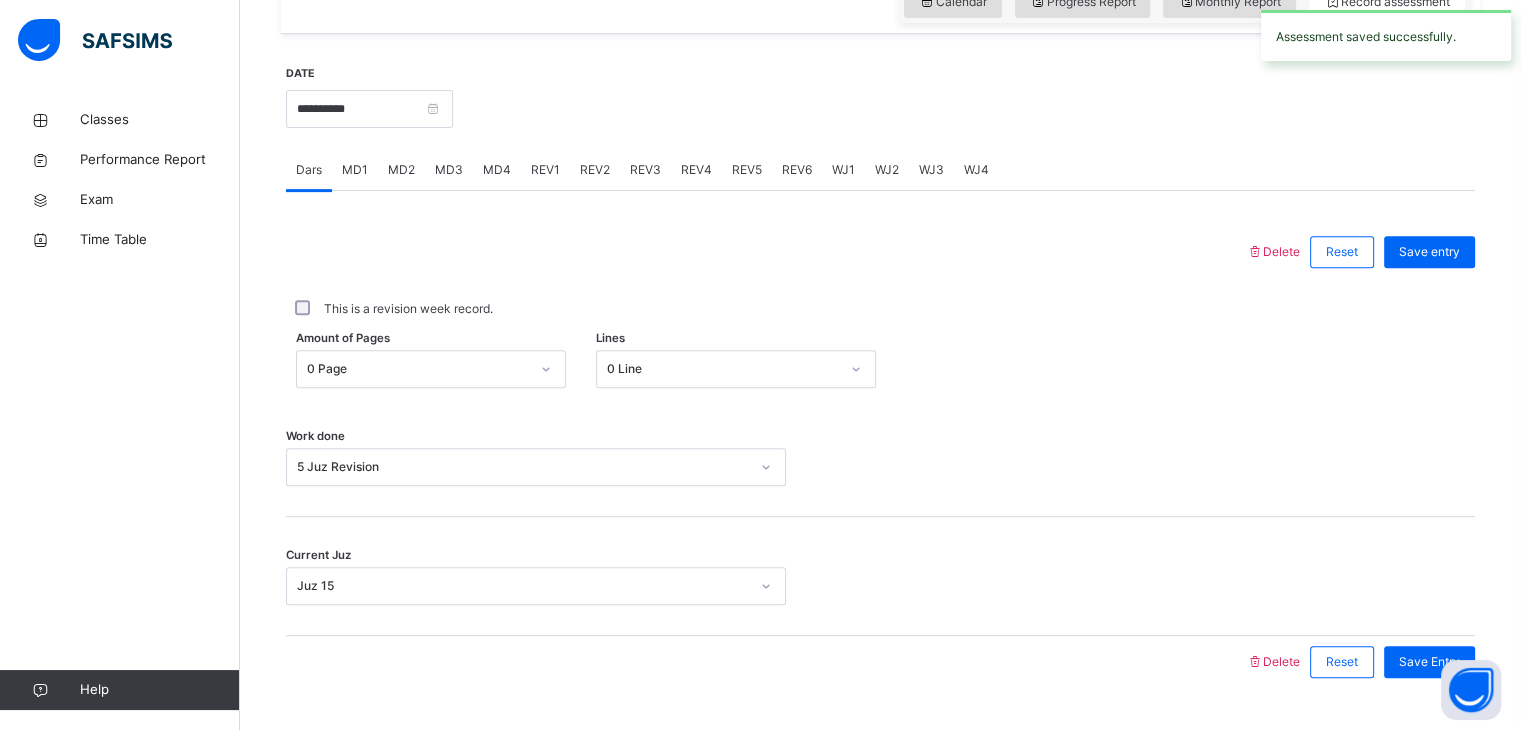 scroll, scrollTop: 626, scrollLeft: 0, axis: vertical 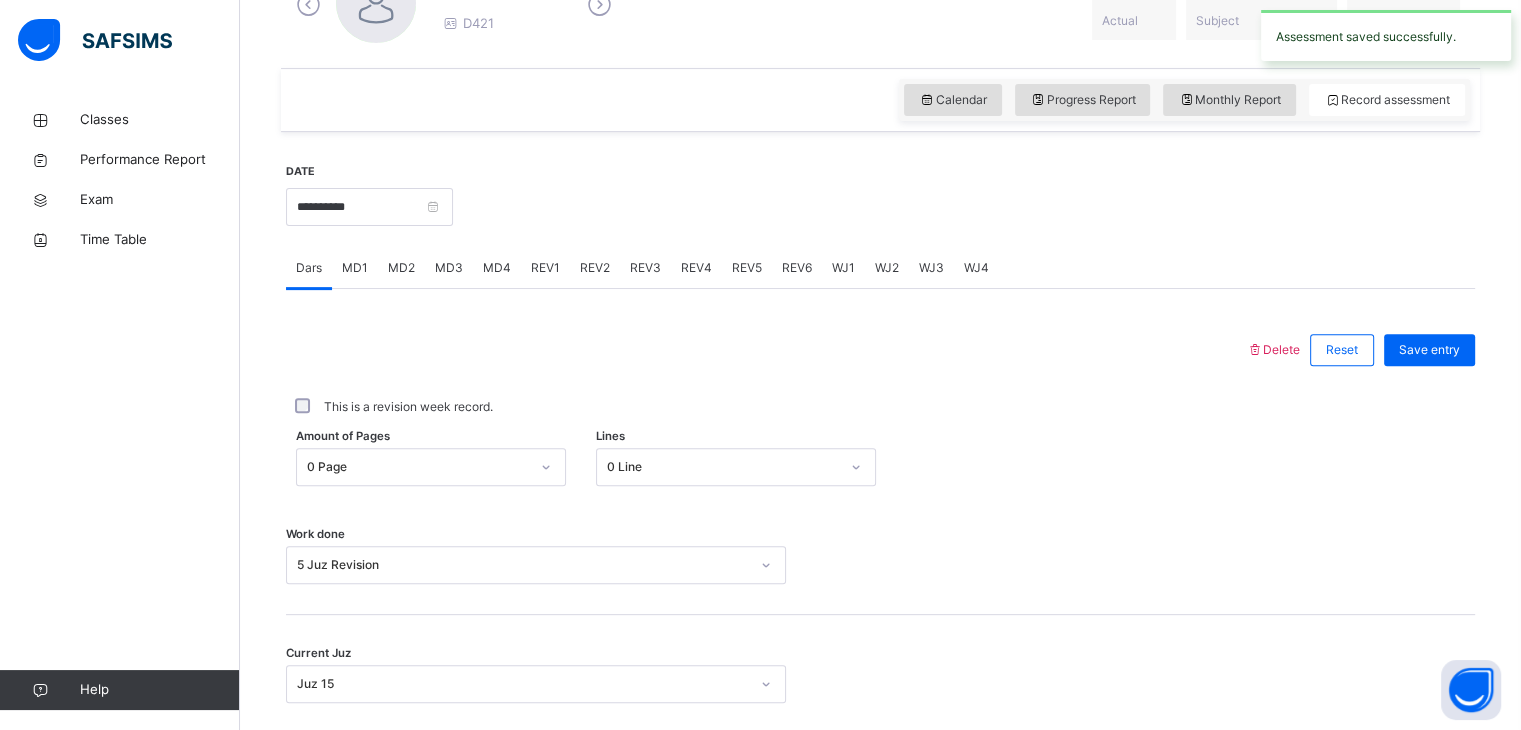 click on "REV3" at bounding box center [645, 268] 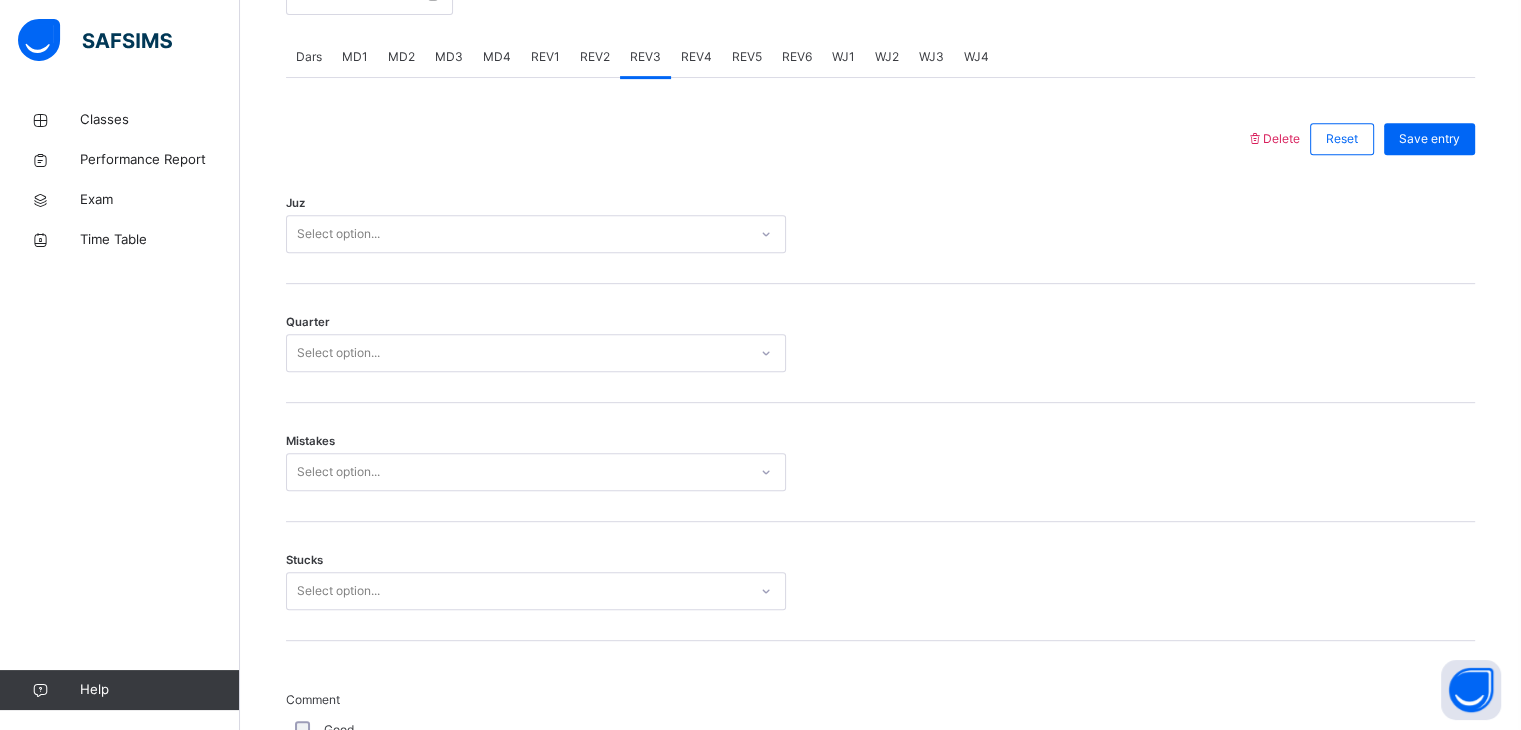 scroll, scrollTop: 835, scrollLeft: 0, axis: vertical 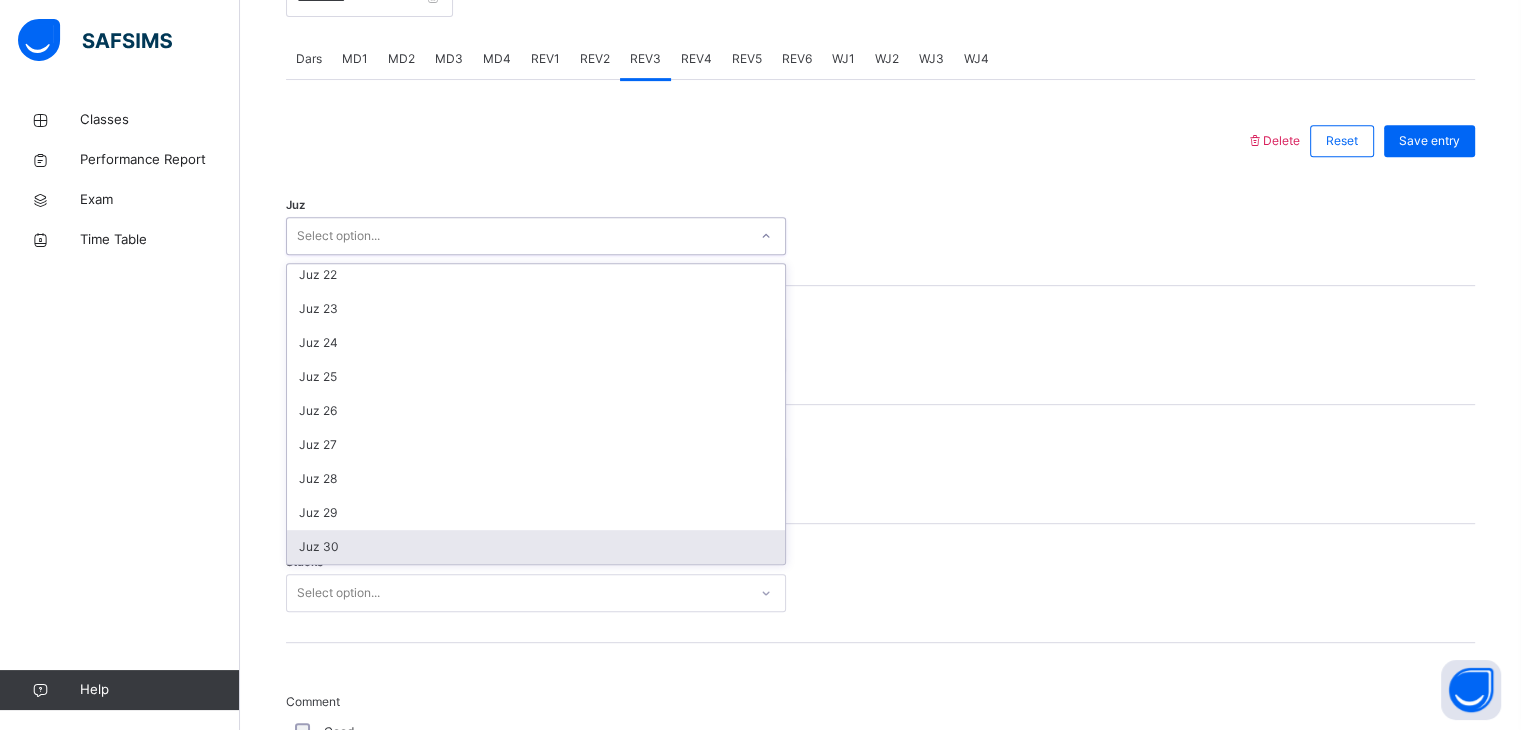 click on "Juz 30" at bounding box center (536, 547) 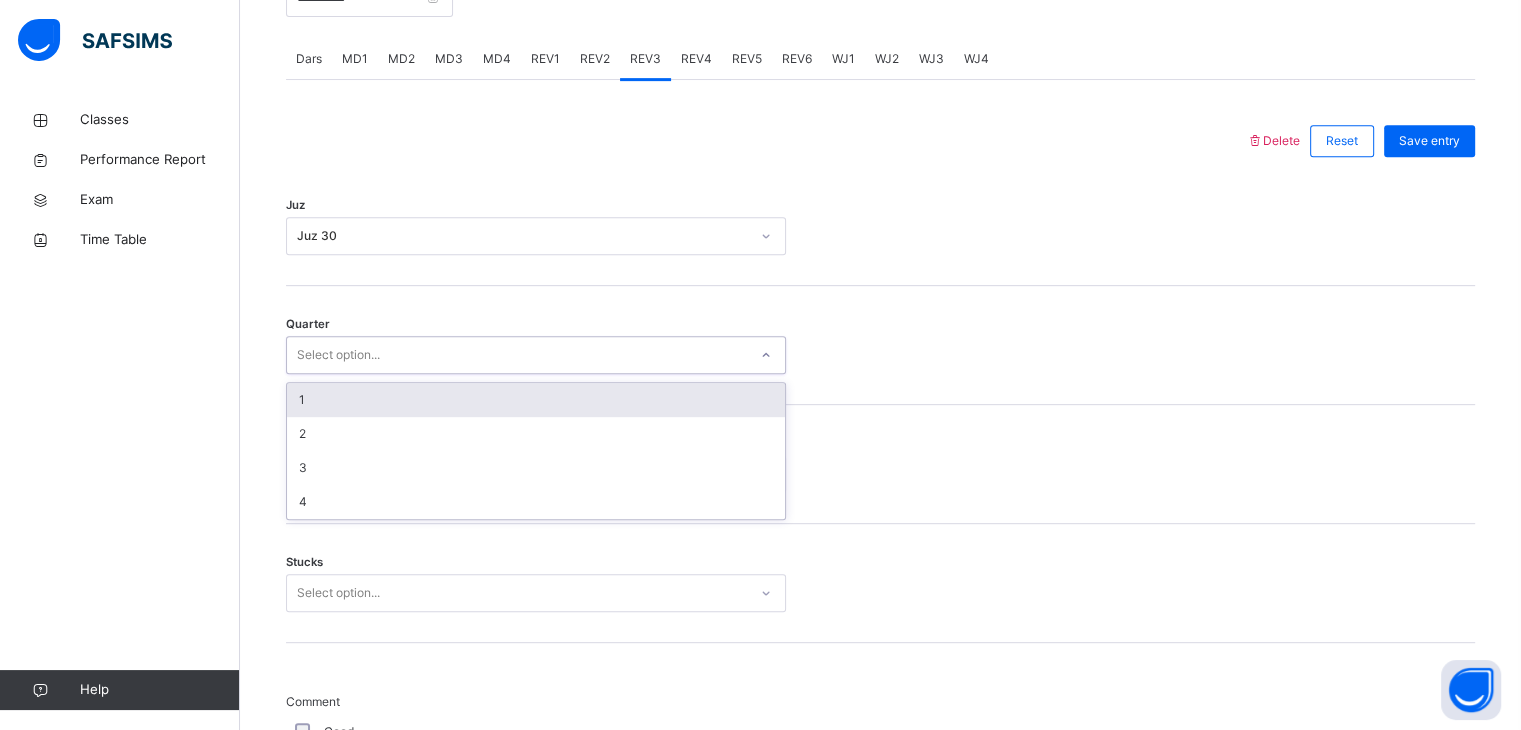 click on "1" at bounding box center [536, 400] 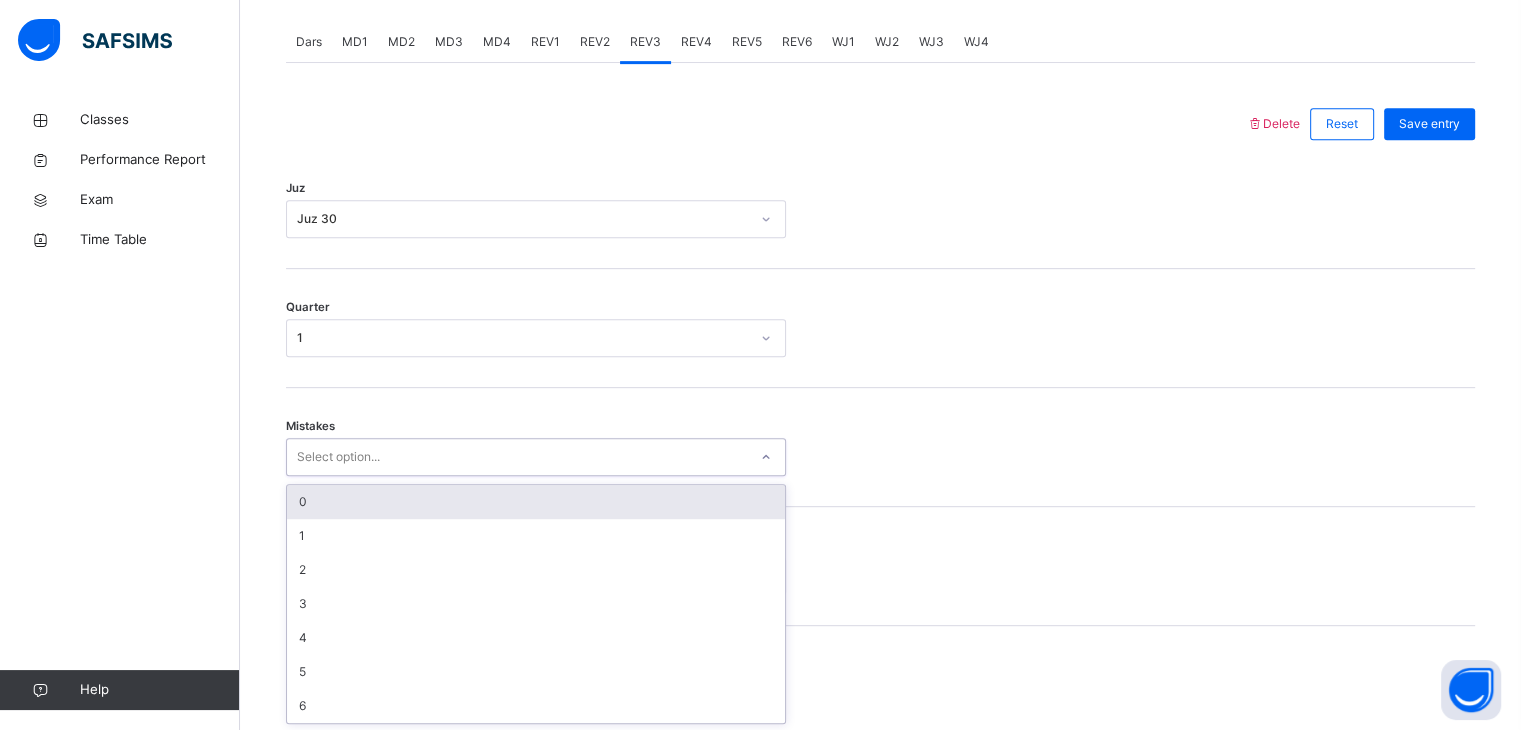 scroll, scrollTop: 852, scrollLeft: 0, axis: vertical 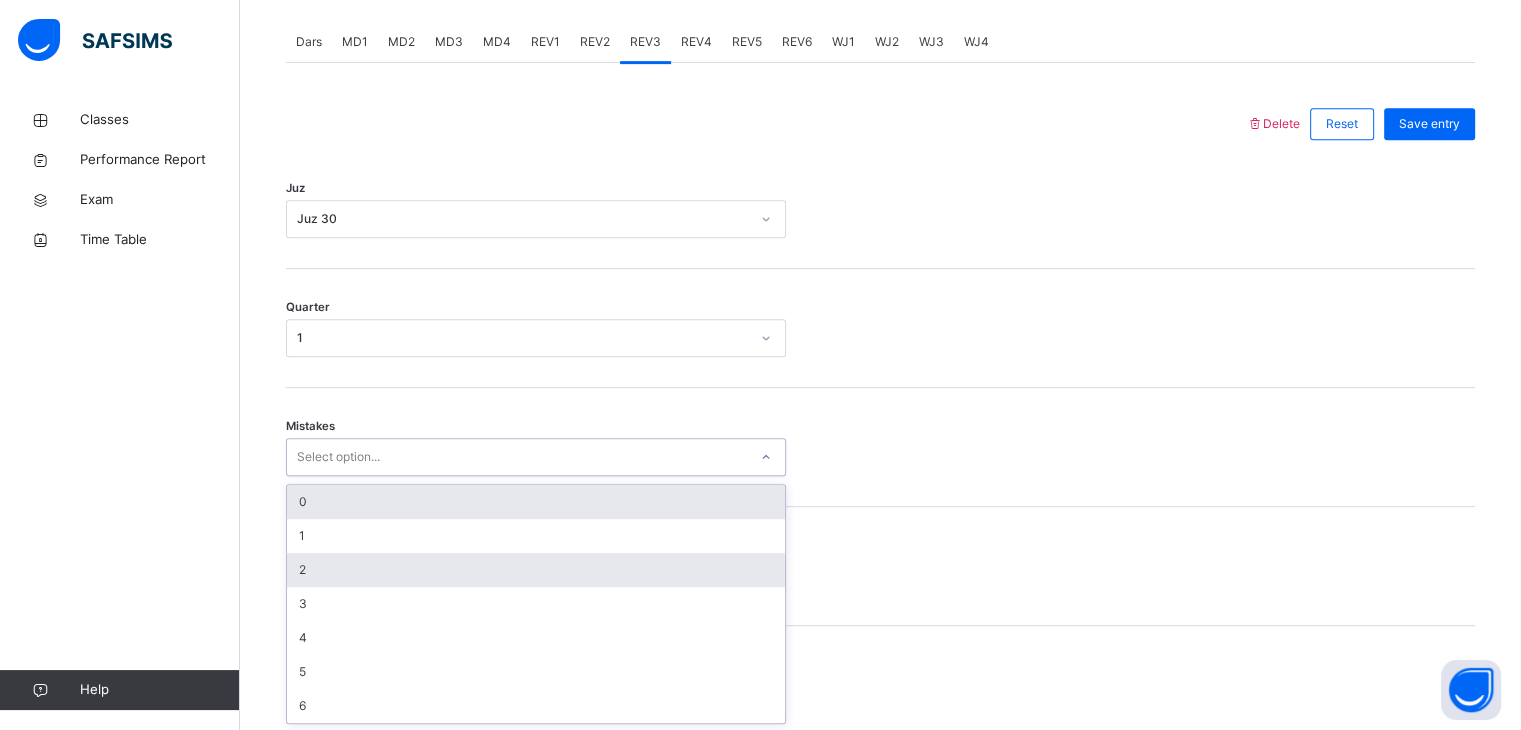 click on "2" at bounding box center (536, 570) 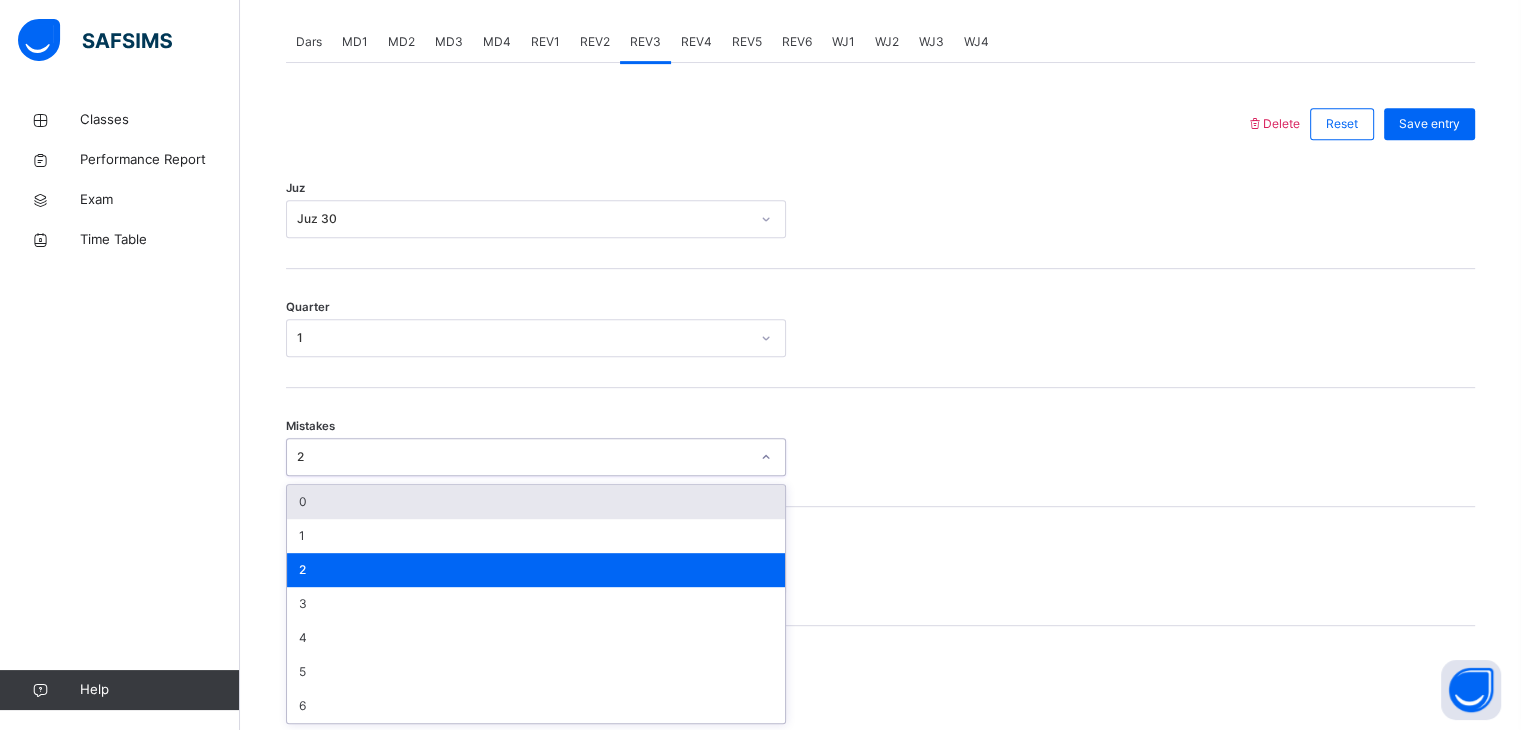 click on "0" at bounding box center [536, 502] 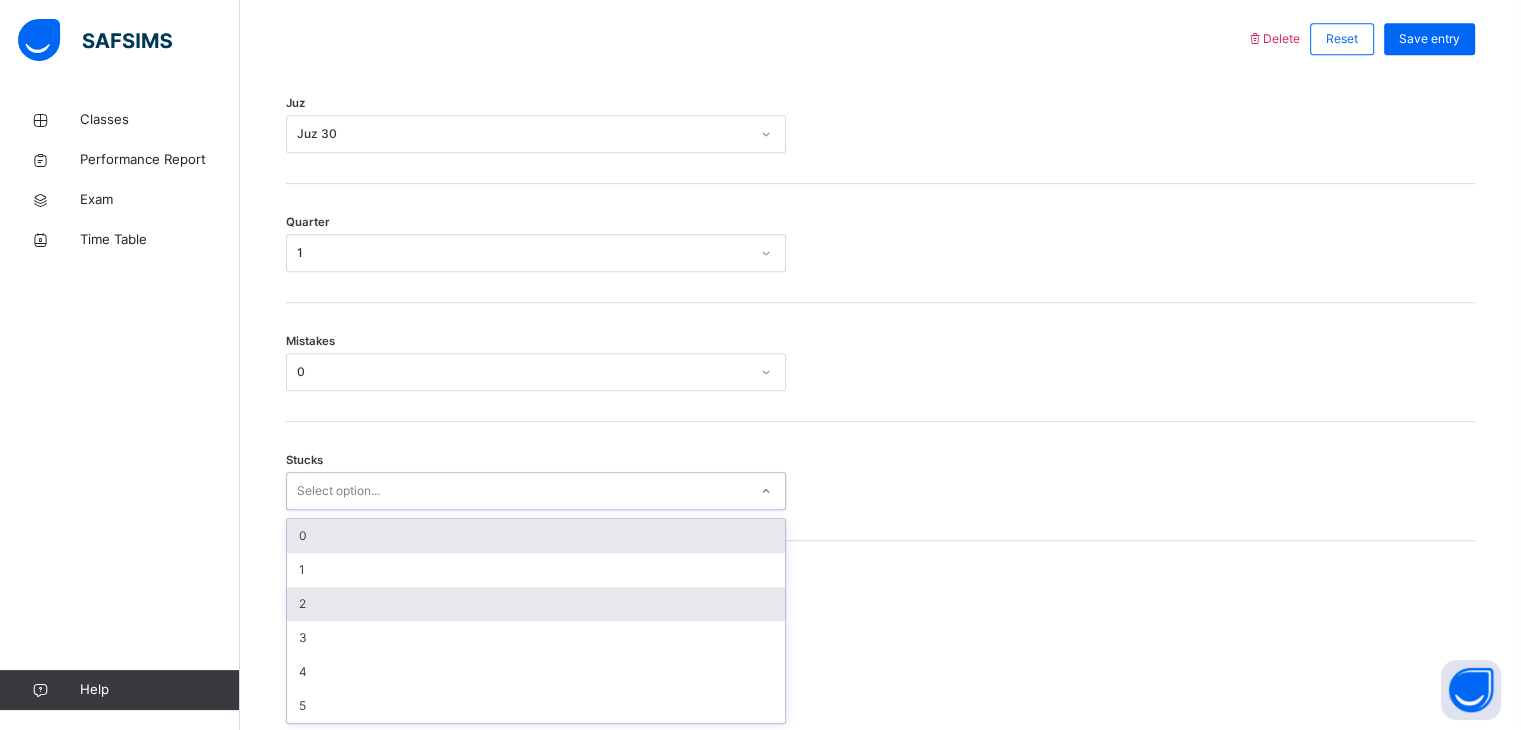 click on "2" at bounding box center [536, 604] 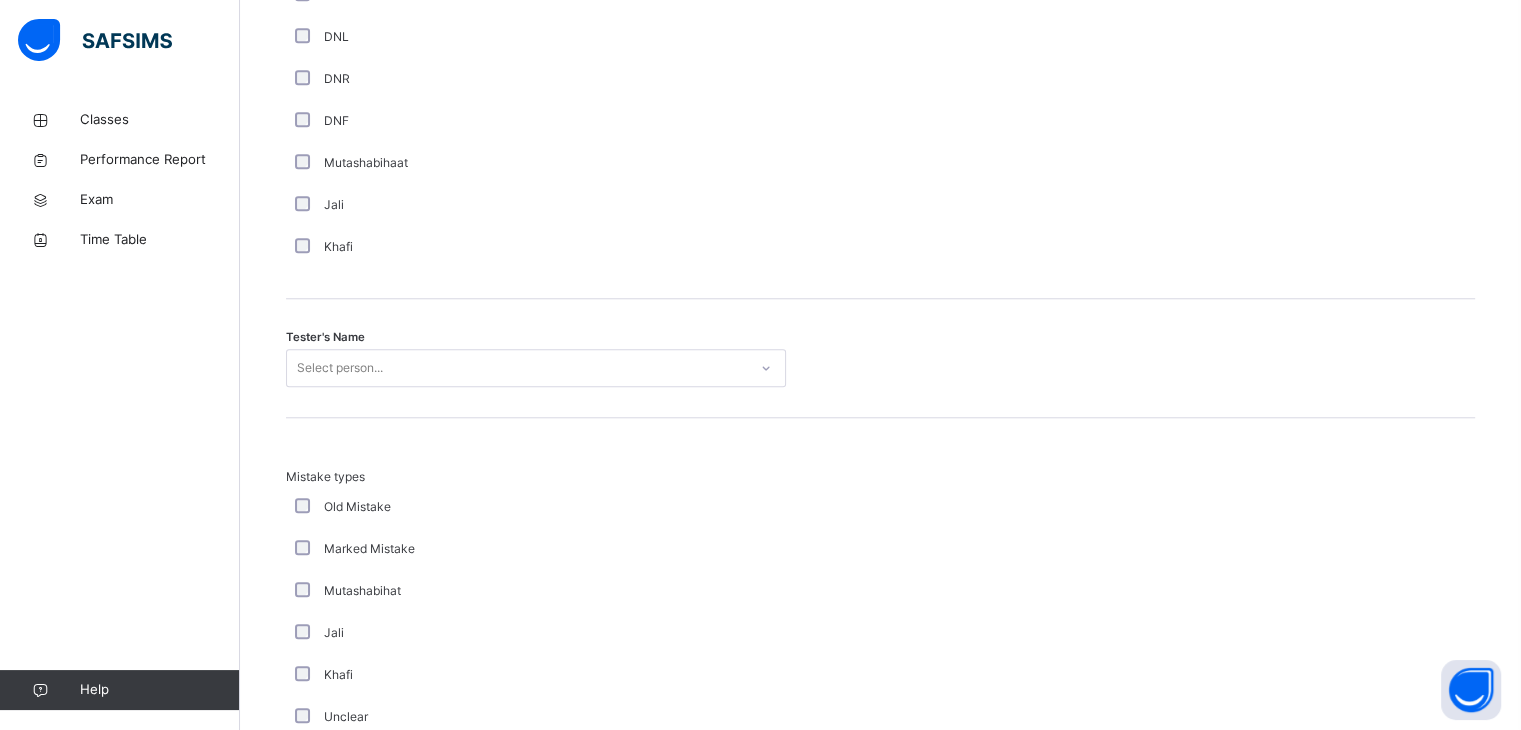 scroll, scrollTop: 1833, scrollLeft: 0, axis: vertical 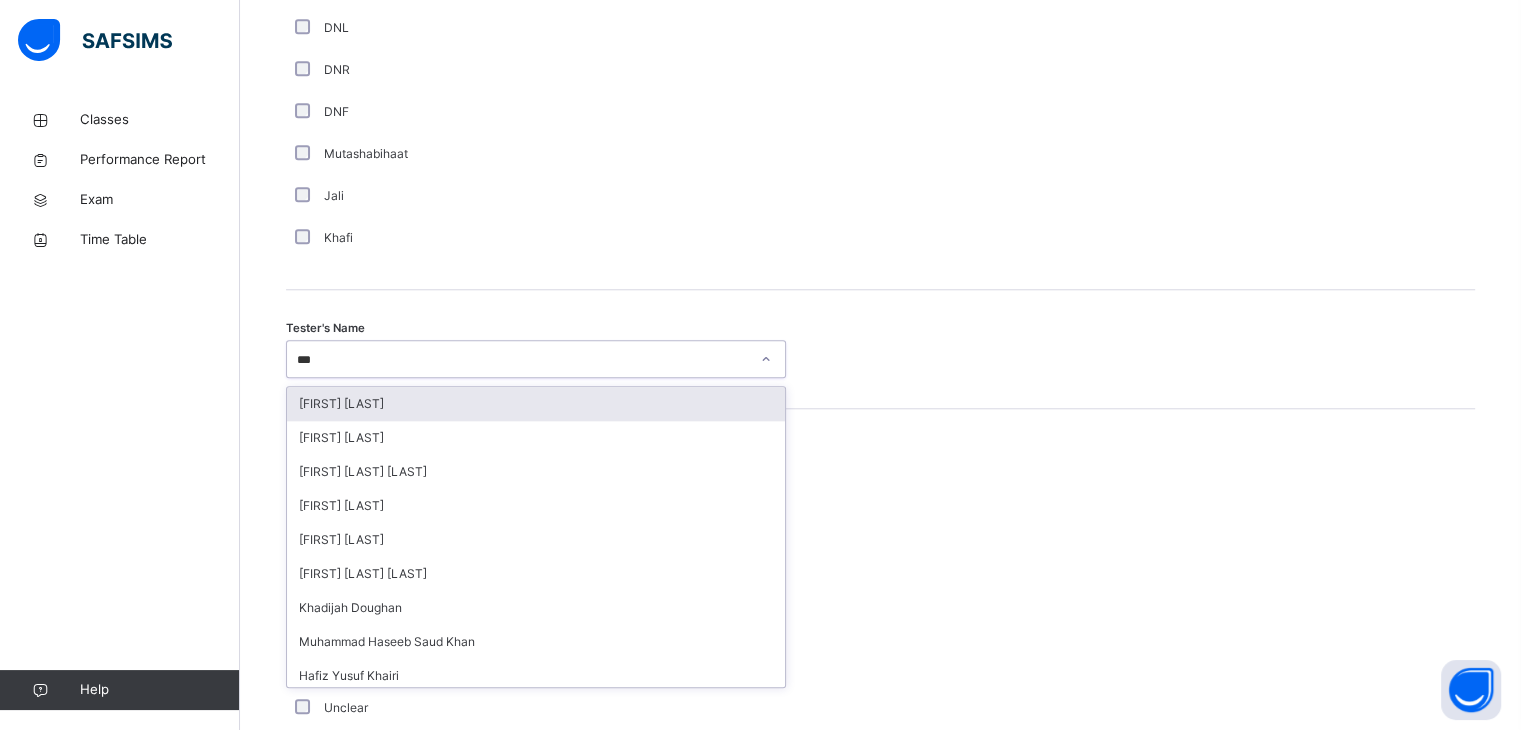type on "****" 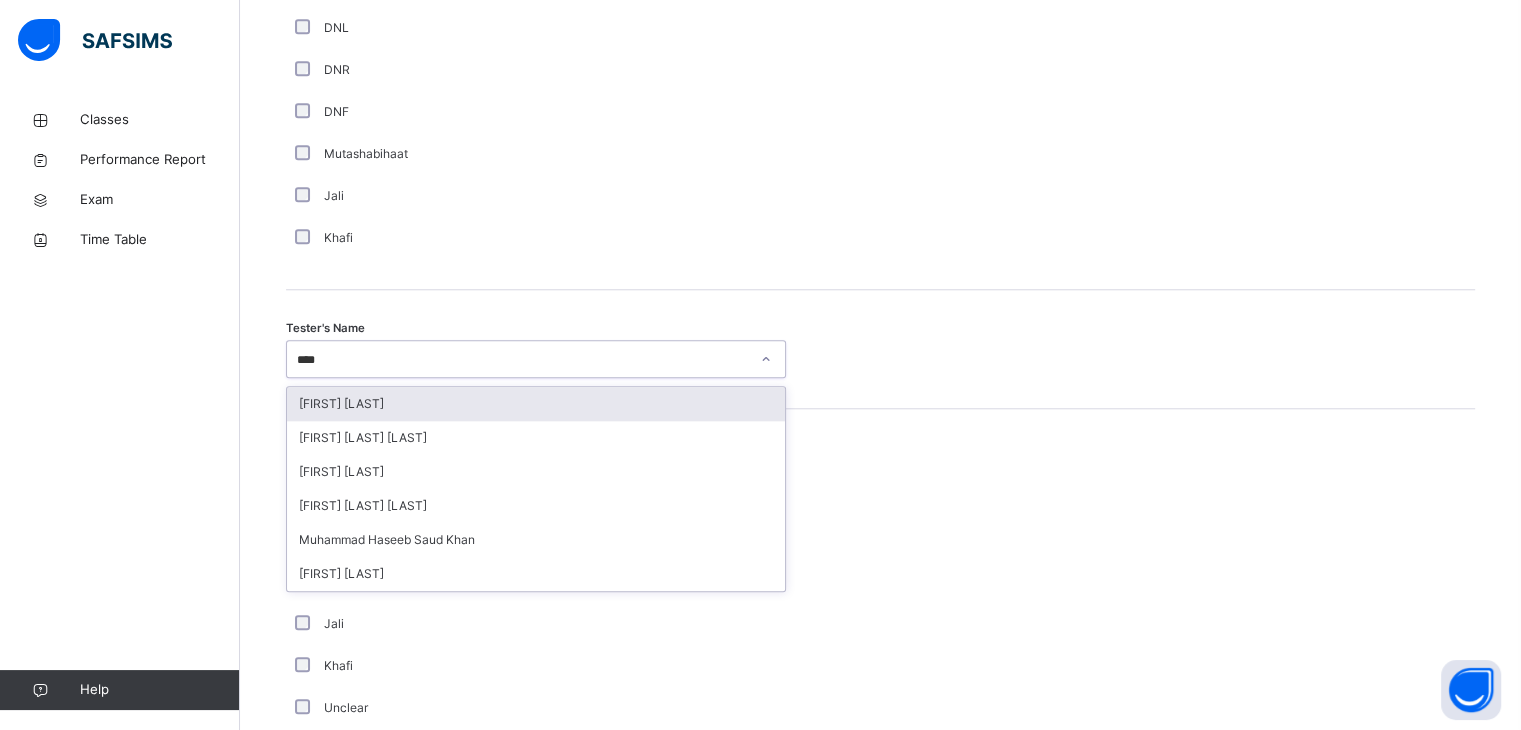 type 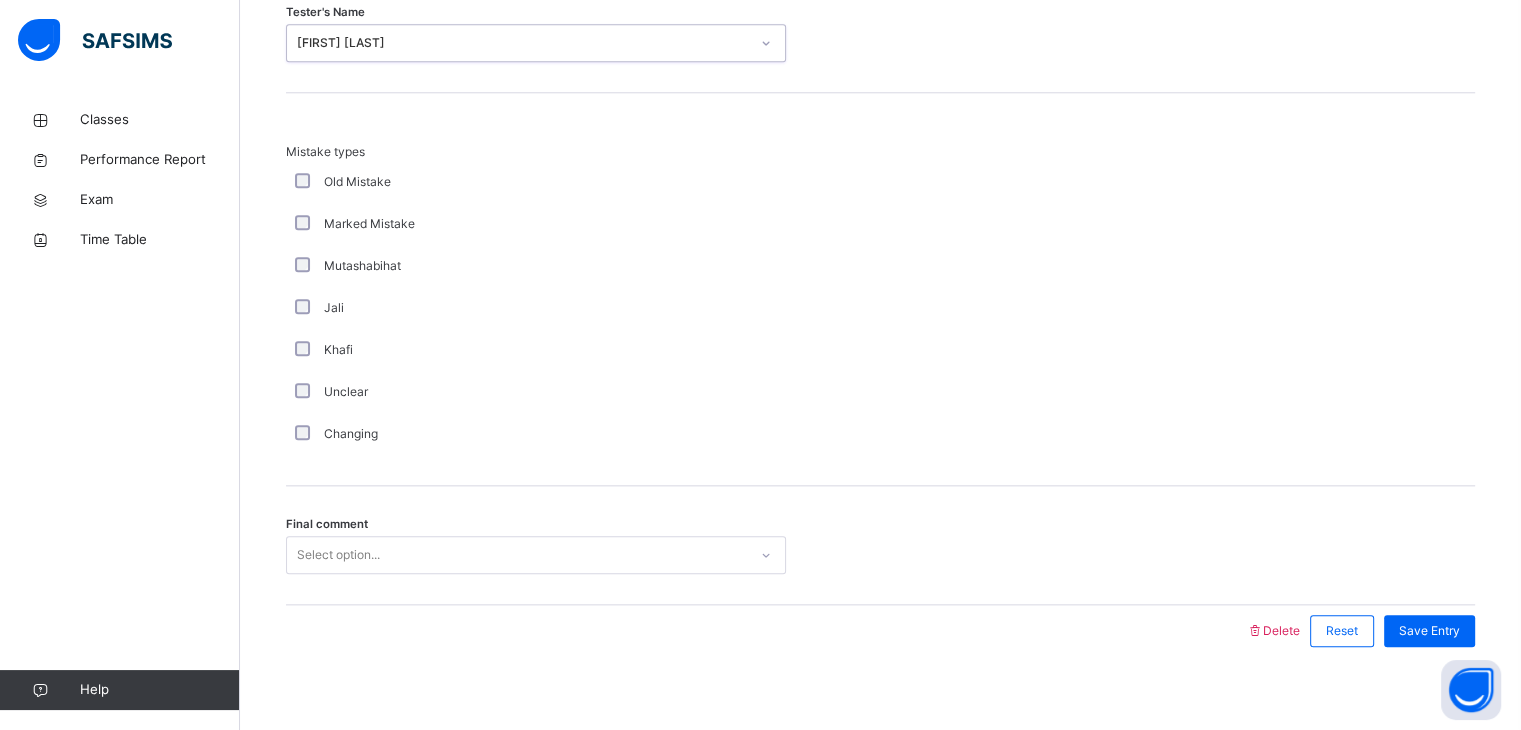 scroll, scrollTop: 2163, scrollLeft: 0, axis: vertical 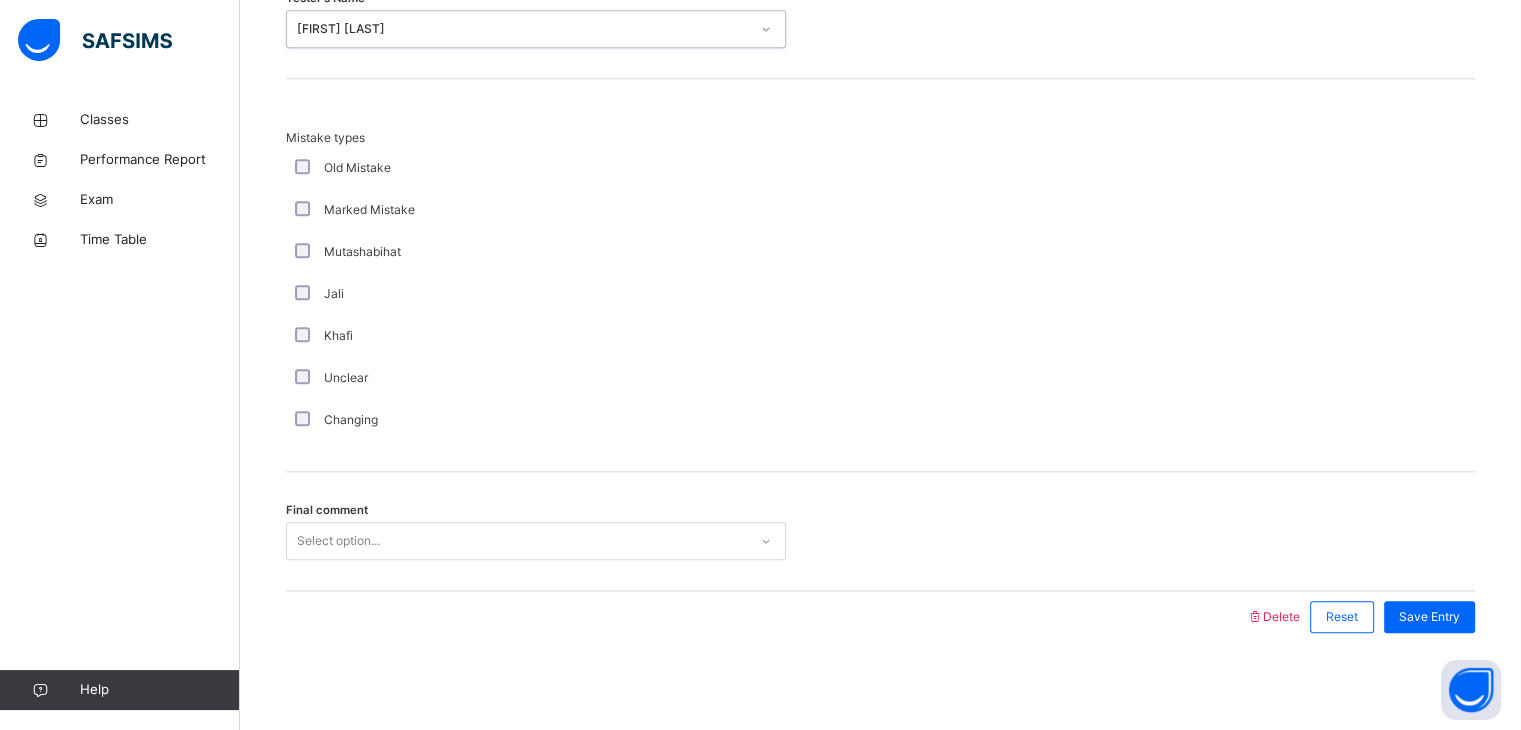 click on "Changing" at bounding box center [536, 420] 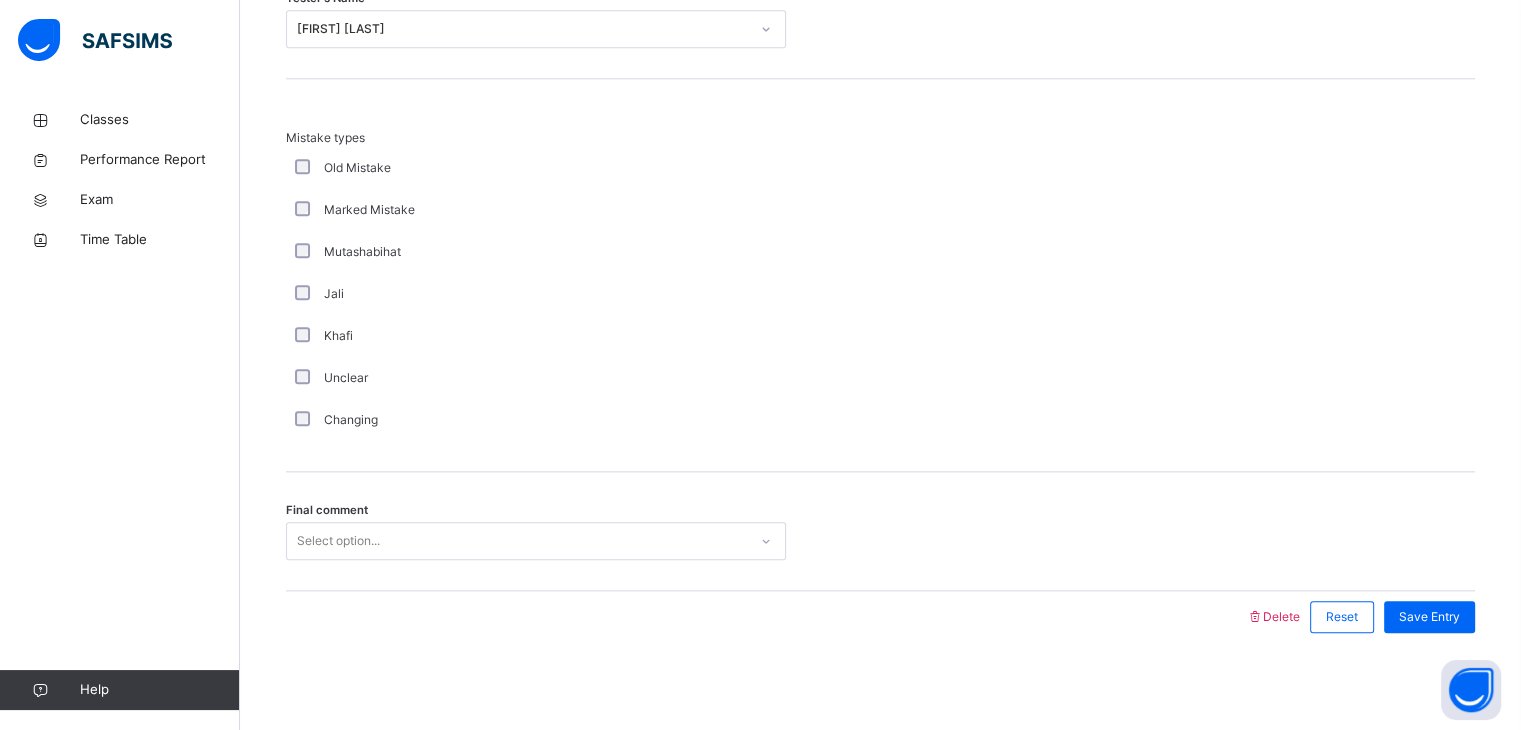 click on "Changing" at bounding box center (536, 420) 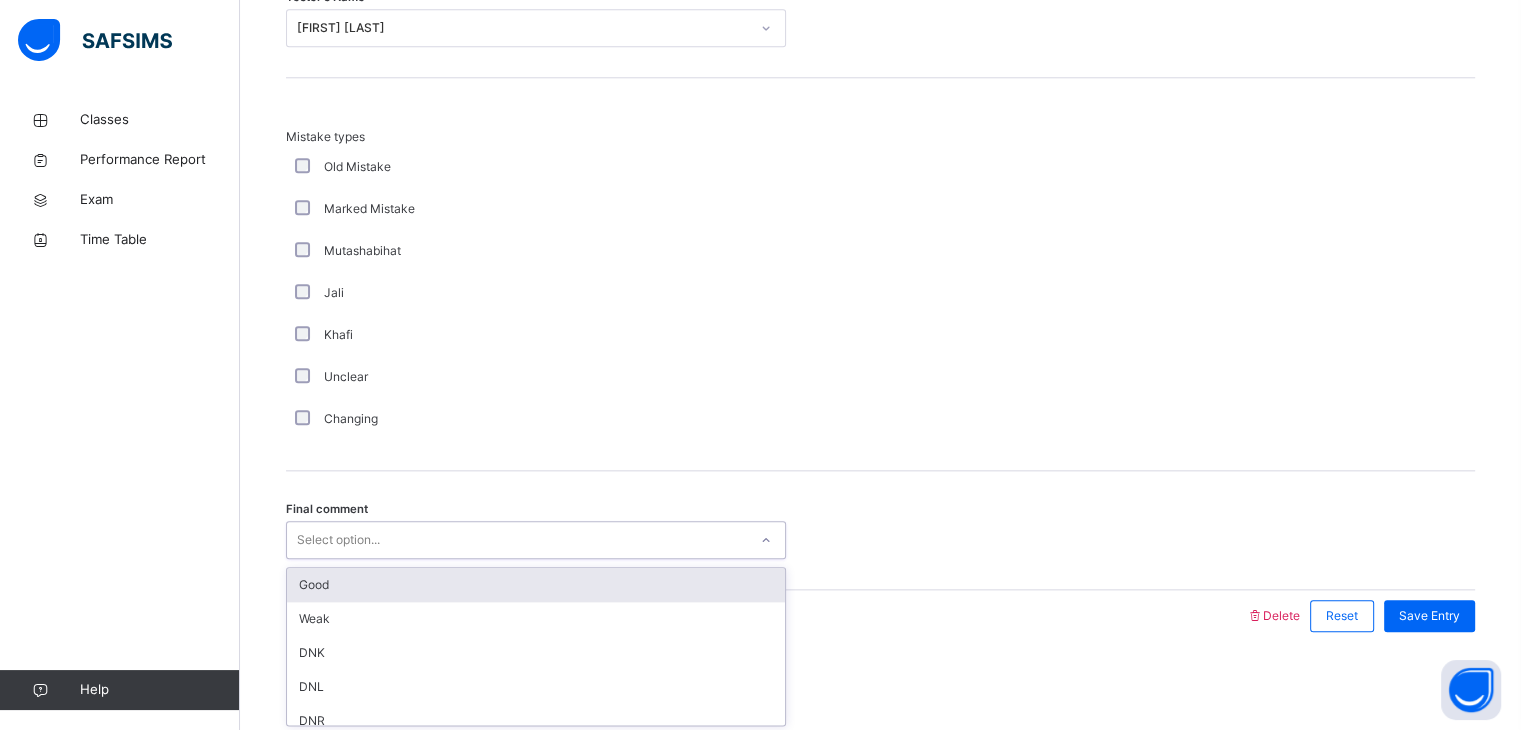 click on "Good" at bounding box center [536, 585] 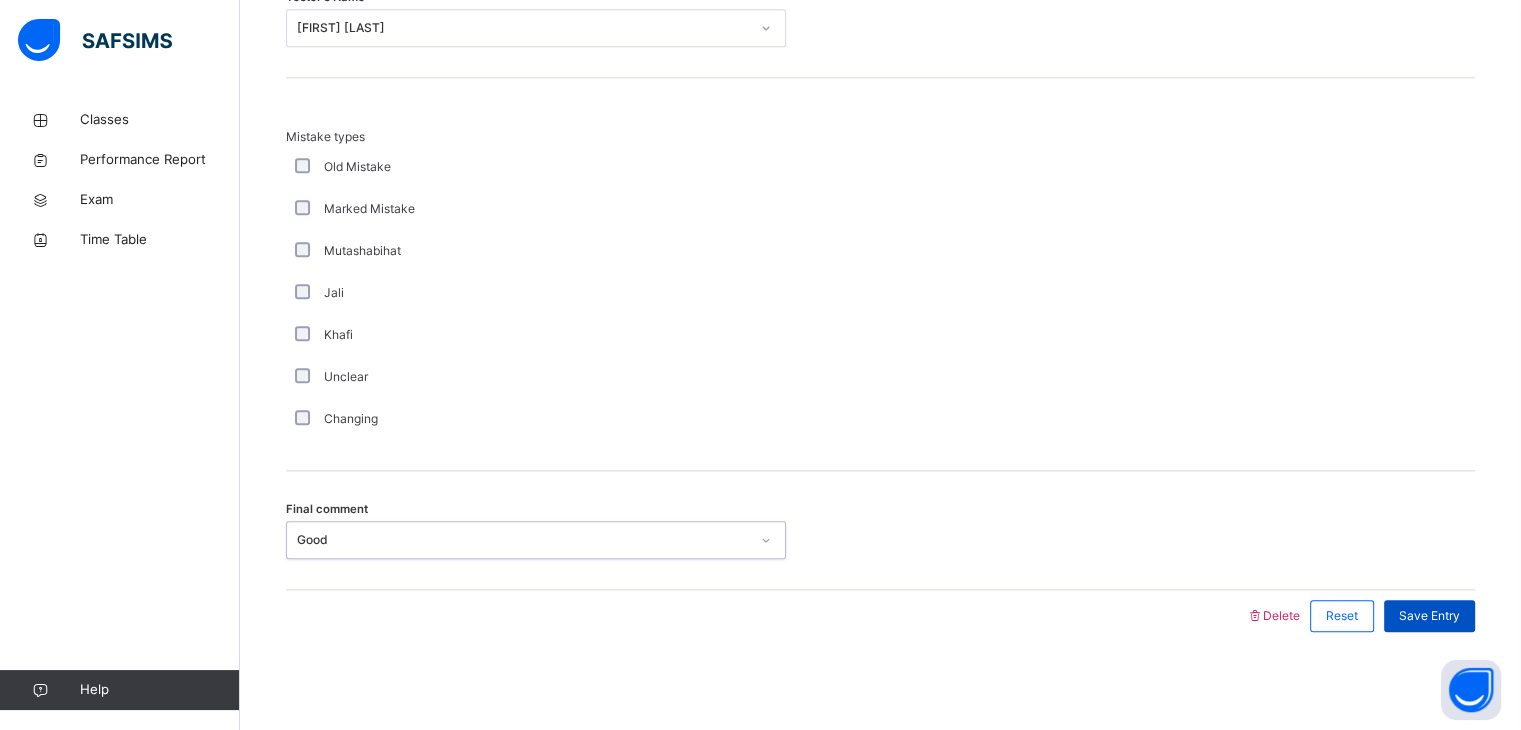 click on "Save Entry" at bounding box center (1429, 616) 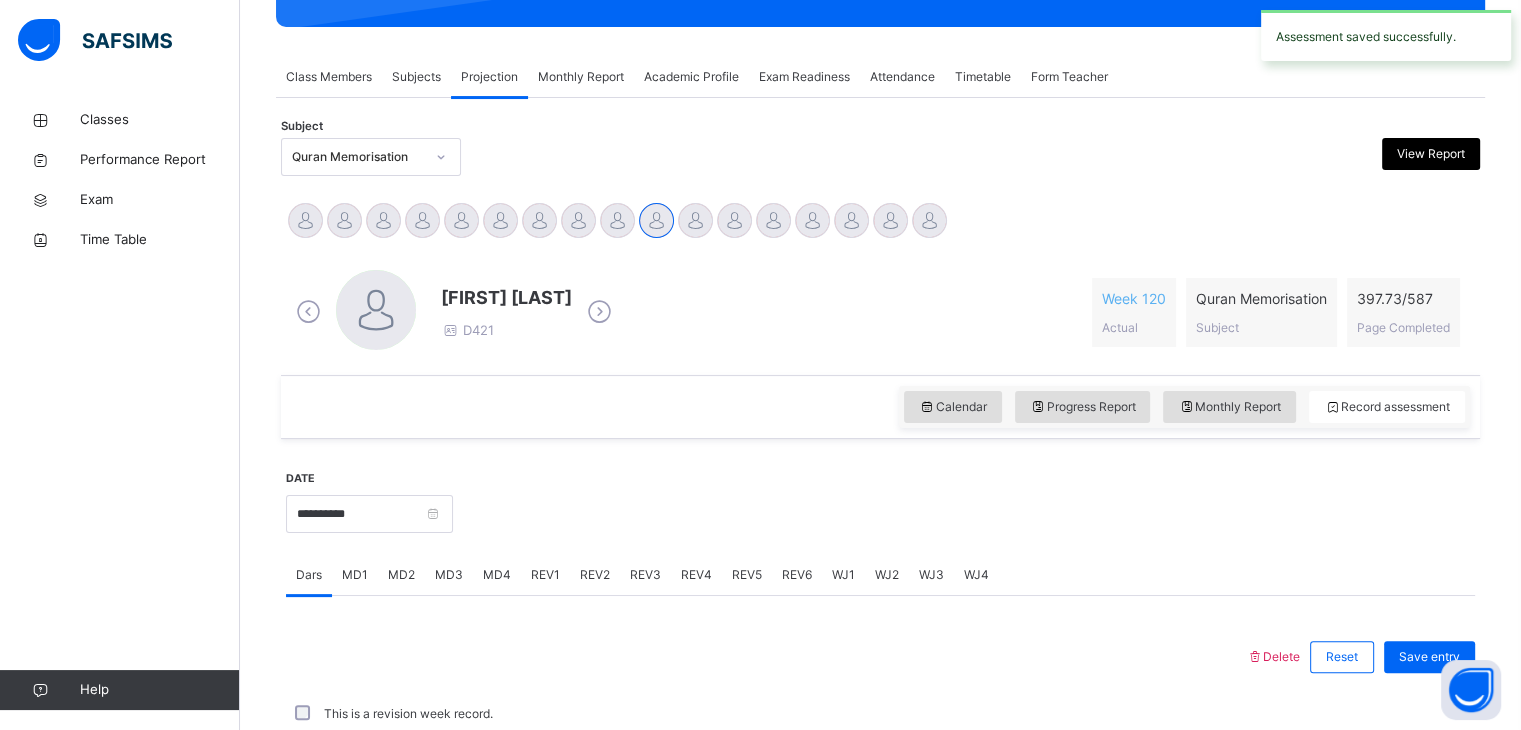 scroll, scrollTop: 772, scrollLeft: 0, axis: vertical 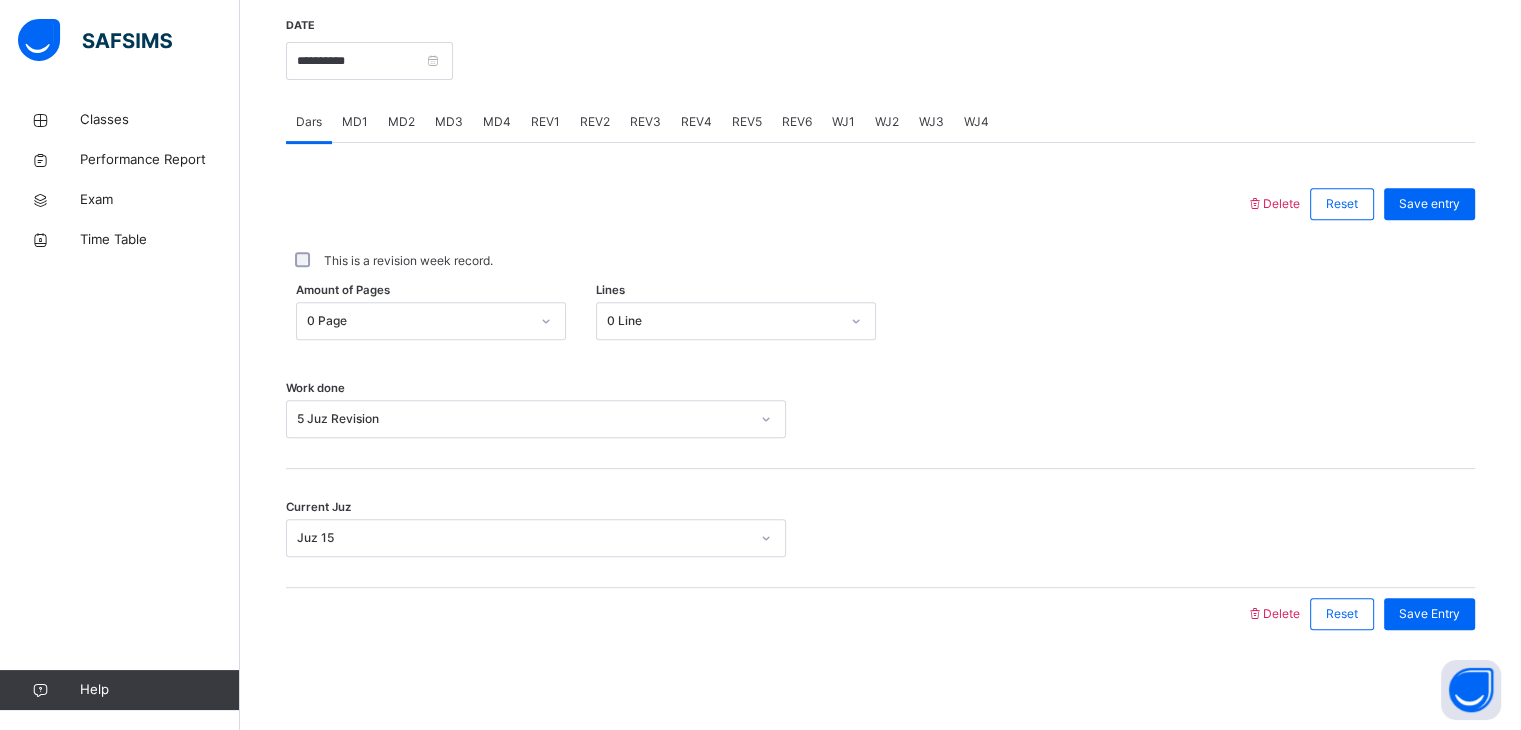 click on "REV4" at bounding box center [696, 122] 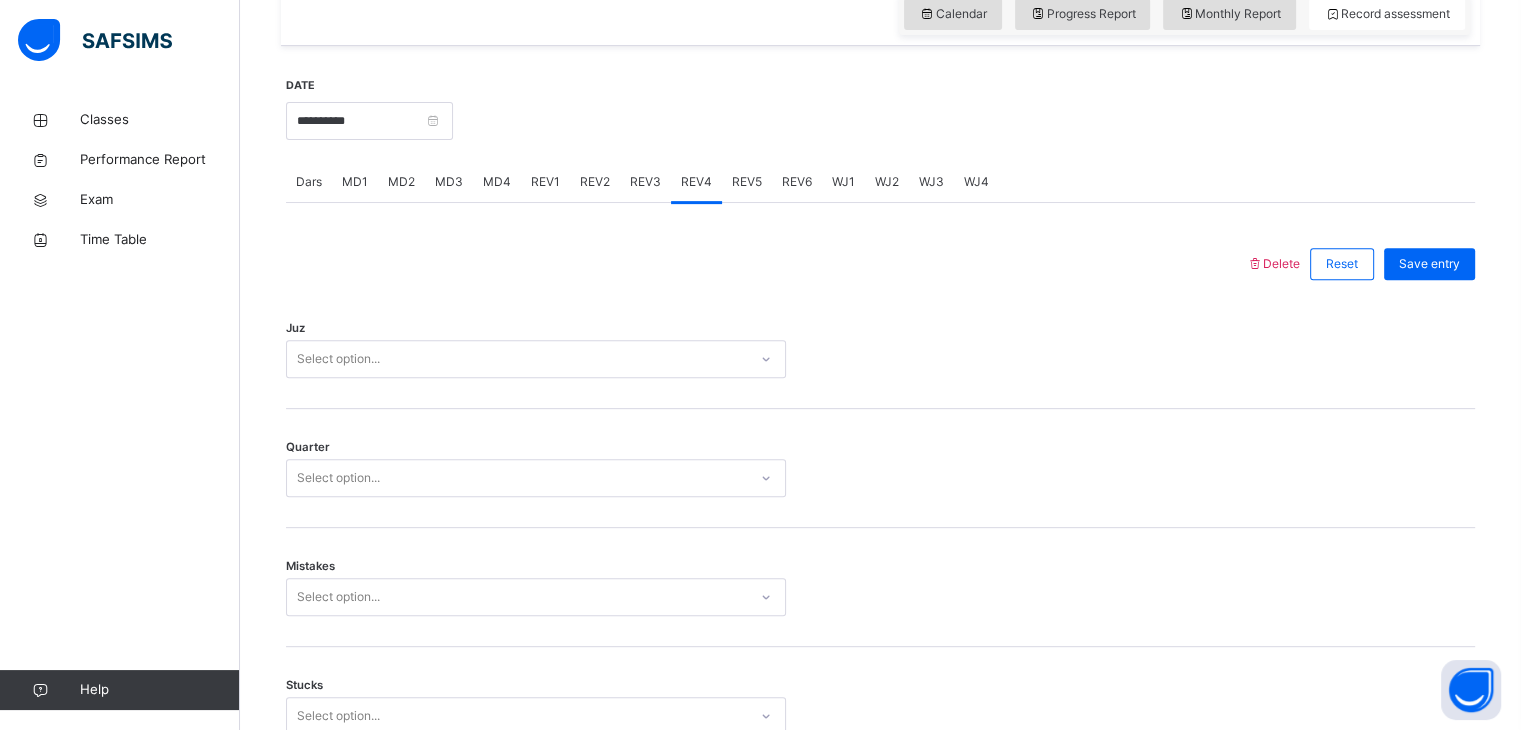 scroll, scrollTop: 710, scrollLeft: 0, axis: vertical 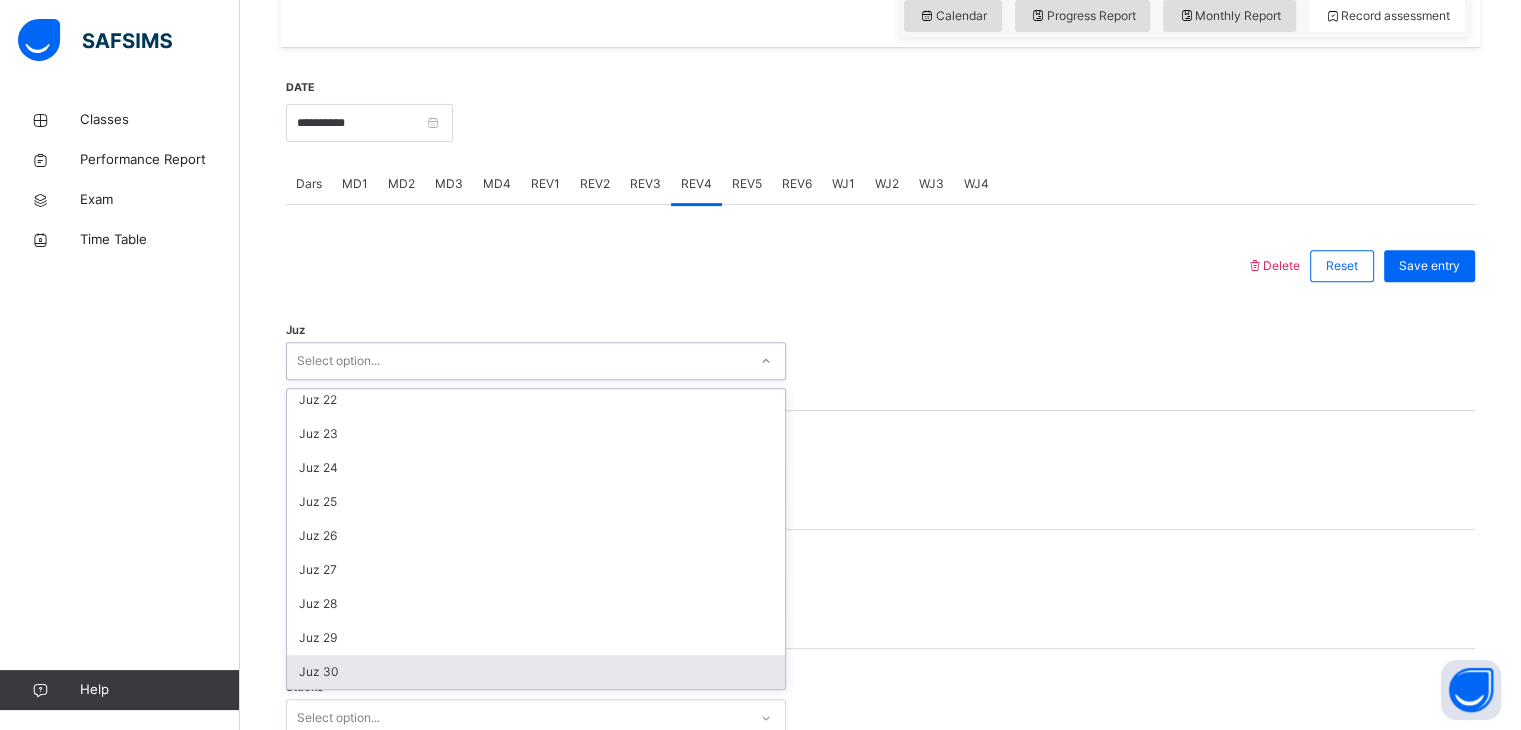 click on "Juz 30" at bounding box center (536, 672) 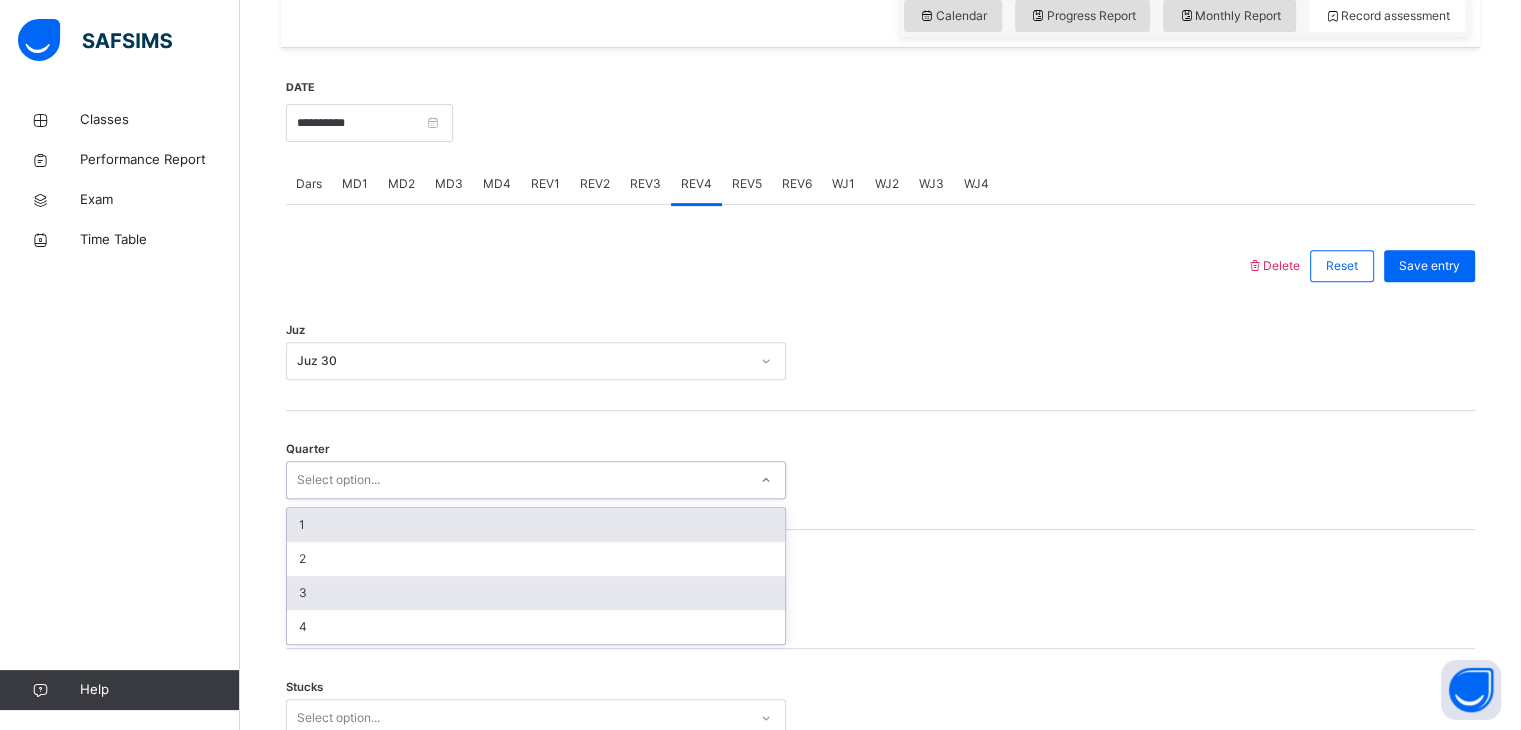click on "3" at bounding box center [536, 593] 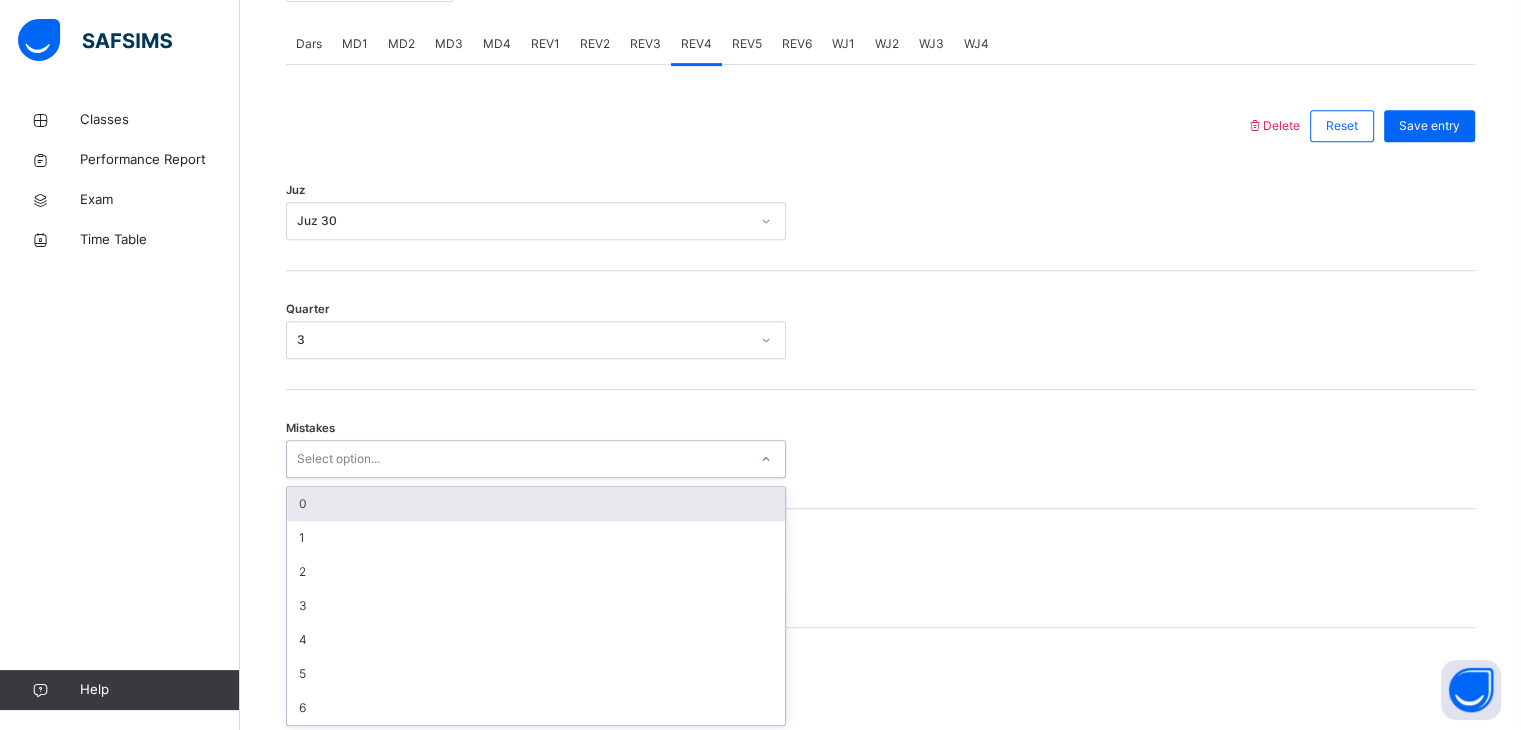 scroll, scrollTop: 852, scrollLeft: 0, axis: vertical 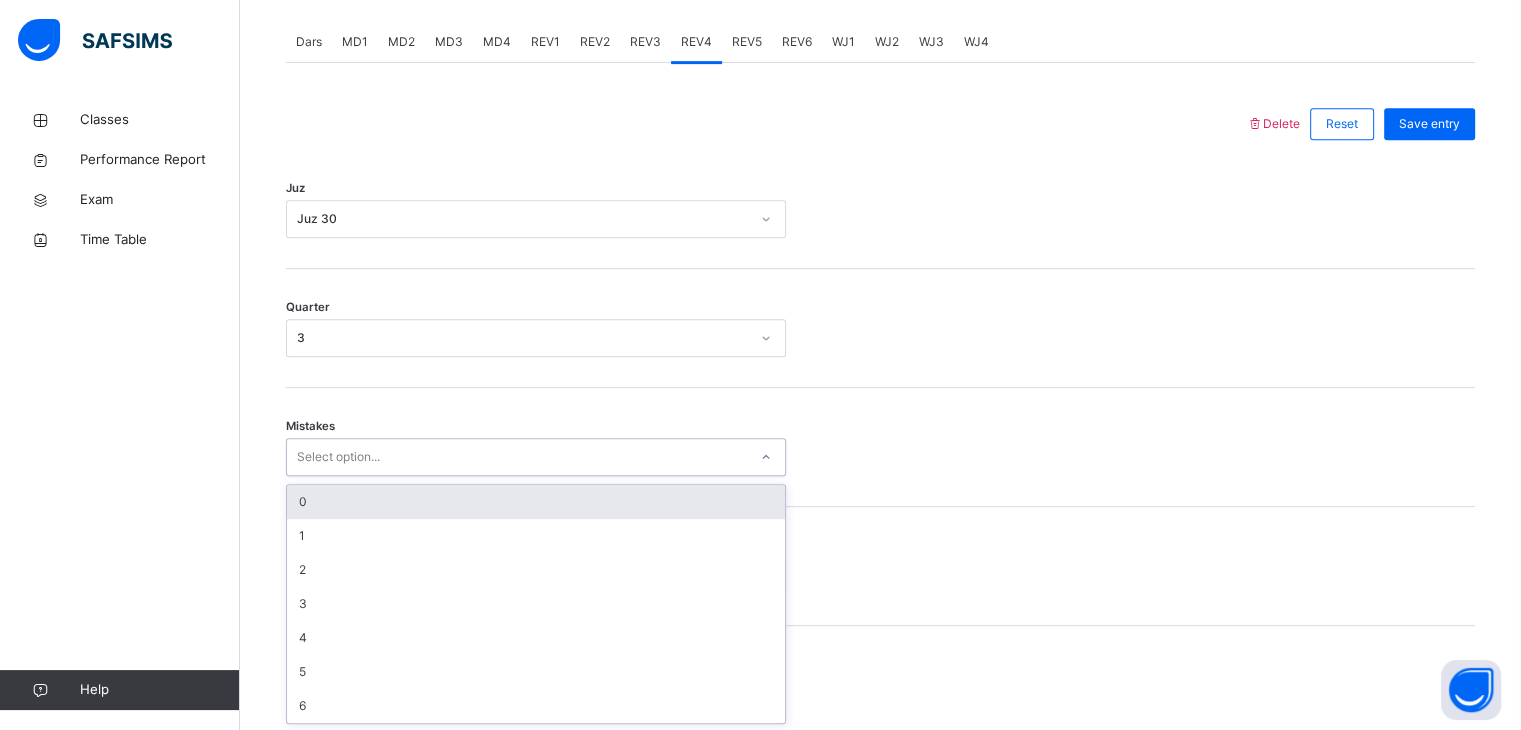 click on "0" at bounding box center [536, 502] 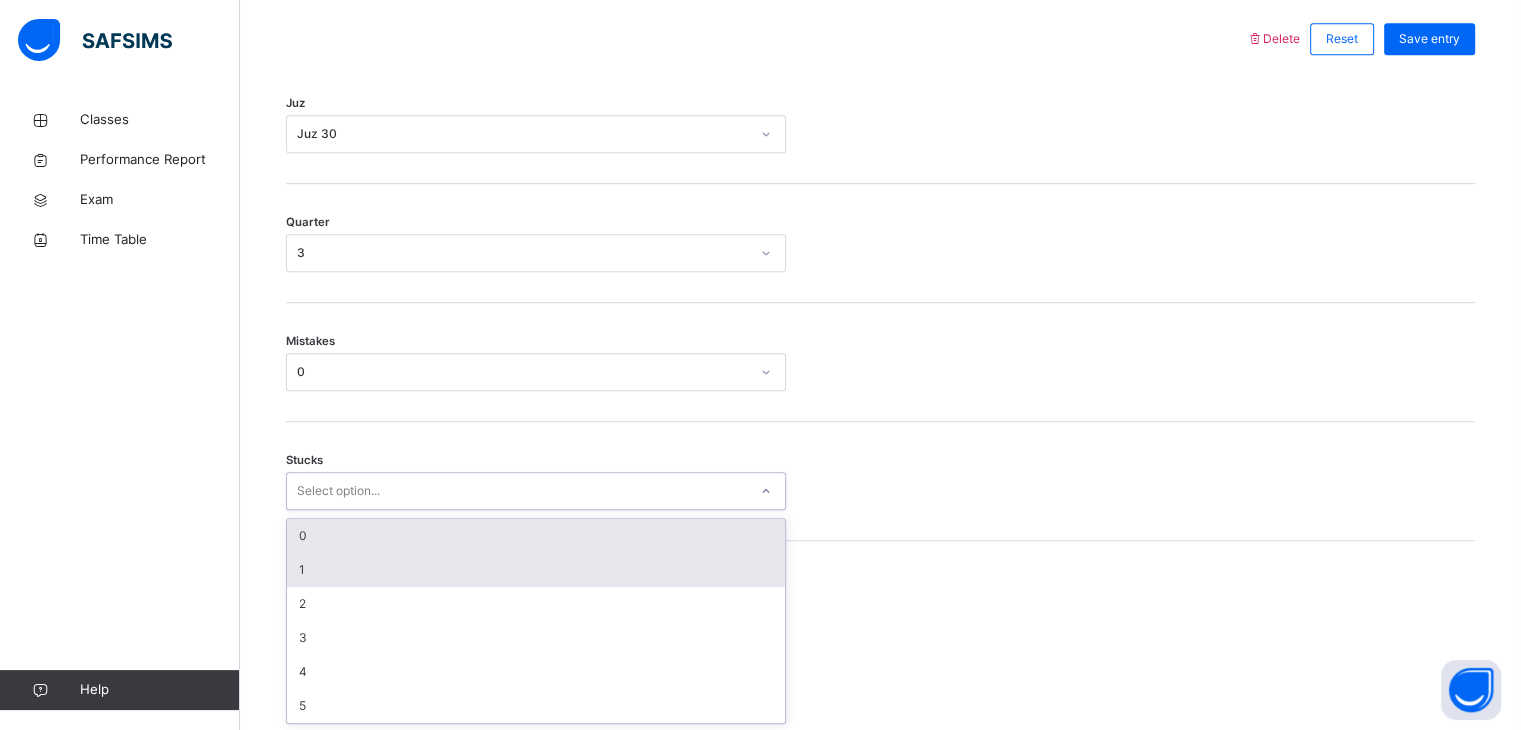 click on "1" at bounding box center (536, 570) 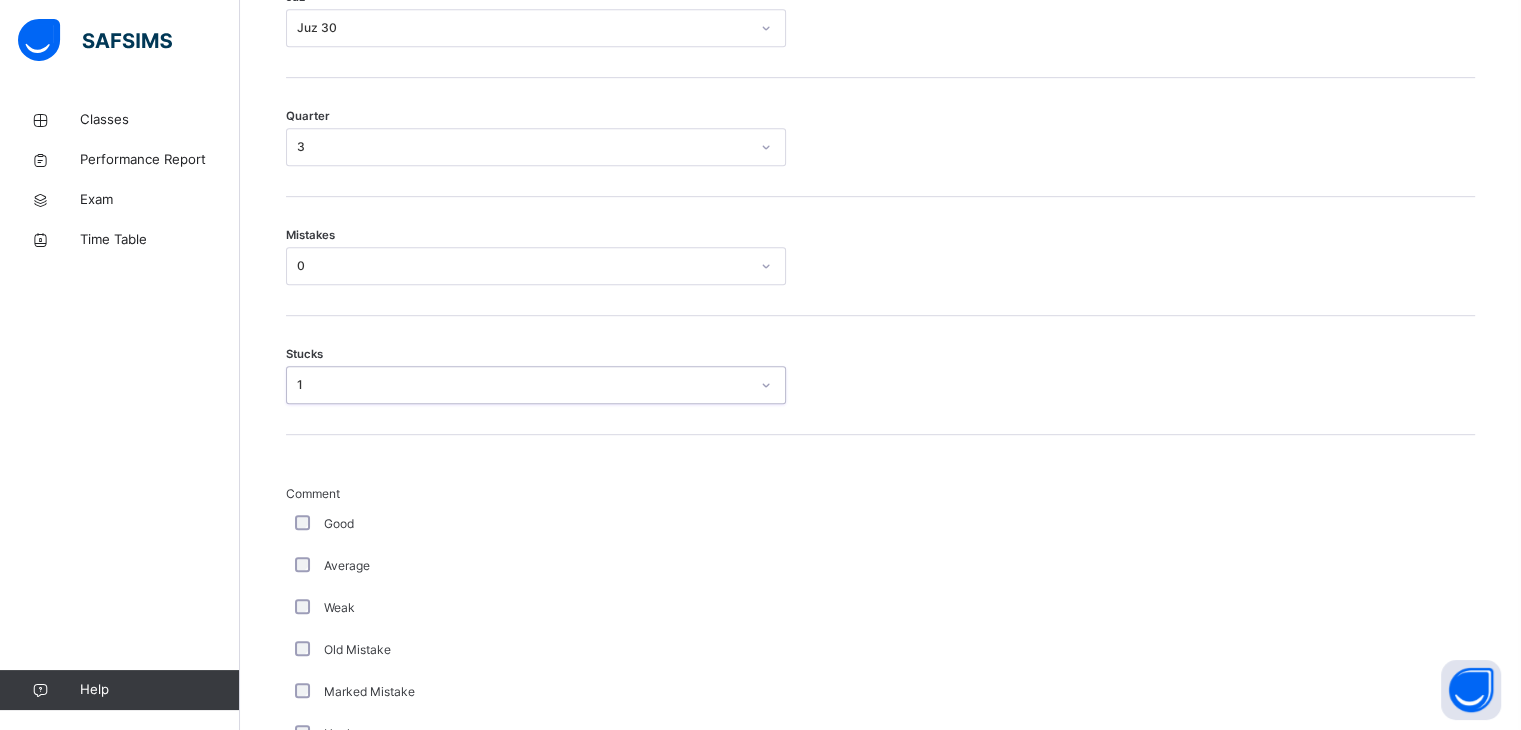 scroll, scrollTop: 1040, scrollLeft: 0, axis: vertical 